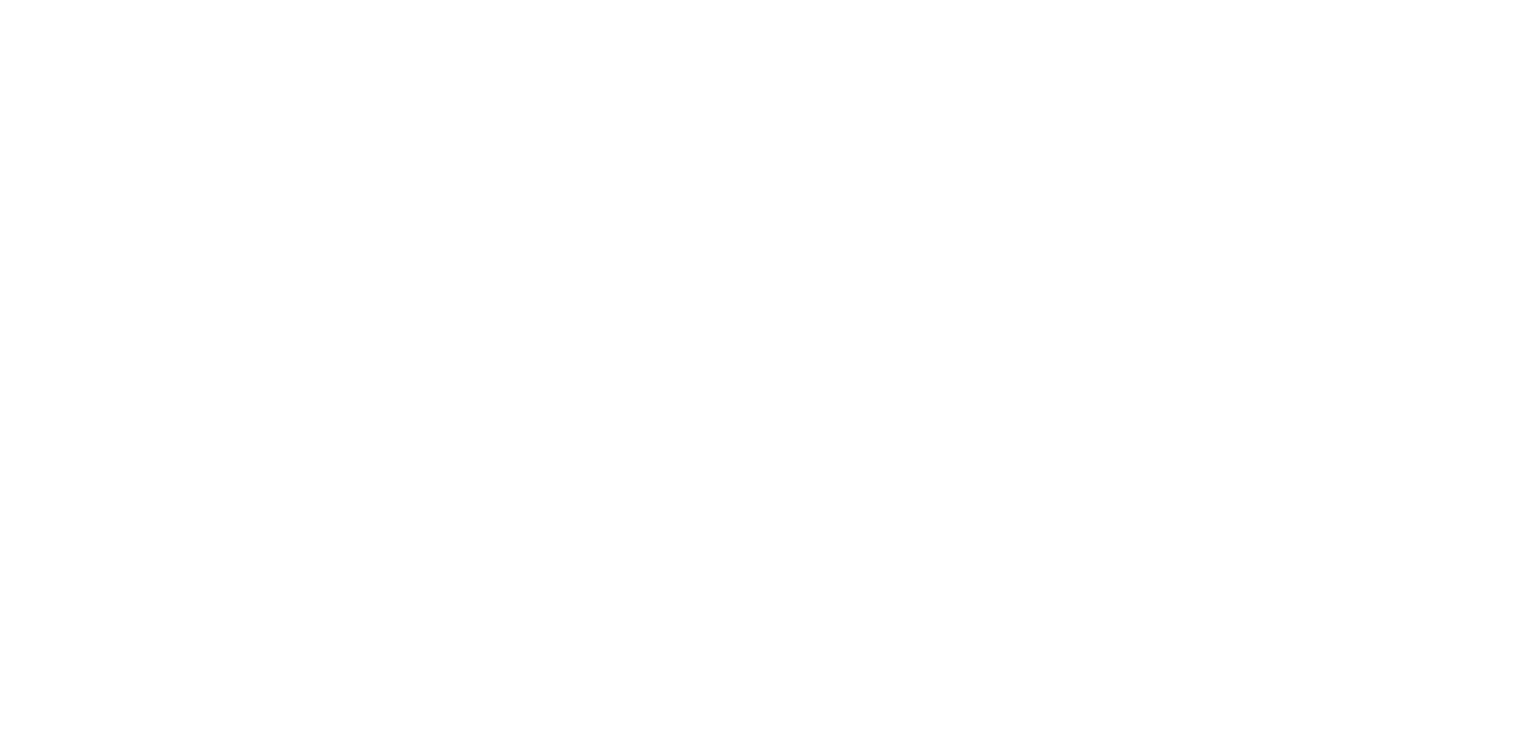 scroll, scrollTop: 0, scrollLeft: 0, axis: both 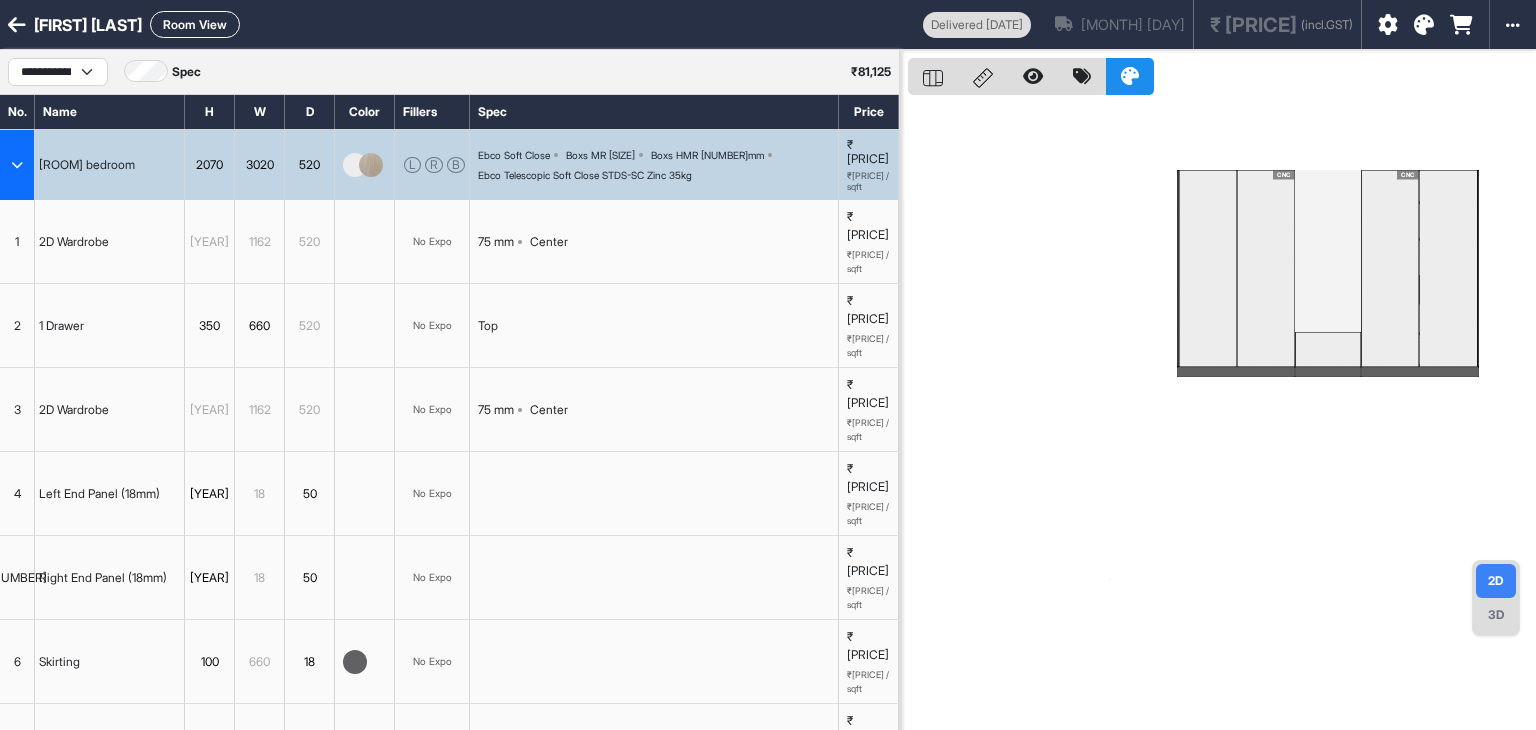click on "Room View" at bounding box center [195, 24] 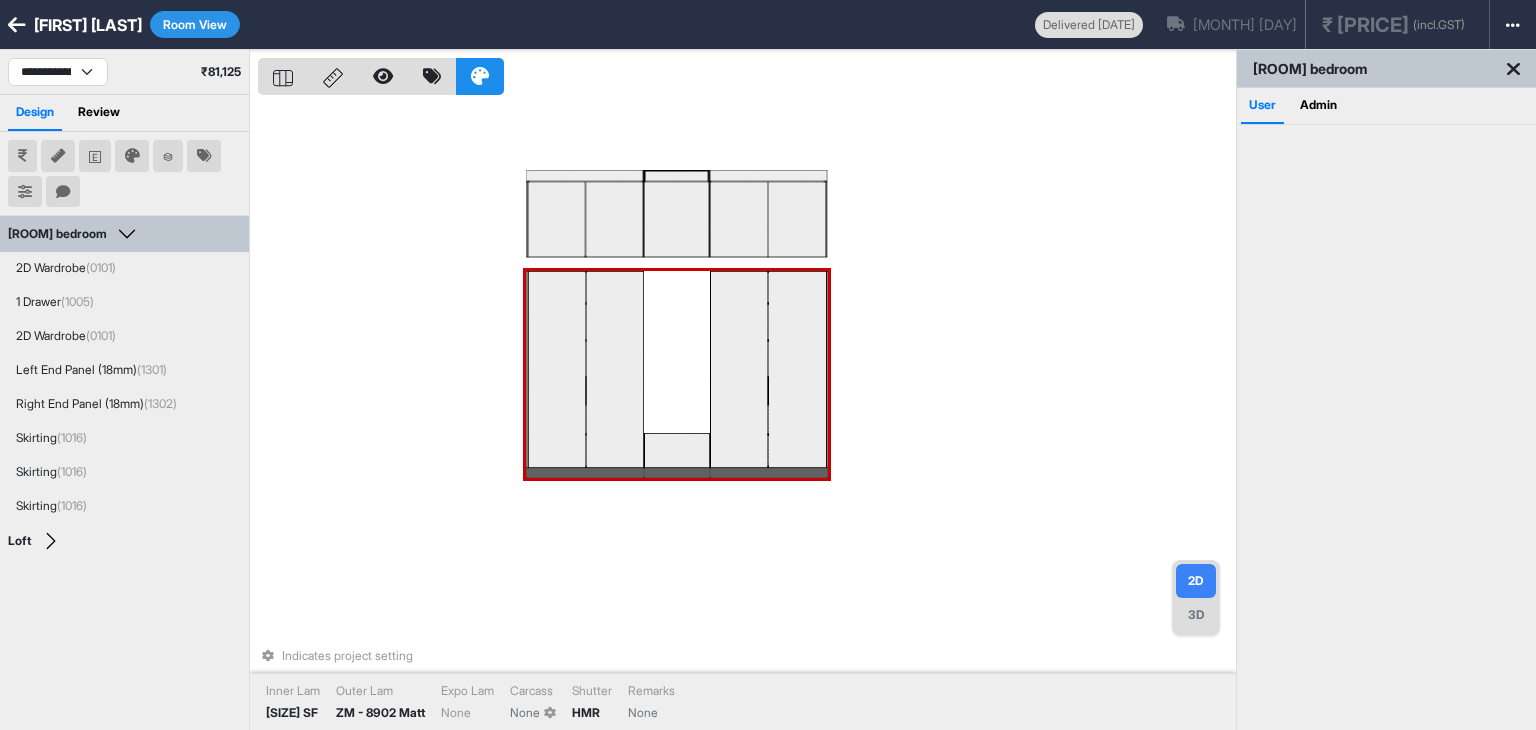 click on "Indicates project setting Inner Lam 1037 SF Outer Lam ZM - 8902 Matt Expo Lam None Carcass None Shutter HMR Remarks None" at bounding box center (747, 415) 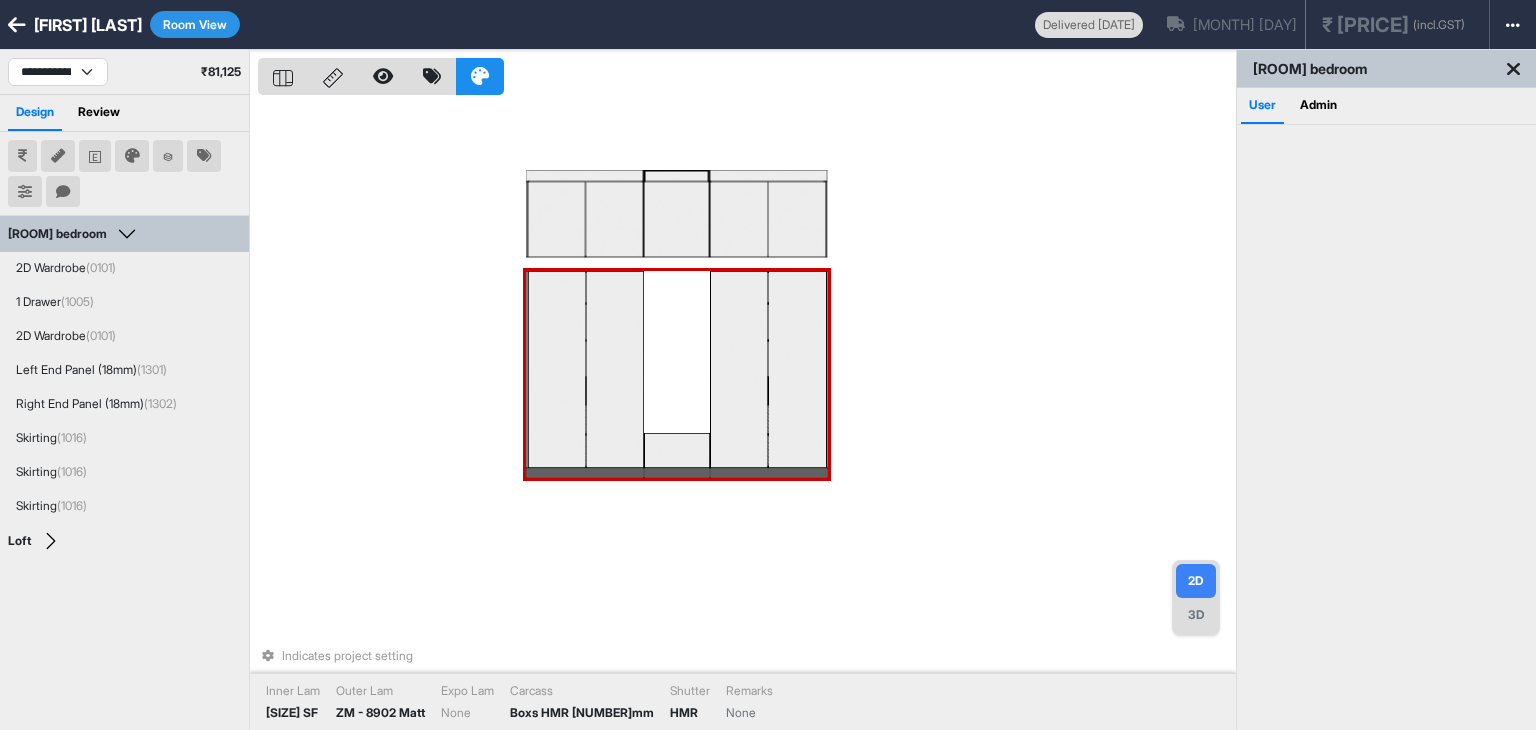 drag, startPoint x: 408, startPoint y: 259, endPoint x: 312, endPoint y: 213, distance: 106.451866 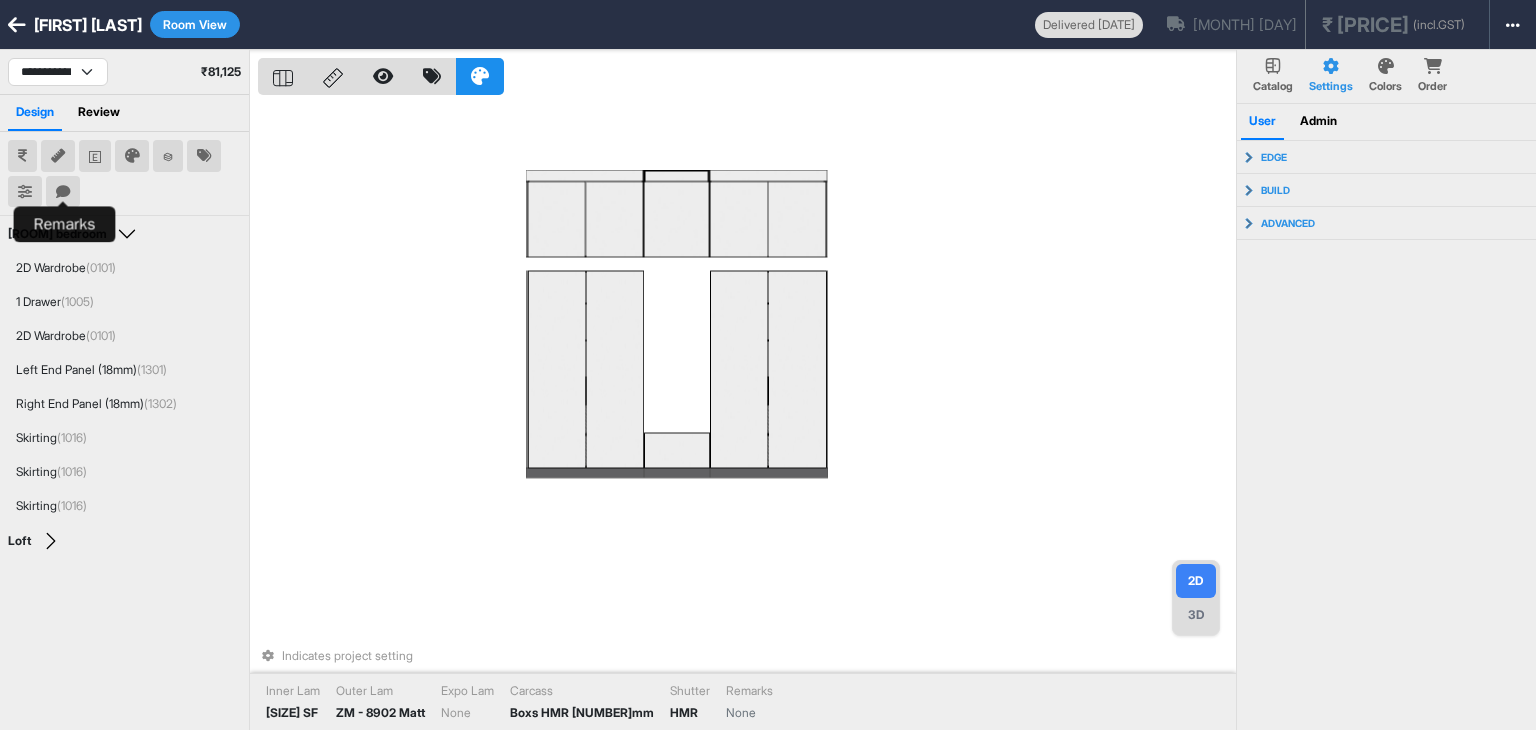 click at bounding box center [63, 192] 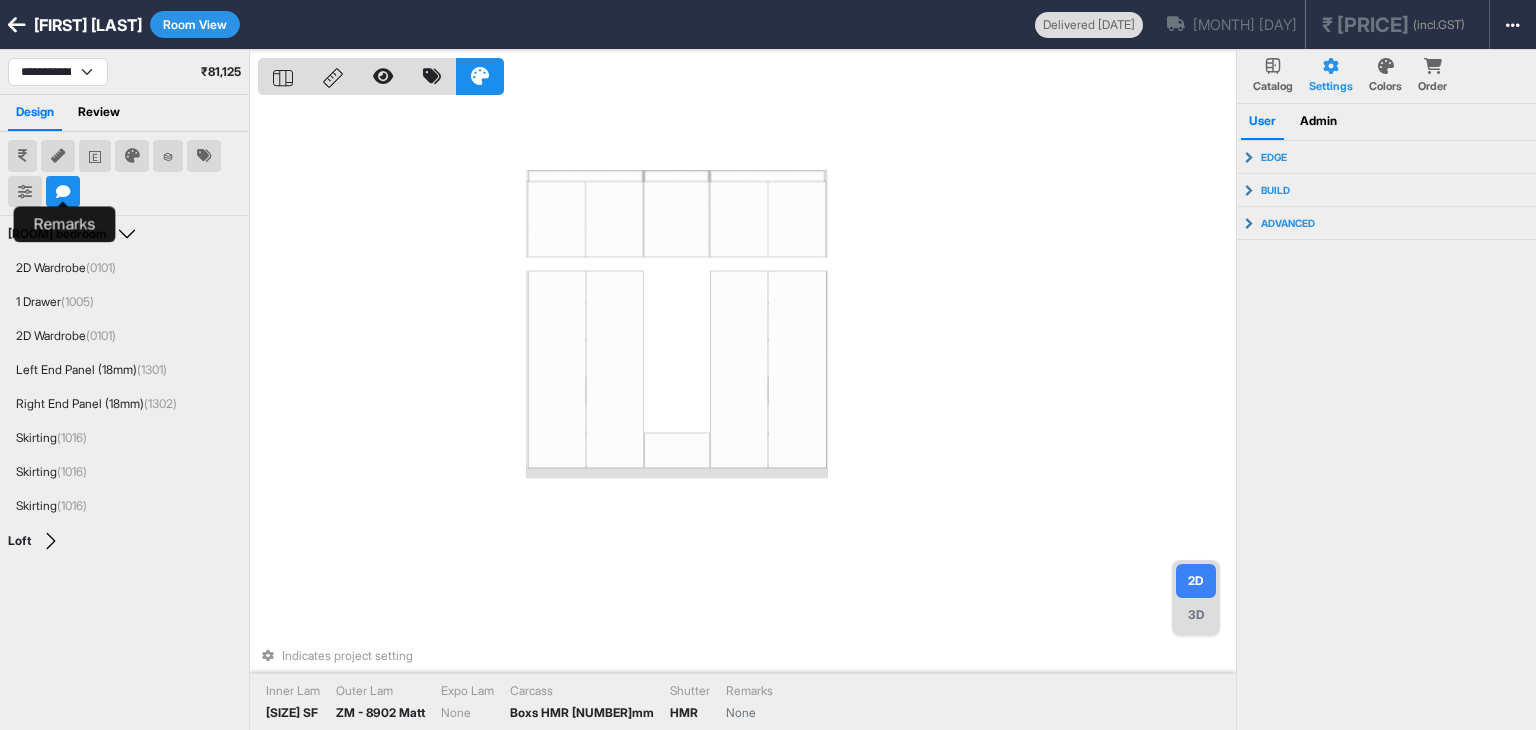 click at bounding box center (63, 192) 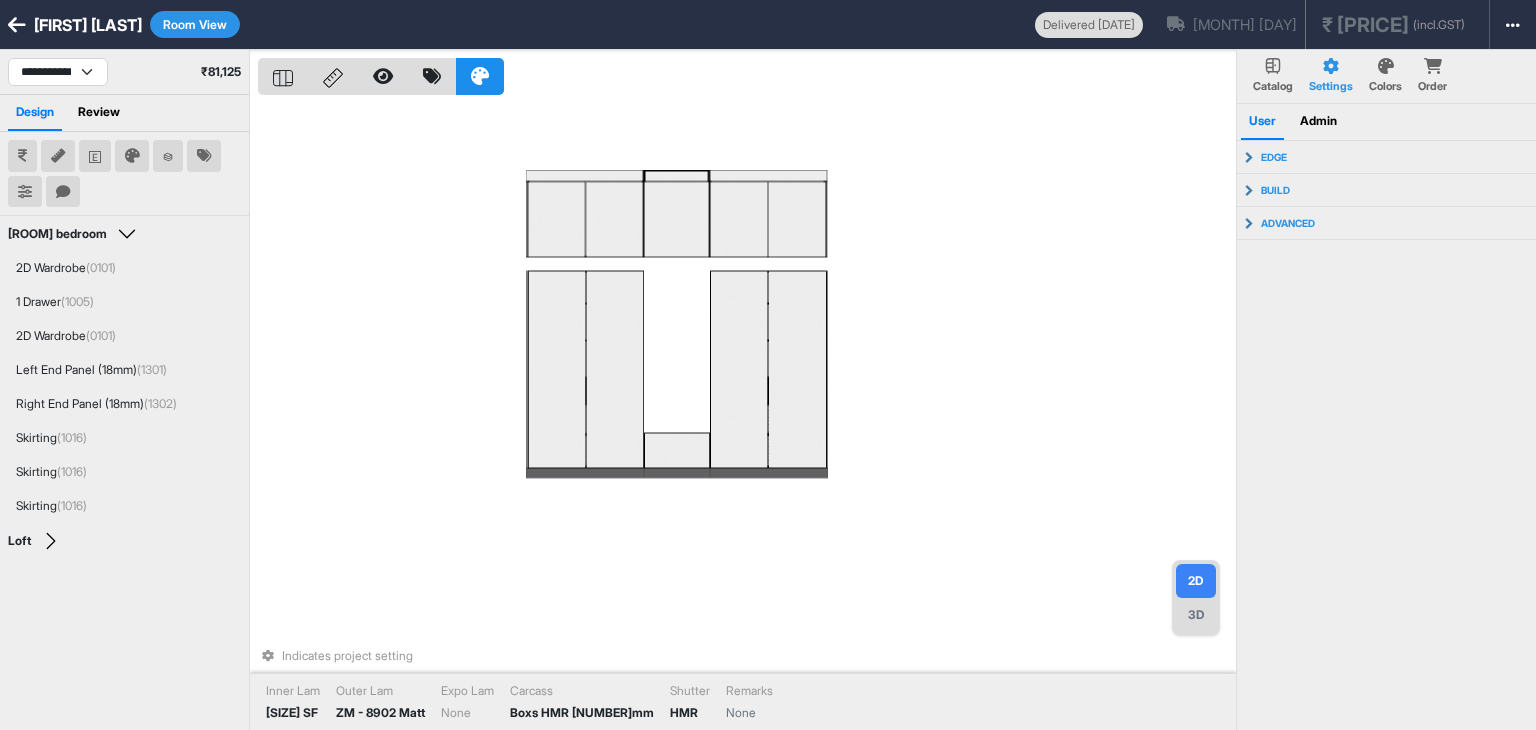 click on "Review" at bounding box center (99, 113) 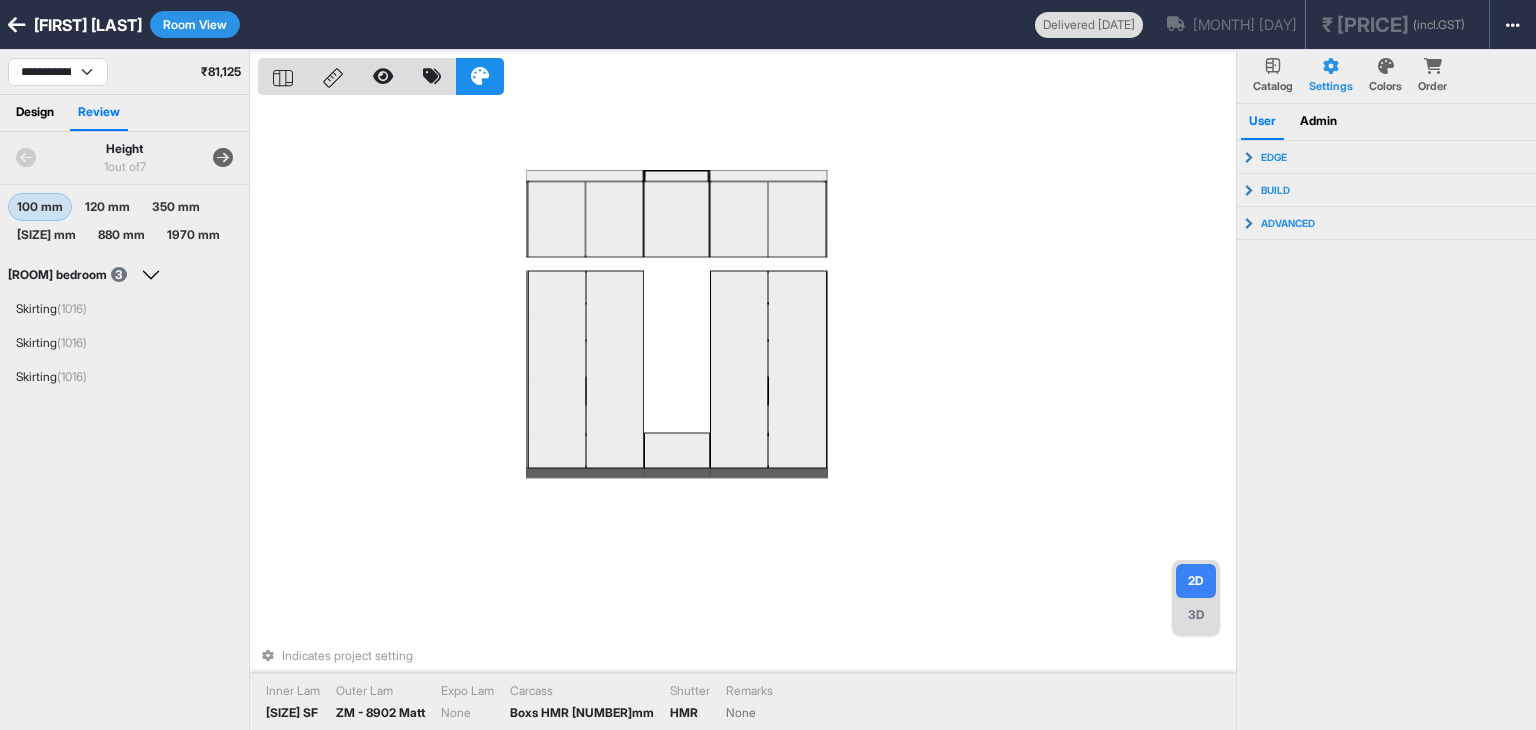 click at bounding box center [223, 158] 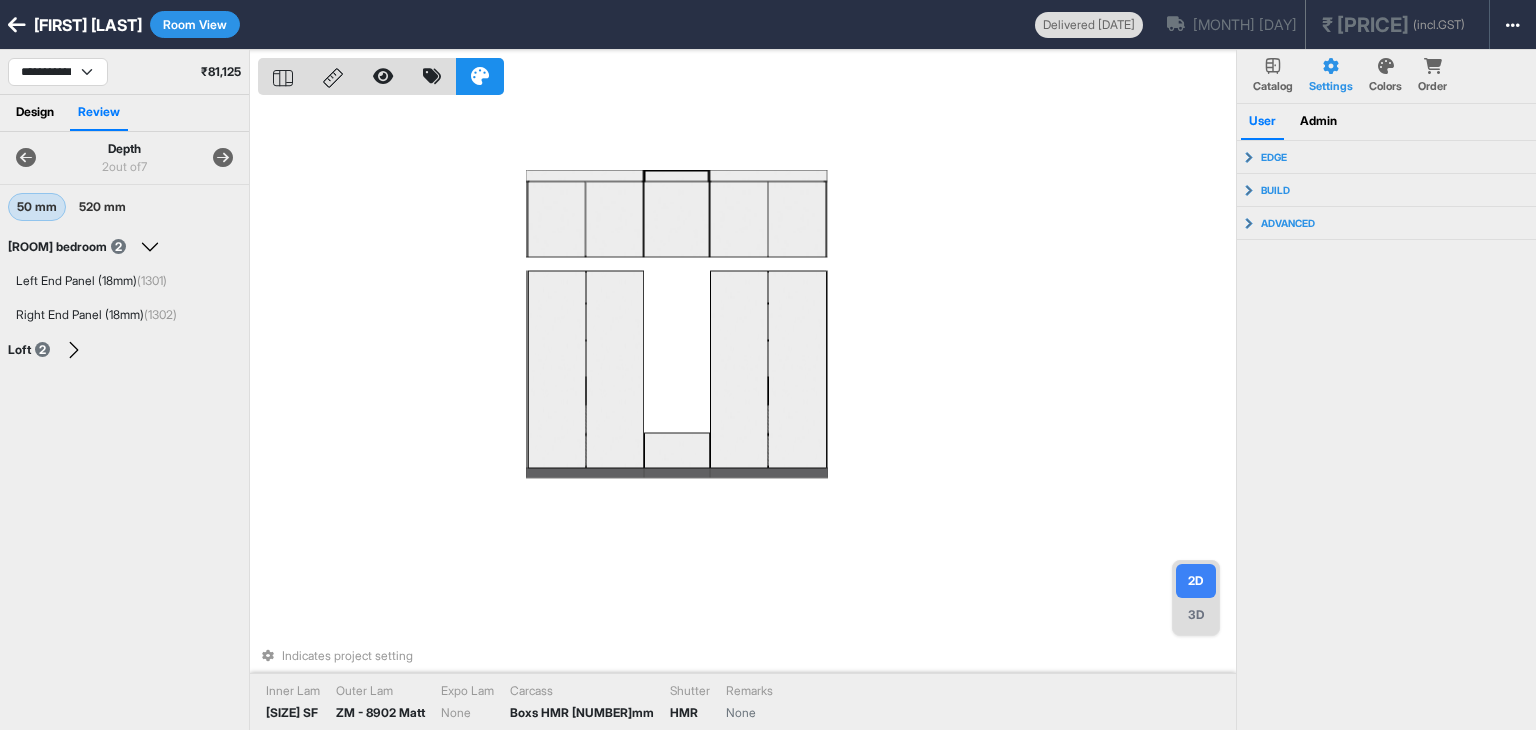 click at bounding box center [223, 158] 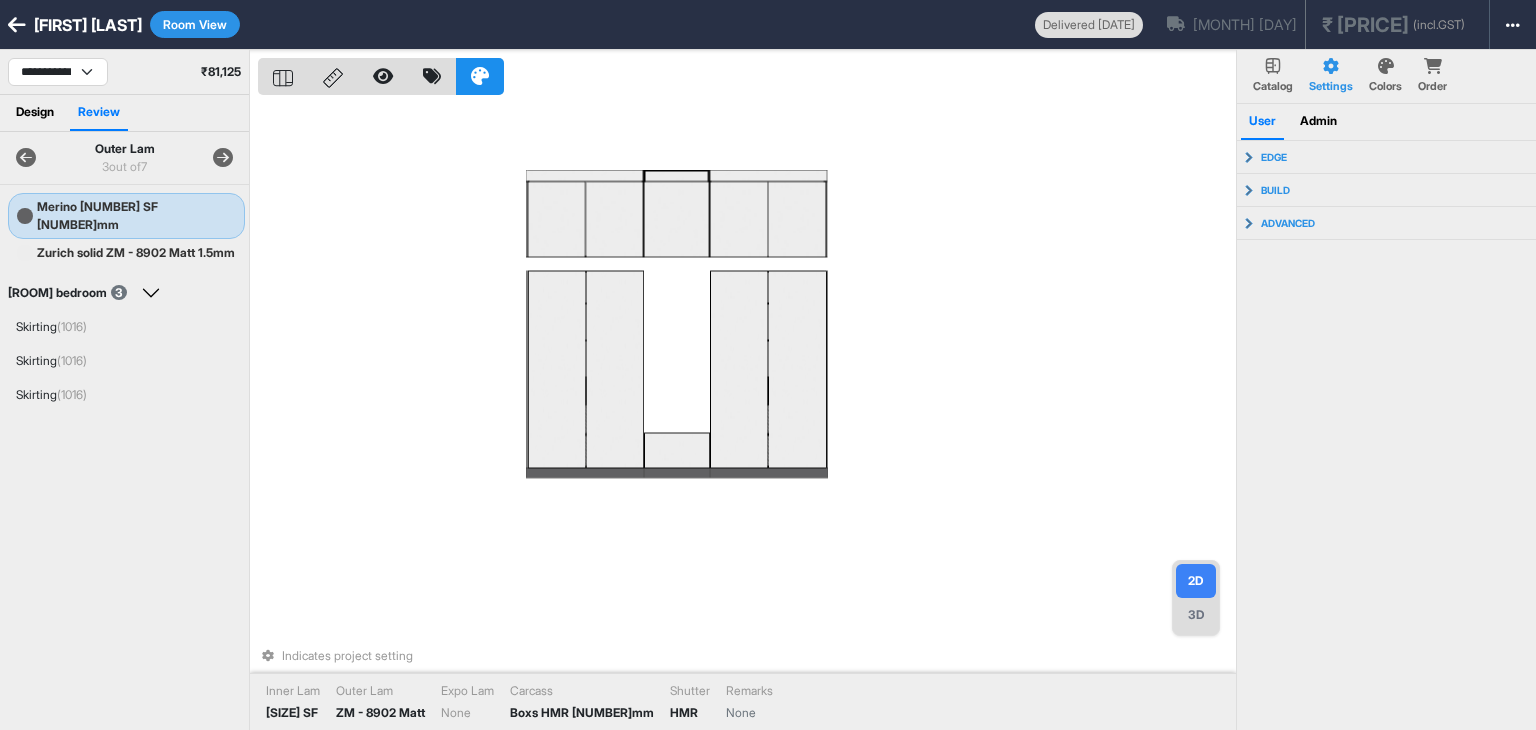 click at bounding box center (223, 158) 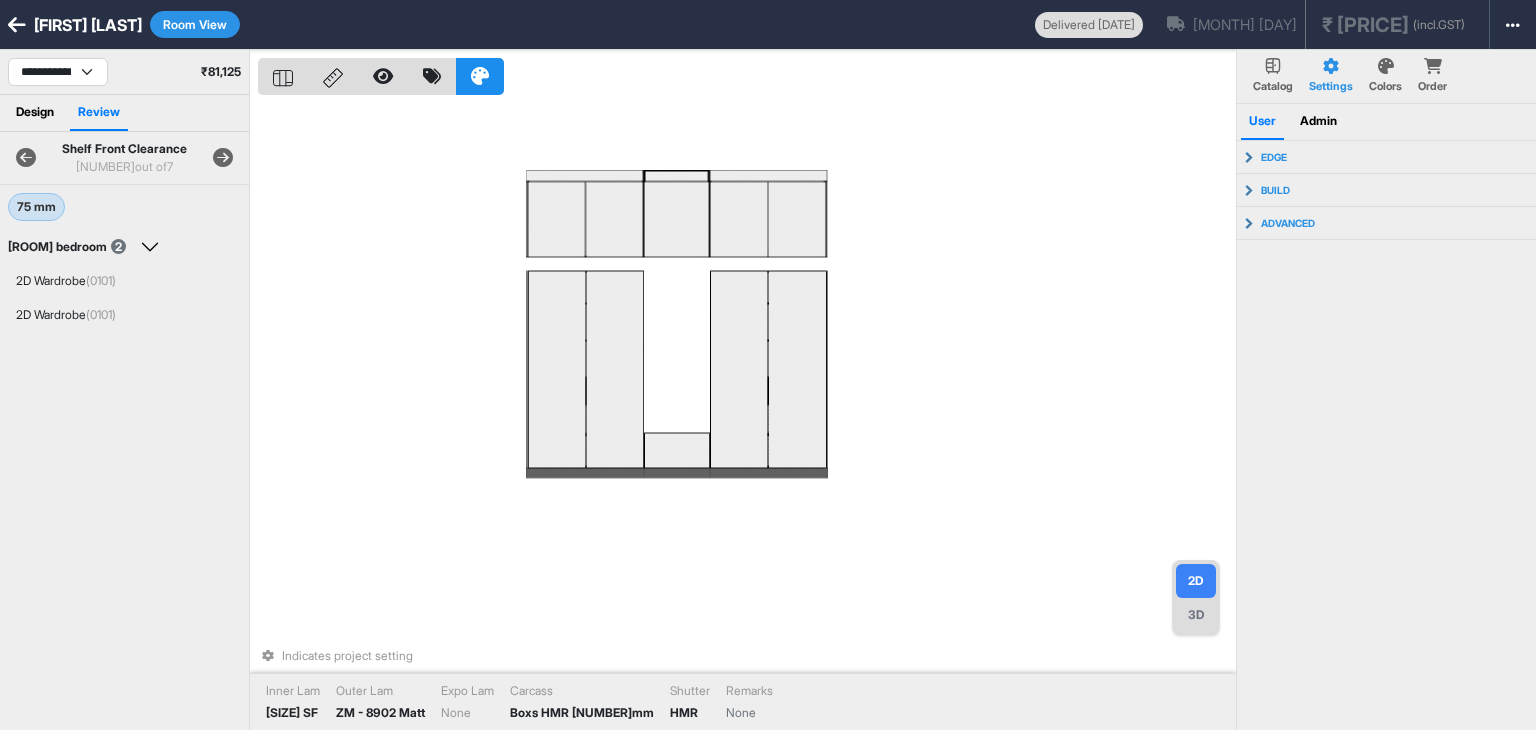 click at bounding box center (223, 158) 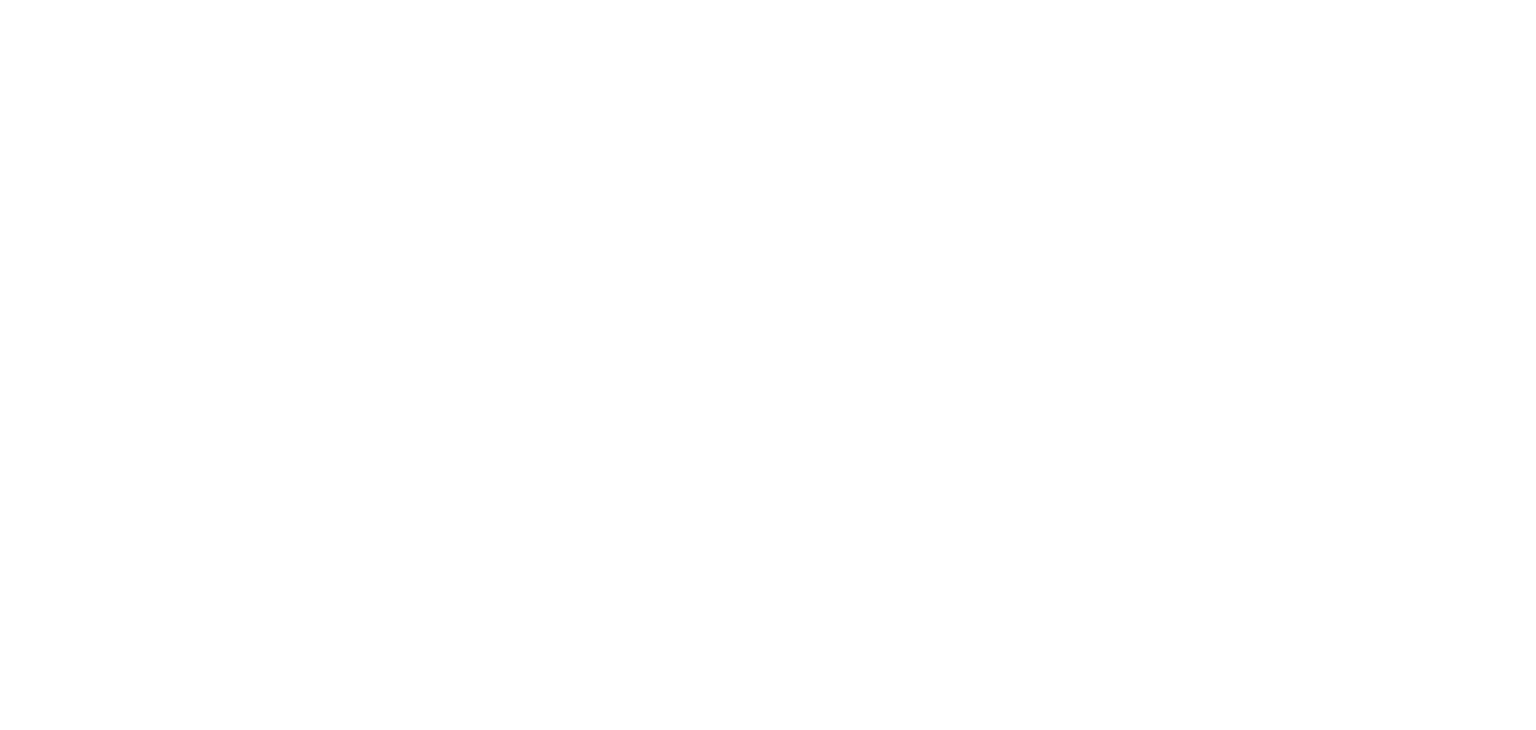 scroll, scrollTop: 0, scrollLeft: 0, axis: both 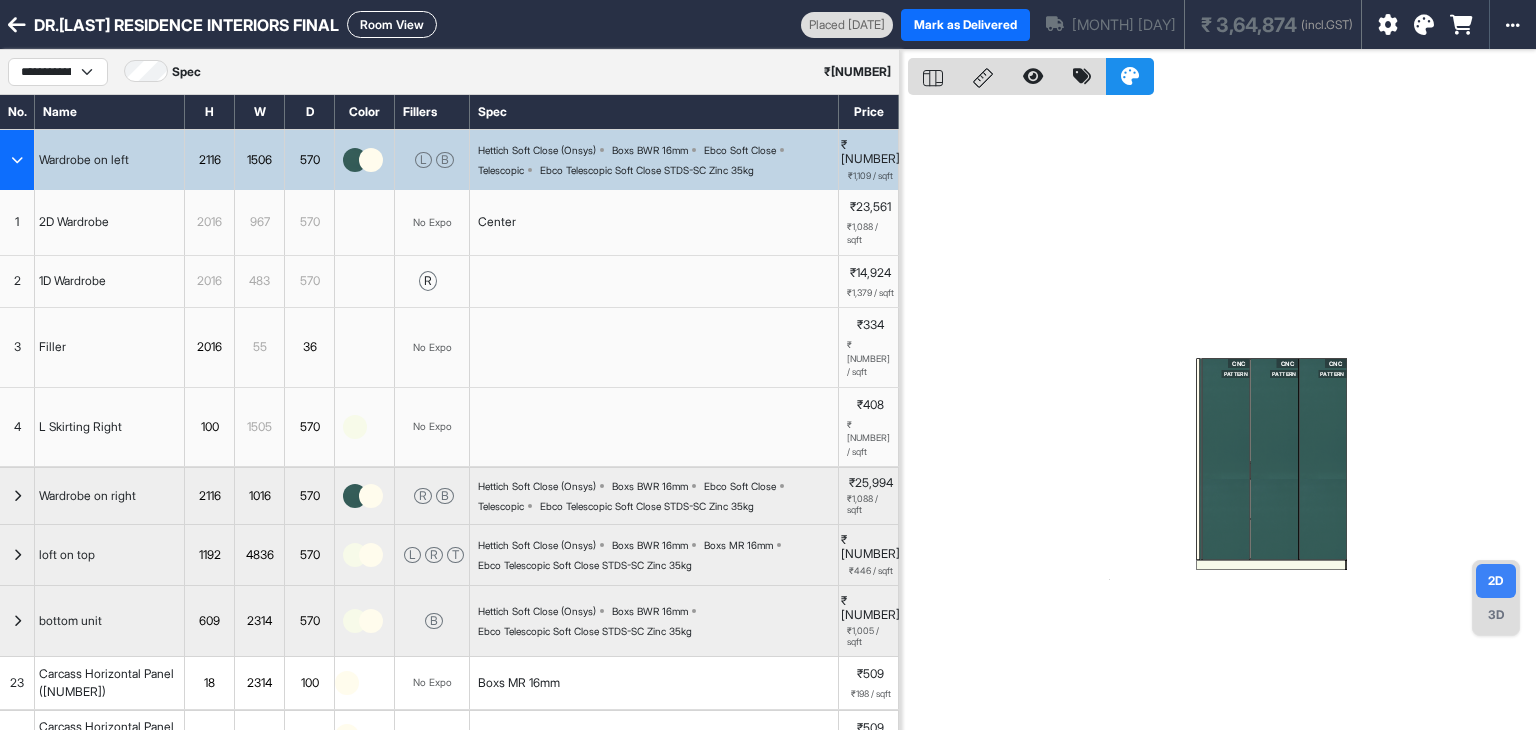 click on "Room View" at bounding box center [392, 24] 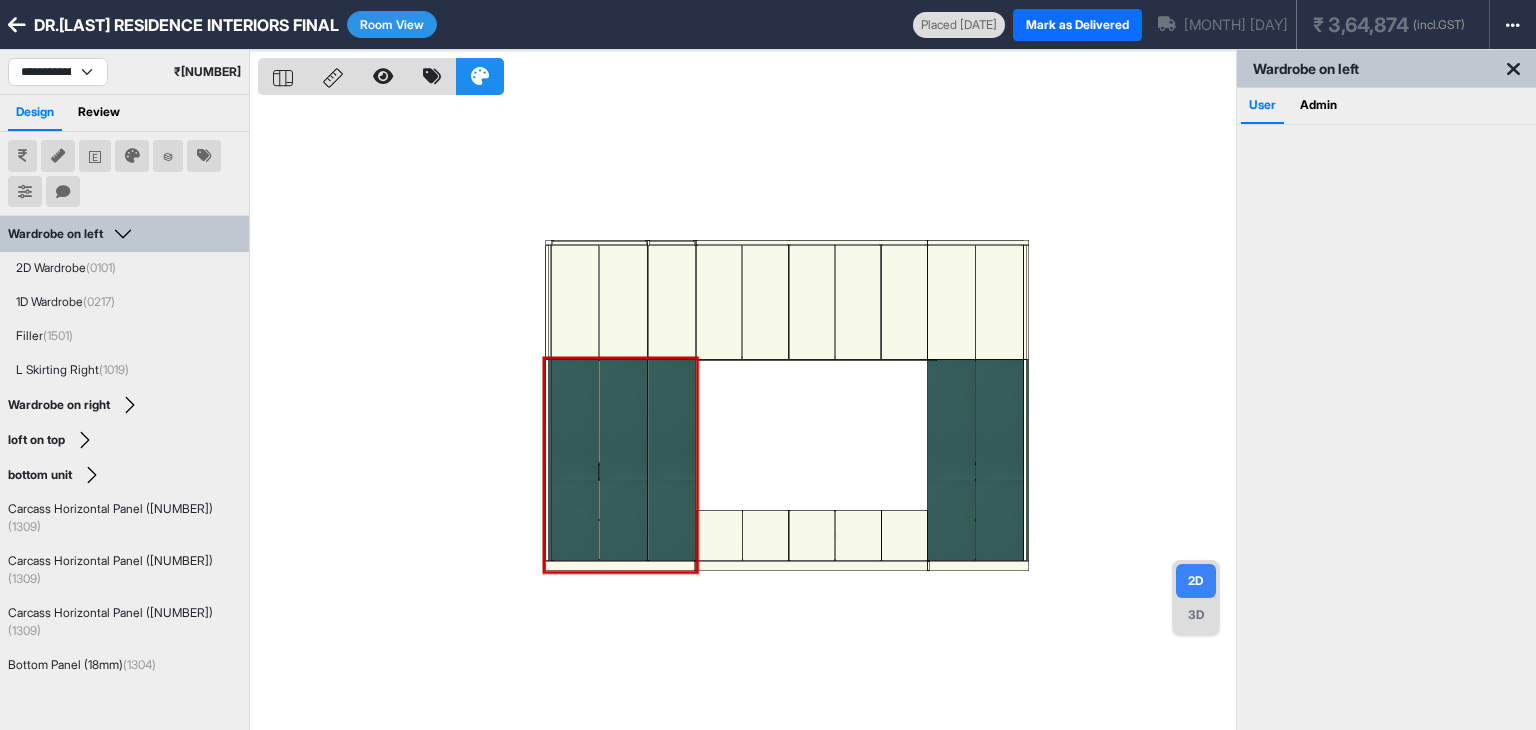 click at bounding box center [63, 192] 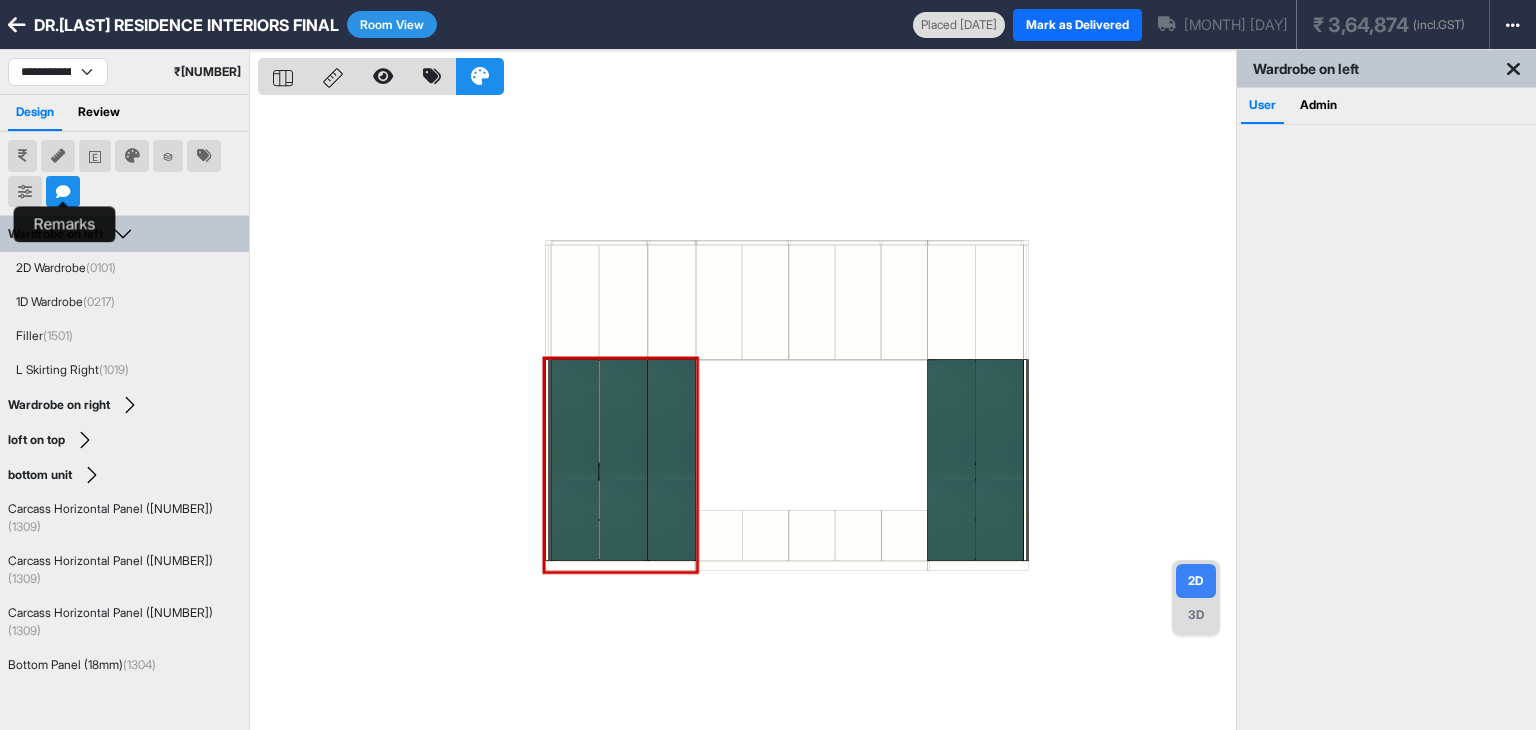 click at bounding box center (63, 192) 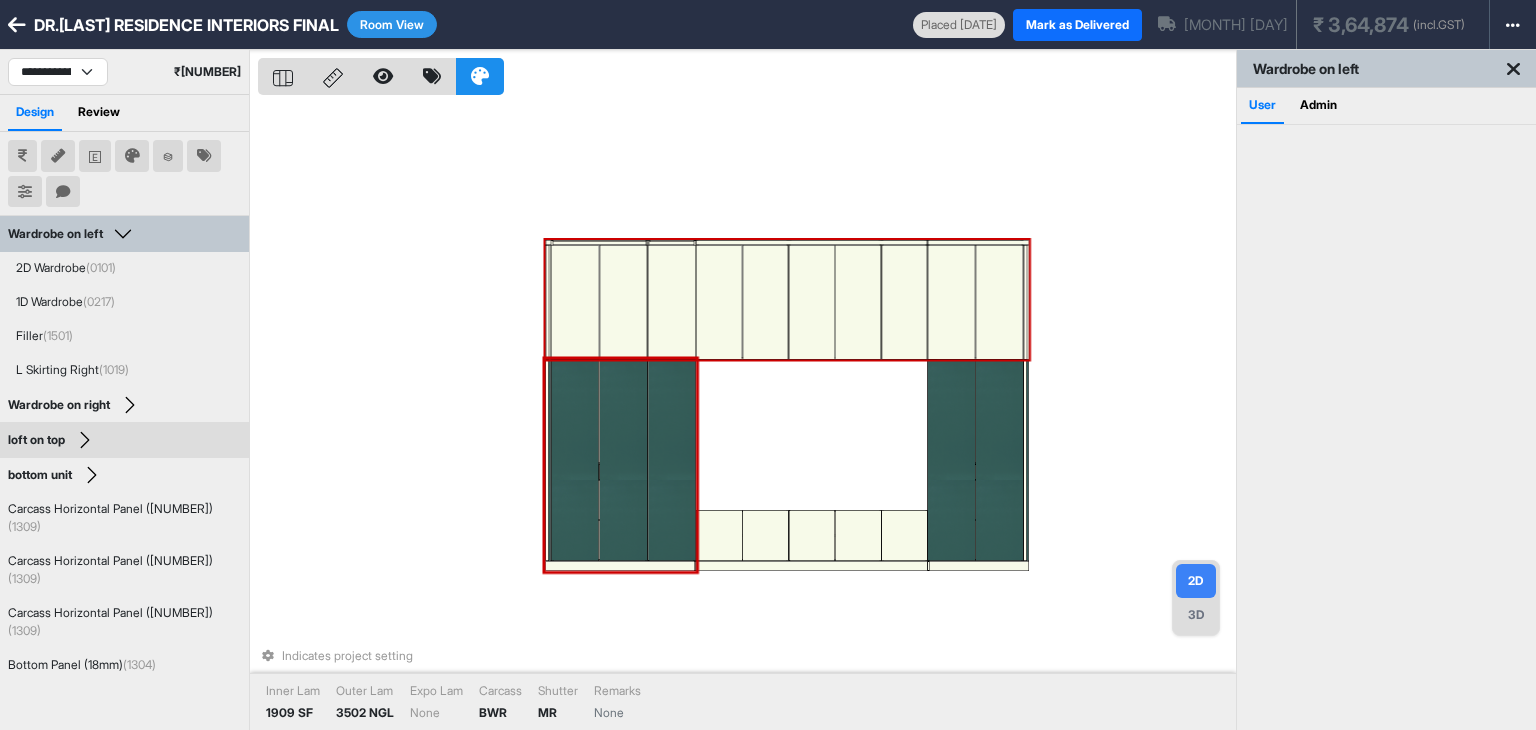 type 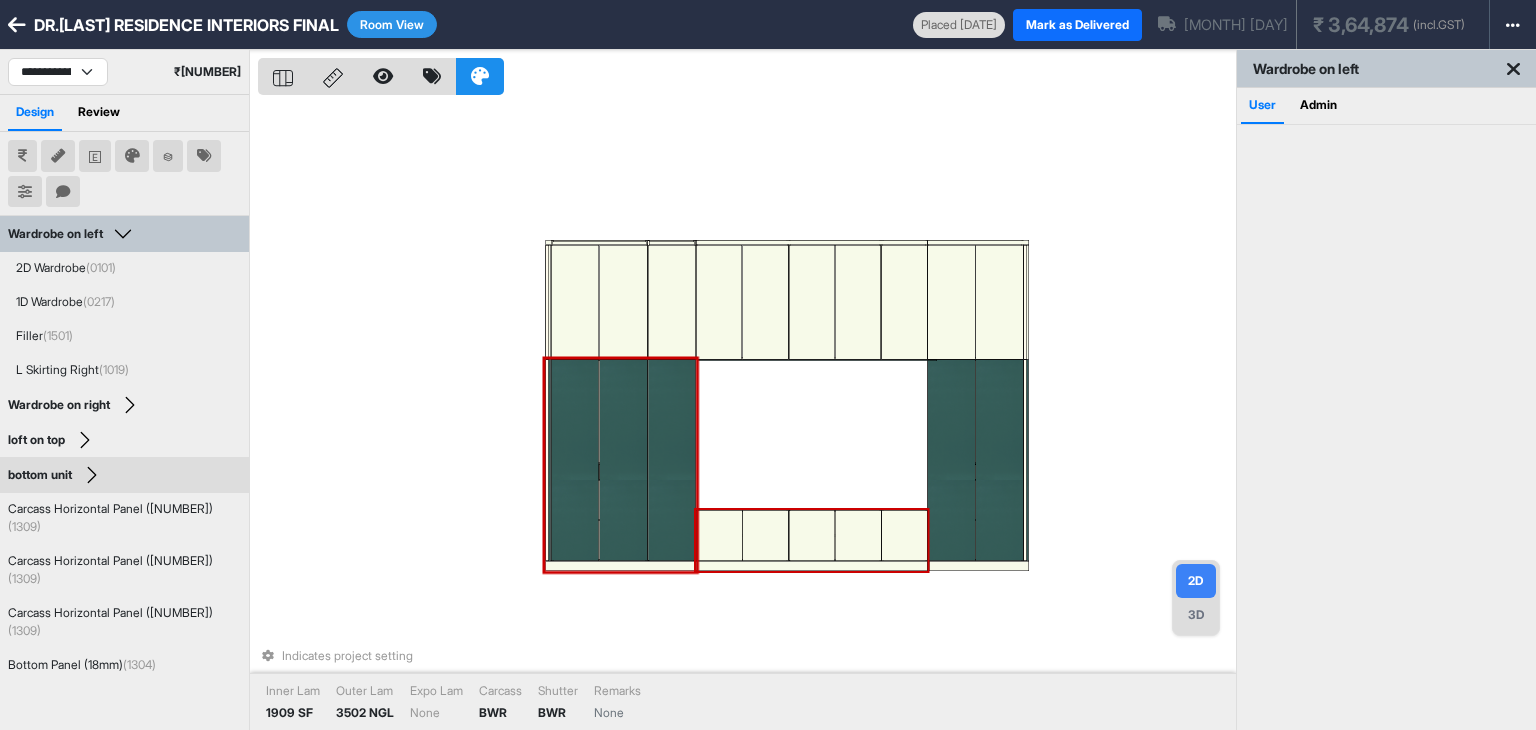 click at bounding box center [719, 535] 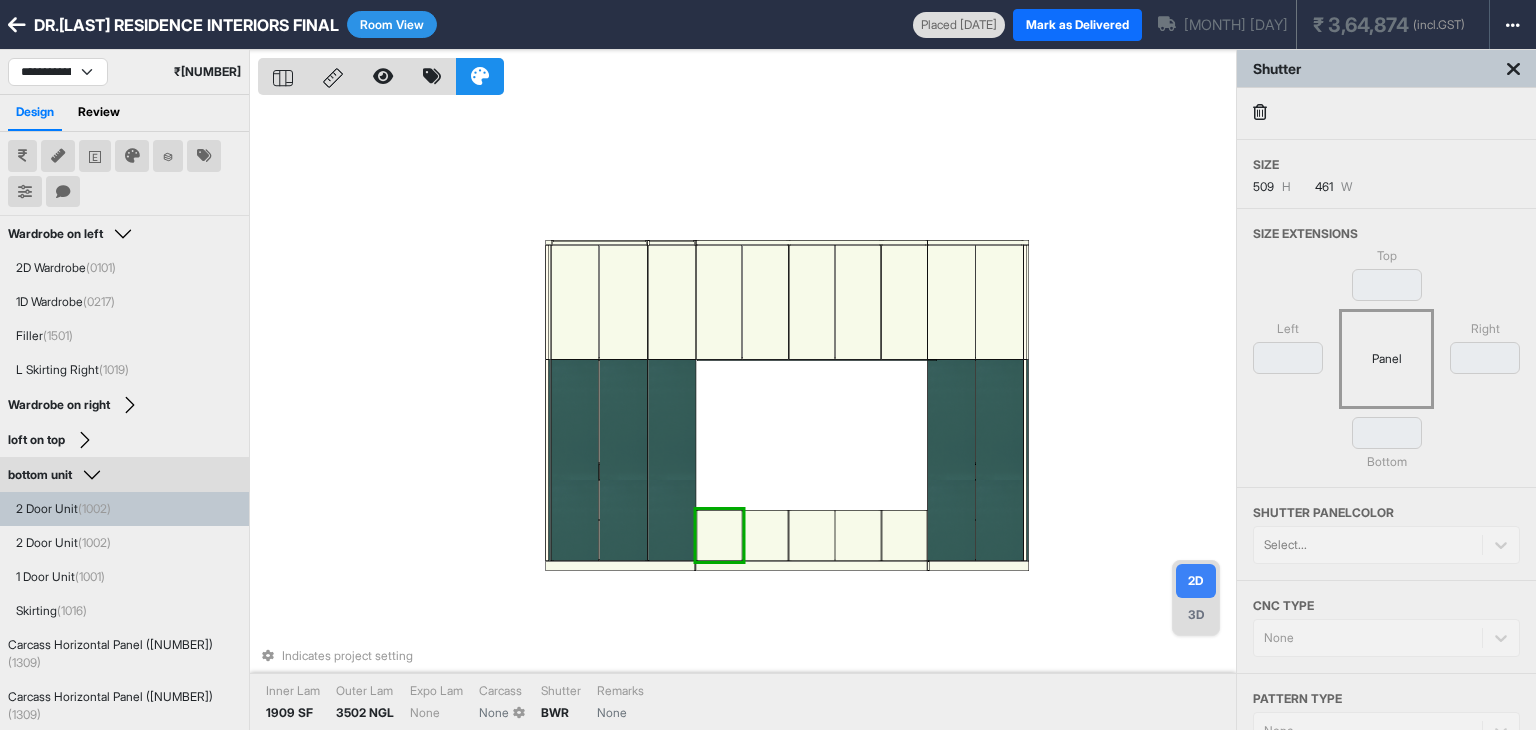 click on "Indicates project setting Inner Lam [NUMBER] SF Outer Lam [NUMBER] NGL Expo Lam None Carcass None Shutter BWR Remarks None" at bounding box center [747, 415] 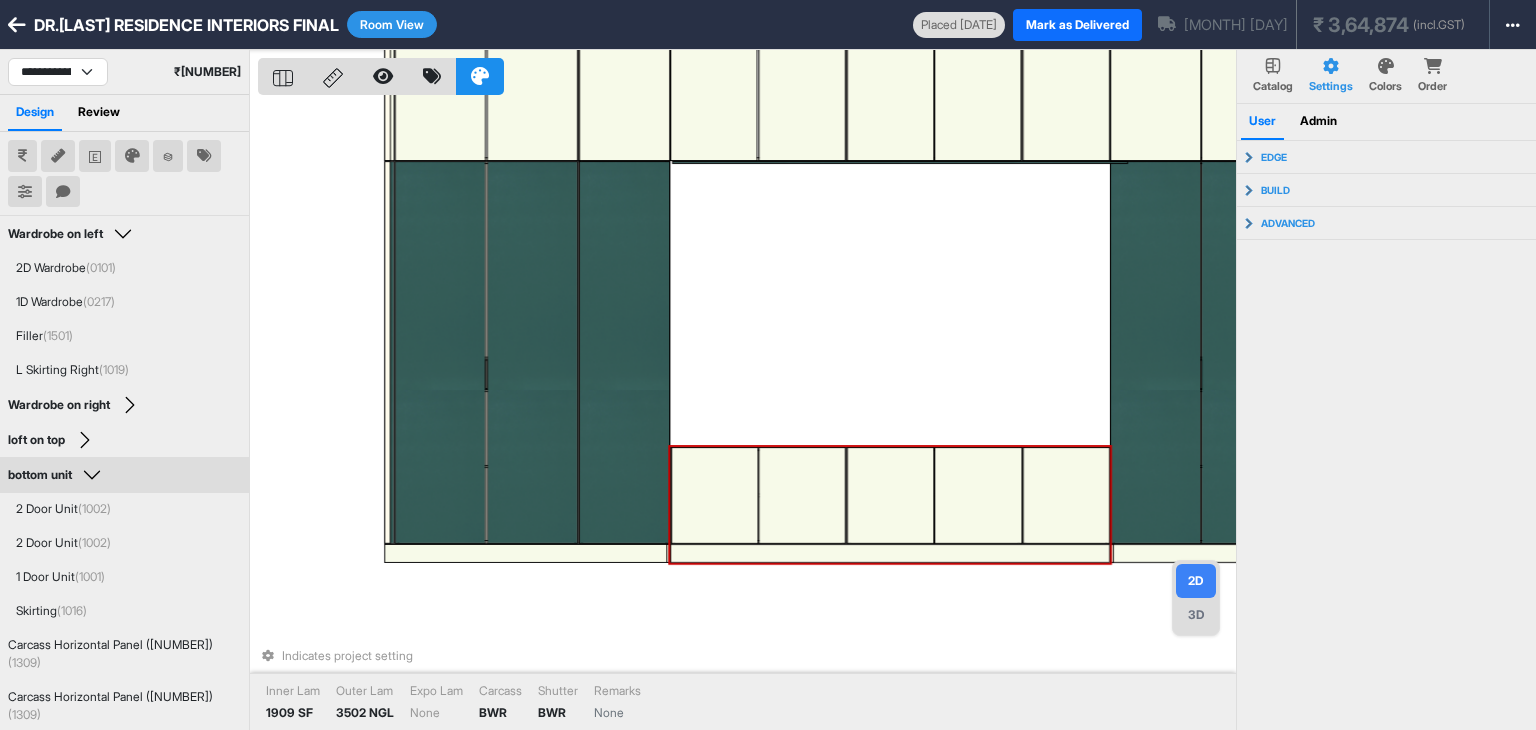 click at bounding box center (715, 495) 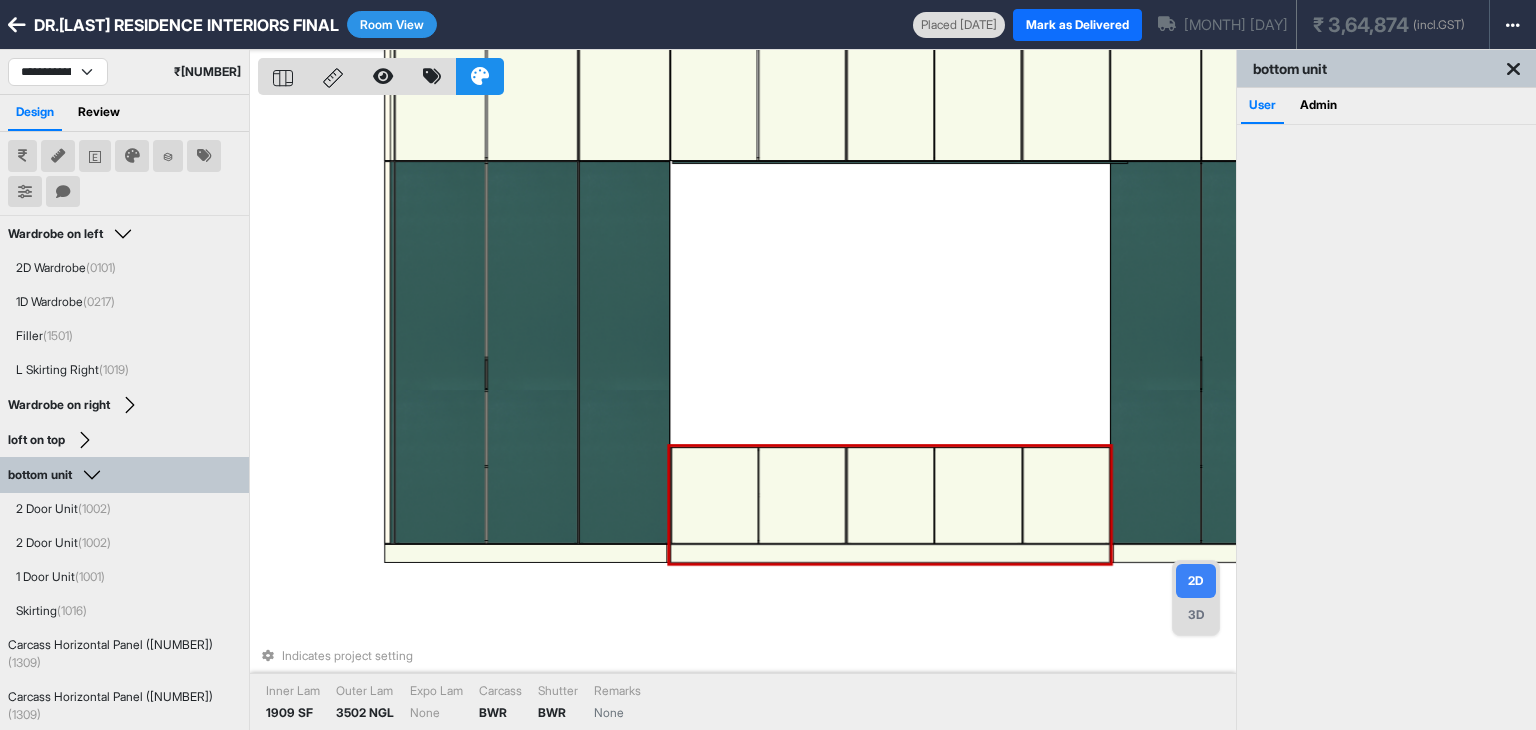 click at bounding box center (715, 495) 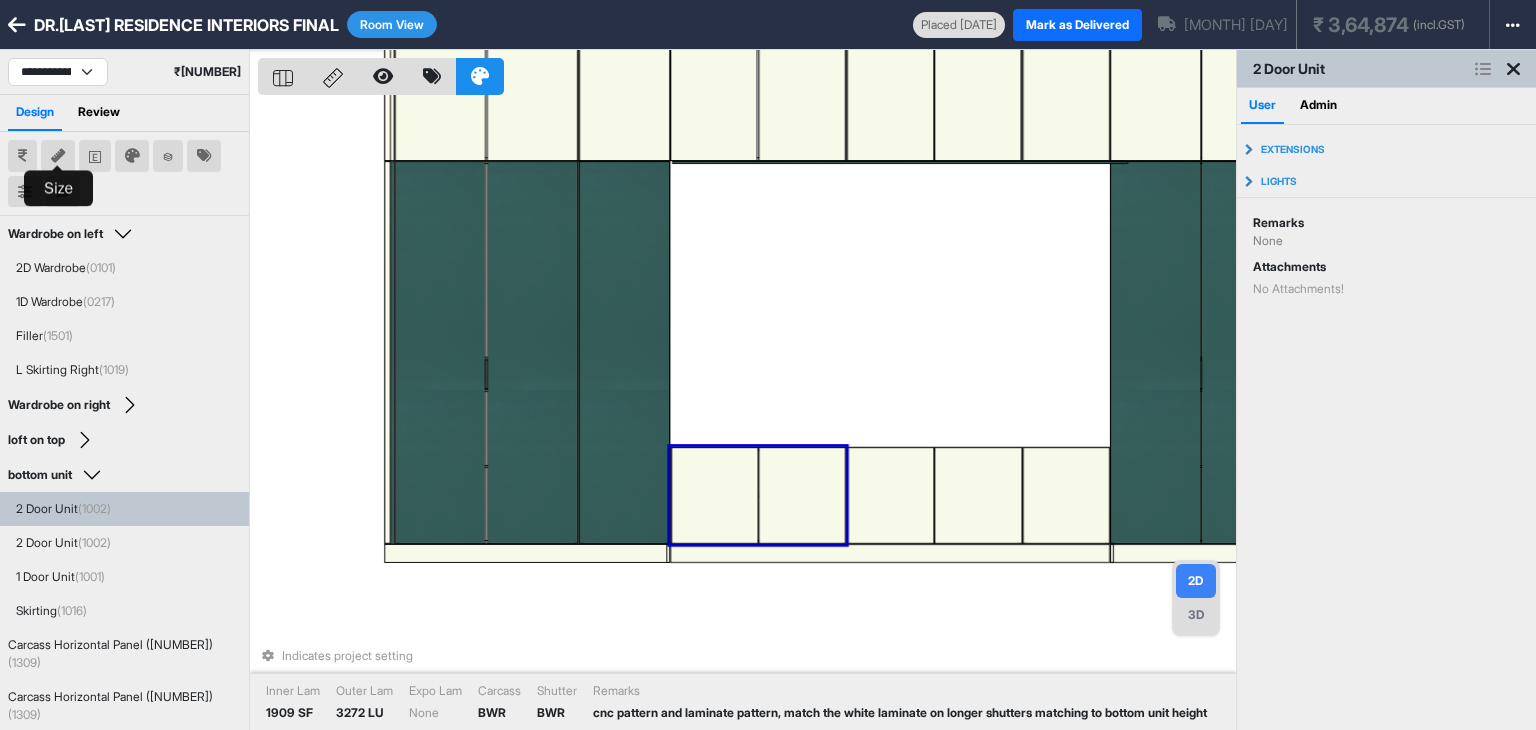 click at bounding box center [58, 156] 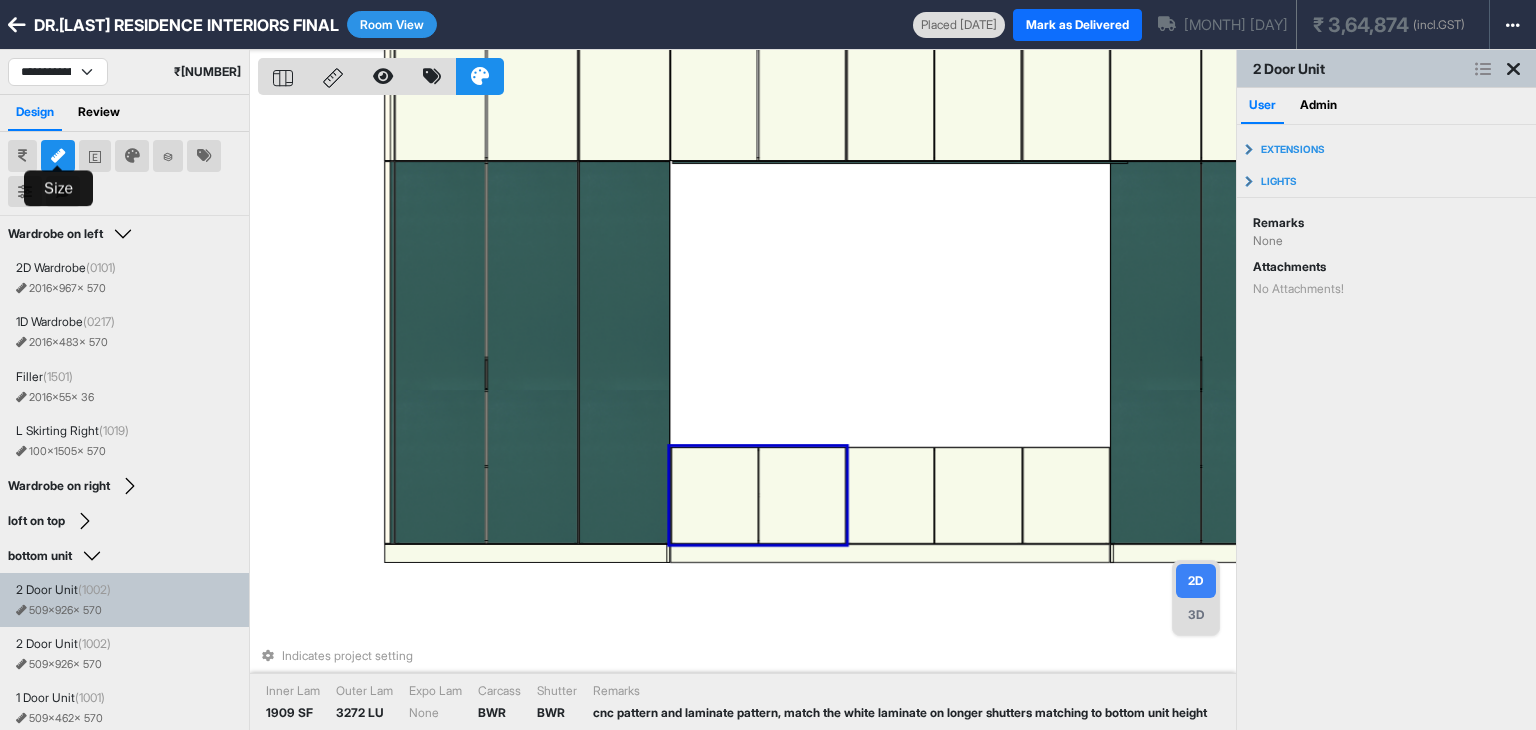 click at bounding box center (58, 156) 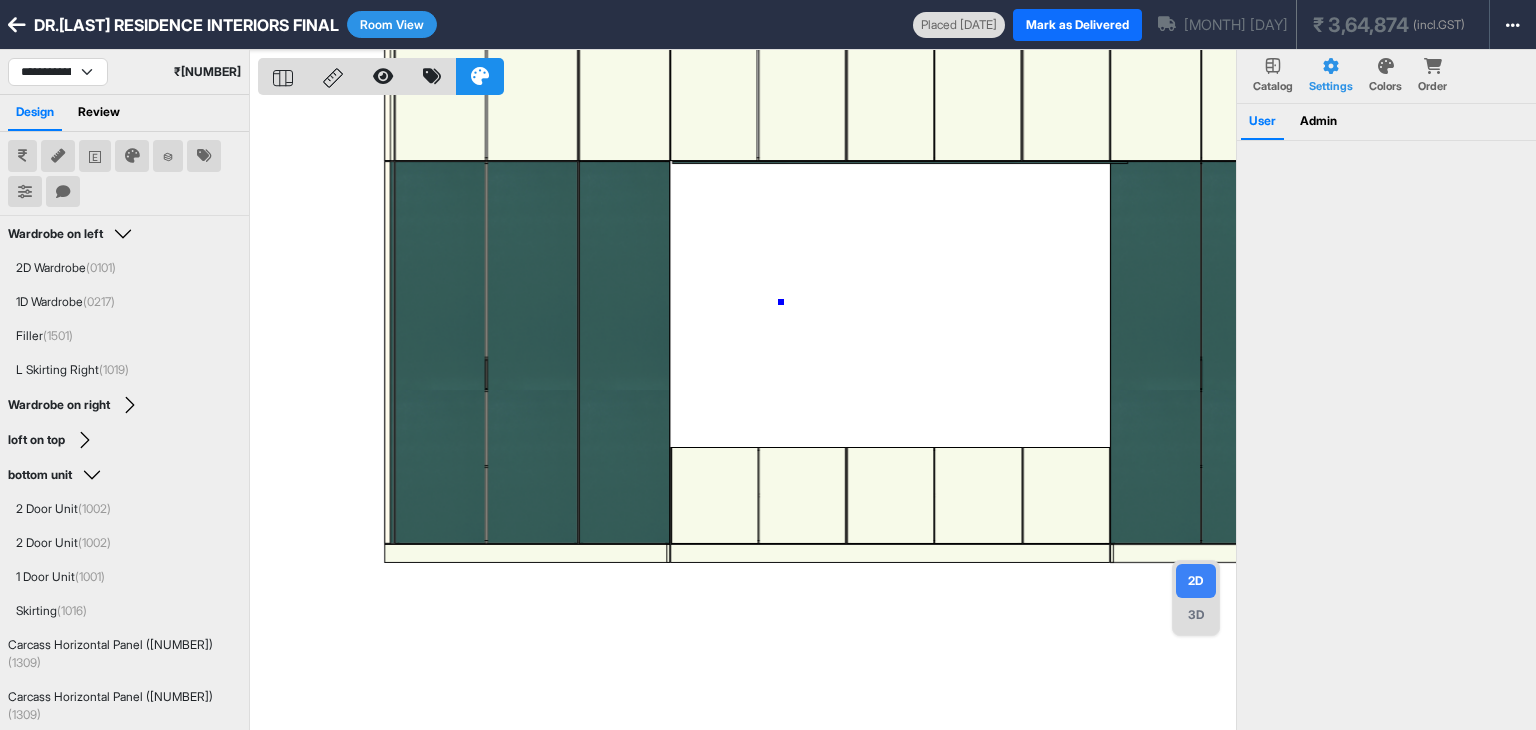 click at bounding box center (747, 415) 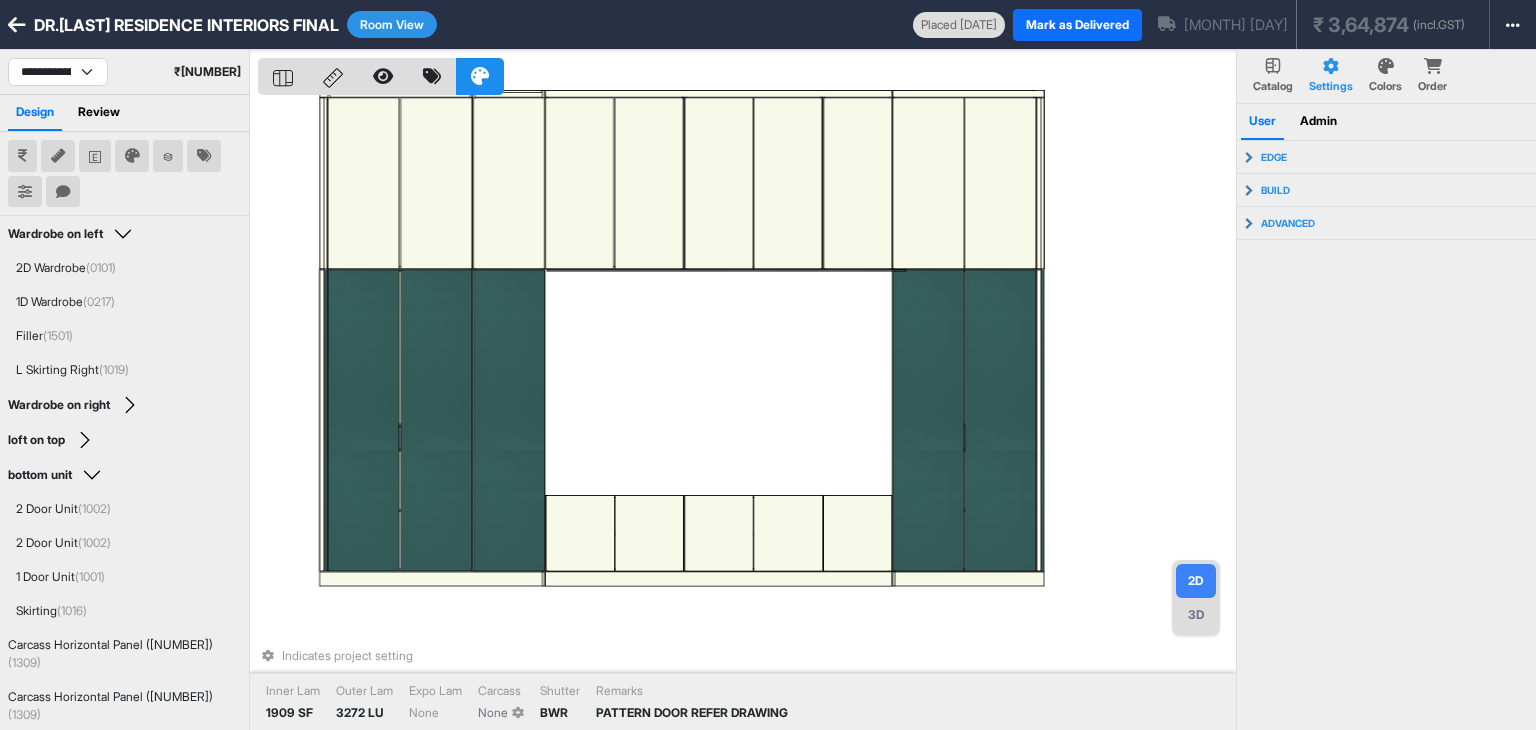 click on "Review" at bounding box center (99, 113) 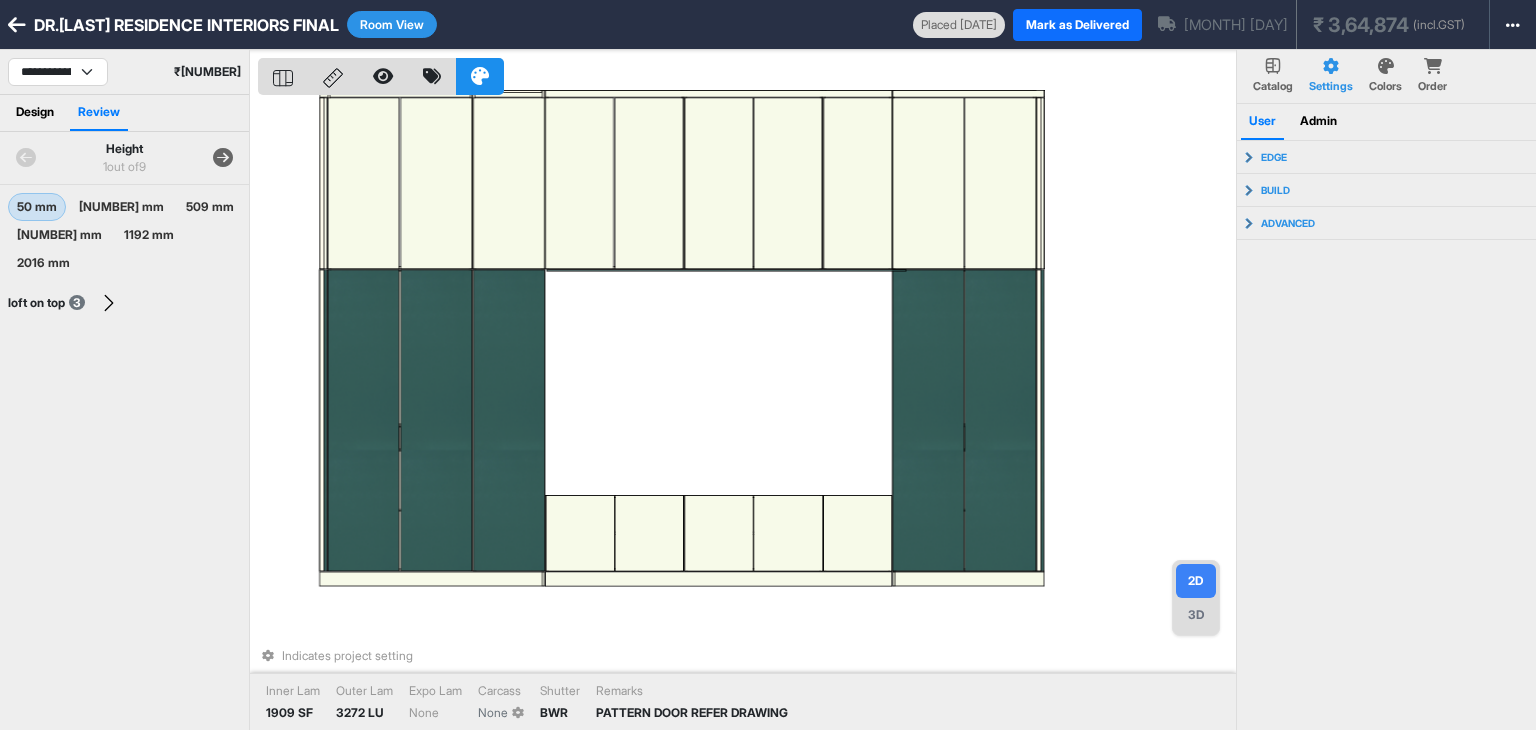 click at bounding box center (223, 158) 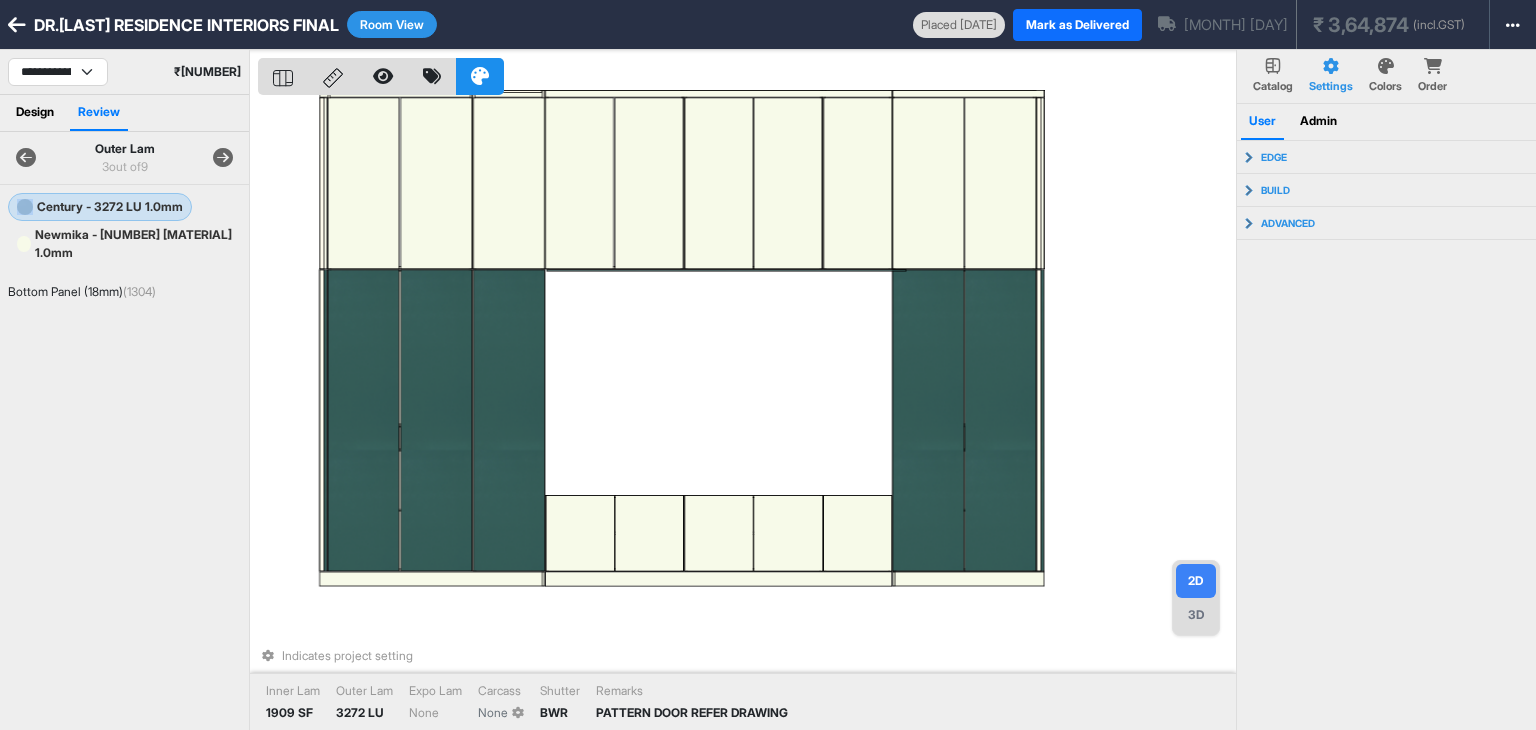 click at bounding box center (223, 158) 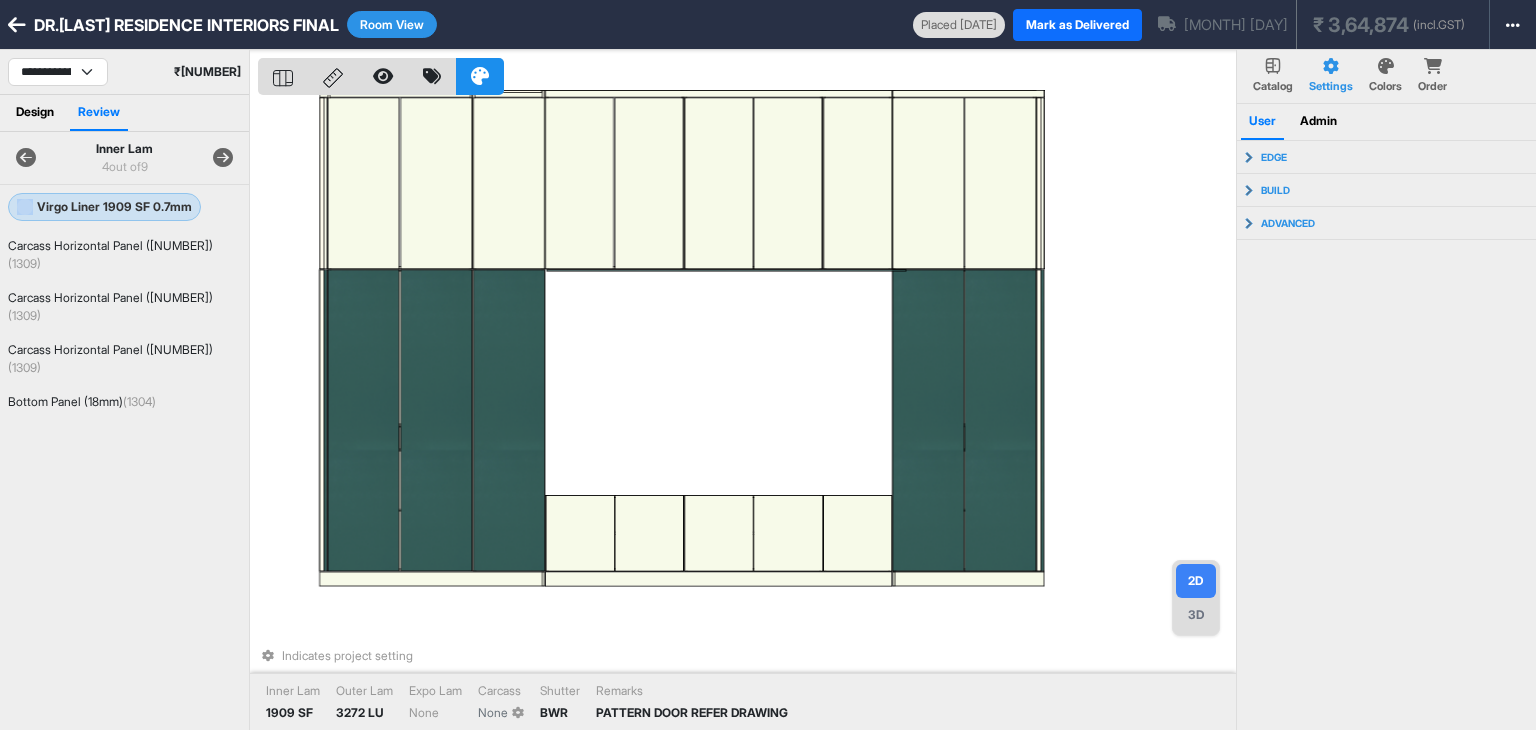 click at bounding box center (223, 158) 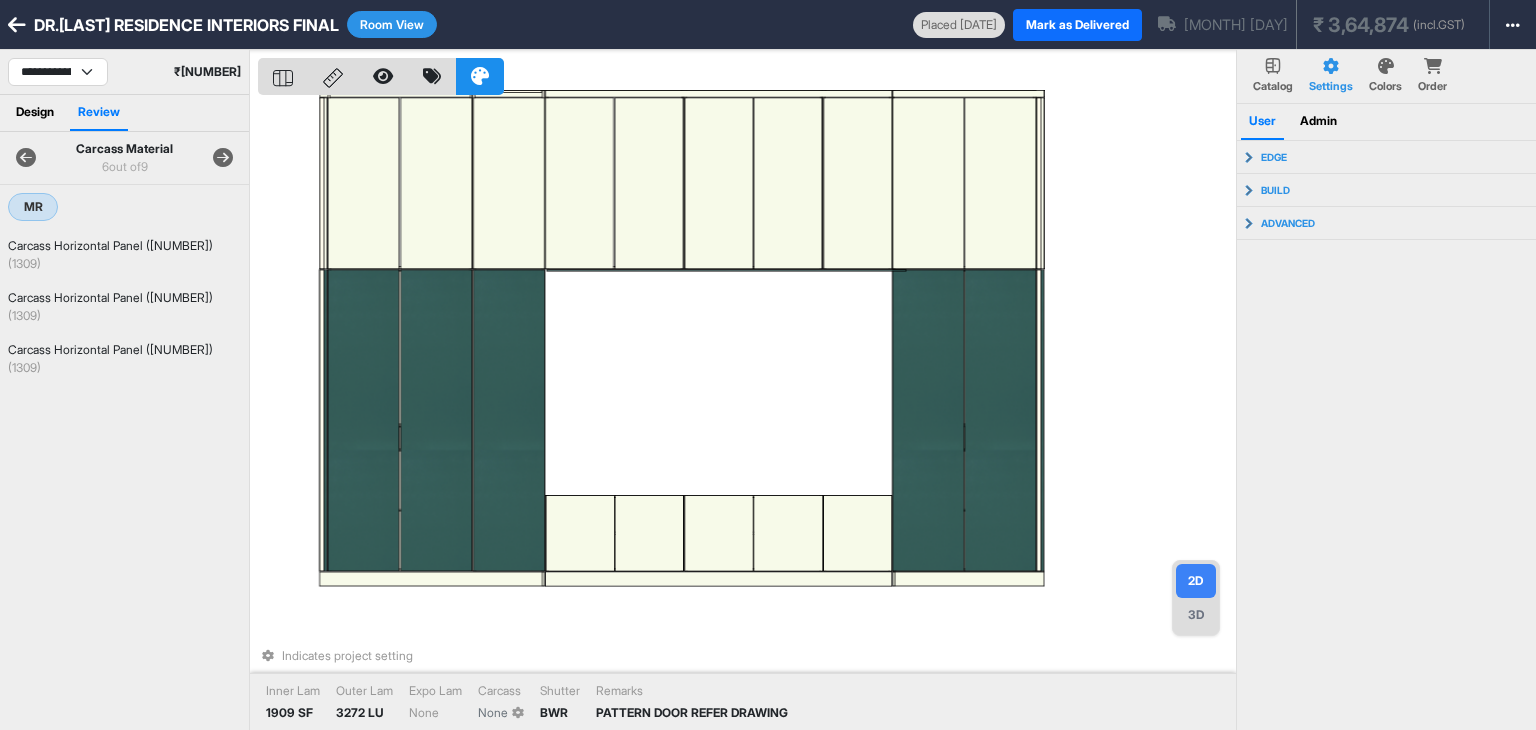 click at bounding box center (223, 158) 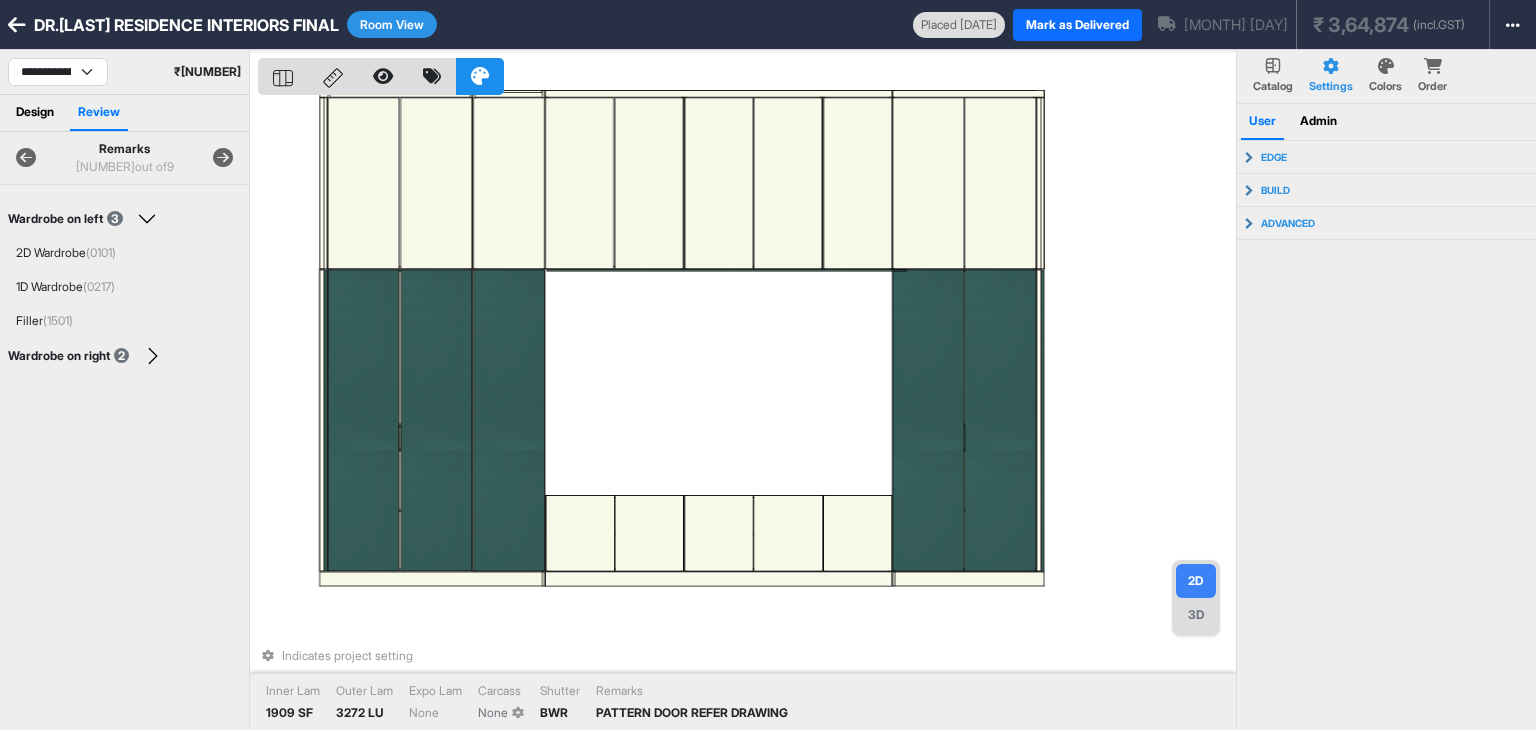 click at bounding box center (223, 158) 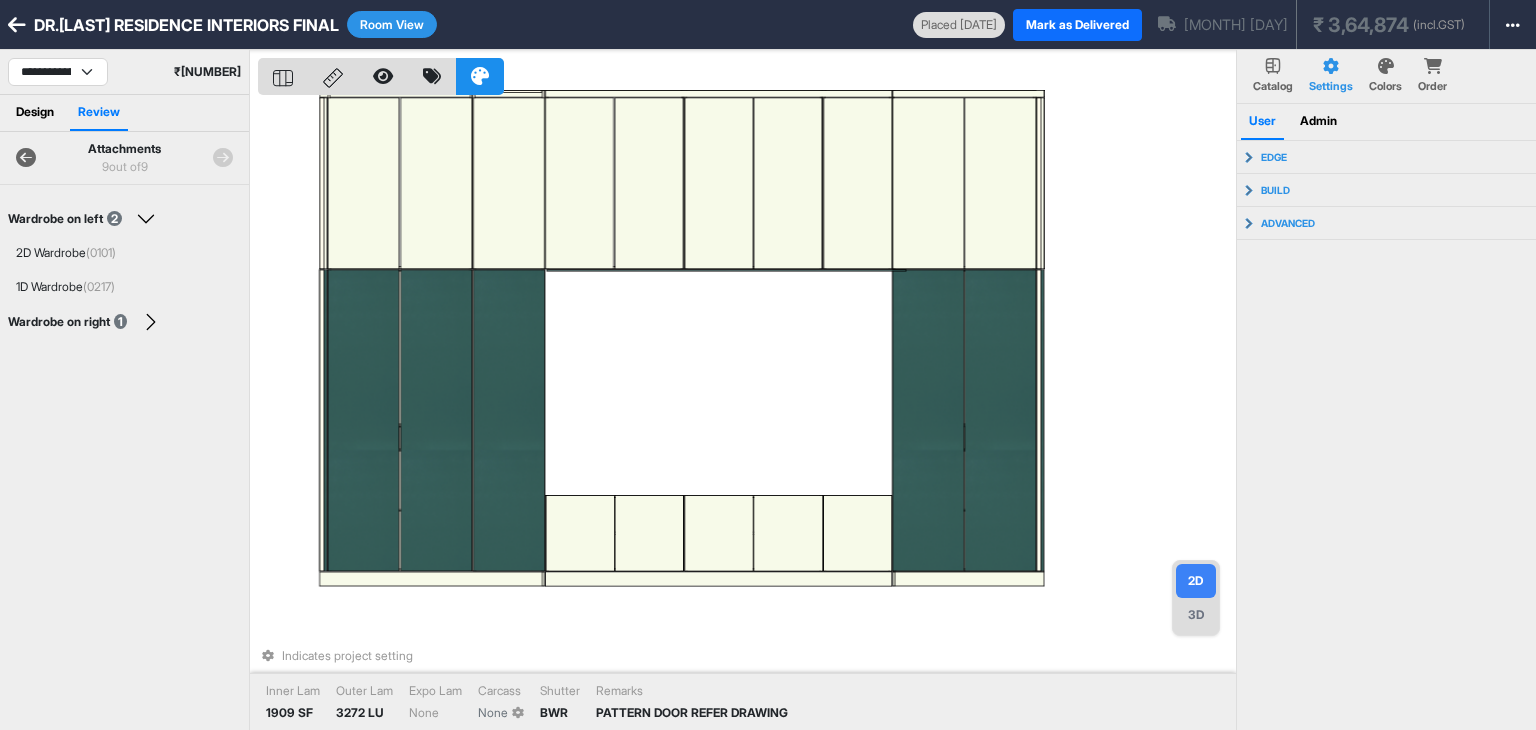 click at bounding box center [223, 158] 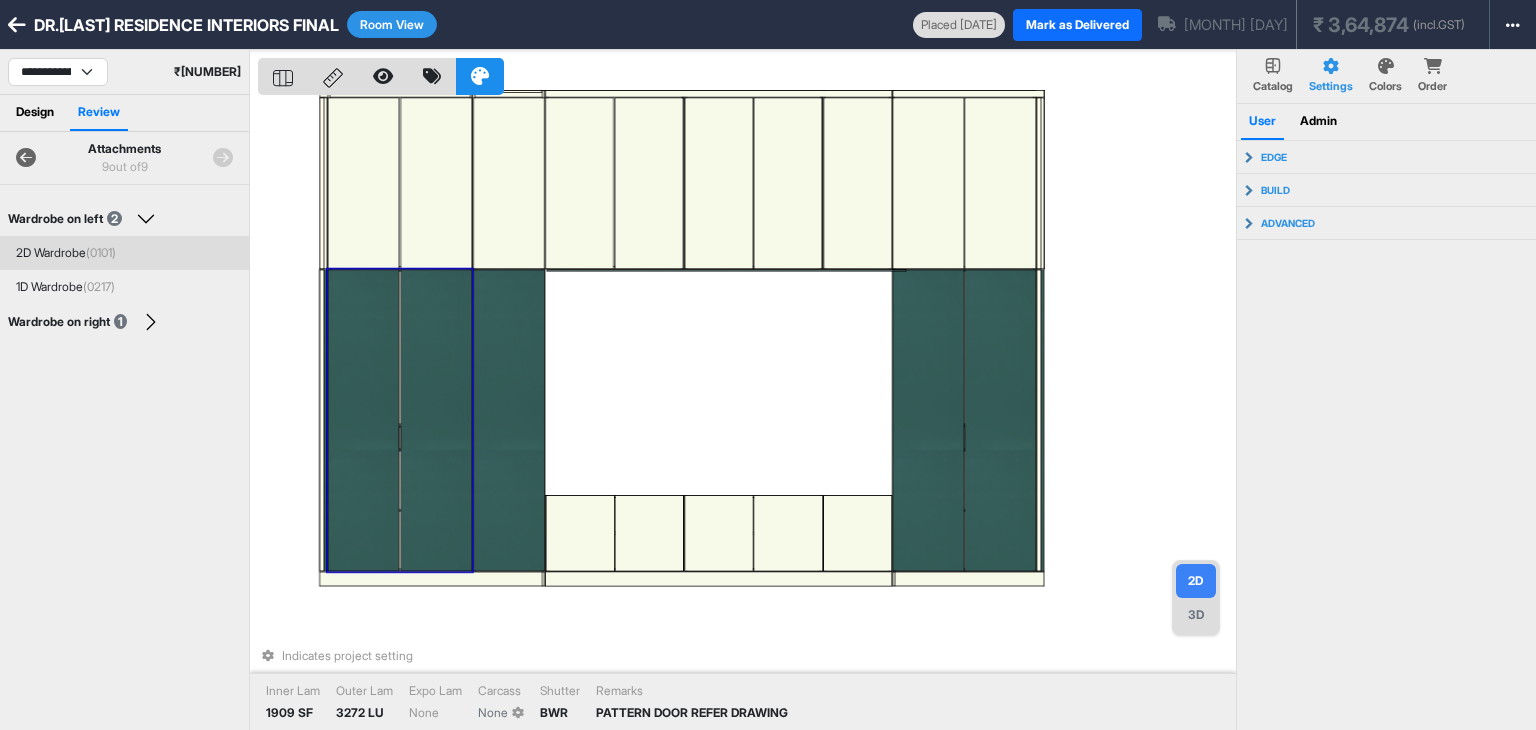 drag, startPoint x: 99, startPoint y: 234, endPoint x: 99, endPoint y: 245, distance: 11 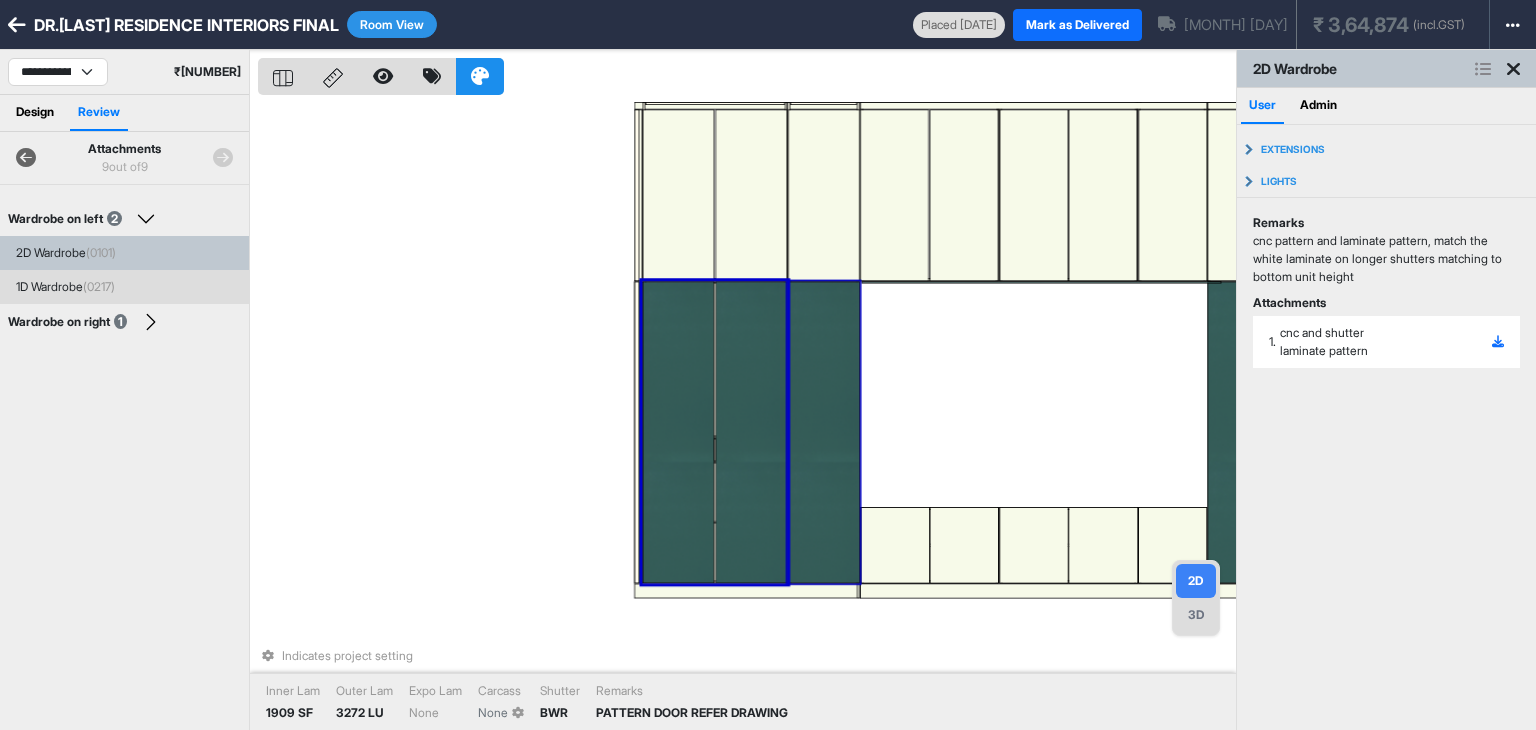 drag, startPoint x: 99, startPoint y: 245, endPoint x: 99, endPoint y: 270, distance: 25 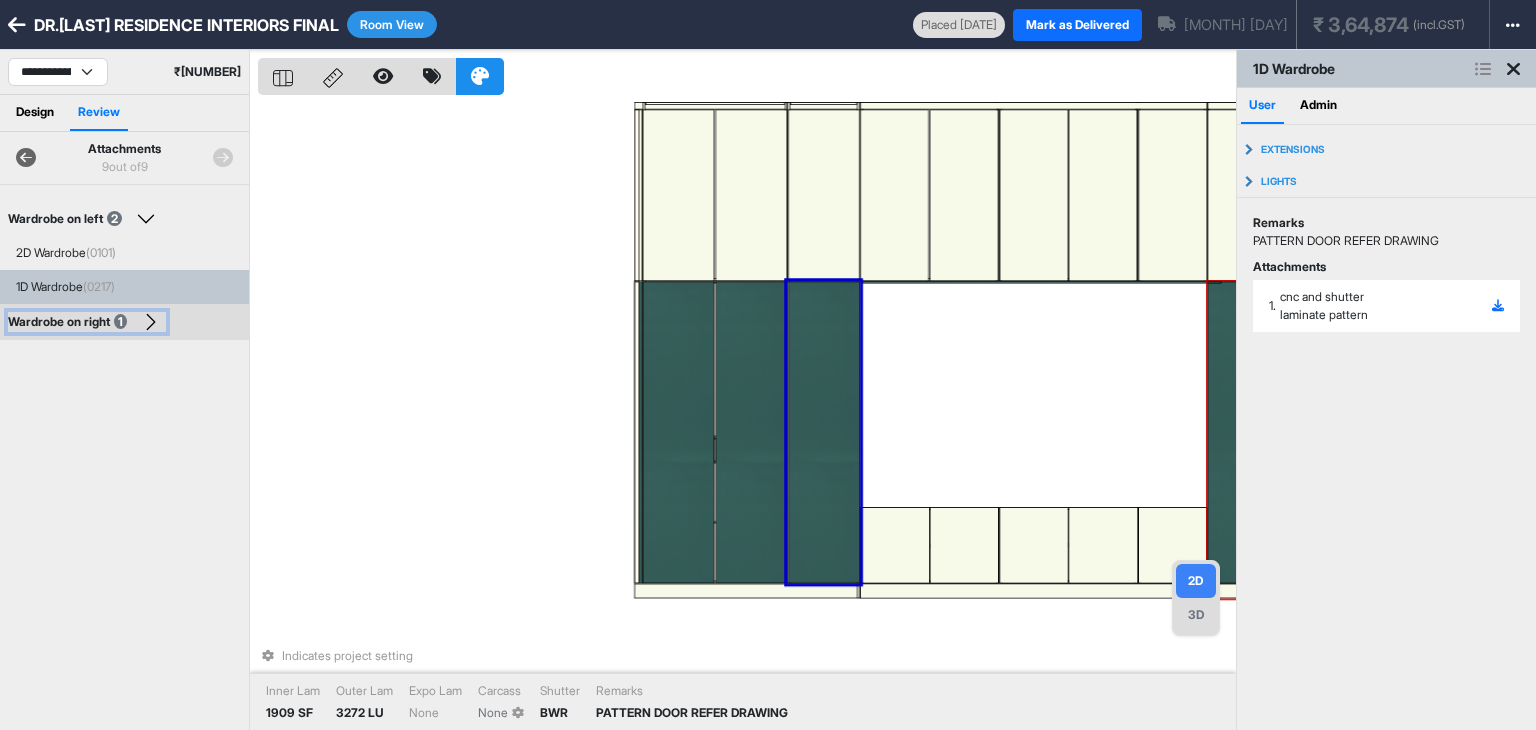 click on "Wardrobe on right 1" at bounding box center (87, 322) 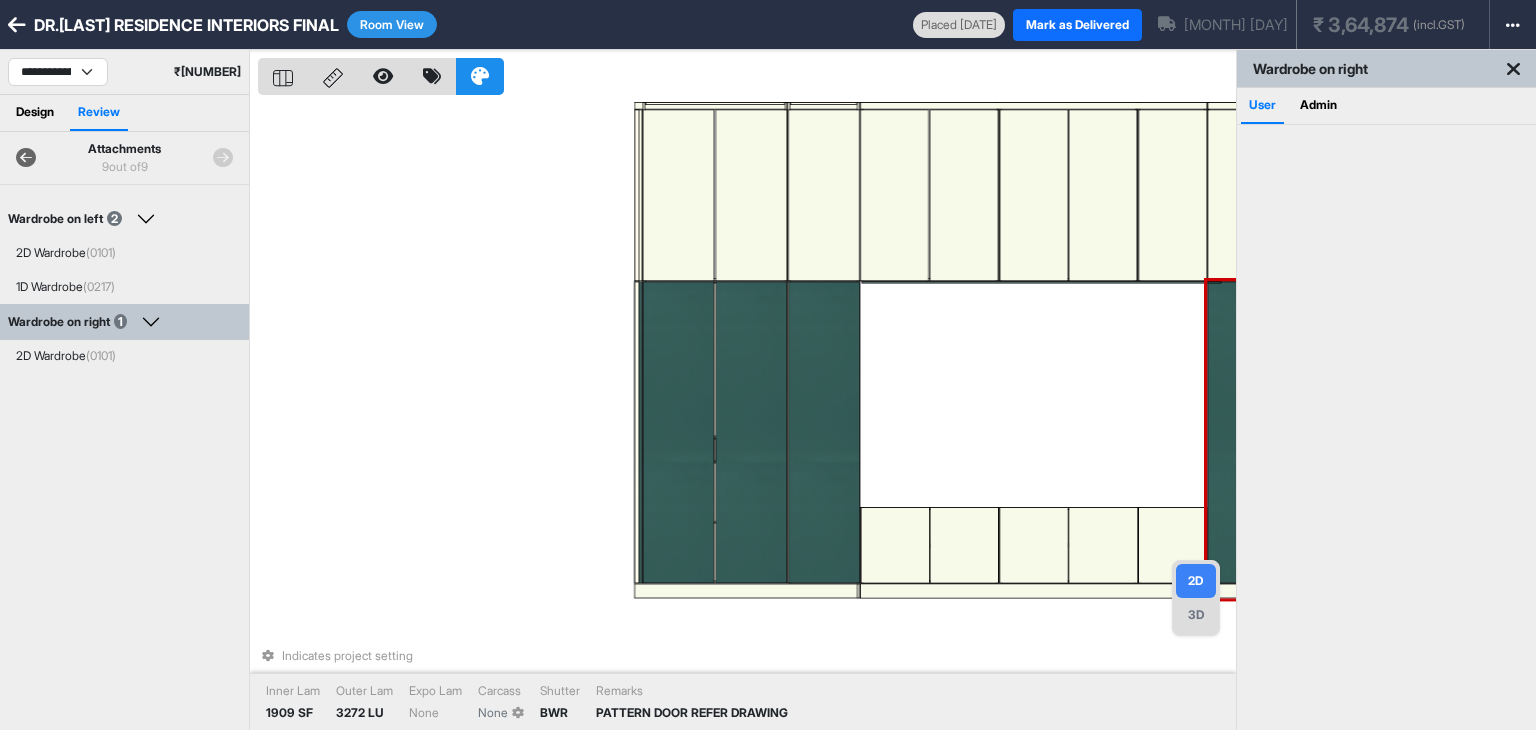click on "Wardrobe on right 1" at bounding box center (87, 322) 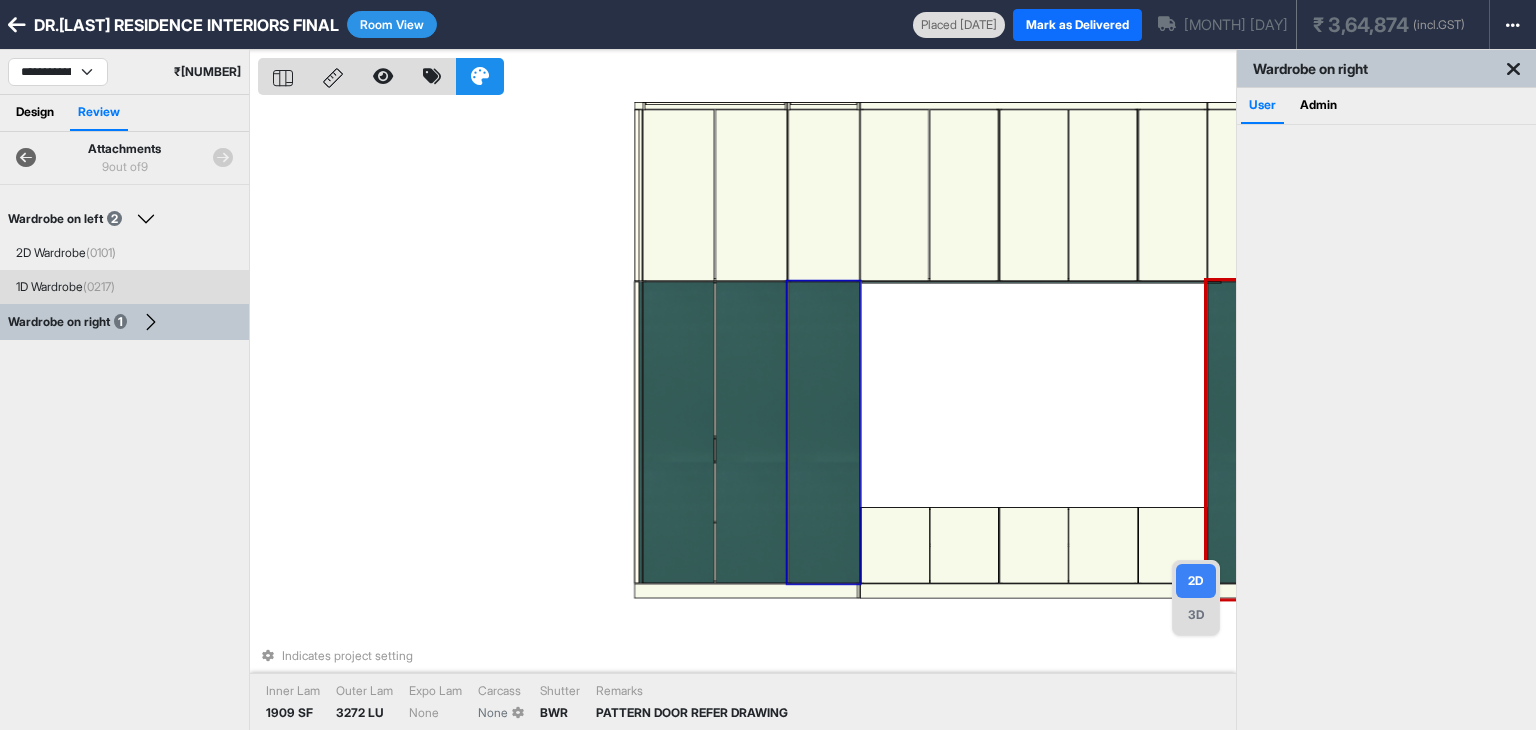 click on "1D Wardrobe  (0217)" at bounding box center [128, 287] 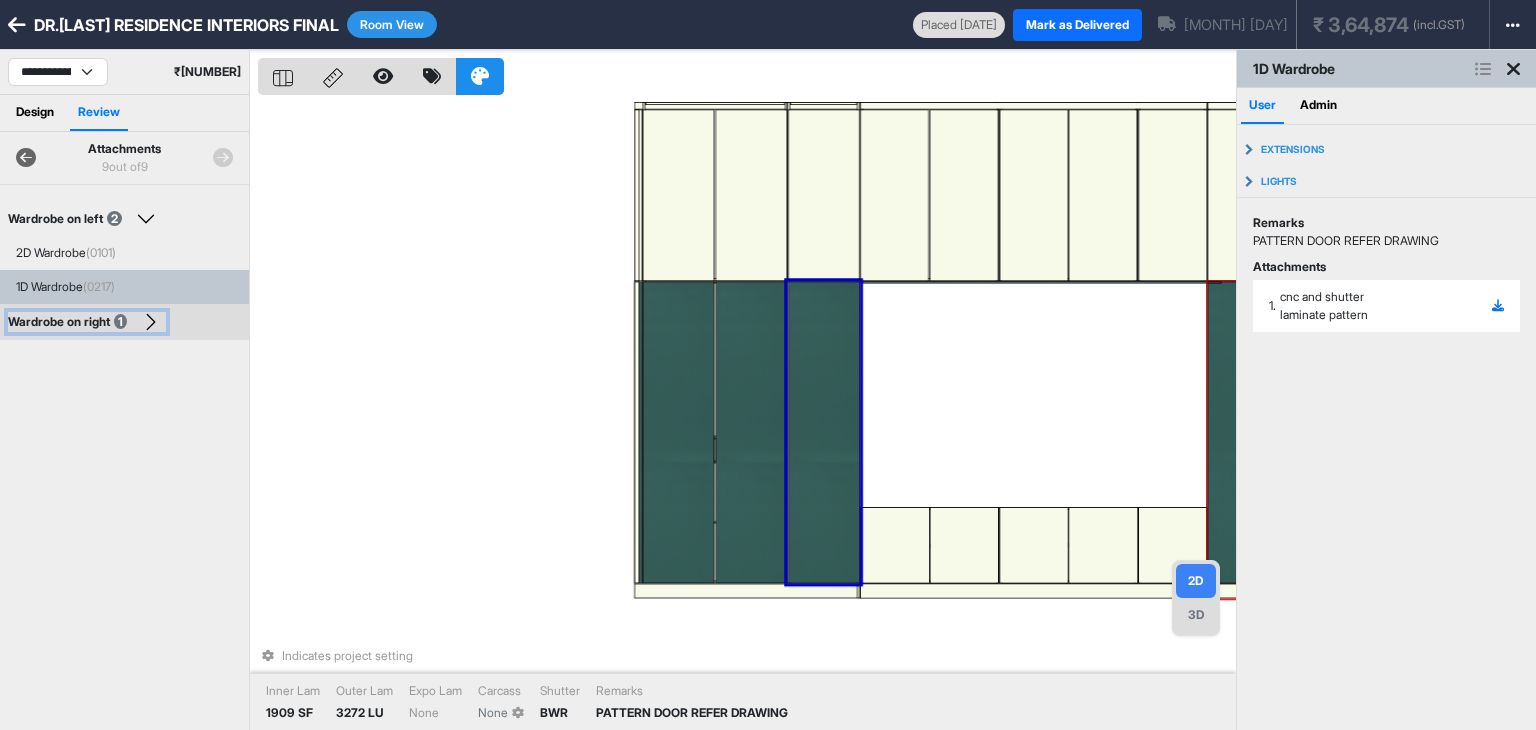 click on "Wardrobe on right 1" at bounding box center (69, 322) 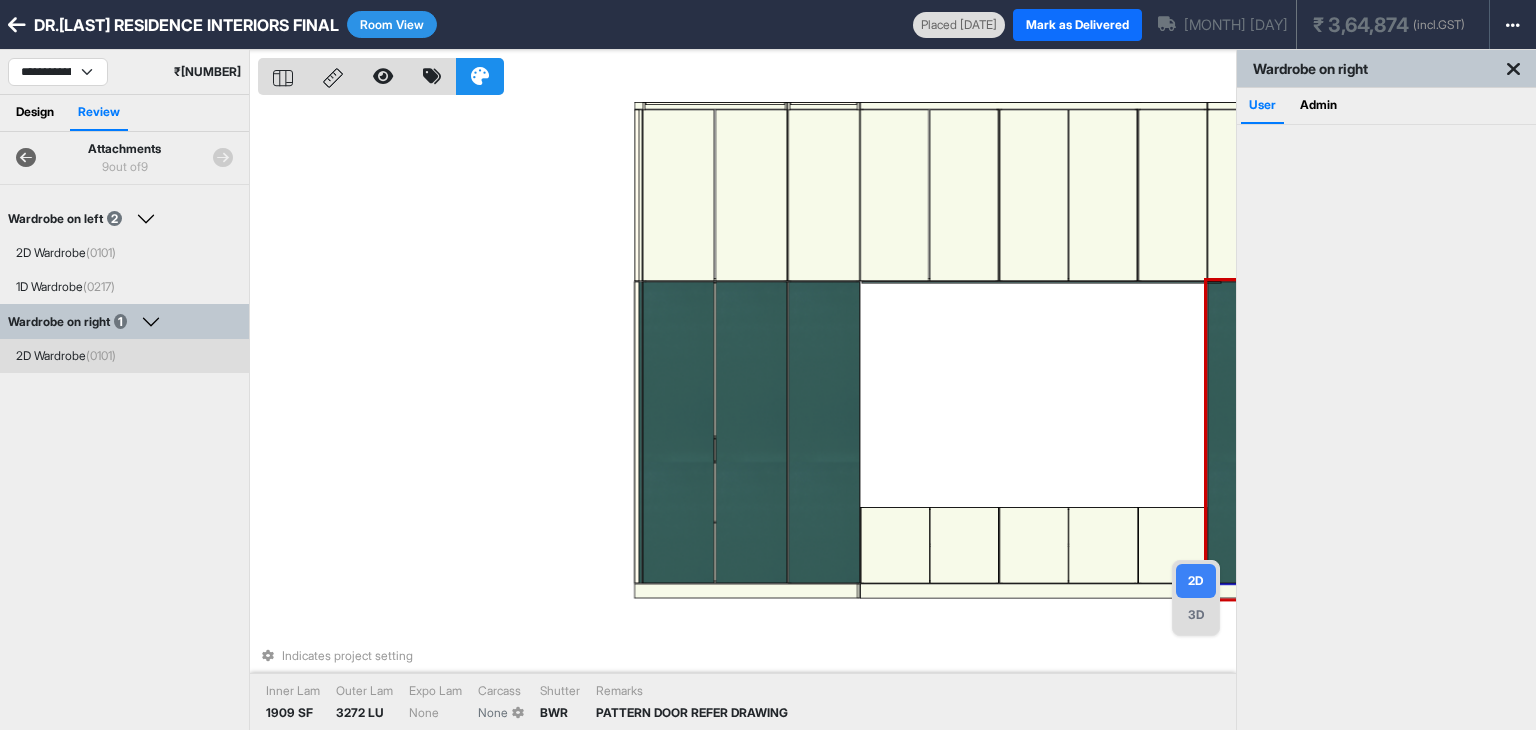 click on "(0101)" at bounding box center (101, 355) 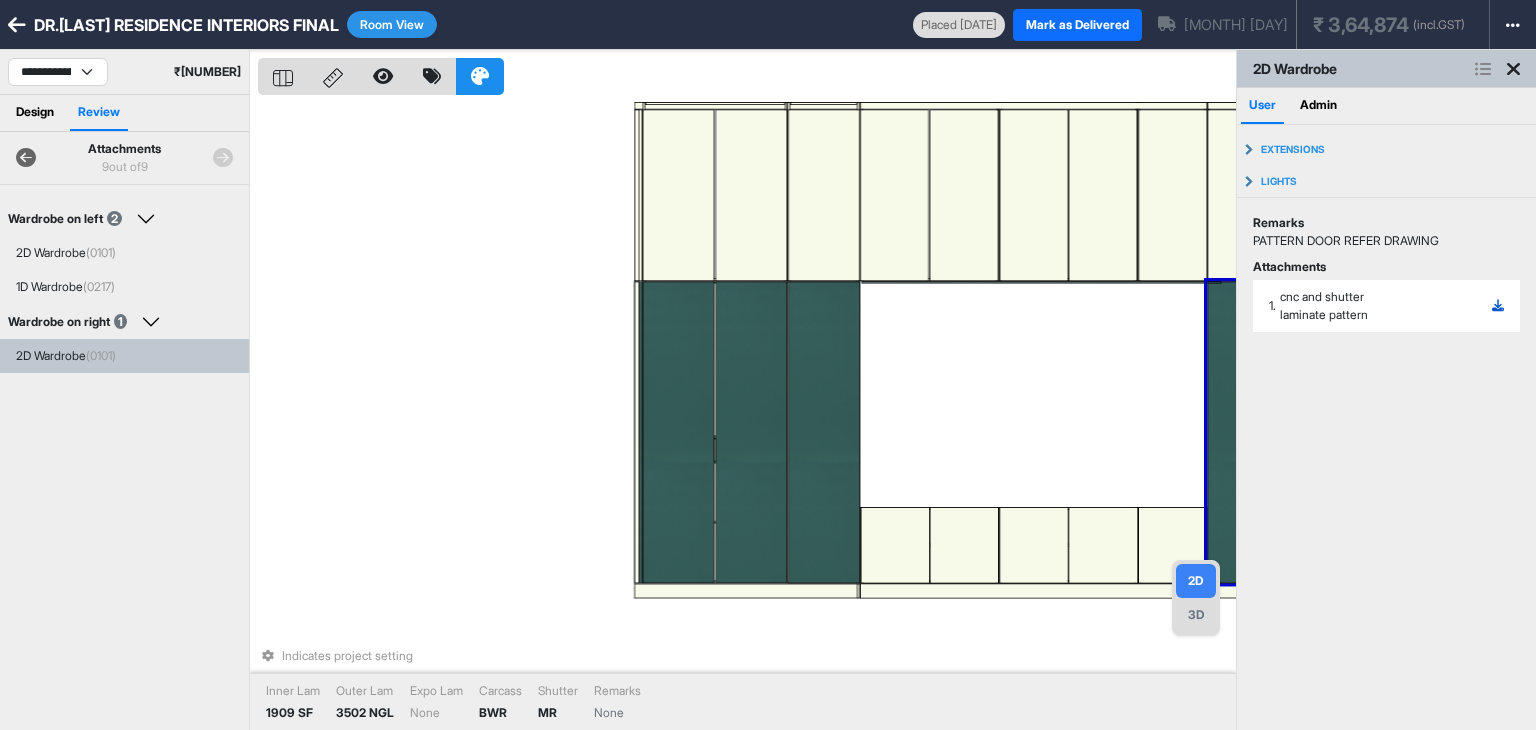 click at bounding box center [1498, 306] 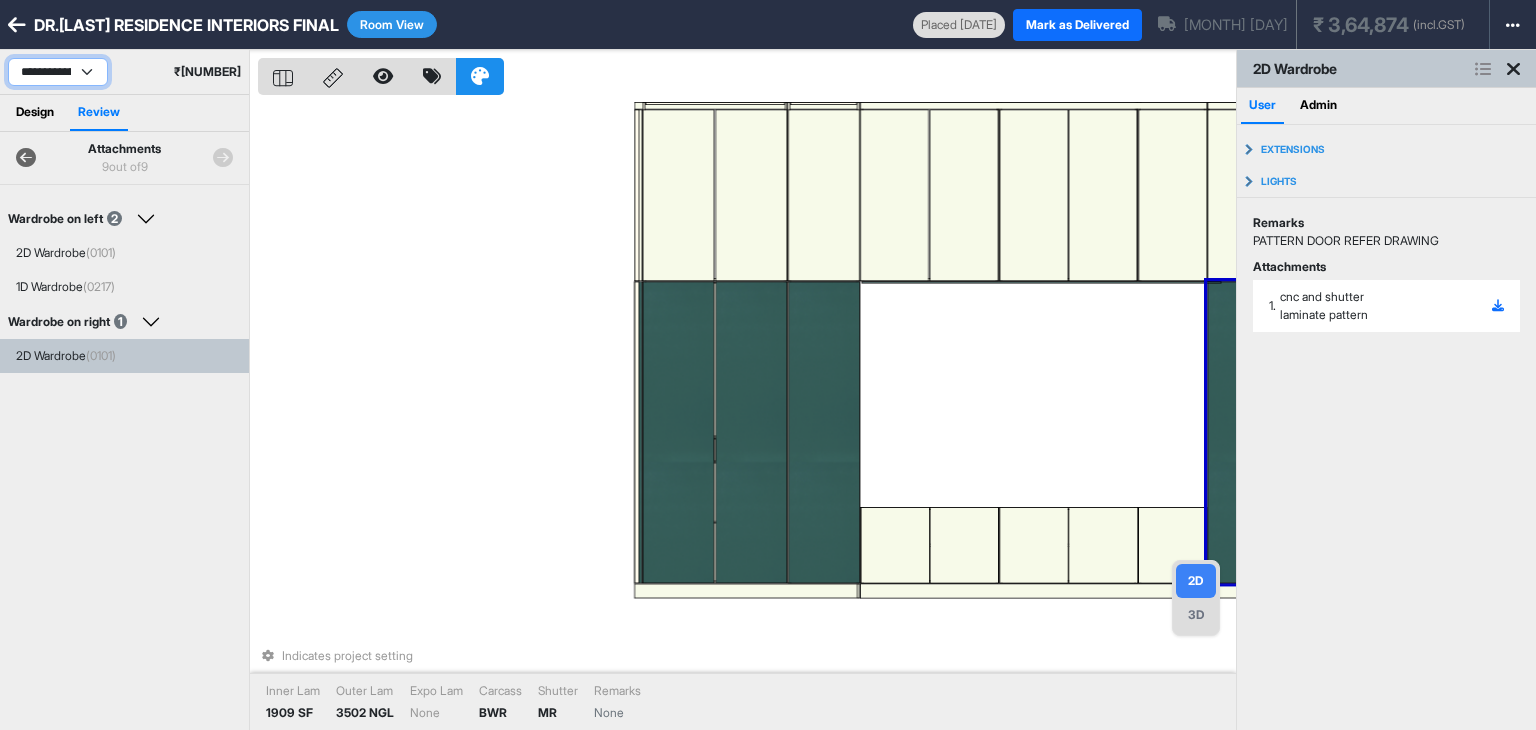 click on "**********" at bounding box center [58, 72] 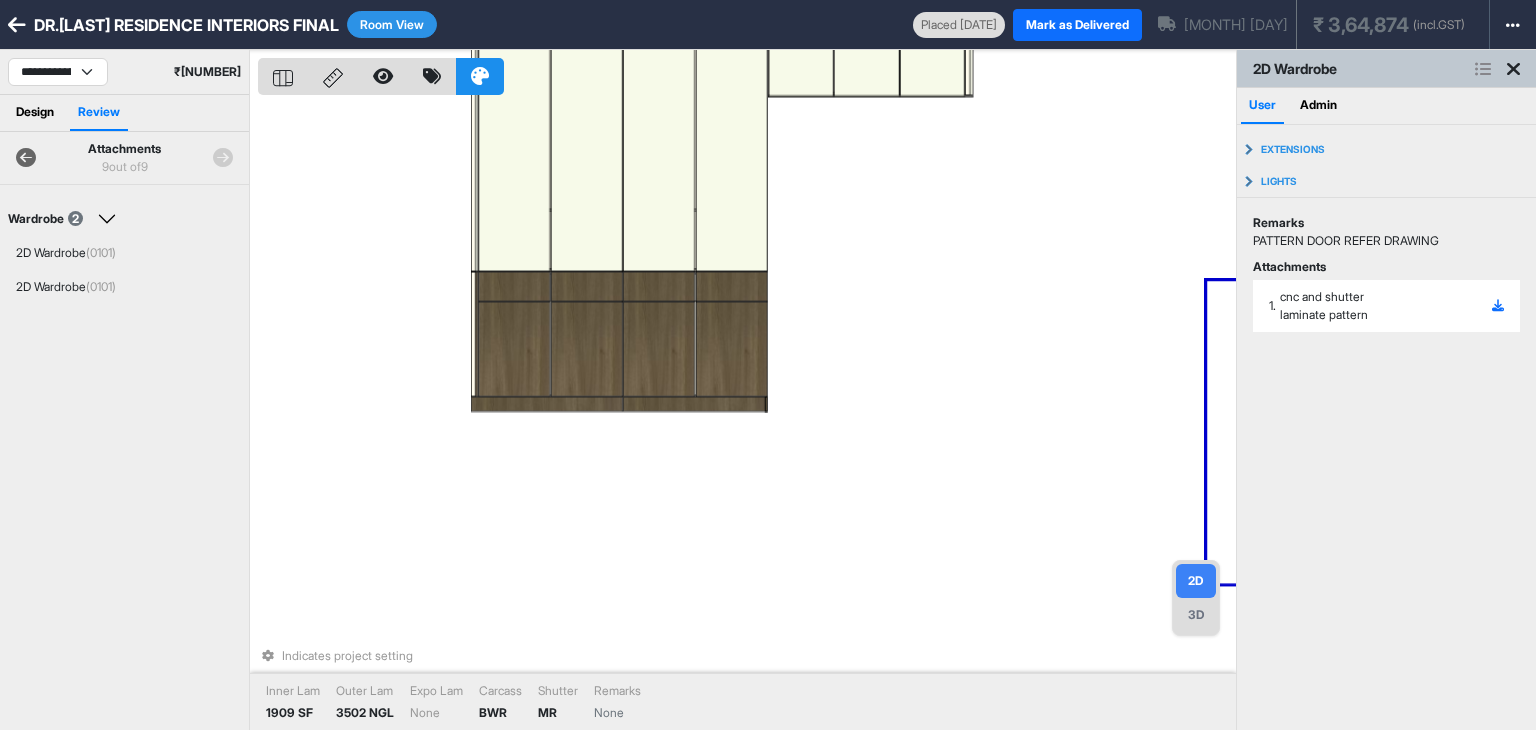click on "Review" at bounding box center (99, 113) 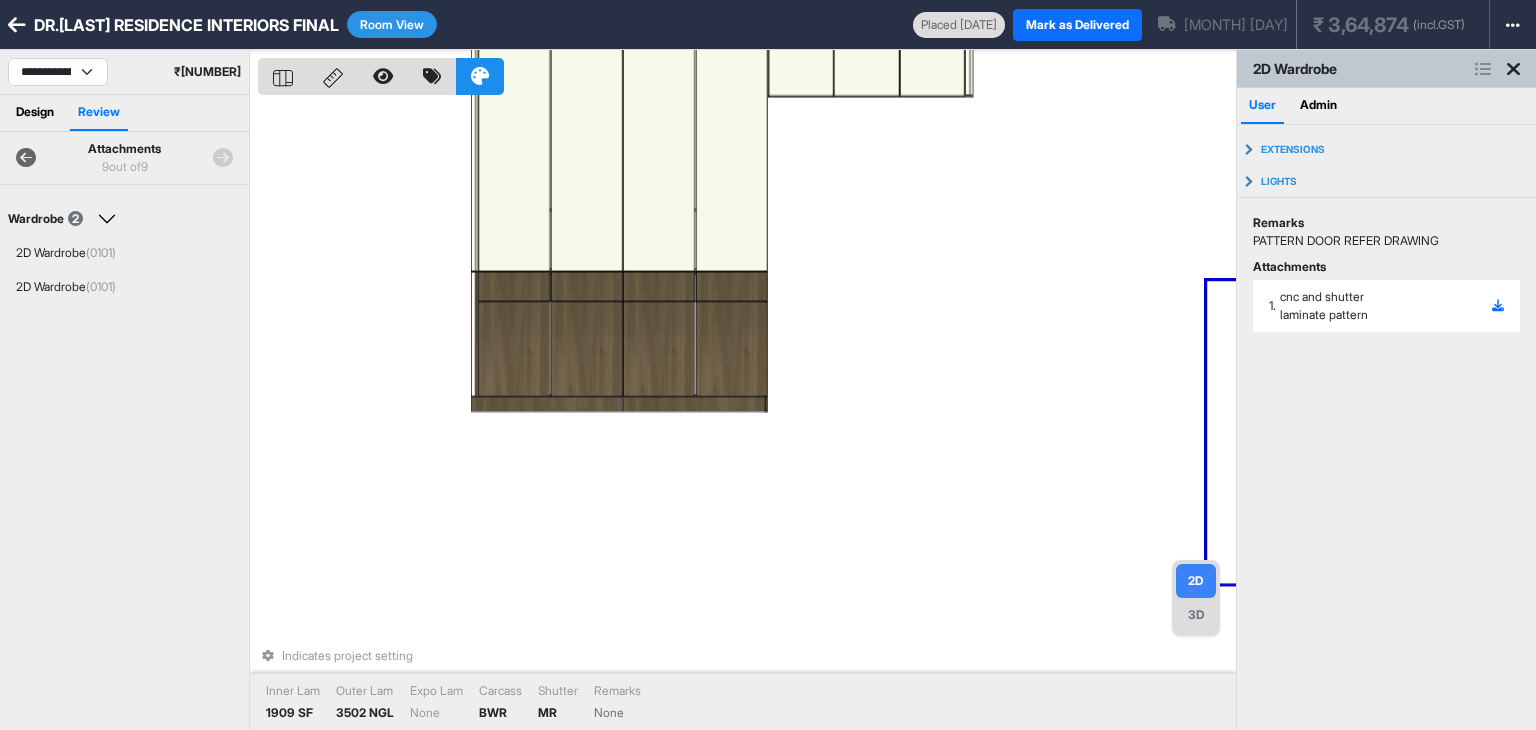 click at bounding box center [26, 158] 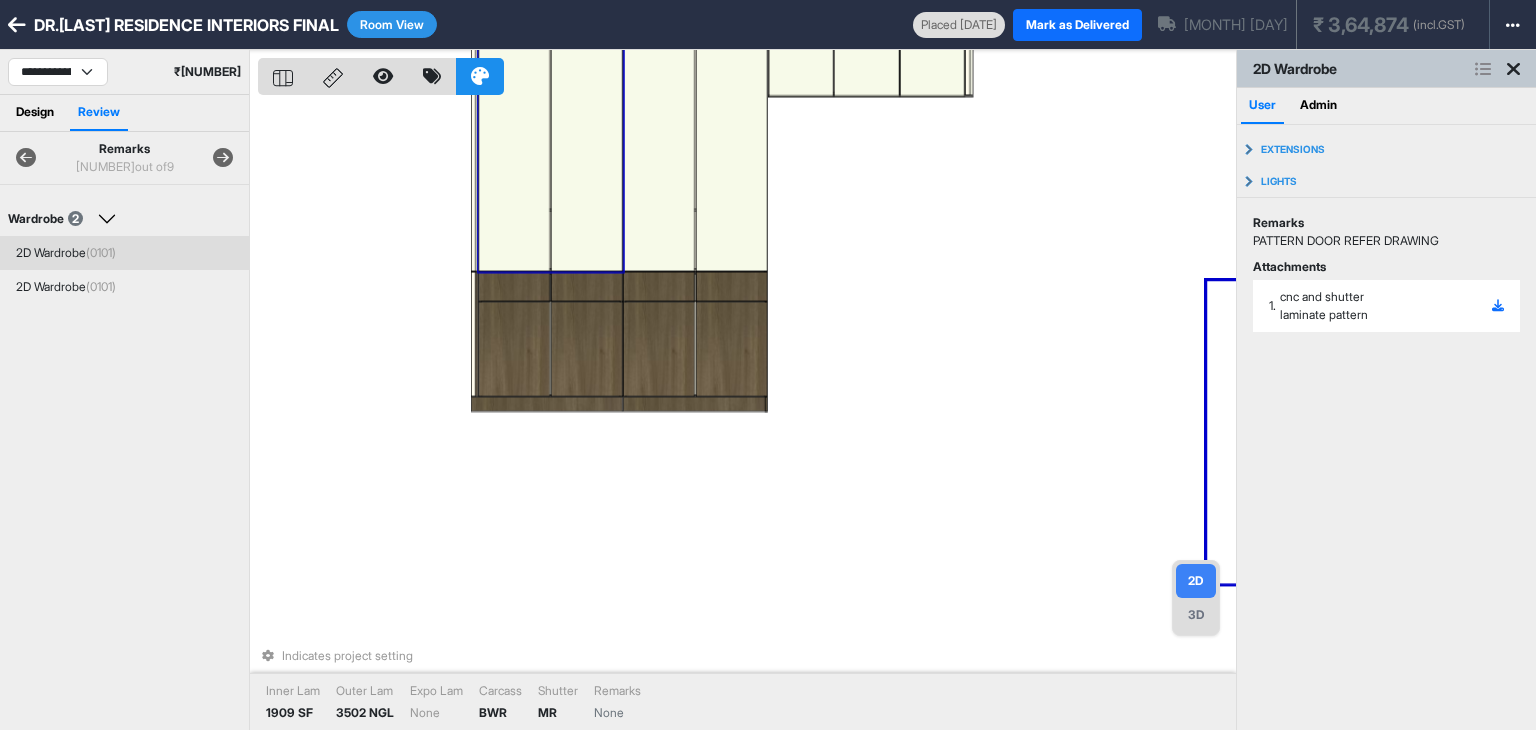 click on "2D Wardrobe  ([NUMBER])" at bounding box center (128, 253) 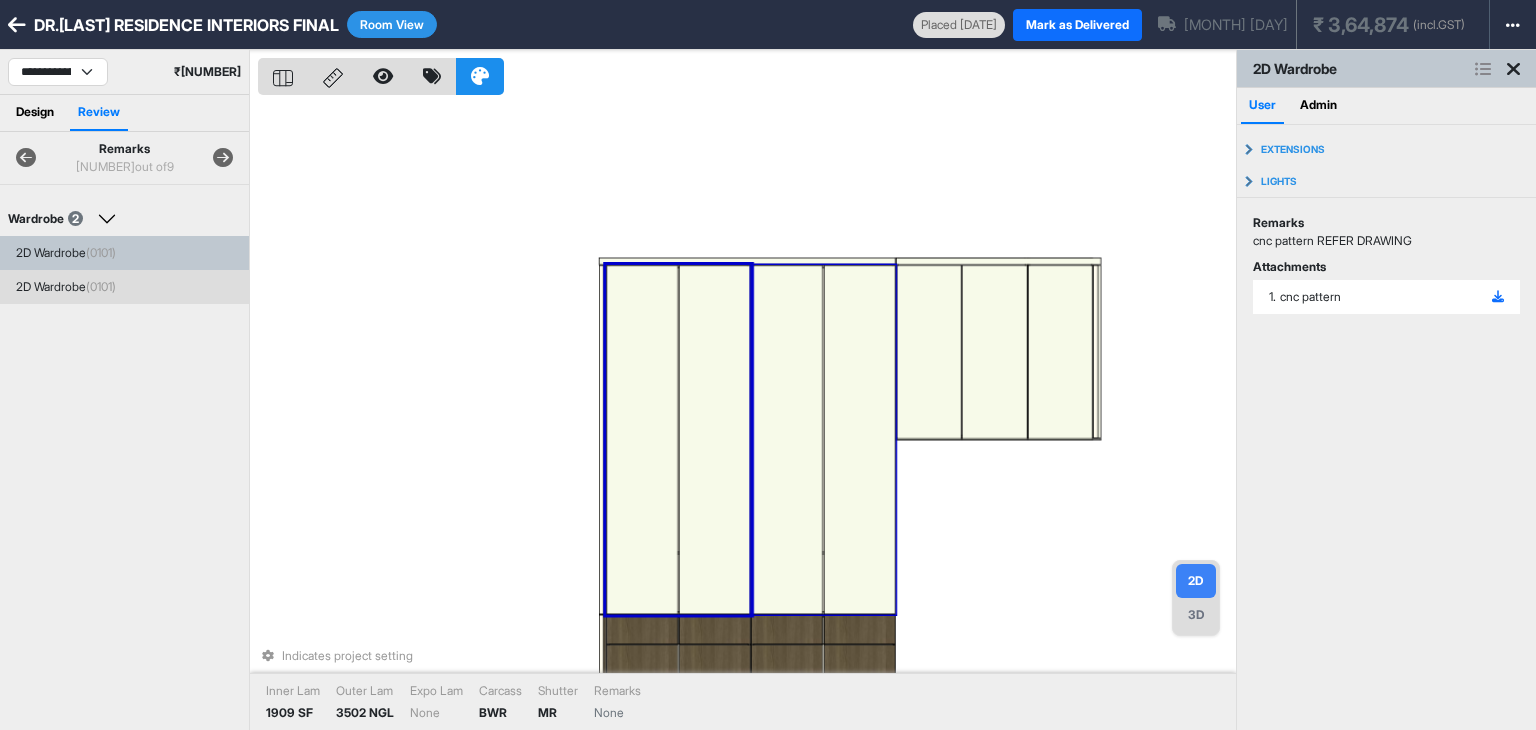 click on "2D Wardrobe  ([NUMBER])" at bounding box center [128, 287] 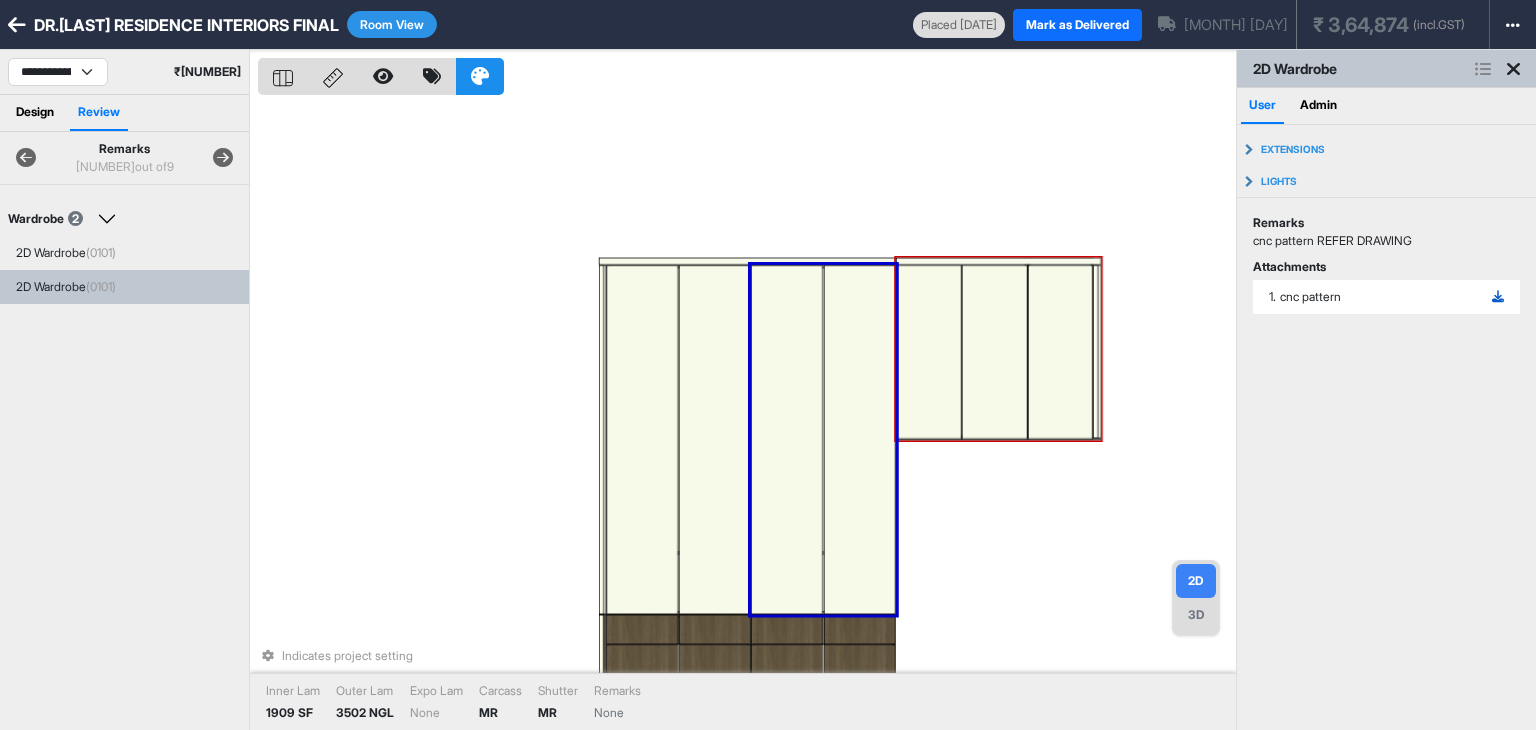 click at bounding box center [1498, 297] 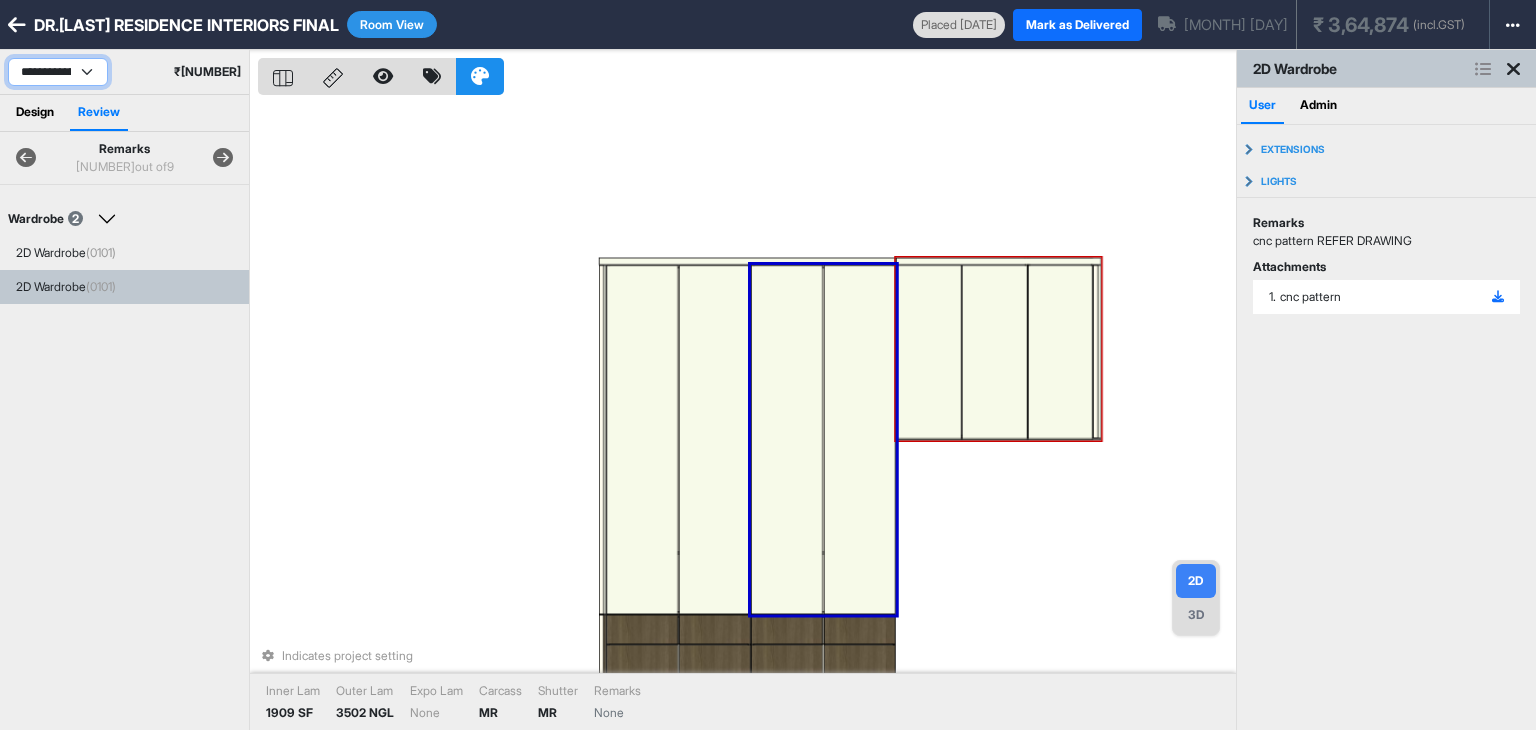 click on "**********" at bounding box center (58, 72) 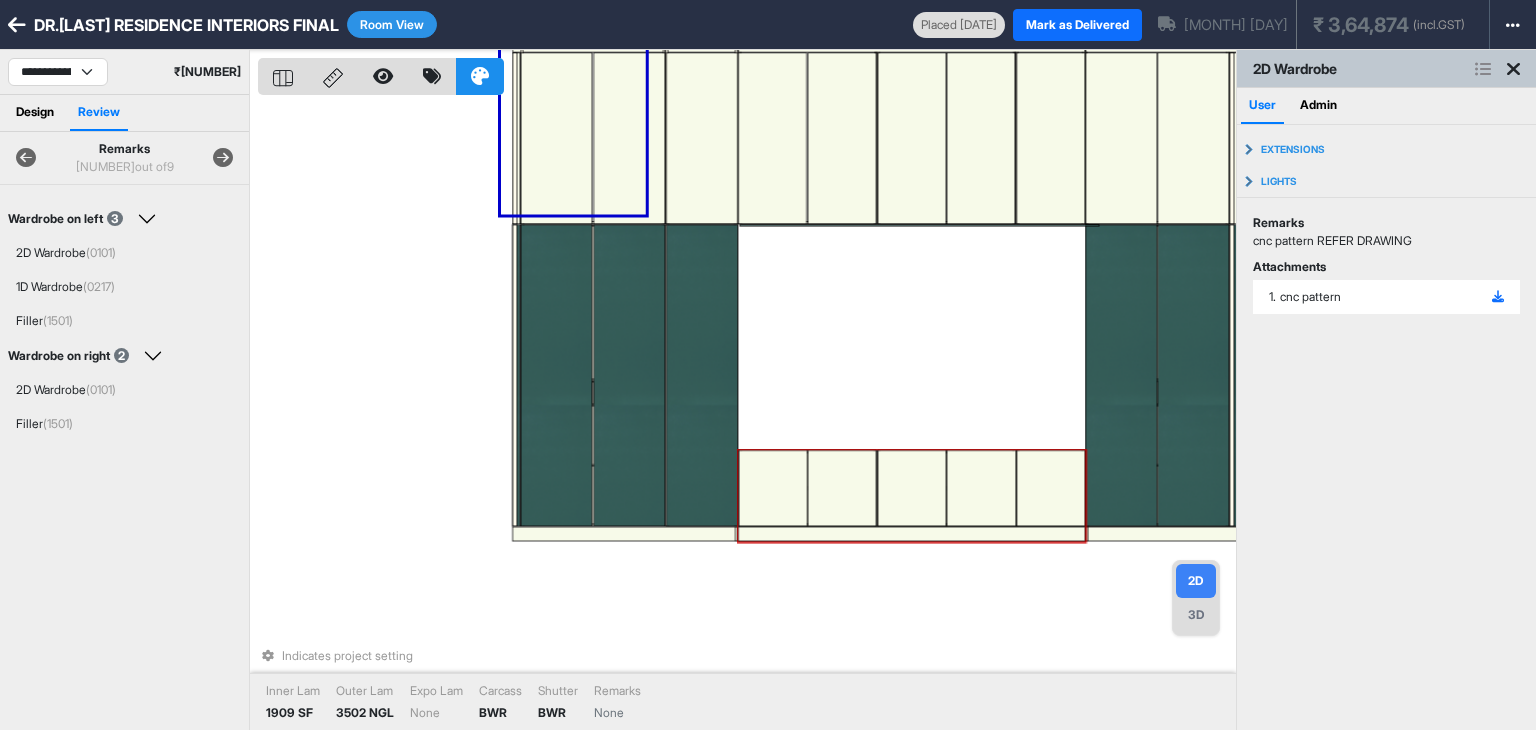 click at bounding box center [772, 489] 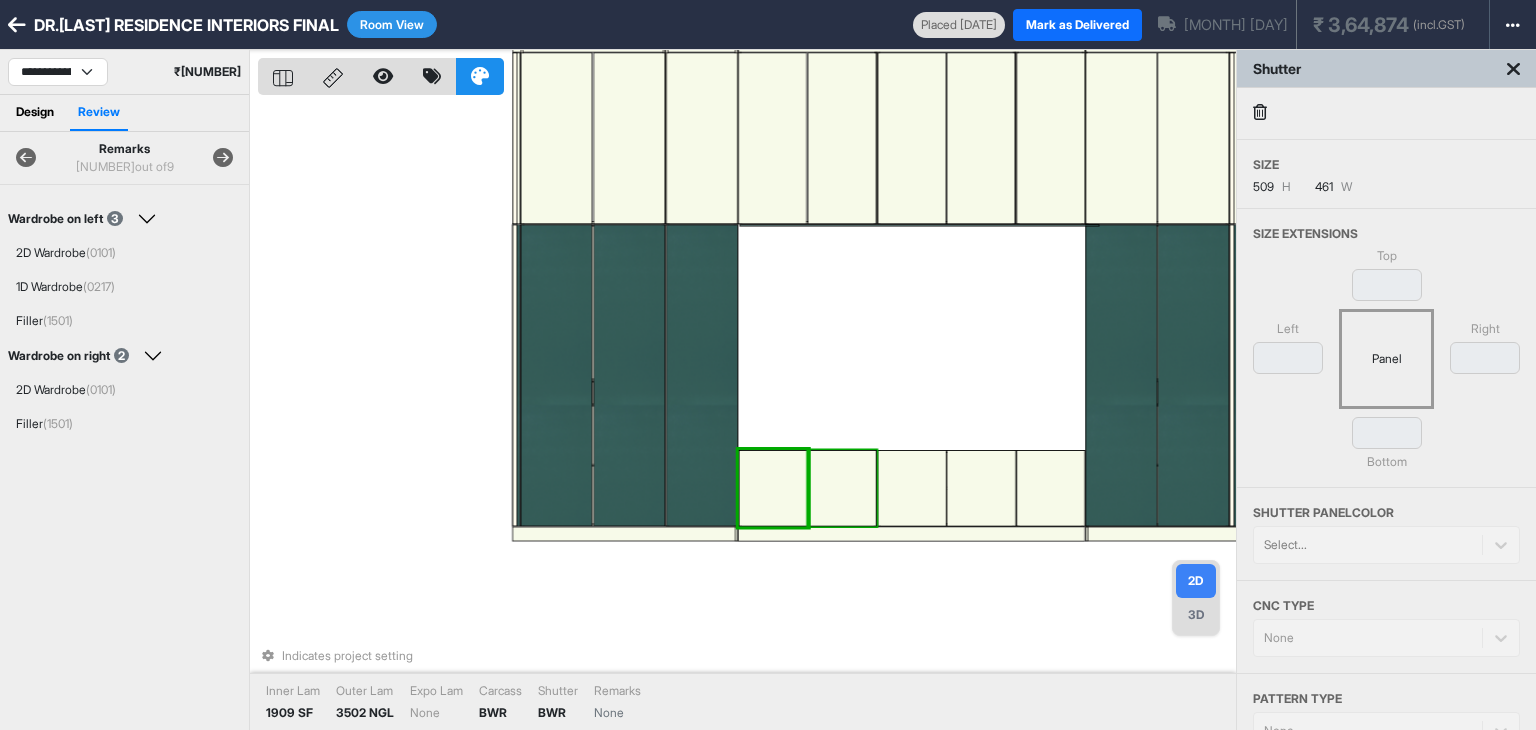 drag, startPoint x: 808, startPoint y: 488, endPoint x: 838, endPoint y: 485, distance: 30.149628 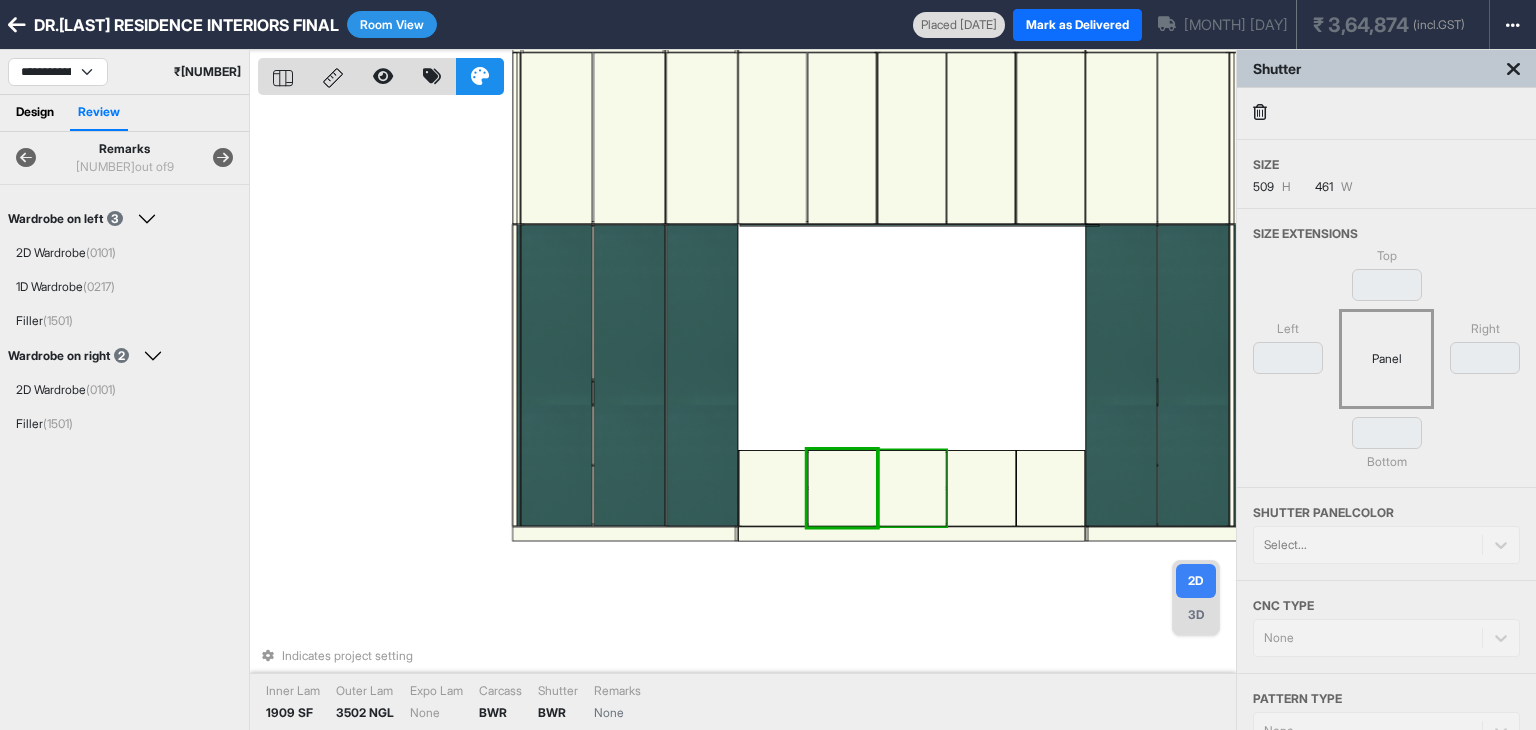 click at bounding box center (911, 489) 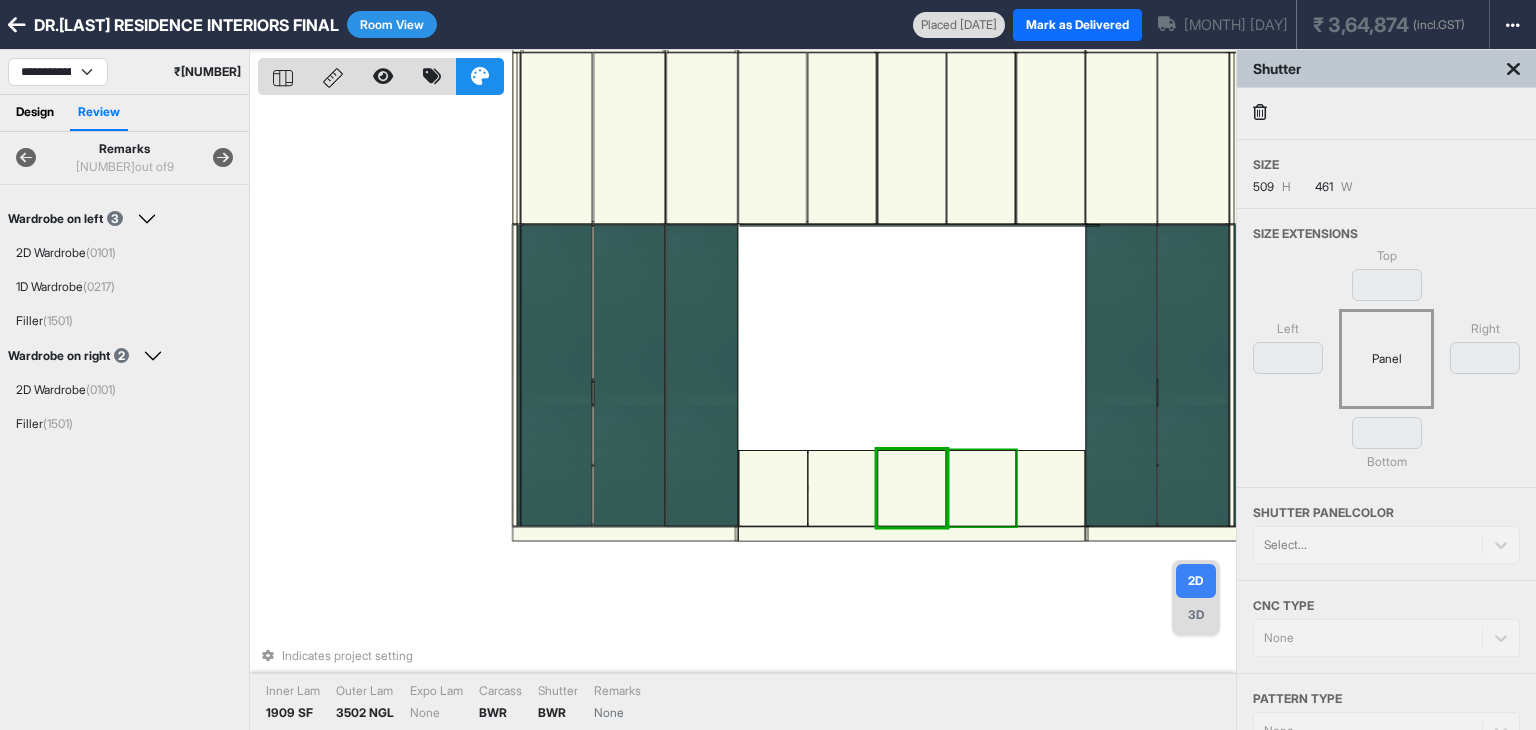 click at bounding box center (980, 489) 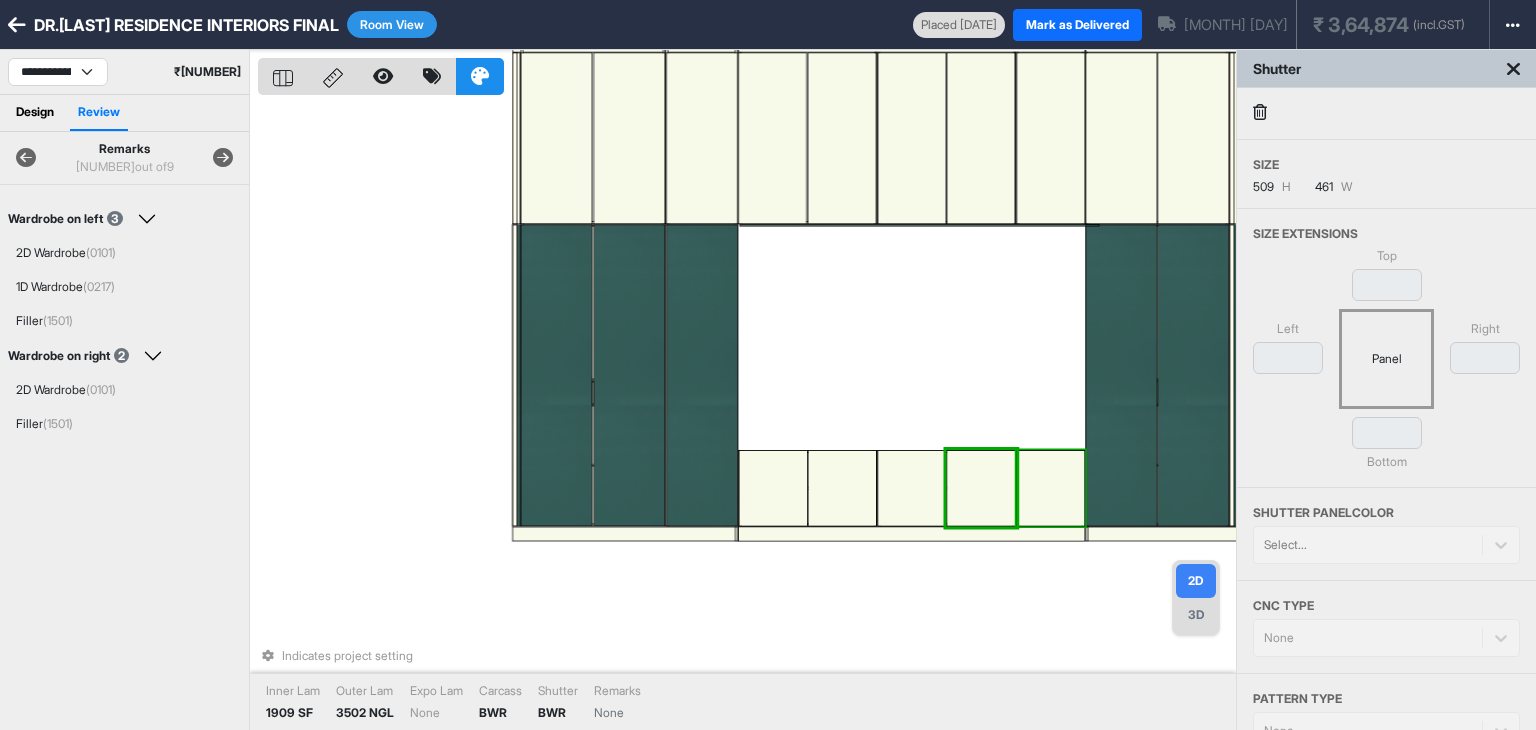 click at bounding box center (1050, 489) 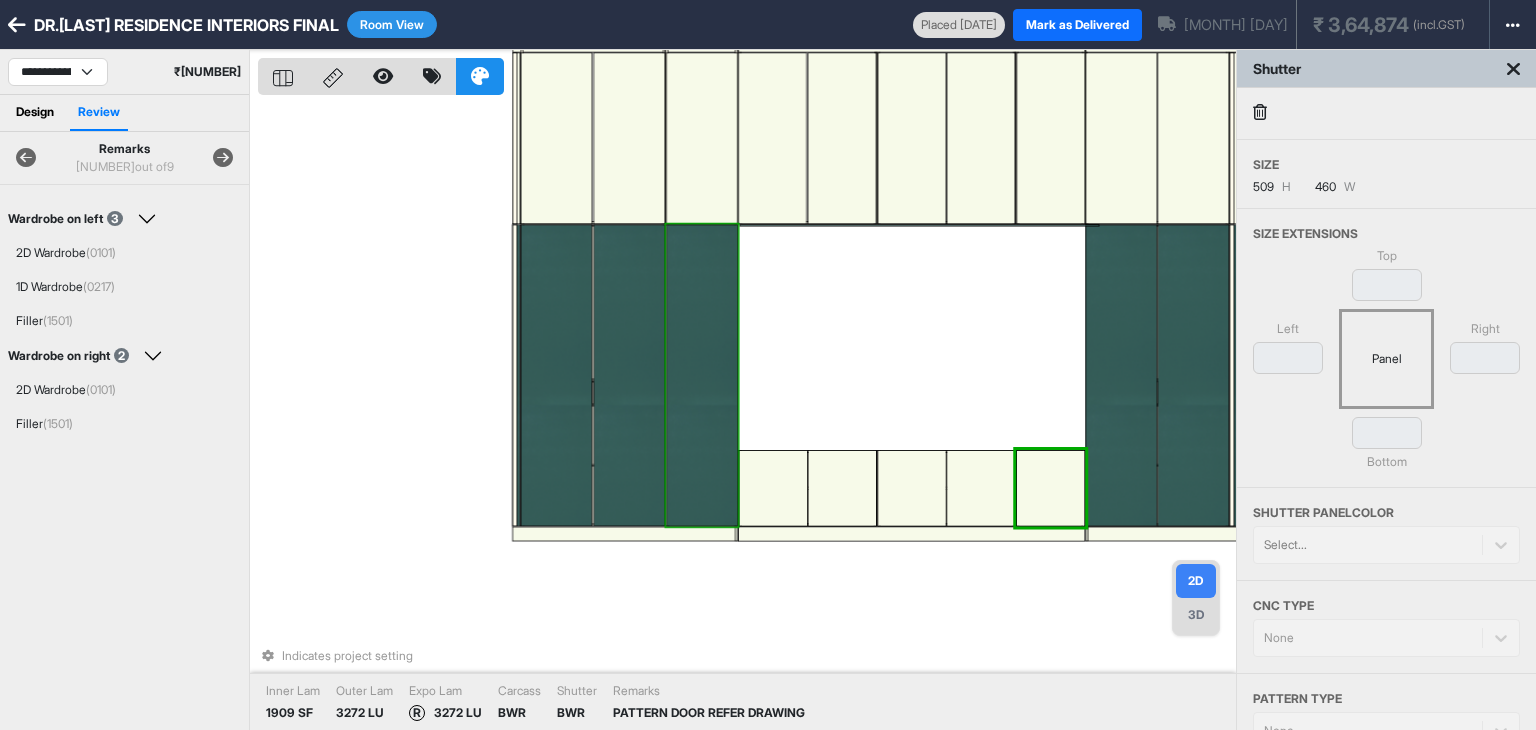 click at bounding box center (701, 376) 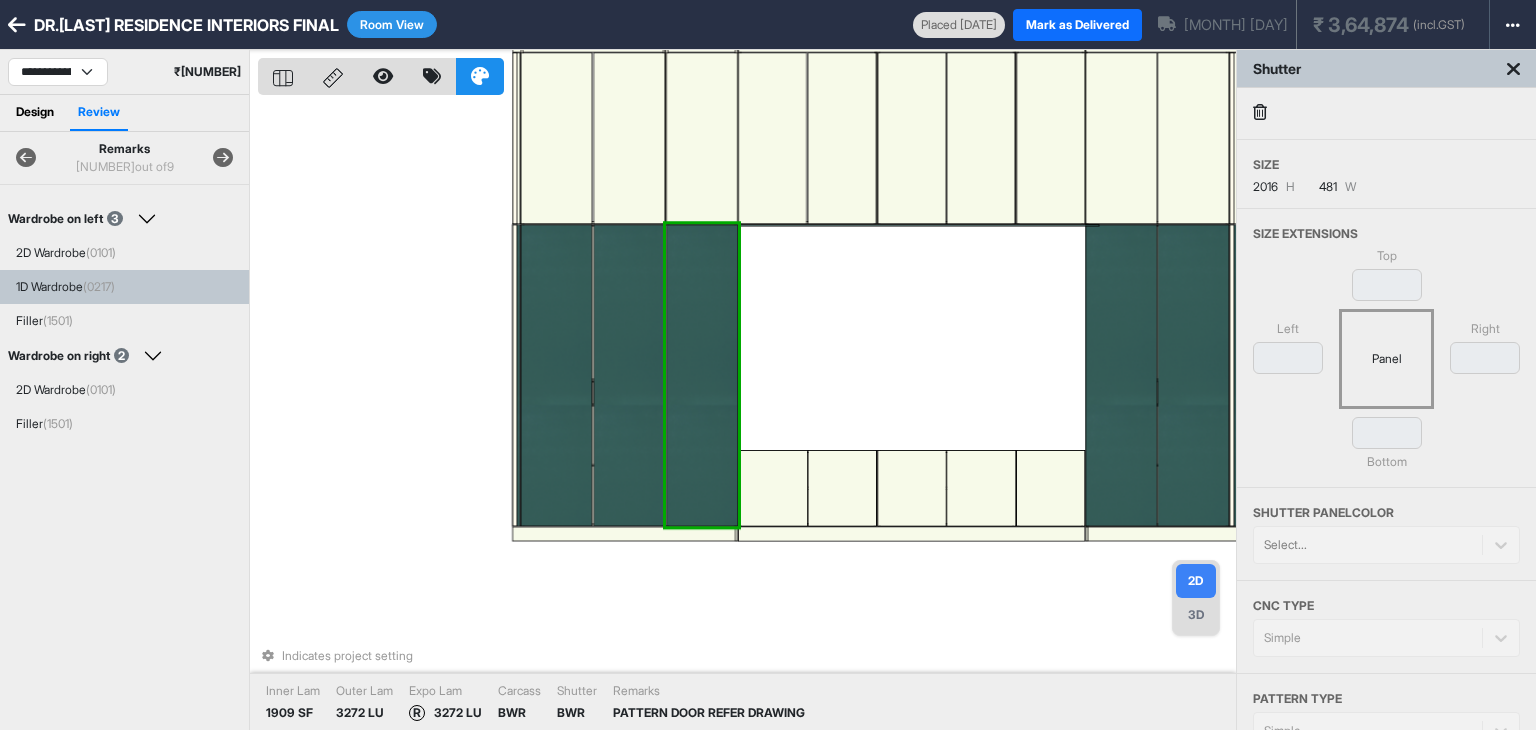 click at bounding box center (701, 376) 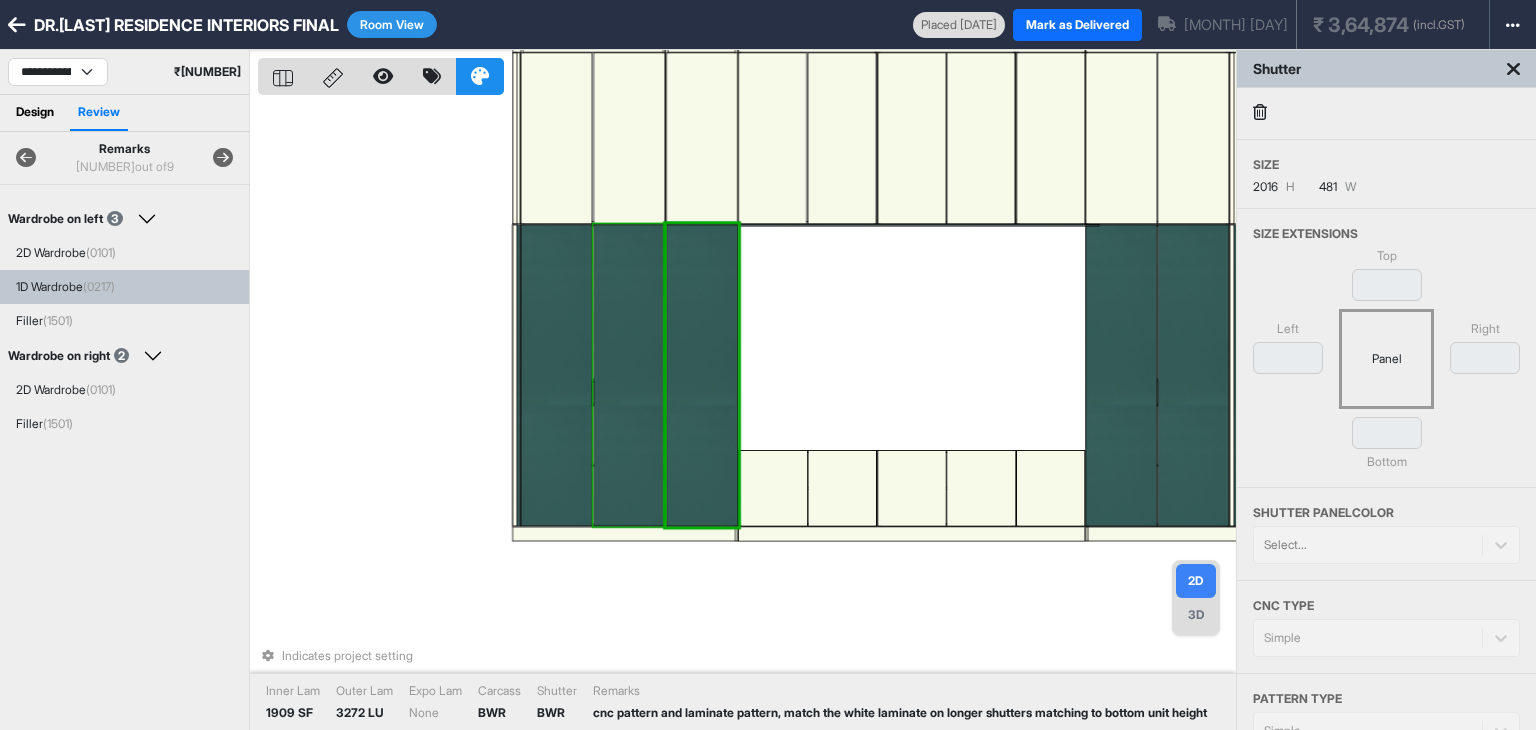 click at bounding box center [629, 376] 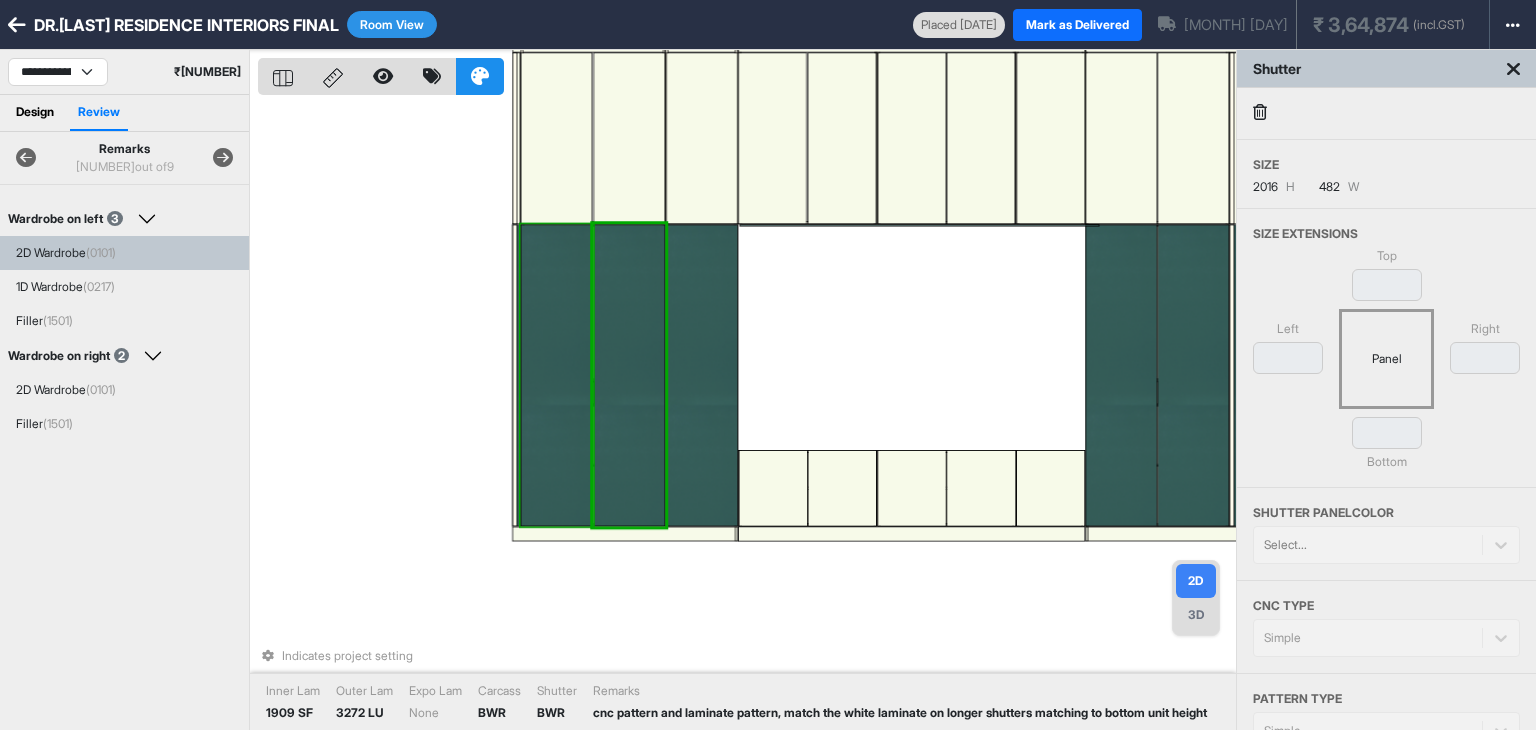 click at bounding box center [556, 376] 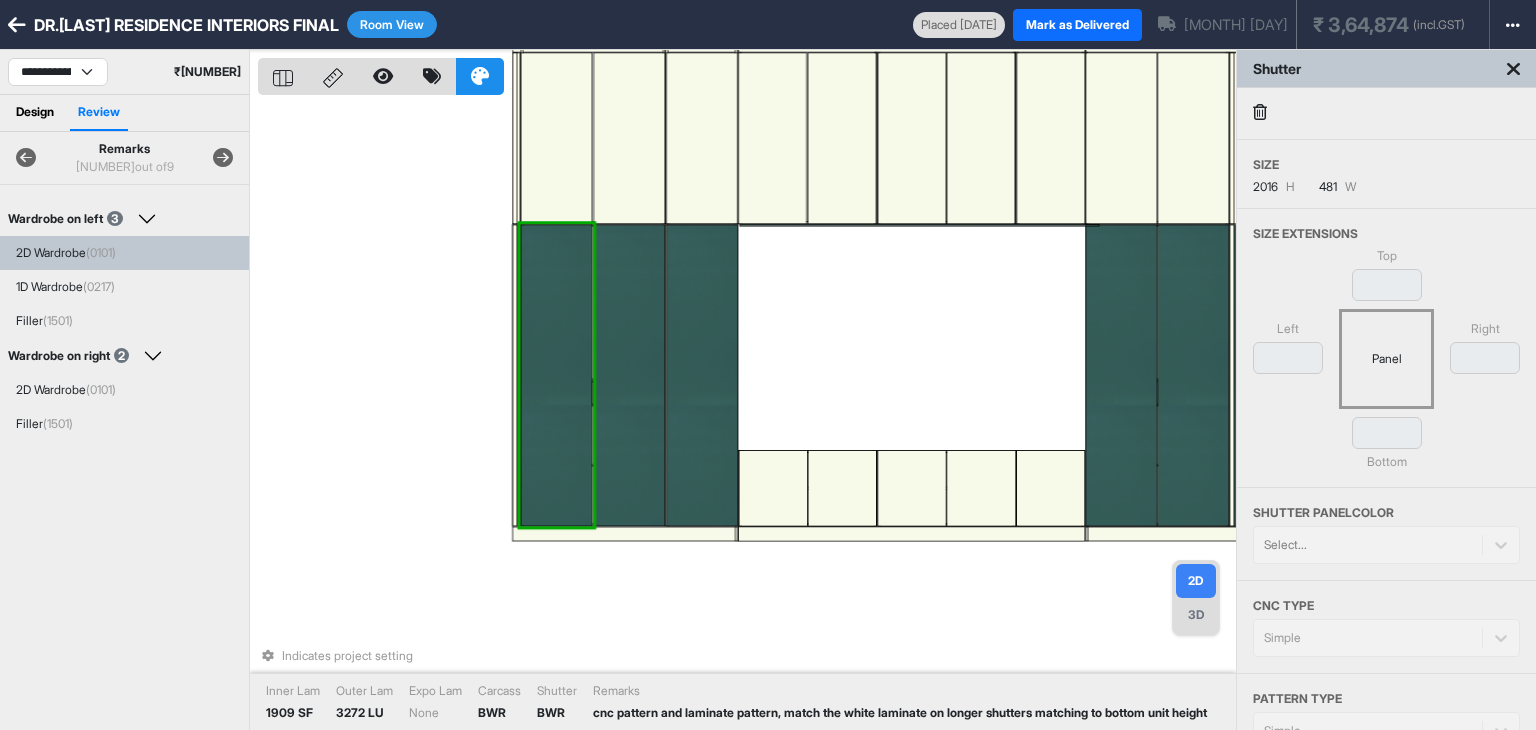 click on "Indicates project setting Inner Lam 1909 SF Outer Lam 3272 LU Expo Lam None Carcass BWR Shutter BWR Remarks cnc pattern and laminate pattern, match the white laminate on longer shutters matching to bottom unit height" at bounding box center [747, 415] 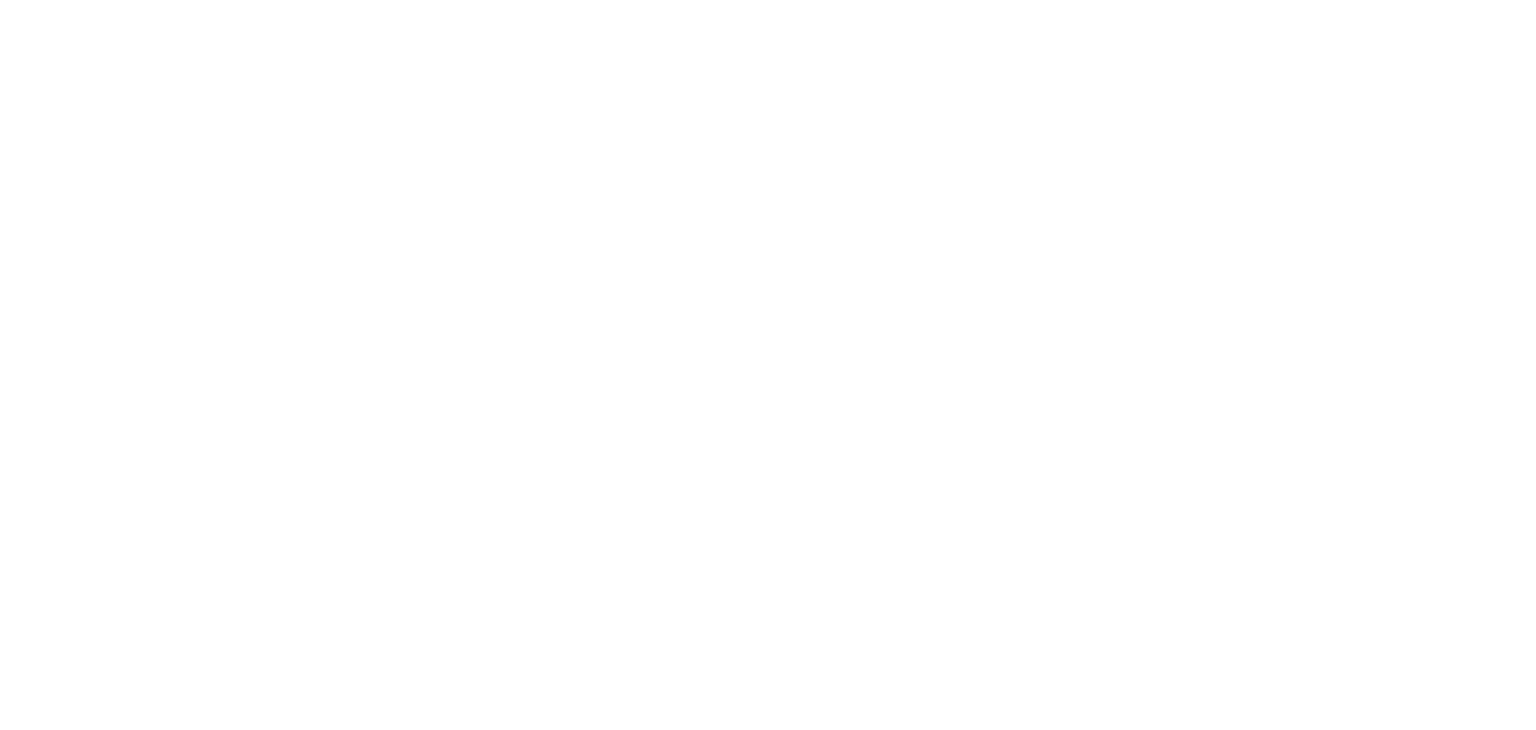 scroll, scrollTop: 0, scrollLeft: 0, axis: both 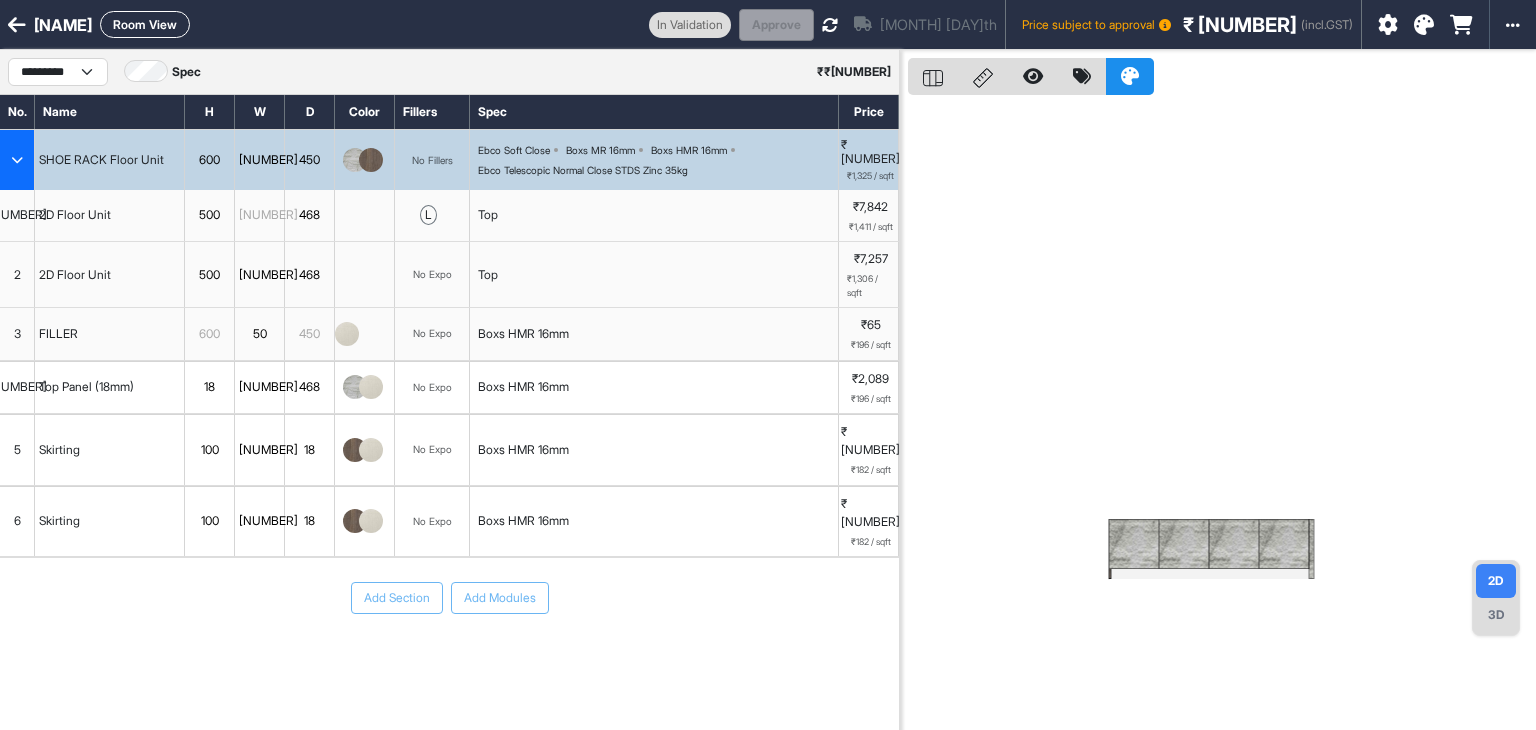 click on "Room View" at bounding box center (145, 24) 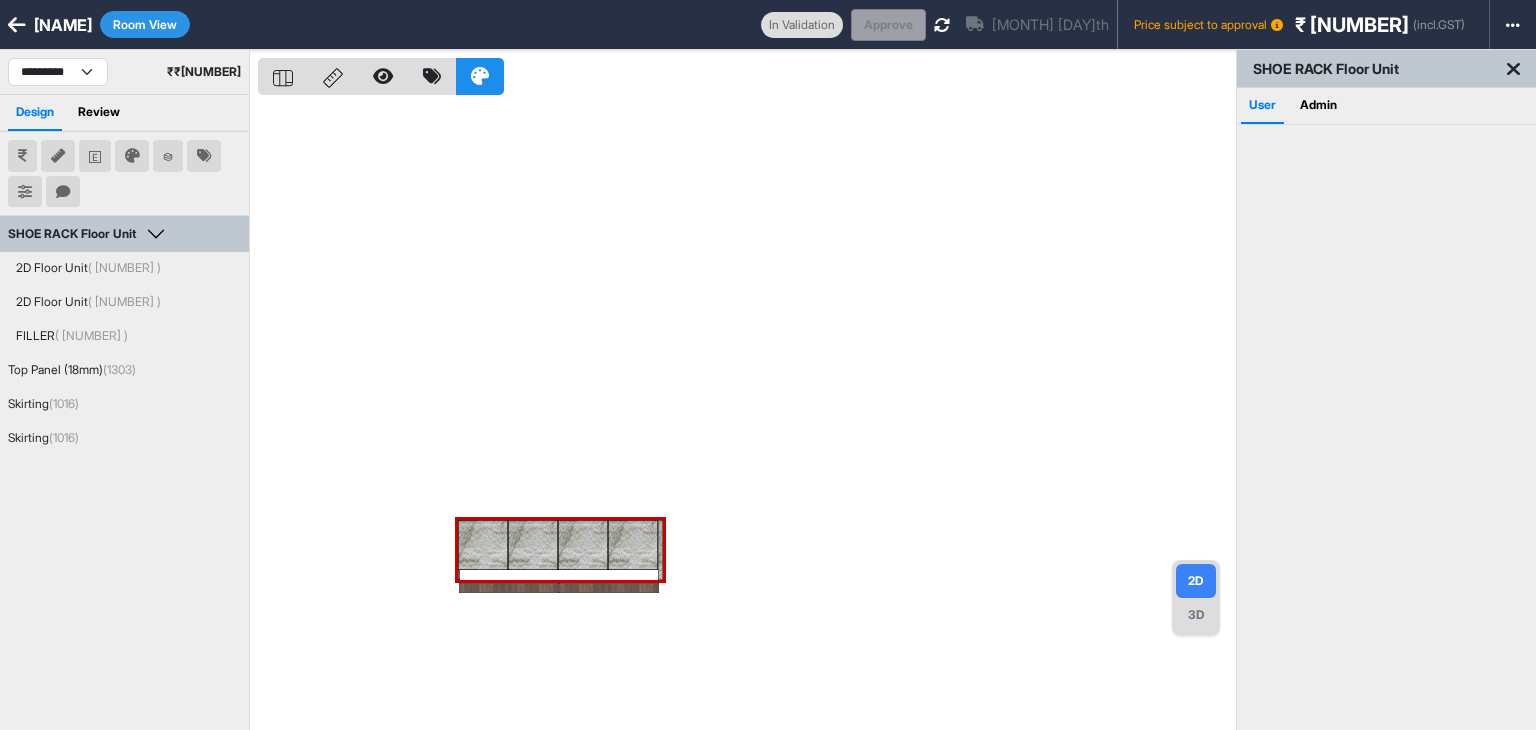 click at bounding box center [747, 415] 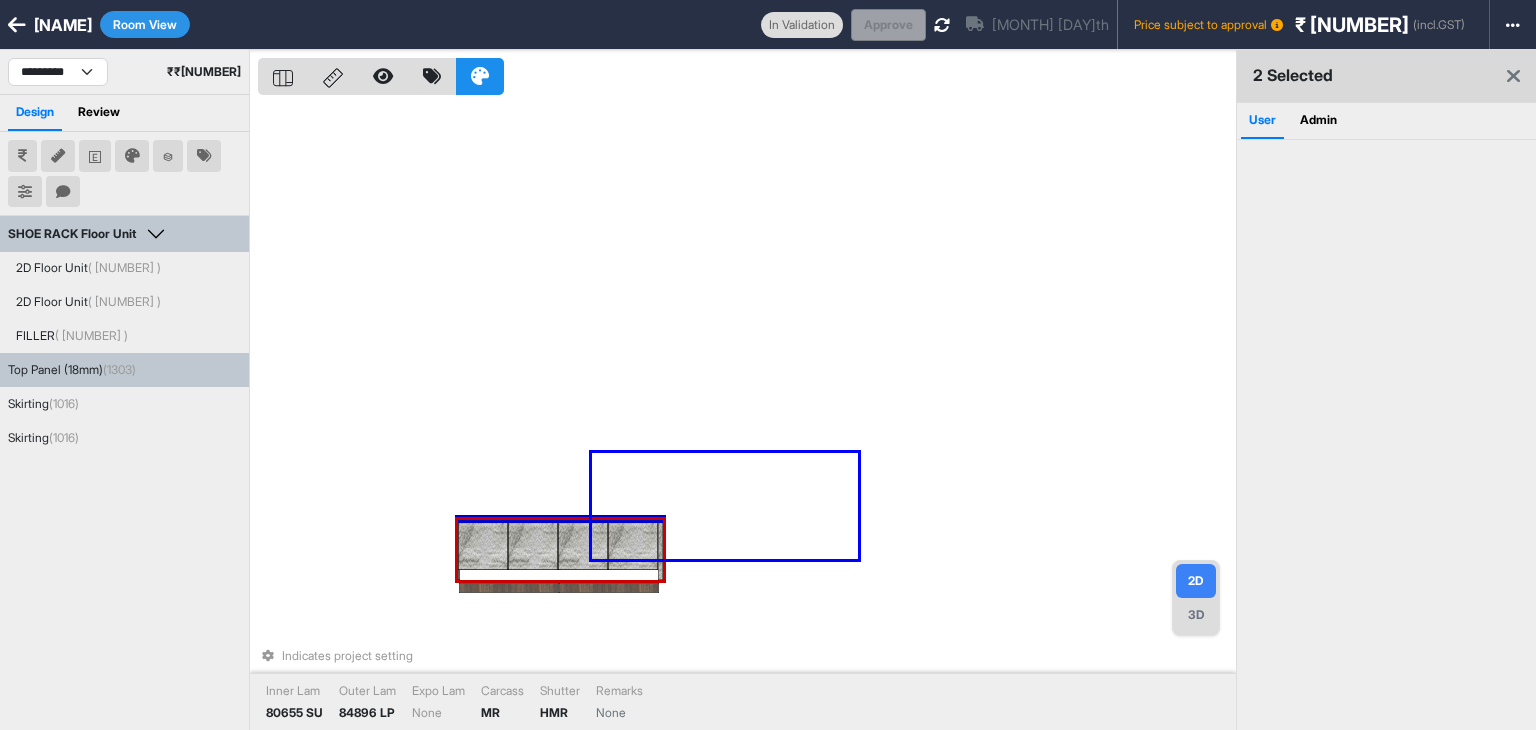click on "Indicates project setting Inner Lam [NUMBER] SU Outer Lam [NUMBER] LP Expo Lam None Carcass MR Shutter HMR Remarks None" at bounding box center (747, 415) 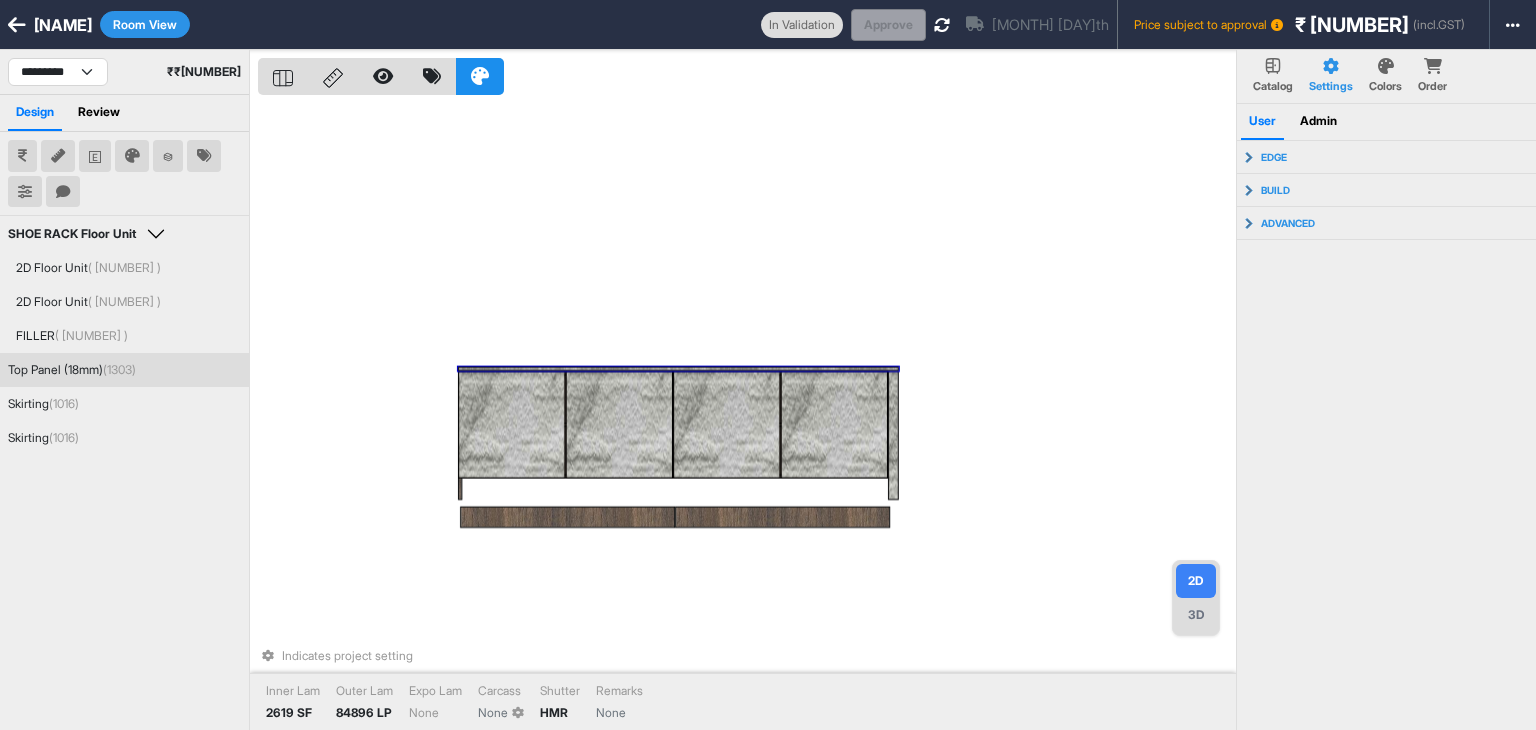 click on "Indicates project setting Inner Lam 2619 SF Outer Lam 84896 LP Expo Lam None Carcass None Shutter HMR Remarks None" at bounding box center [747, 415] 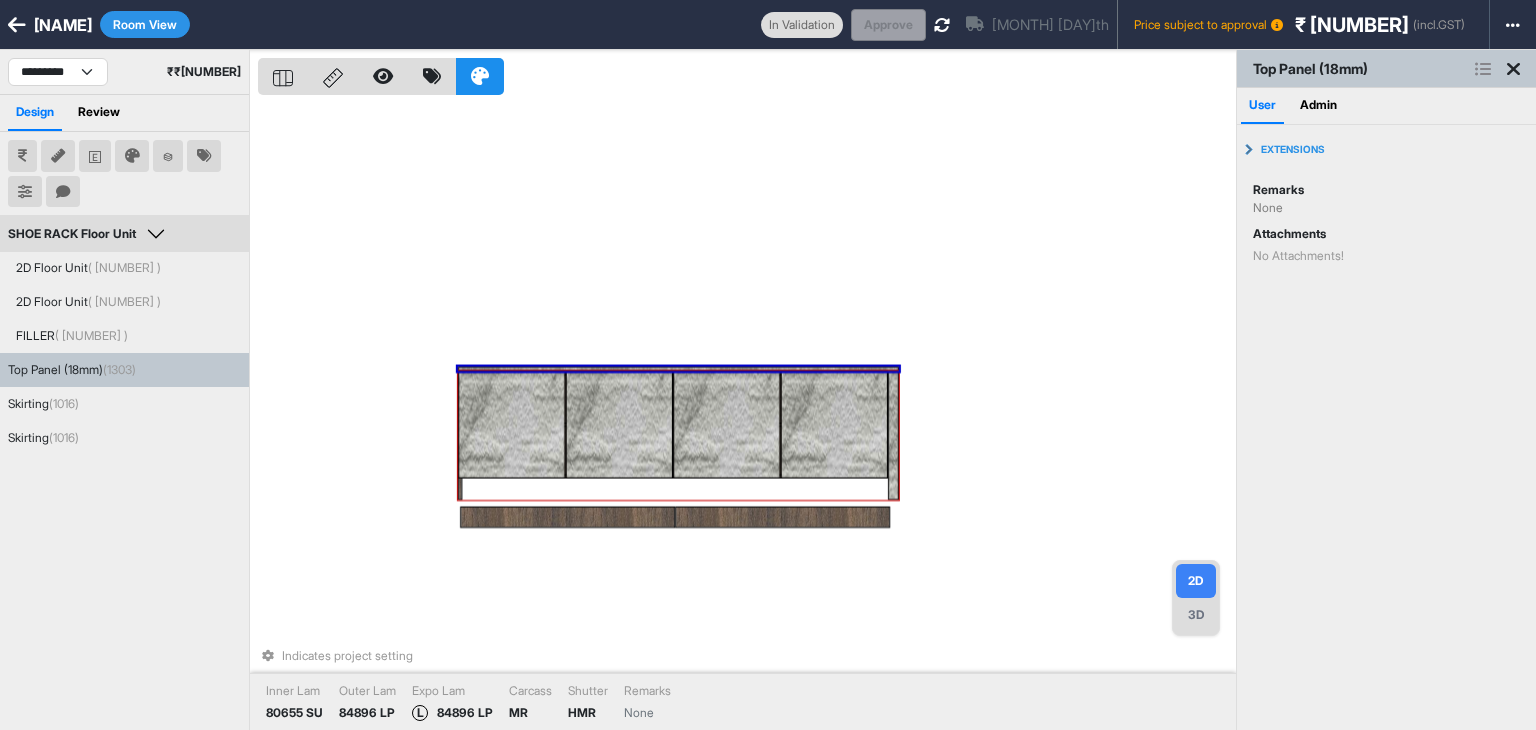 click at bounding box center [511, 425] 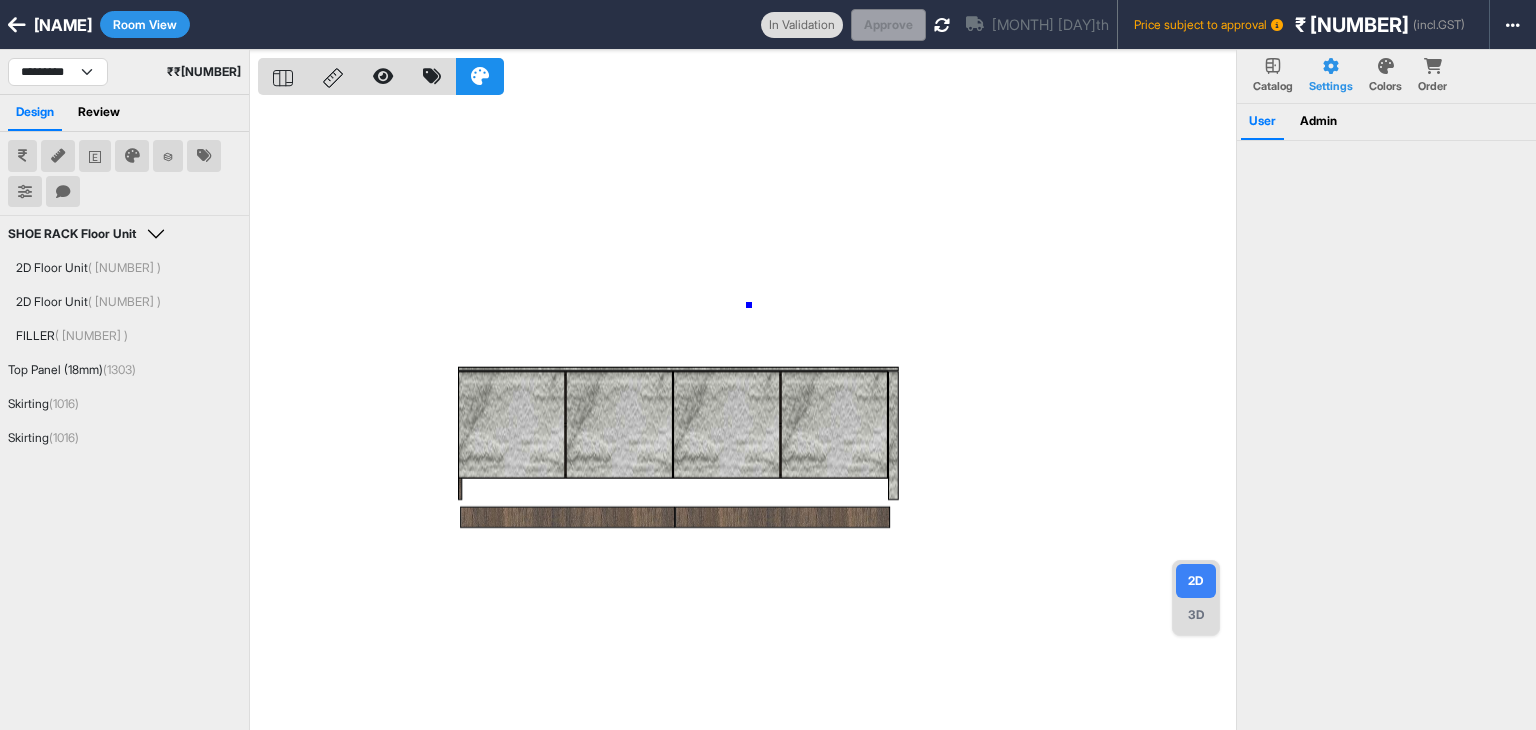 click at bounding box center (747, 415) 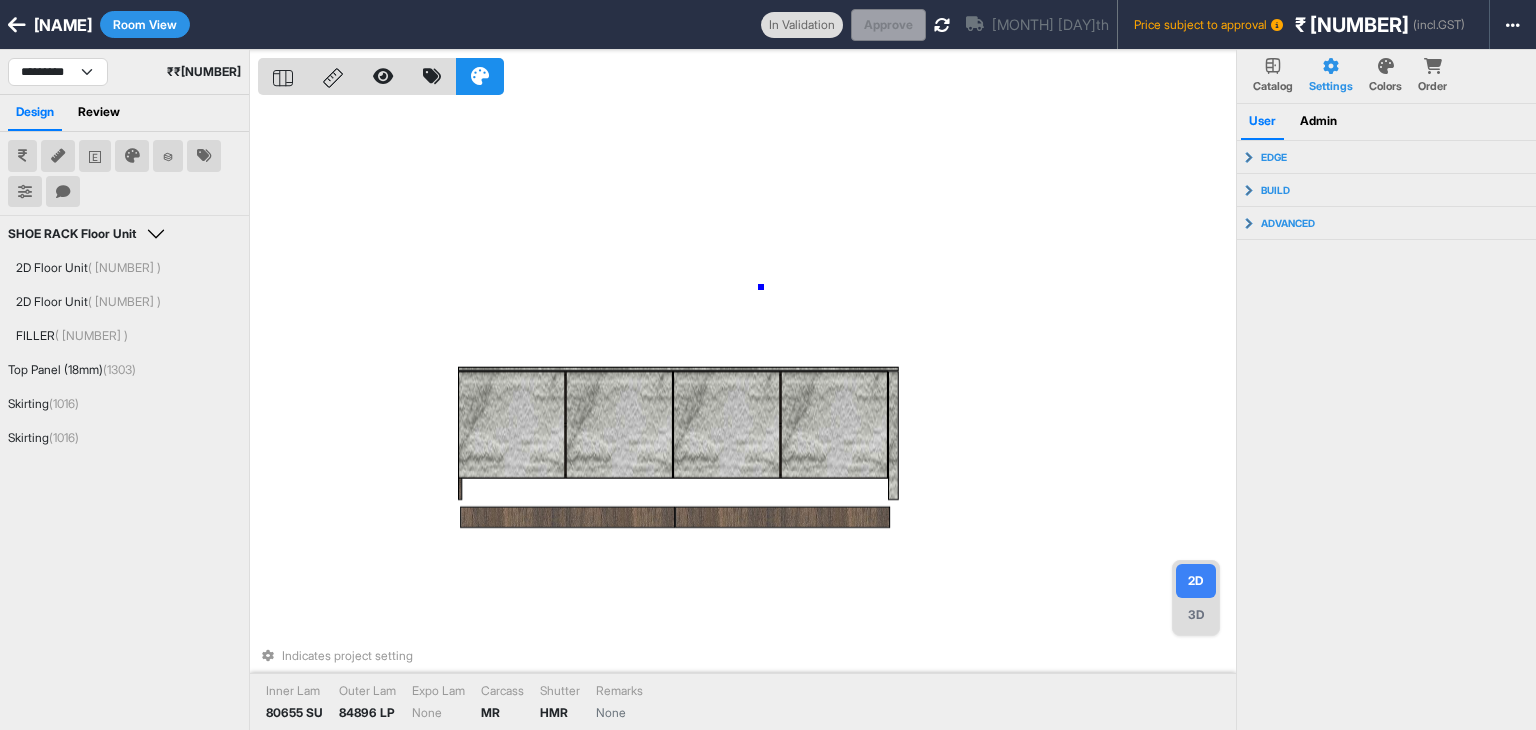 click on "Indicates project setting Inner Lam 80655 SU Outer Lam 84896 LP Expo Lam None Carcass MR Shutter HMR Remarks None" at bounding box center [747, 415] 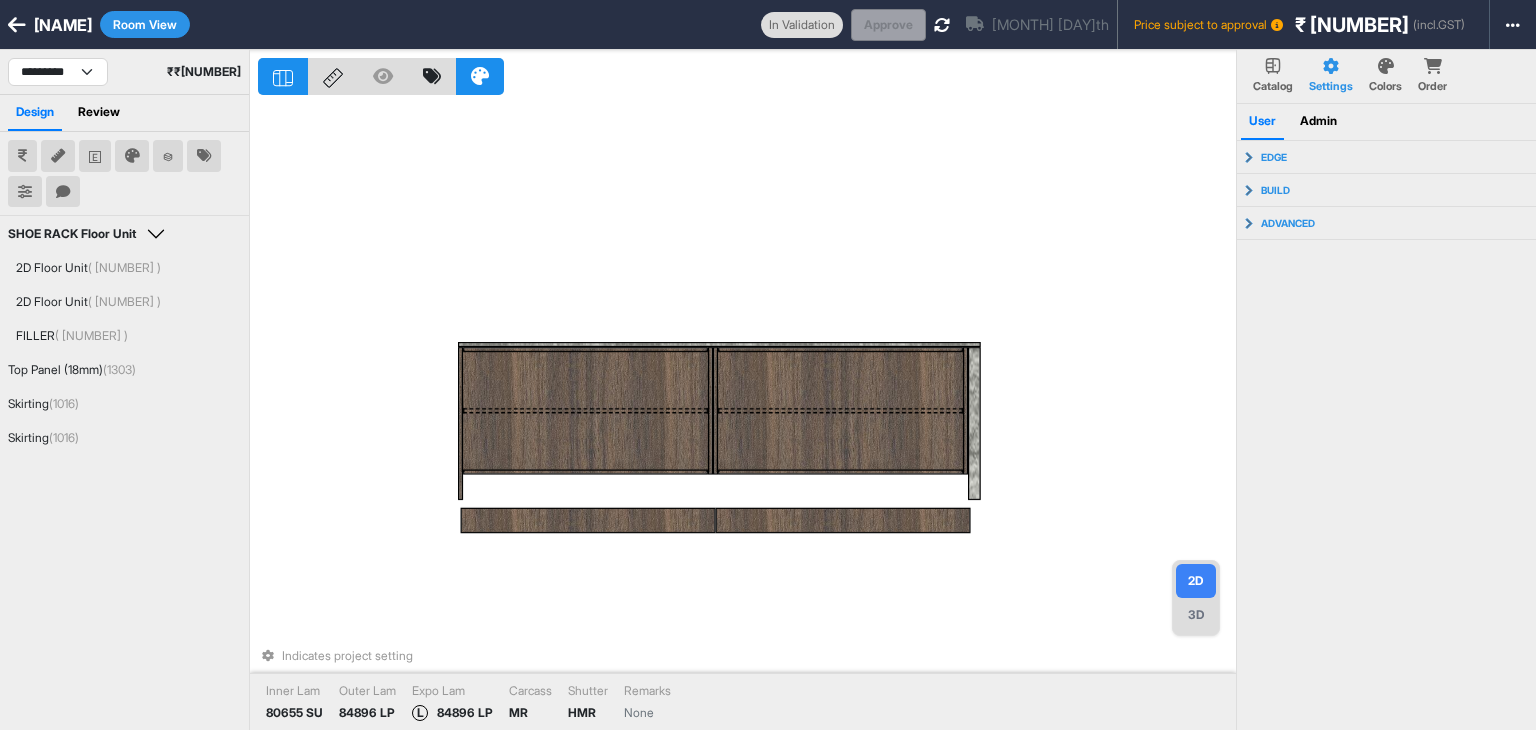 click at bounding box center [586, 380] 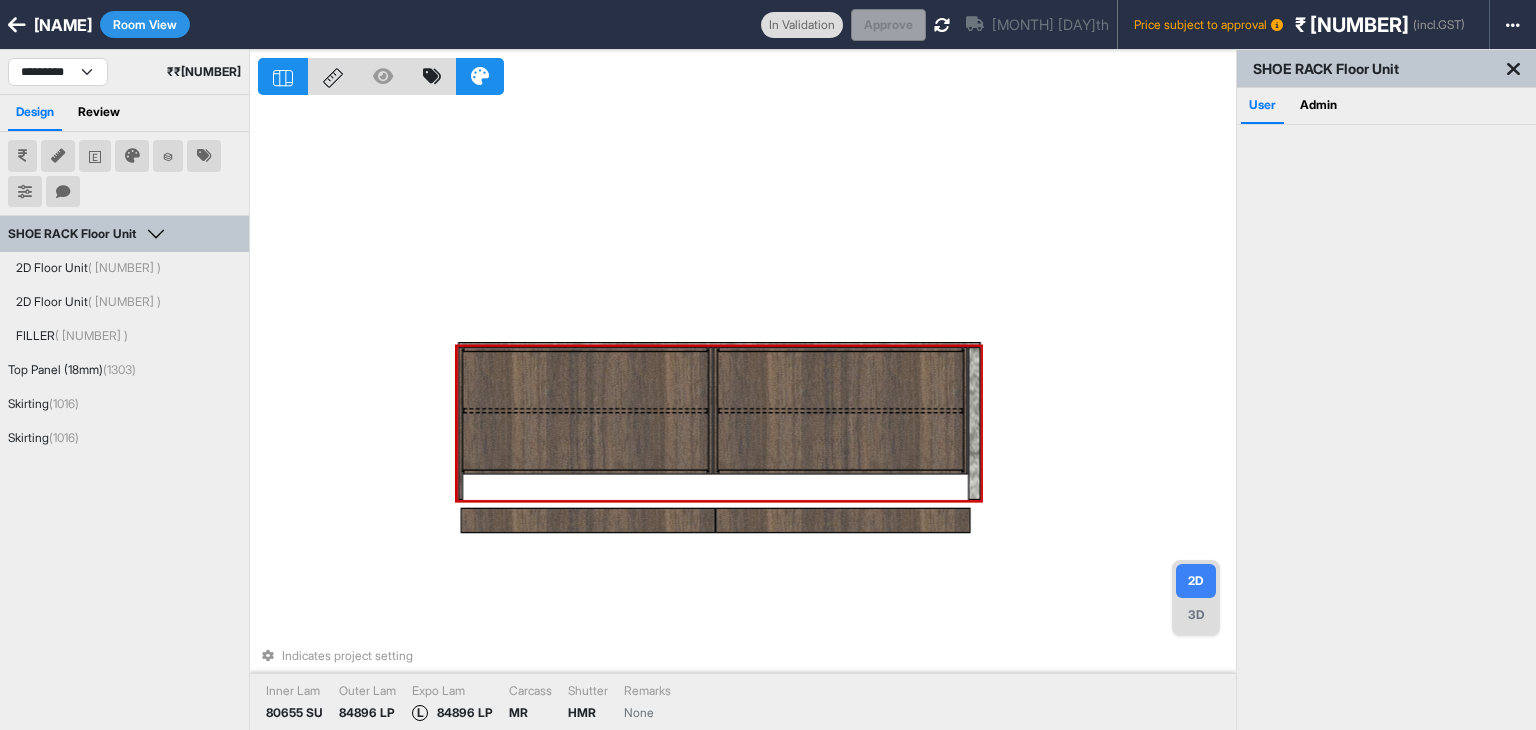 click at bounding box center (586, 380) 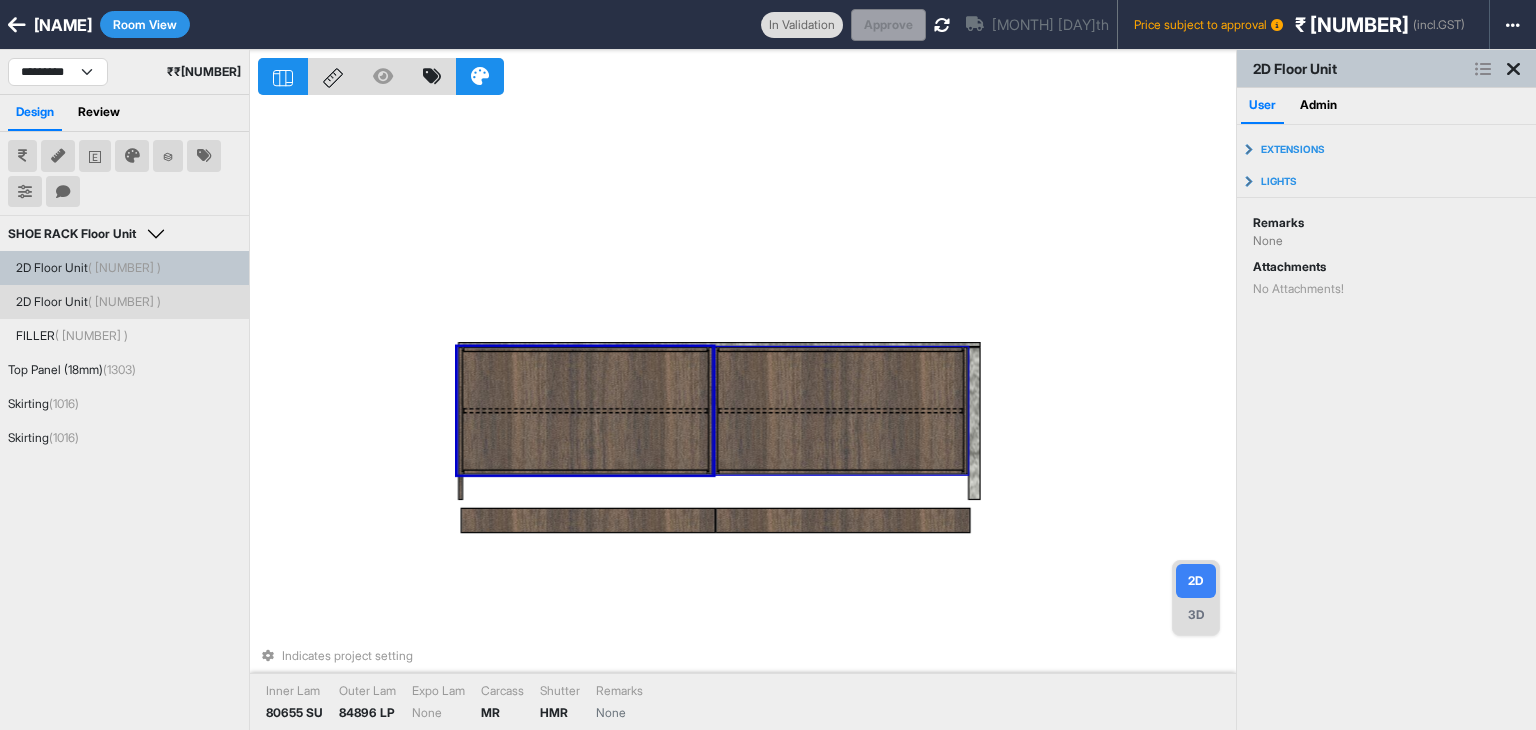 click at bounding box center (841, 380) 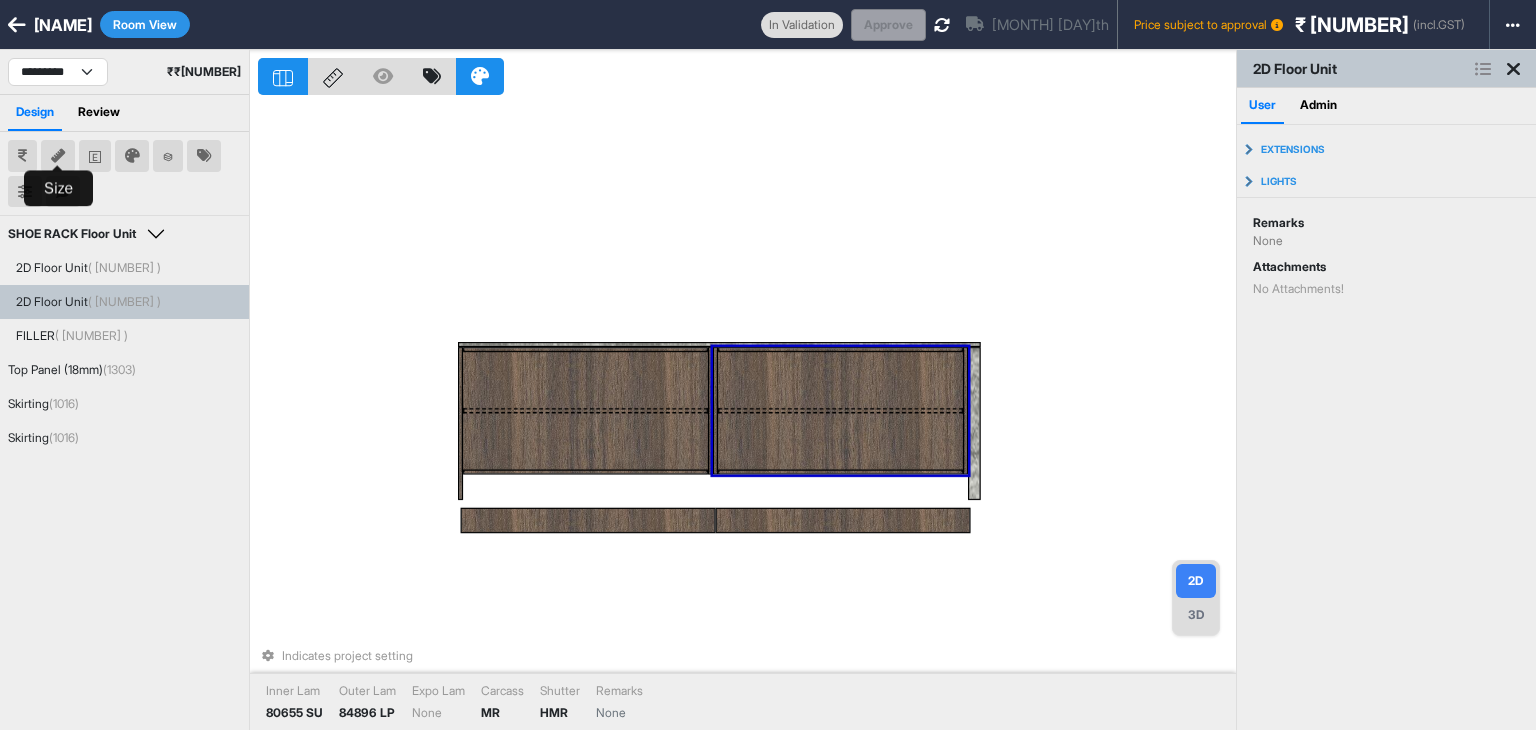 click at bounding box center (58, 156) 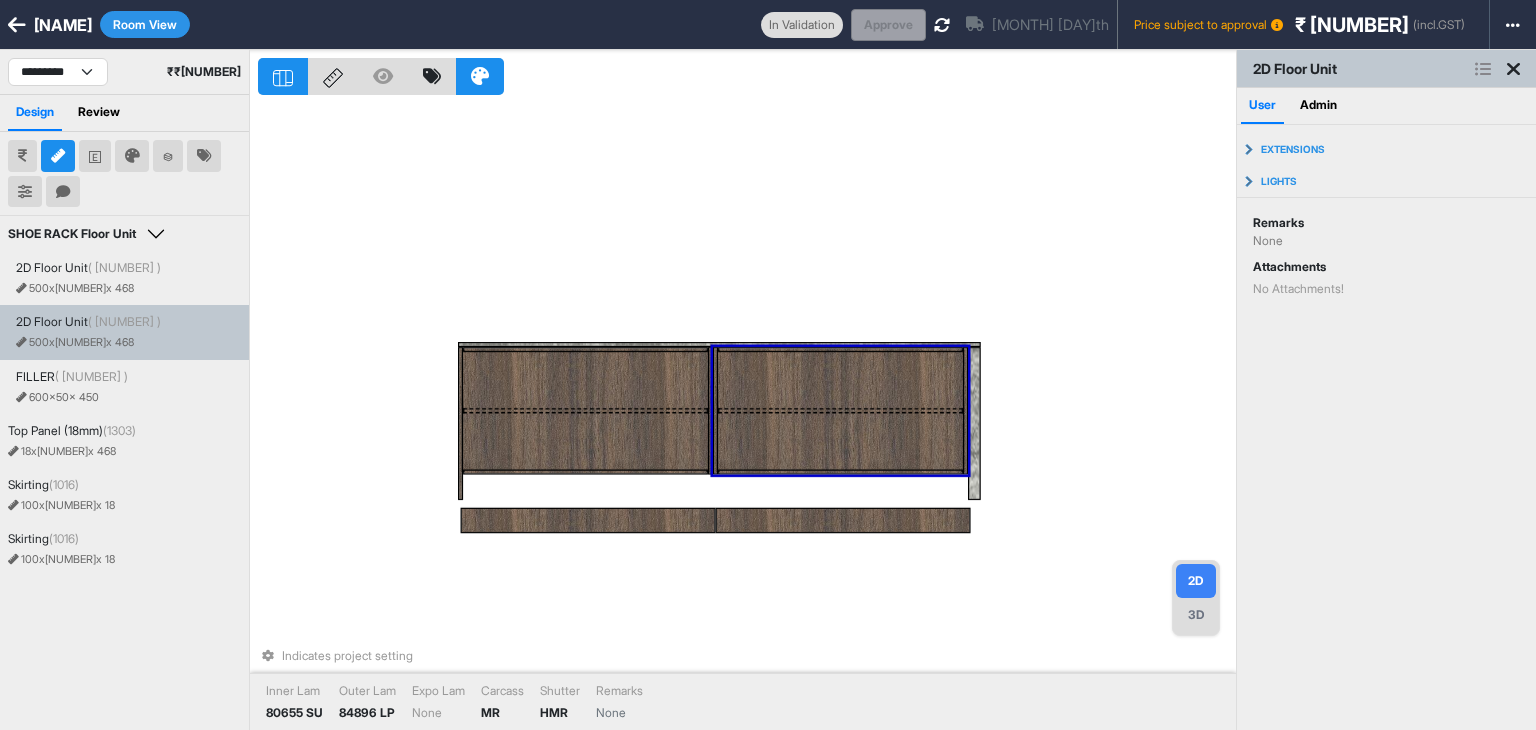 click at bounding box center (840, 410) 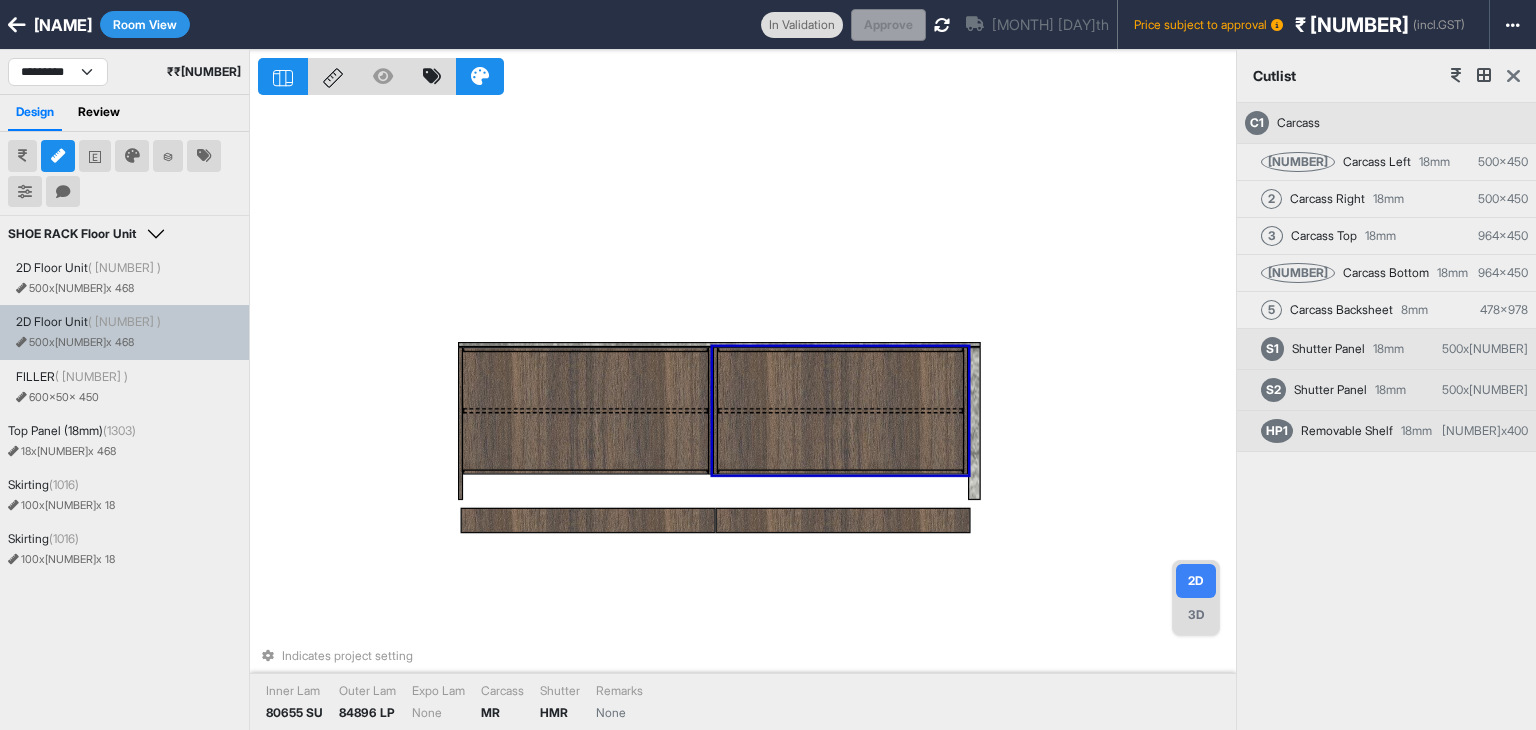 click at bounding box center [1513, 76] 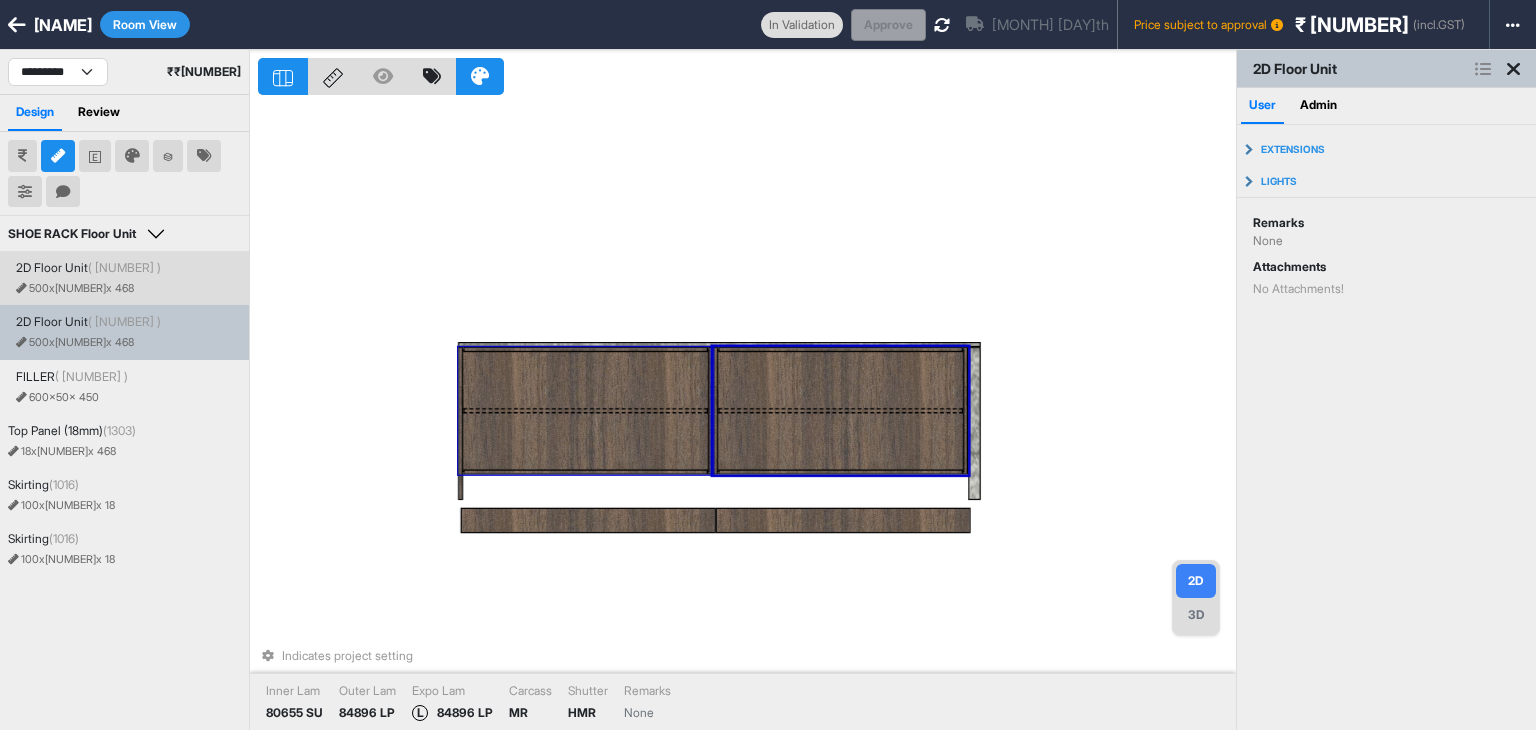 click at bounding box center (586, 441) 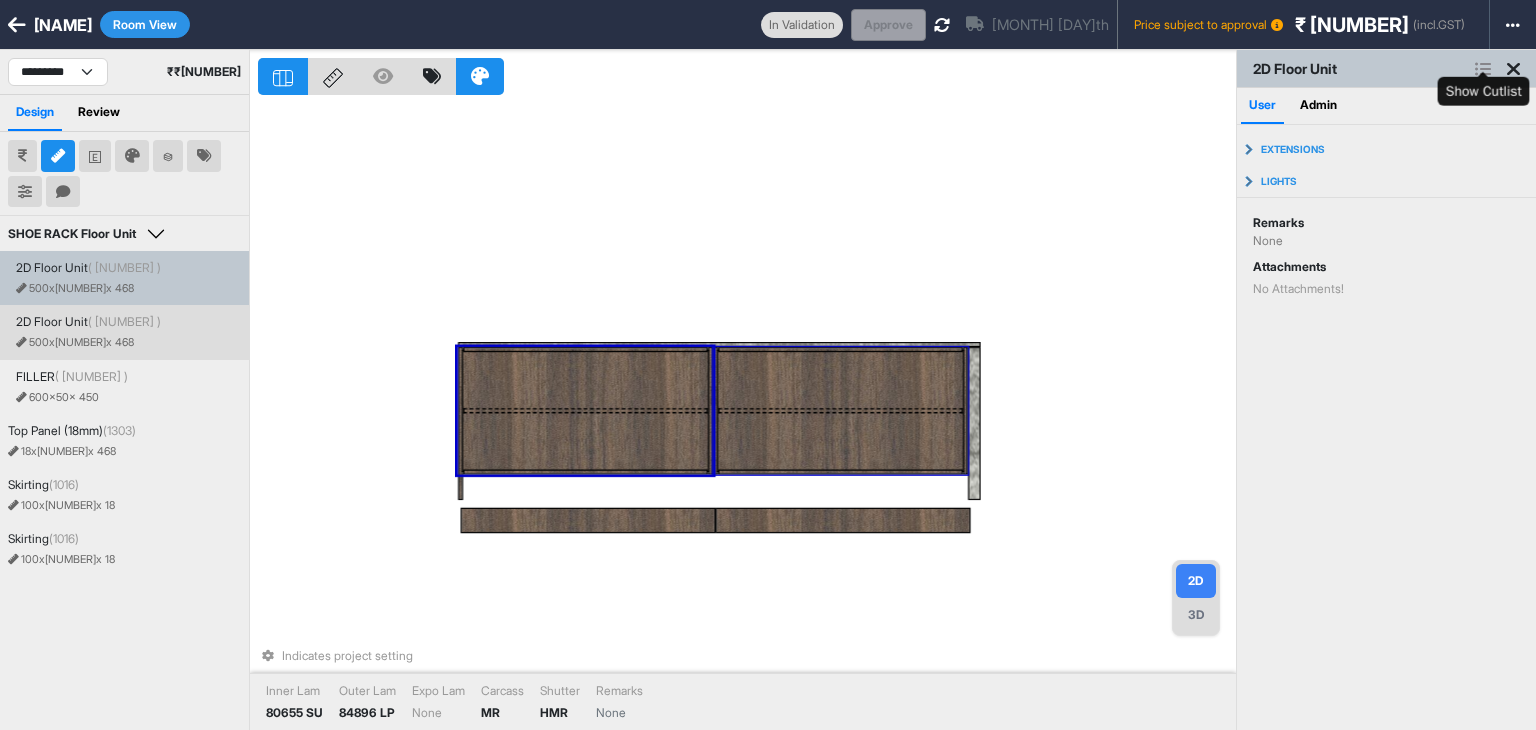 click at bounding box center (1483, 69) 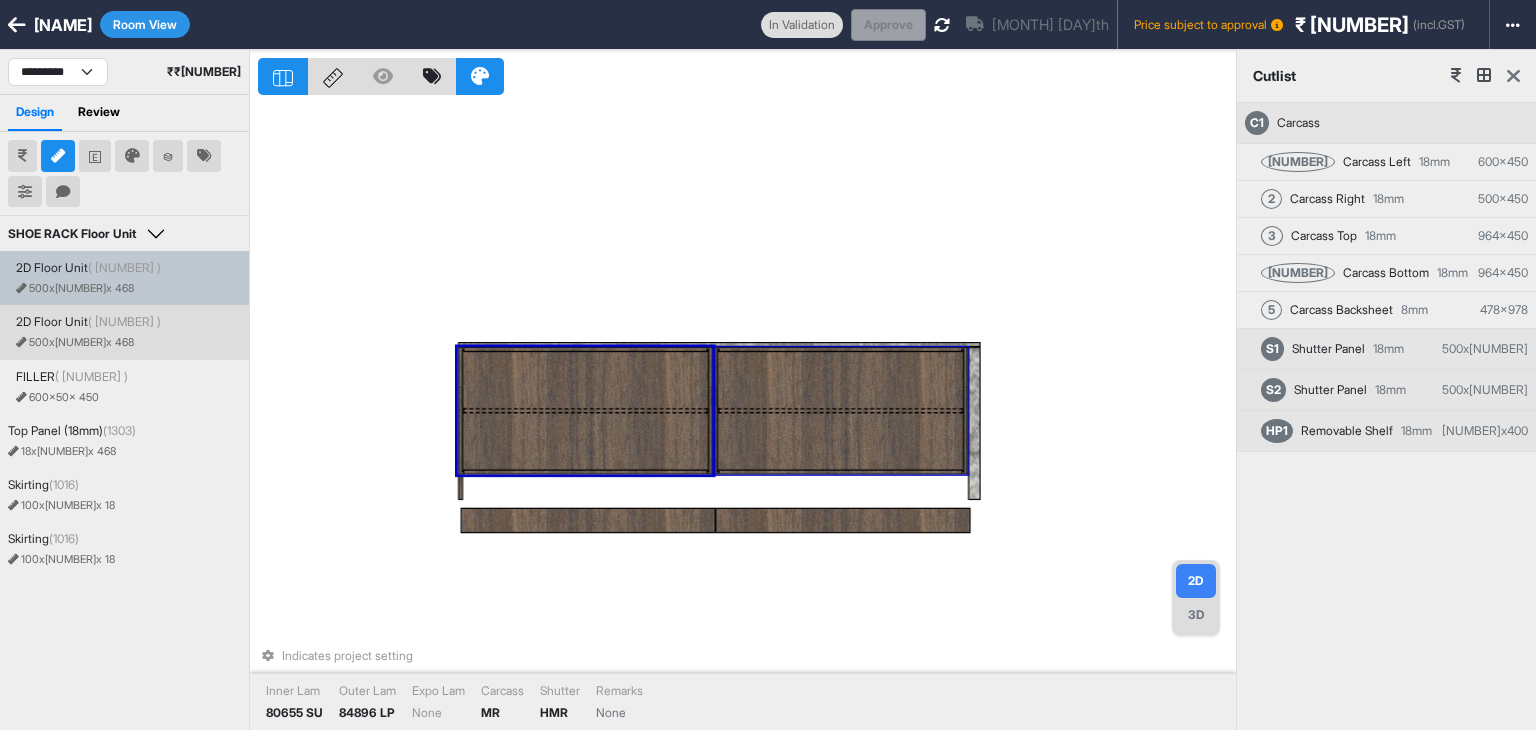 click at bounding box center (1513, 76) 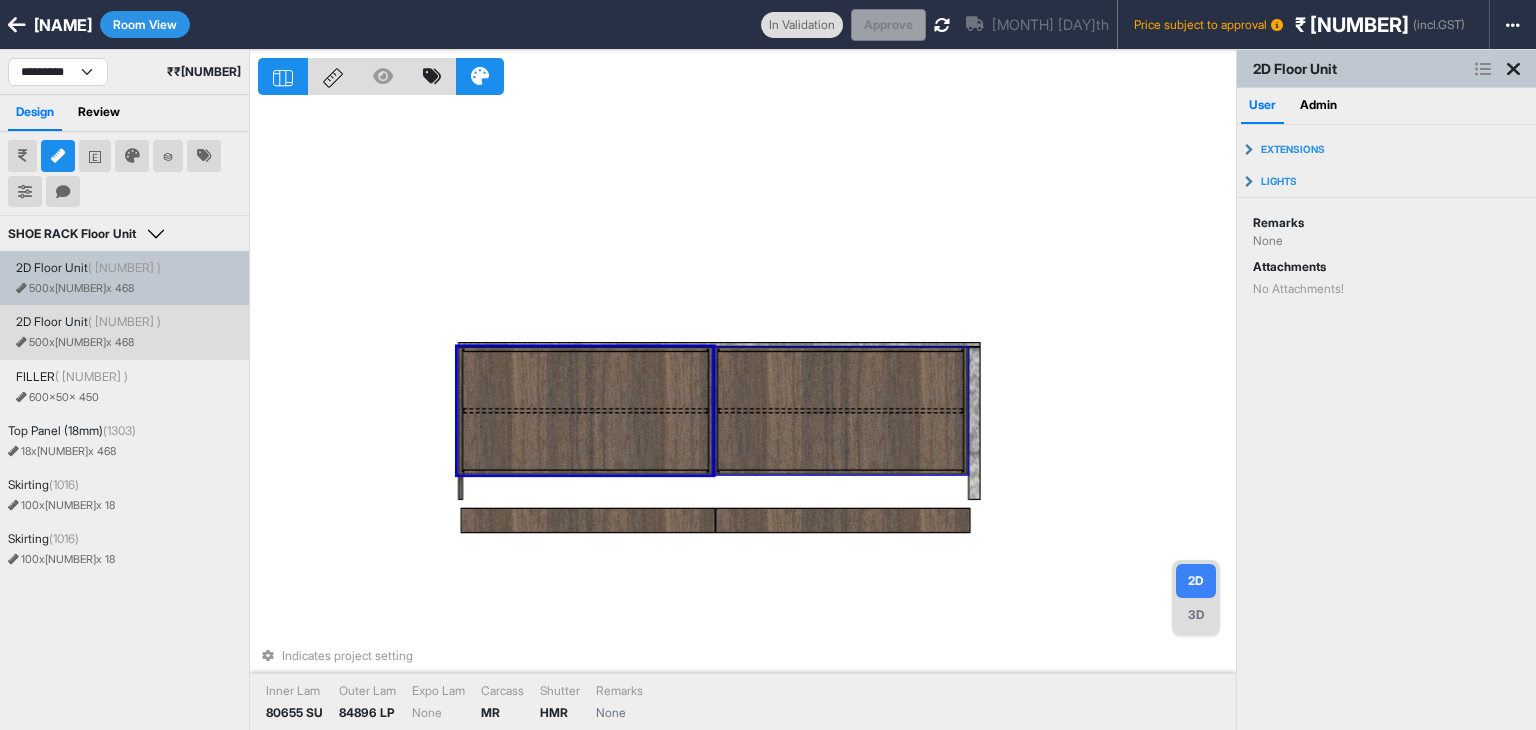 click on "Indicates project setting Inner Lam 80655 SU Outer Lam 84896 LP Expo Lam None Carcass MR Shutter HMR Remarks None" at bounding box center [747, 415] 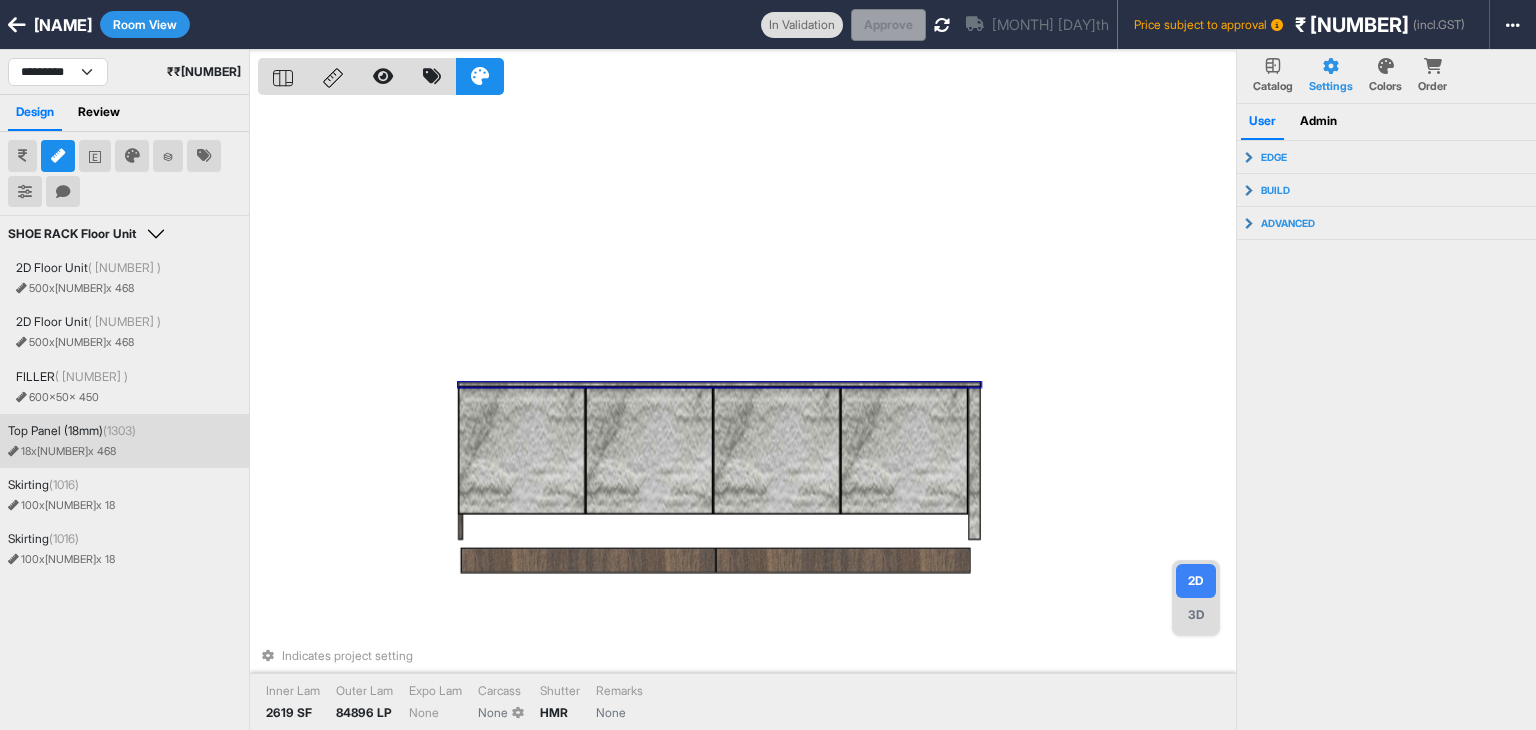 click at bounding box center [719, 384] 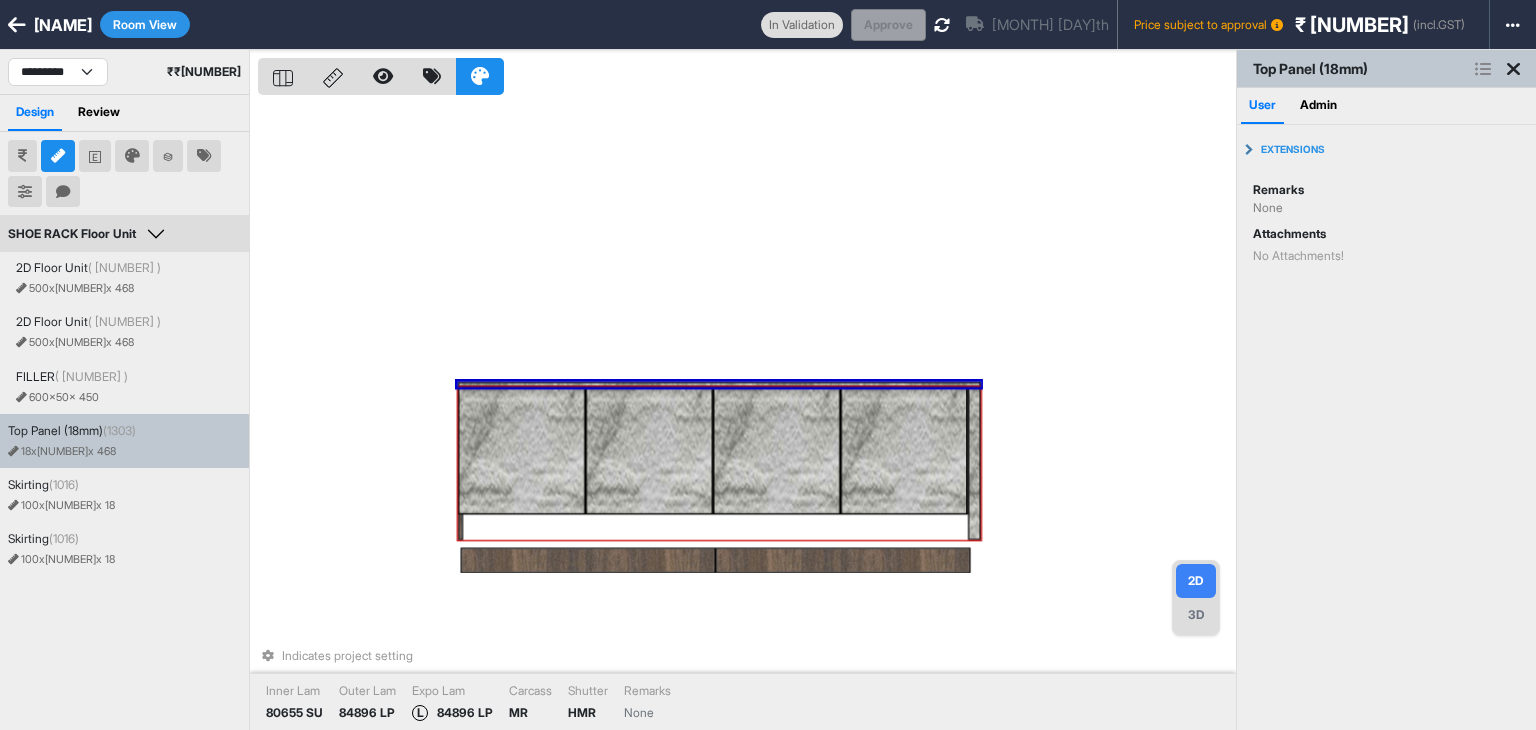 click at bounding box center [521, 451] 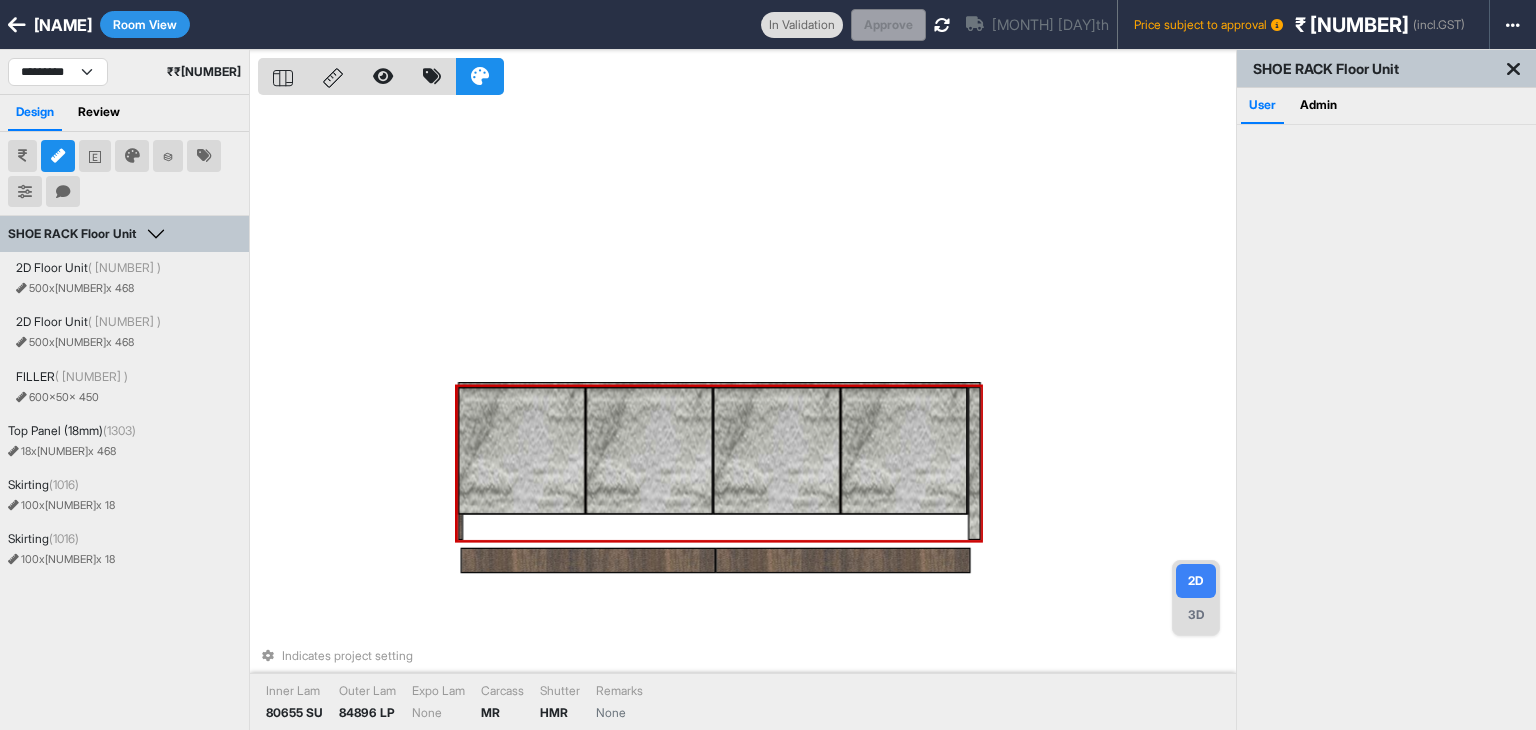click at bounding box center (776, 451) 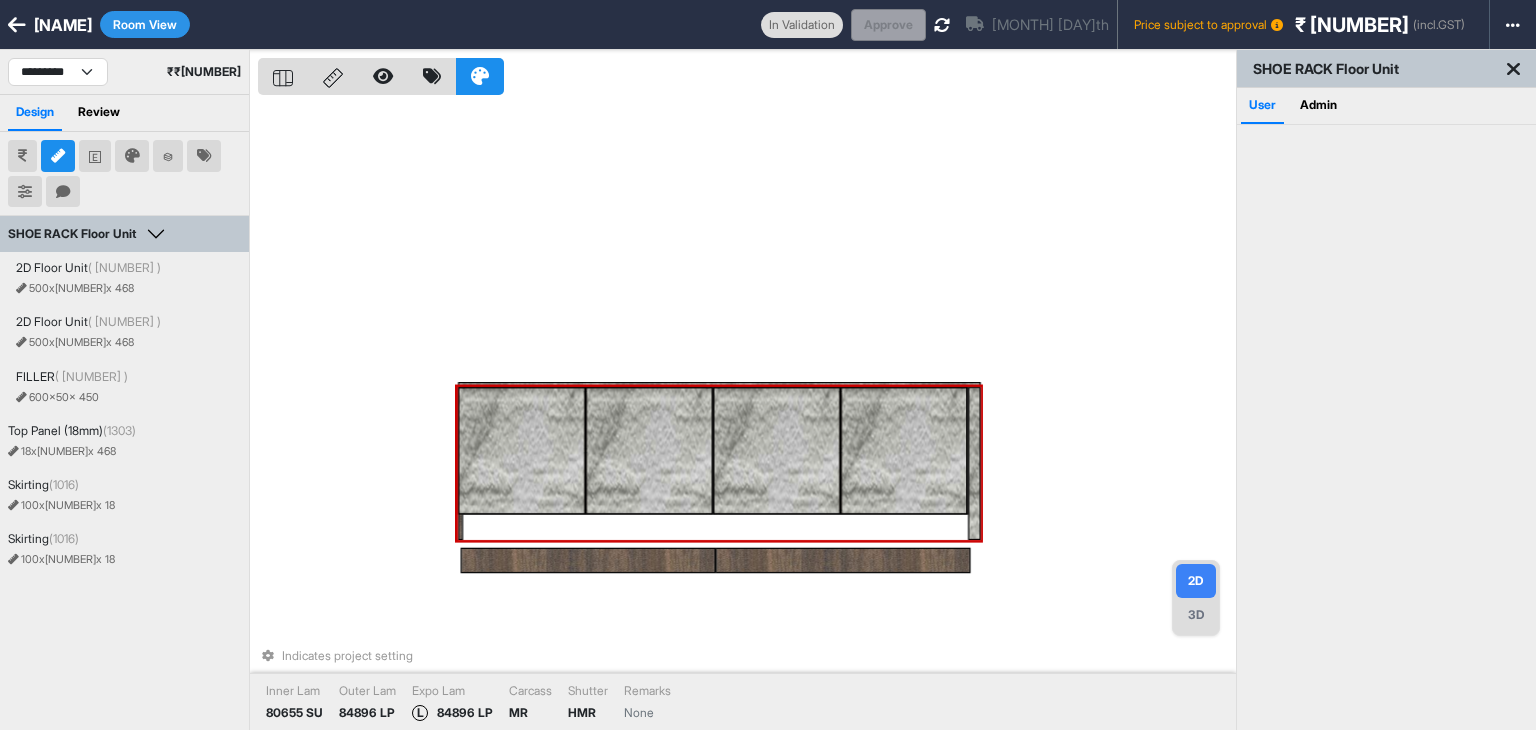 click at bounding box center [649, 451] 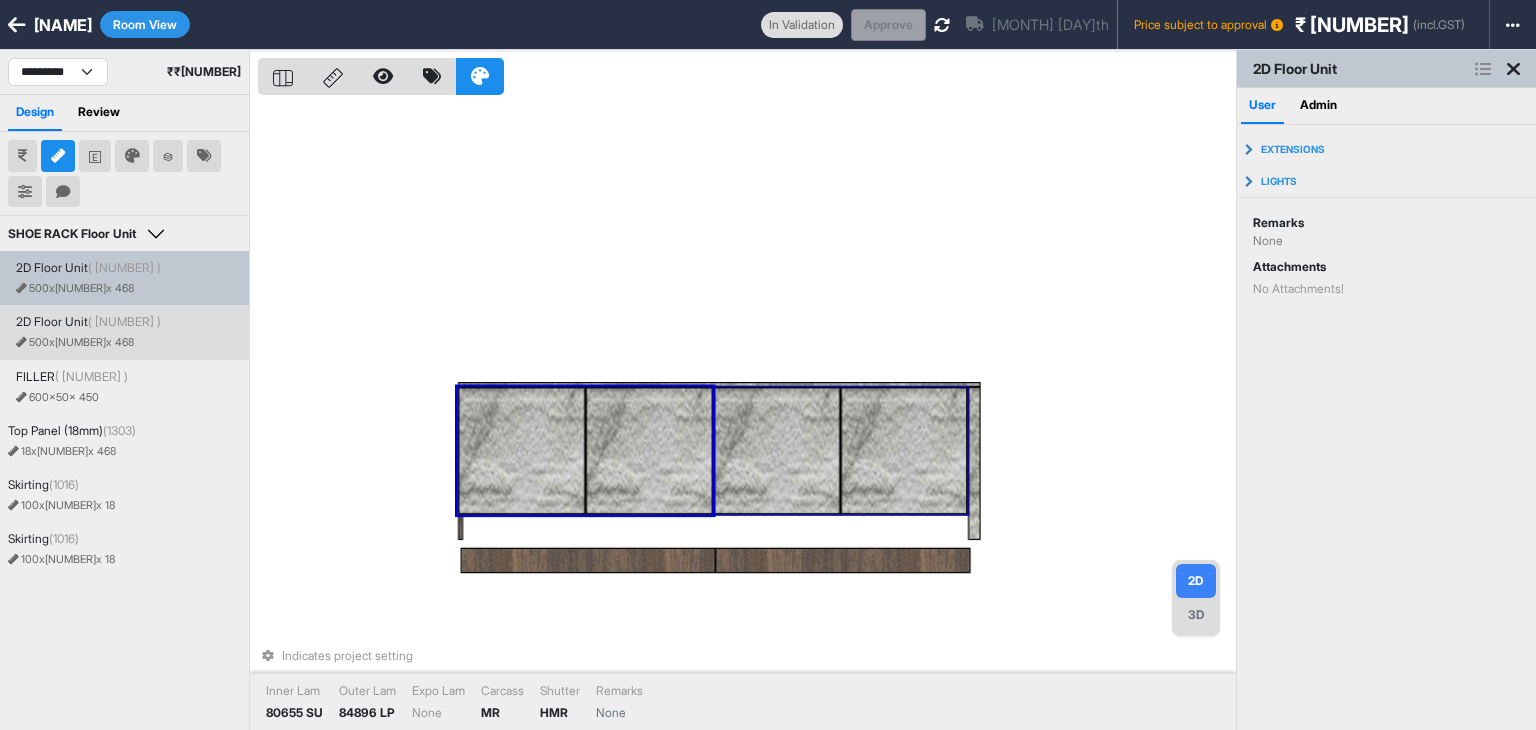 click at bounding box center (776, 451) 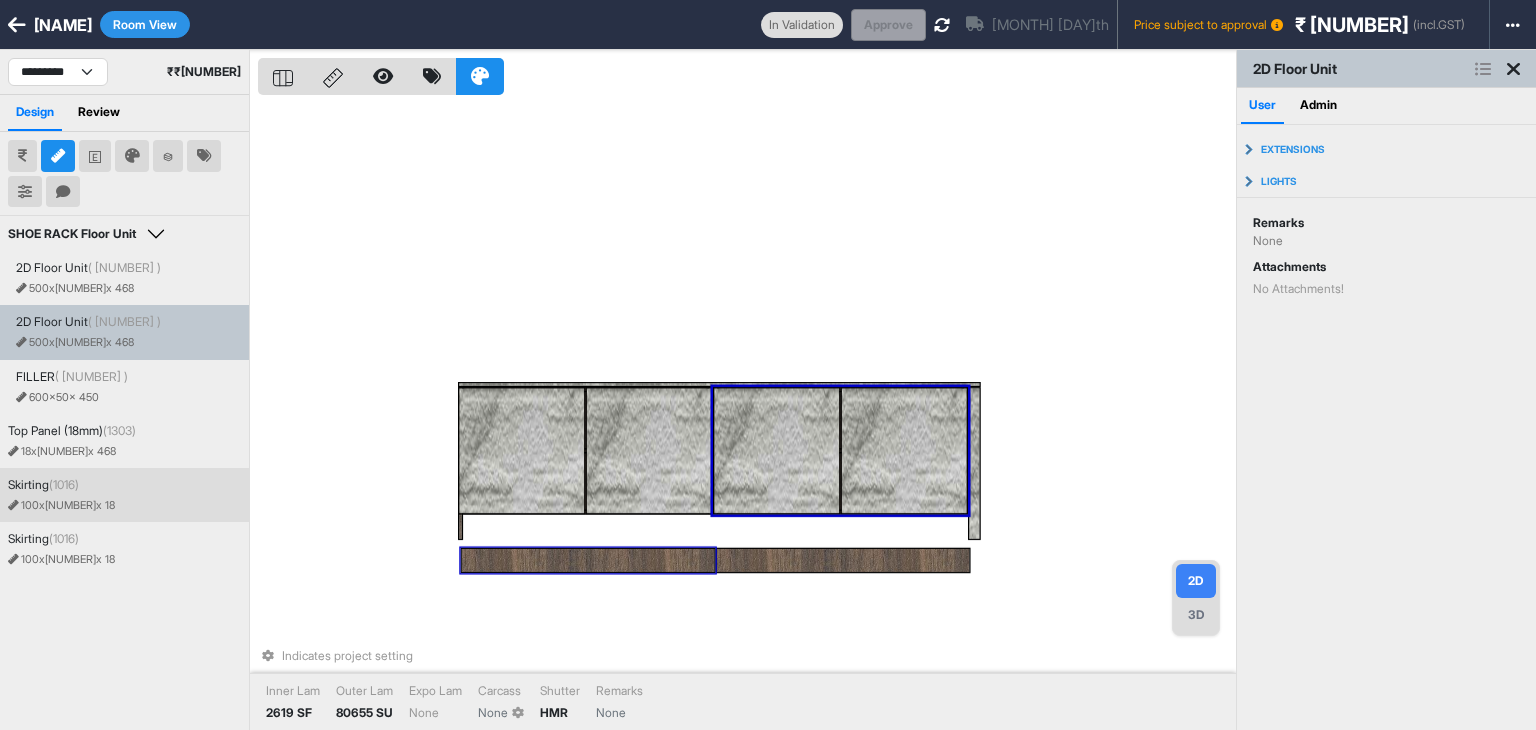 click at bounding box center (588, 561) 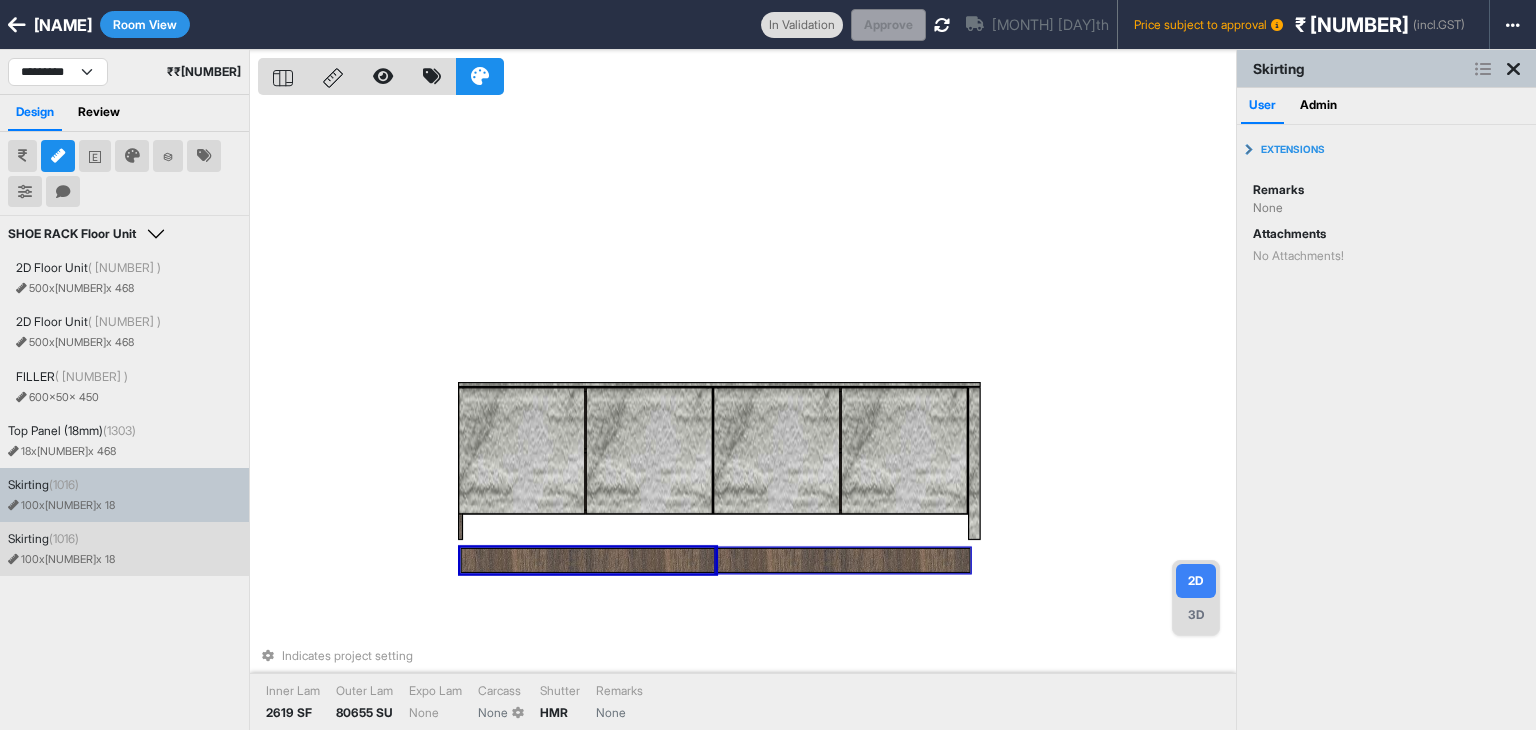 click at bounding box center [843, 561] 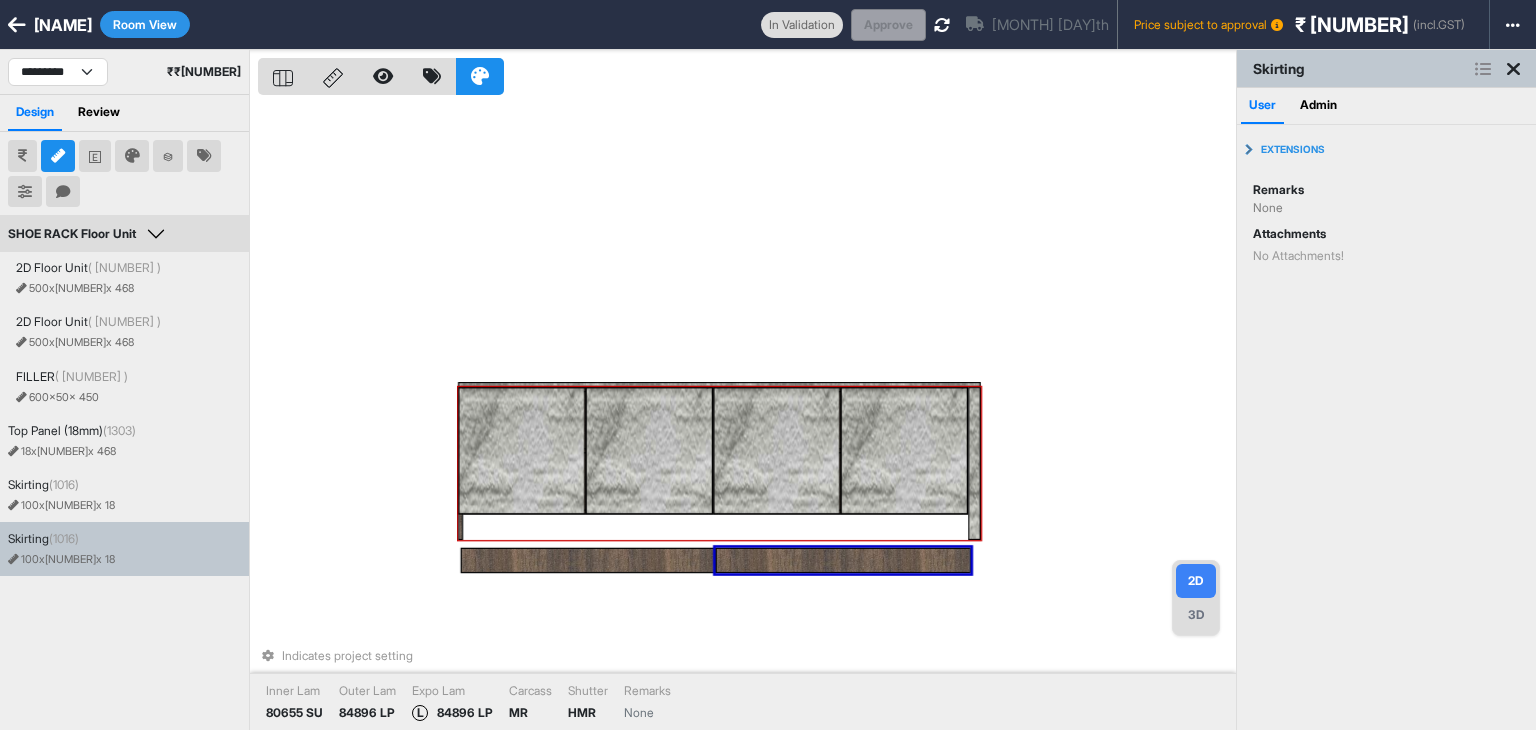 click at bounding box center (649, 451) 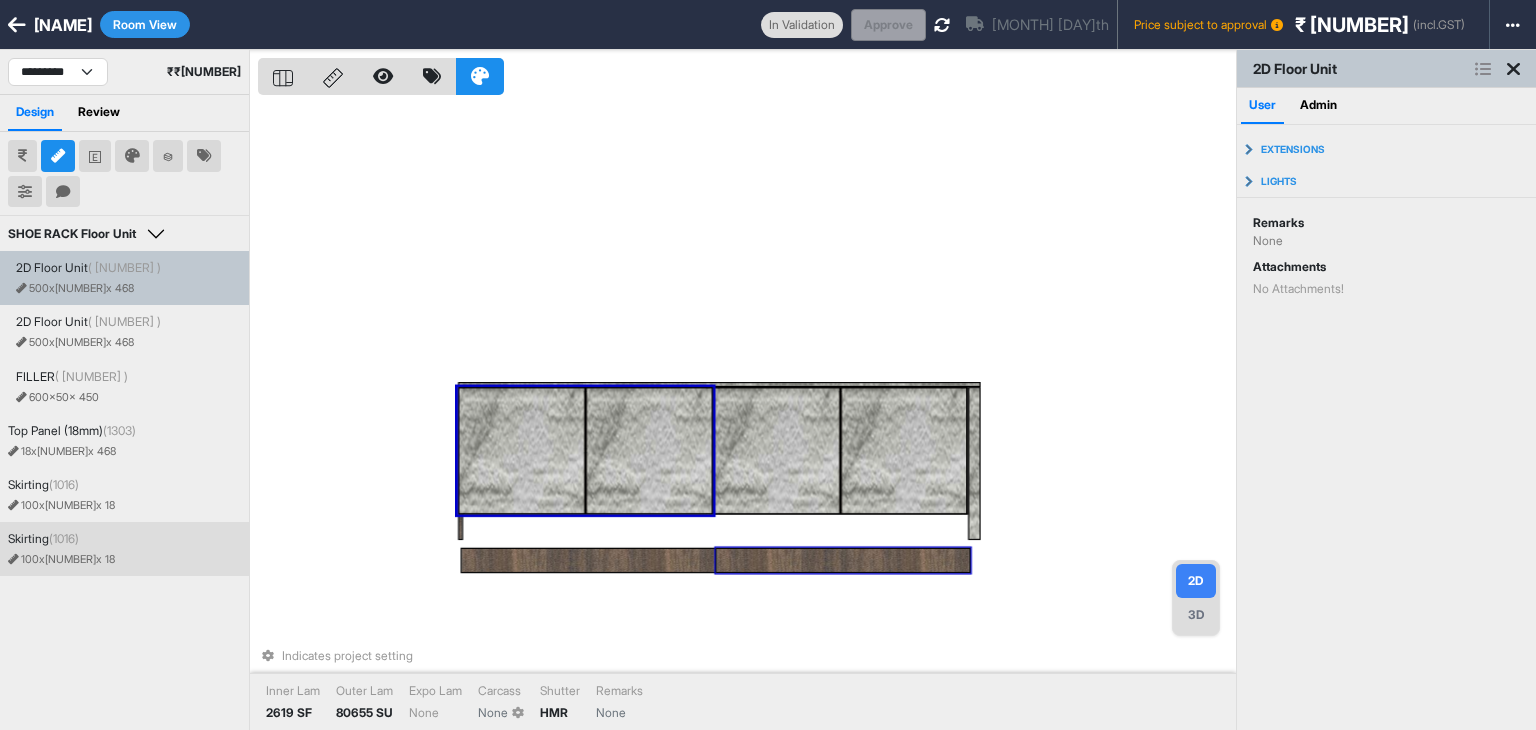 click at bounding box center [843, 561] 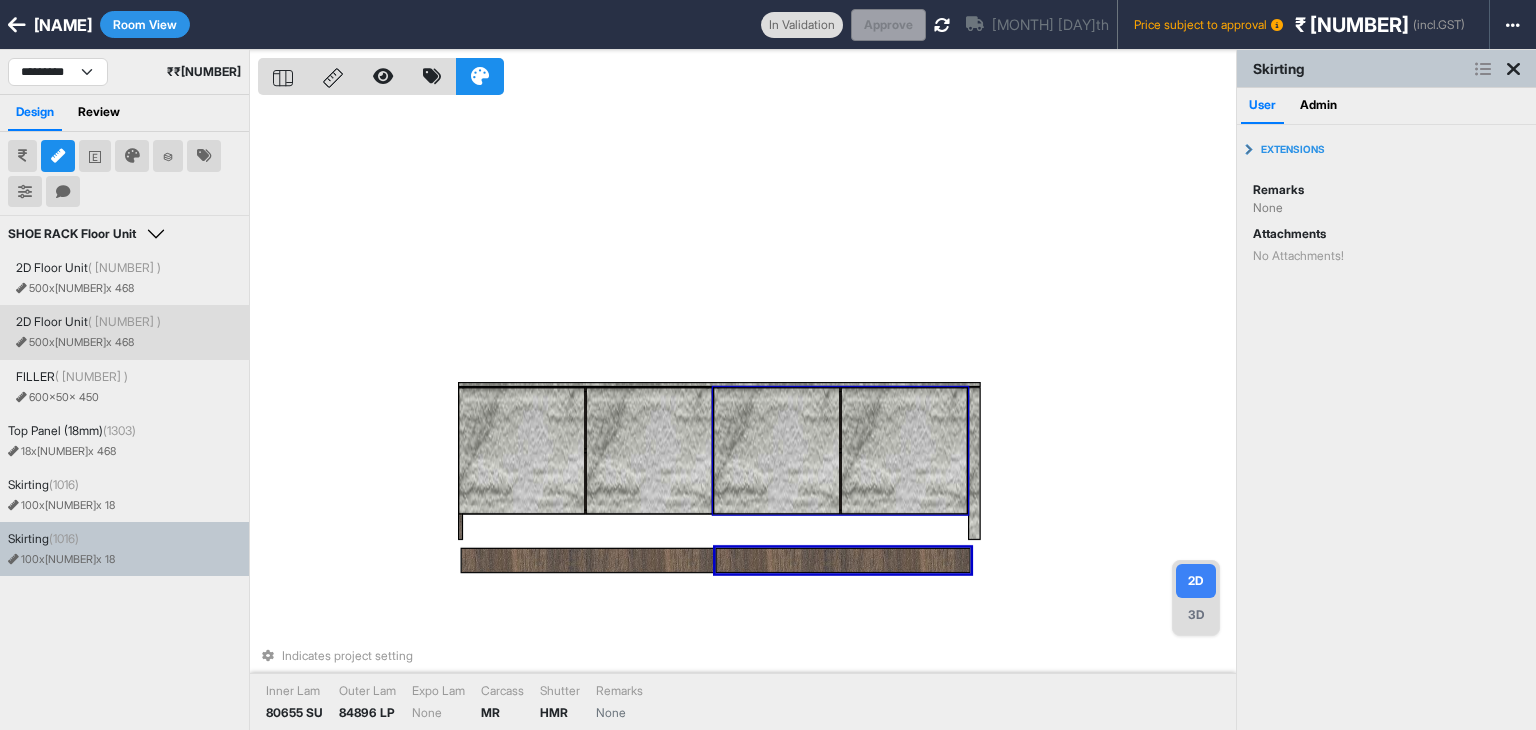 click on "Indicates project setting Inner Lam 80655 SU Outer Lam 84896 LP Expo Lam None Carcass MR Shutter HMR Remarks None" at bounding box center [747, 415] 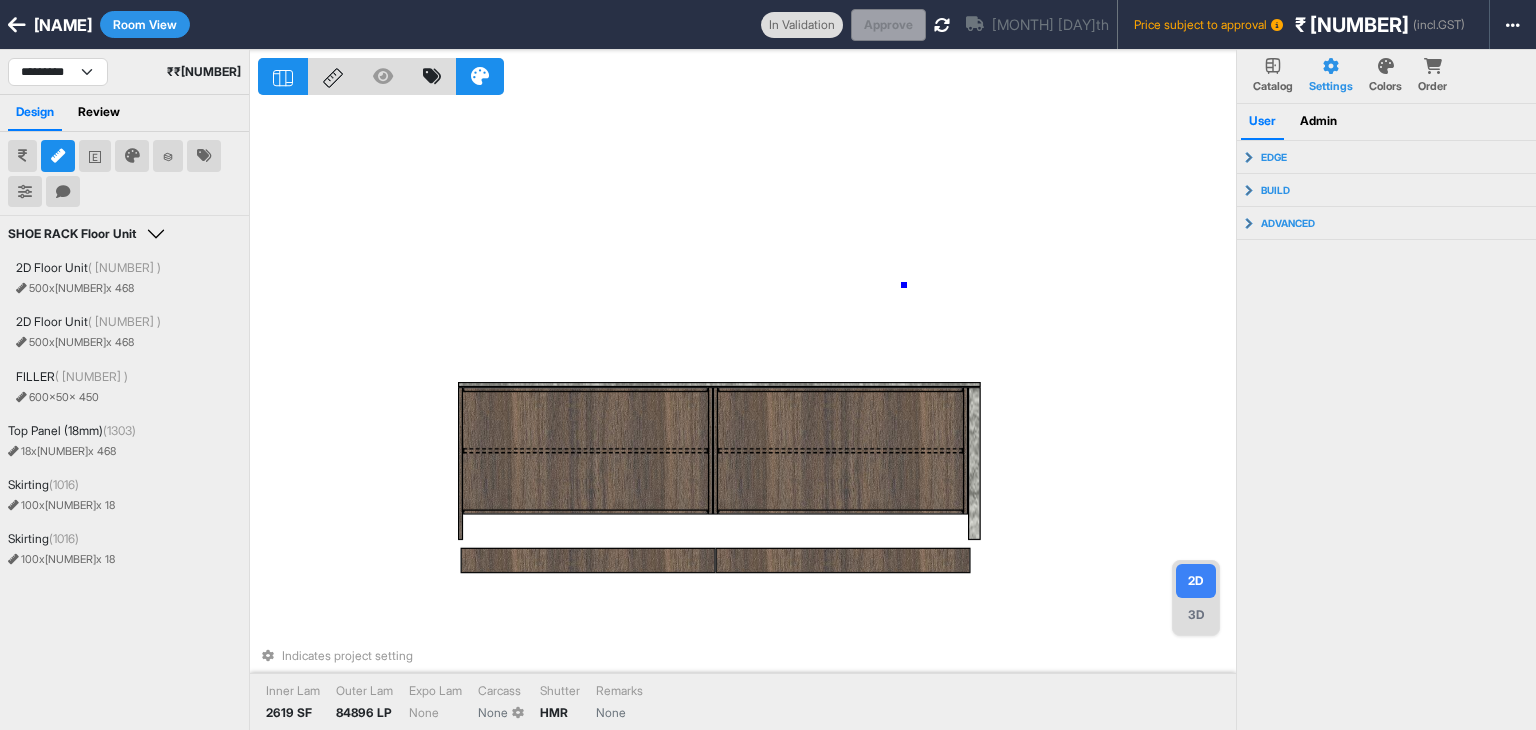 click on "Indicates project setting Inner Lam 2619 SF Outer Lam 84896 LP Expo Lam None Carcass None Shutter HMR Remarks None" at bounding box center [747, 415] 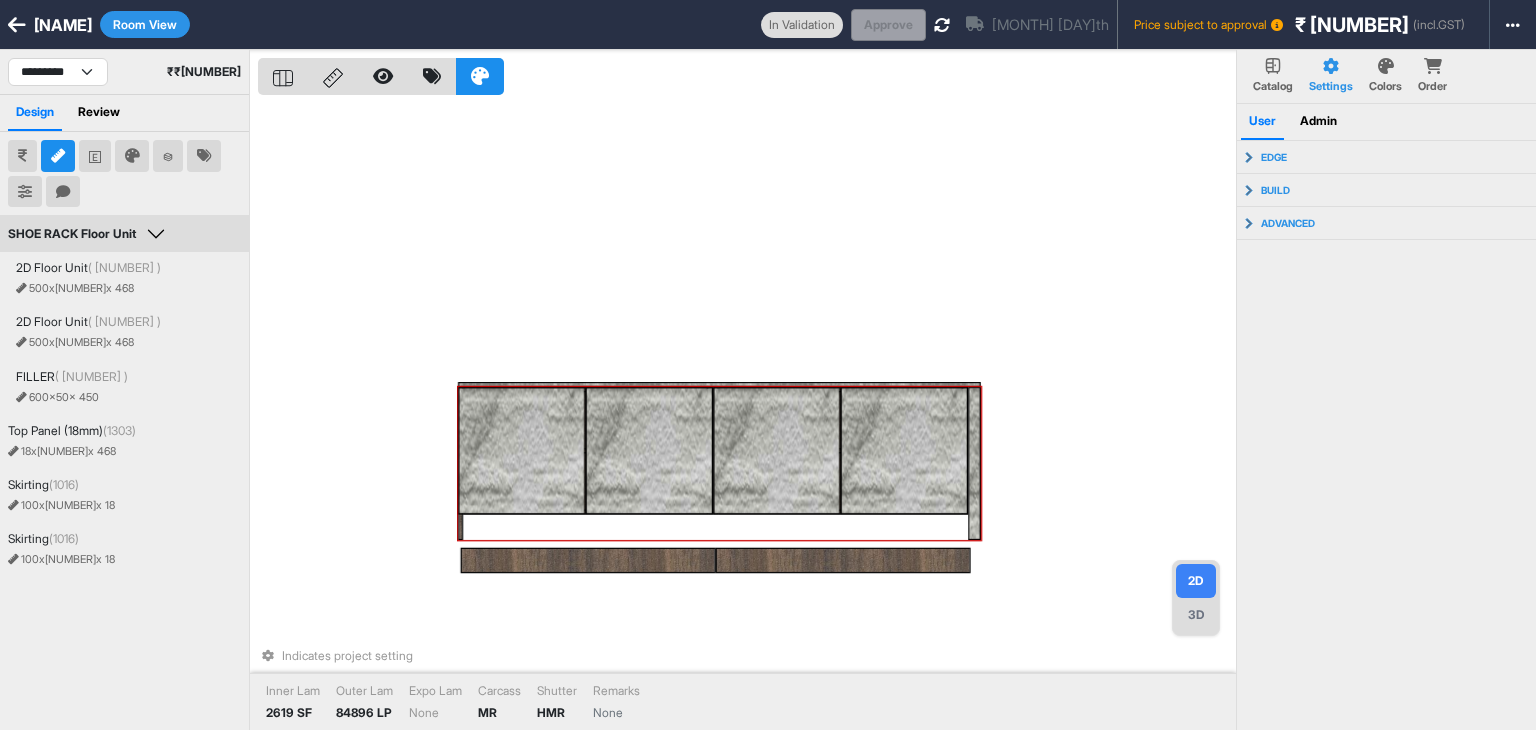 click on "3D" at bounding box center (1196, 615) 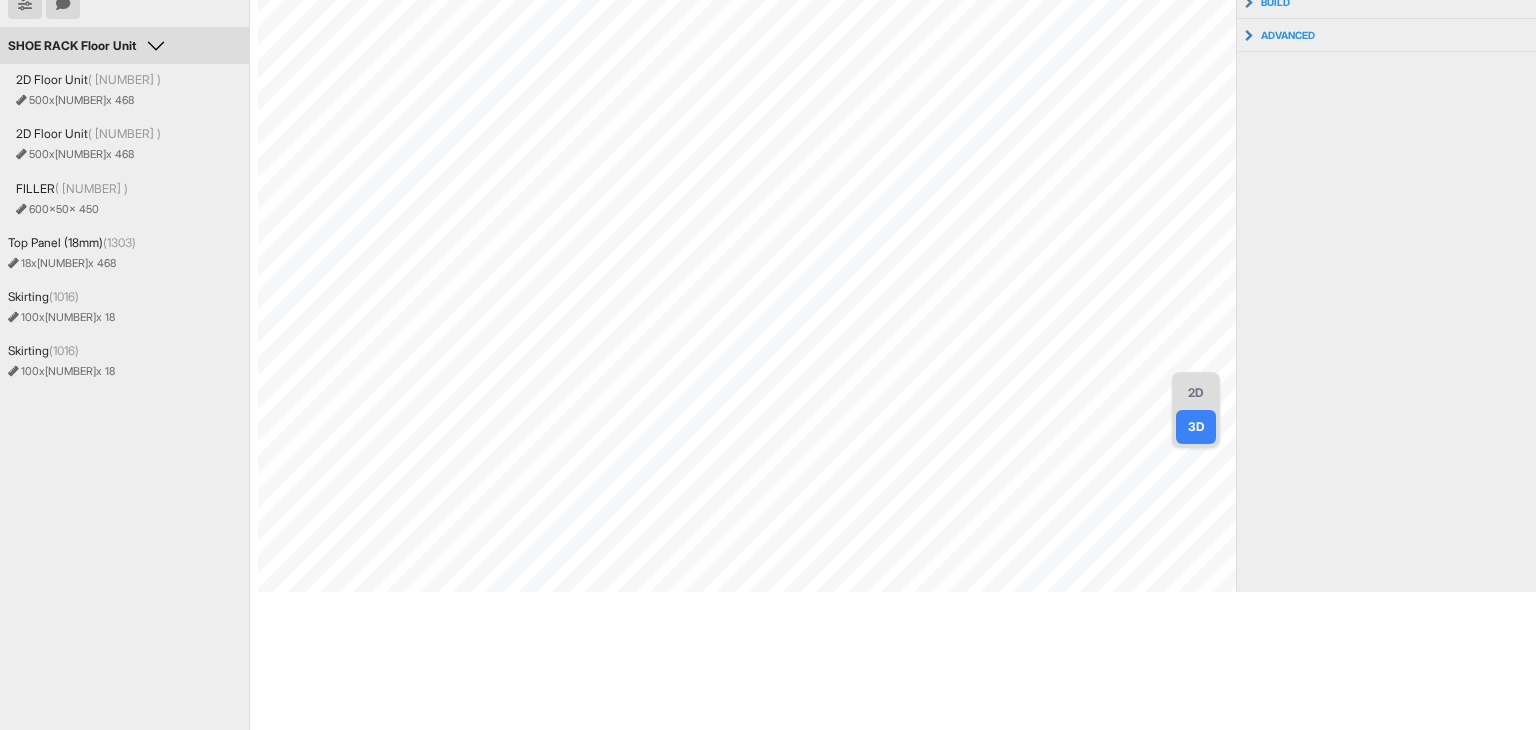 scroll, scrollTop: 215, scrollLeft: 0, axis: vertical 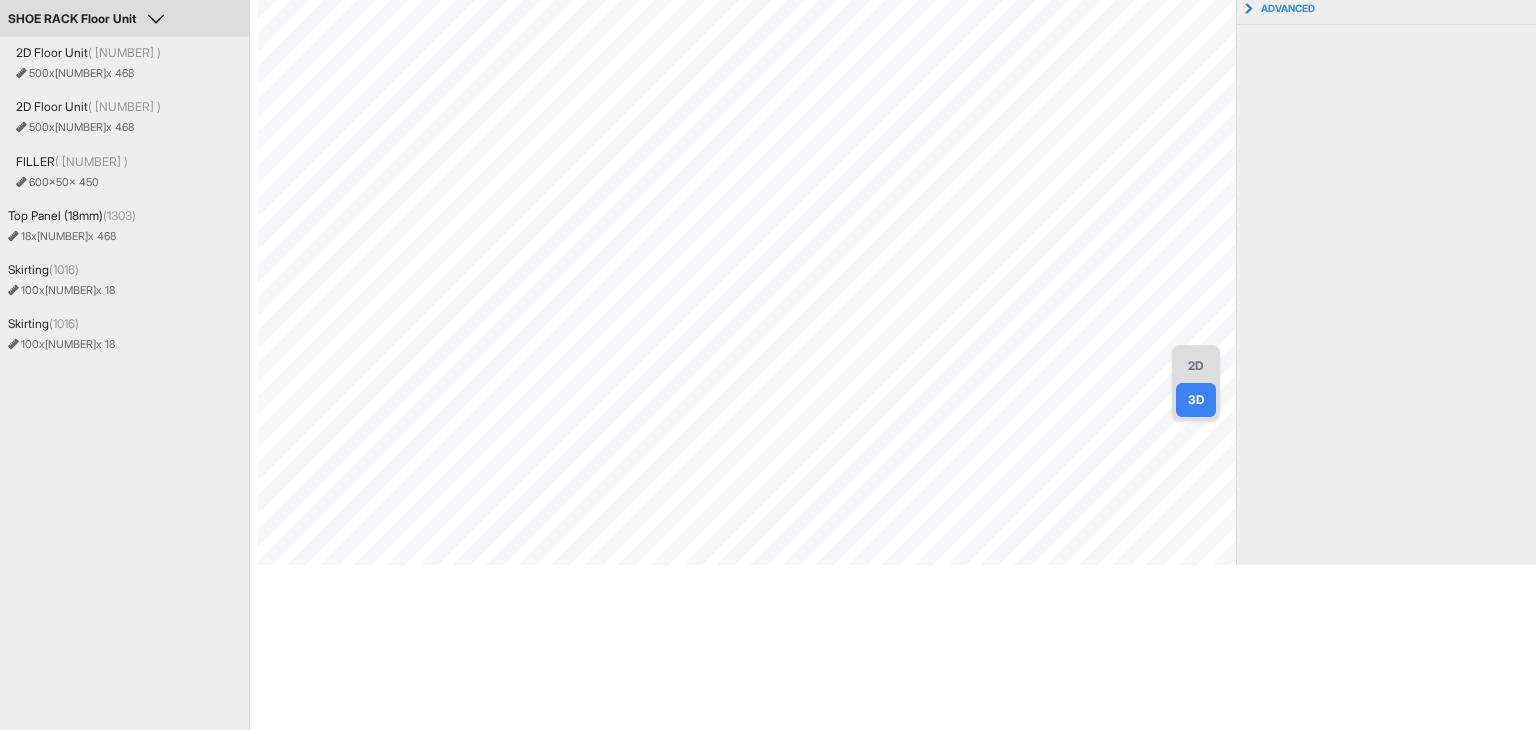 click on "2D" at bounding box center (1196, 366) 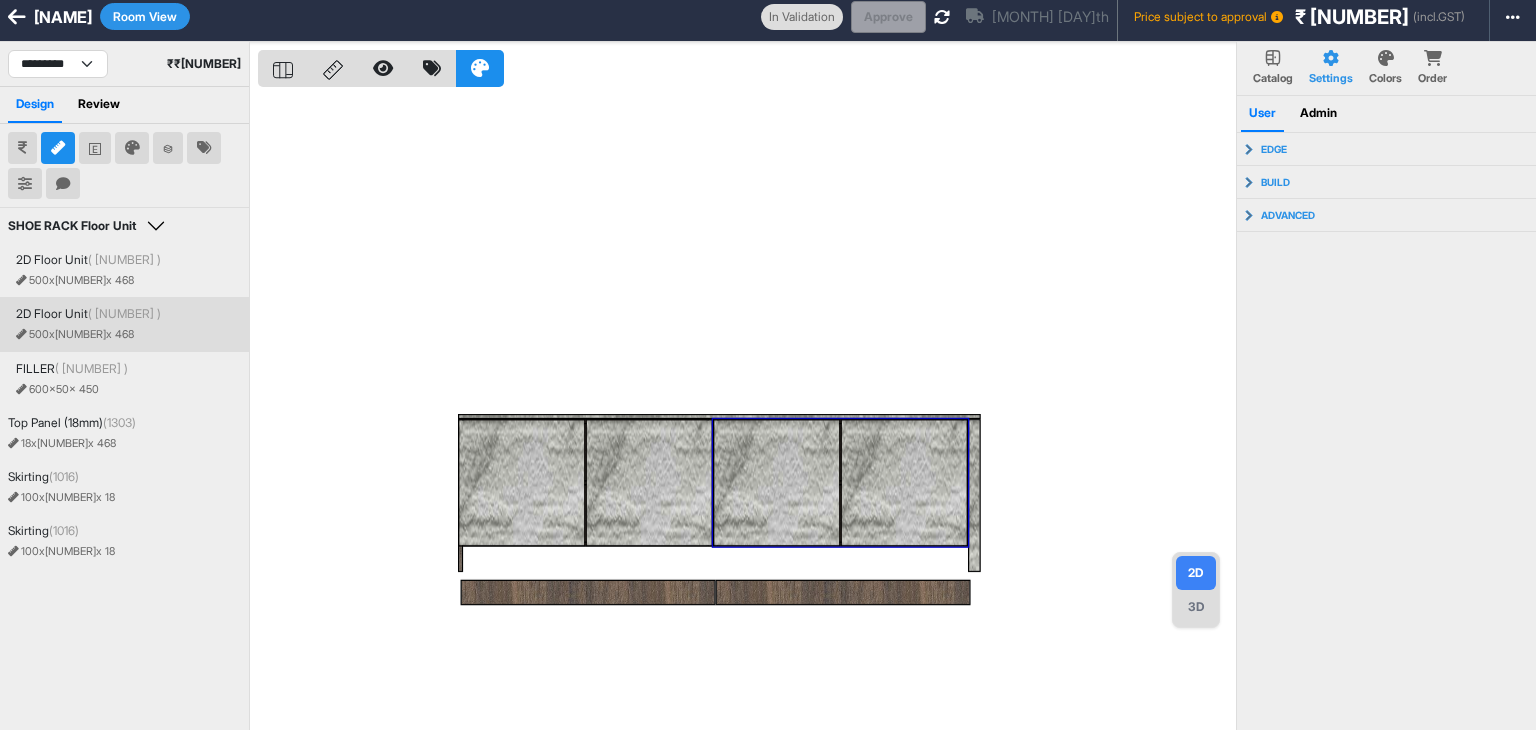 scroll, scrollTop: 0, scrollLeft: 0, axis: both 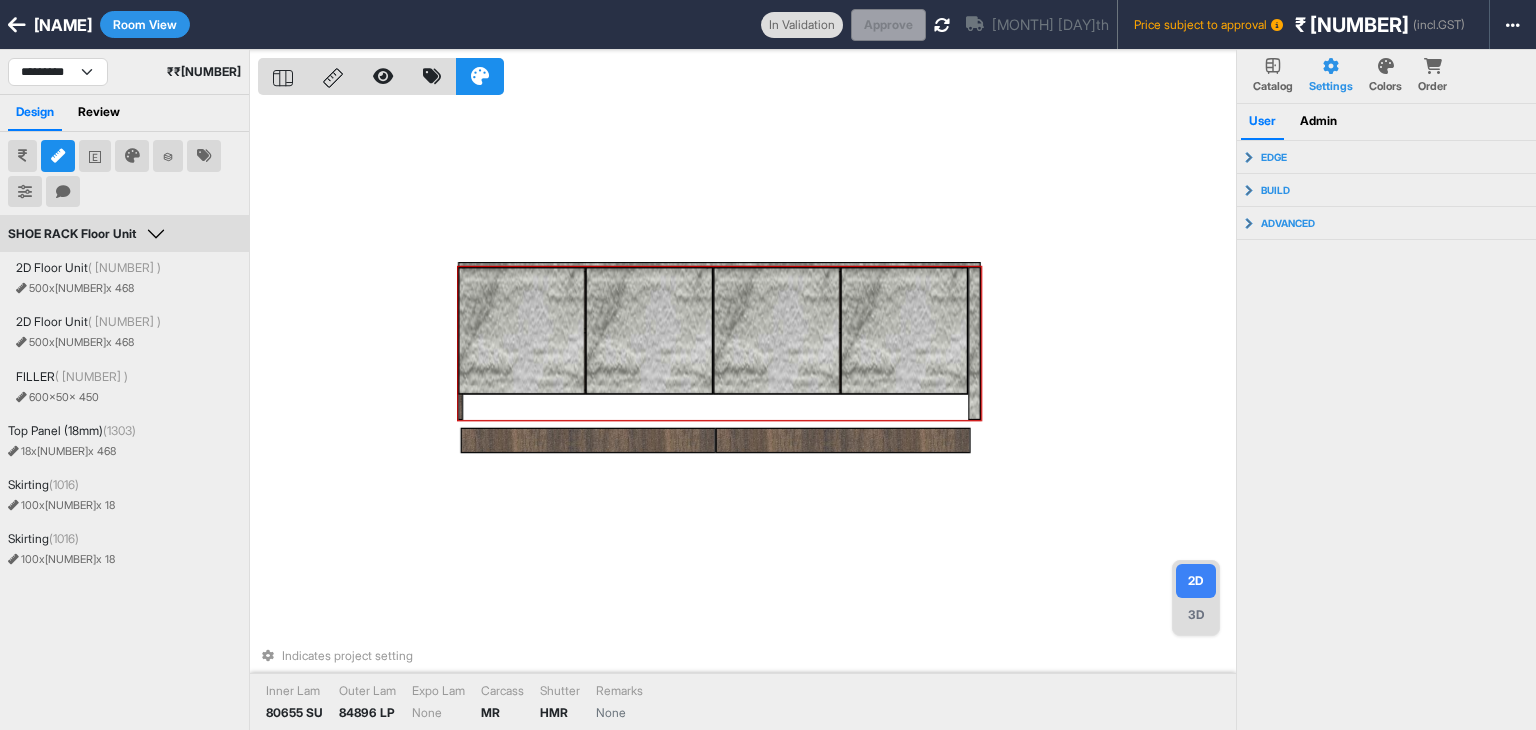 click at bounding box center (776, 331) 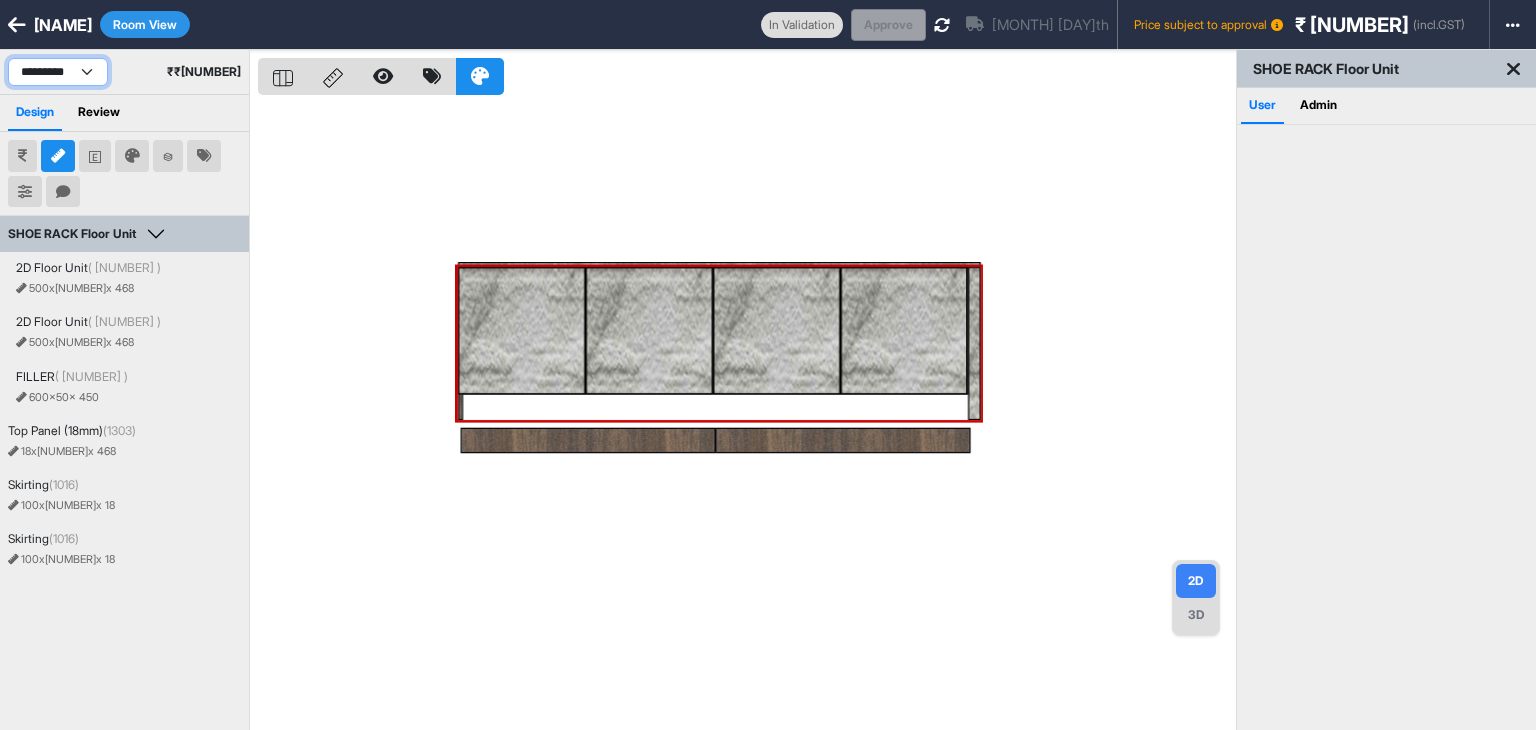 click on "**********" at bounding box center [58, 72] 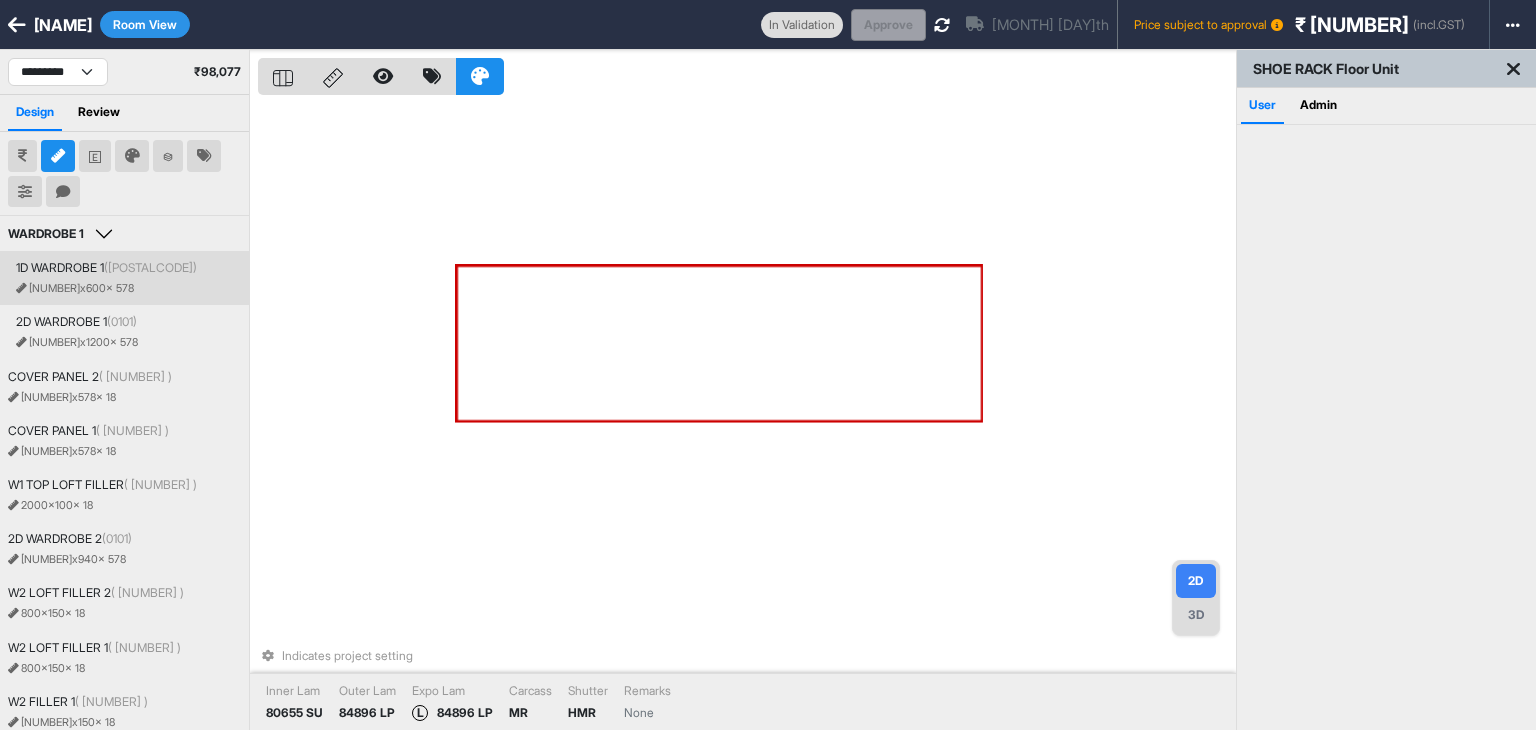 click on "1D WARDROBE 1  (0217)" at bounding box center (106, 268) 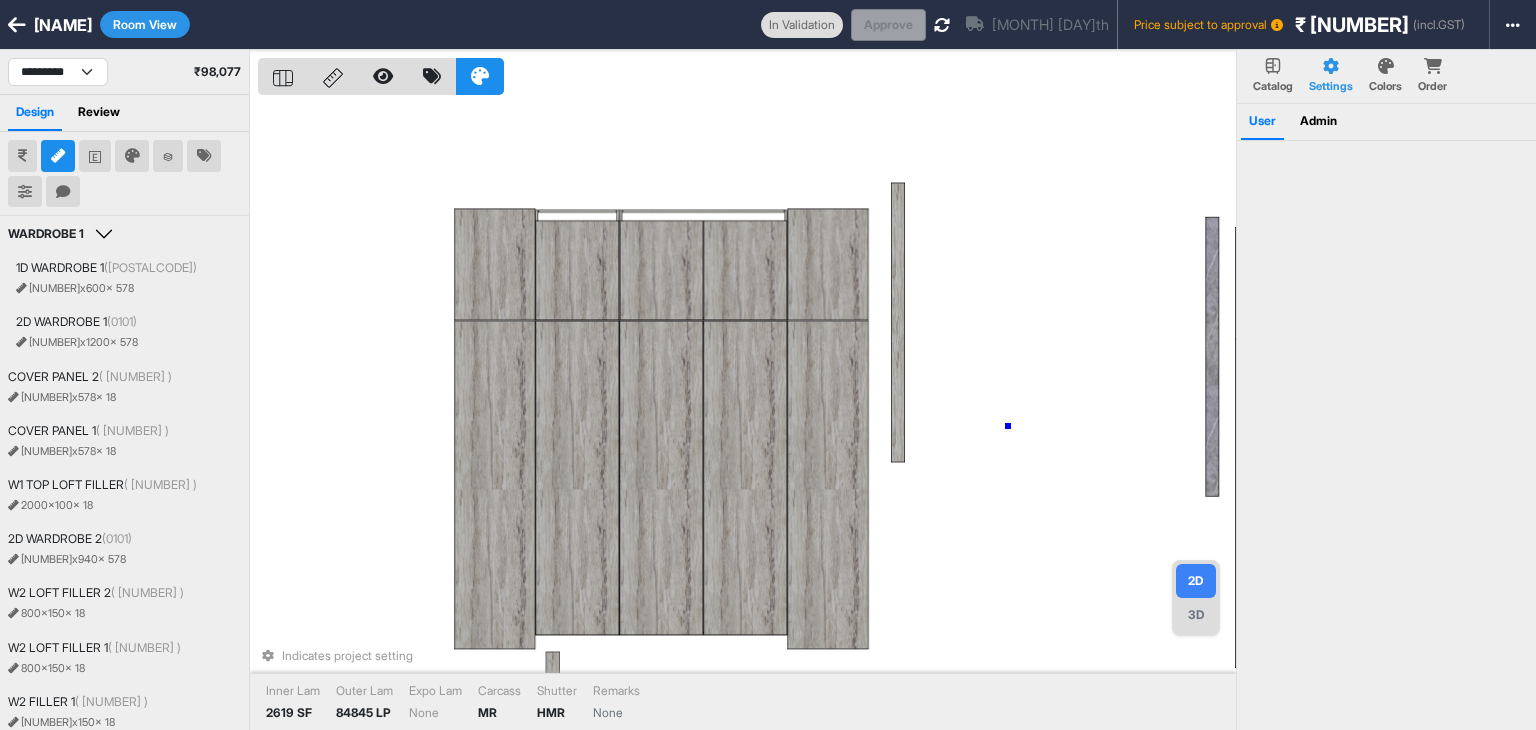 click on "Indicates project setting Inner Lam 2619 SF Outer Lam 84845 LP Expo Lam None Carcass MR Shutter HMR Remarks None" at bounding box center [747, 415] 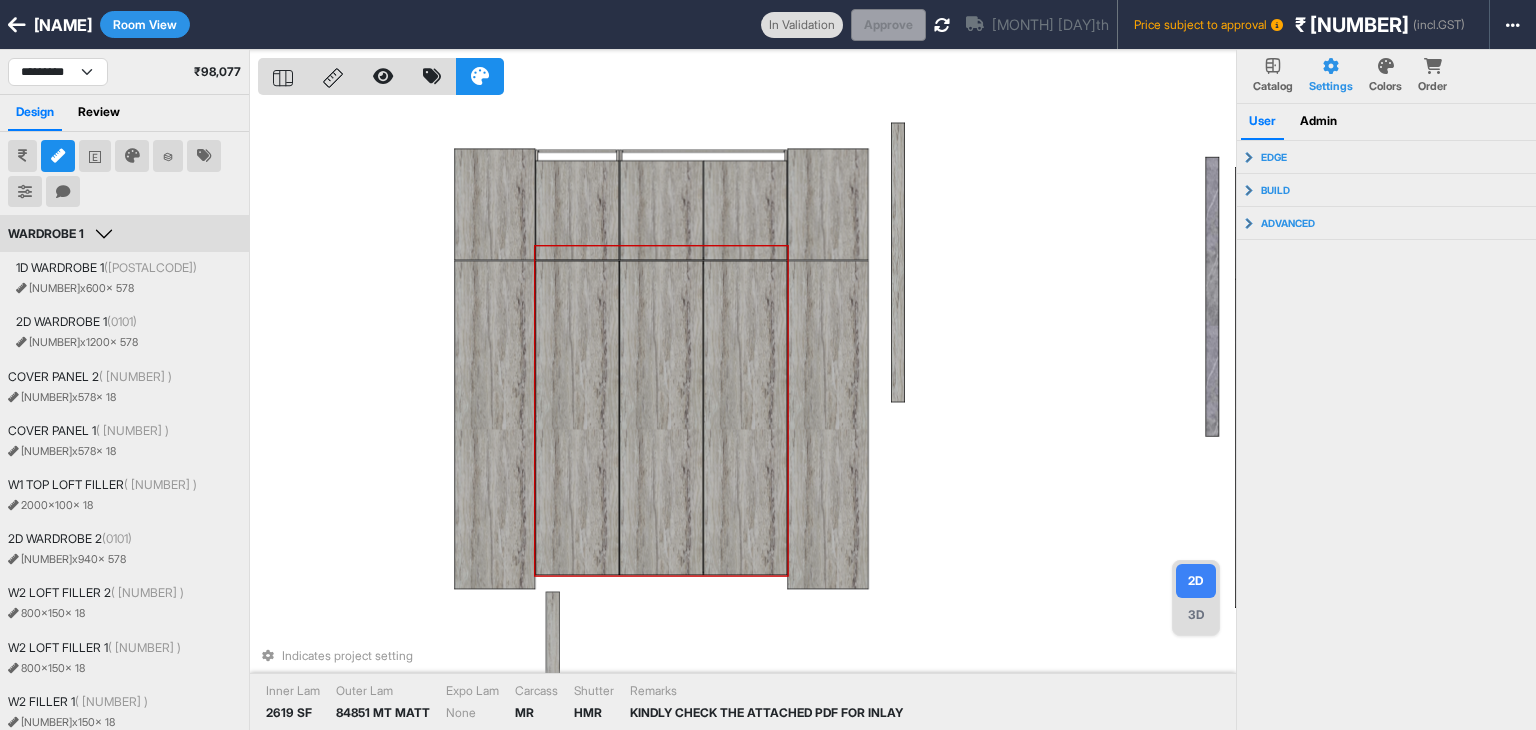 click at bounding box center [662, 418] 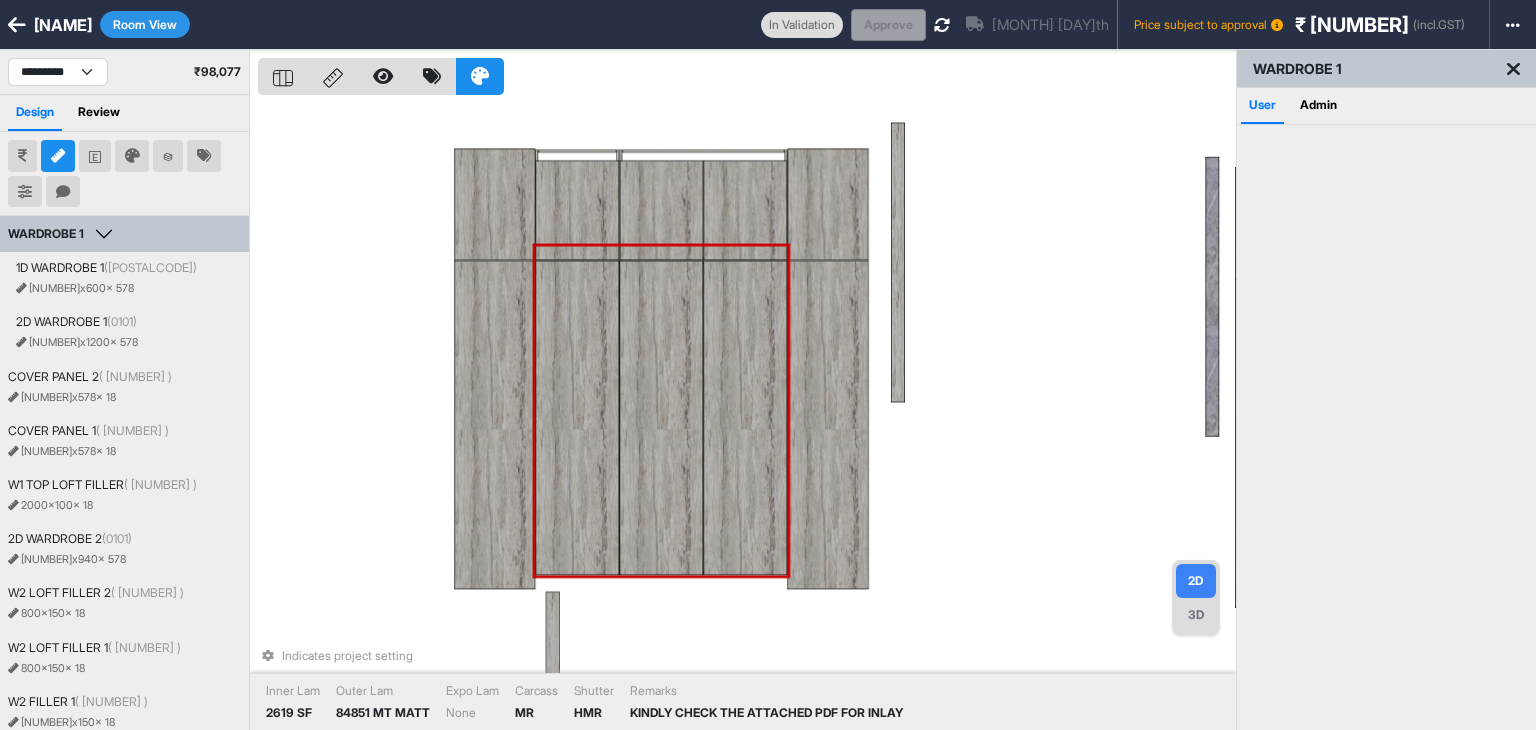 click at bounding box center (662, 418) 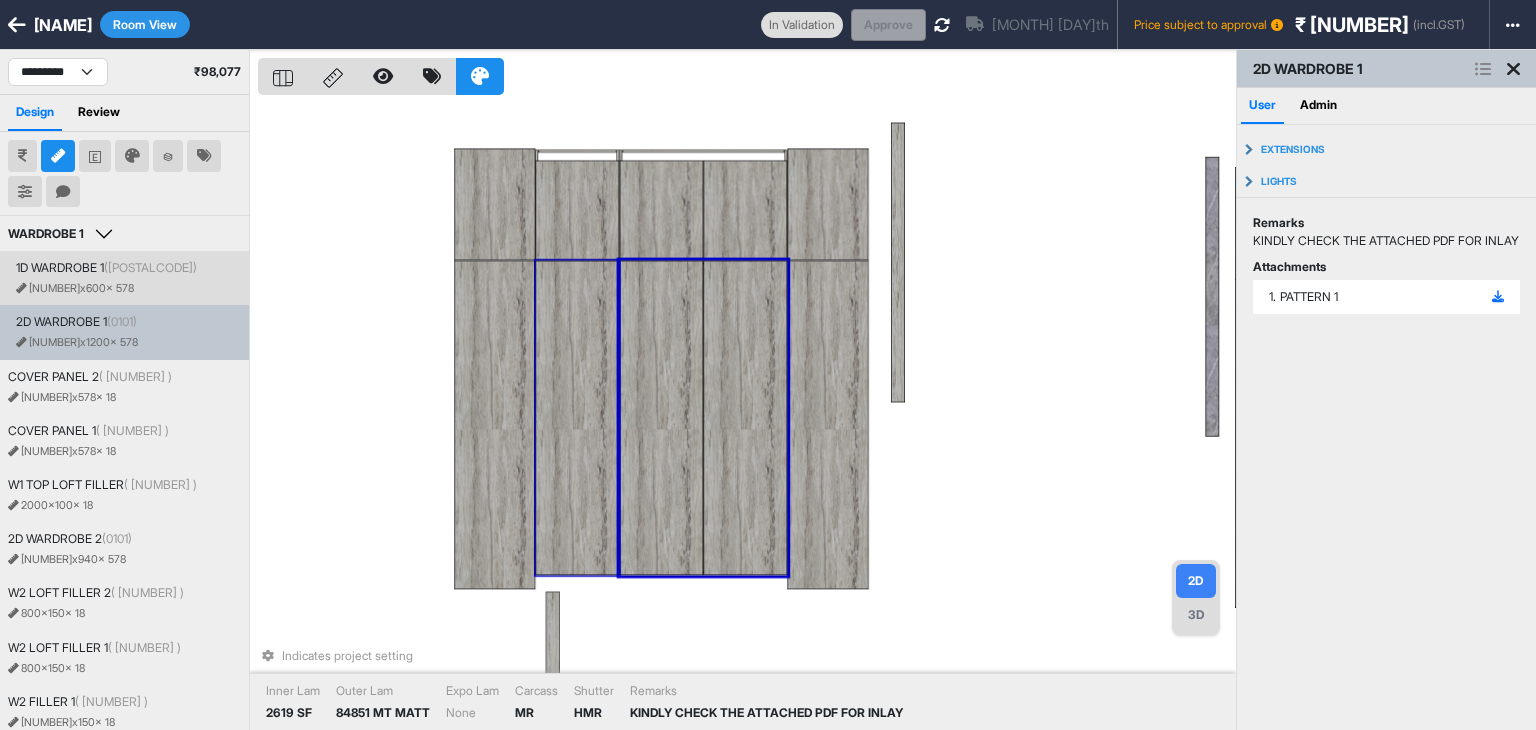 click at bounding box center [578, 418] 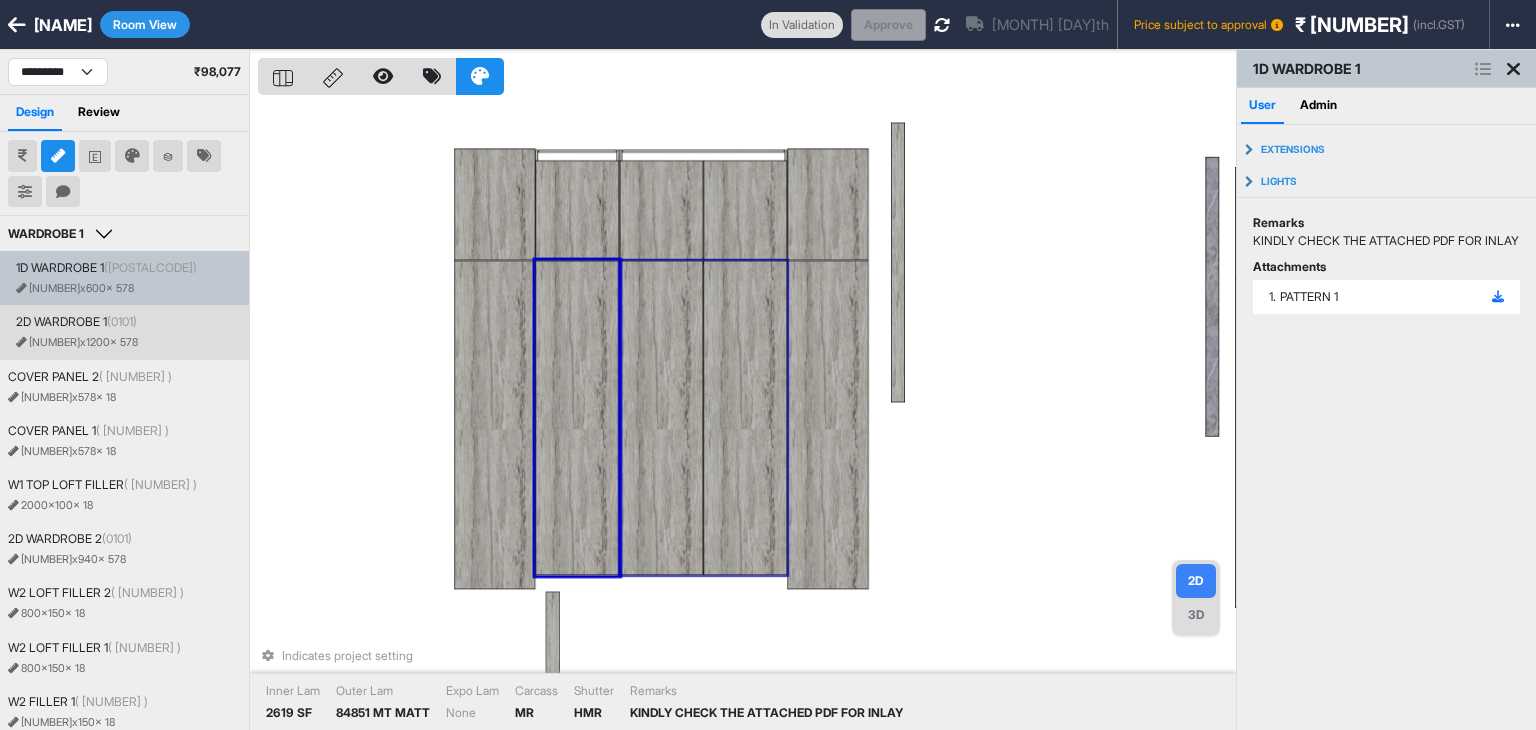 click at bounding box center [746, 418] 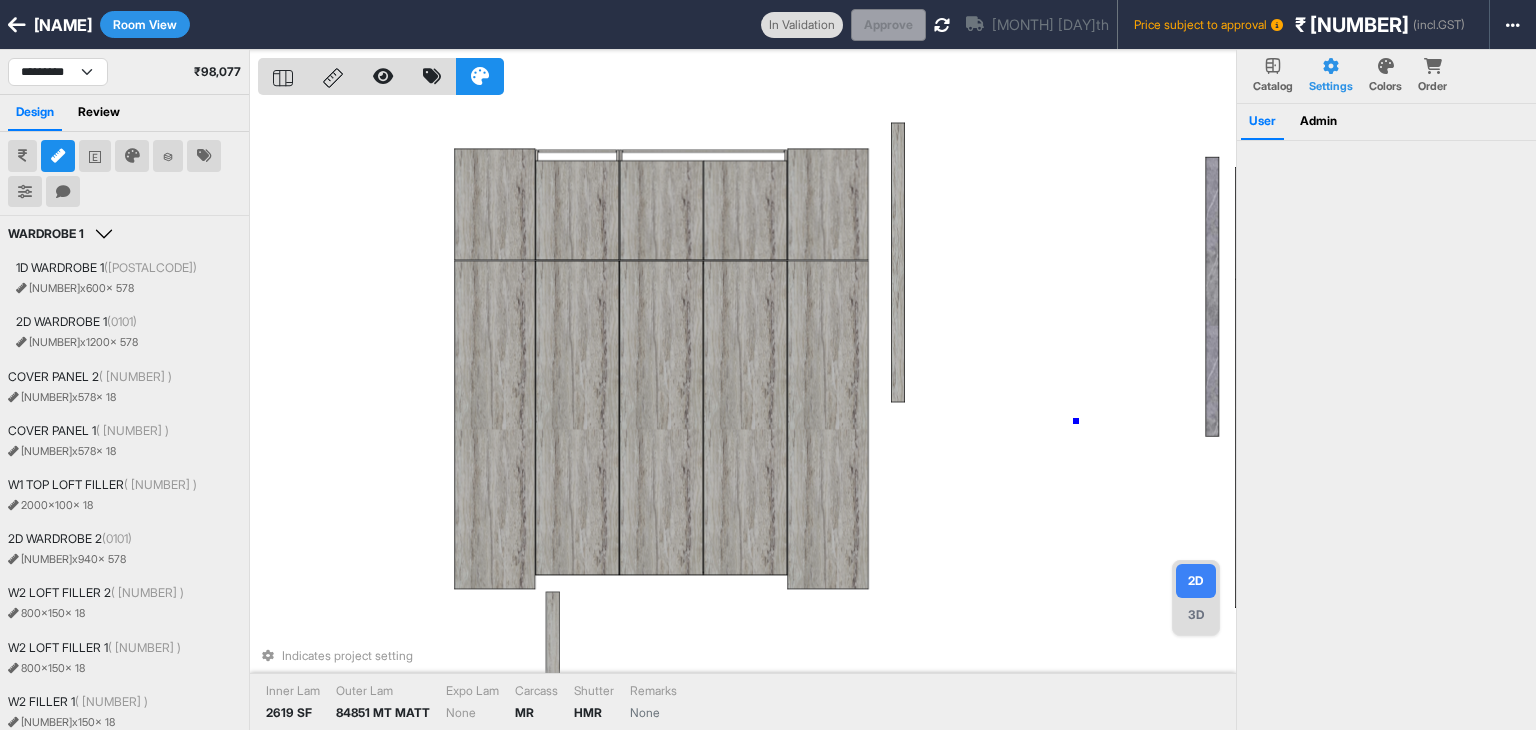 click on "Indicates project setting Inner Lam 2619 SF Outer Lam 84851 MT MATT Expo Lam None Carcass MR Shutter HMR Remarks None" at bounding box center (747, 415) 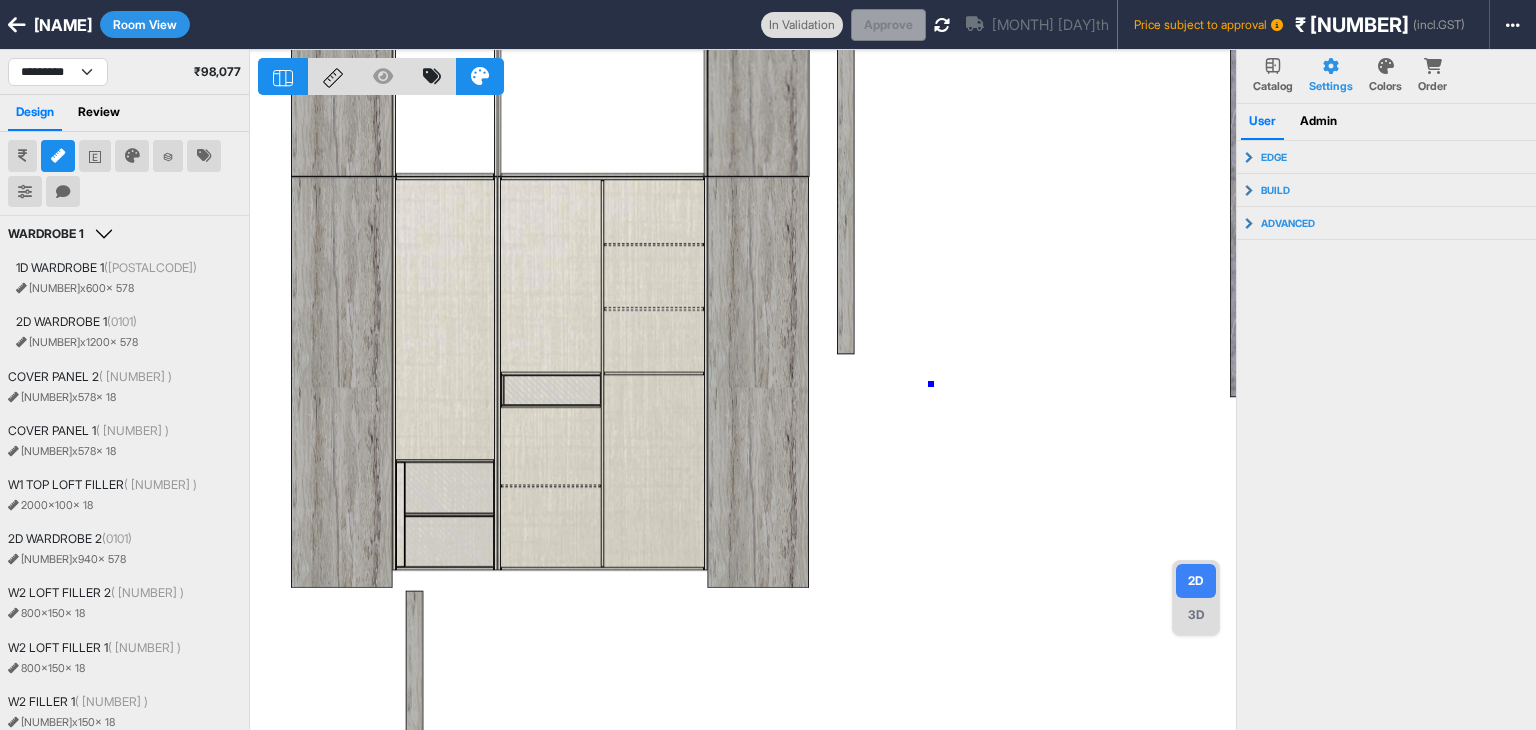 click at bounding box center (747, 415) 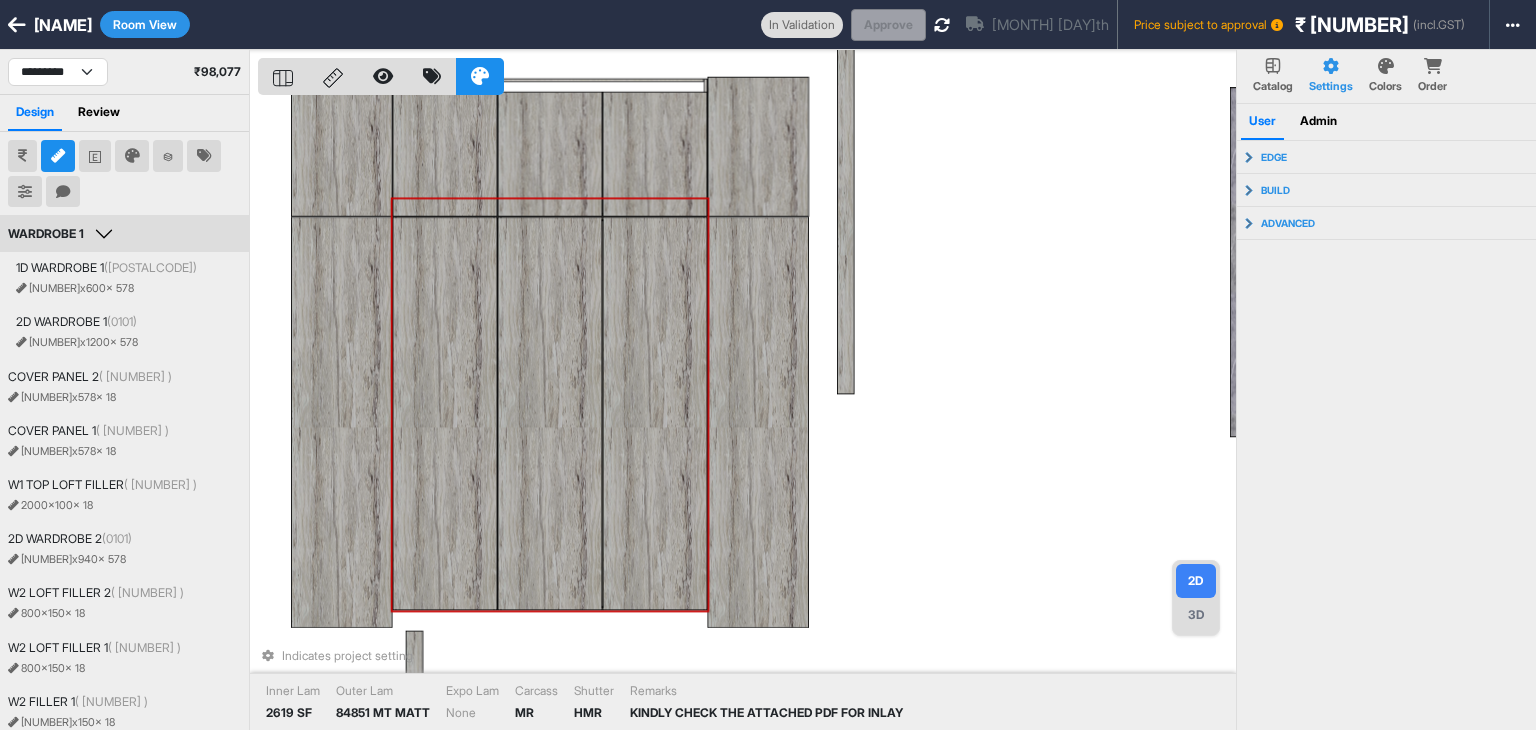 click at bounding box center (445, 414) 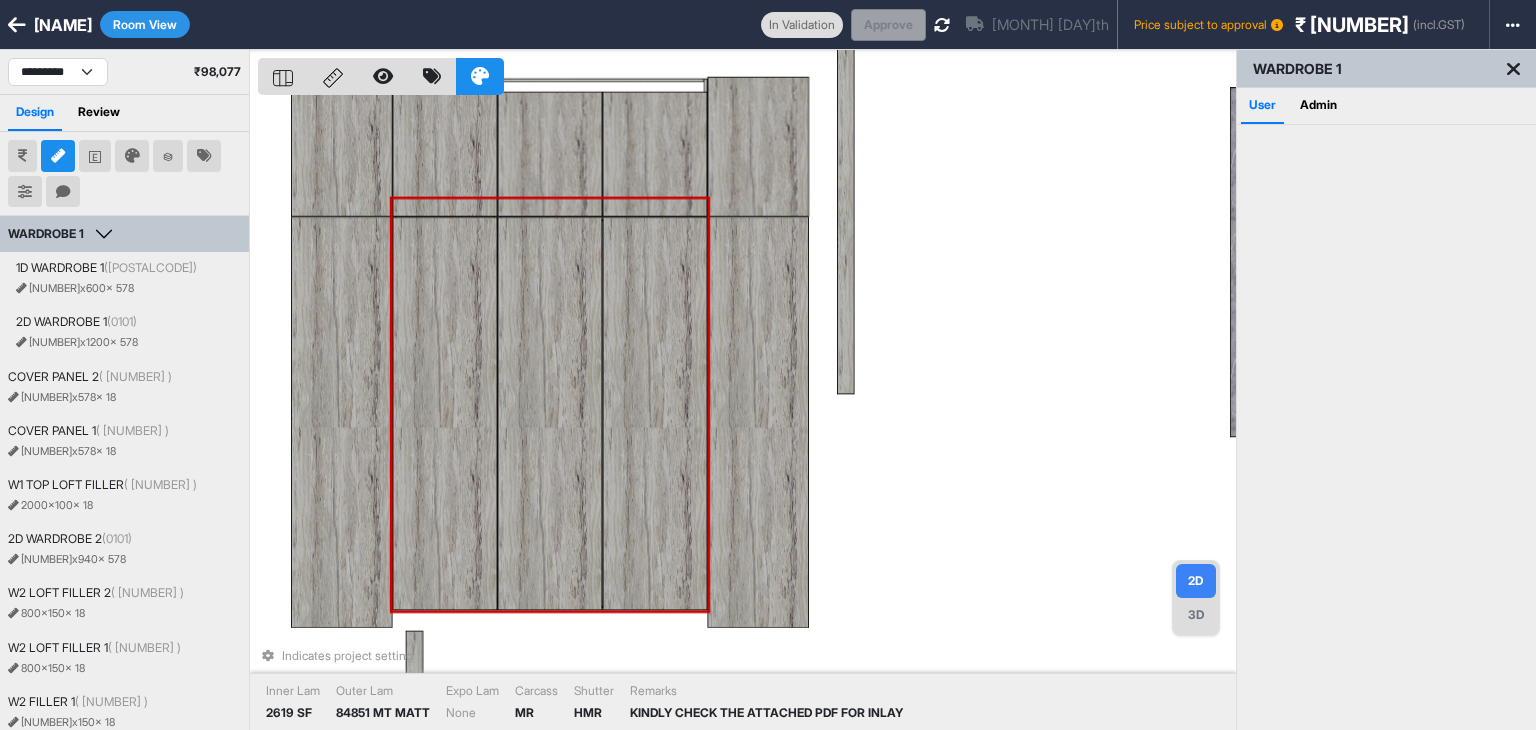 click at bounding box center (445, 414) 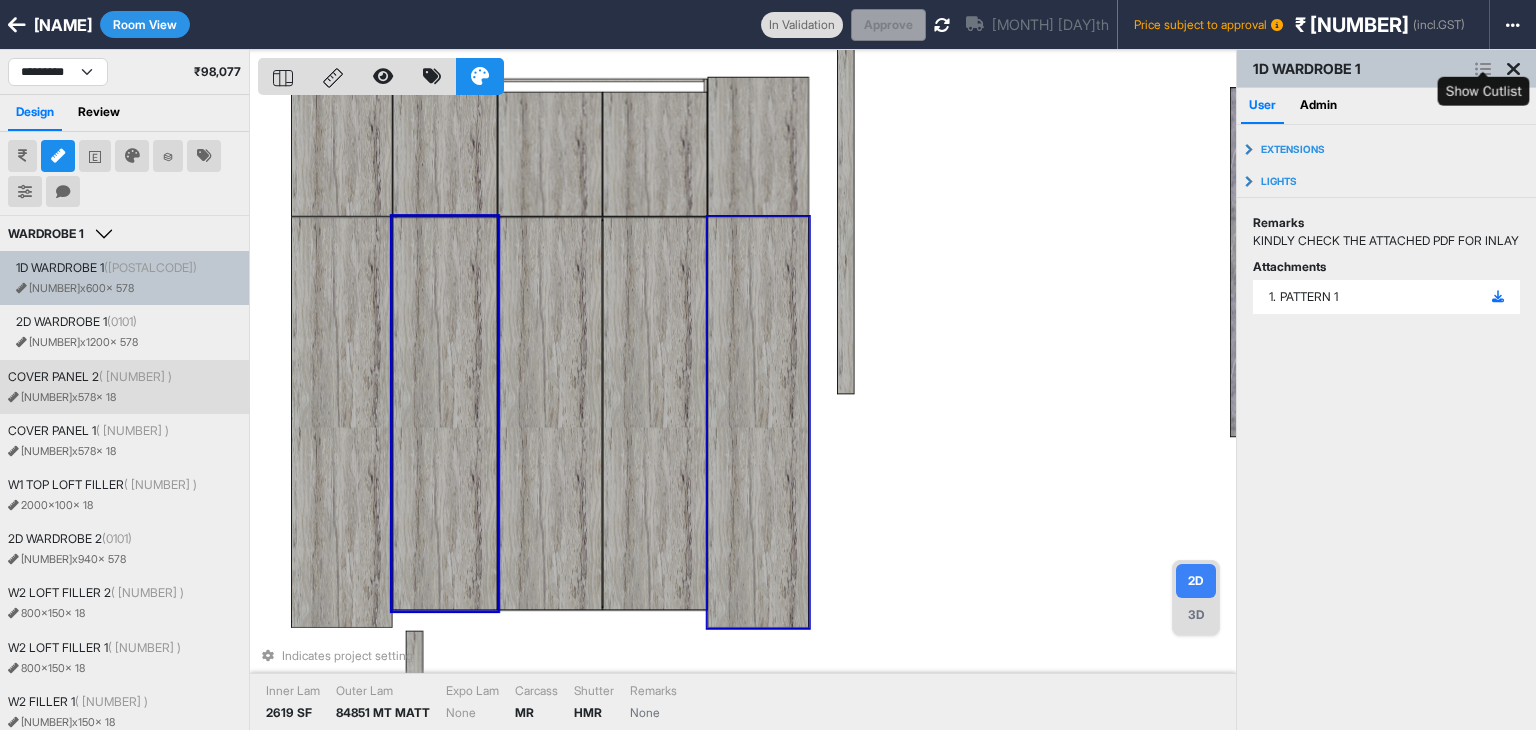 click at bounding box center [1483, 69] 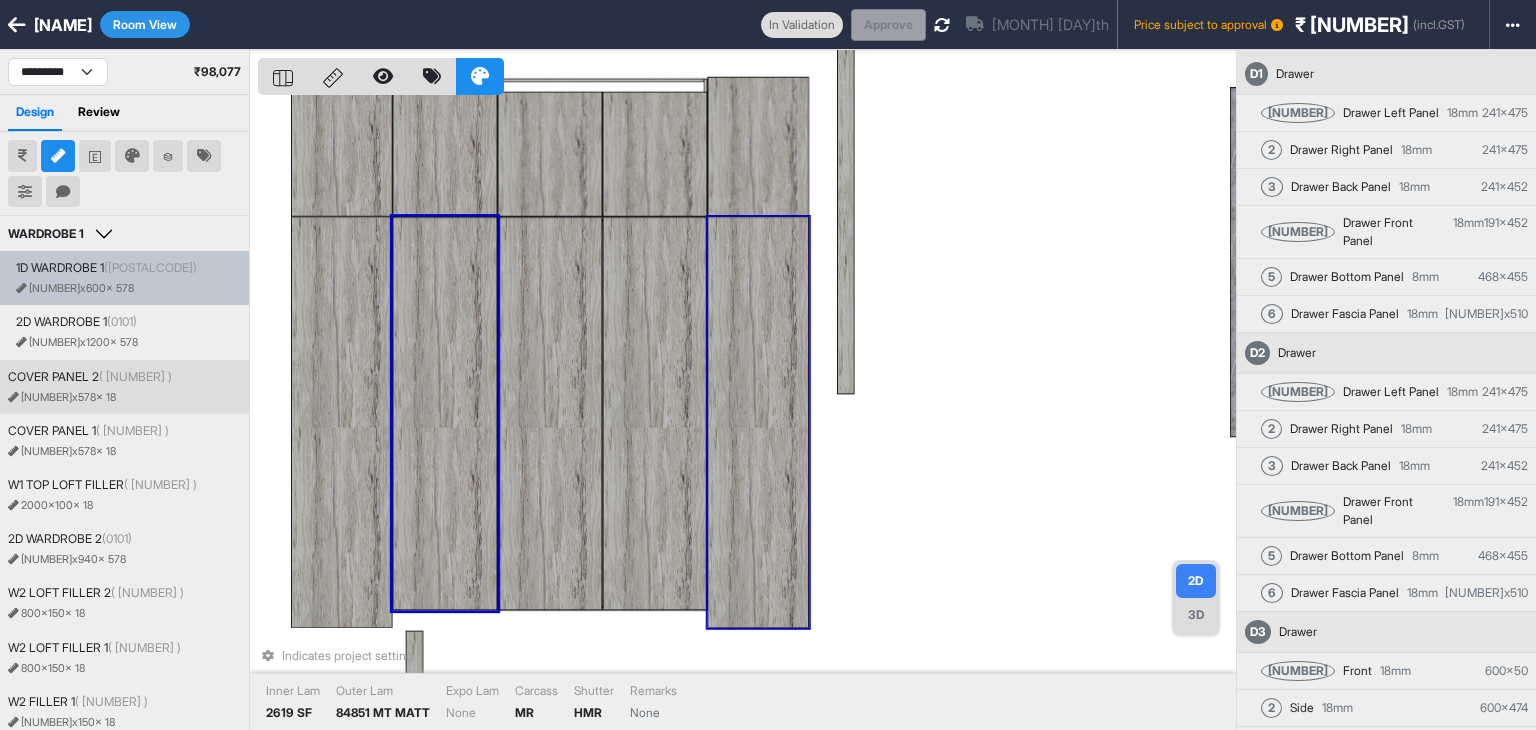 scroll, scrollTop: 336, scrollLeft: 0, axis: vertical 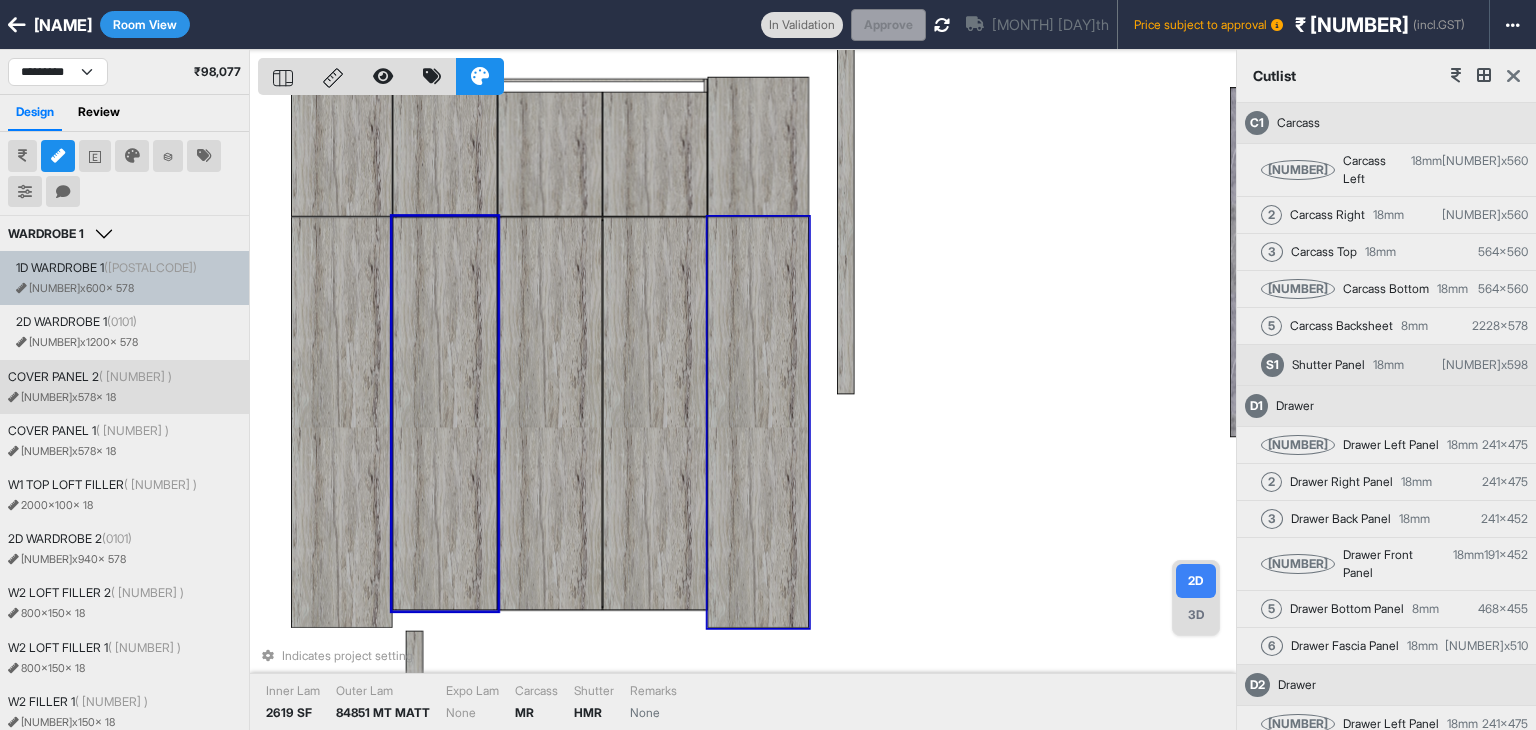 click at bounding box center [1513, 76] 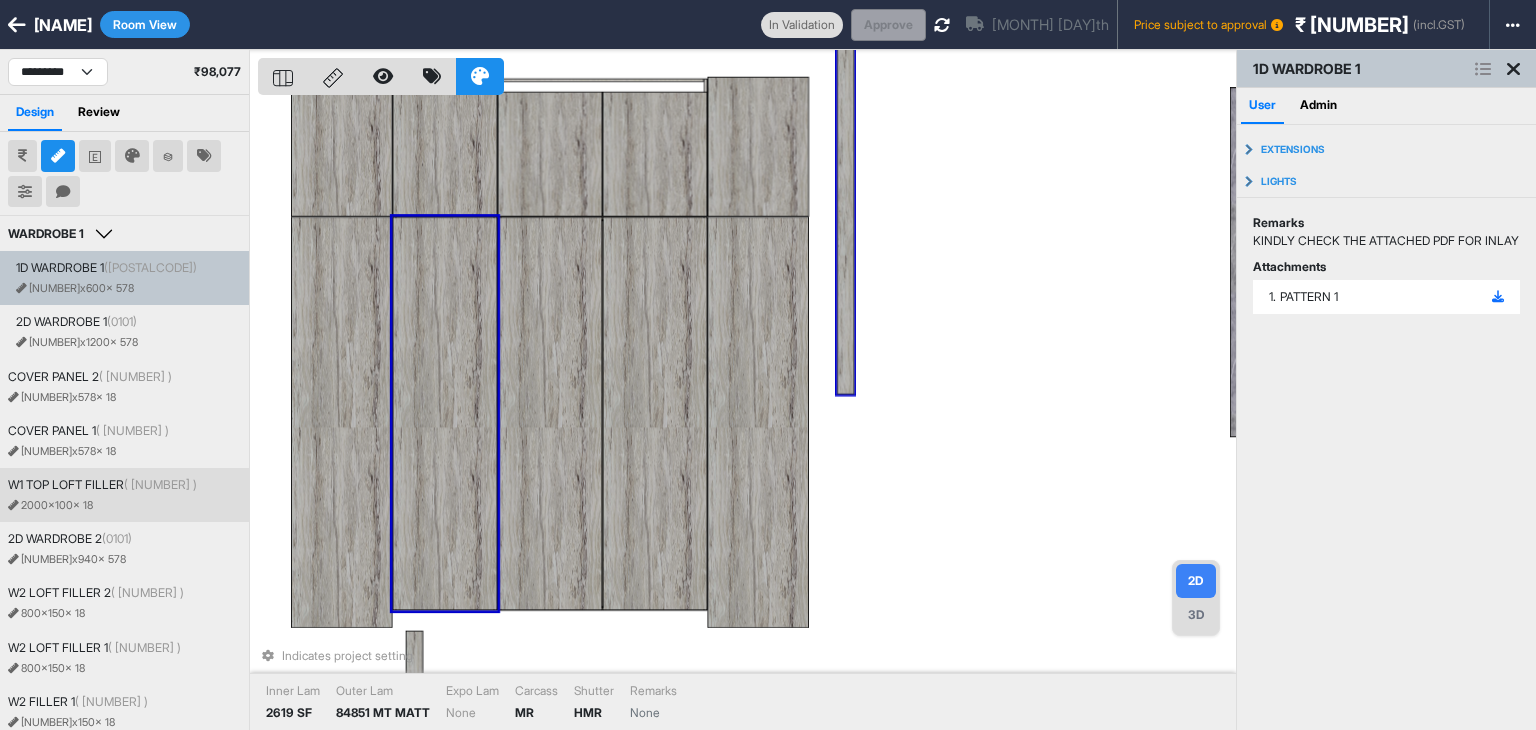 click on "Indicates project setting Inner Lam 2619 SF Outer Lam 84851 MT MATT Expo Lam None Carcass MR Shutter HMR Remarks None" at bounding box center [747, 415] 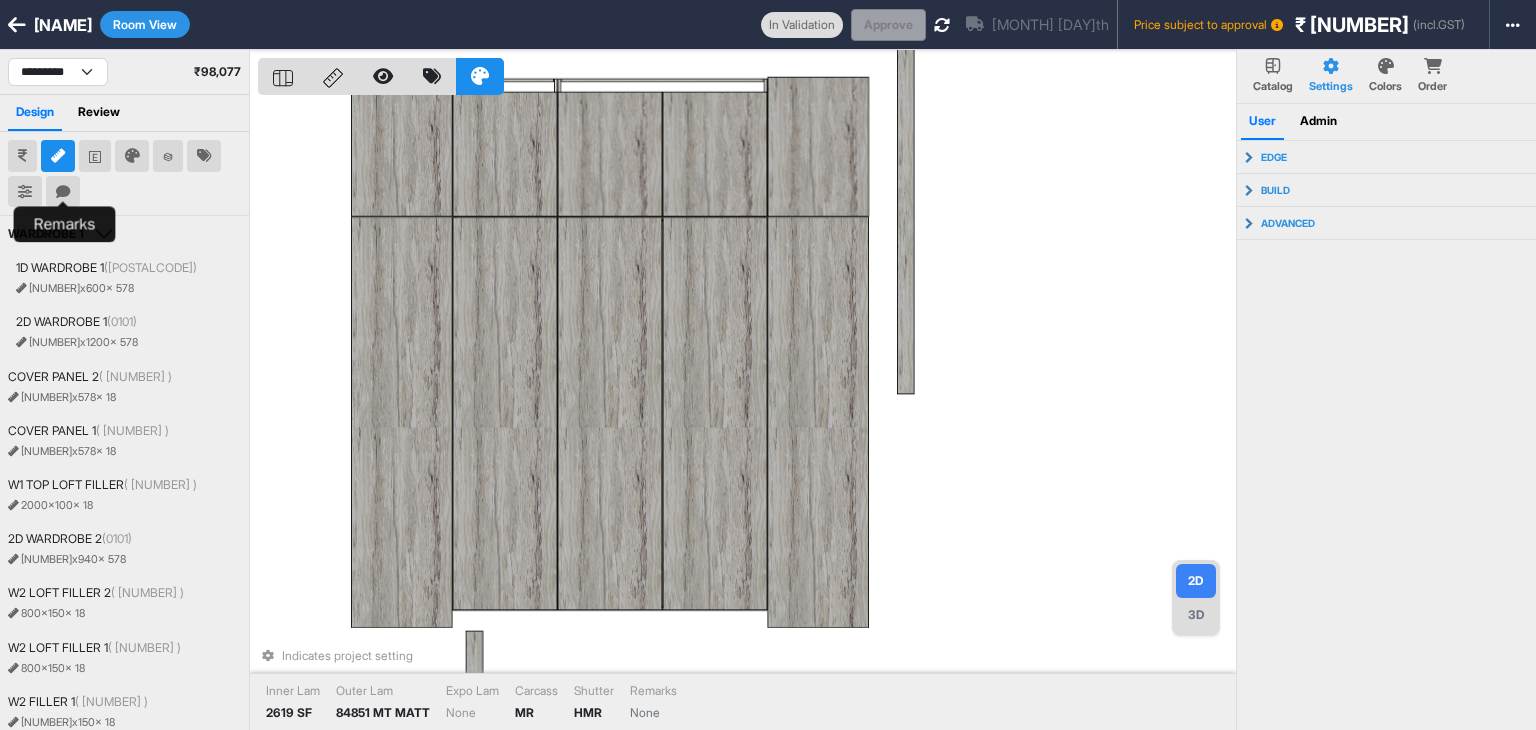 click at bounding box center [63, 192] 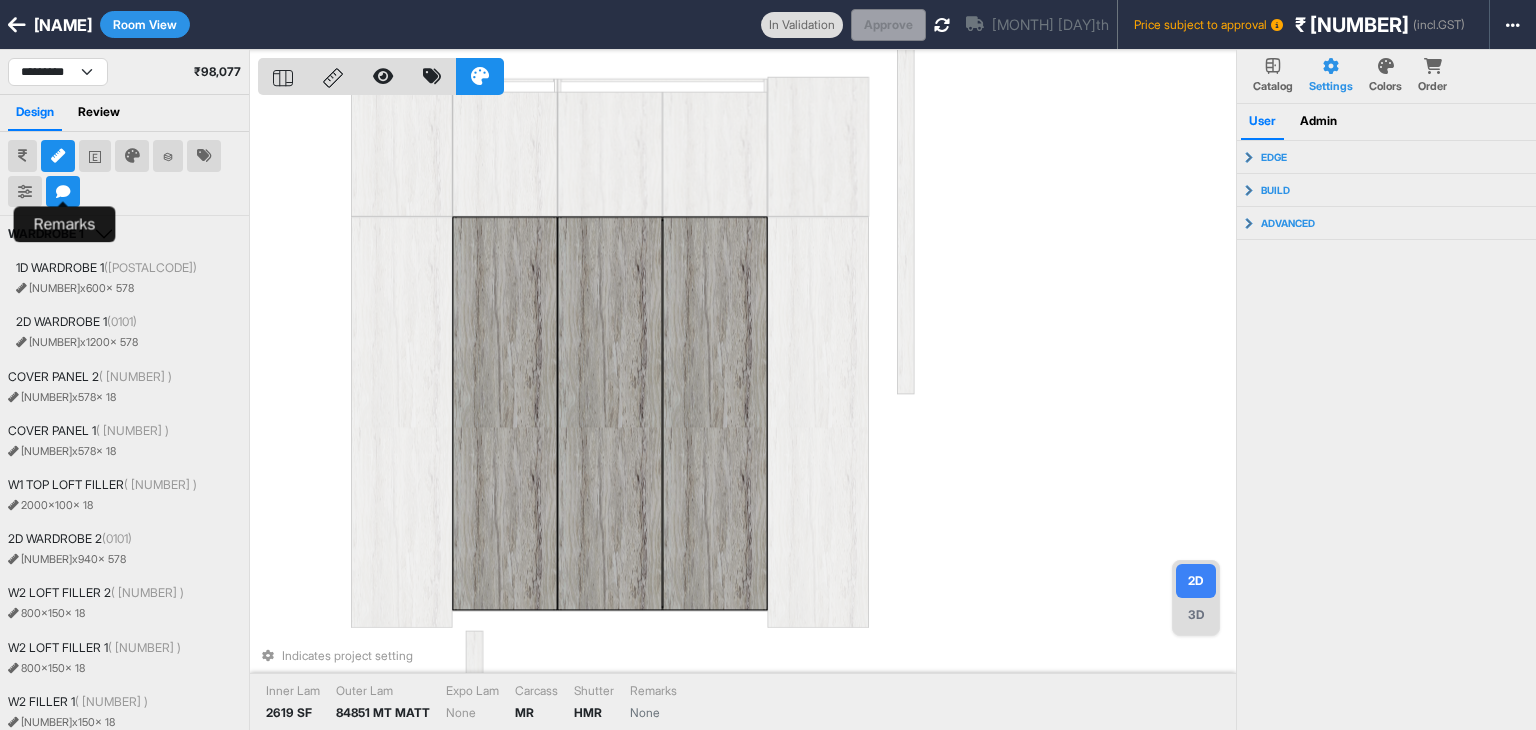 click at bounding box center [63, 192] 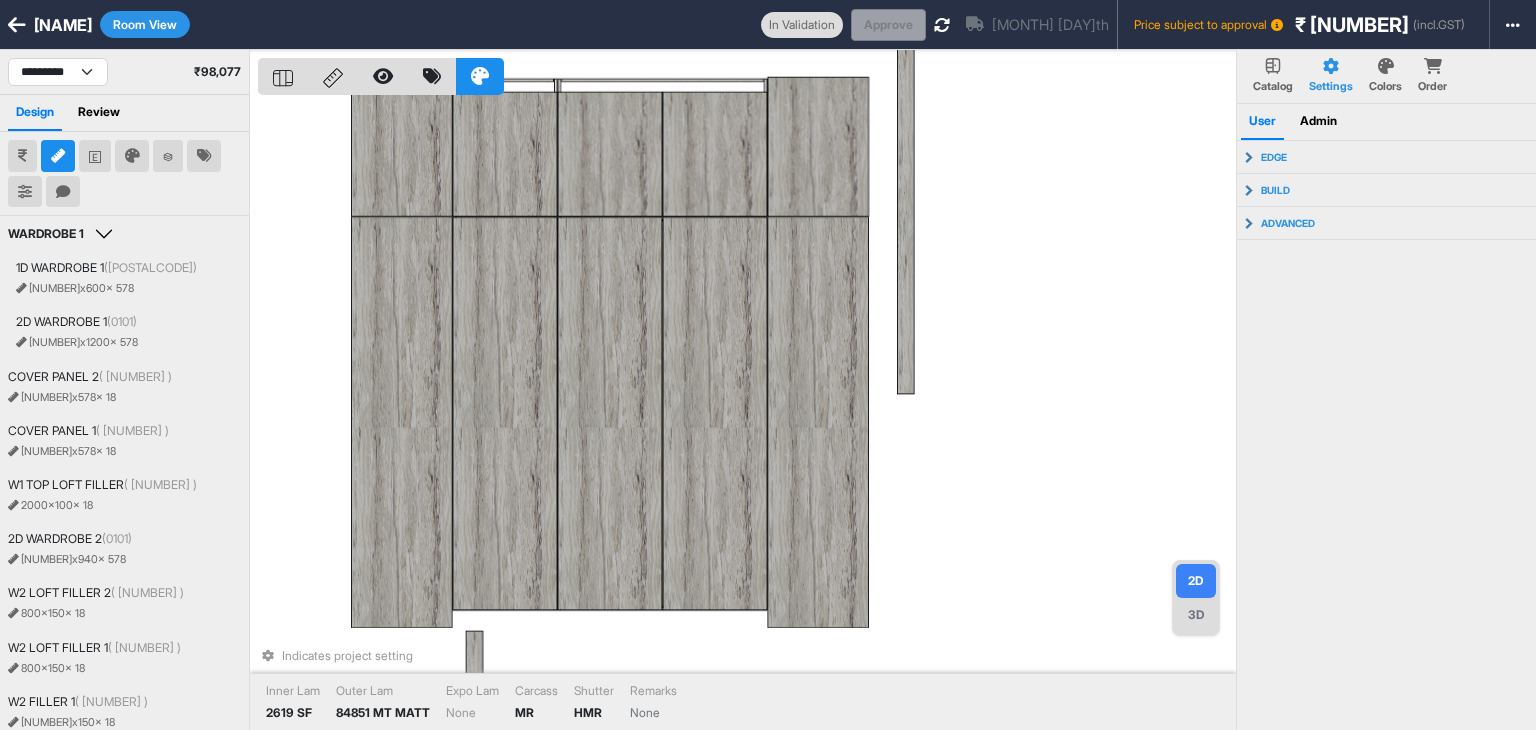 type 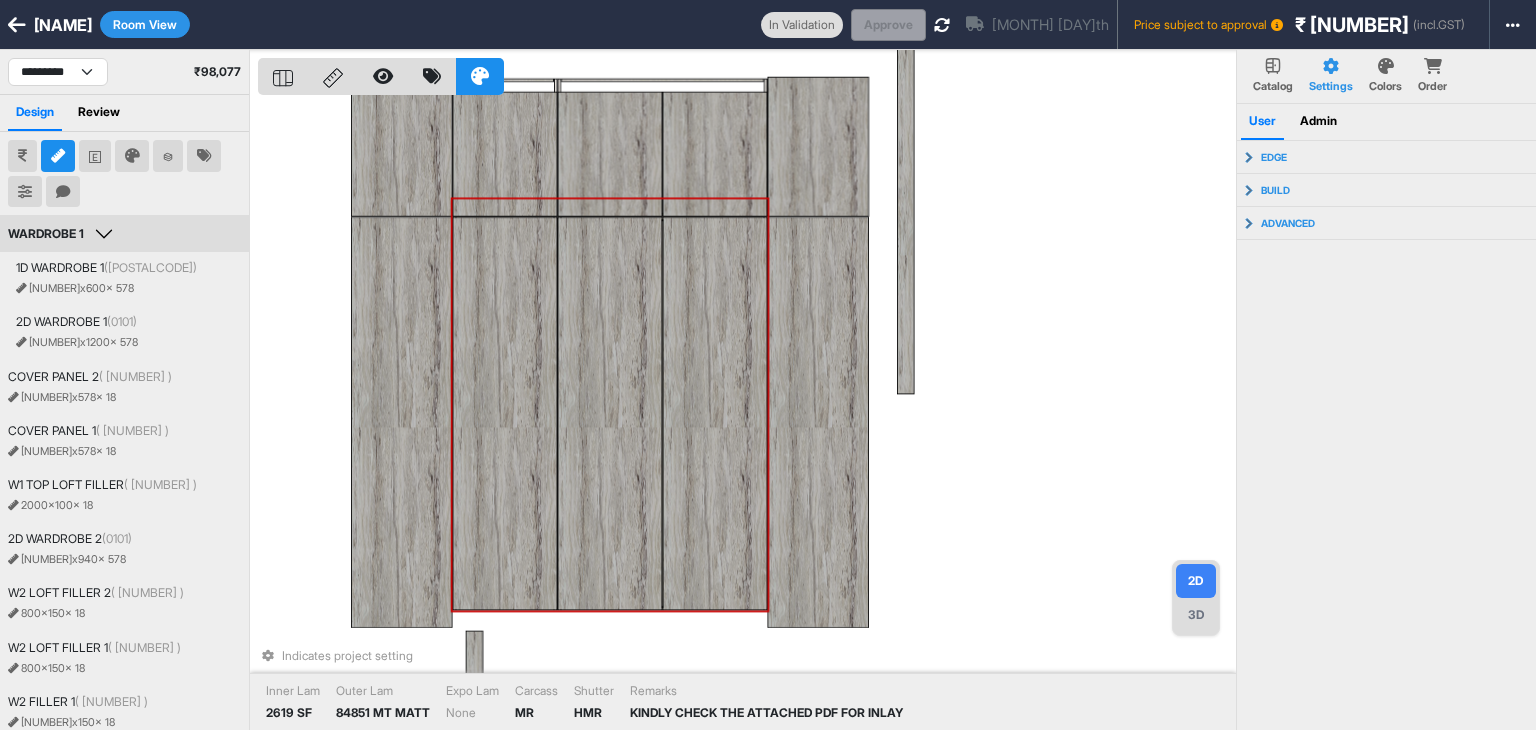 click at bounding box center (505, 414) 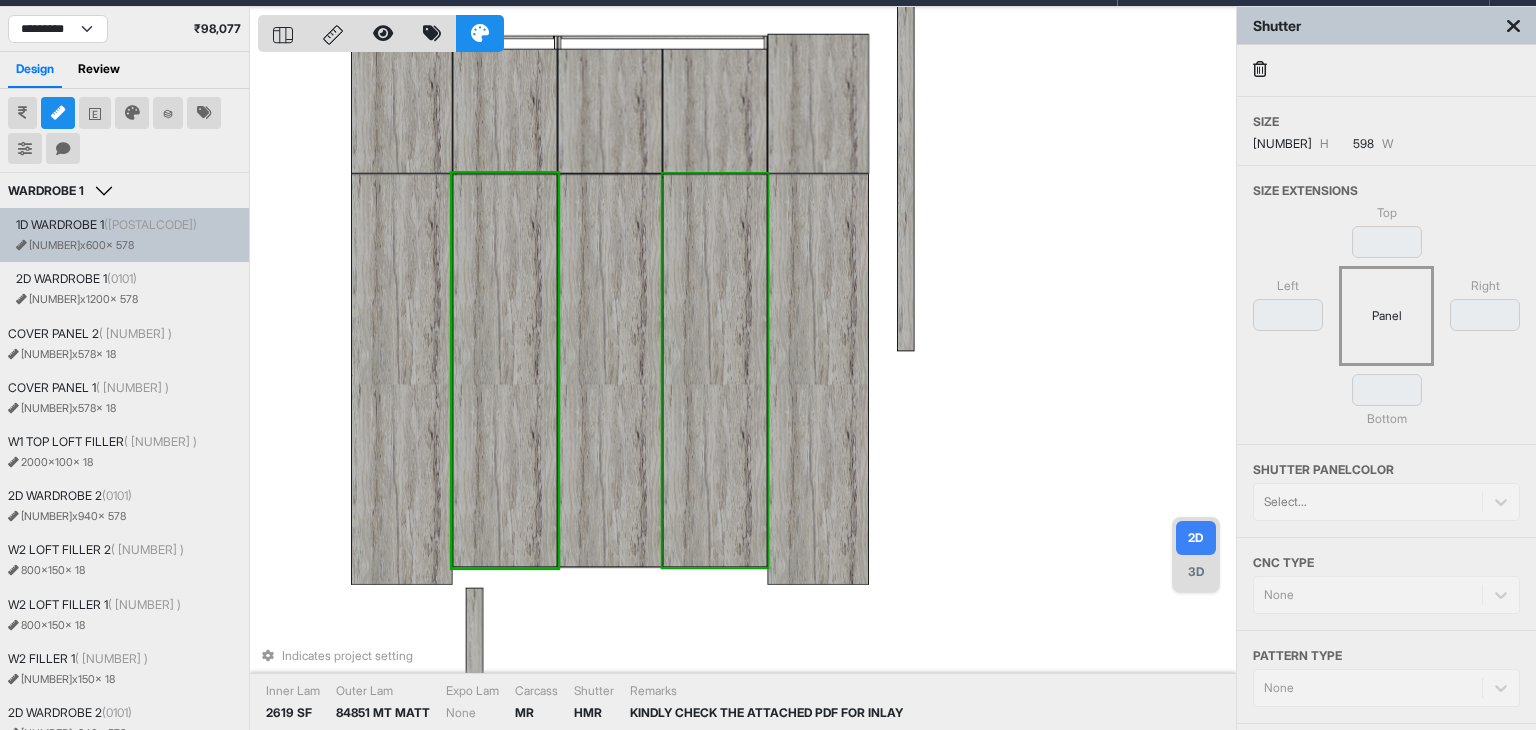 scroll, scrollTop: 100, scrollLeft: 0, axis: vertical 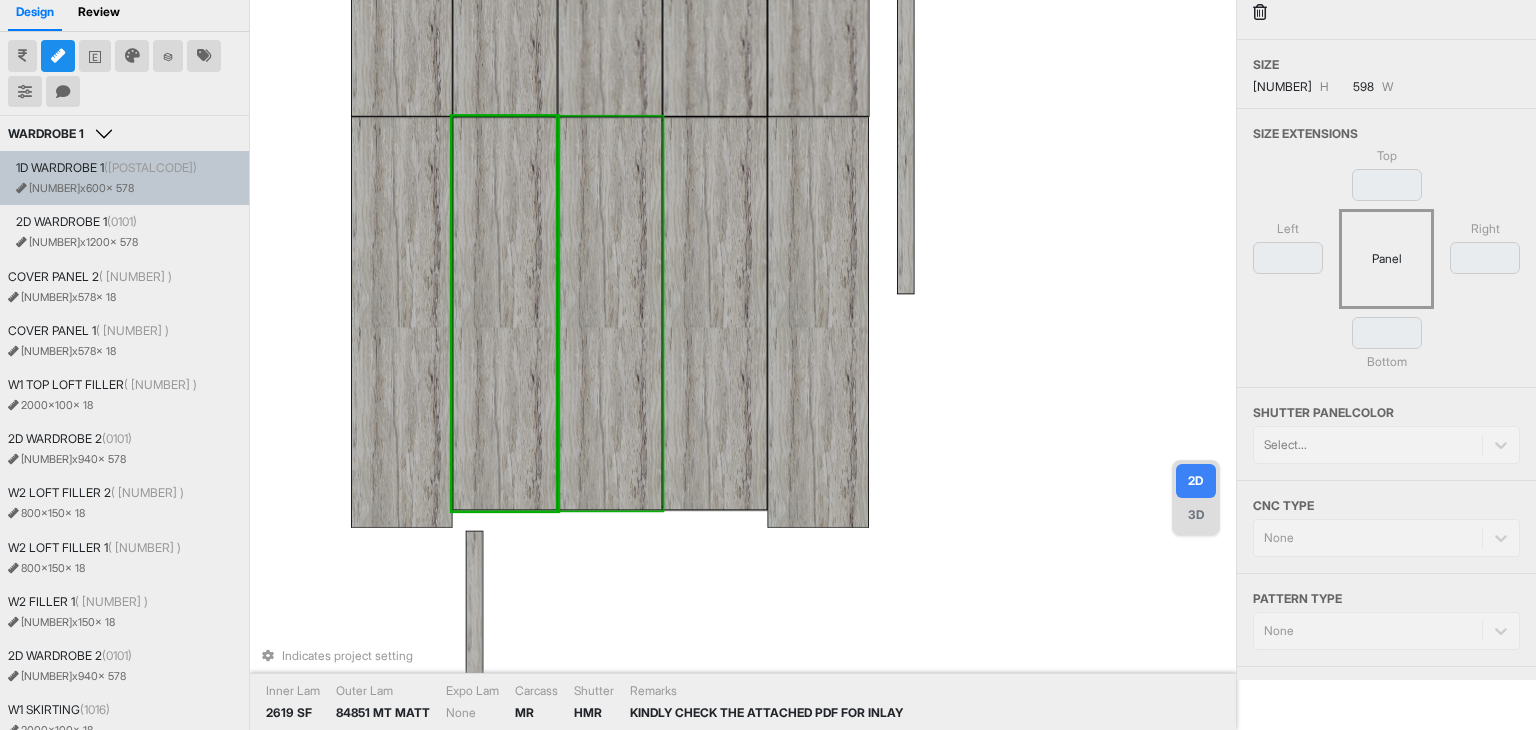 click at bounding box center [610, 314] 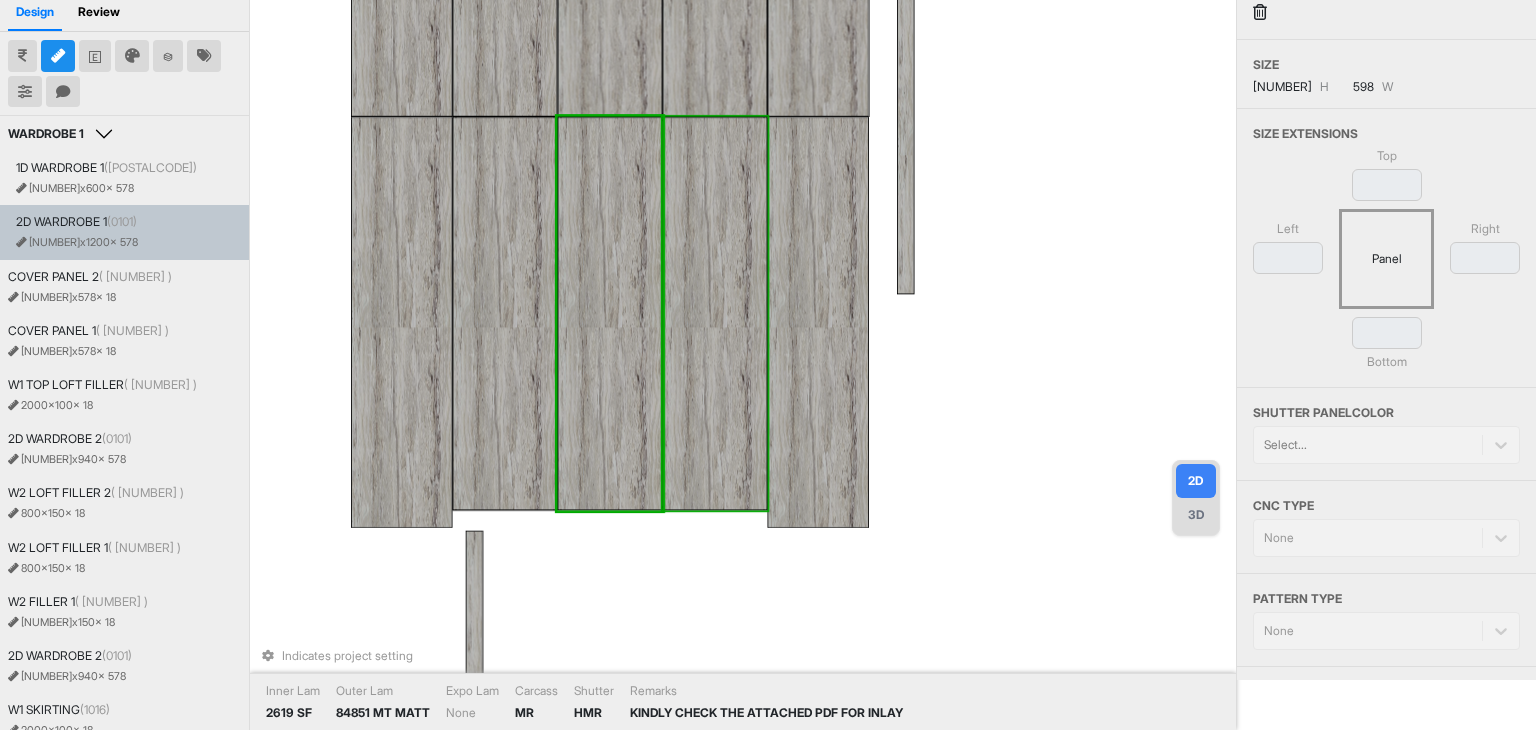 click at bounding box center [715, 314] 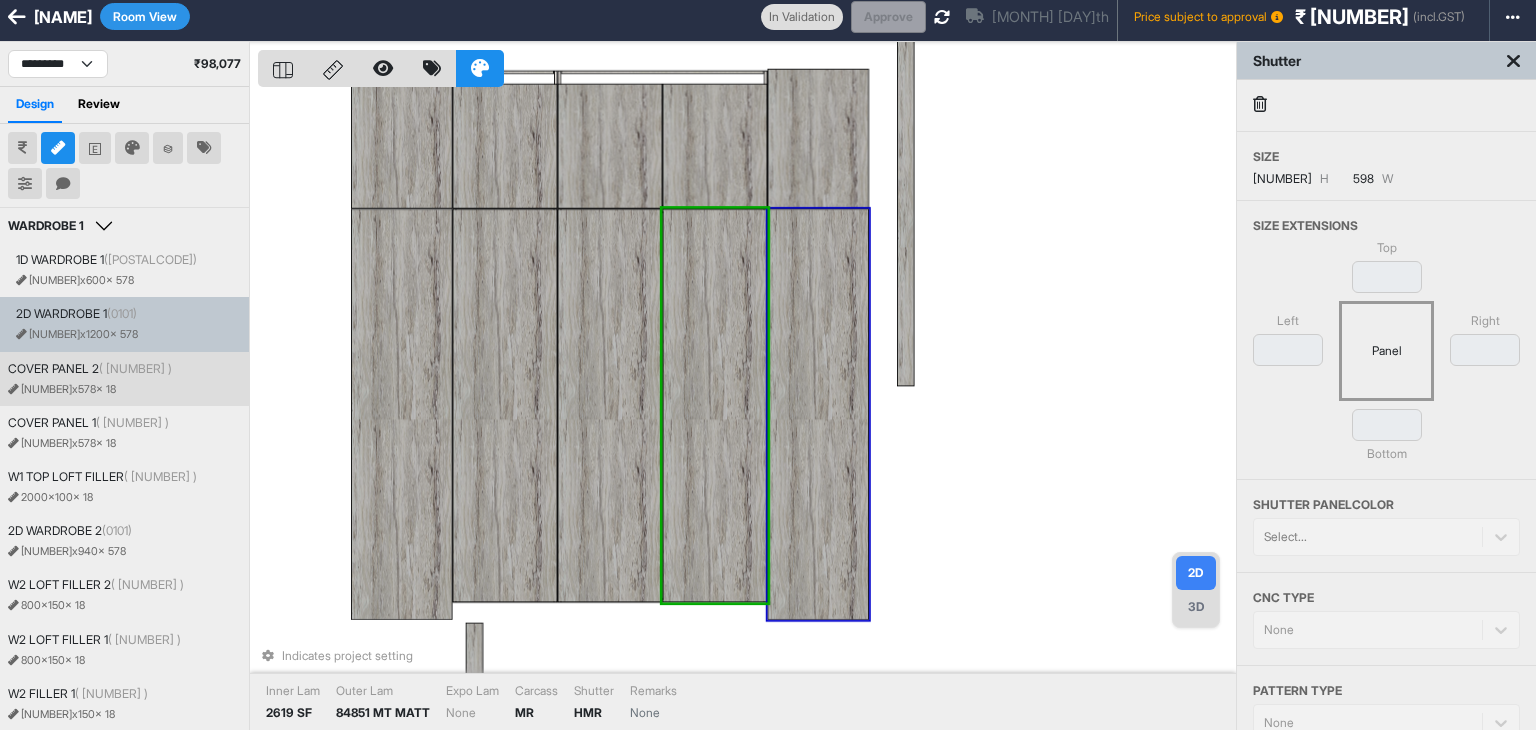 scroll, scrollTop: 0, scrollLeft: 0, axis: both 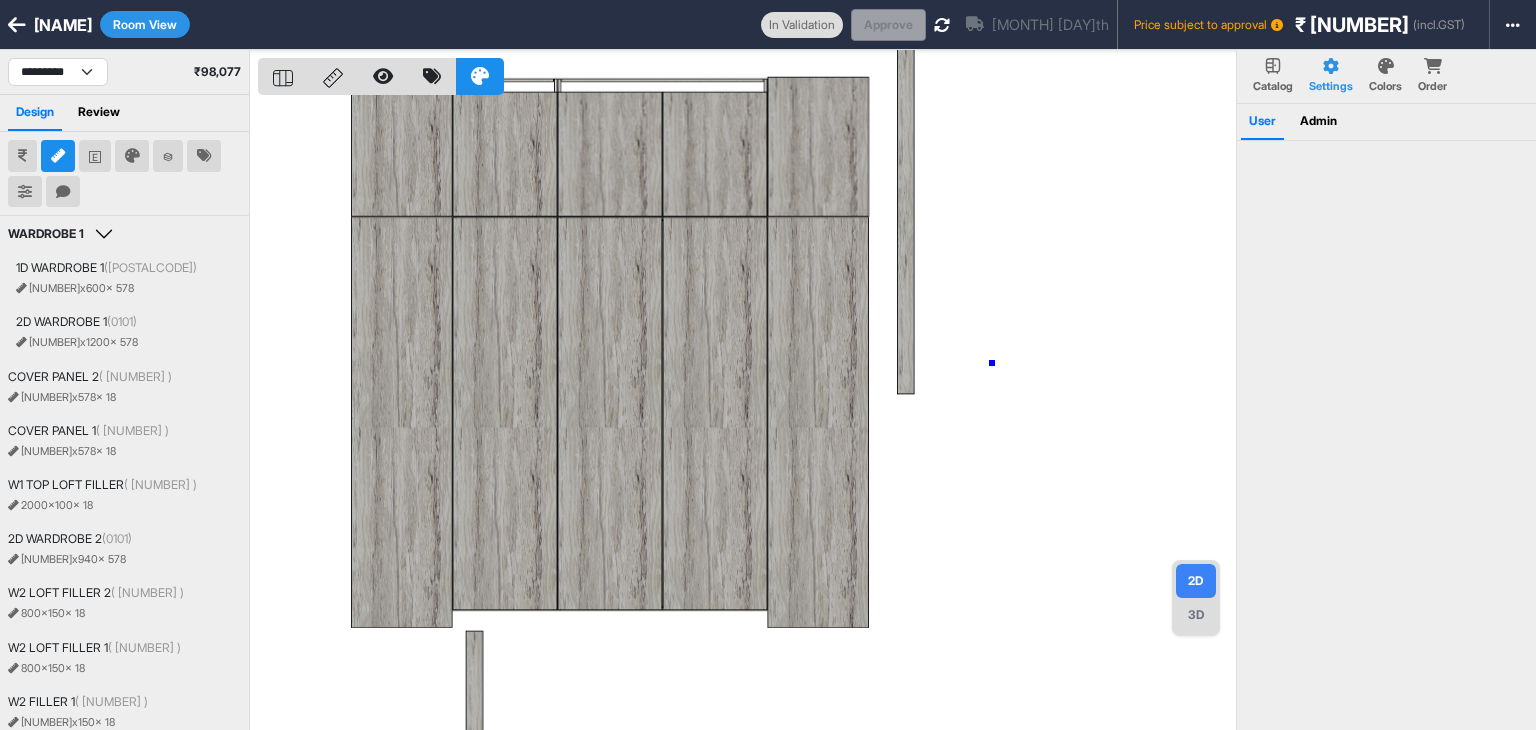 click at bounding box center [747, 415] 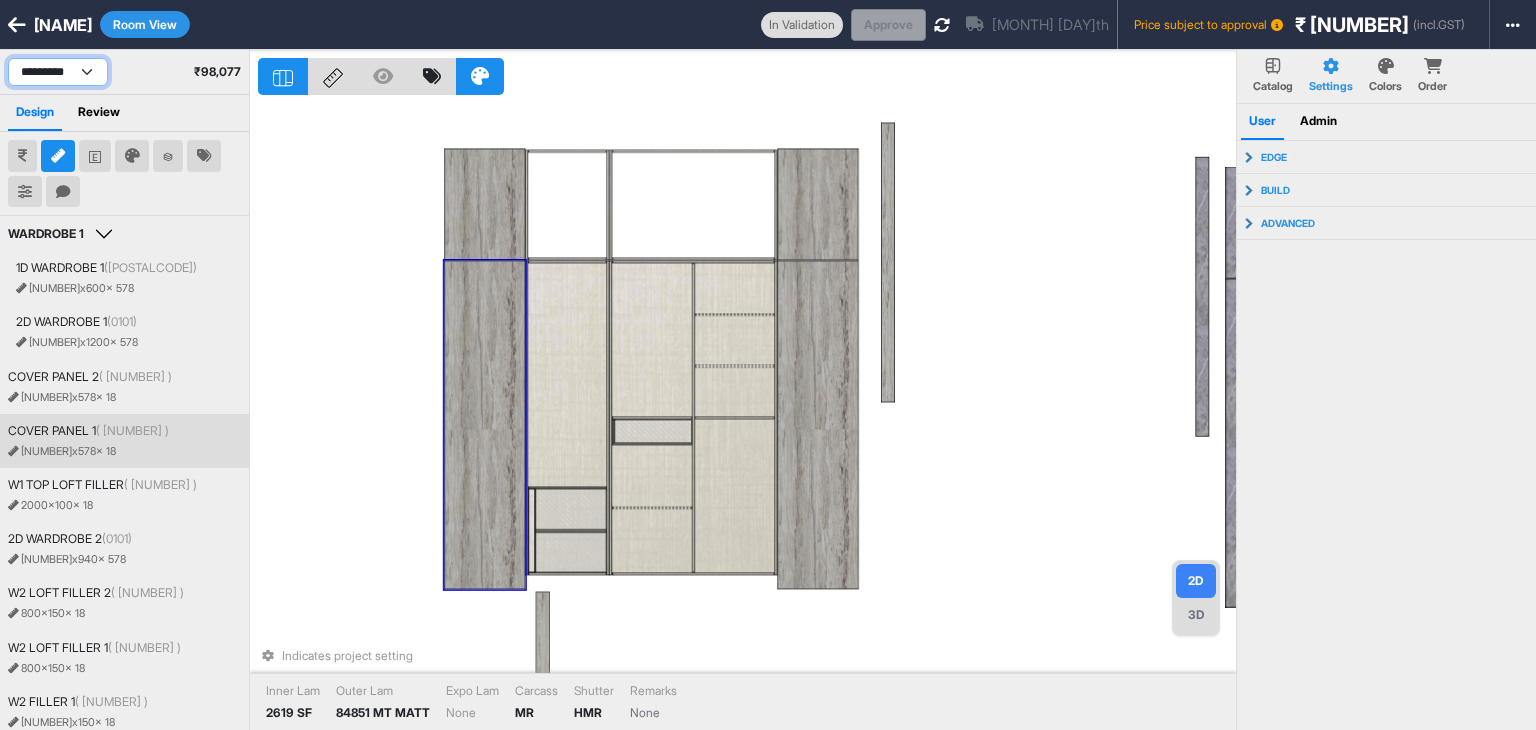 click on "**********" at bounding box center [58, 72] 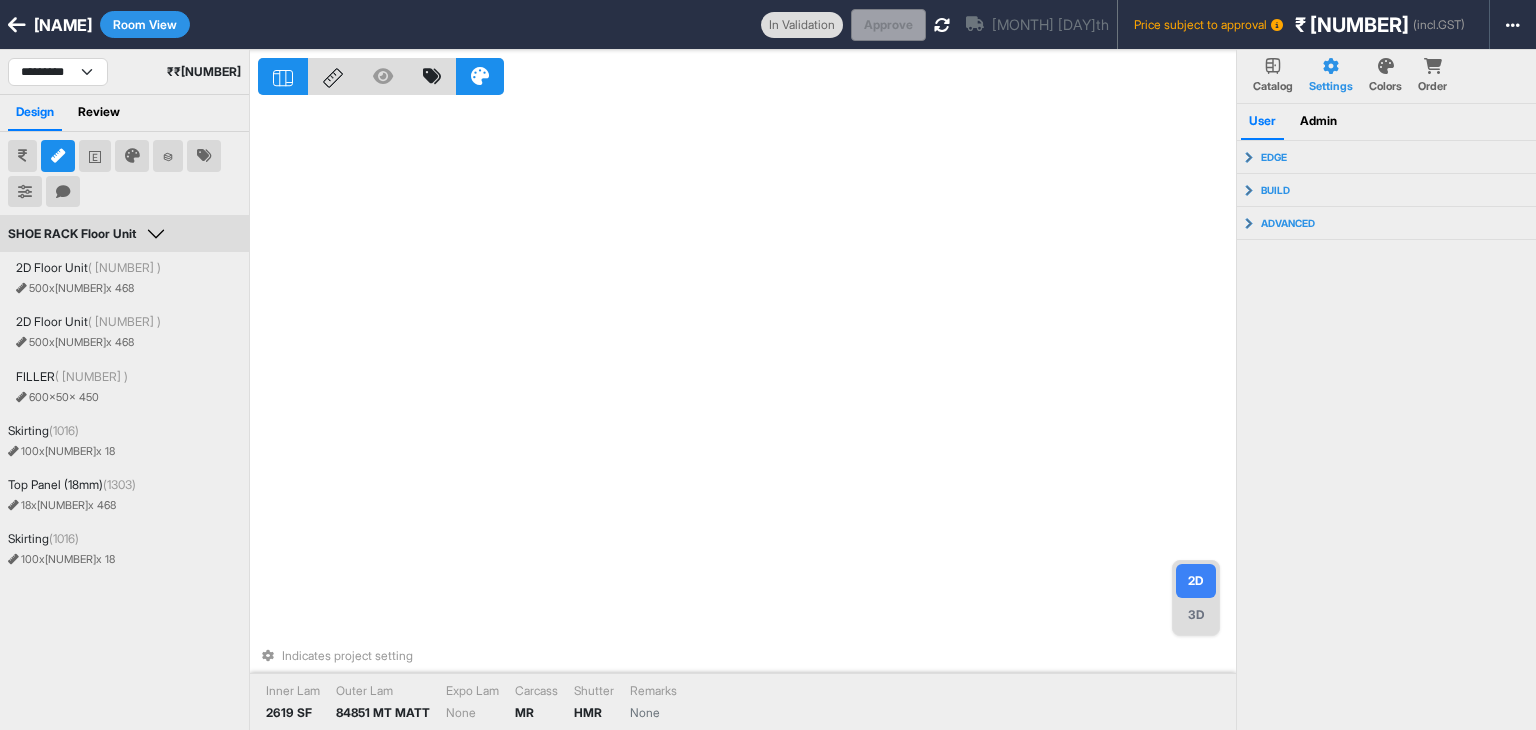 click on "SHOE RACK Floor Unit" at bounding box center (89, 234) 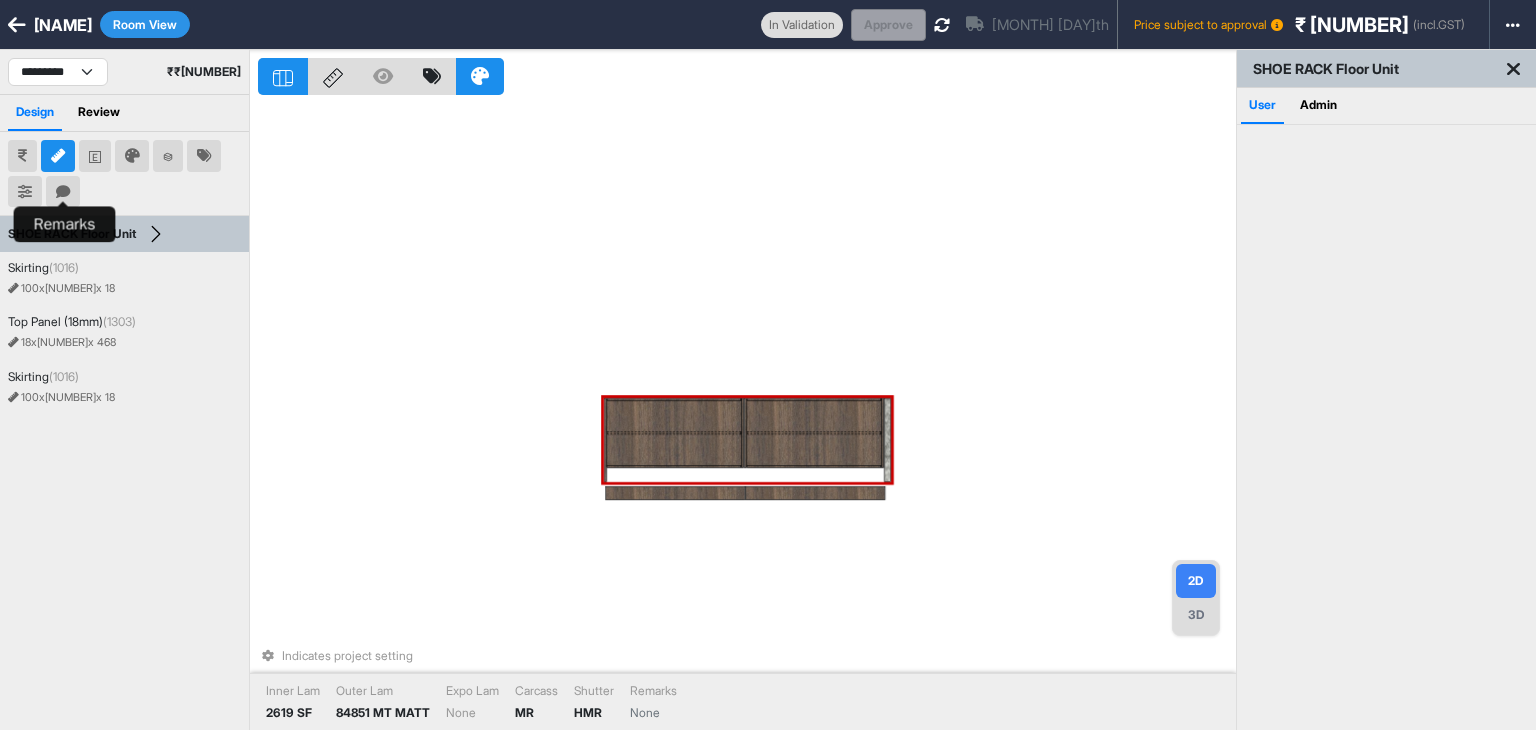 click at bounding box center (63, 192) 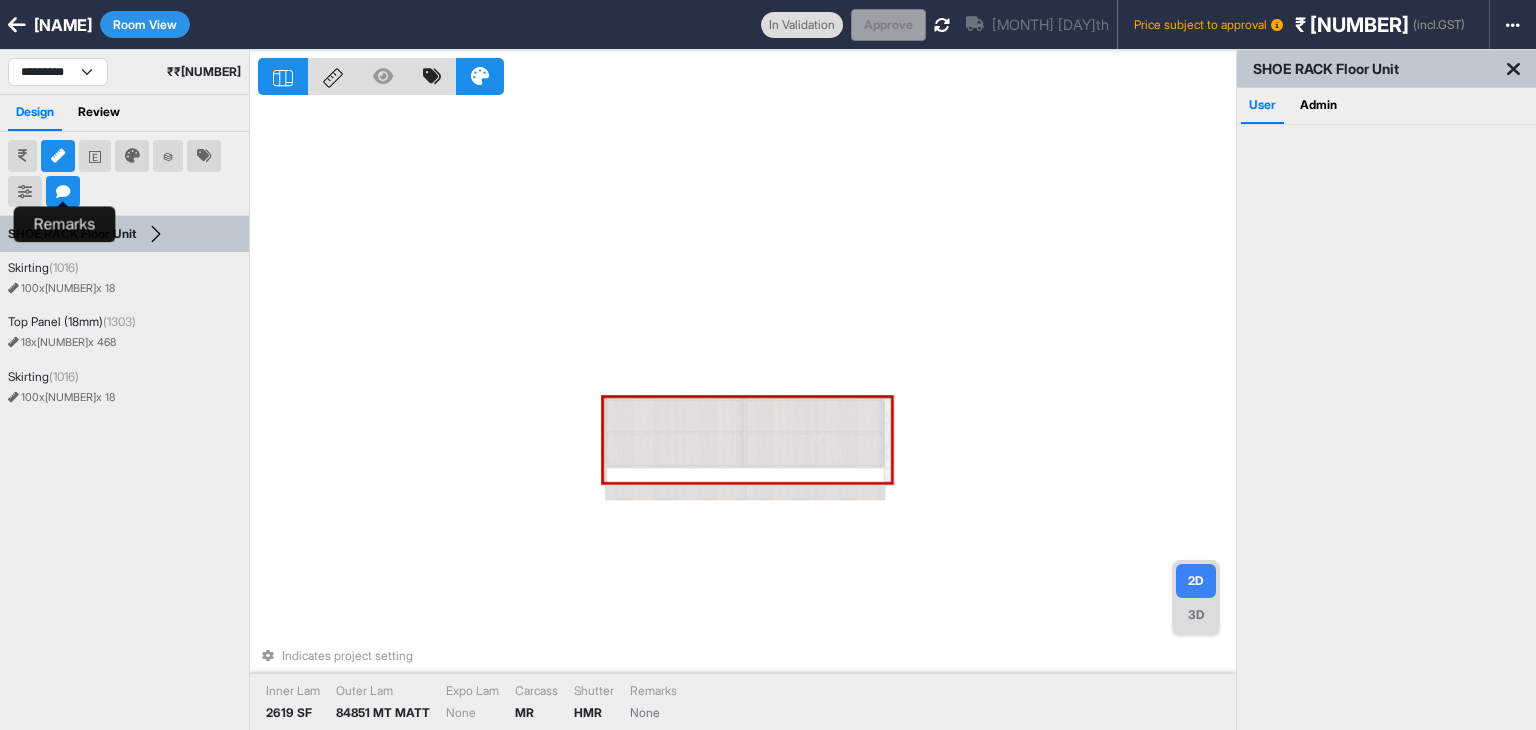 click at bounding box center [63, 192] 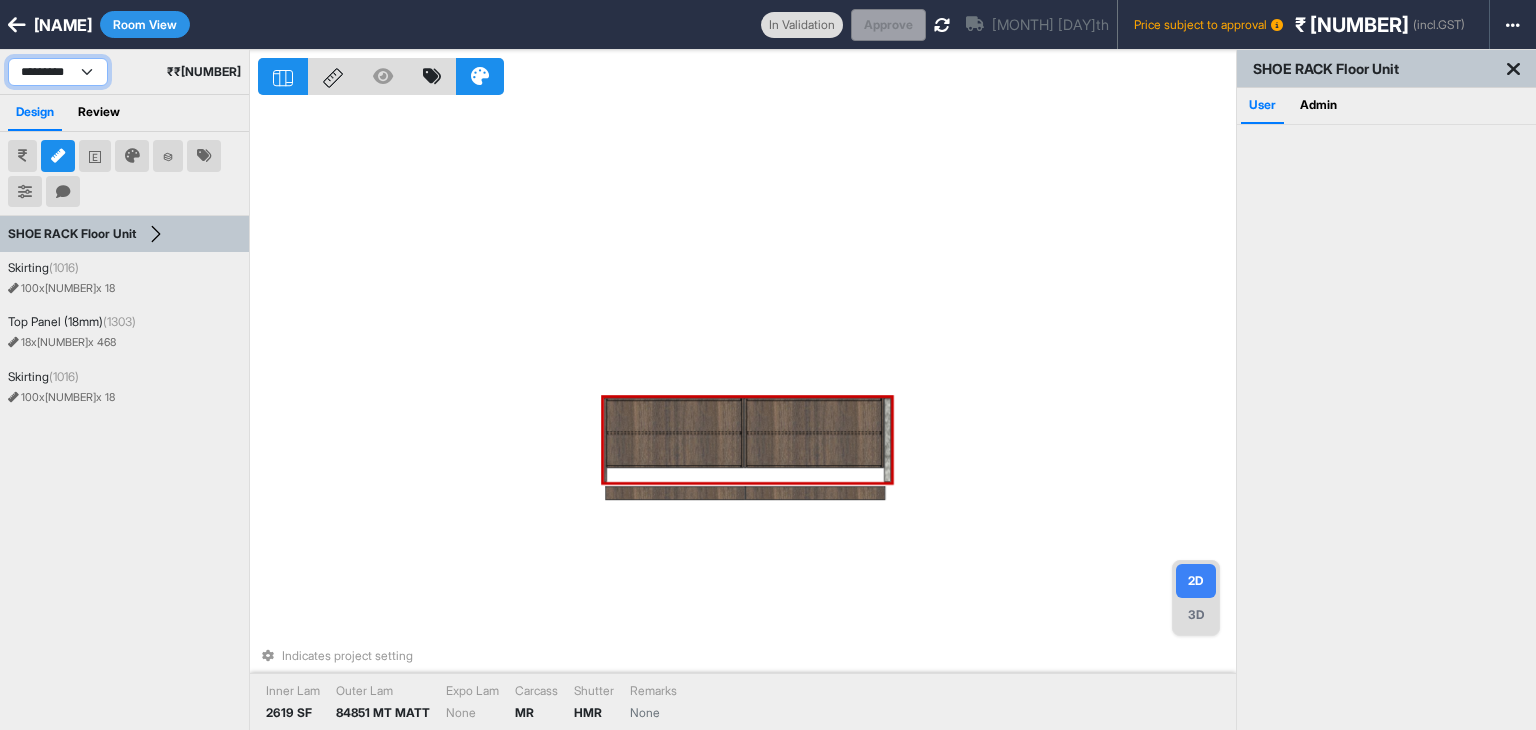 drag, startPoint x: 55, startPoint y: 71, endPoint x: 57, endPoint y: 82, distance: 11.18034 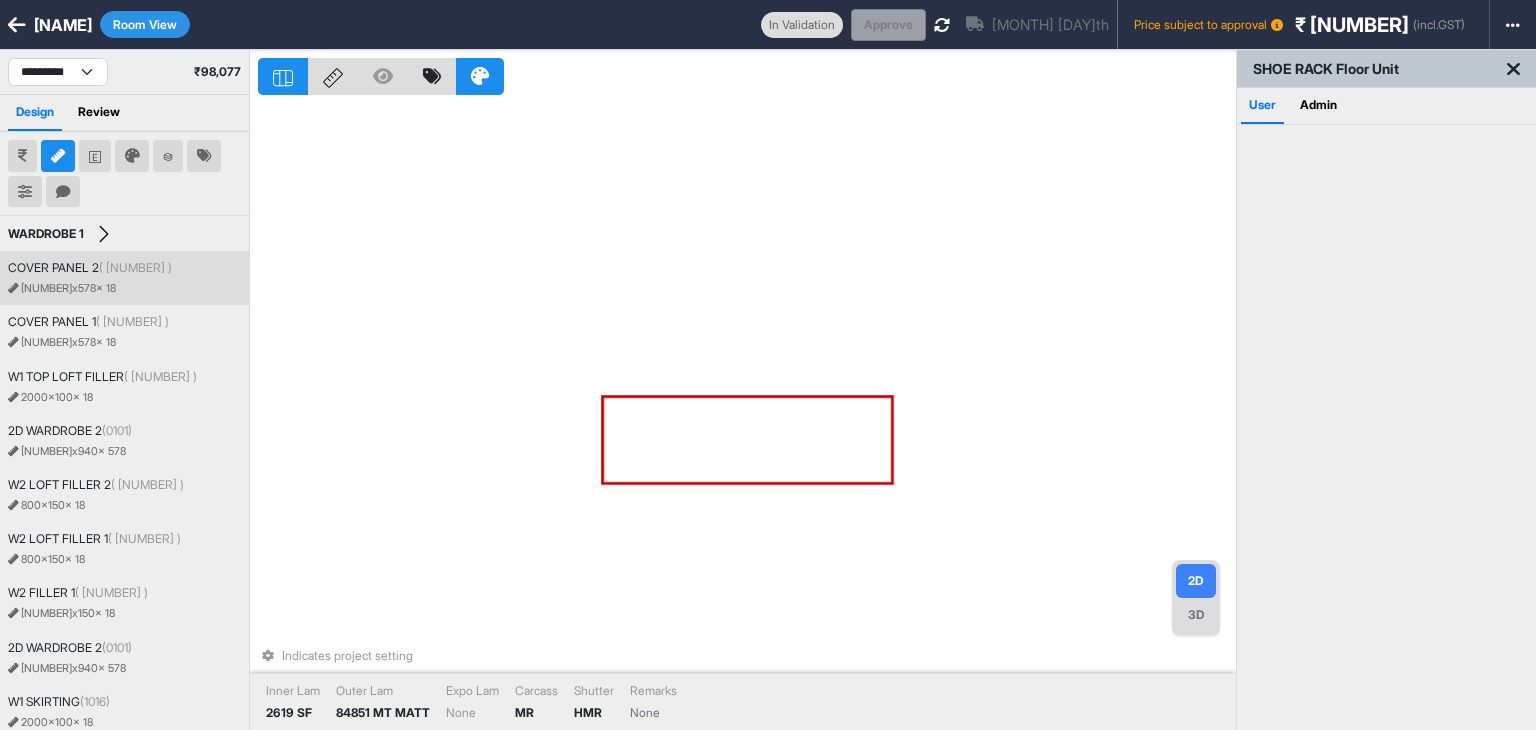 click on "COVER PANEL 2  (1311)" at bounding box center [90, 268] 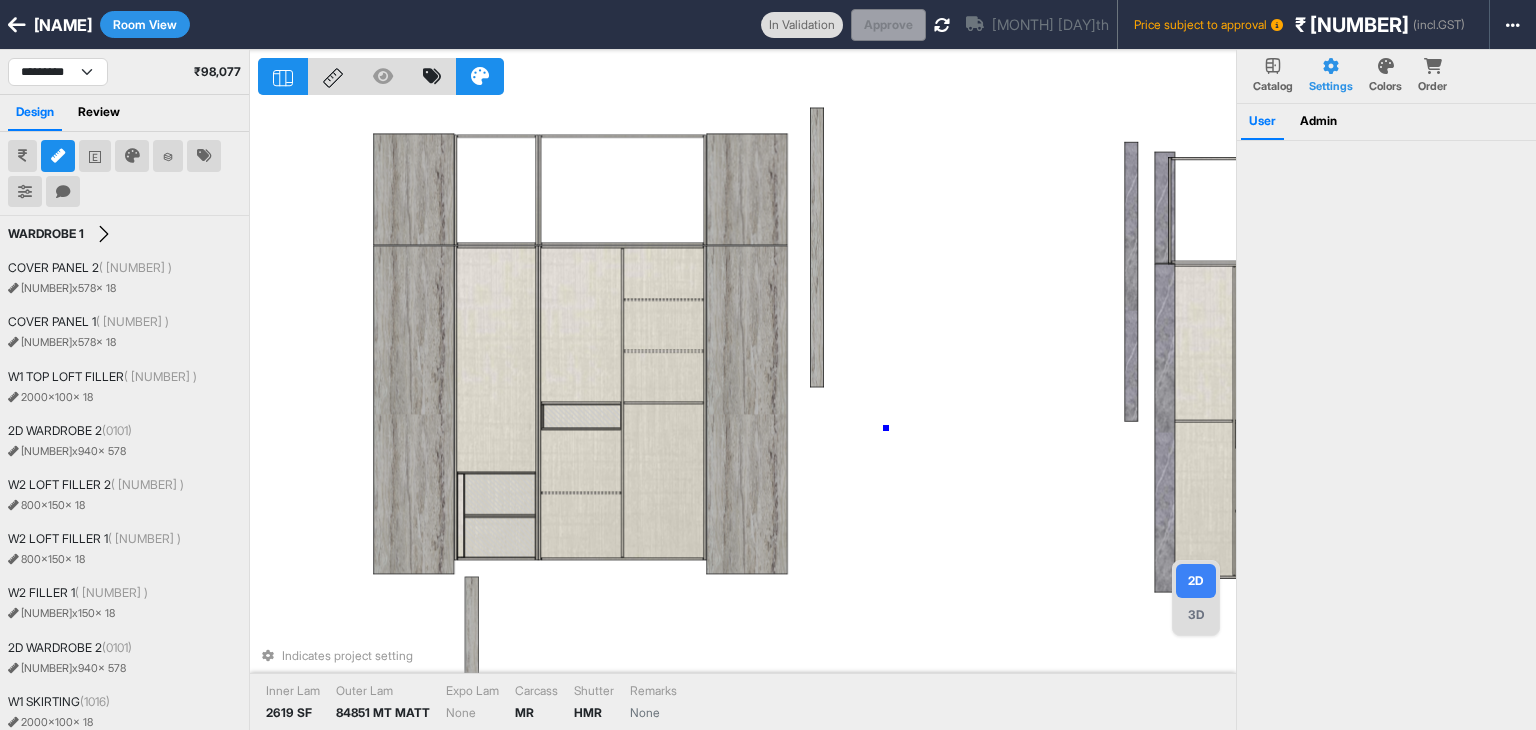 click on "Indicates project setting Inner Lam 2619 SF Outer Lam 84851 MT MATT Expo Lam None Carcass MR Shutter HMR Remarks None" at bounding box center (747, 415) 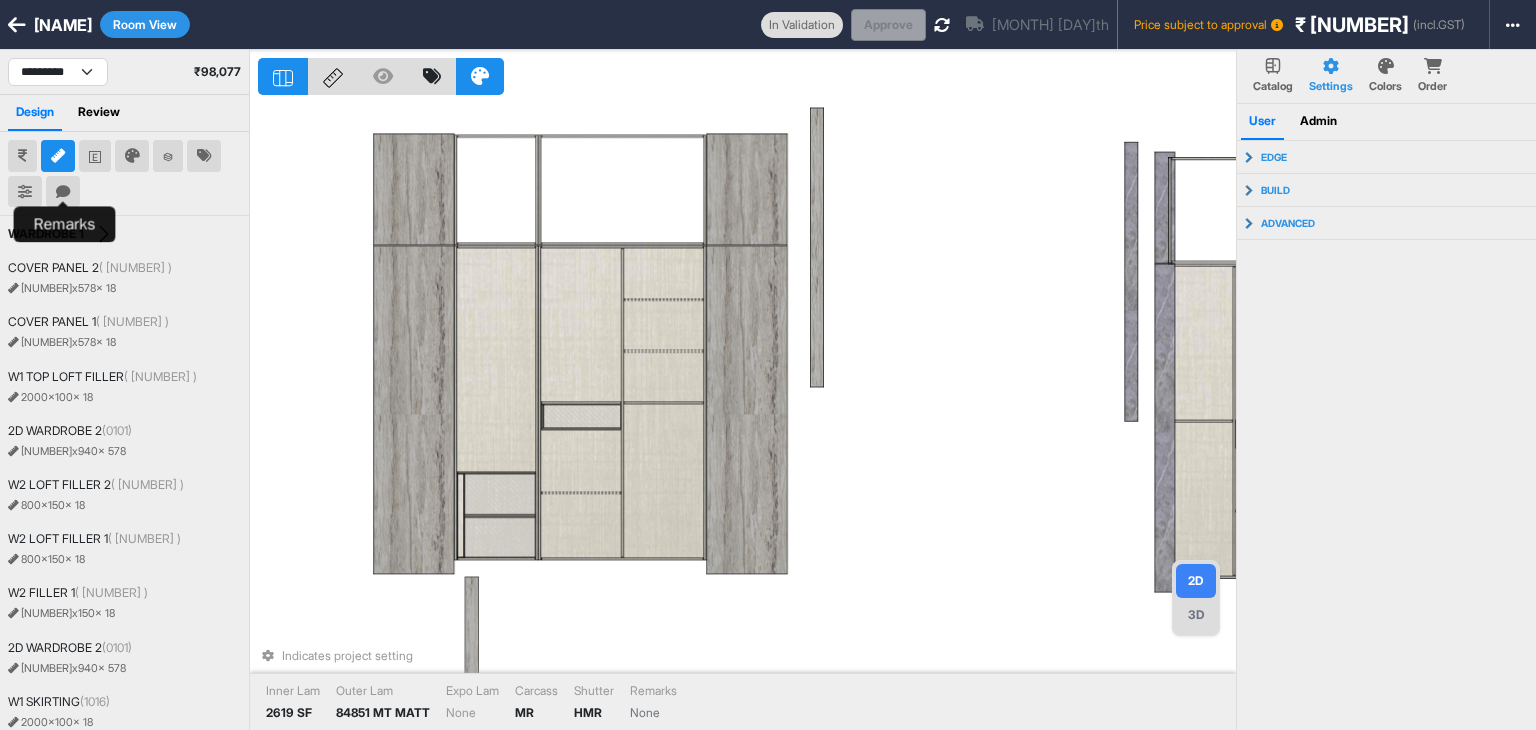 click at bounding box center [63, 192] 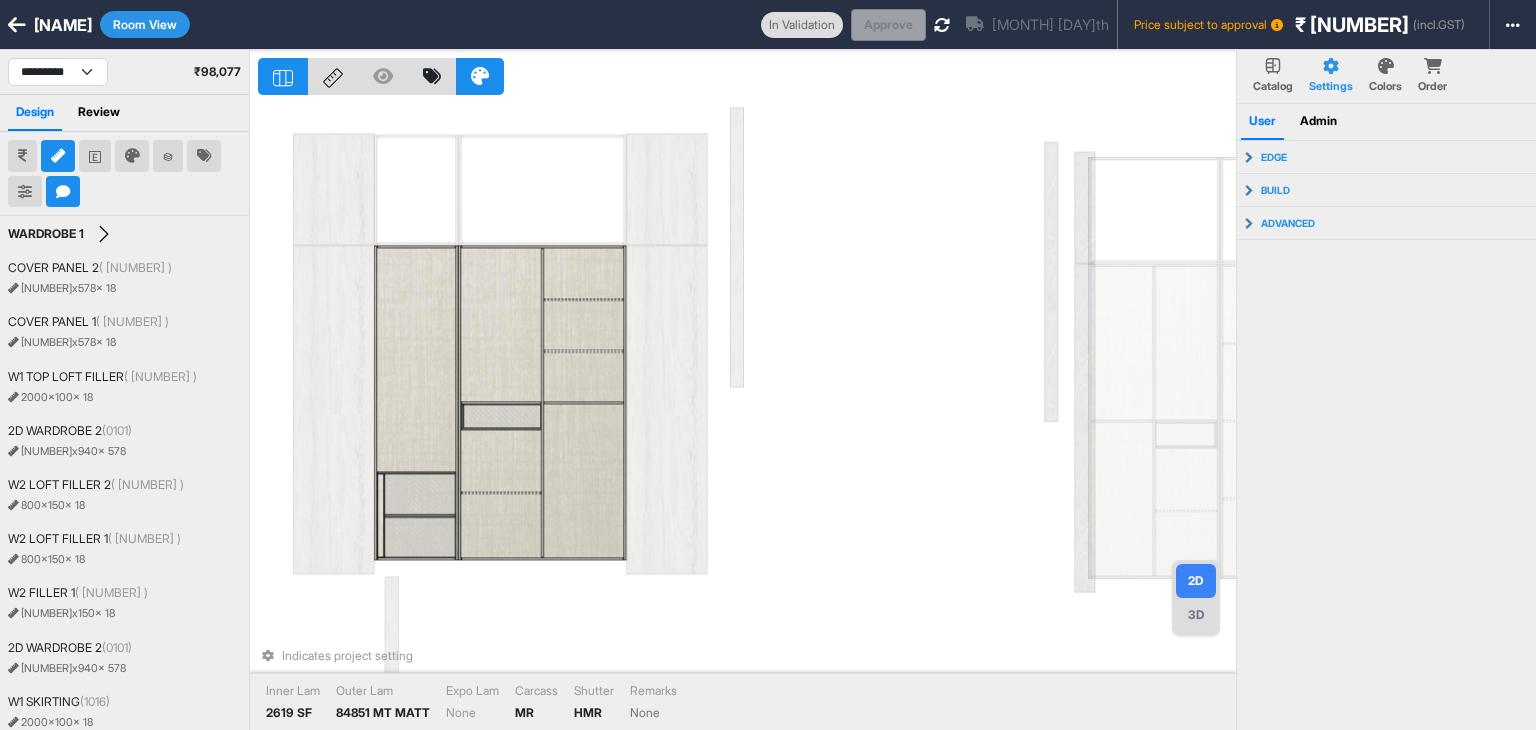 click at bounding box center [63, 192] 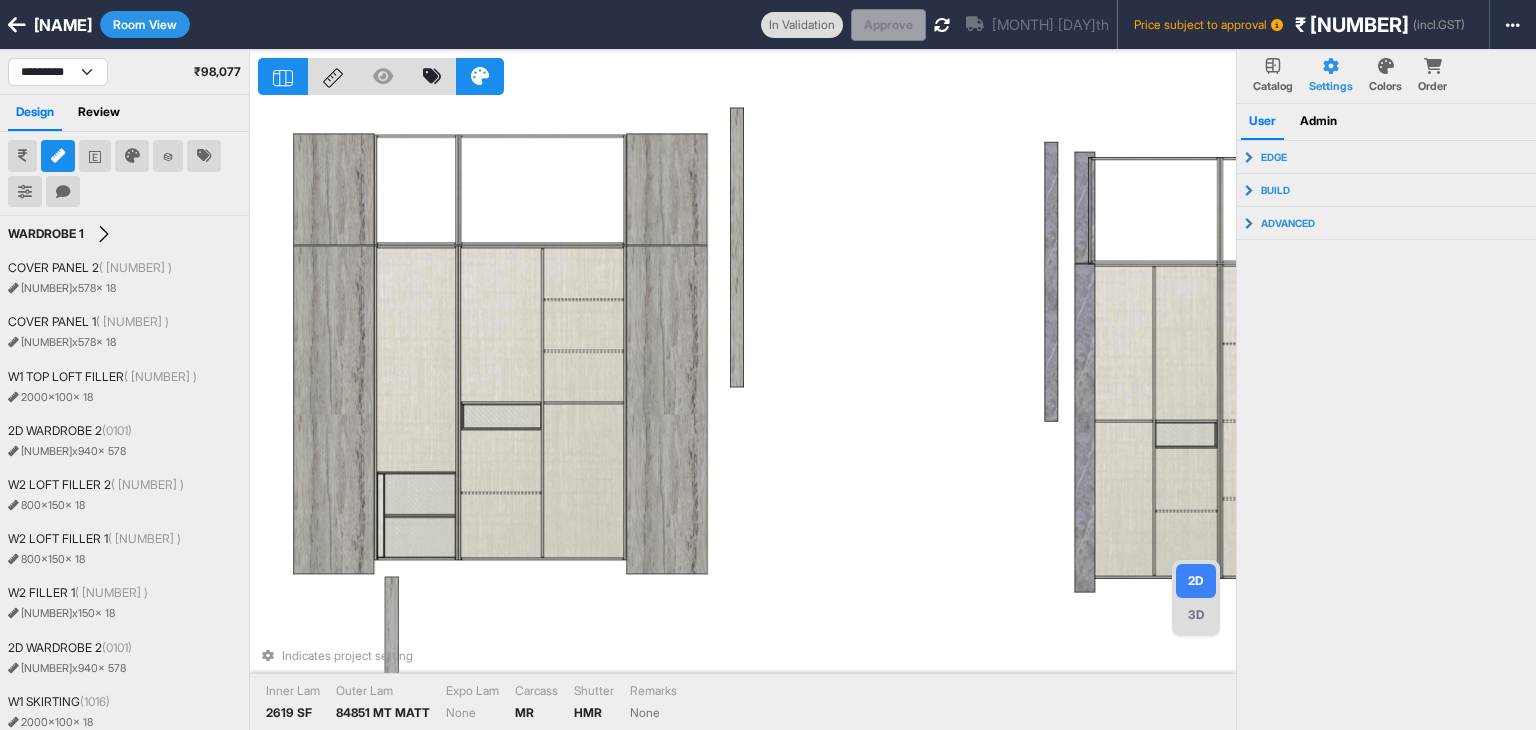drag, startPoint x: 87, startPoint y: 101, endPoint x: 126, endPoint y: 120, distance: 43.382023 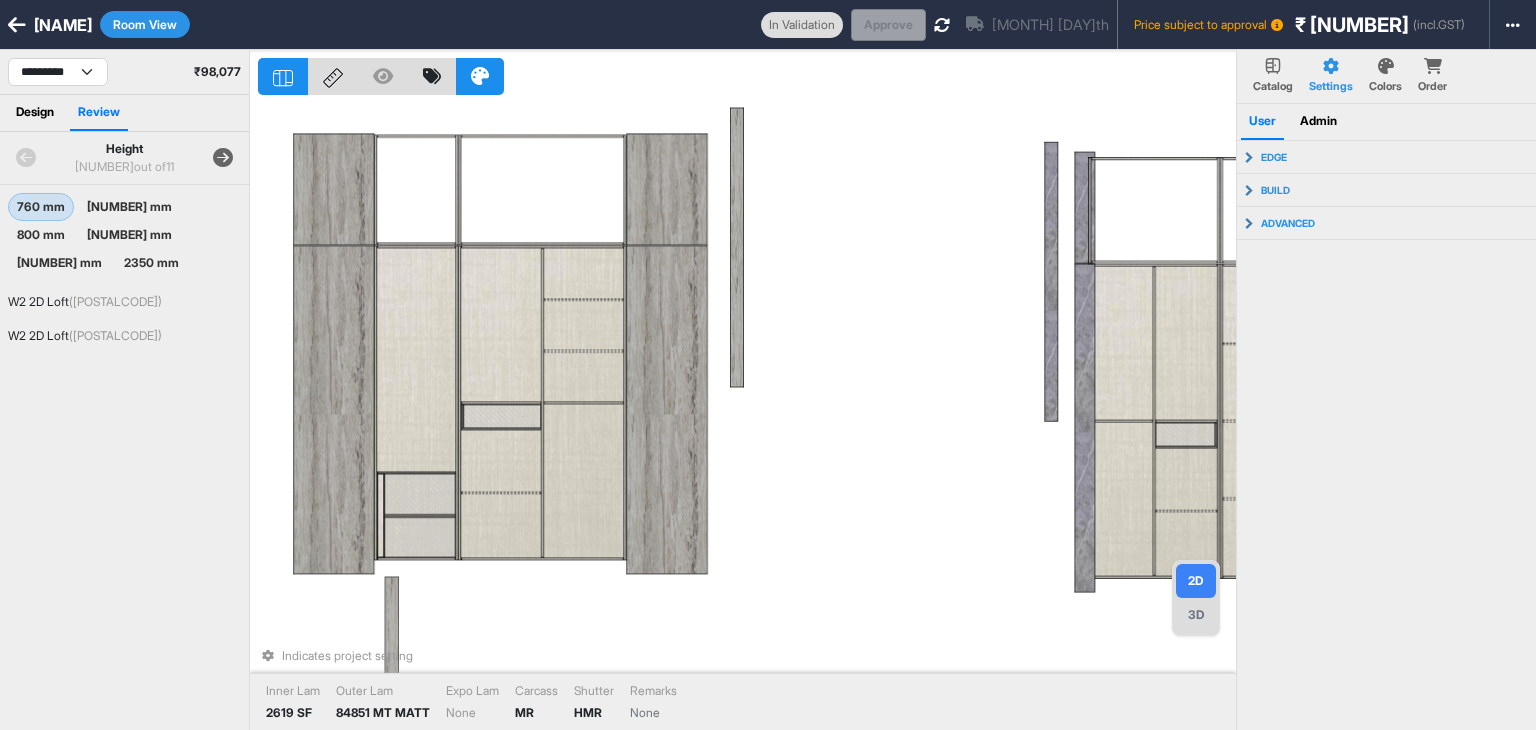 click at bounding box center (223, 158) 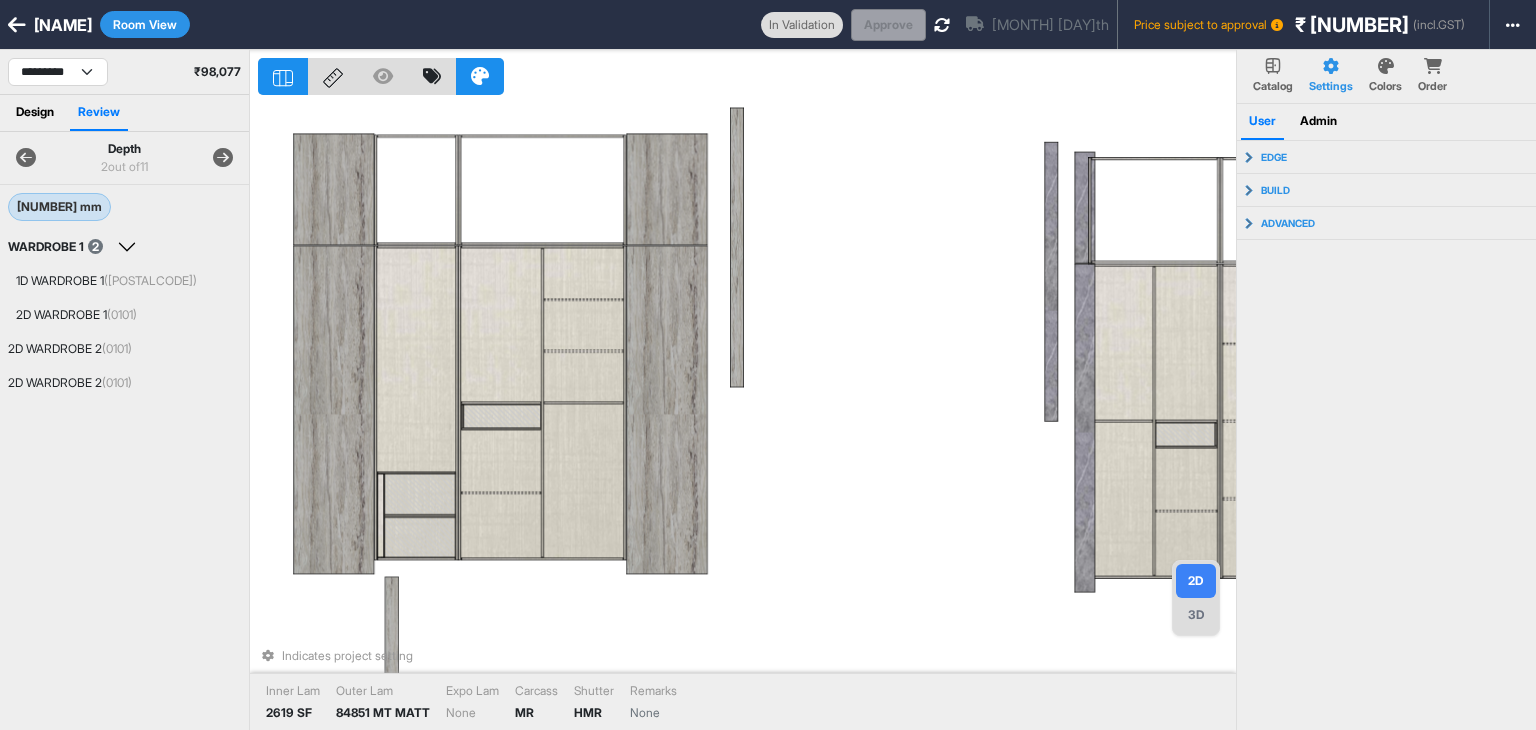 click at bounding box center [223, 158] 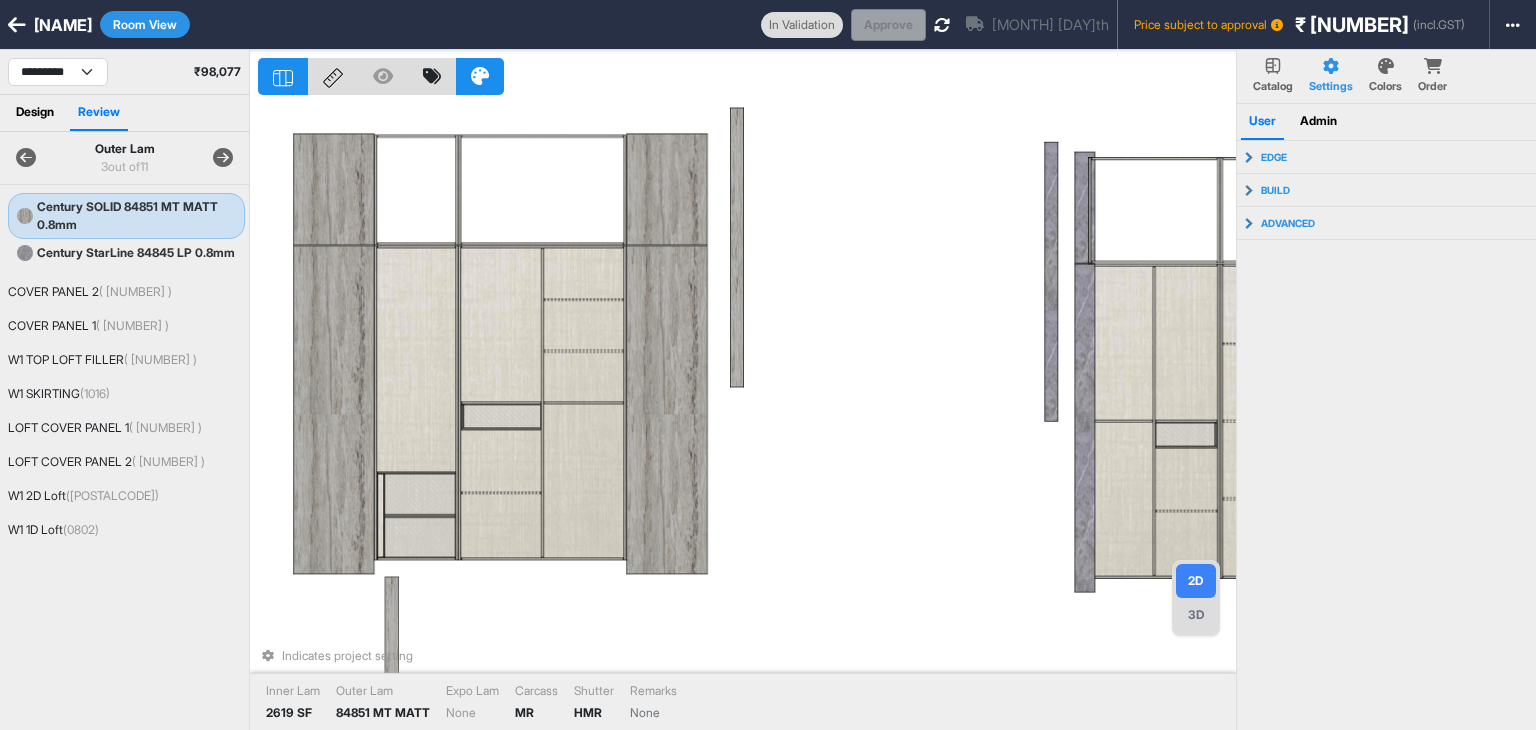 click at bounding box center (223, 158) 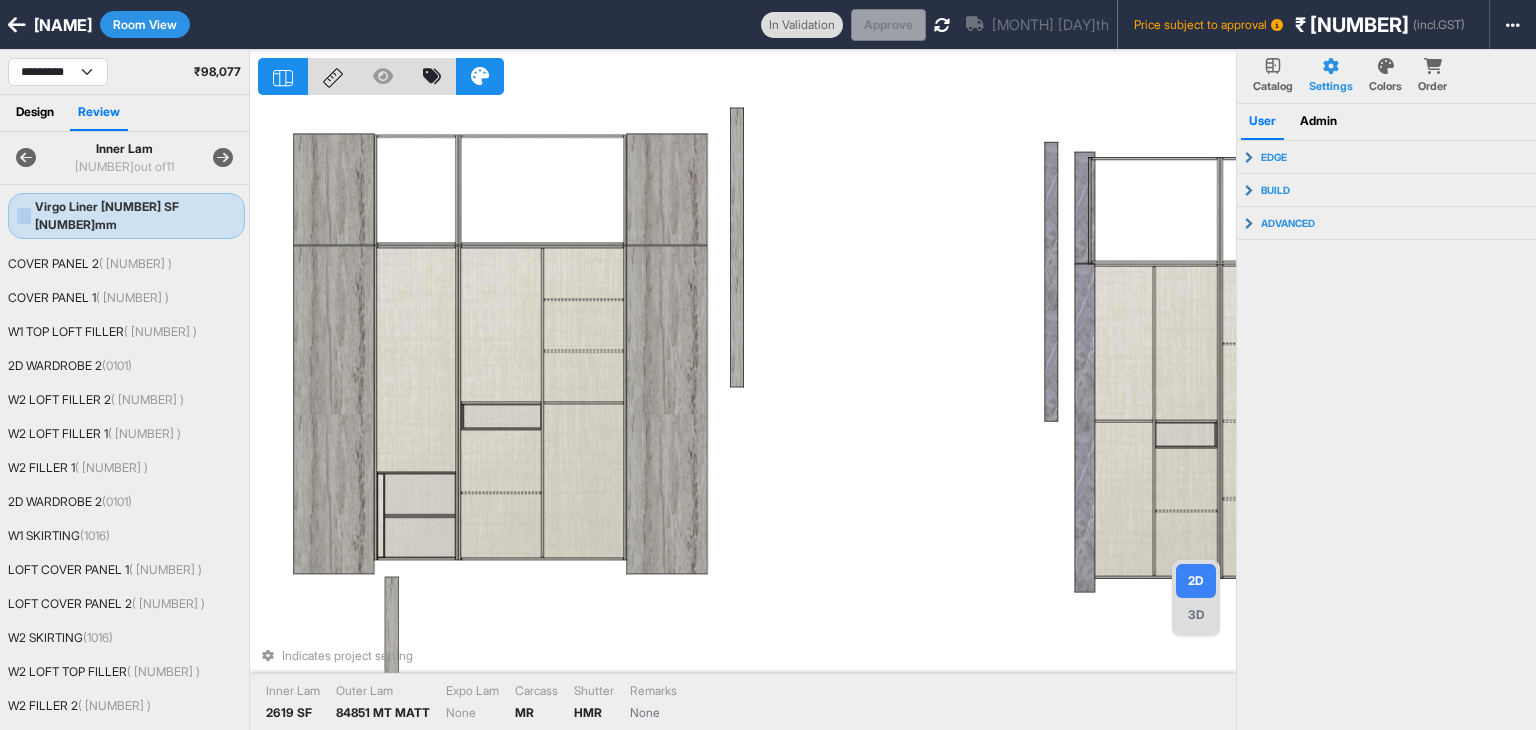 click at bounding box center [223, 158] 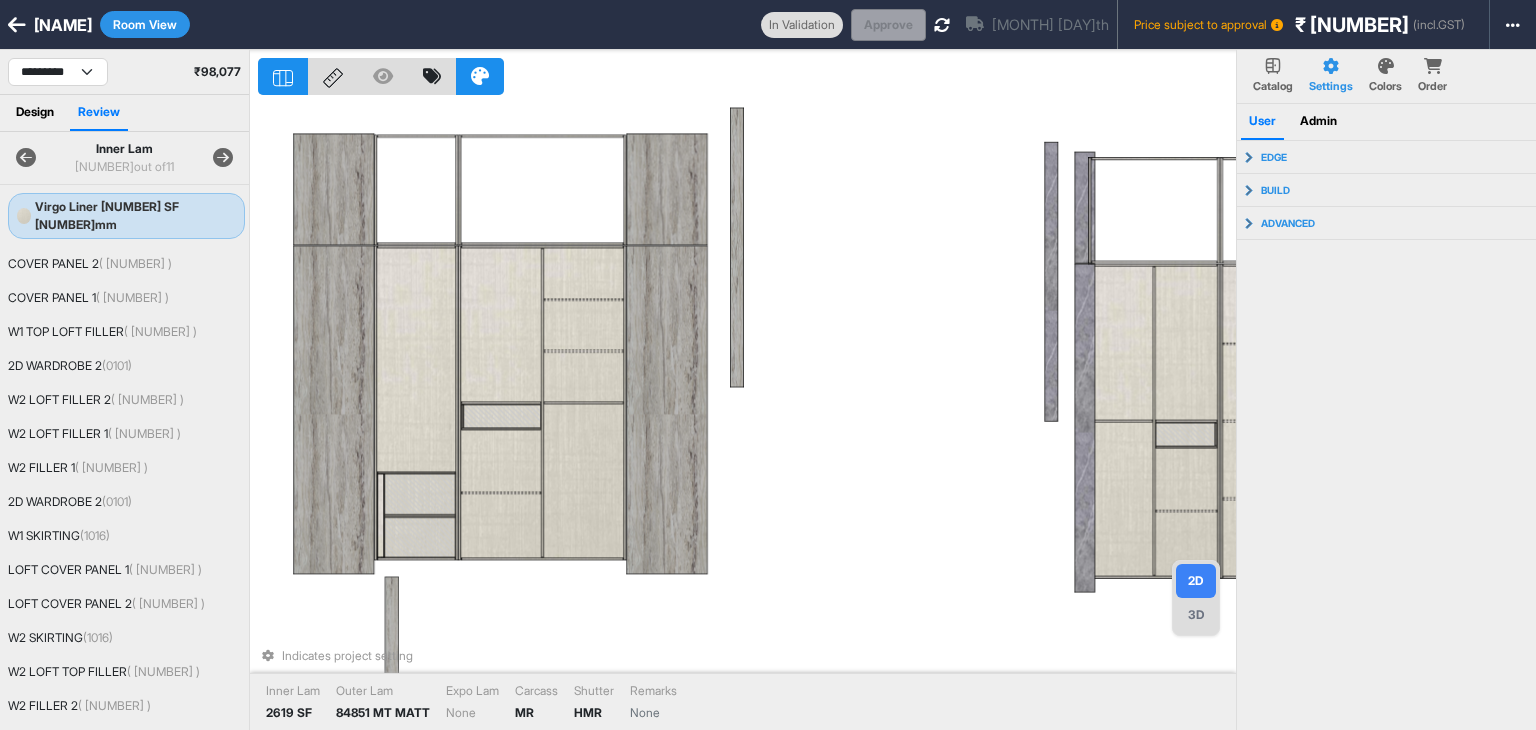 click at bounding box center [223, 158] 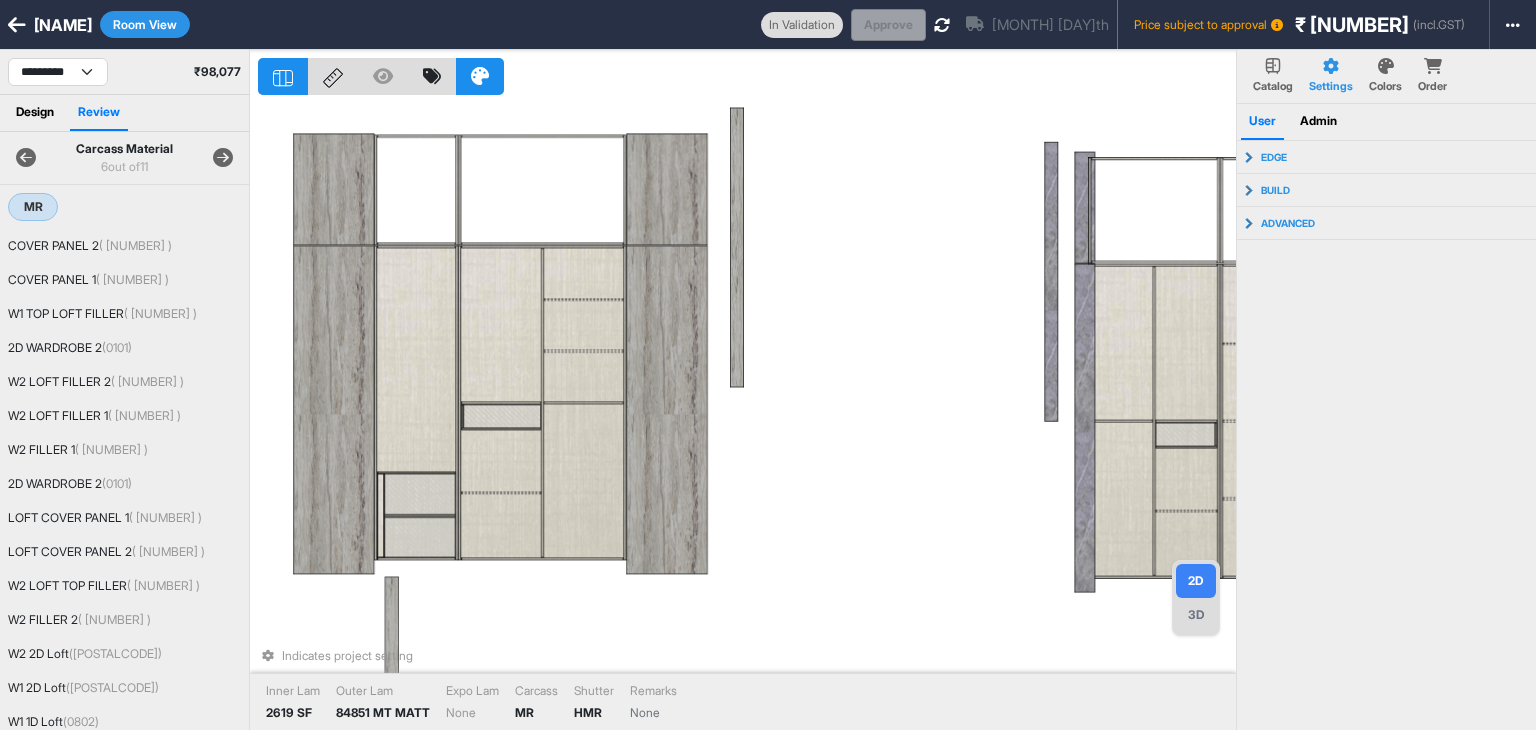 click at bounding box center (223, 158) 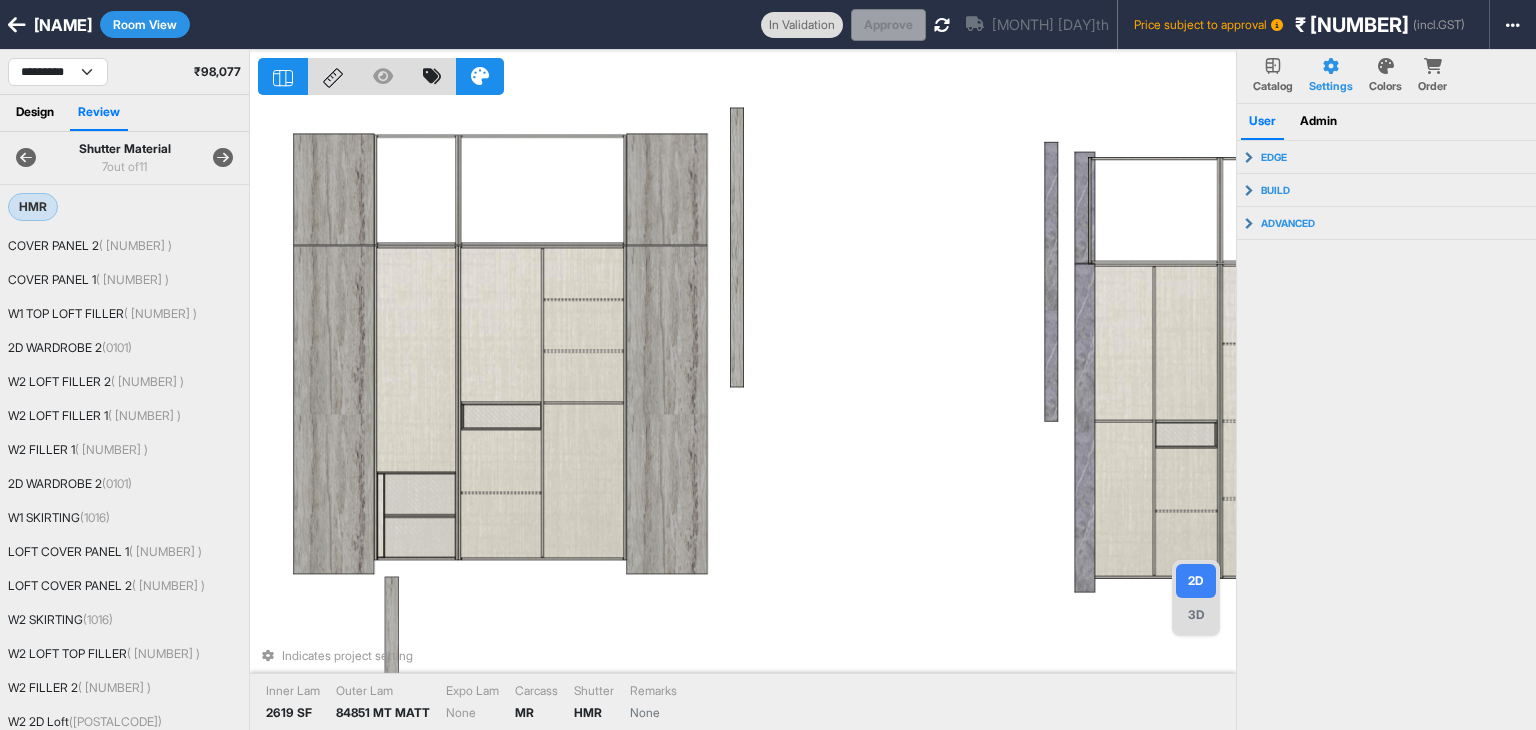 click at bounding box center [223, 158] 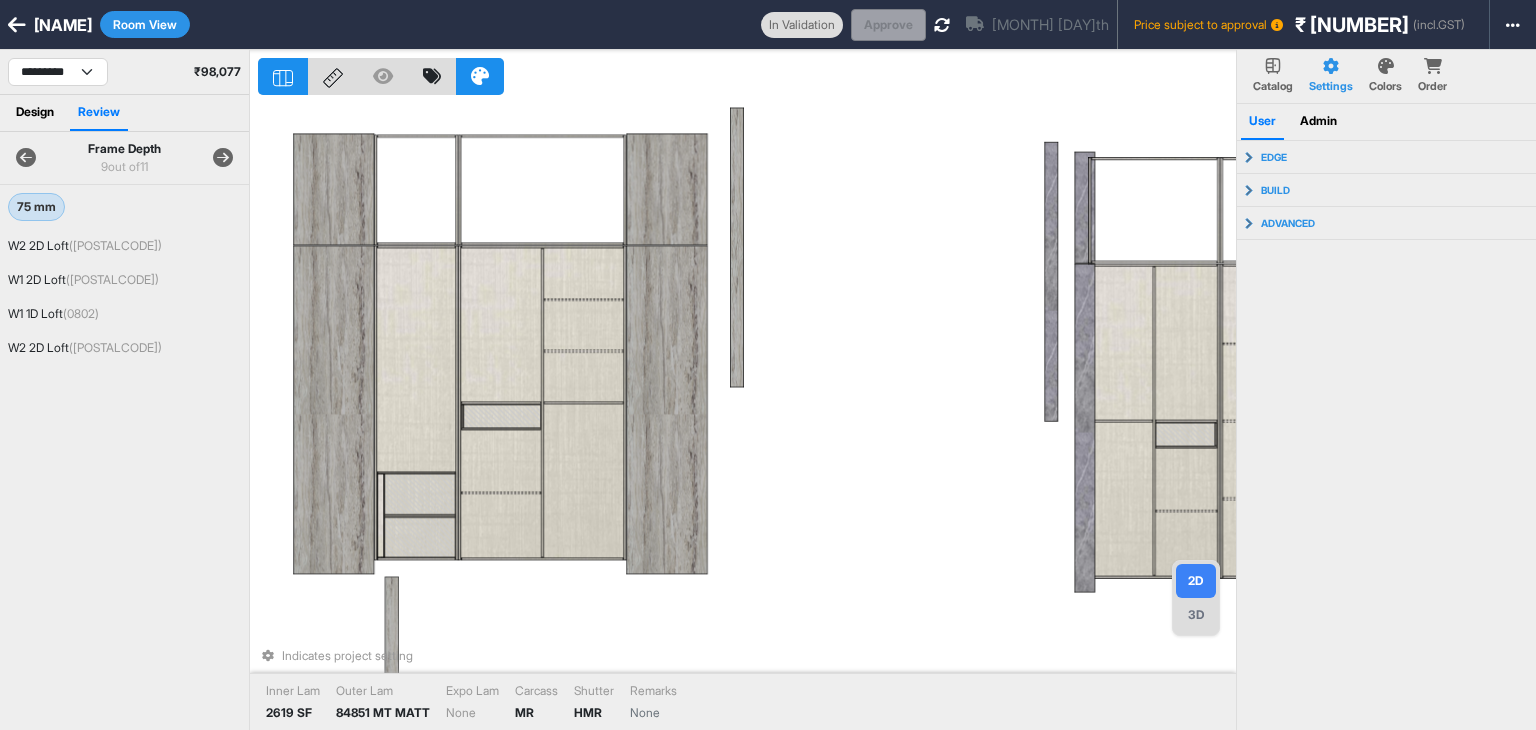 click at bounding box center [223, 158] 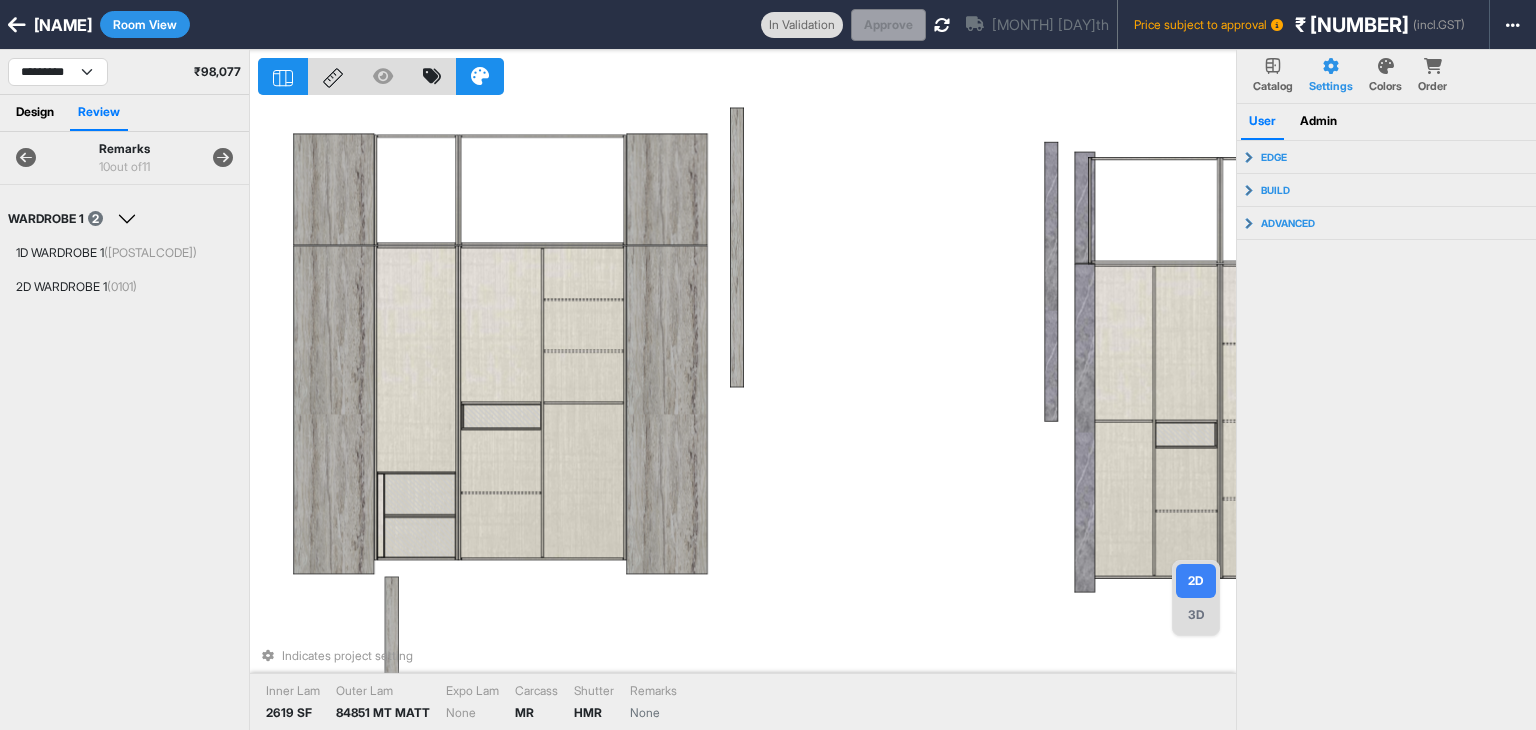 click at bounding box center (223, 158) 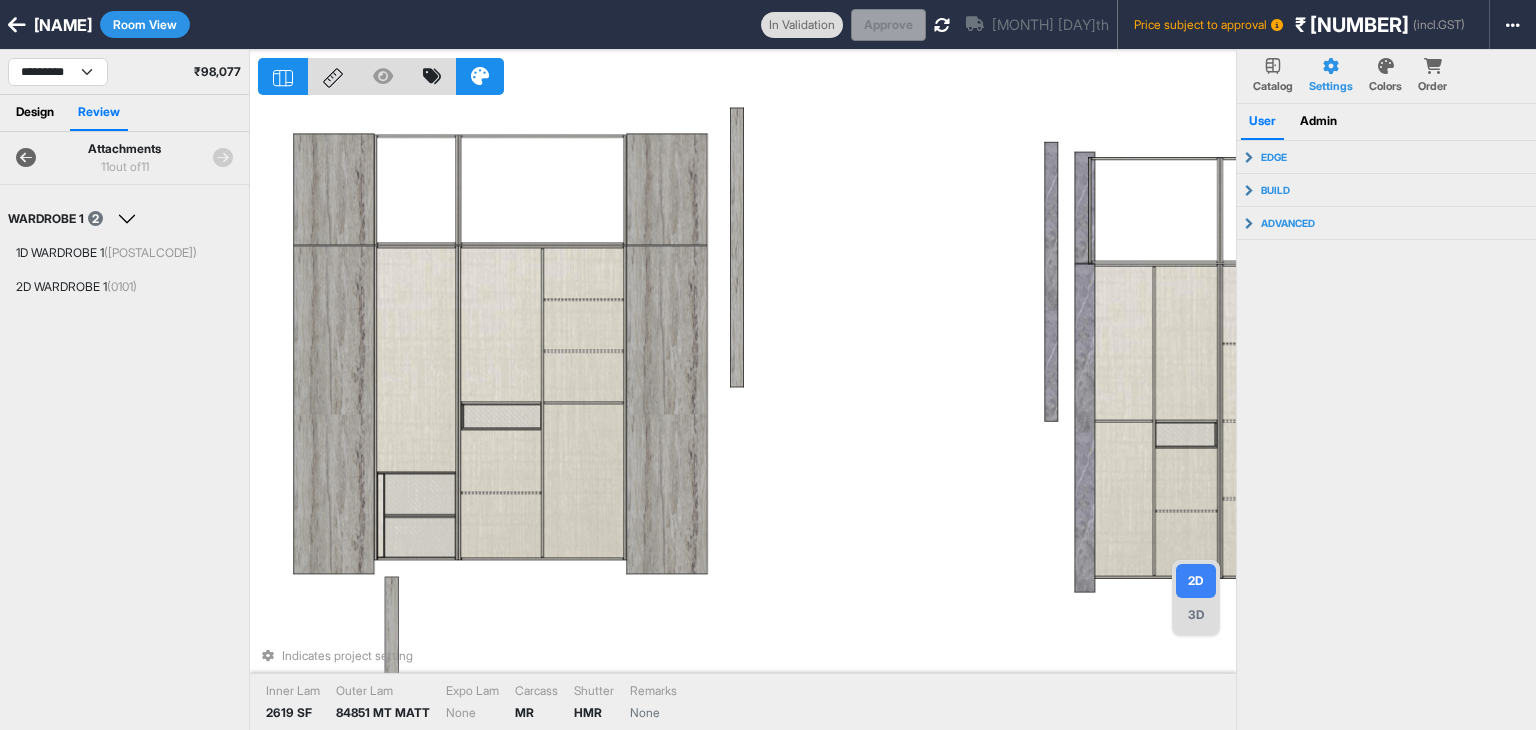 click at bounding box center [223, 158] 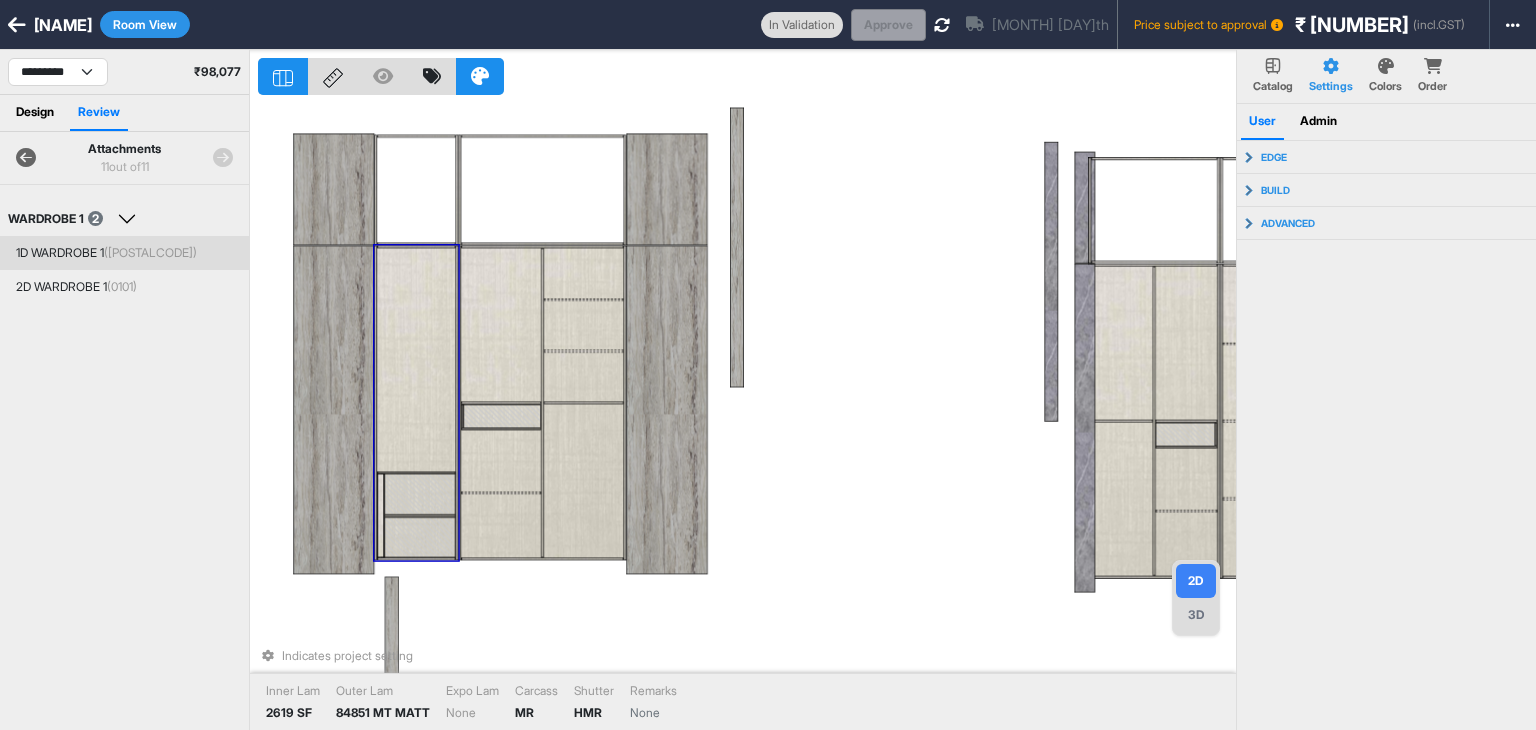 click on "(0217)" at bounding box center [150, 252] 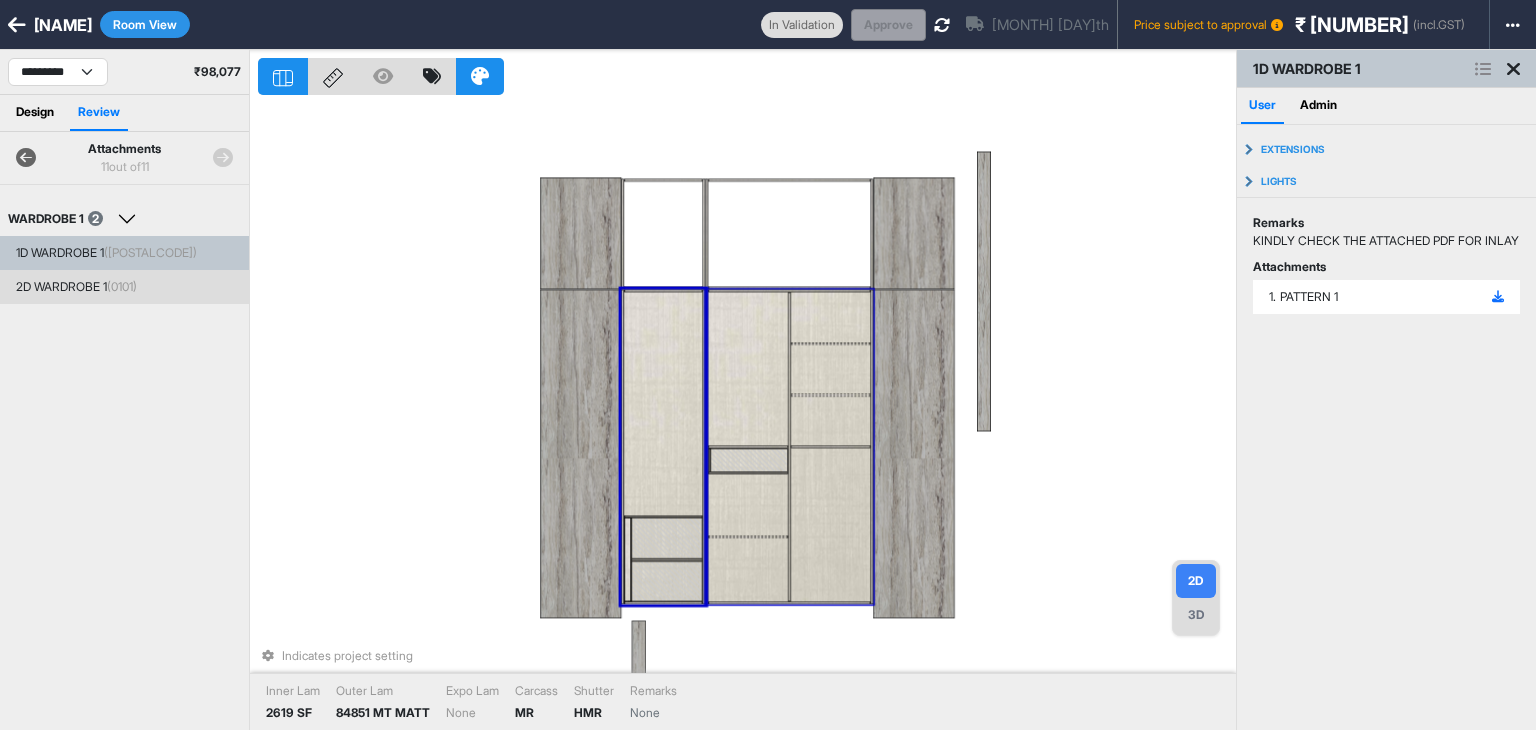 click on "(0101)" at bounding box center [122, 286] 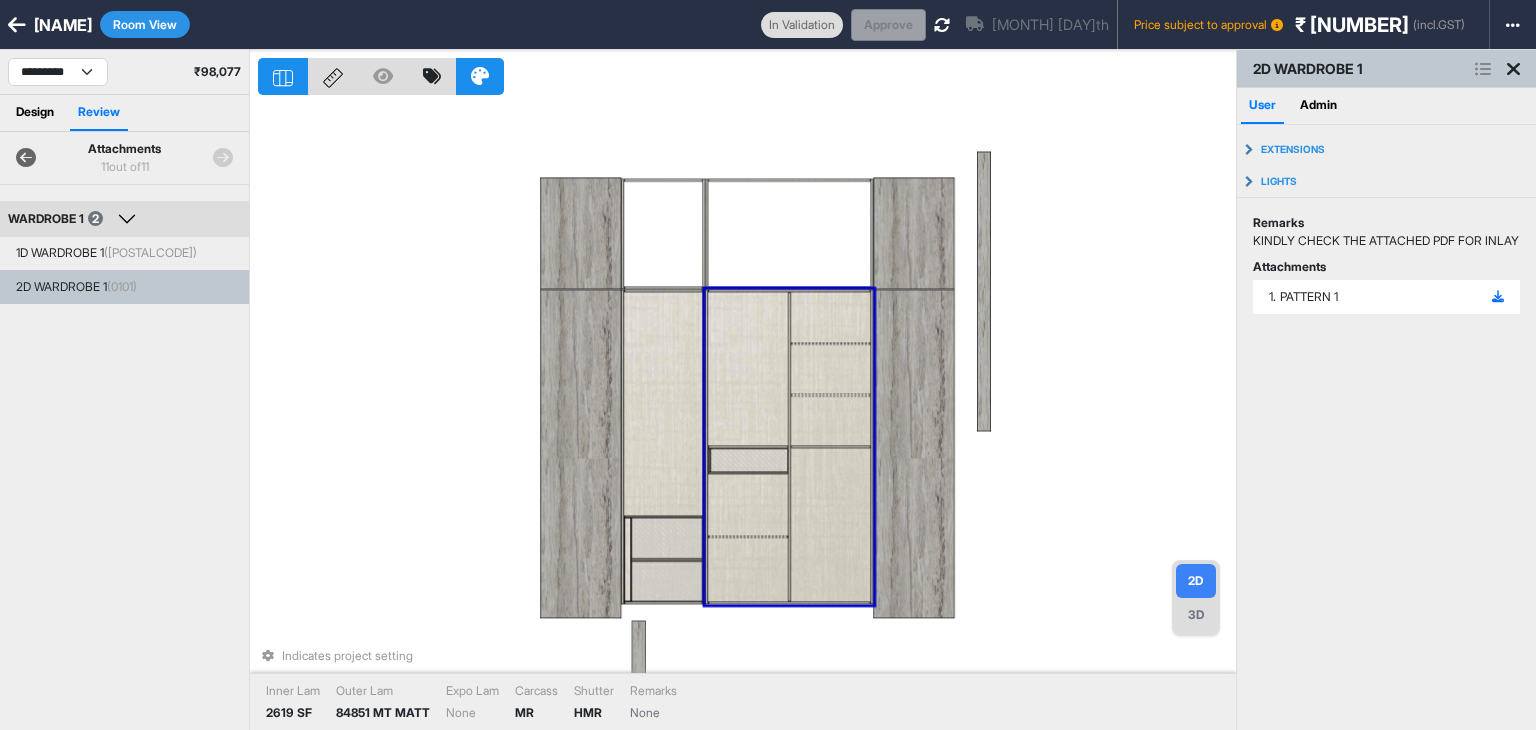 click on "WARDROBE 1 2" at bounding box center (75, 219) 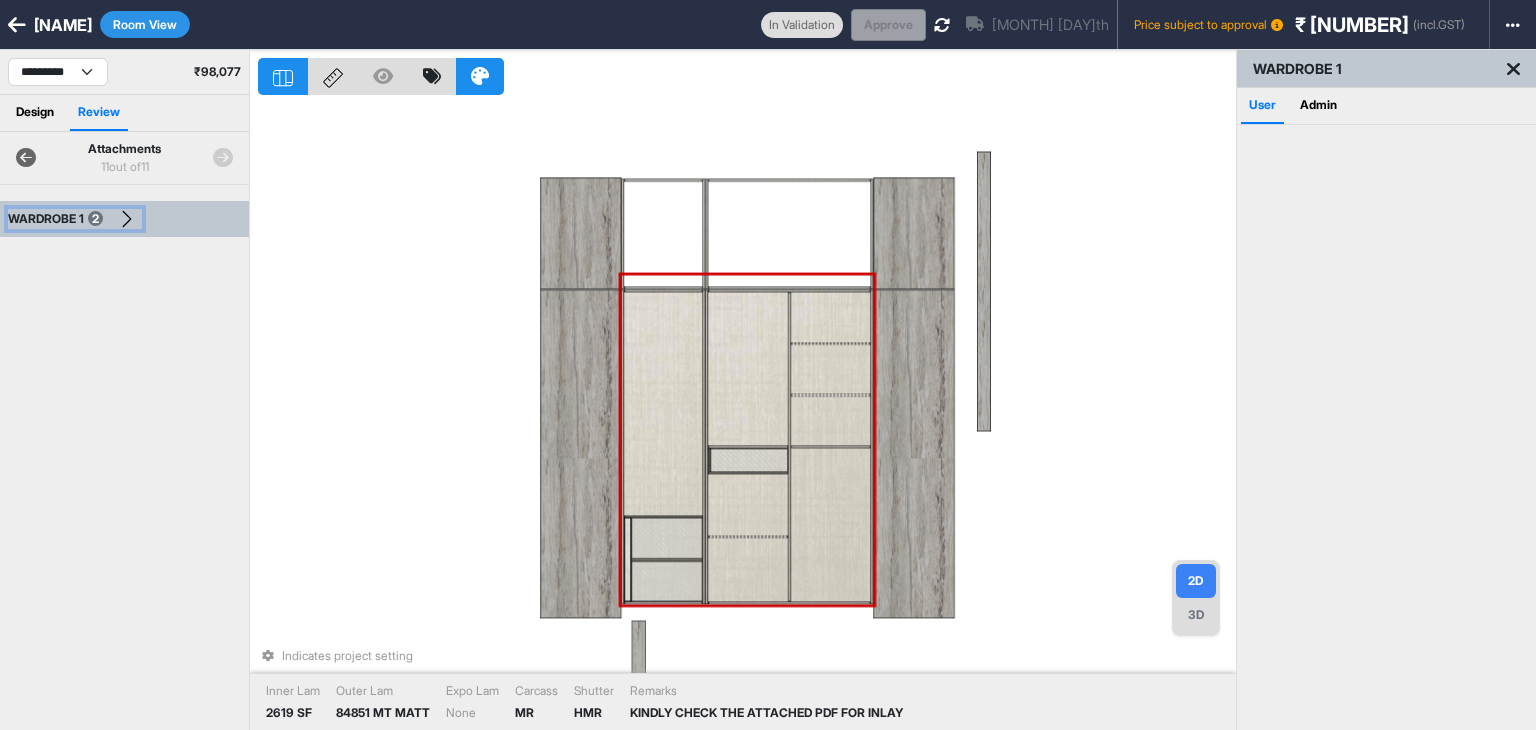 type 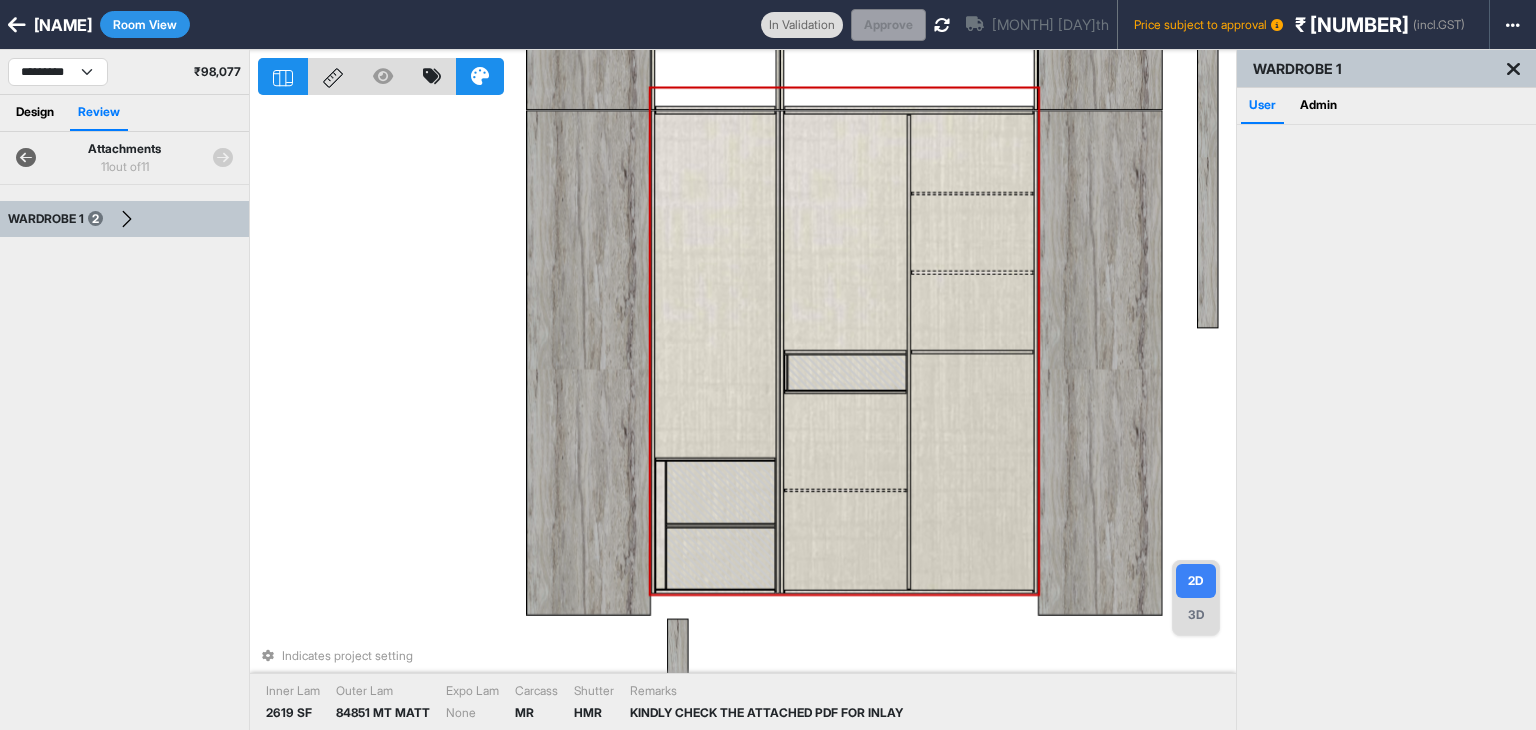 click at bounding box center (846, 372) 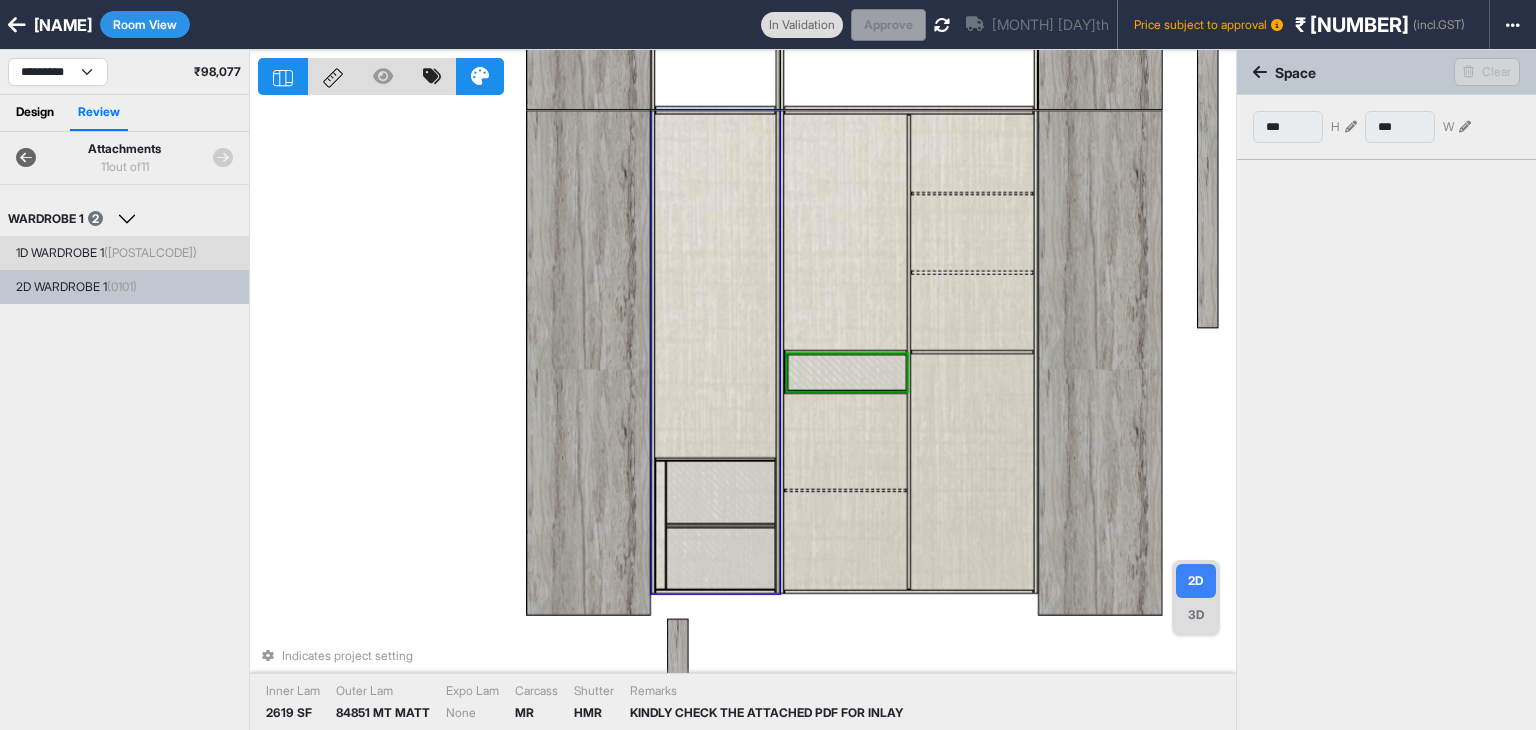 click at bounding box center [720, 492] 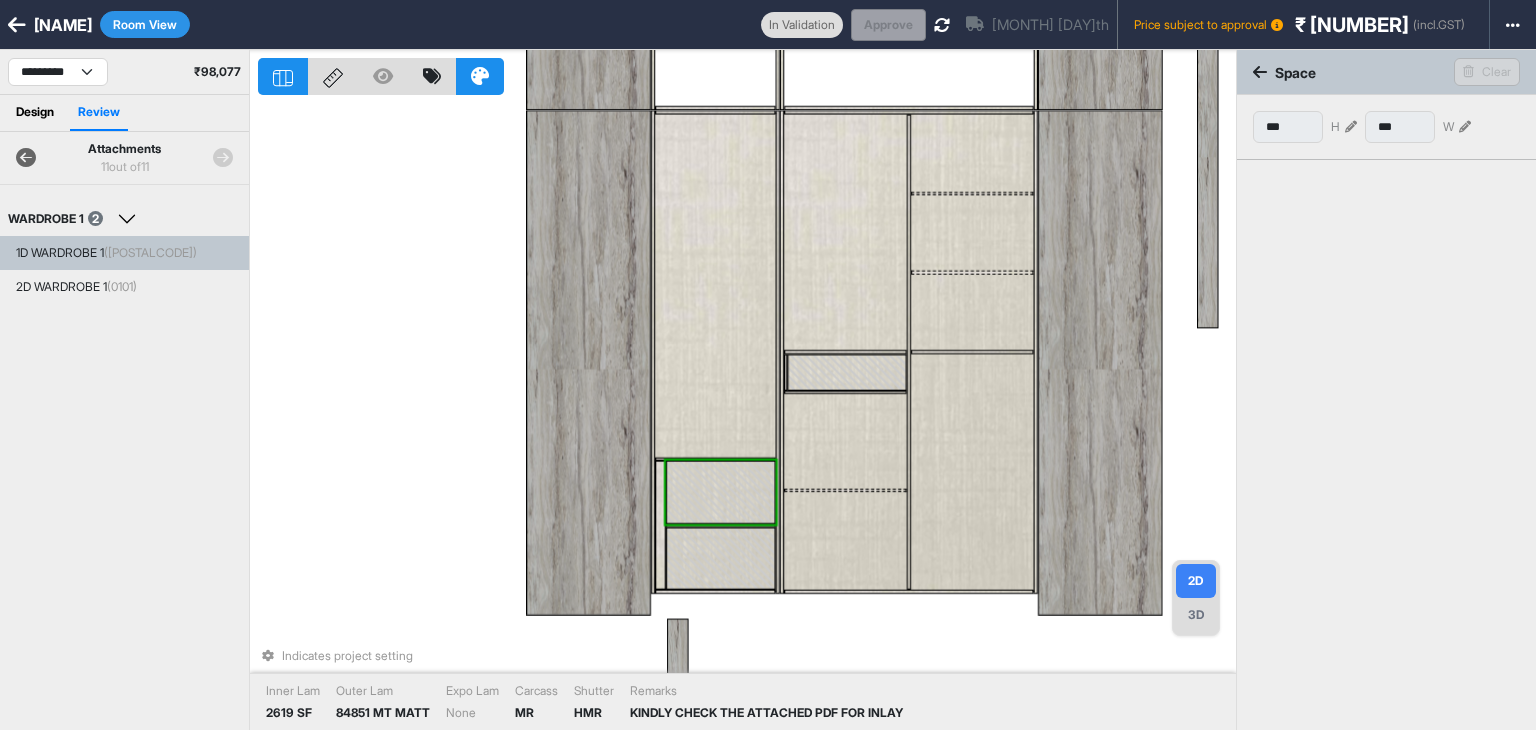 click at bounding box center (720, 559) 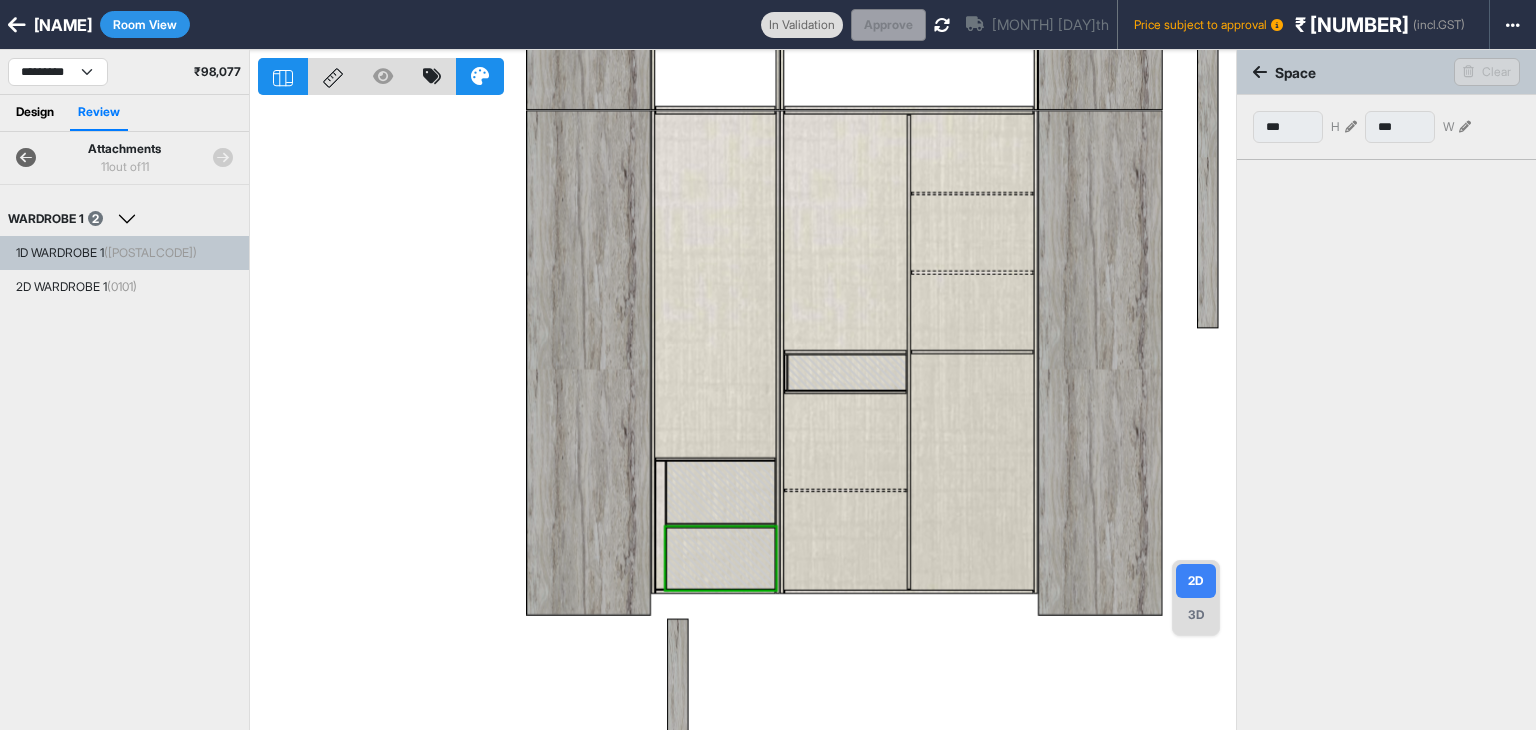 click at bounding box center [747, 415] 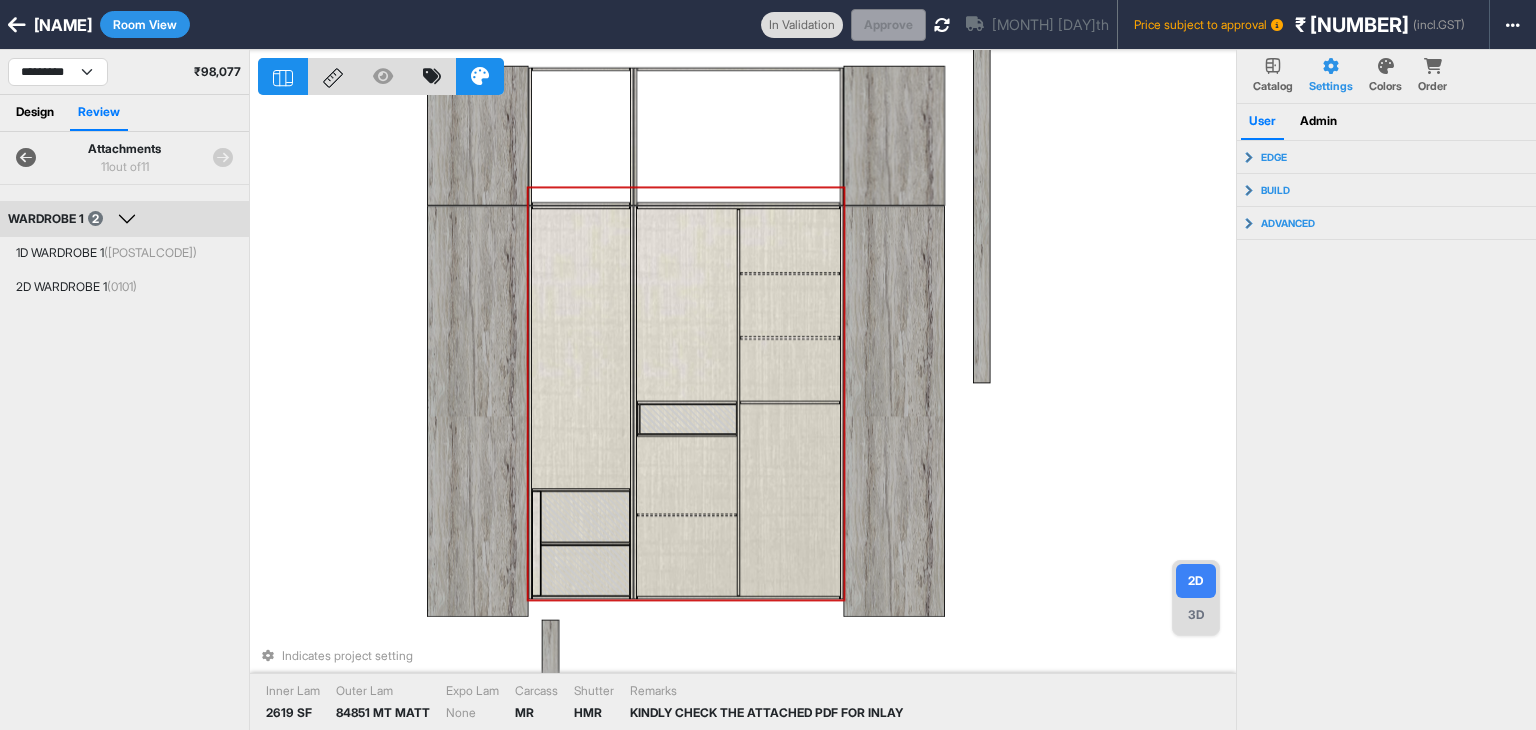 click at bounding box center [580, 348] 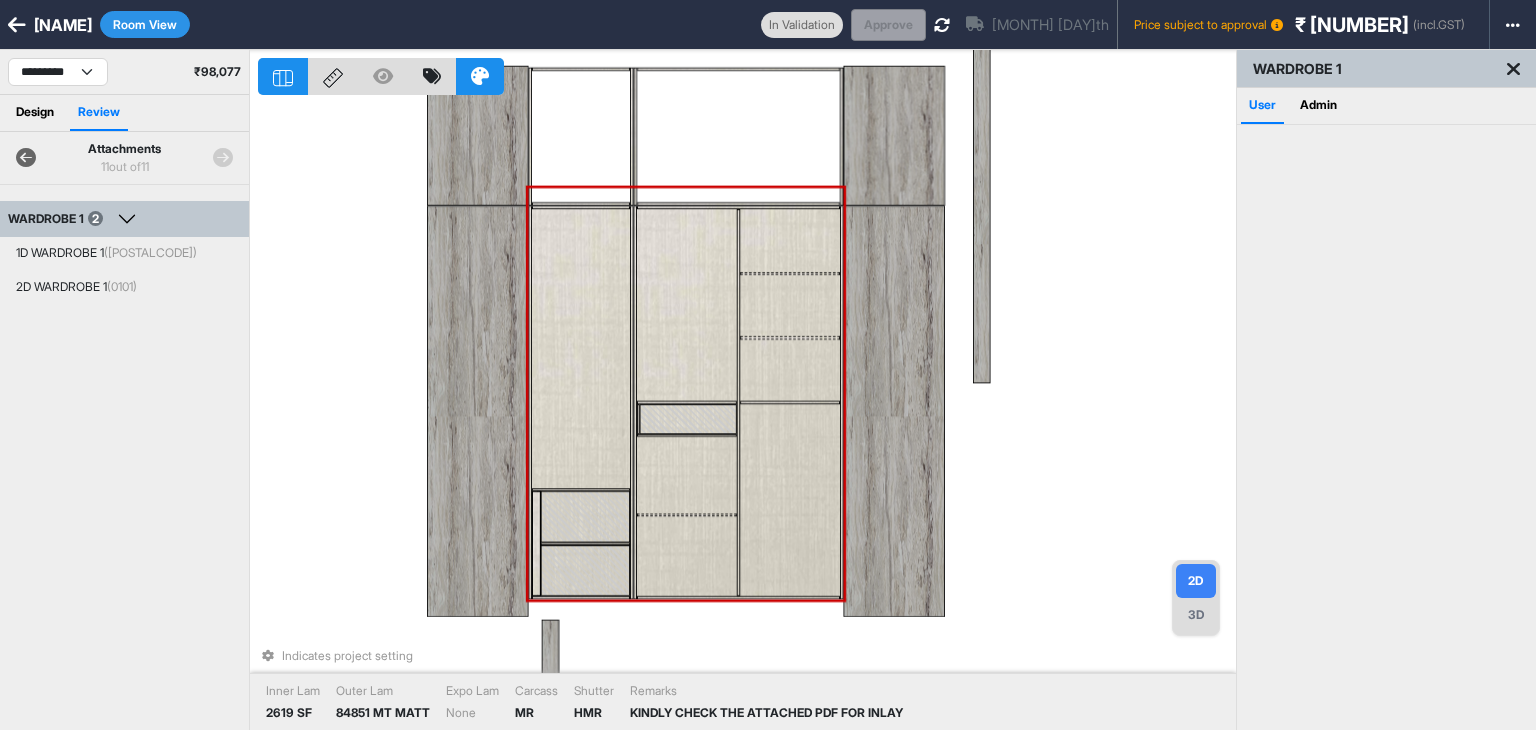 click at bounding box center (580, 348) 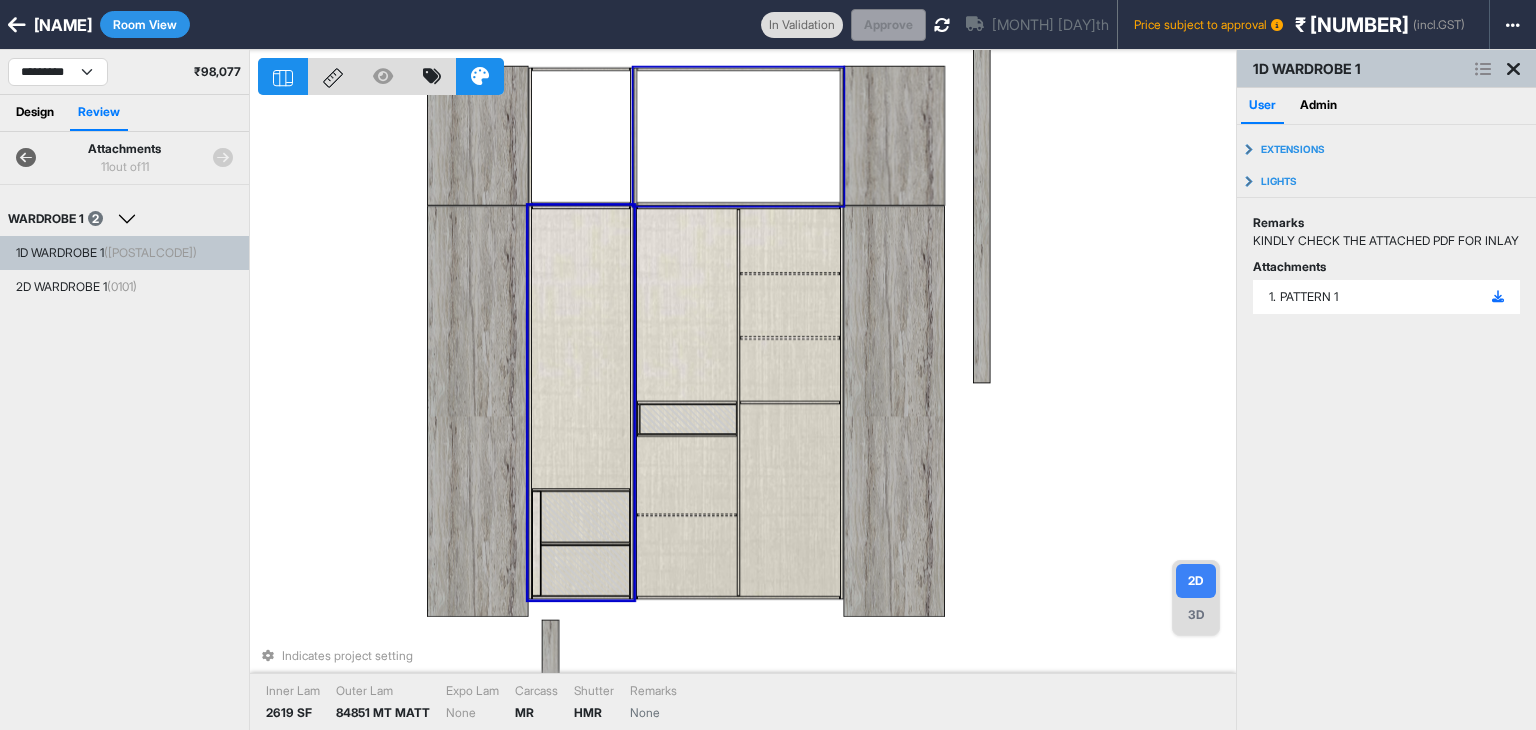 click on "Room View" at bounding box center [145, 24] 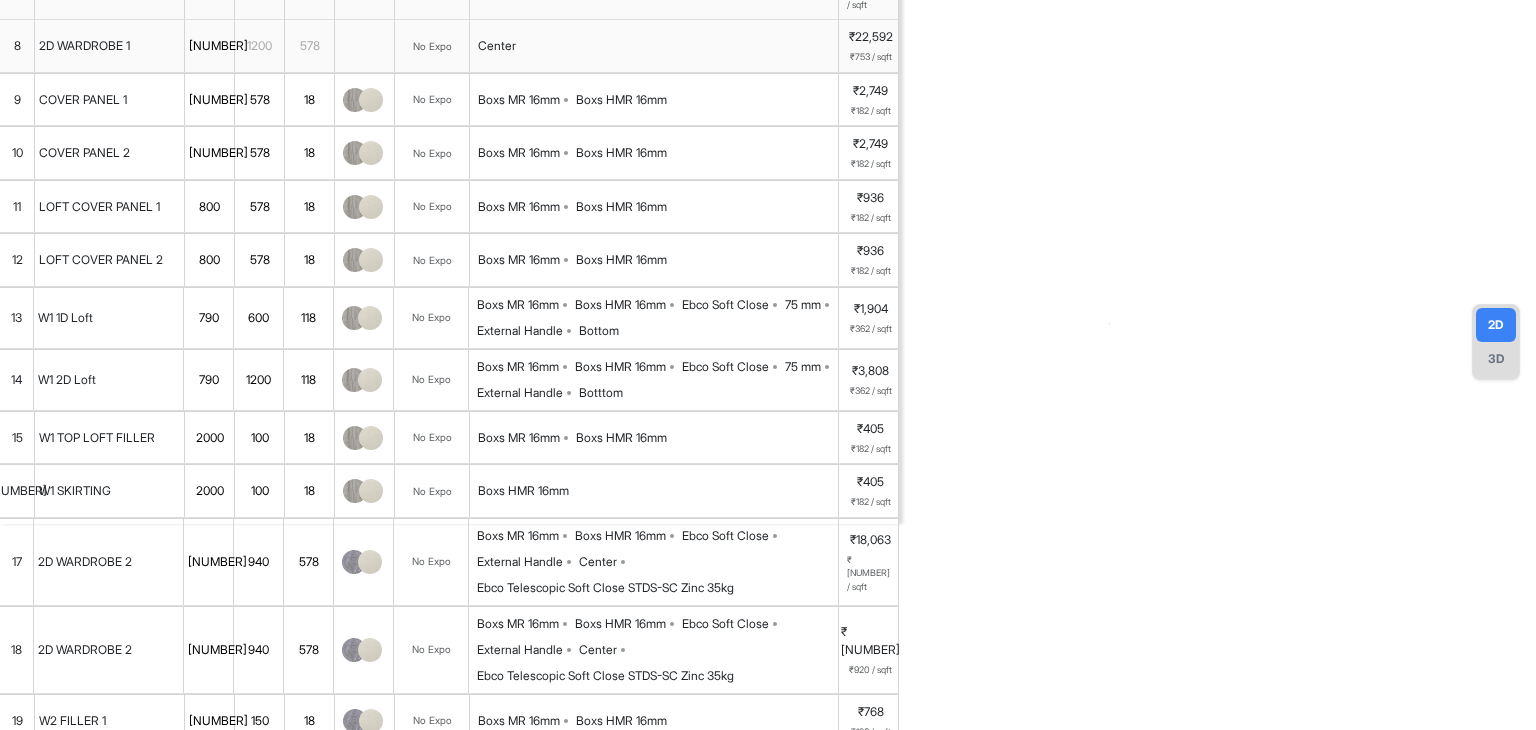 scroll, scrollTop: 300, scrollLeft: 0, axis: vertical 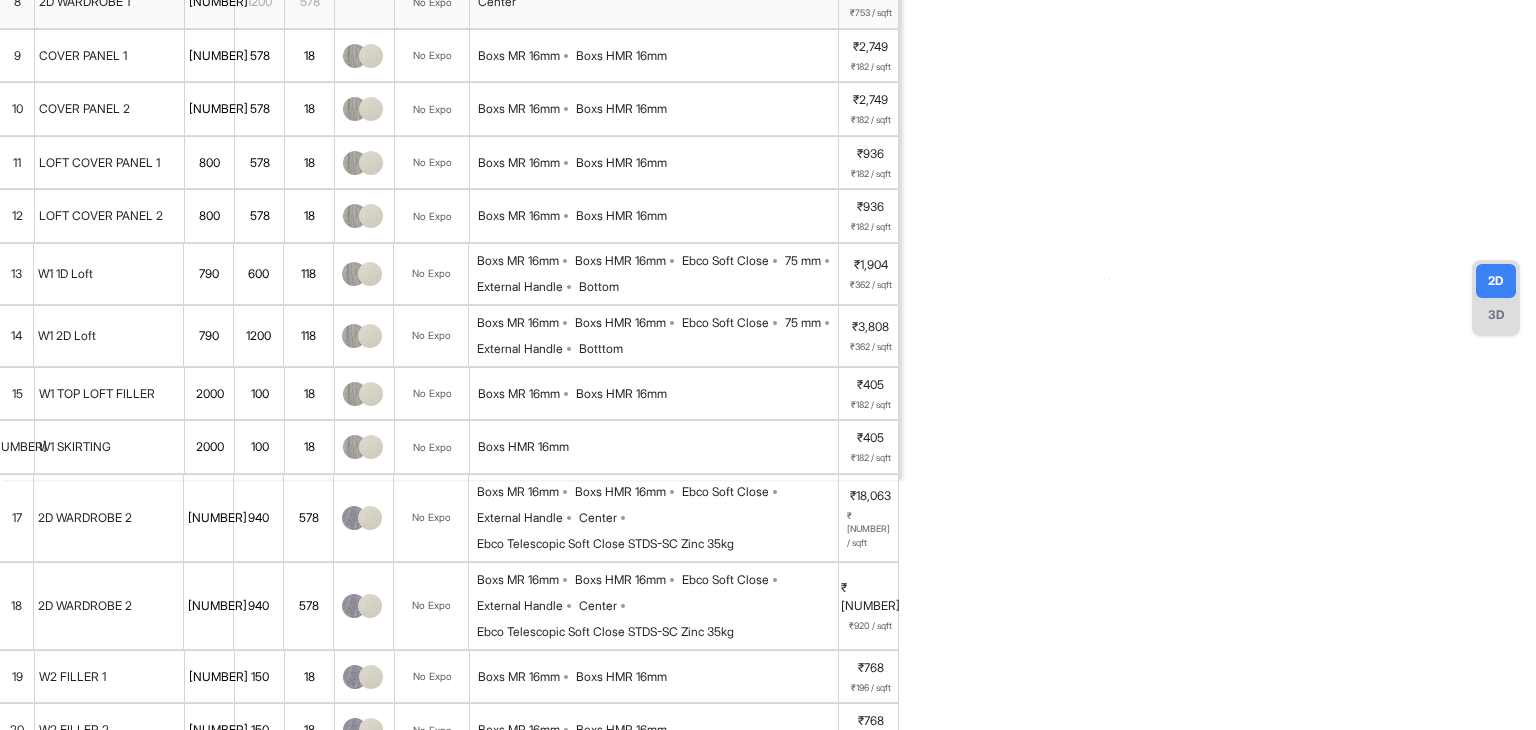 click on "Boxs MR 16mm Boxs HMR 16mm Ebco Soft Close 75 mm External Handle Botttom" at bounding box center [657, 336] 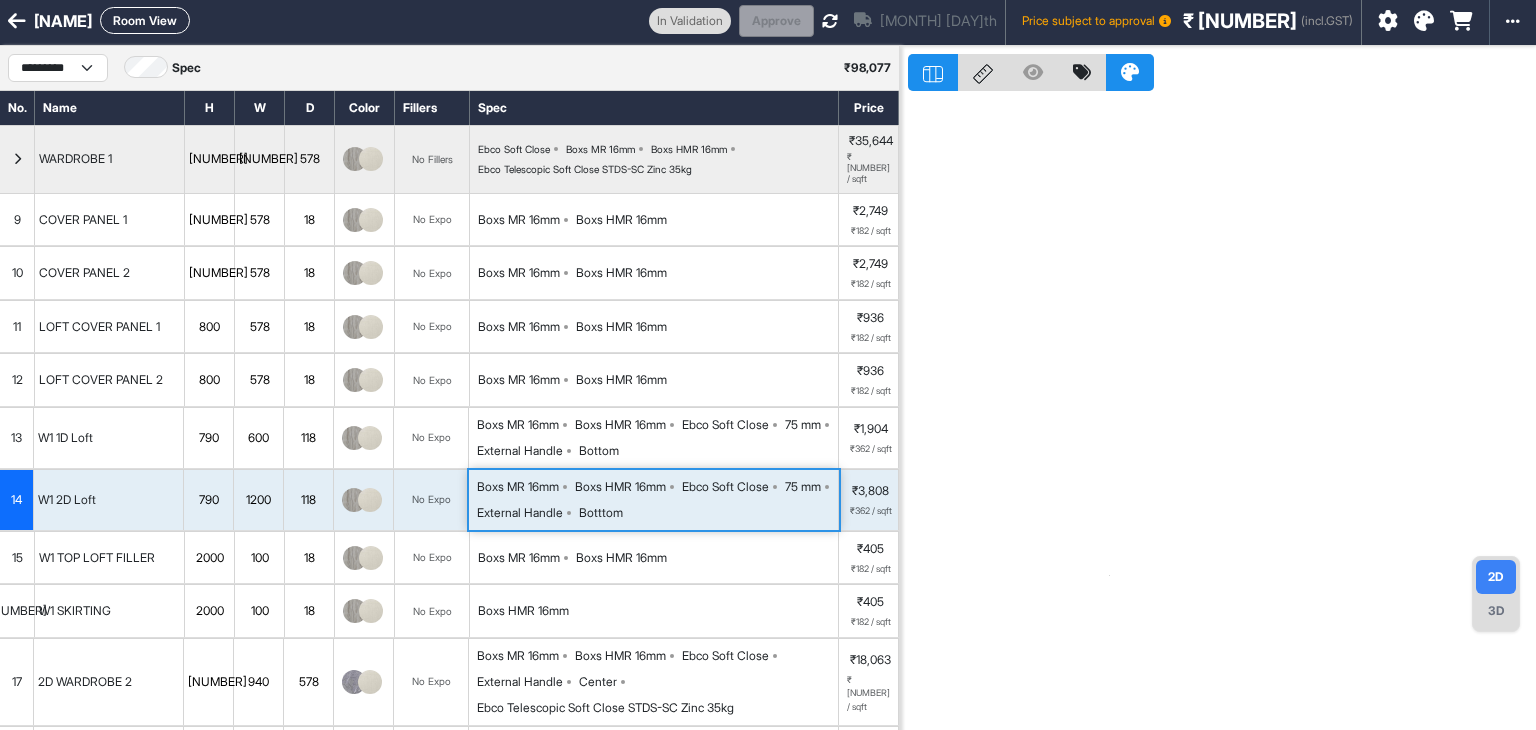 scroll, scrollTop: 0, scrollLeft: 0, axis: both 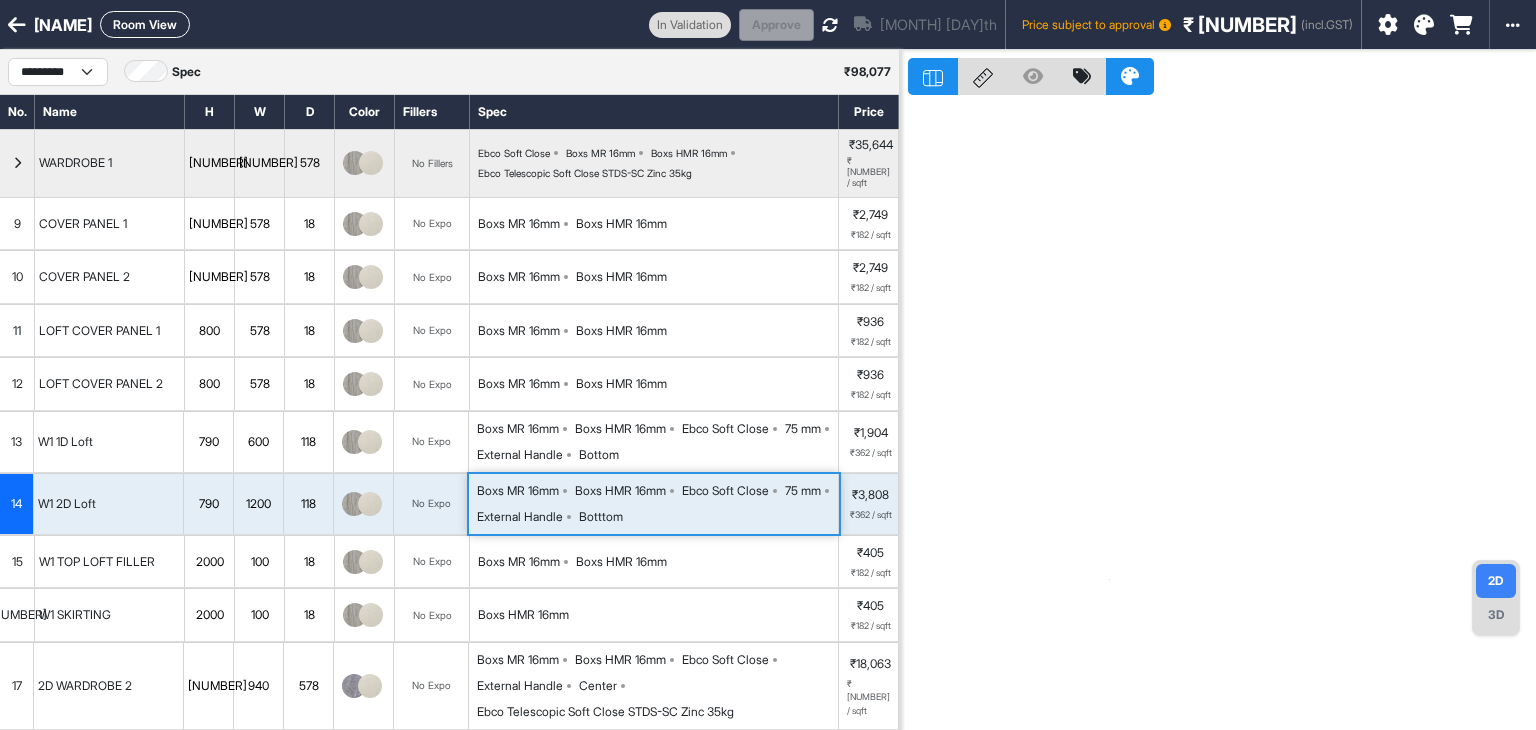 click on "Room View" at bounding box center (145, 24) 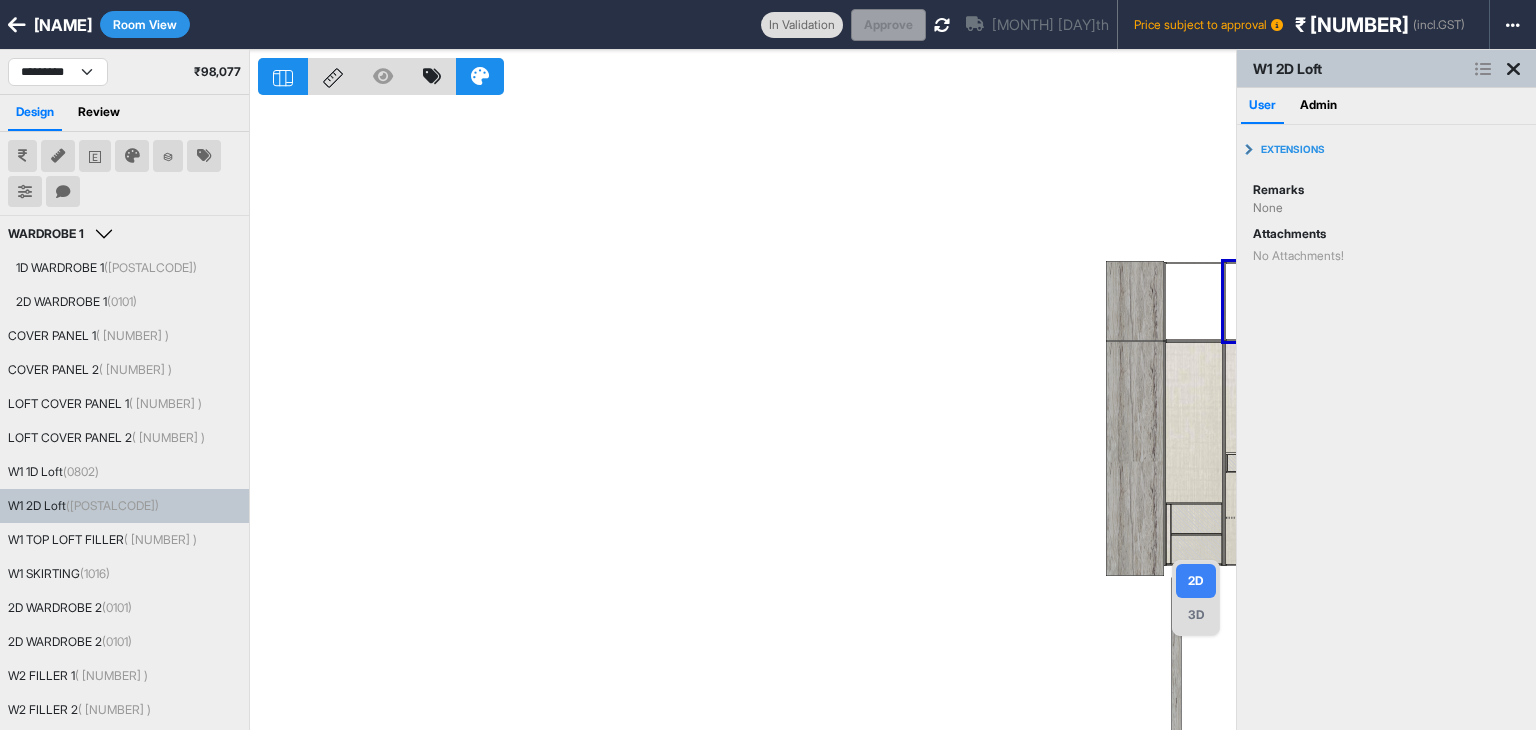 click at bounding box center [747, 415] 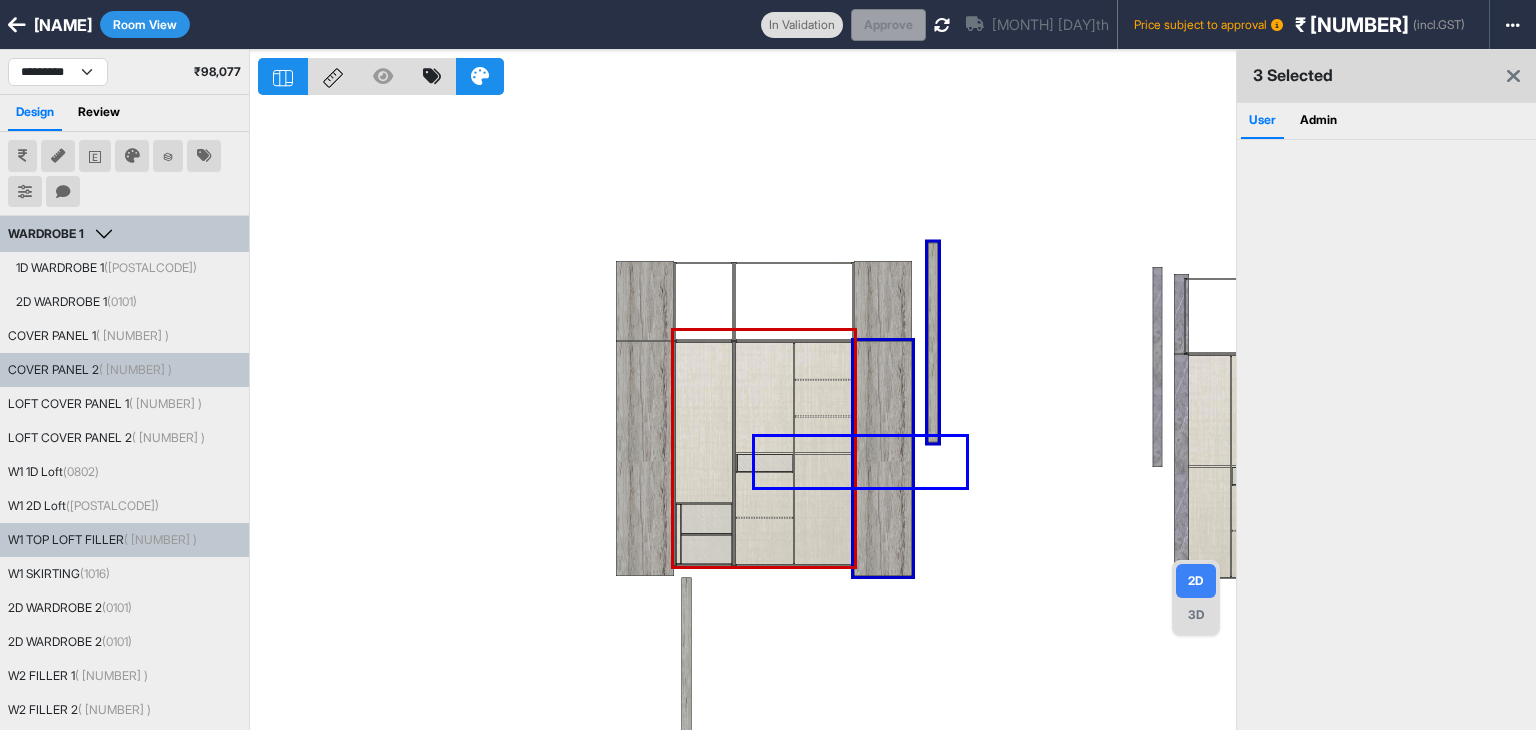 click at bounding box center [747, 415] 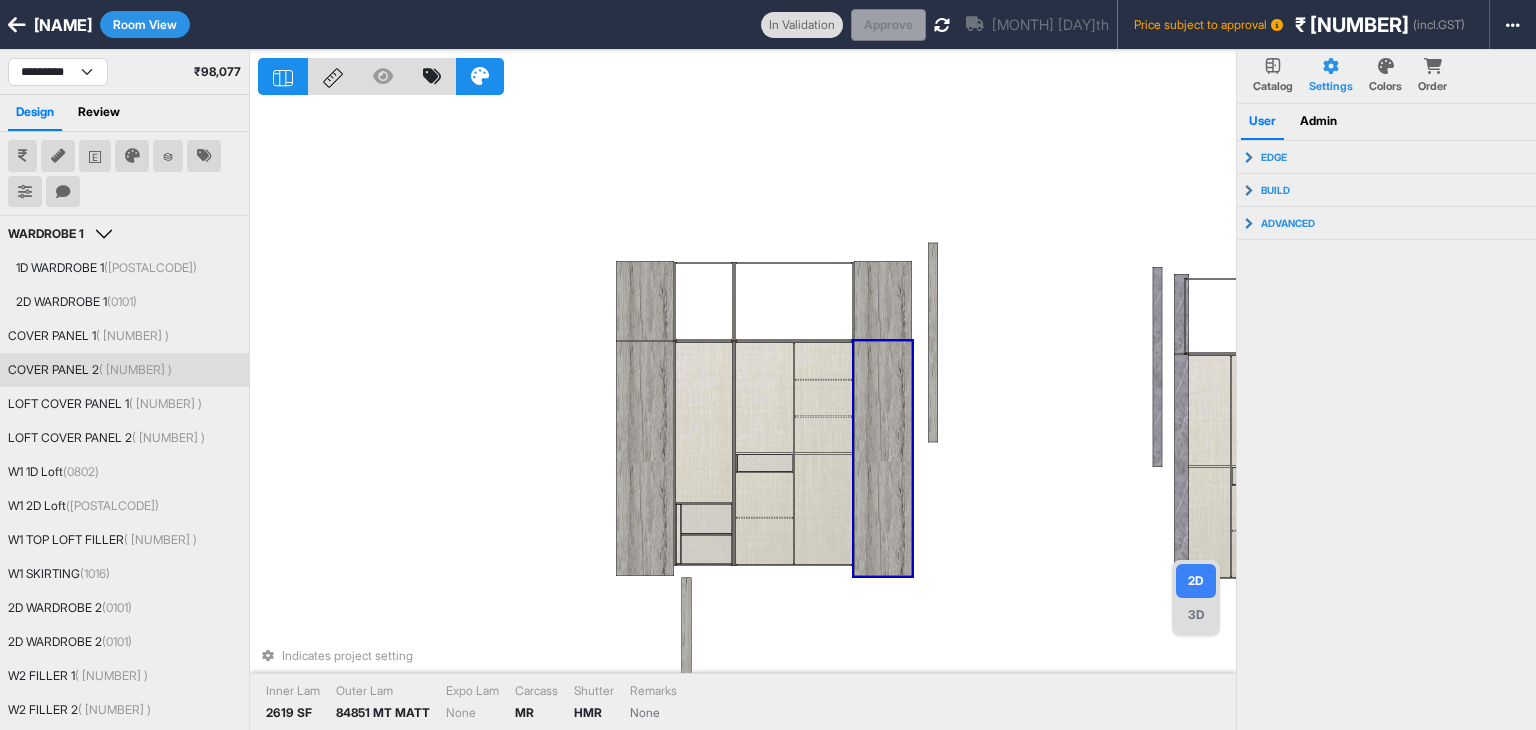 click on "Indicates project setting Inner Lam 2619 SF Outer Lam 84851 MT MATT Expo Lam None Carcass MR Shutter HMR Remarks None" at bounding box center (747, 415) 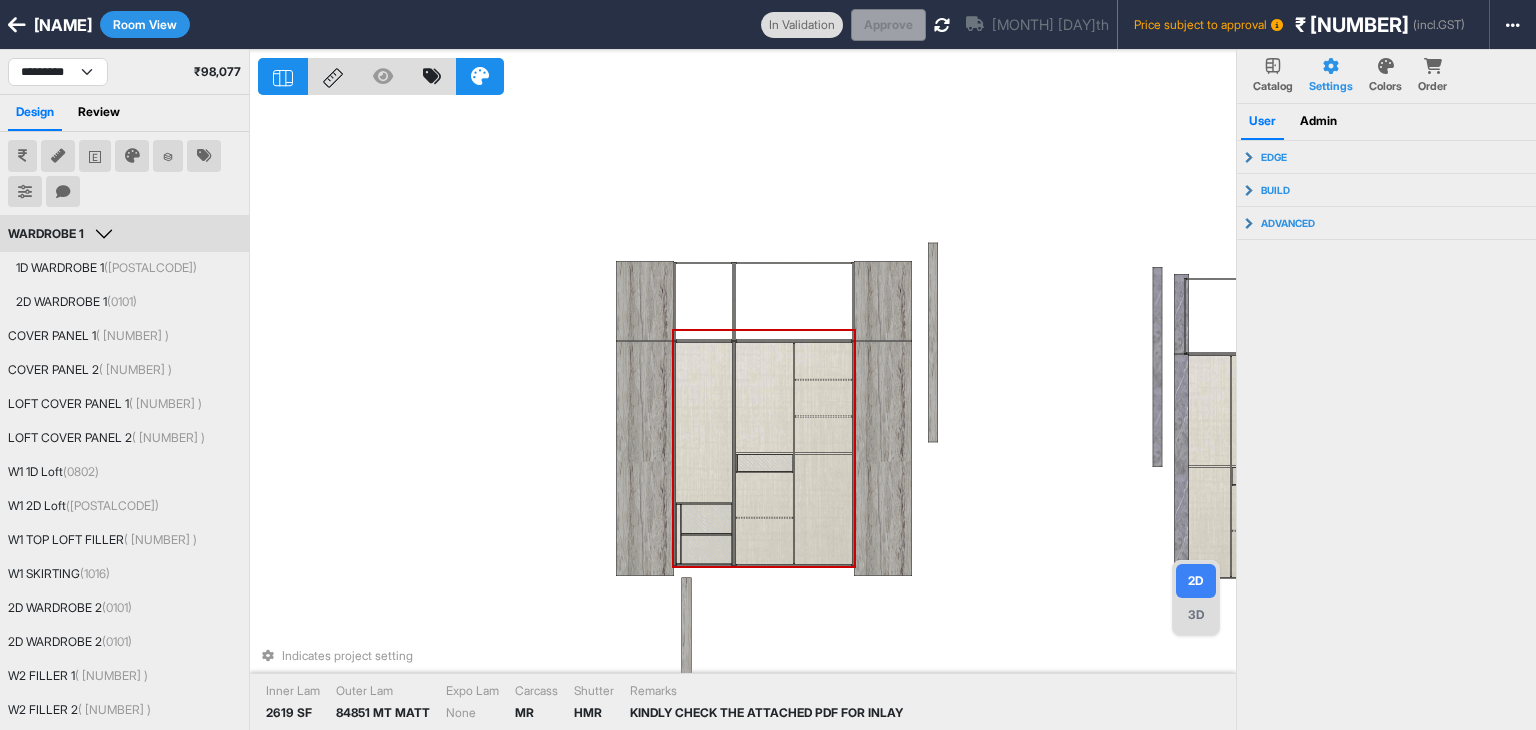 click at bounding box center [794, 453] 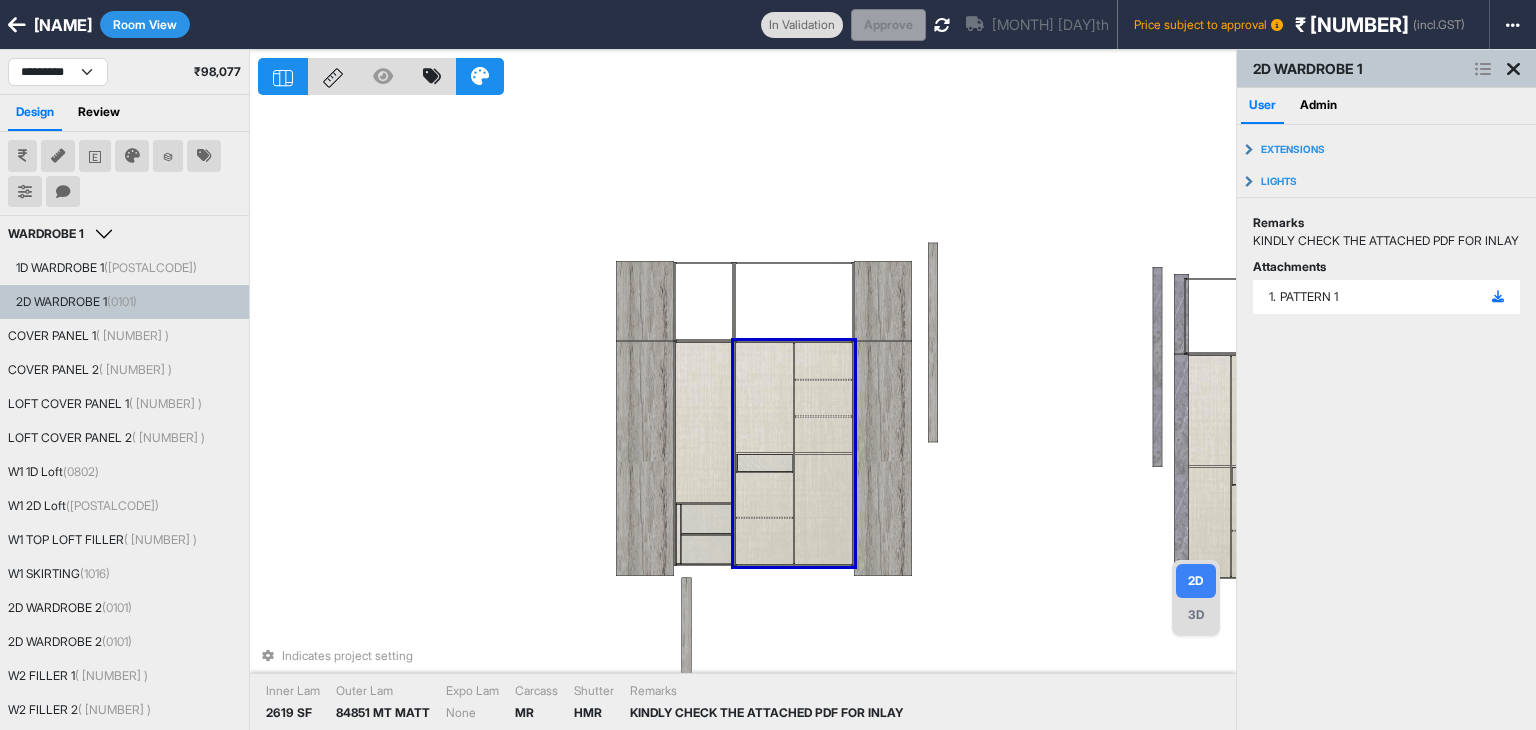 click at bounding box center [794, 453] 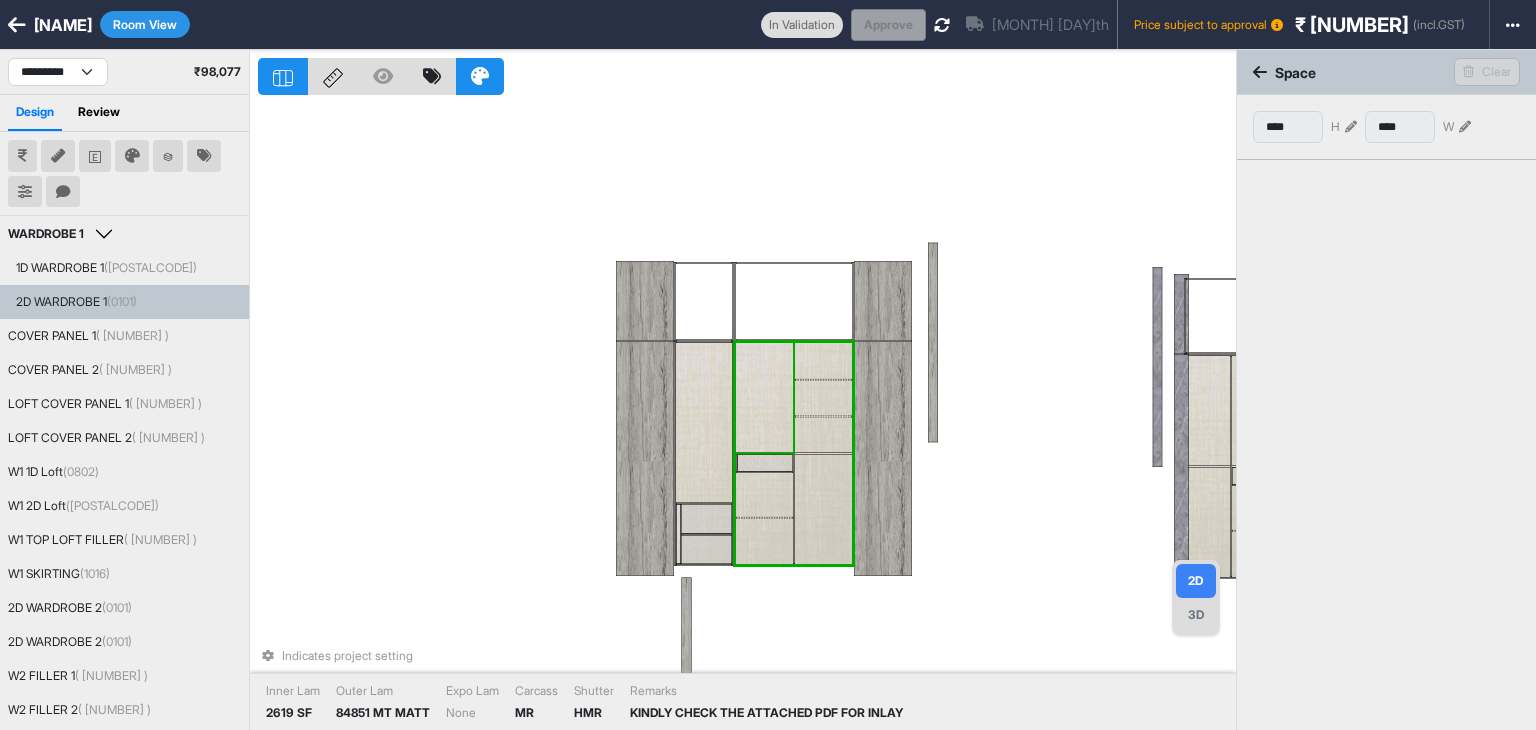 click at bounding box center [764, 398] 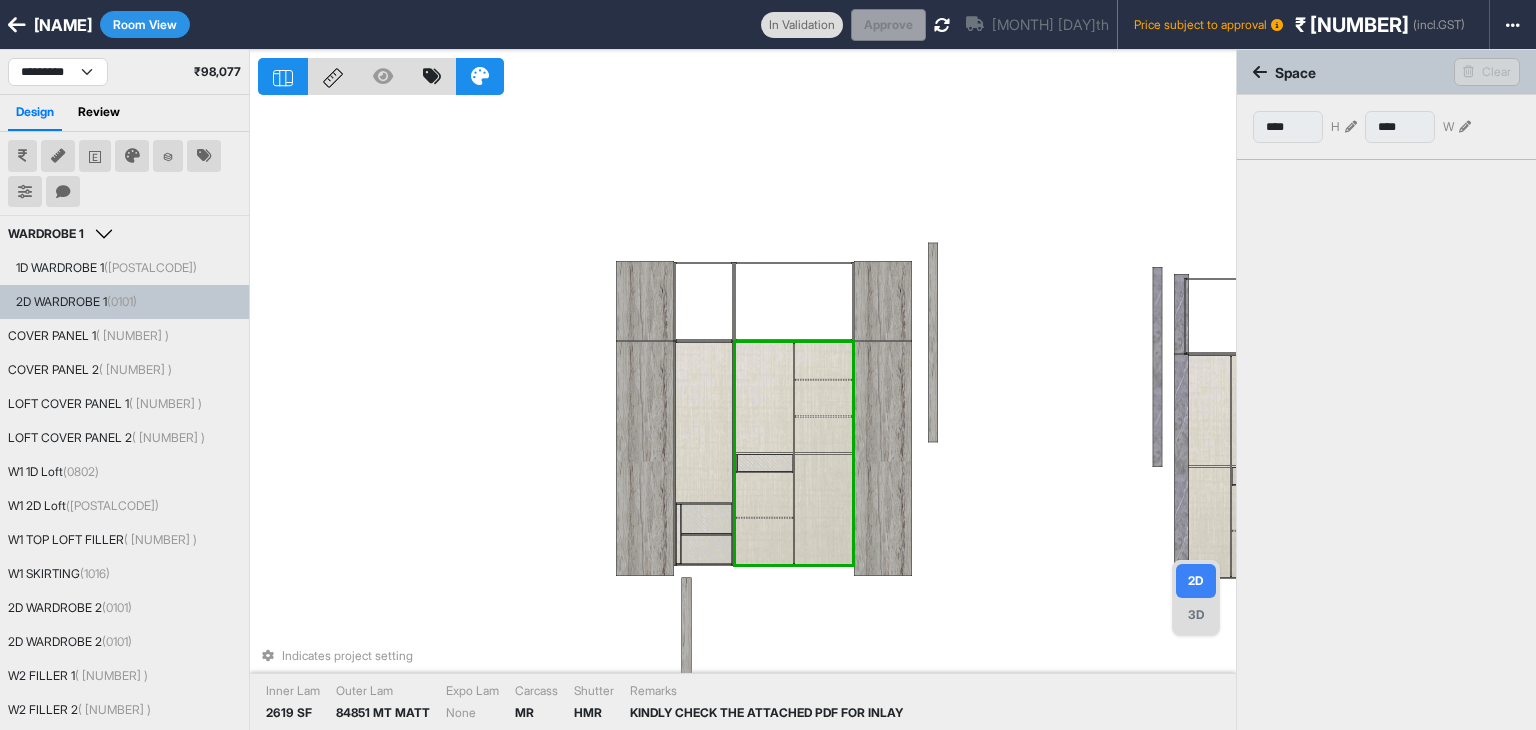 click at bounding box center (794, 453) 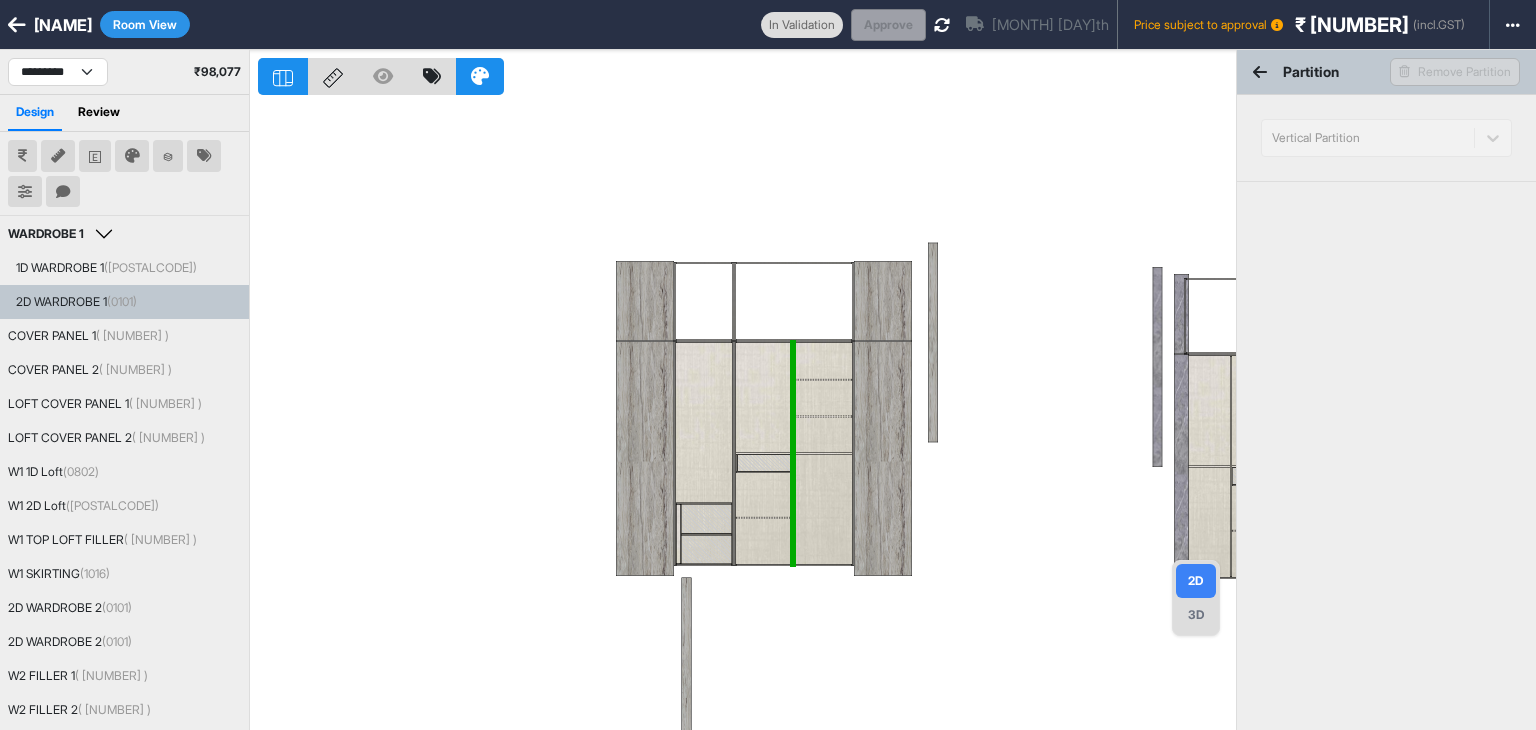 drag, startPoint x: 1023, startPoint y: 581, endPoint x: 1012, endPoint y: 584, distance: 11.401754 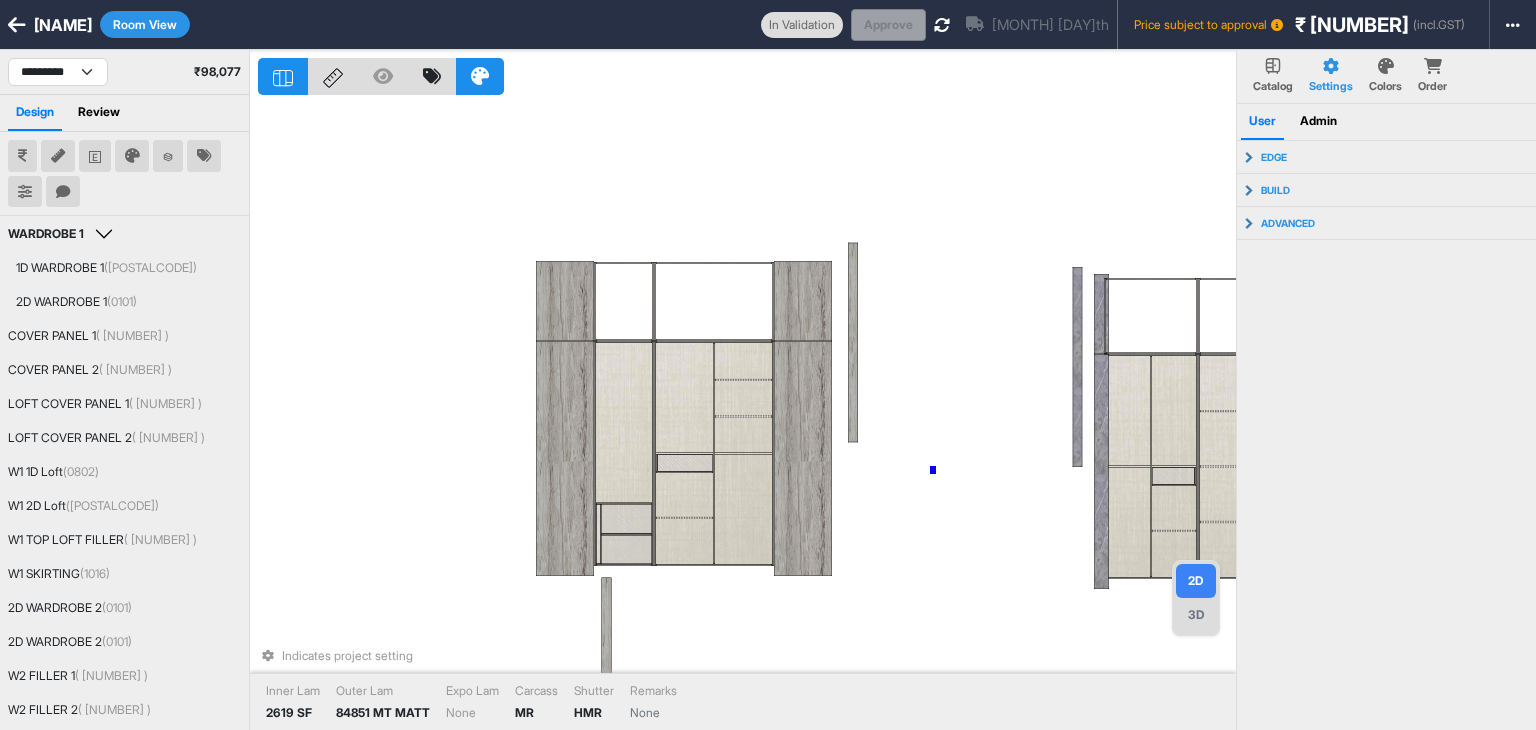 click on "Indicates project setting Inner Lam 2619 SF Outer Lam 84851 MT MATT Expo Lam None Carcass MR Shutter HMR Remarks None" at bounding box center [747, 415] 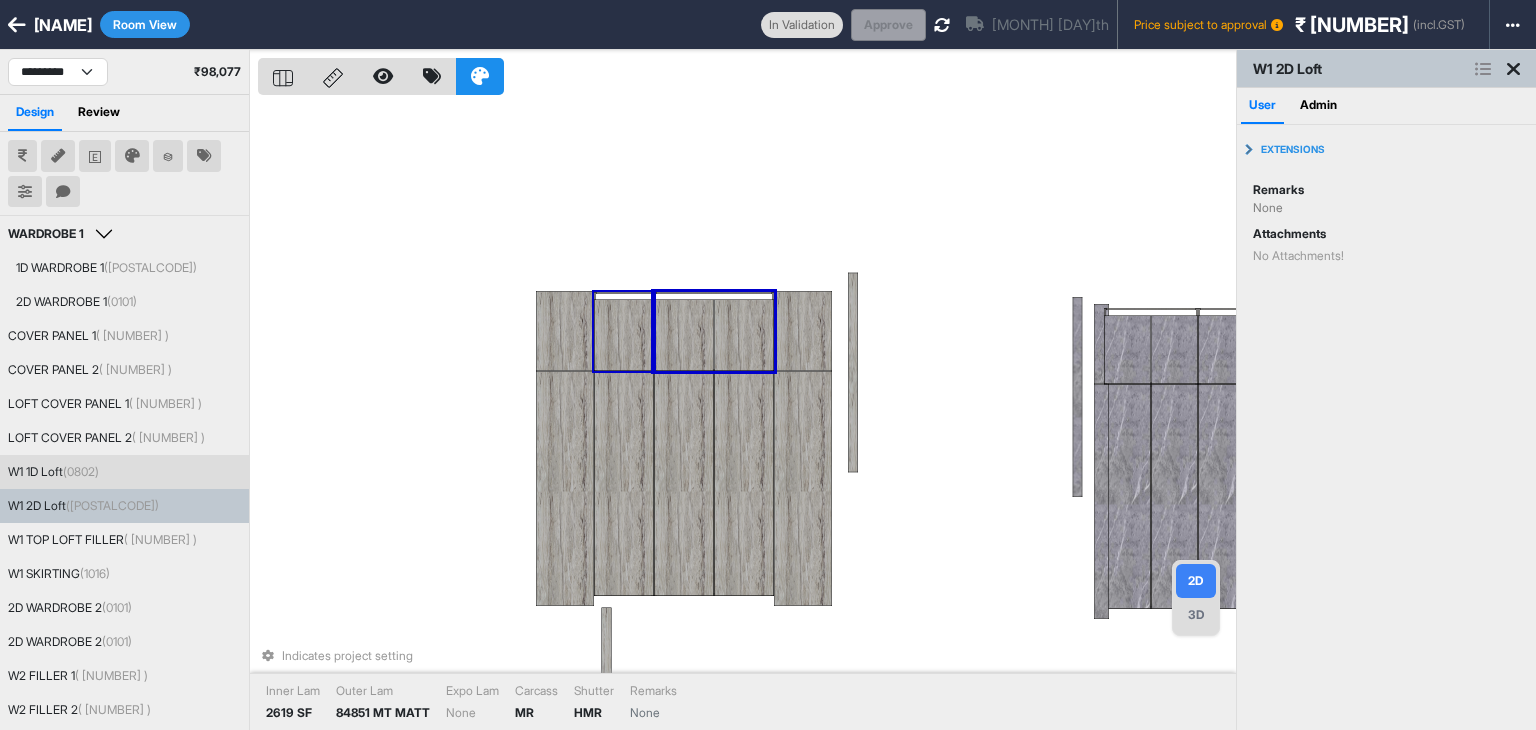 click at bounding box center [624, 336] 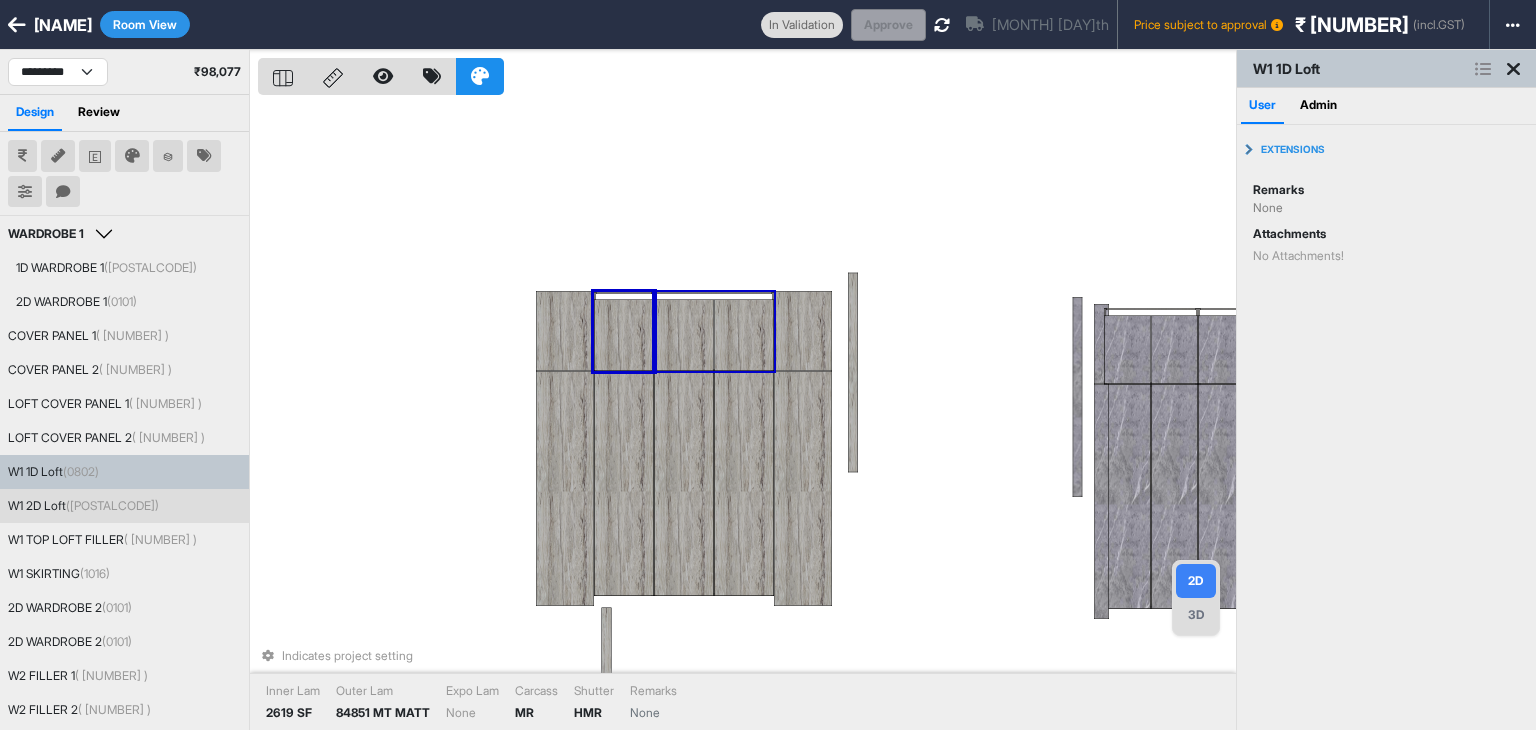 click at bounding box center (684, 336) 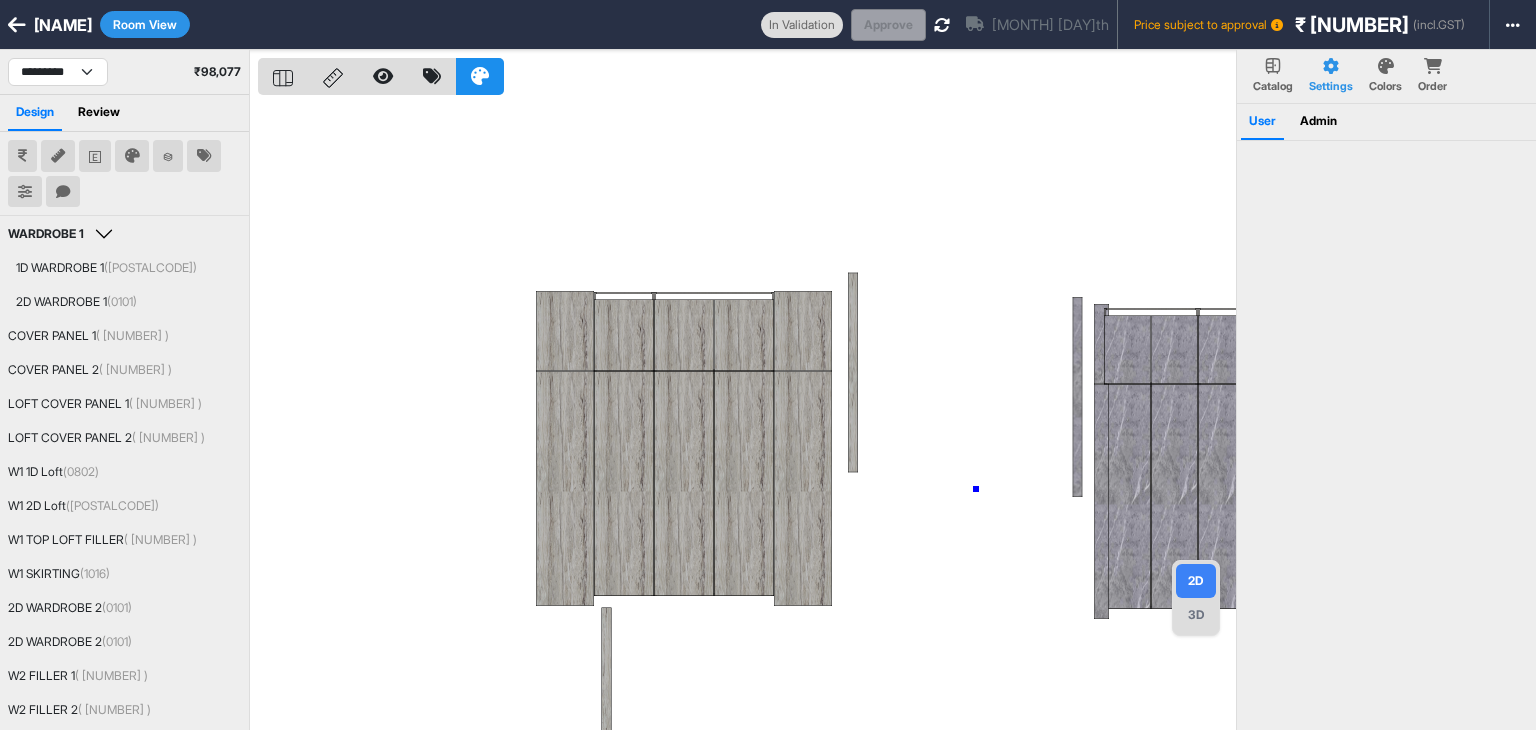 click at bounding box center [747, 415] 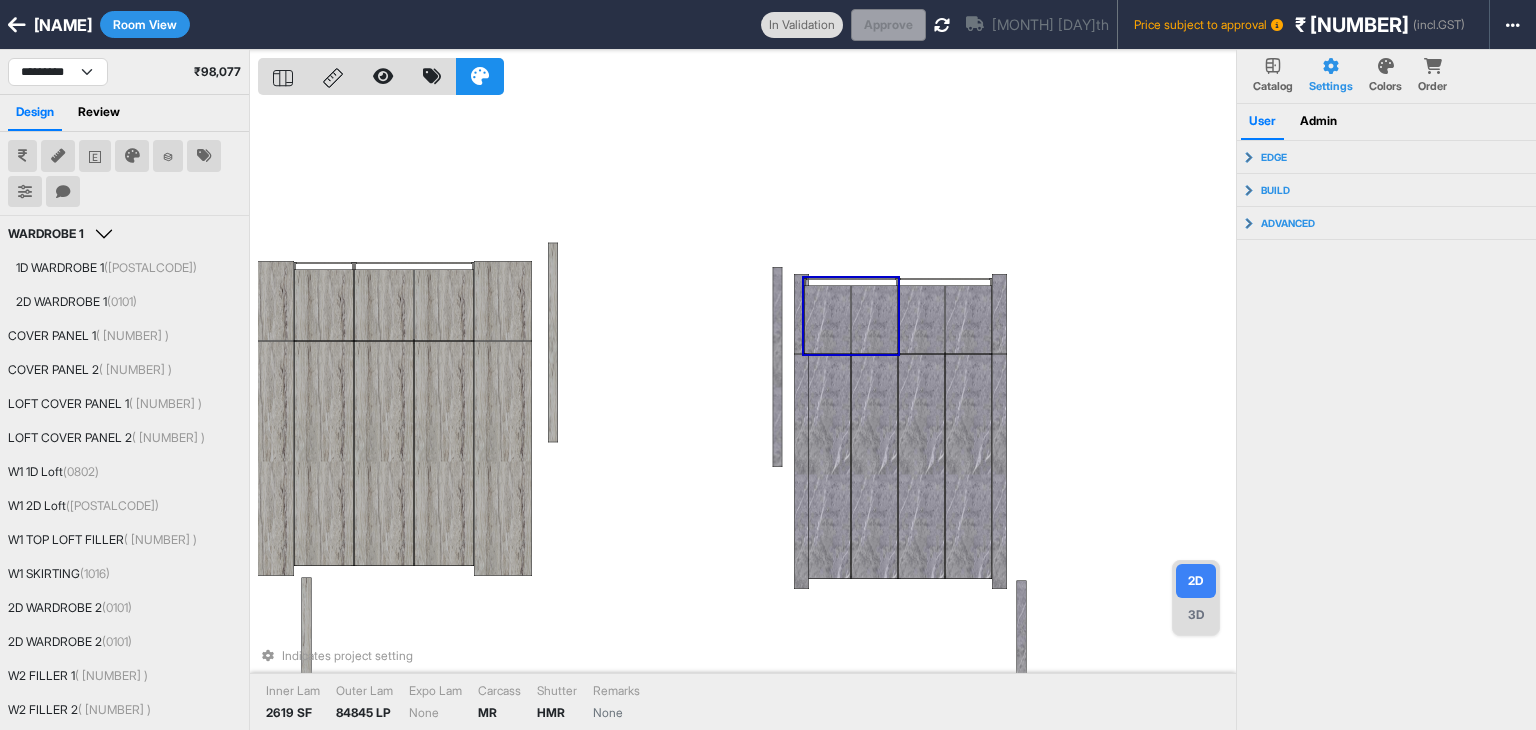 click at bounding box center [874, 320] 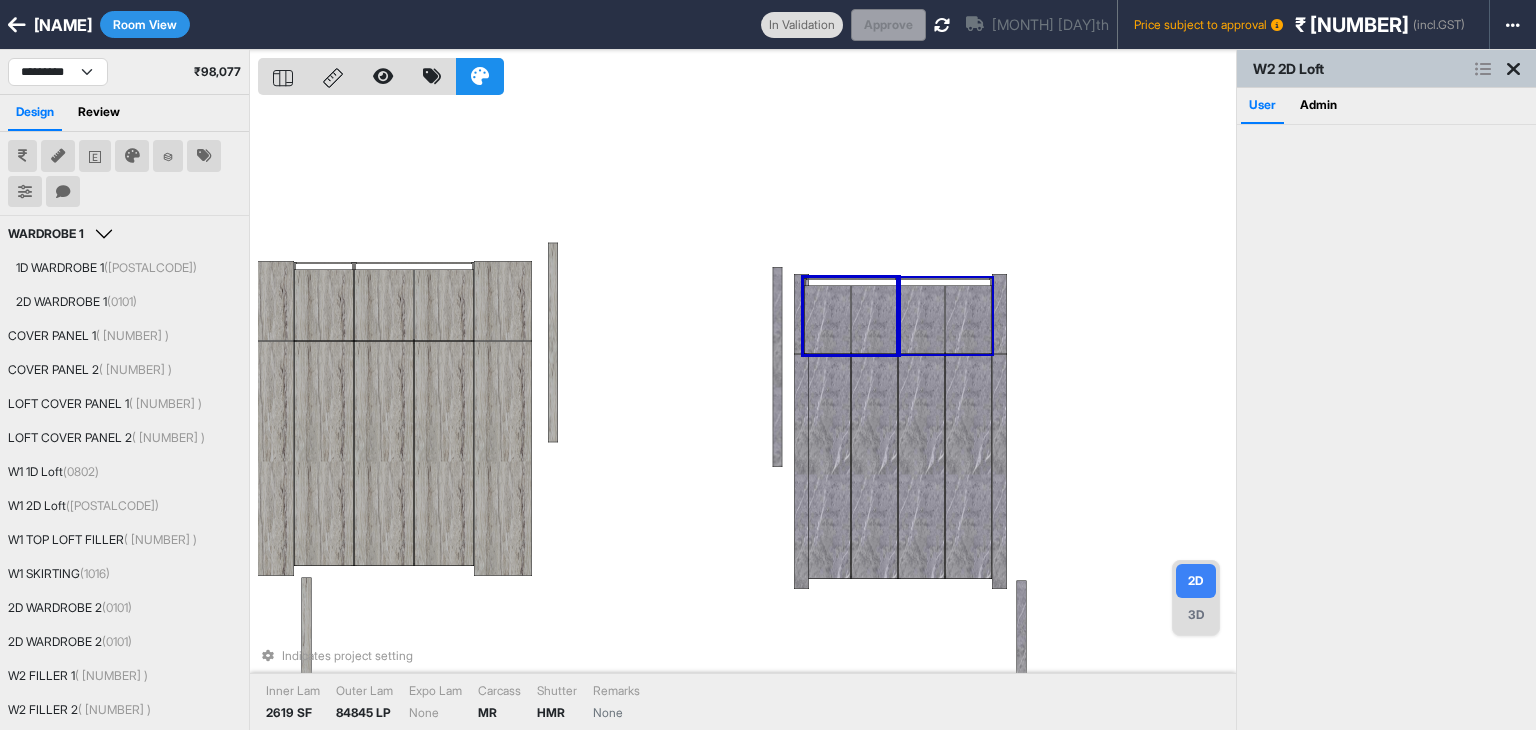 click at bounding box center (921, 320) 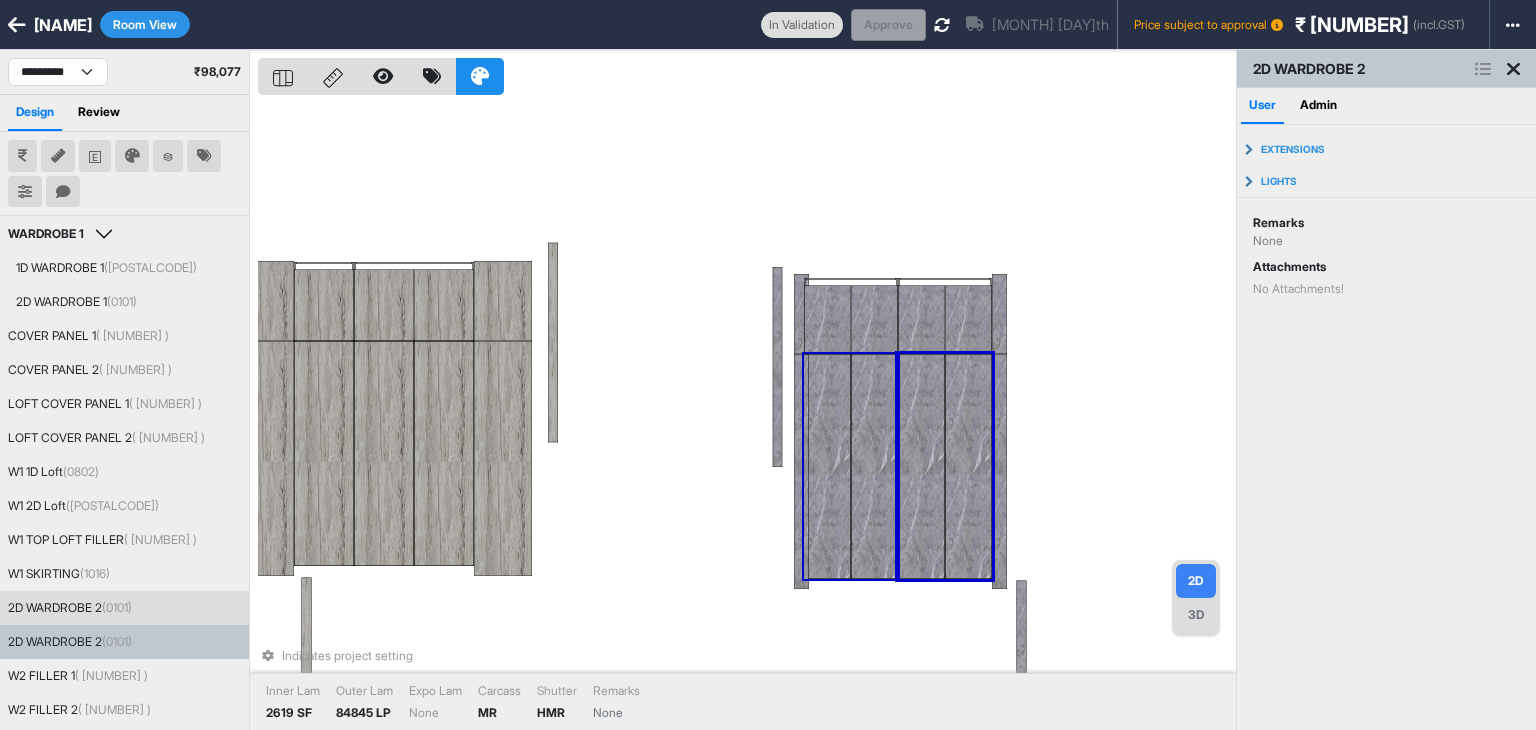 click at bounding box center [874, 466] 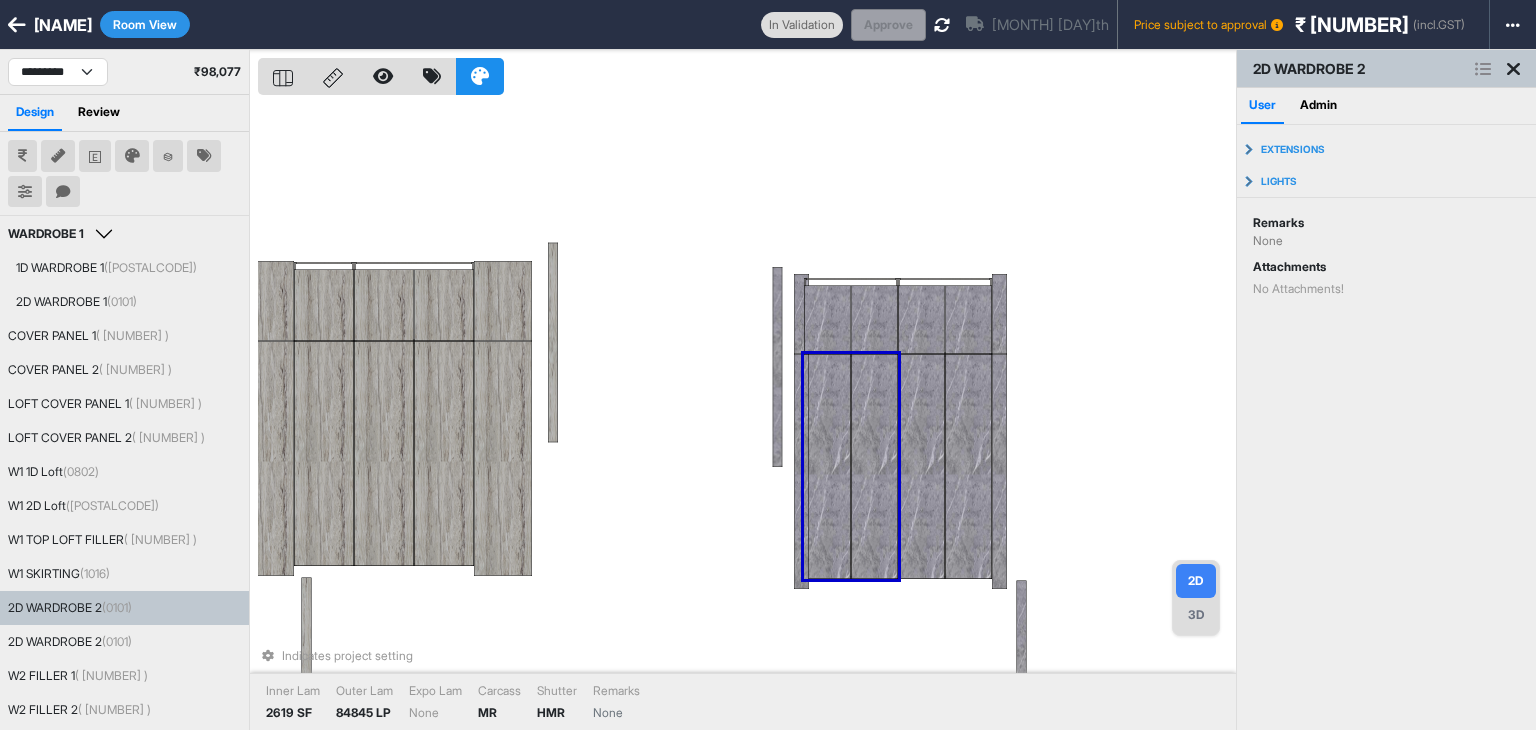 click at bounding box center (874, 466) 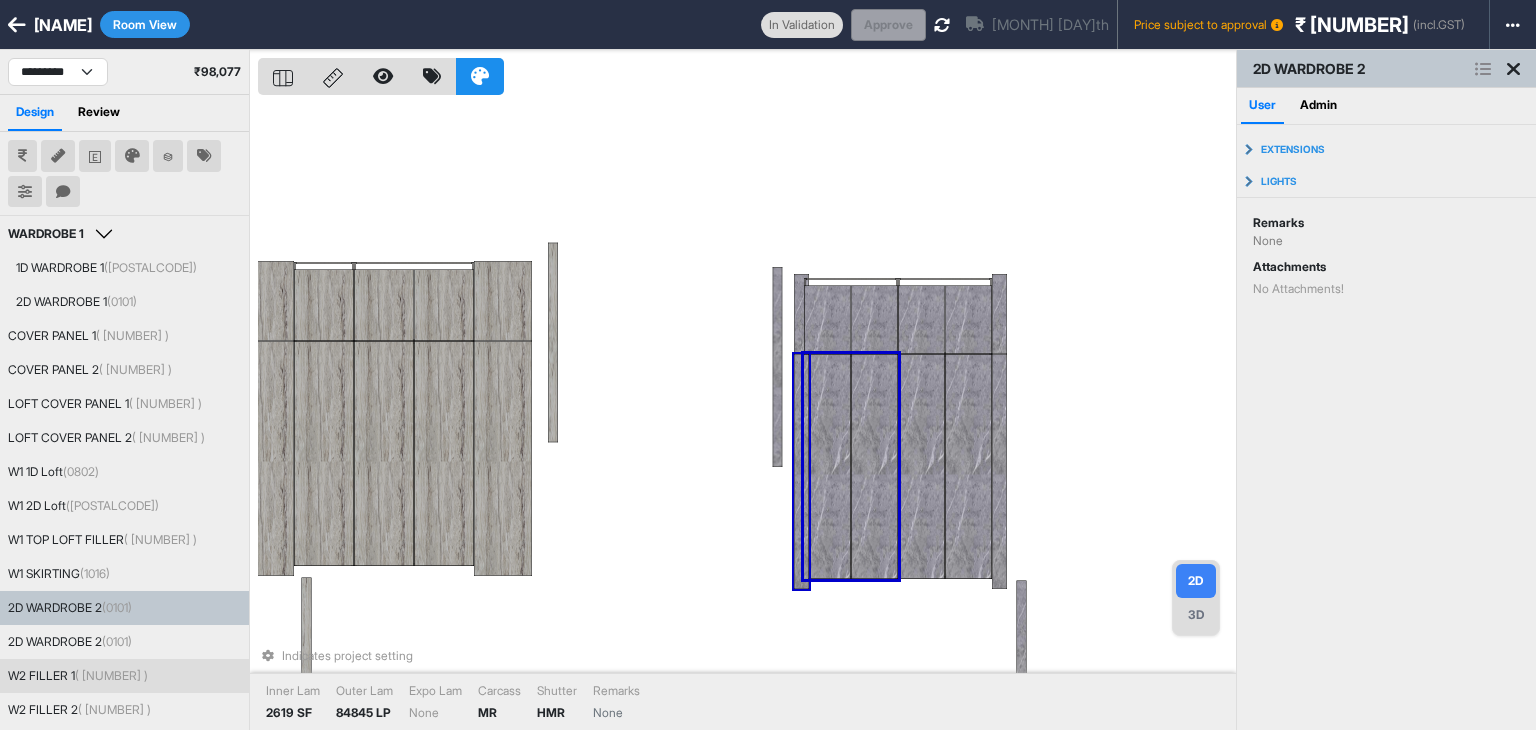 click at bounding box center (801, 471) 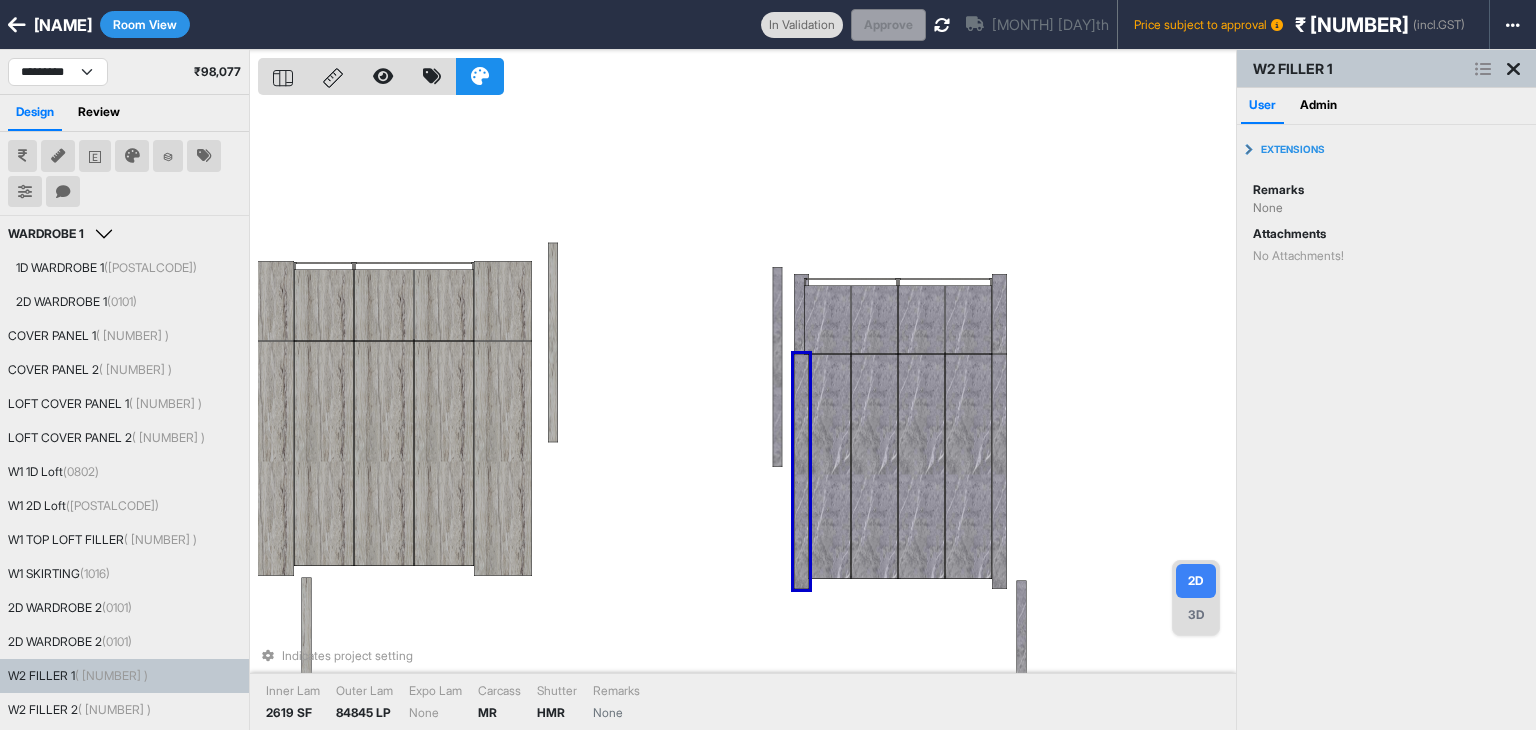 click at bounding box center [827, 466] 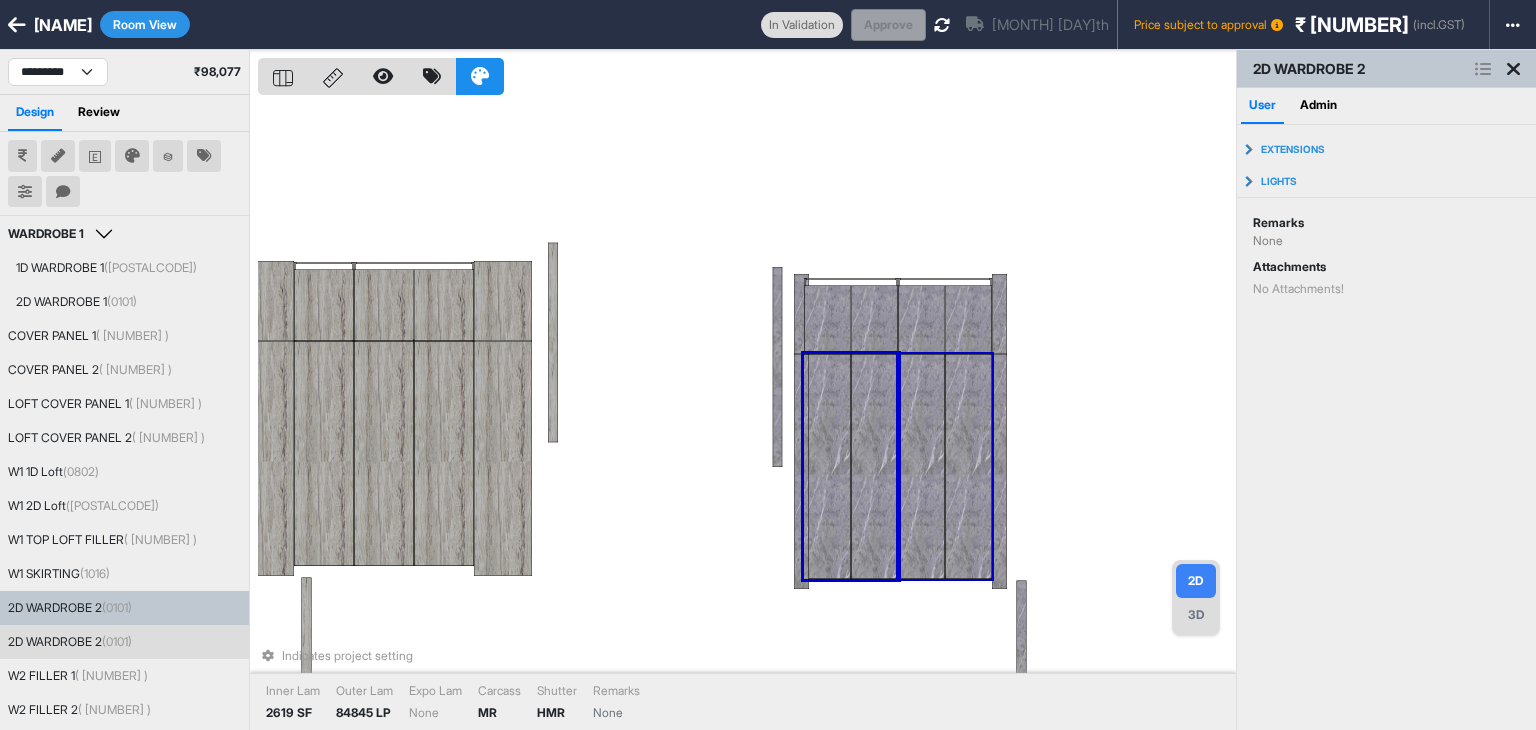 click at bounding box center [921, 466] 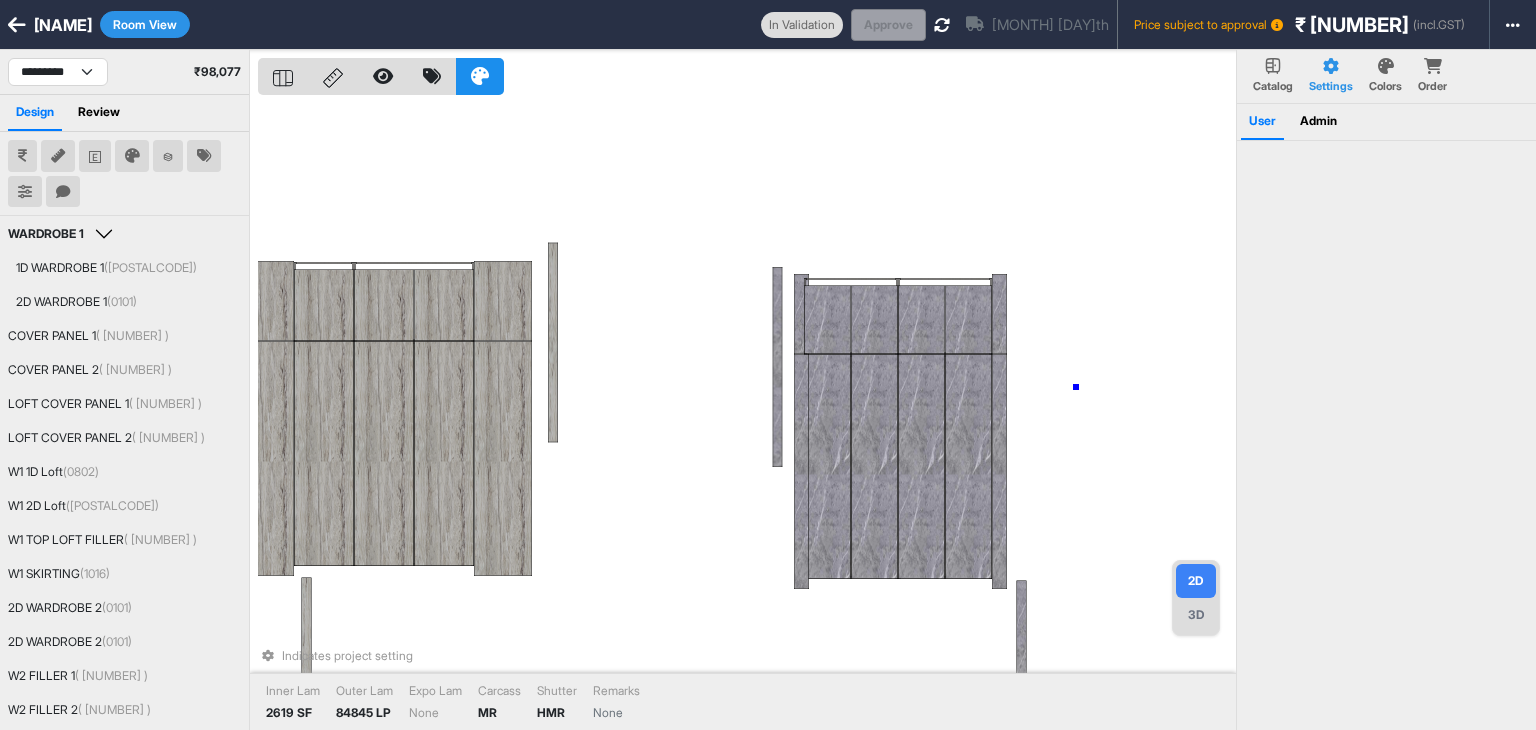 click on "Indicates project setting Inner Lam 2619 SF Outer Lam 84845 LP Expo Lam None Carcass MR Shutter HMR Remarks None" at bounding box center (747, 415) 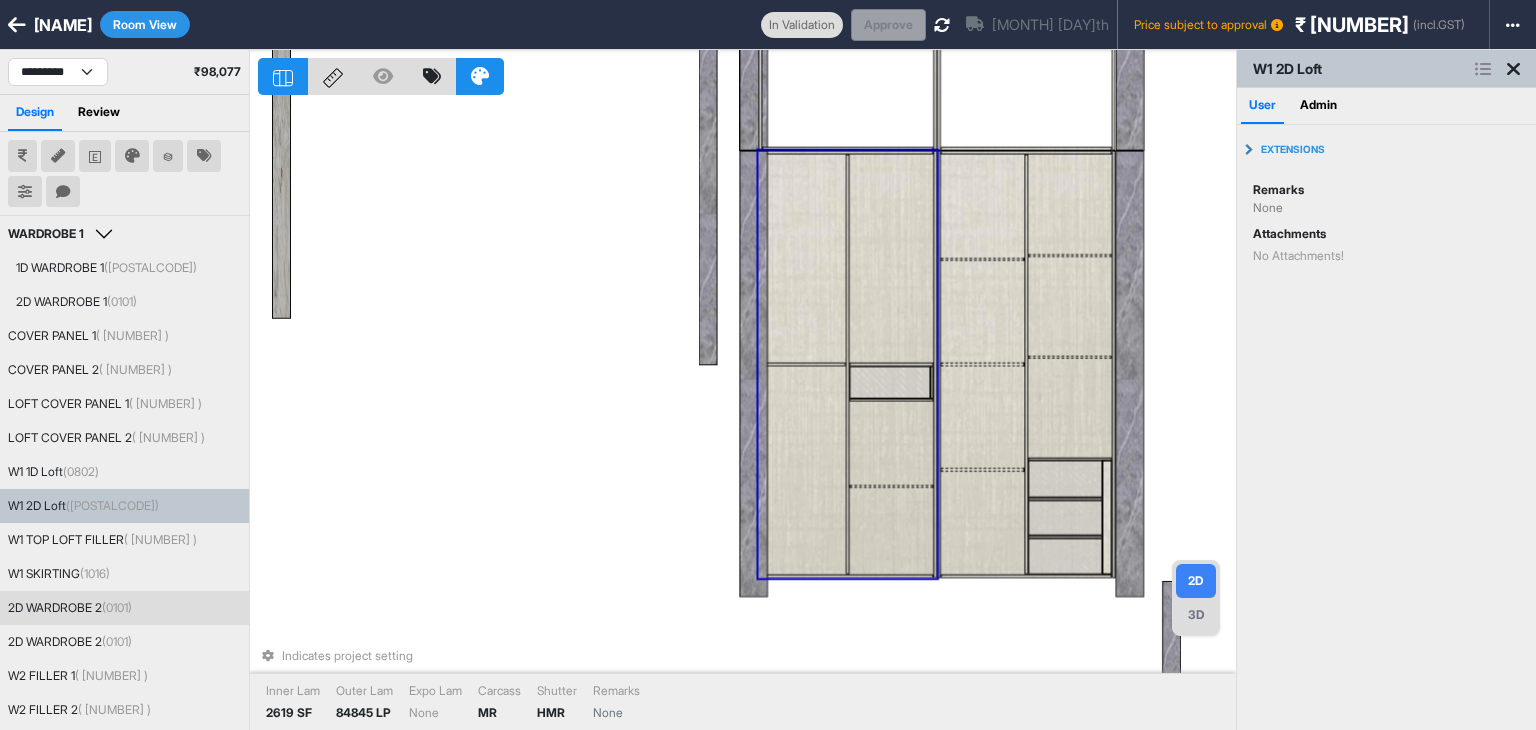 click at bounding box center [889, 382] 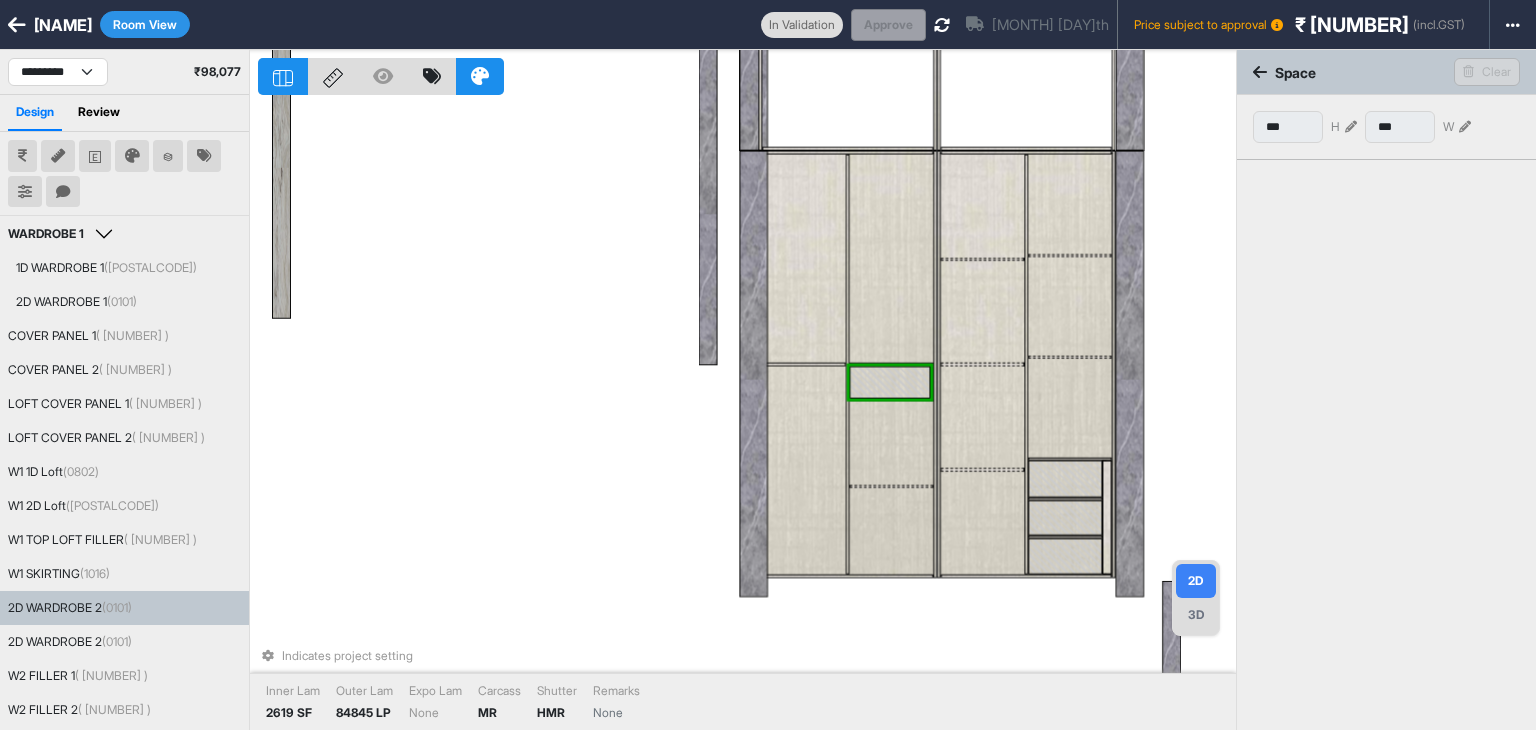 drag, startPoint x: 939, startPoint y: 409, endPoint x: 890, endPoint y: 397, distance: 50.447994 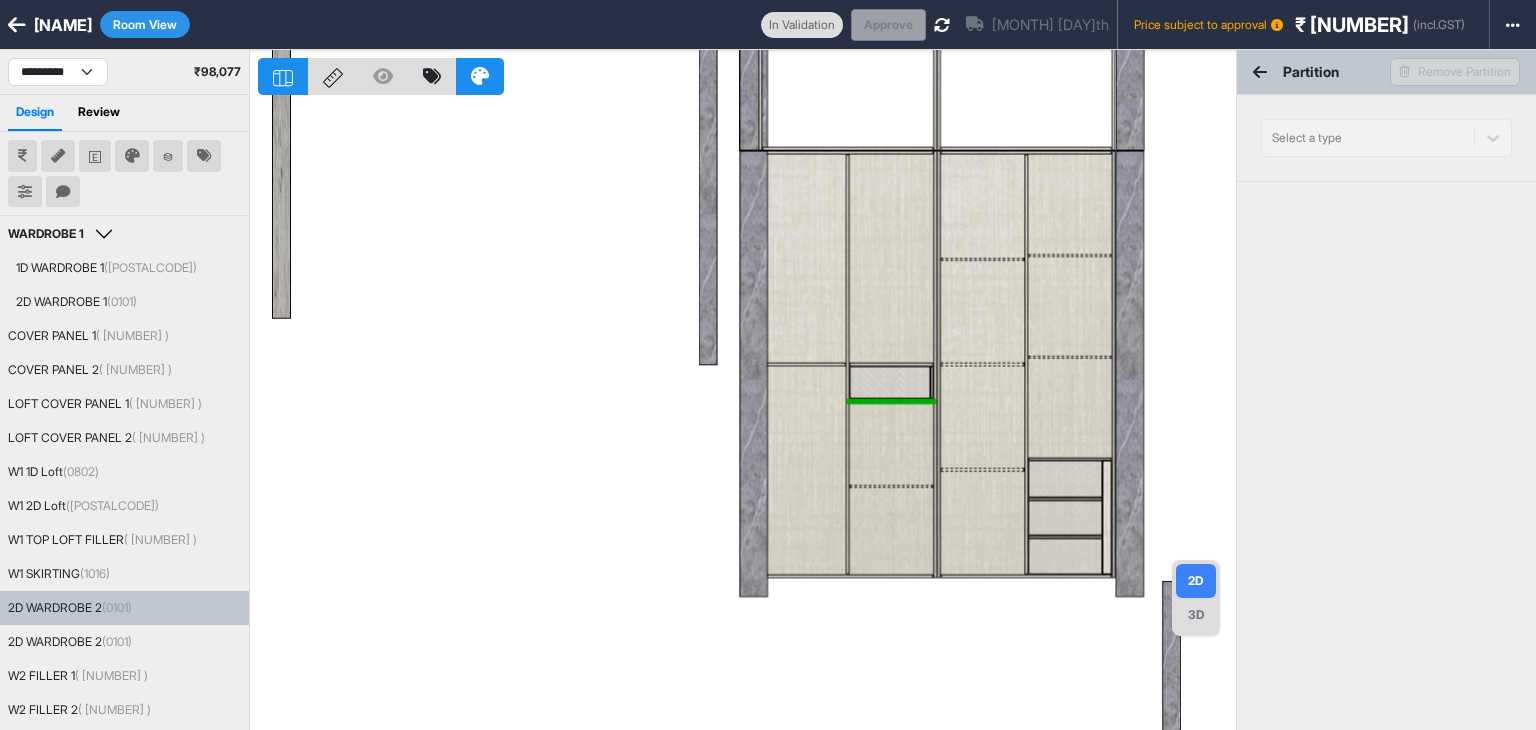 click at bounding box center [747, 415] 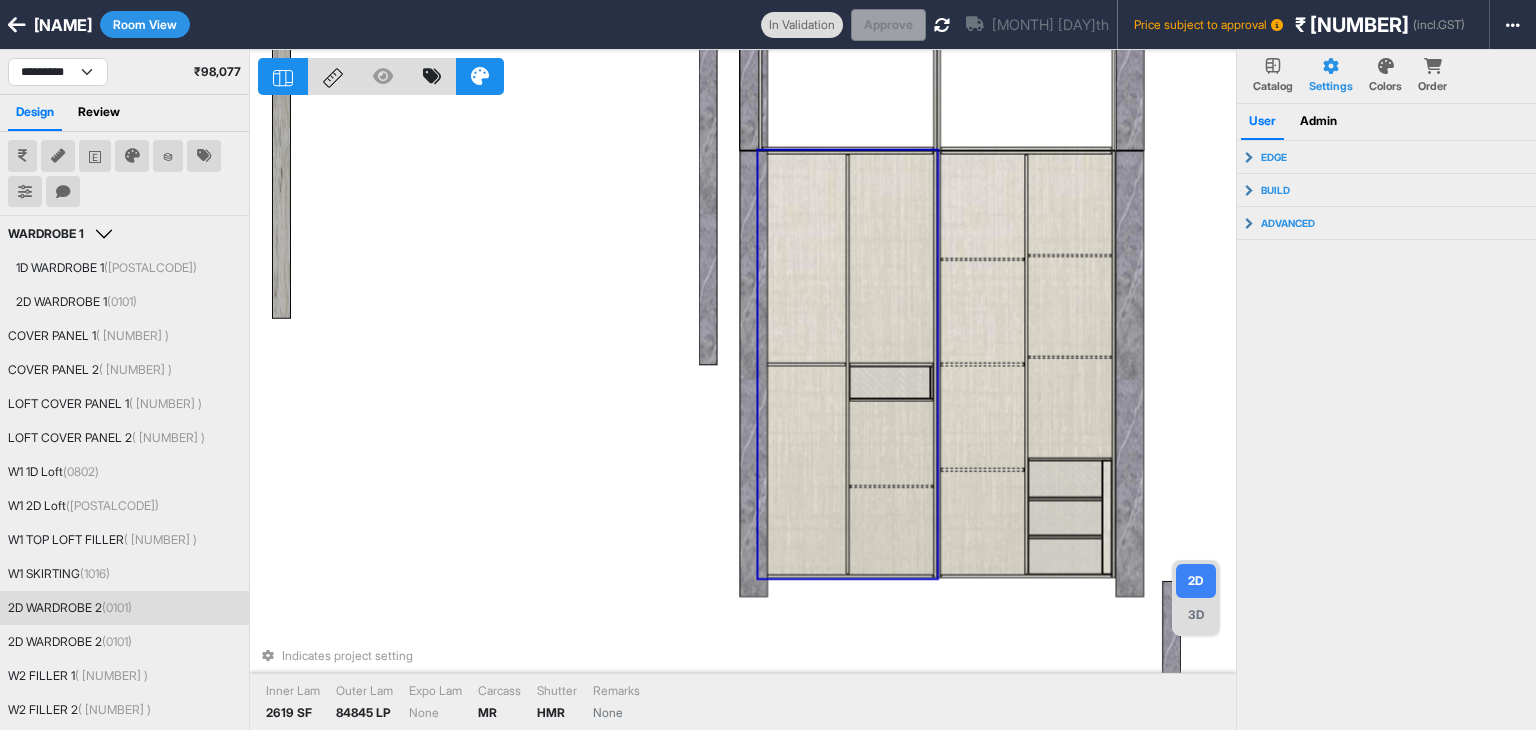 click at bounding box center [804, 258] 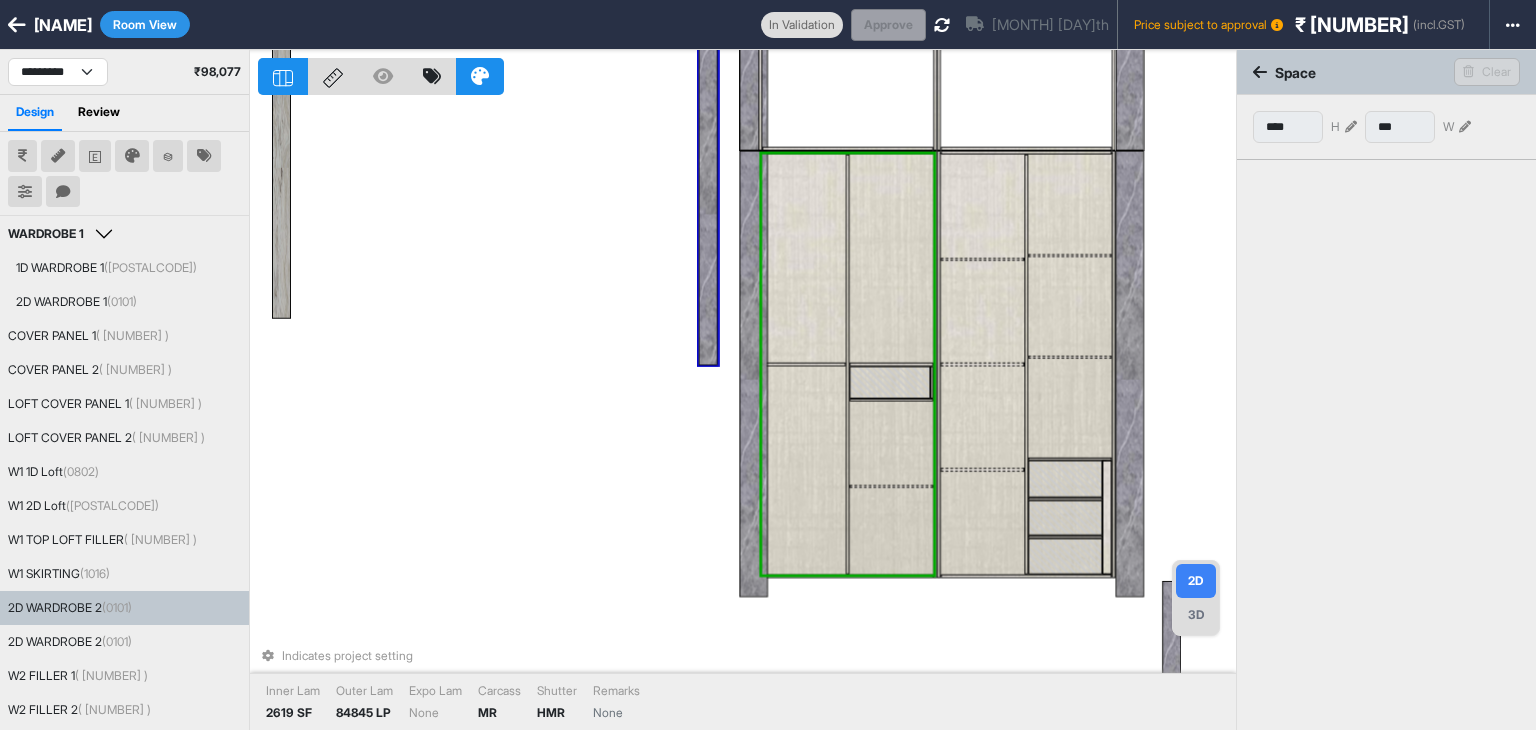 click on "Indicates project setting Inner Lam 2619 SF Outer Lam 84845 LP Expo Lam None Carcass MR Shutter HMR Remarks None" at bounding box center (747, 415) 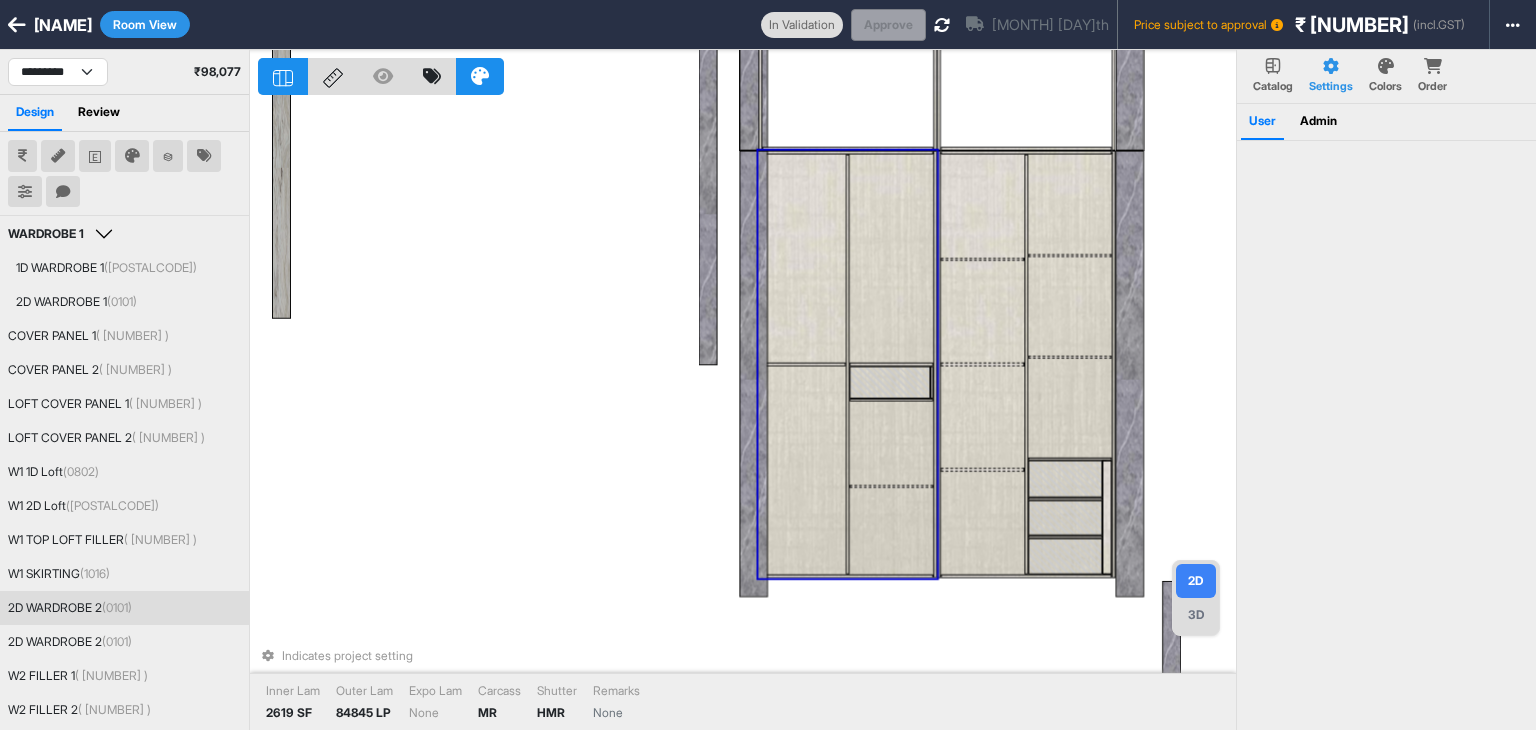 click at bounding box center [804, 258] 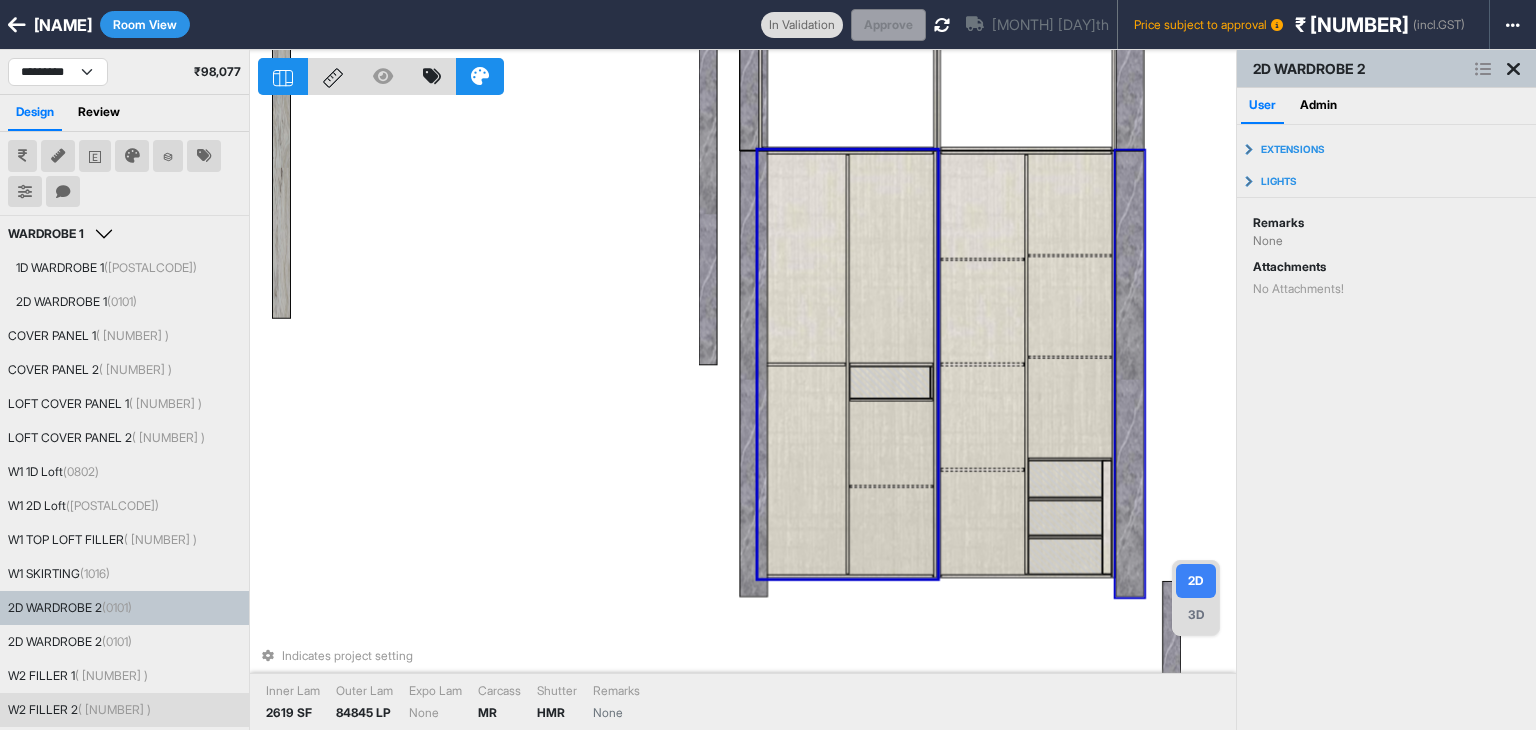 click on "2D WARDROBE 2" at bounding box center [1386, 69] 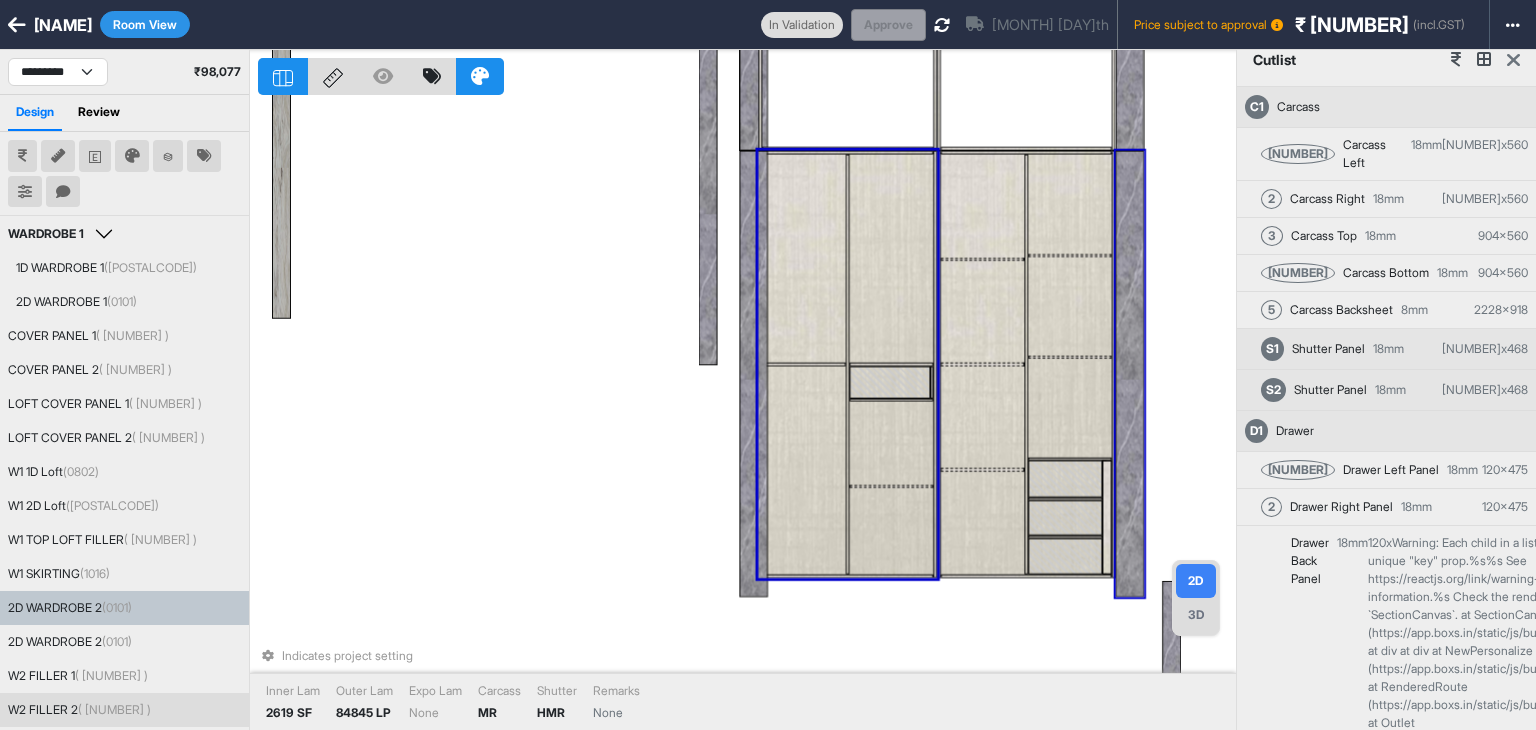 scroll, scrollTop: 0, scrollLeft: 0, axis: both 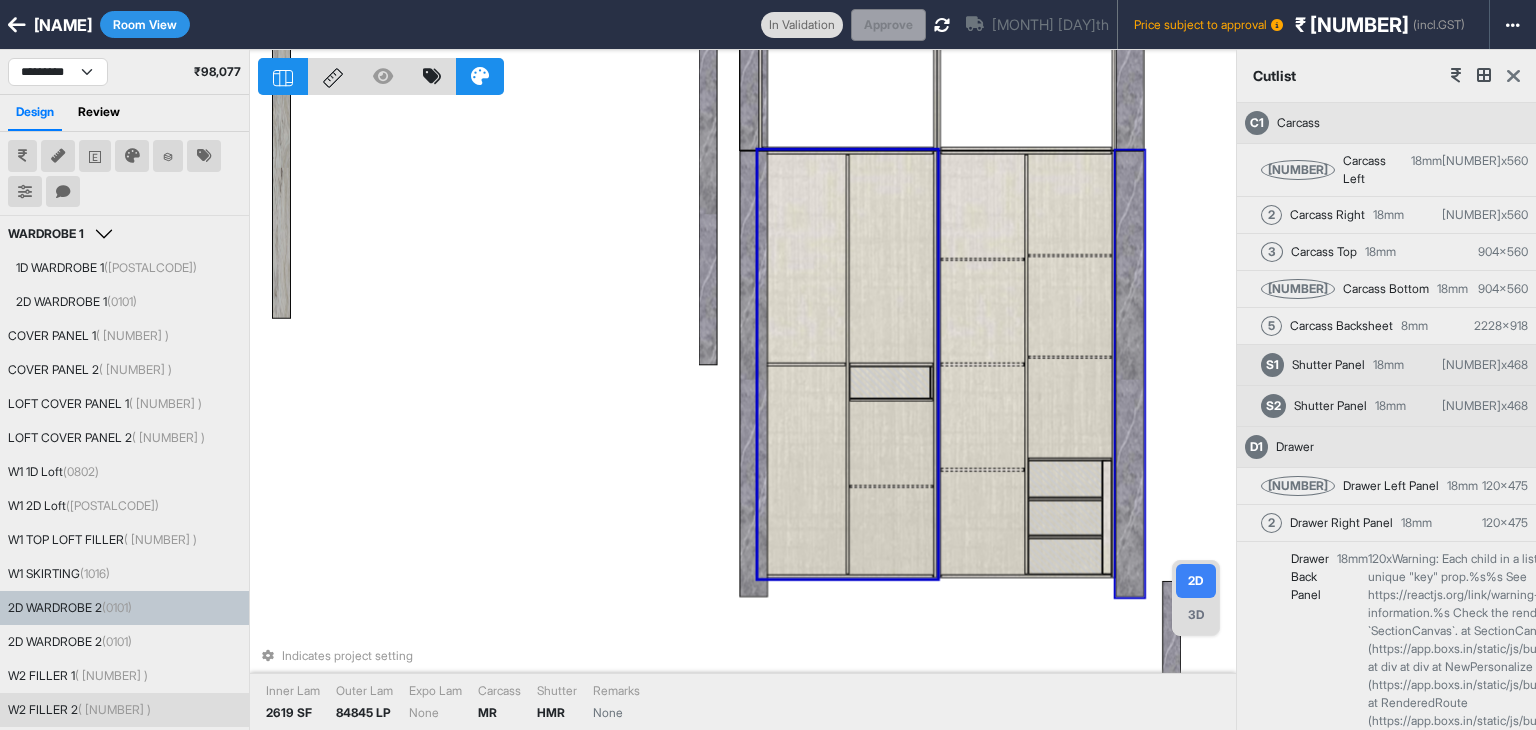 click at bounding box center [1513, 76] 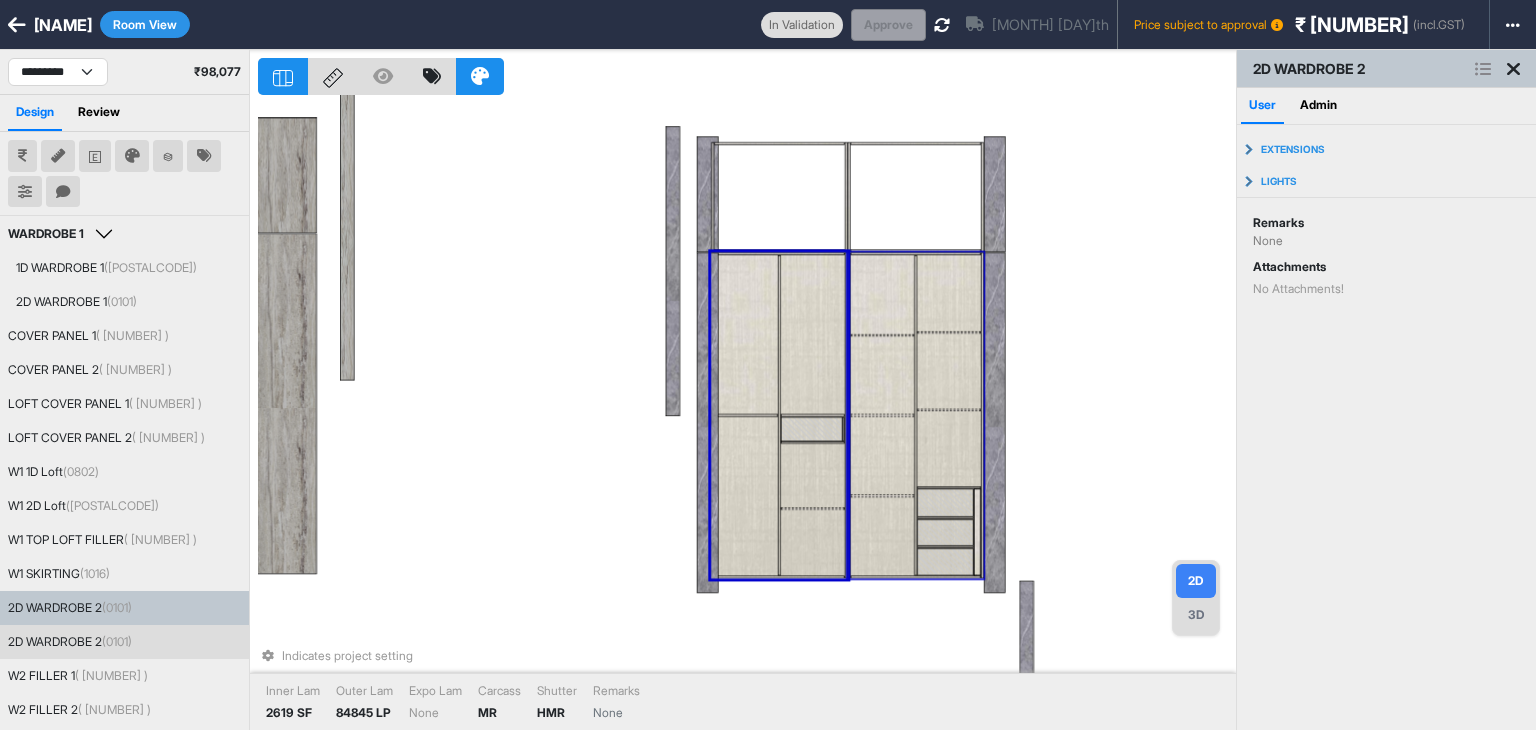 click at bounding box center [949, 293] 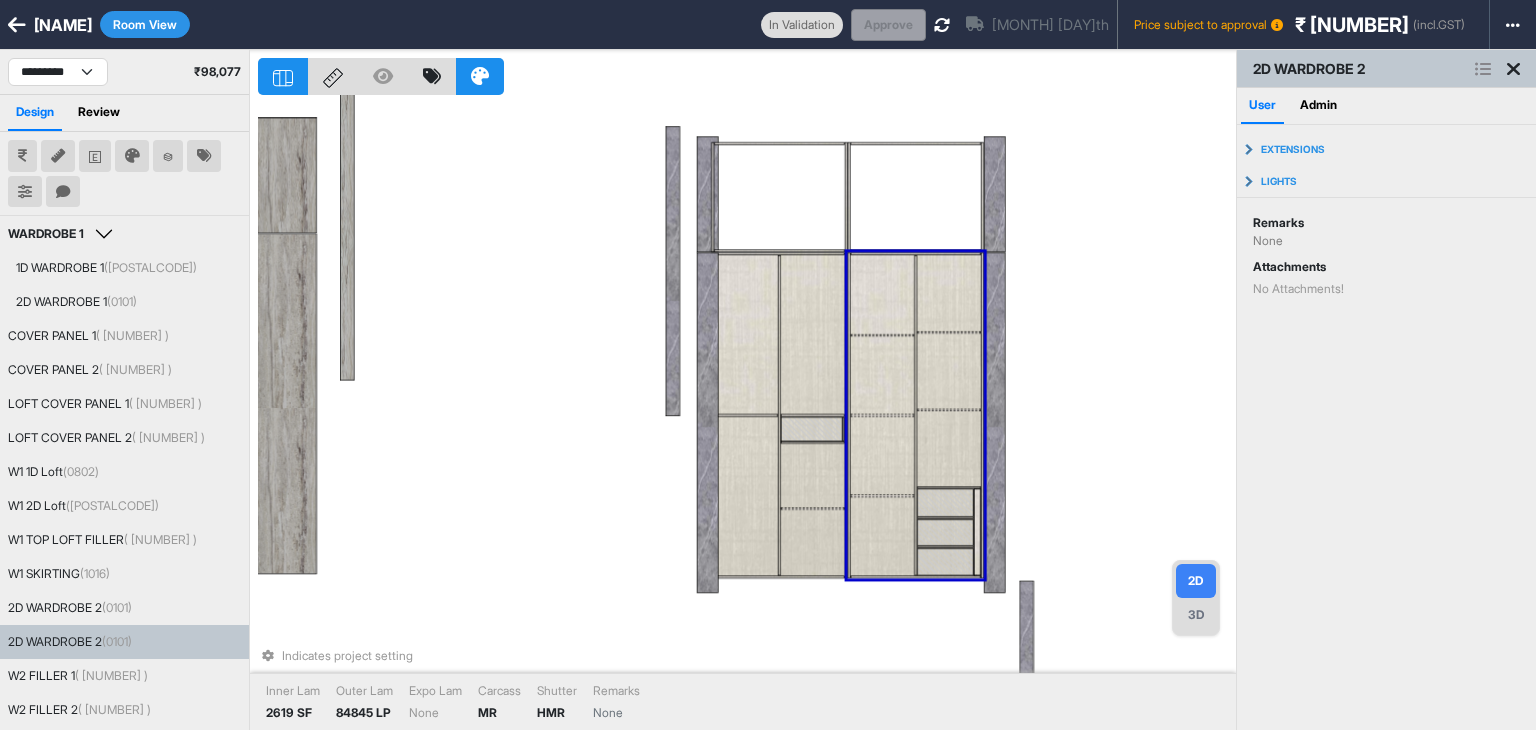 click on "Indicates project setting Inner Lam 2619 SF Outer Lam 84845 LP Expo Lam None Carcass MR Shutter HMR Remarks None" at bounding box center [747, 415] 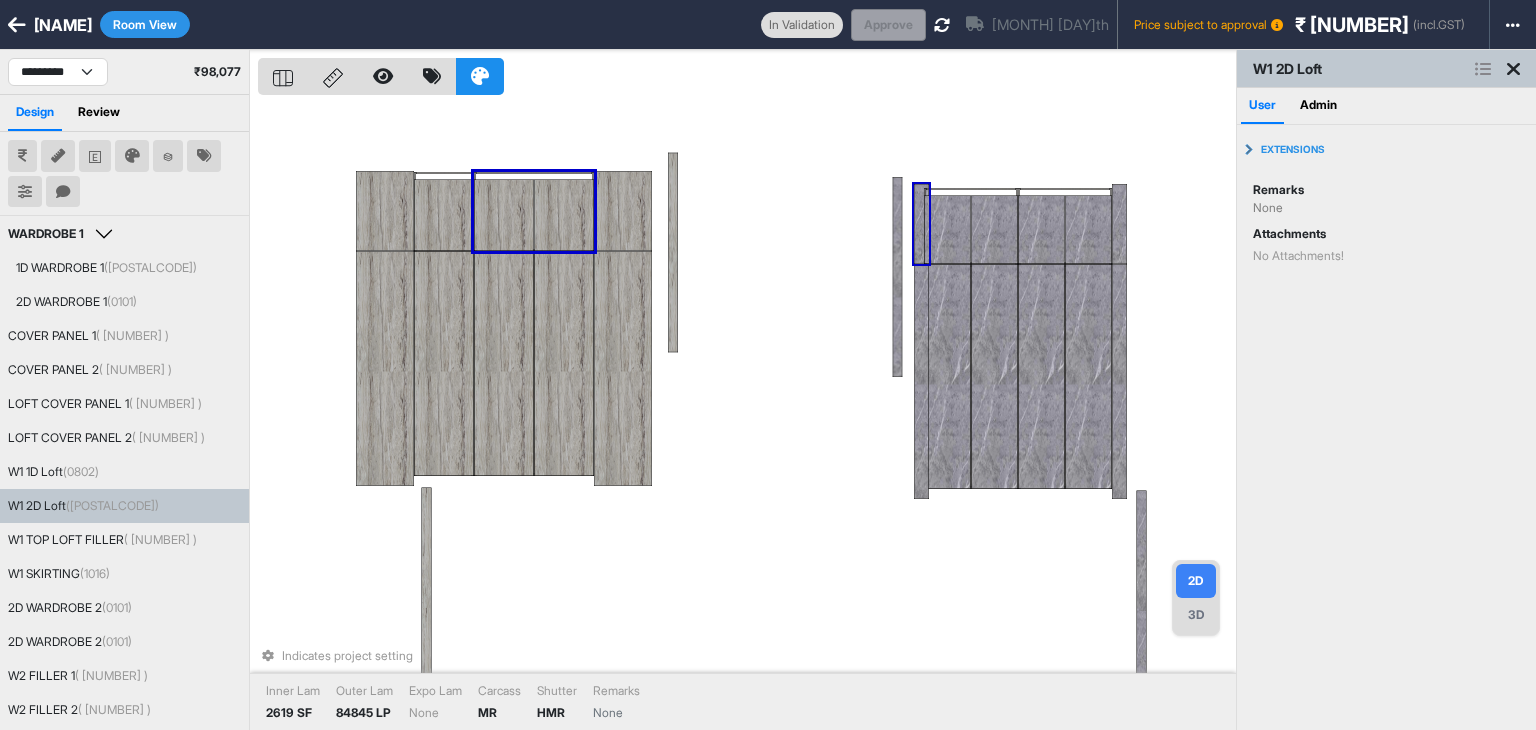 click at bounding box center [921, 224] 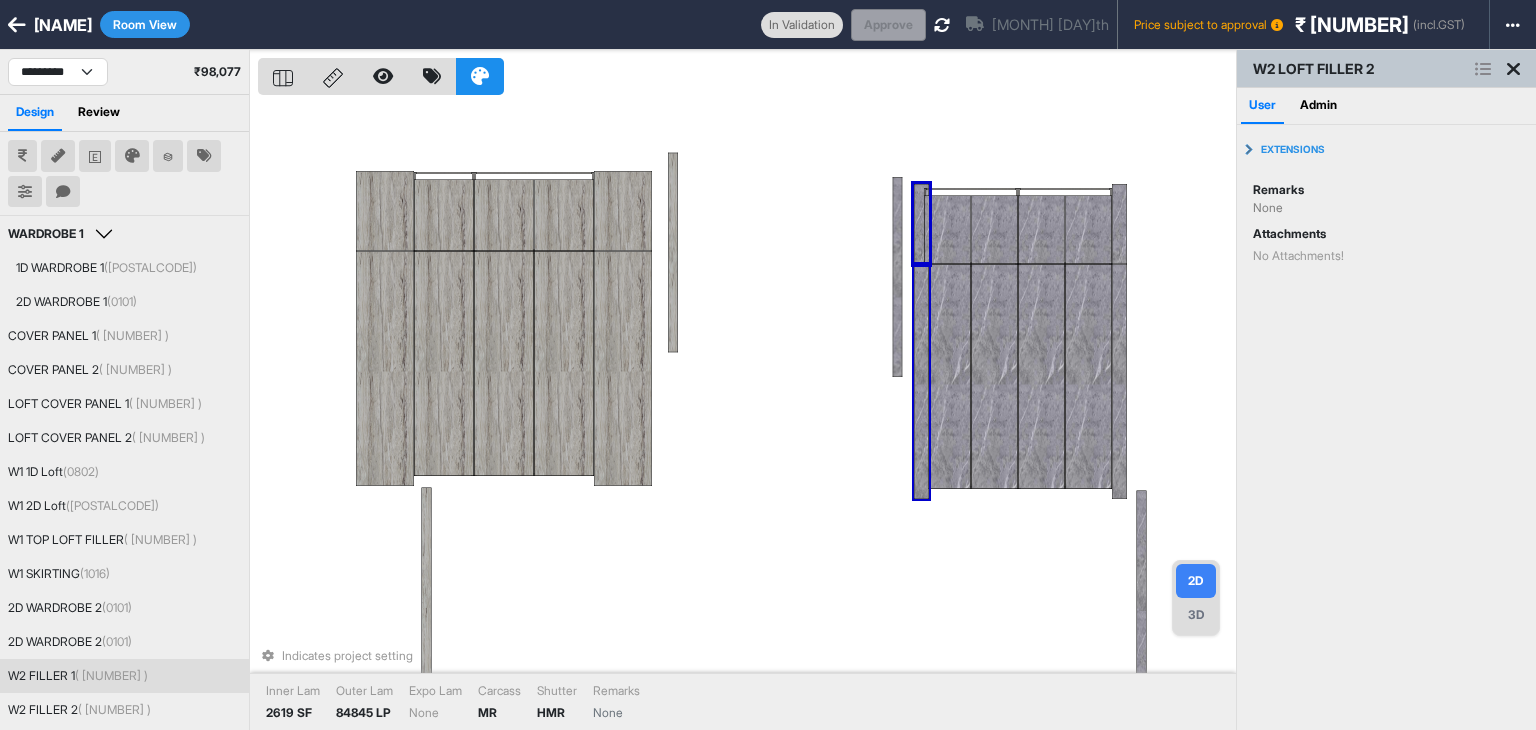 click at bounding box center [921, 381] 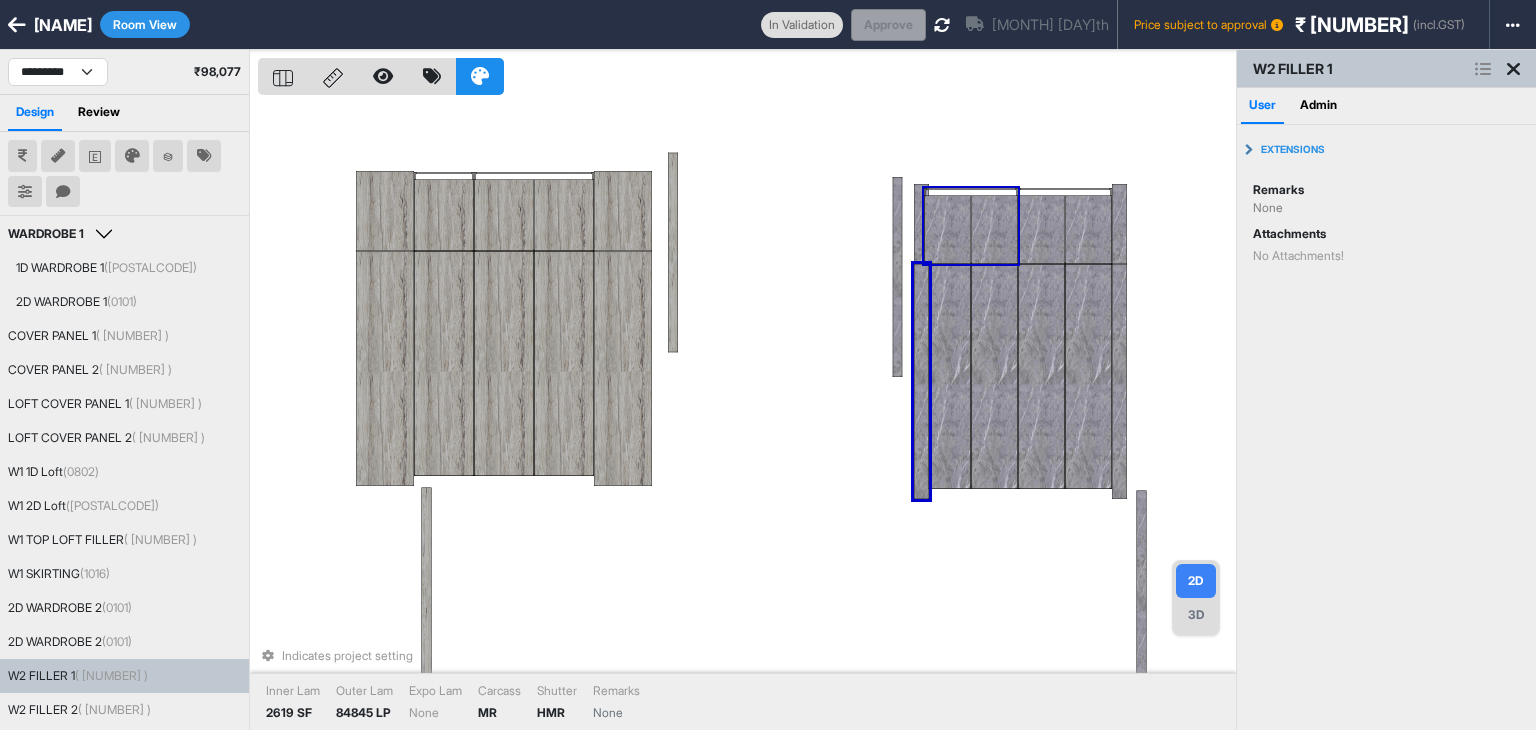 click at bounding box center [947, 230] 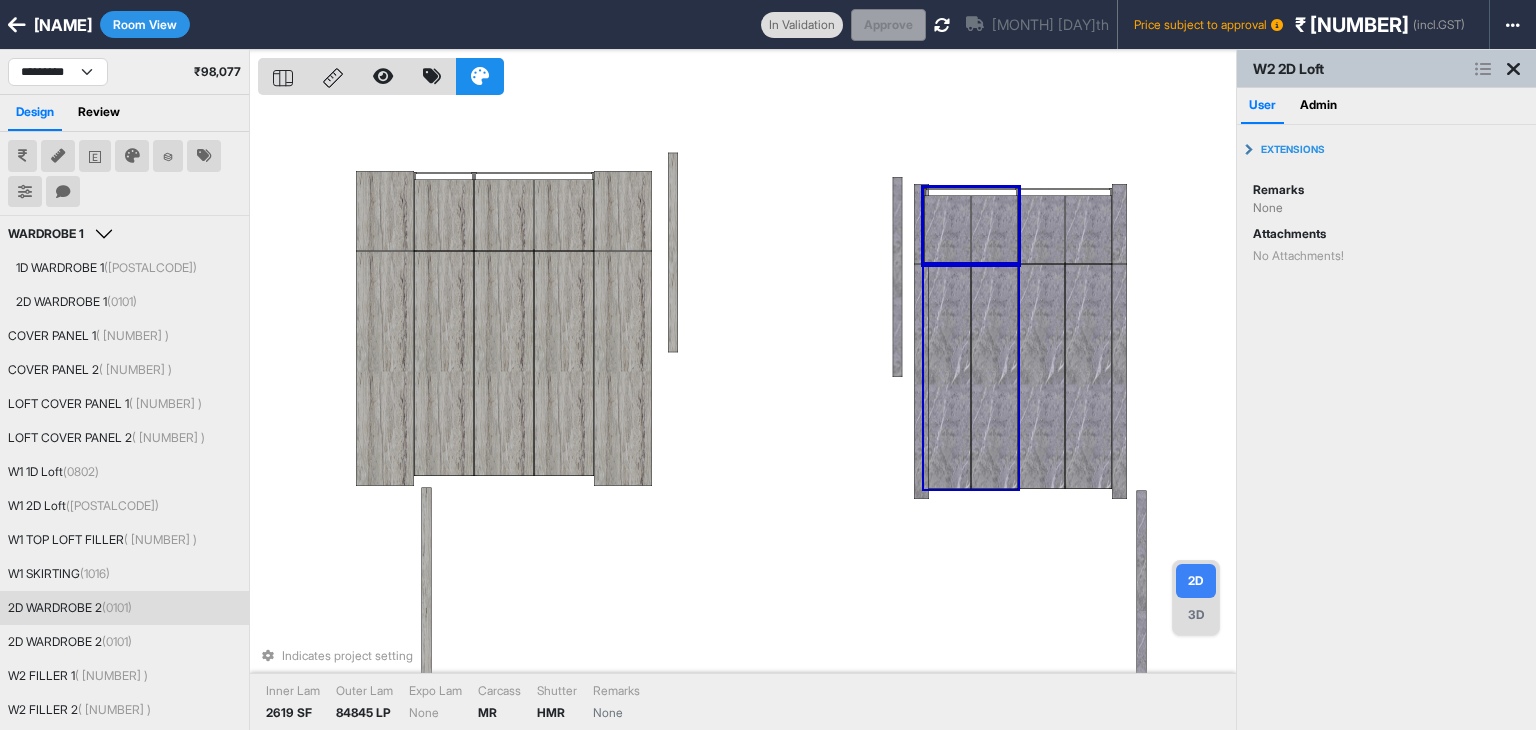 click at bounding box center [947, 376] 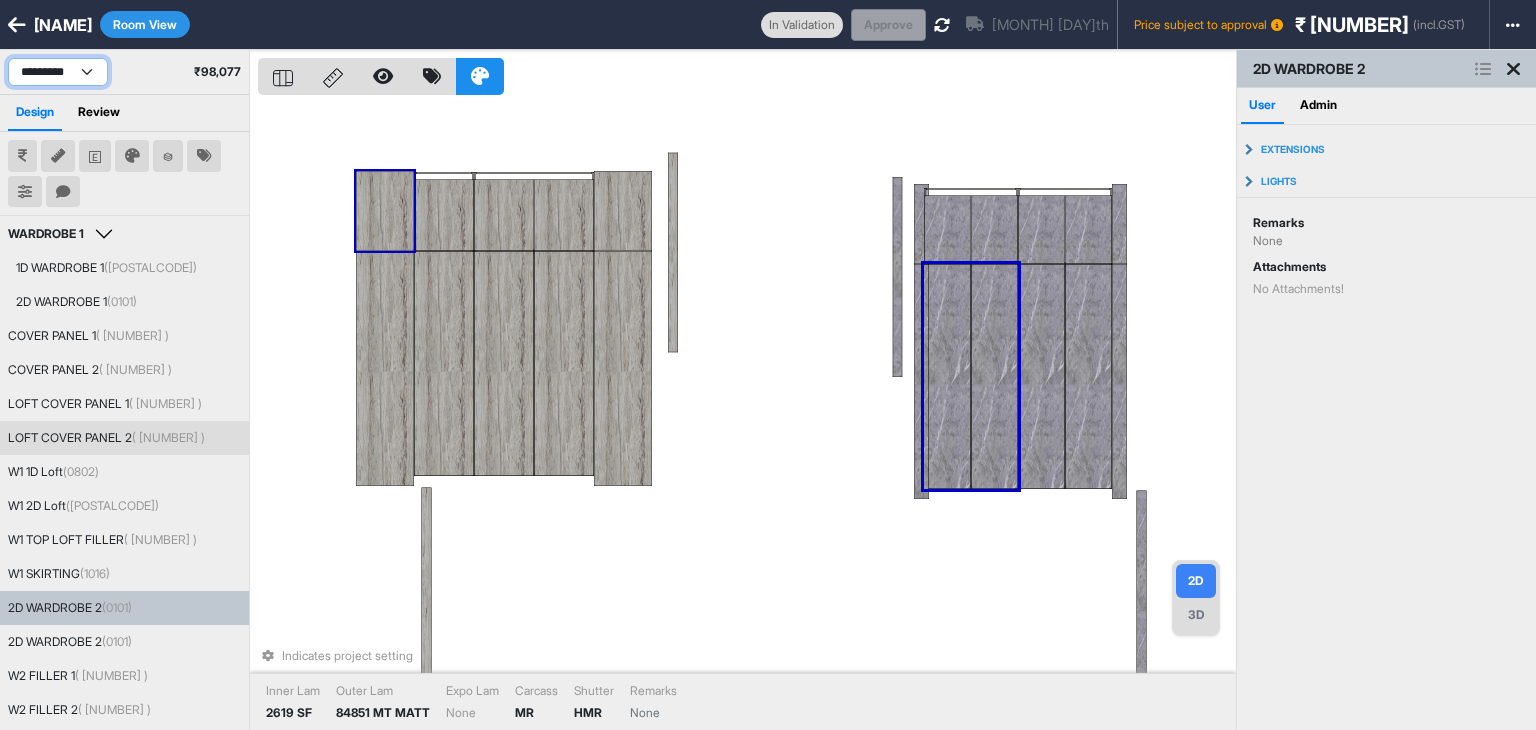 click on "**********" at bounding box center (58, 72) 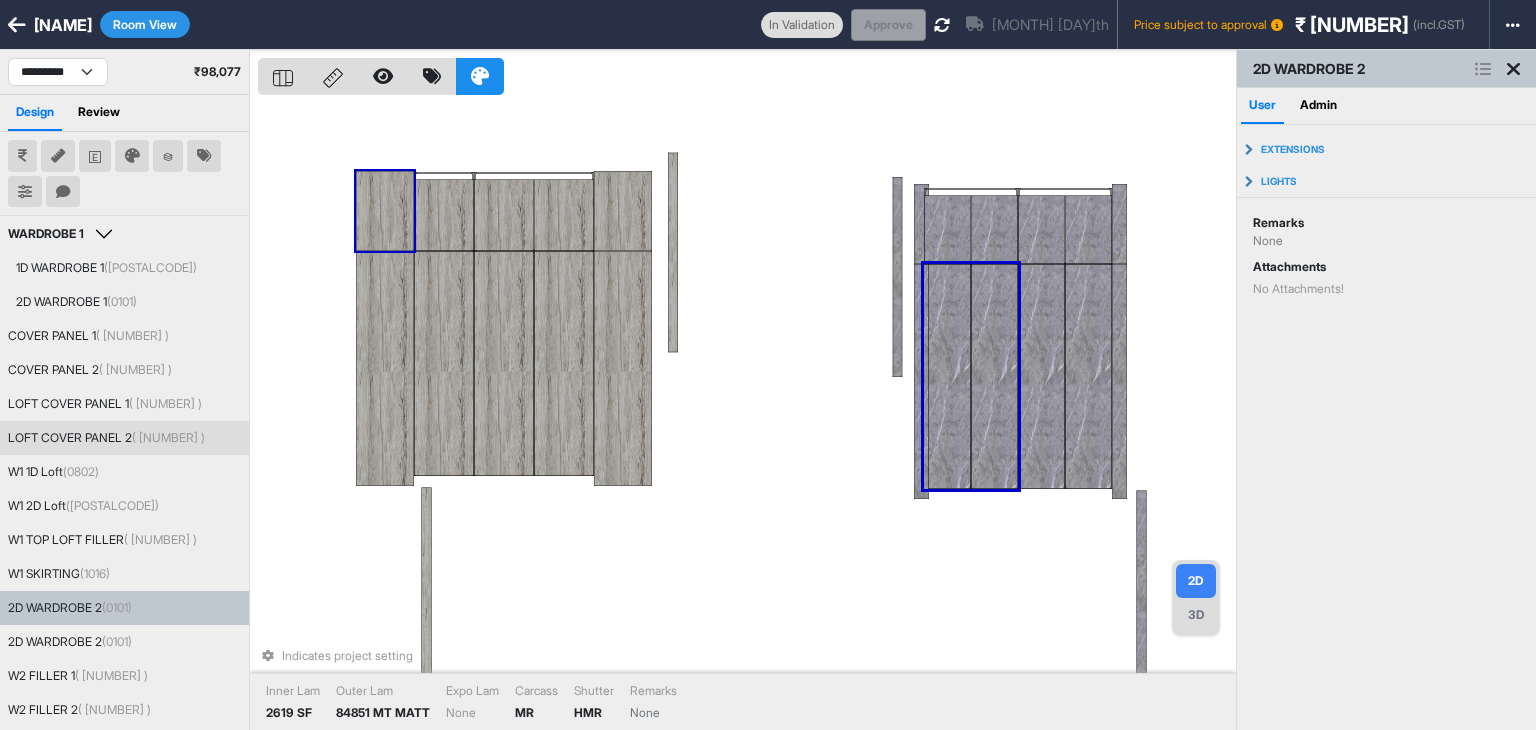 click at bounding box center [95, 156] 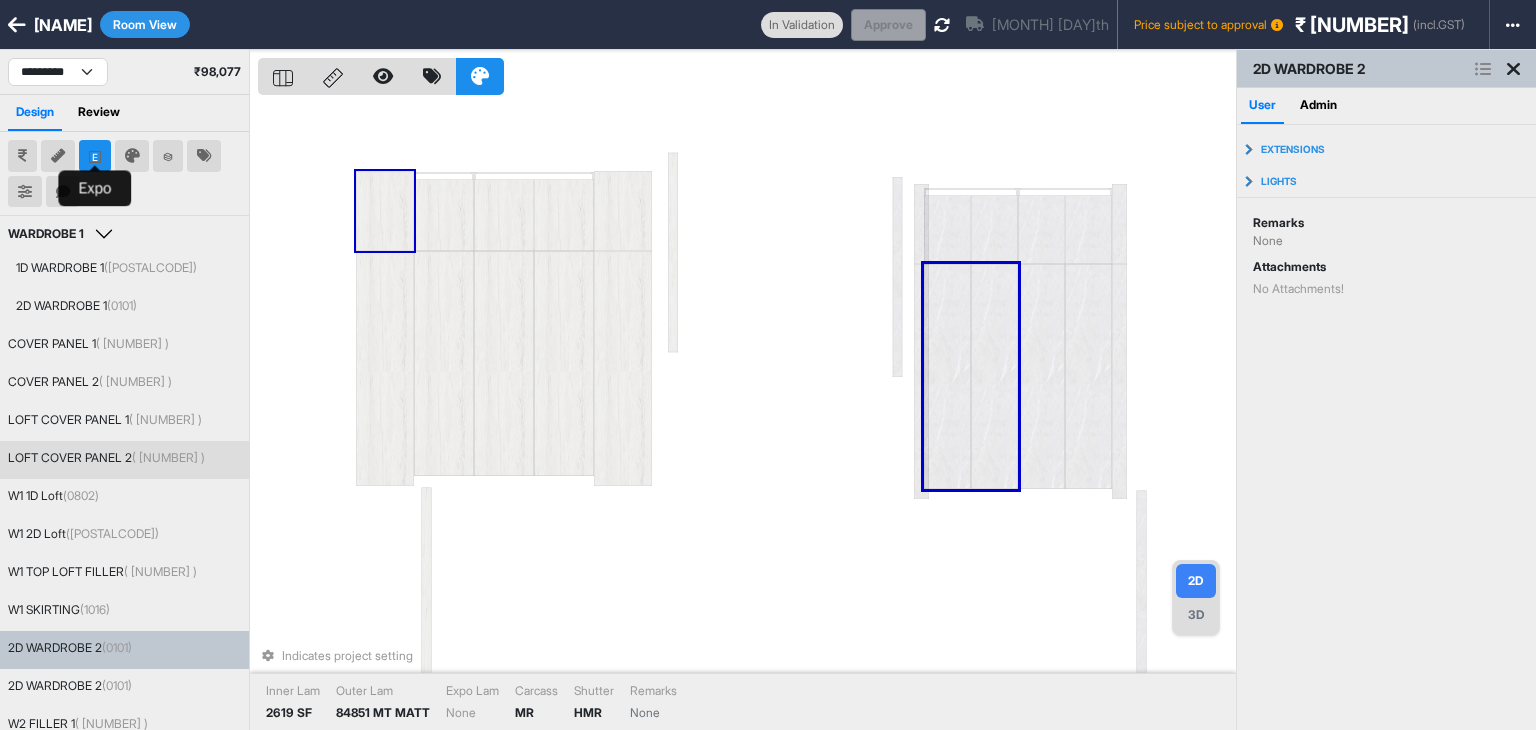 click at bounding box center (95, 156) 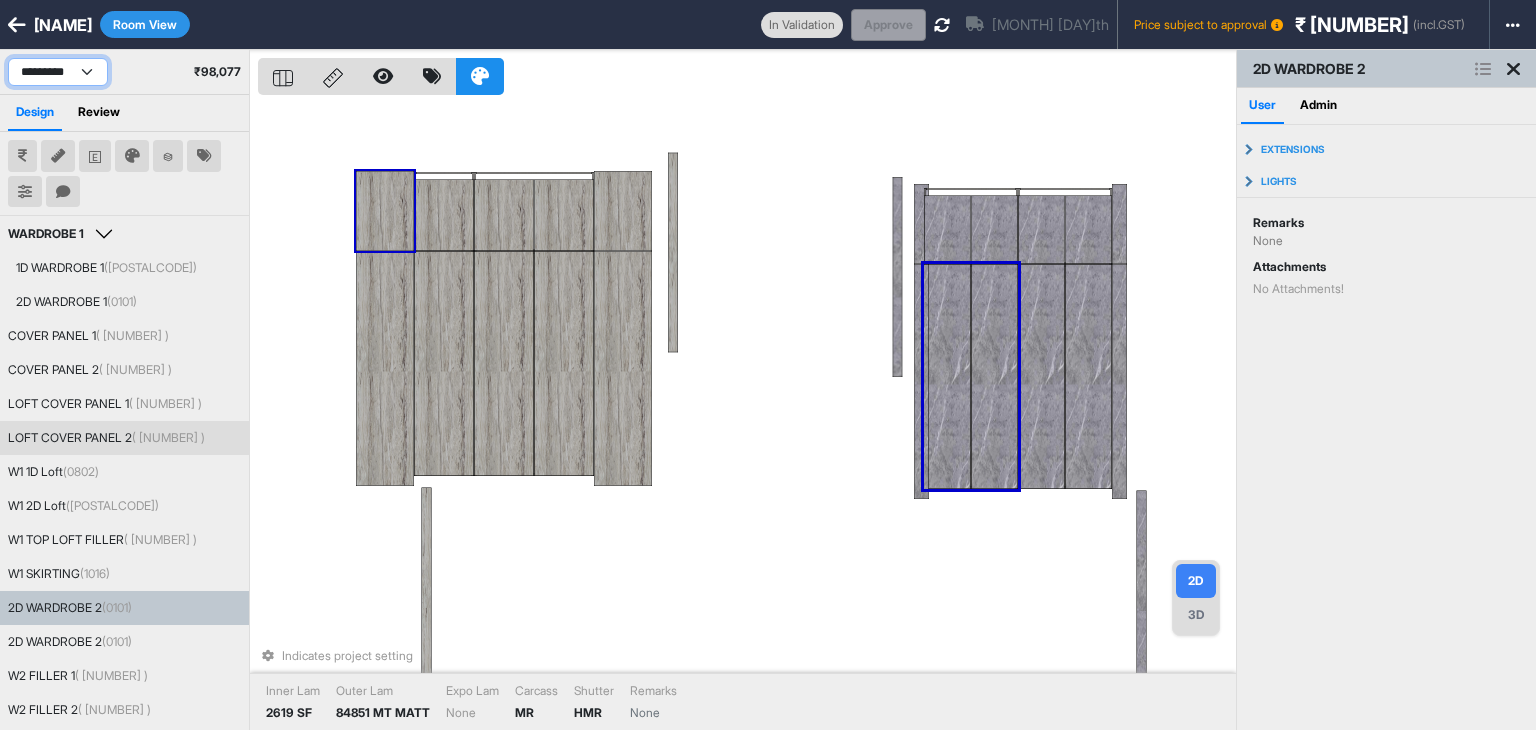 click on "**********" at bounding box center (58, 72) 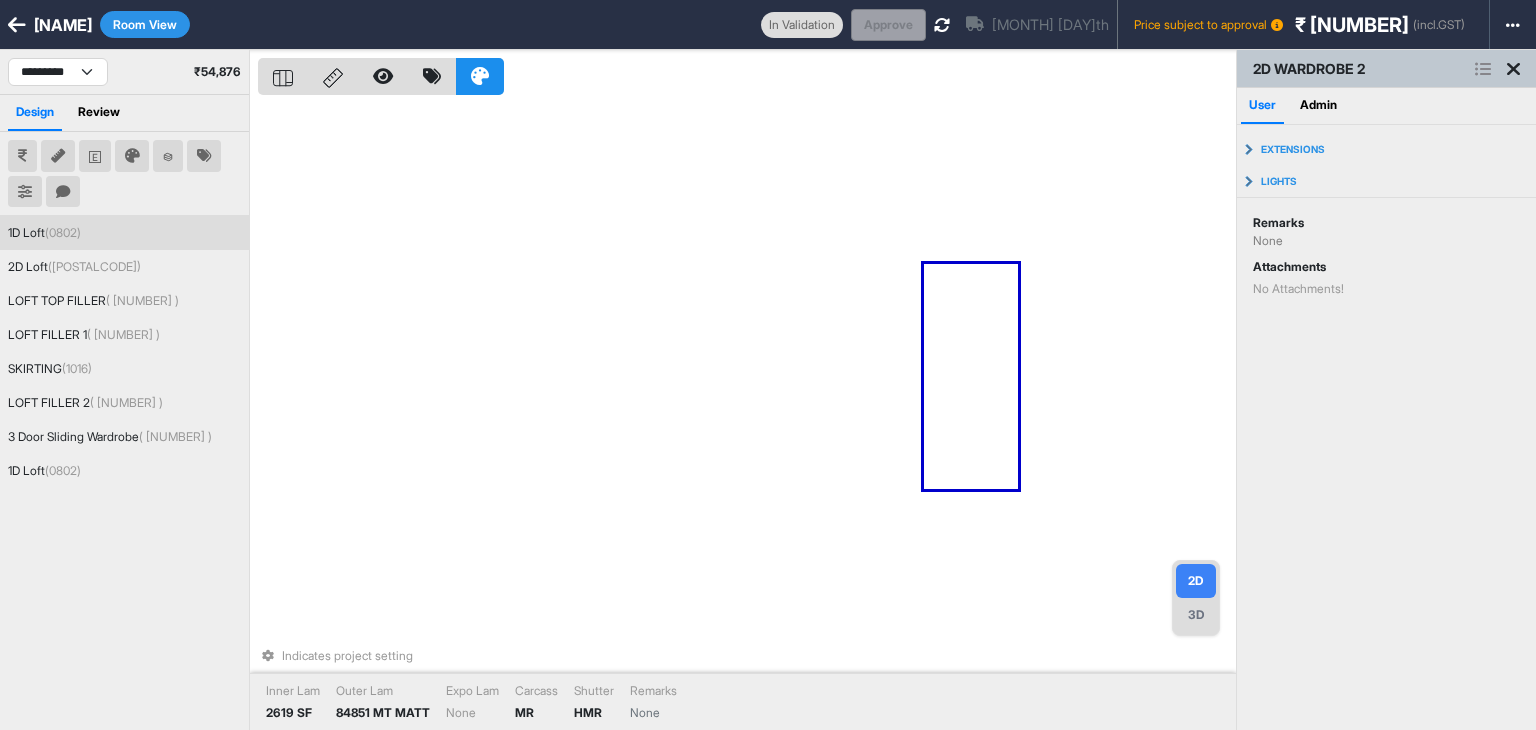 click on "1D Loft  (0802)" at bounding box center [124, 233] 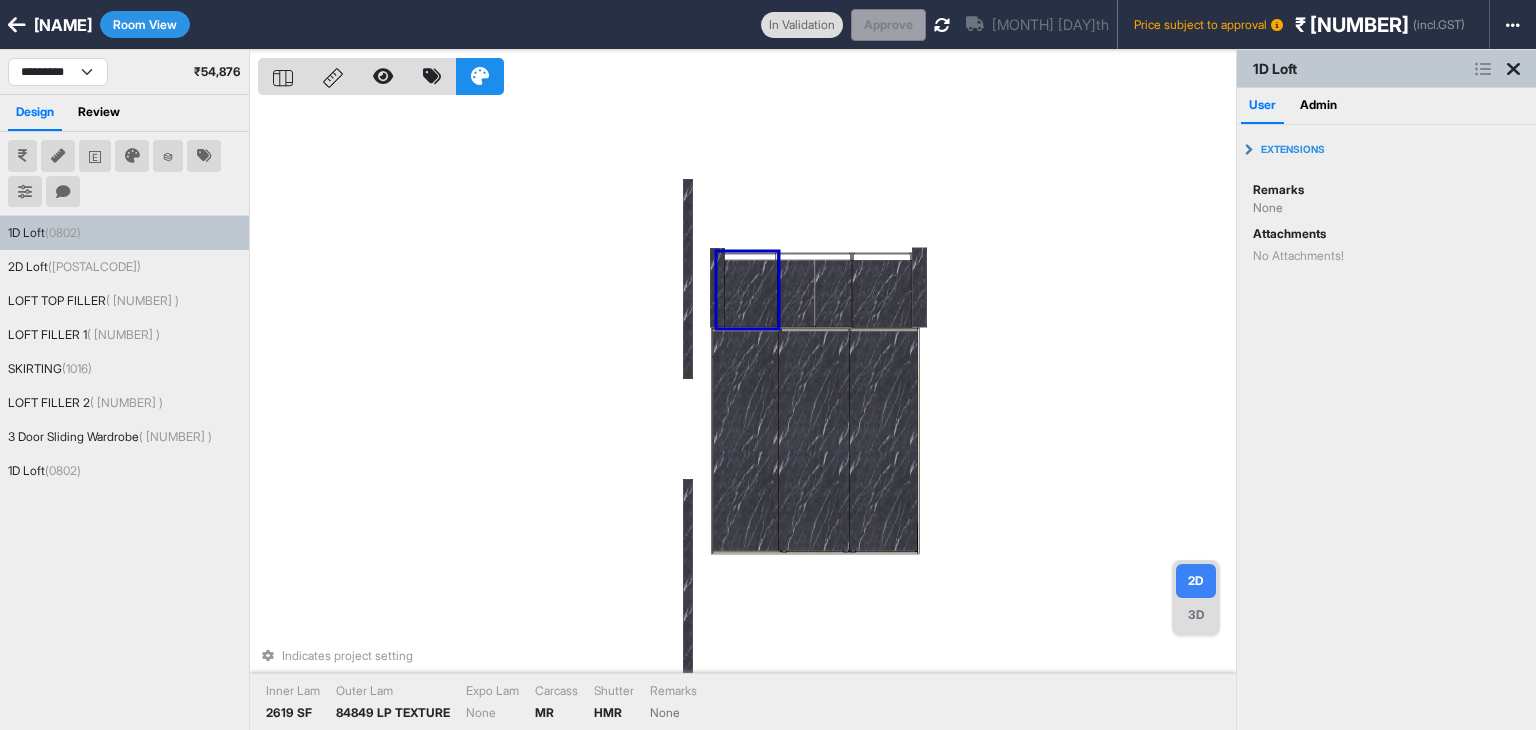 click on "Indicates project setting Inner Lam 2619 SF Outer Lam 84849 LP TEXTURE Expo Lam None Carcass MR Shutter HMR Remarks None" at bounding box center (747, 415) 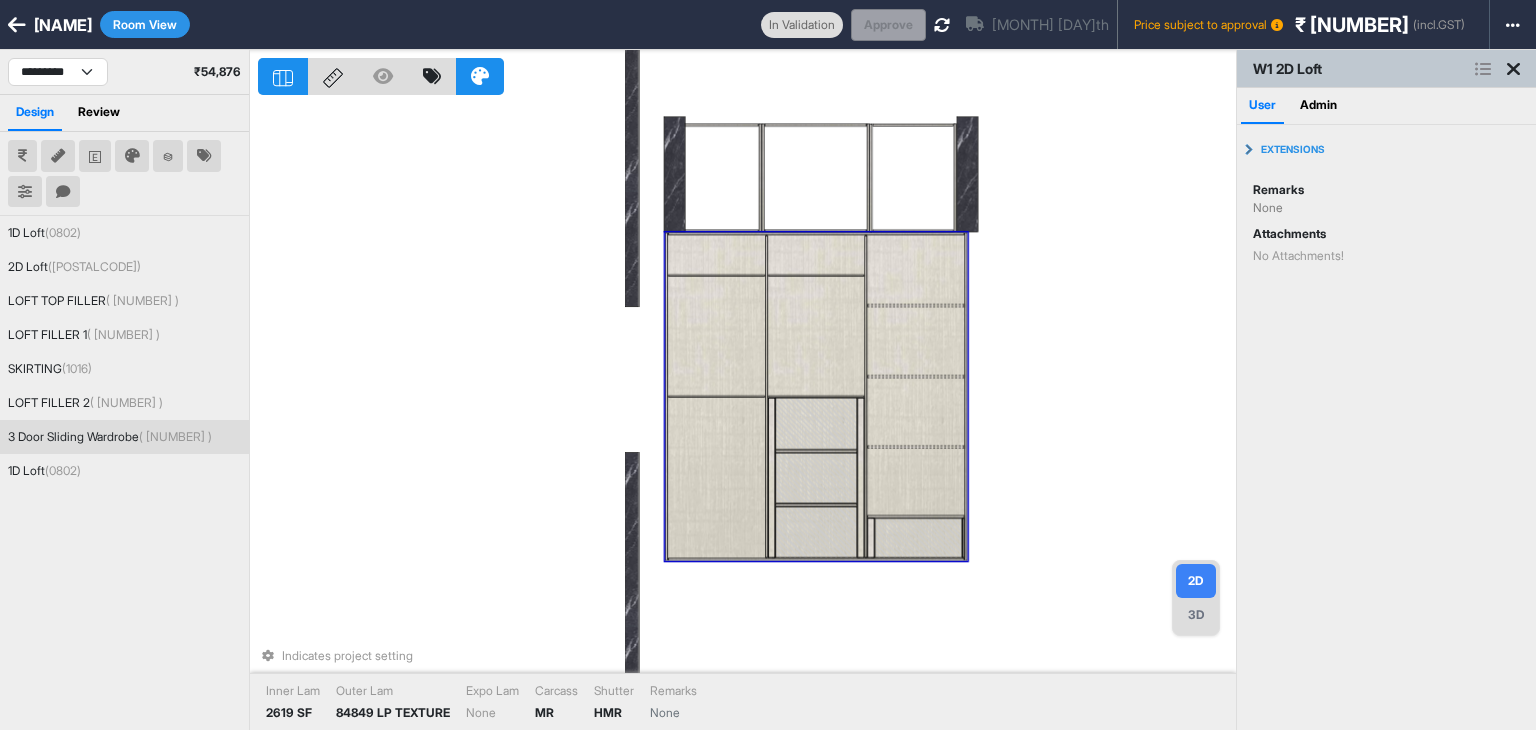 click on "Indicates project setting Inner Lam 2619 SF Outer Lam 84849 LP TEXTURE Expo Lam None Carcass MR Shutter HMR Remarks None" at bounding box center (747, 415) 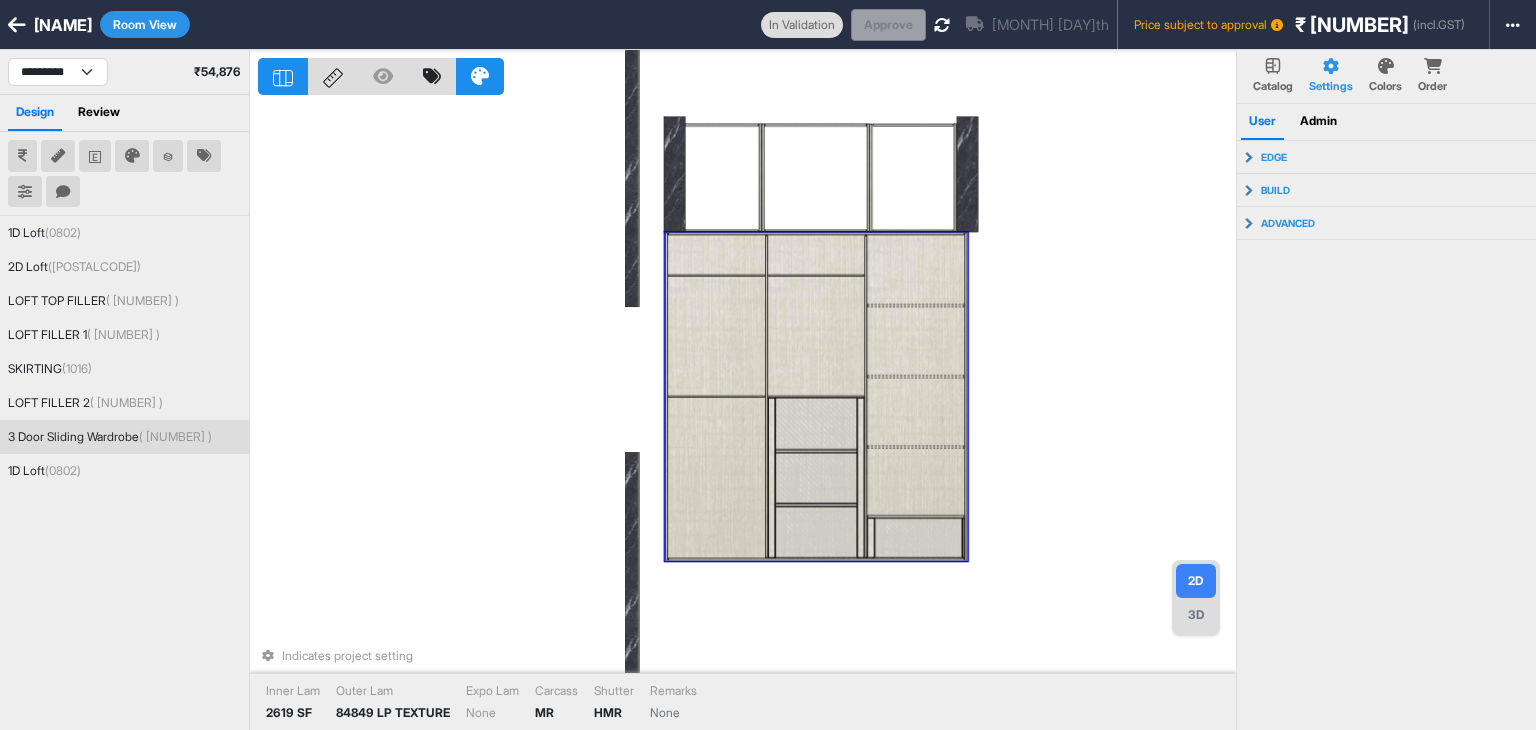 click at bounding box center [865, 396] 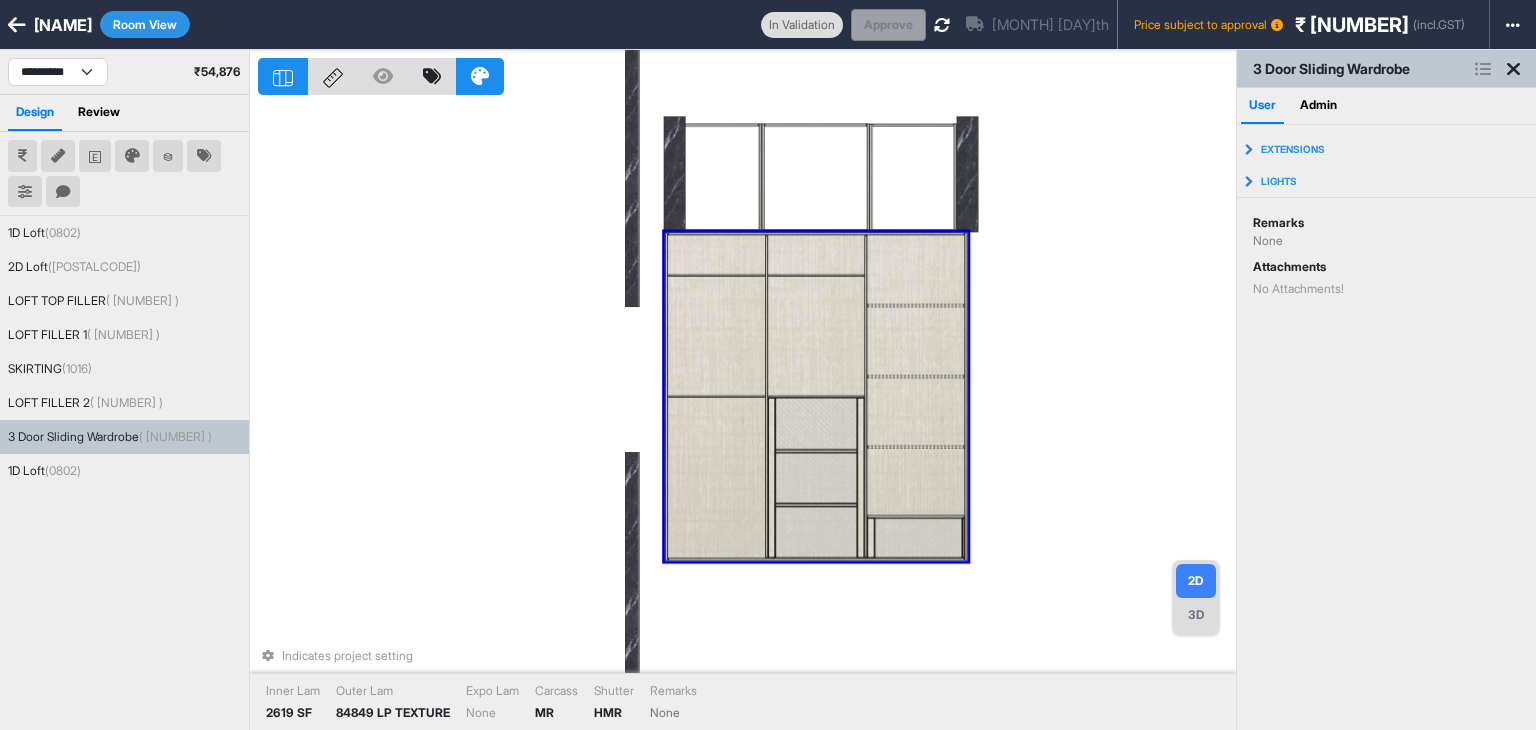 click on "Indicates project setting Inner Lam 2619 SF Outer Lam 84849 LP TEXTURE Expo Lam None Carcass MR Shutter HMR Remarks None" at bounding box center (747, 415) 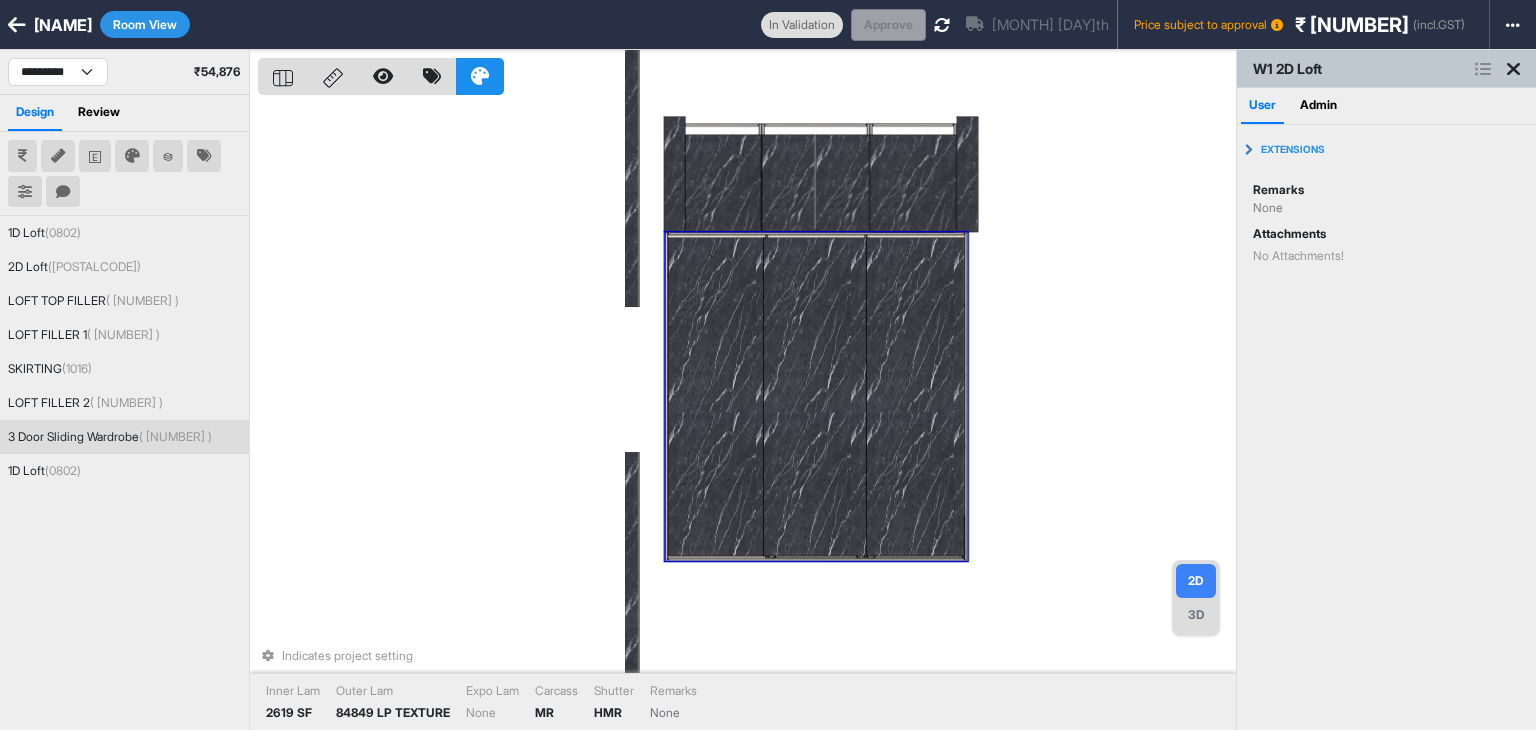 click at bounding box center (816, 397) 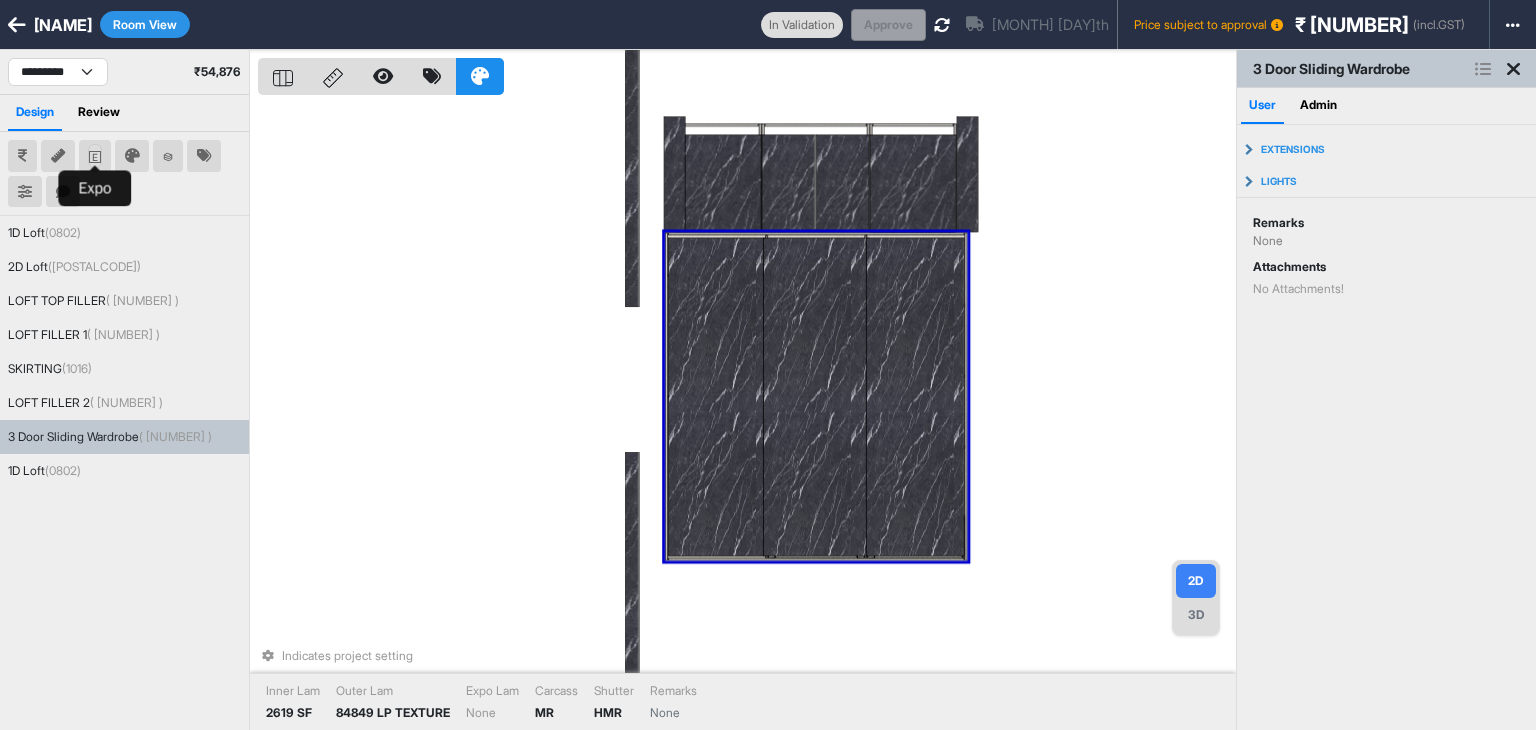 click at bounding box center (95, 157) 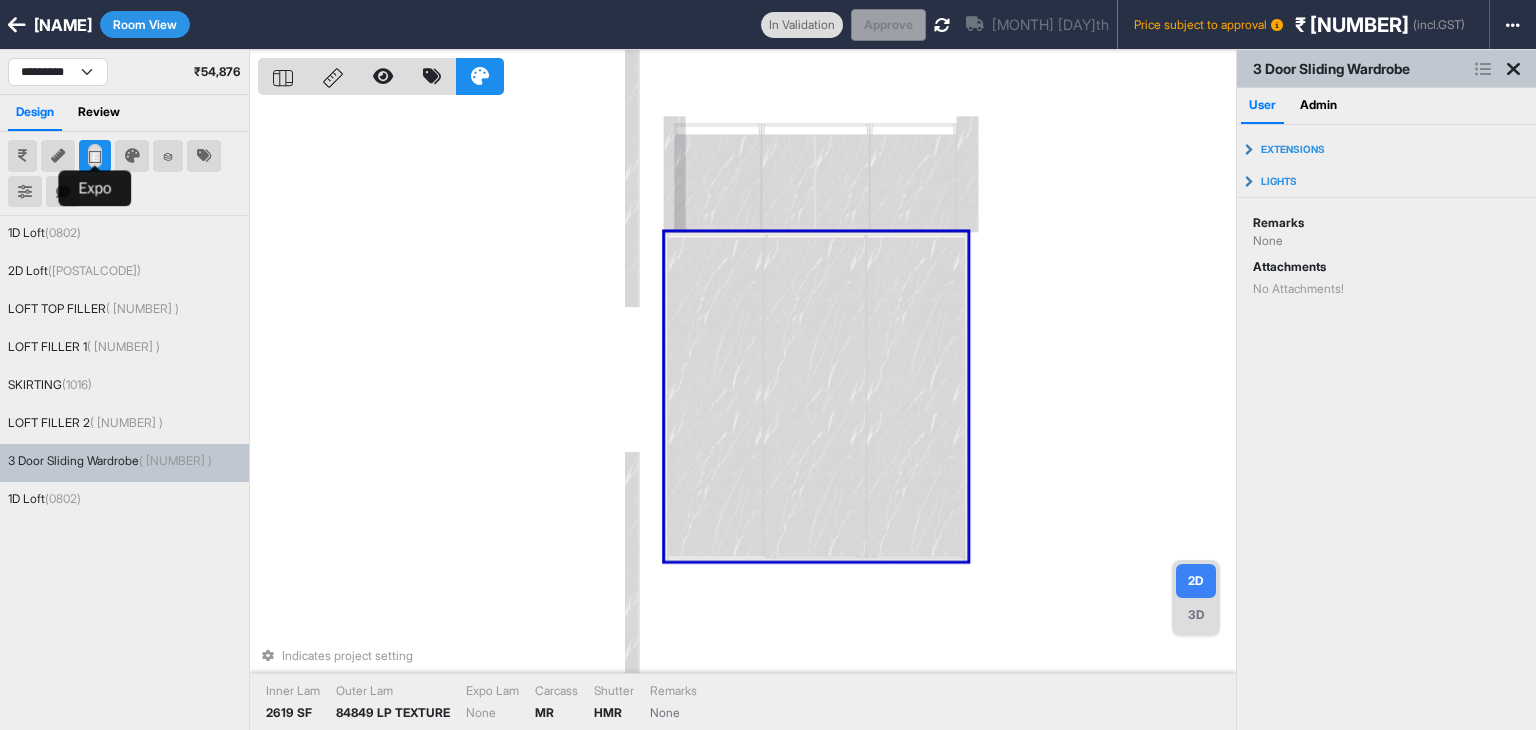click at bounding box center [95, 157] 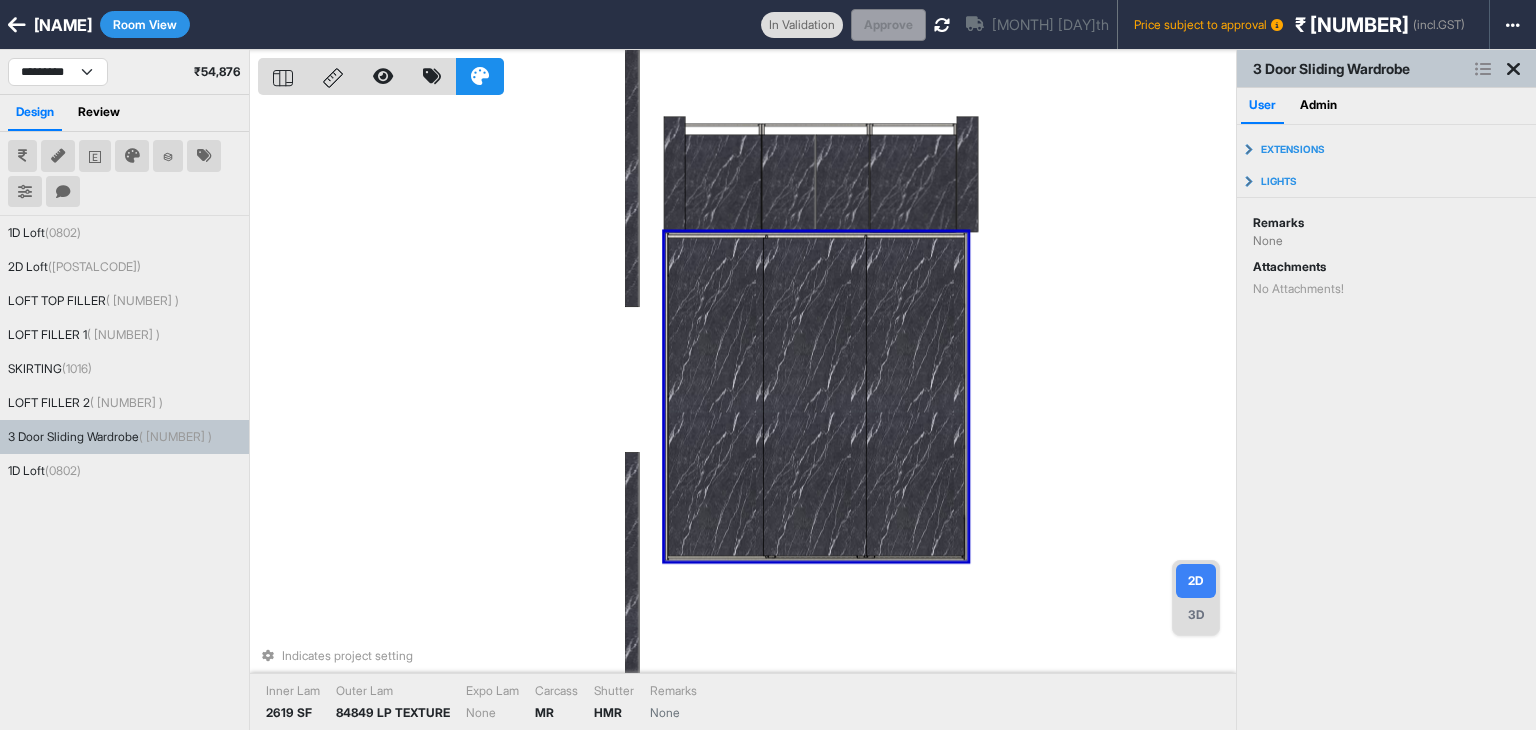 click on "Indicates project setting Inner Lam 2619 SF Outer Lam 84849 LP TEXTURE Expo Lam None Carcass MR Shutter HMR Remarks None" at bounding box center (747, 415) 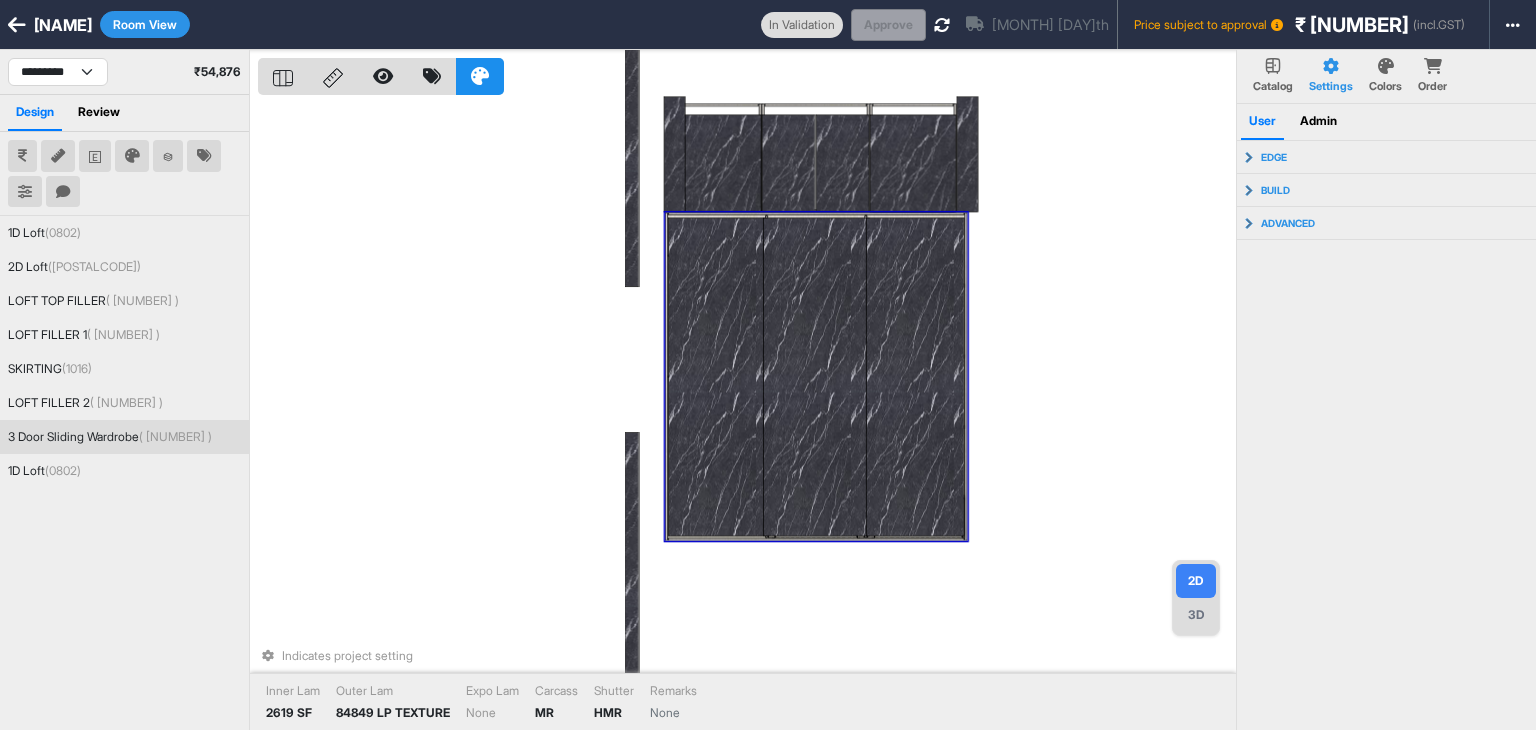 click at bounding box center (816, 377) 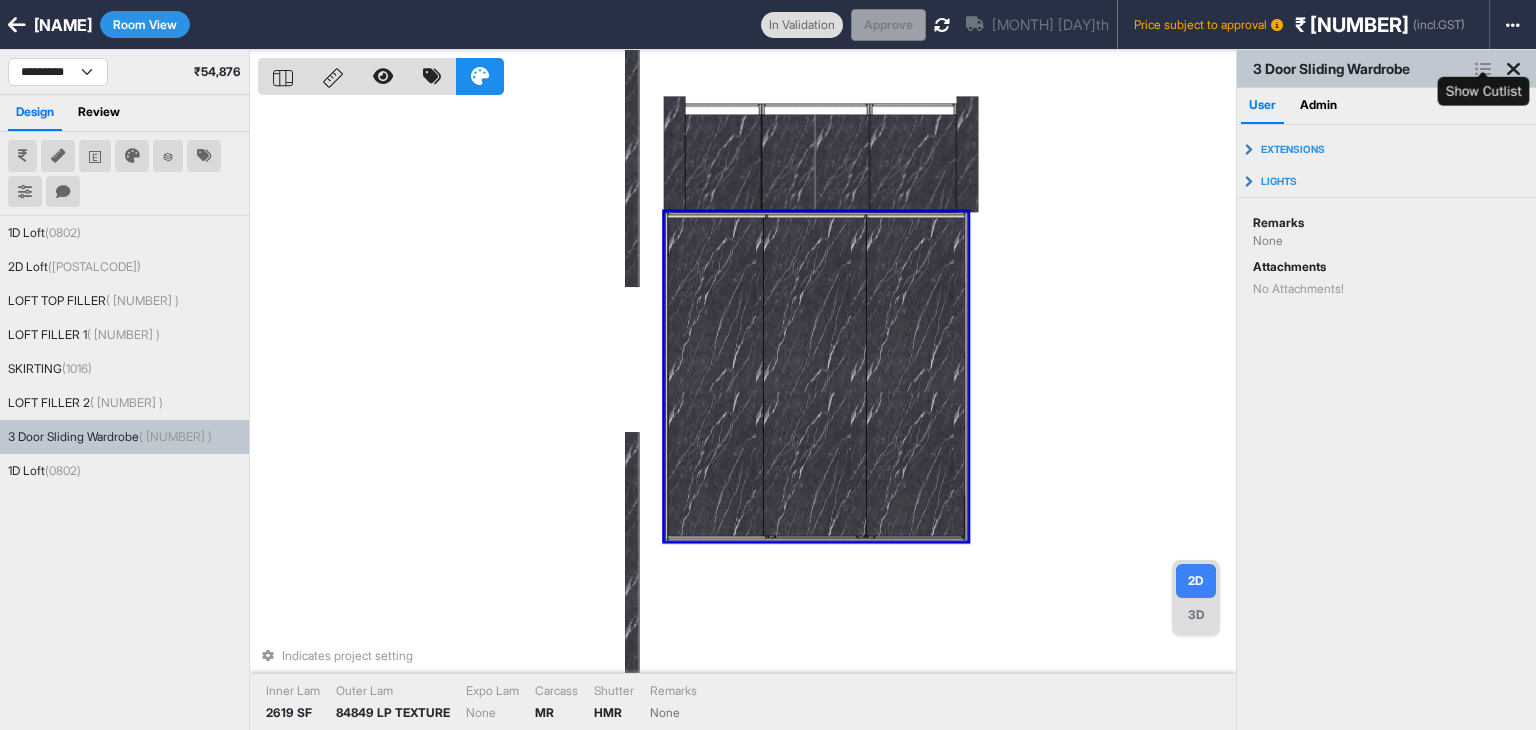 click at bounding box center (1483, 69) 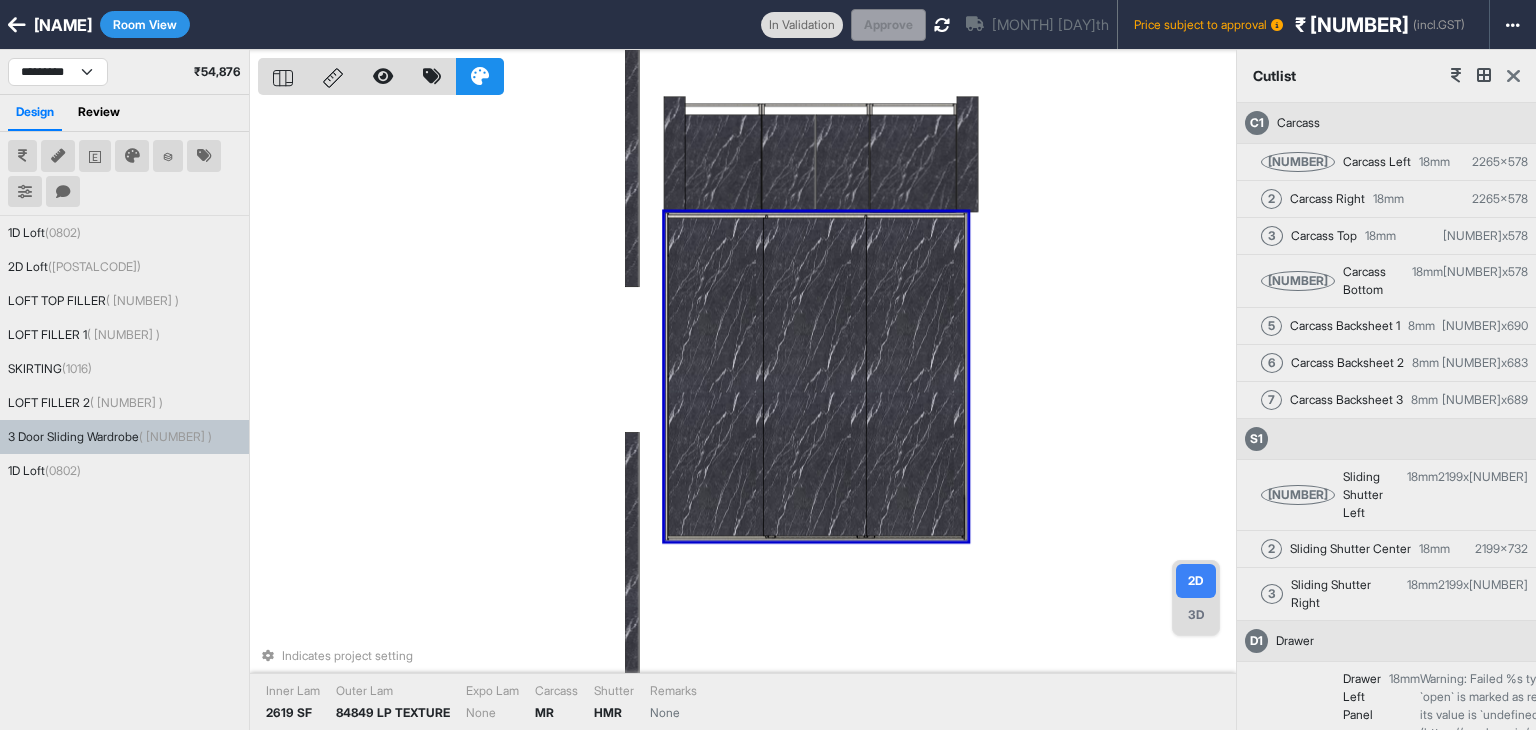 click at bounding box center [1513, 76] 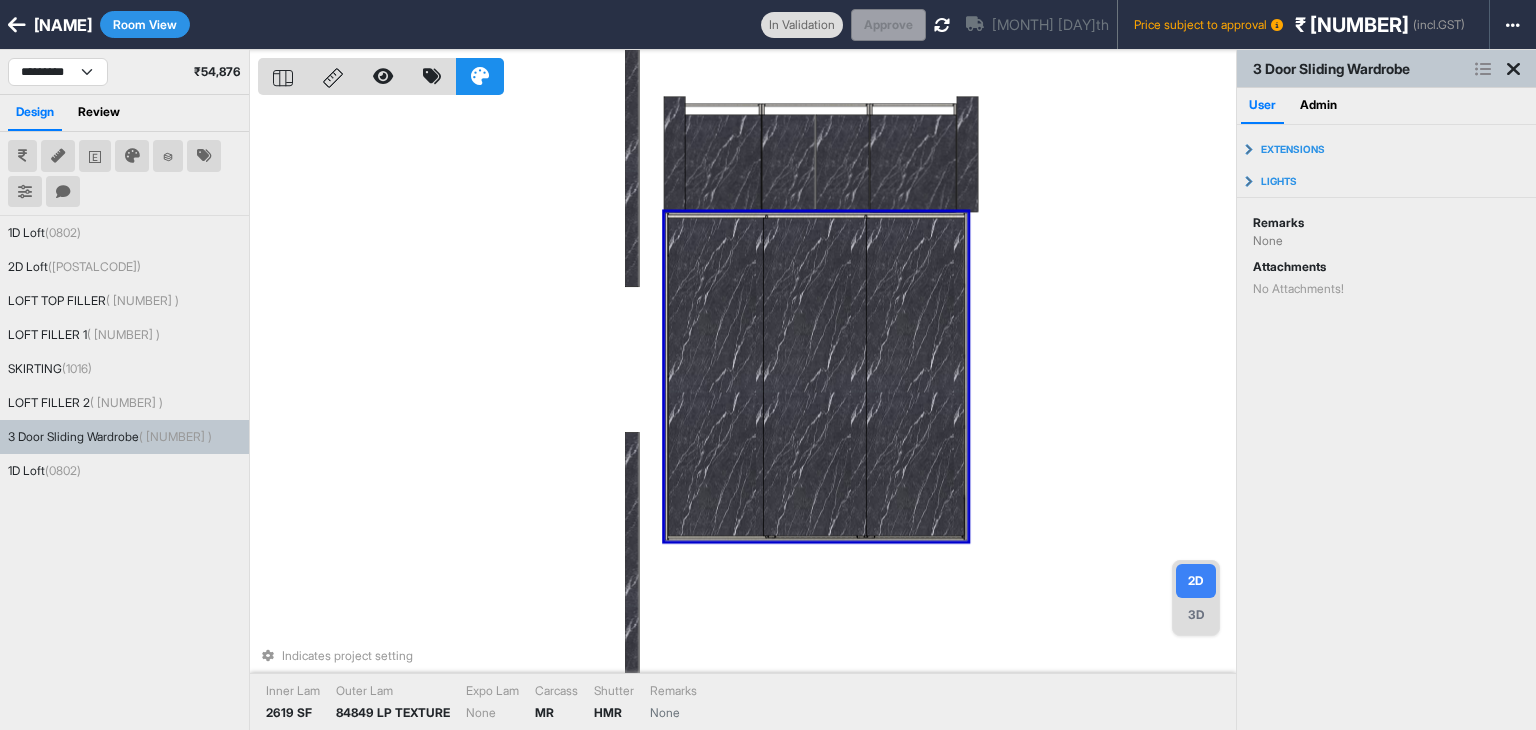 click on "Room View" at bounding box center [145, 24] 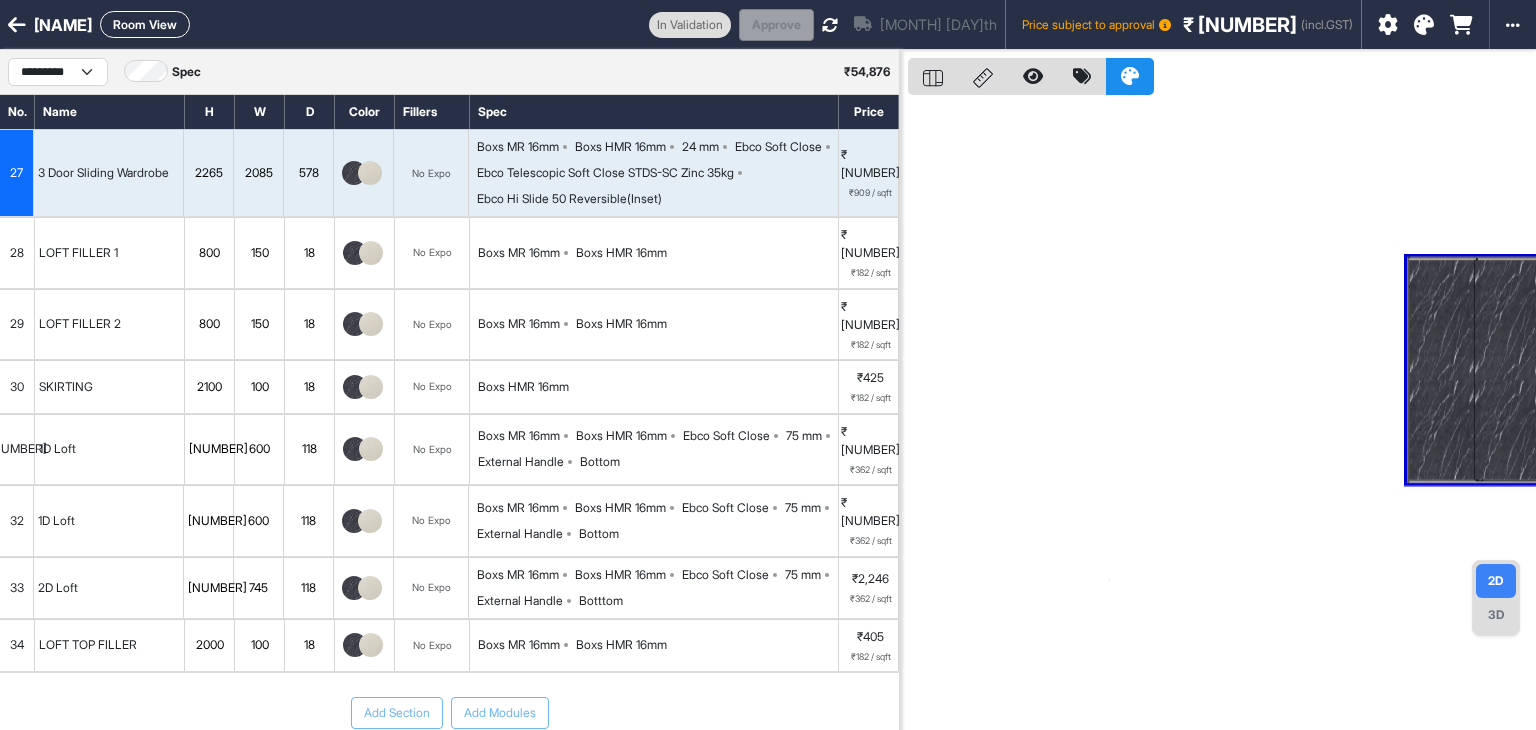 click on "Room View" at bounding box center (145, 24) 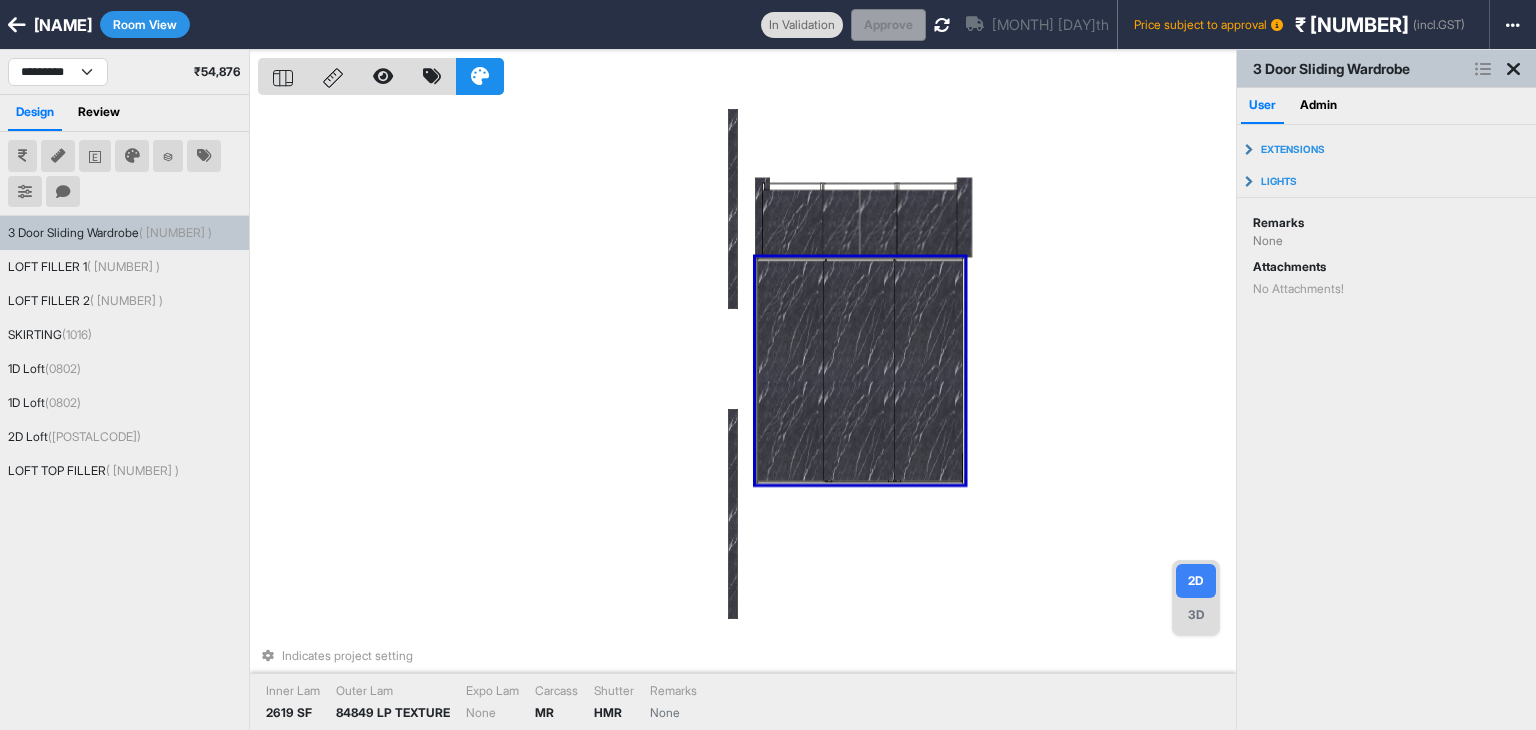 click on "Indicates project setting Inner Lam 2619 SF Outer Lam 84849 LP TEXTURE Expo Lam None Carcass MR Shutter HMR Remarks None" at bounding box center [747, 415] 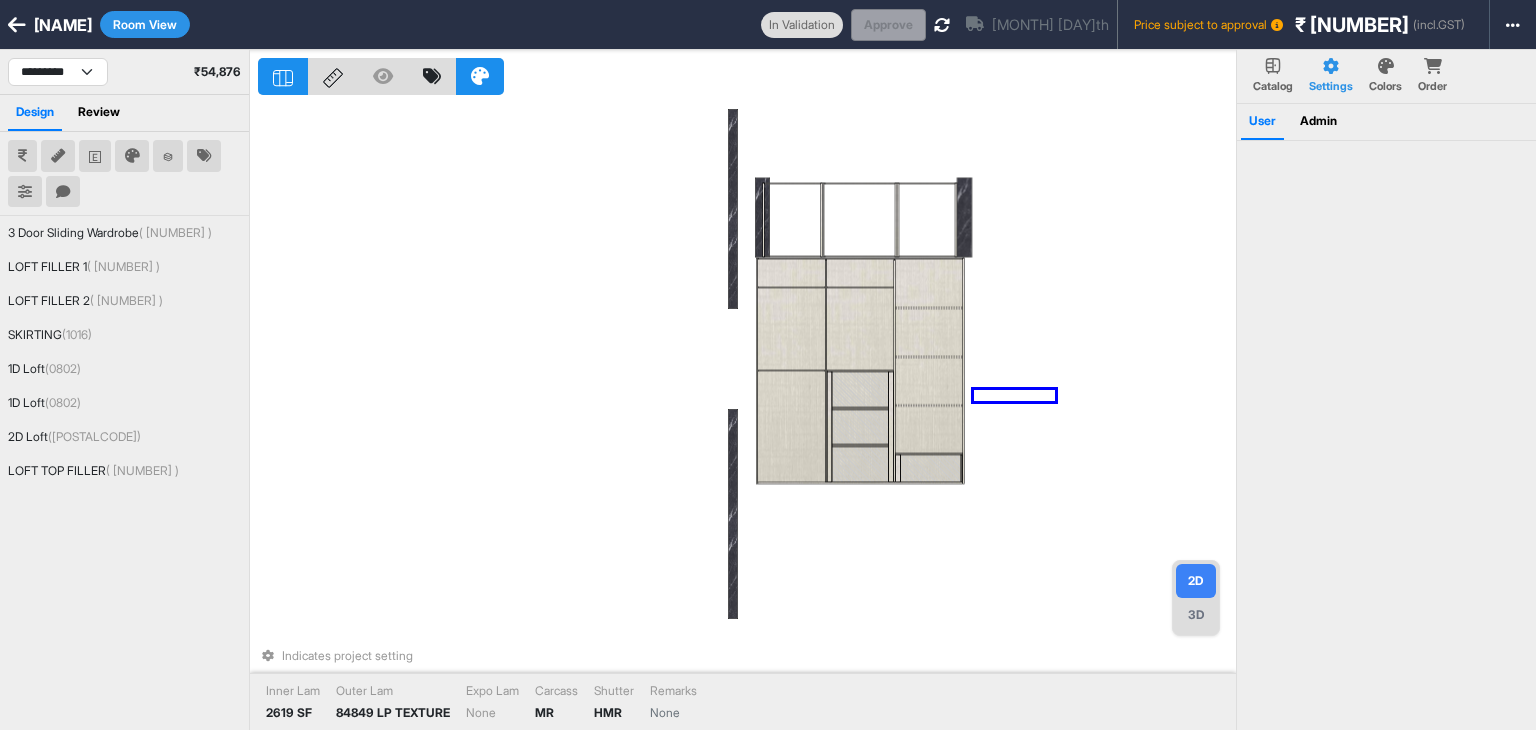 click on "Indicates project setting Inner Lam 2619 SF Outer Lam 84849 LP TEXTURE Expo Lam None Carcass MR Shutter HMR Remarks None" at bounding box center [747, 415] 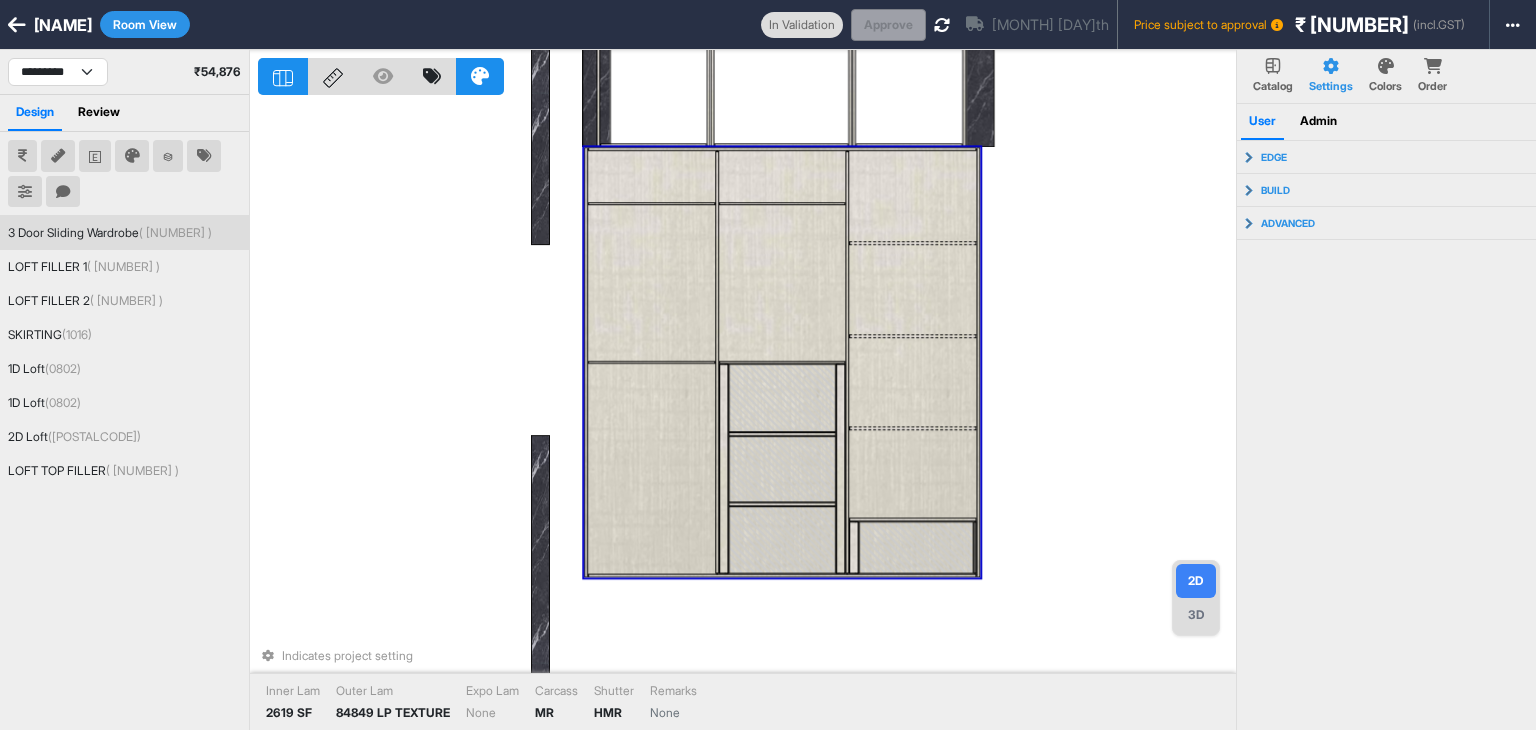 click at bounding box center [782, 398] 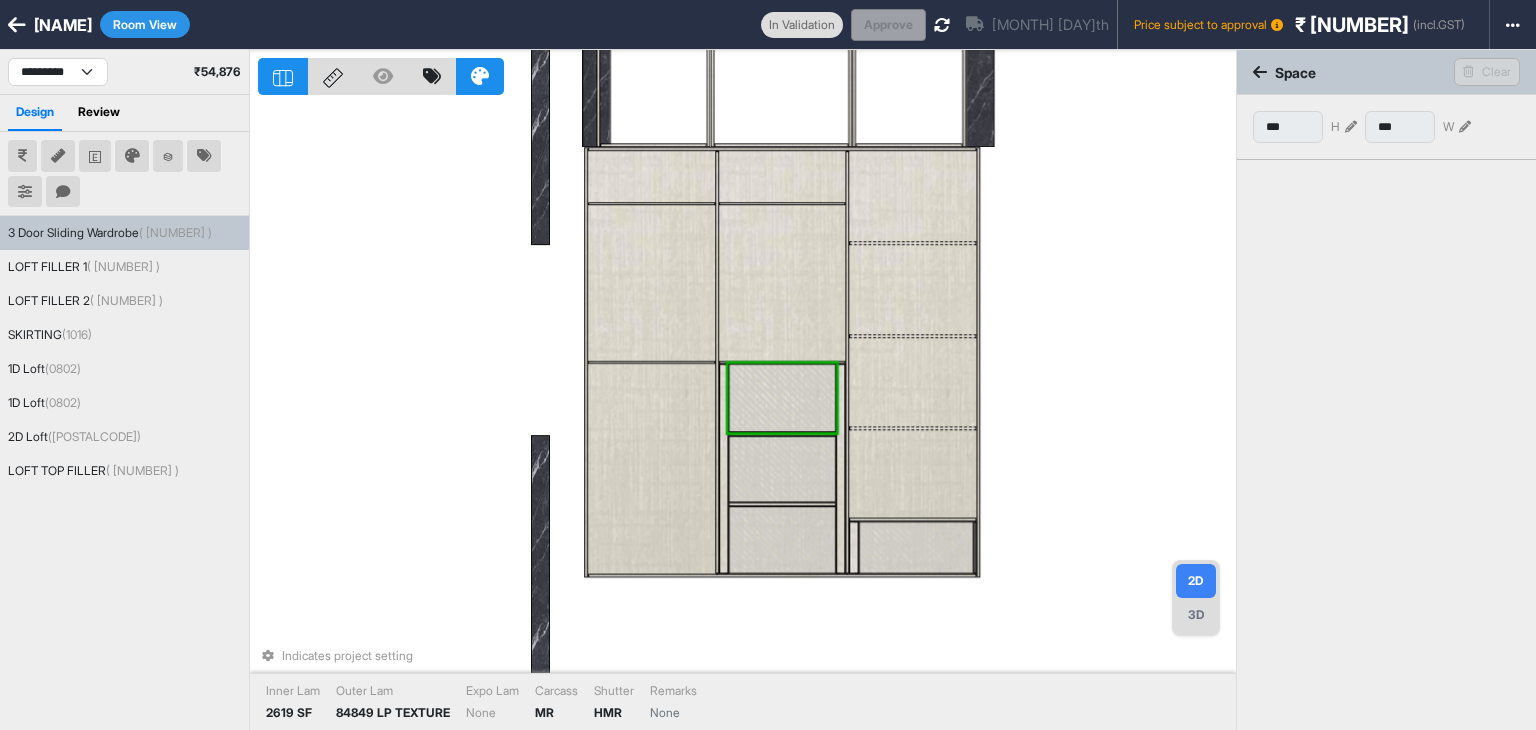 click at bounding box center (782, 469) 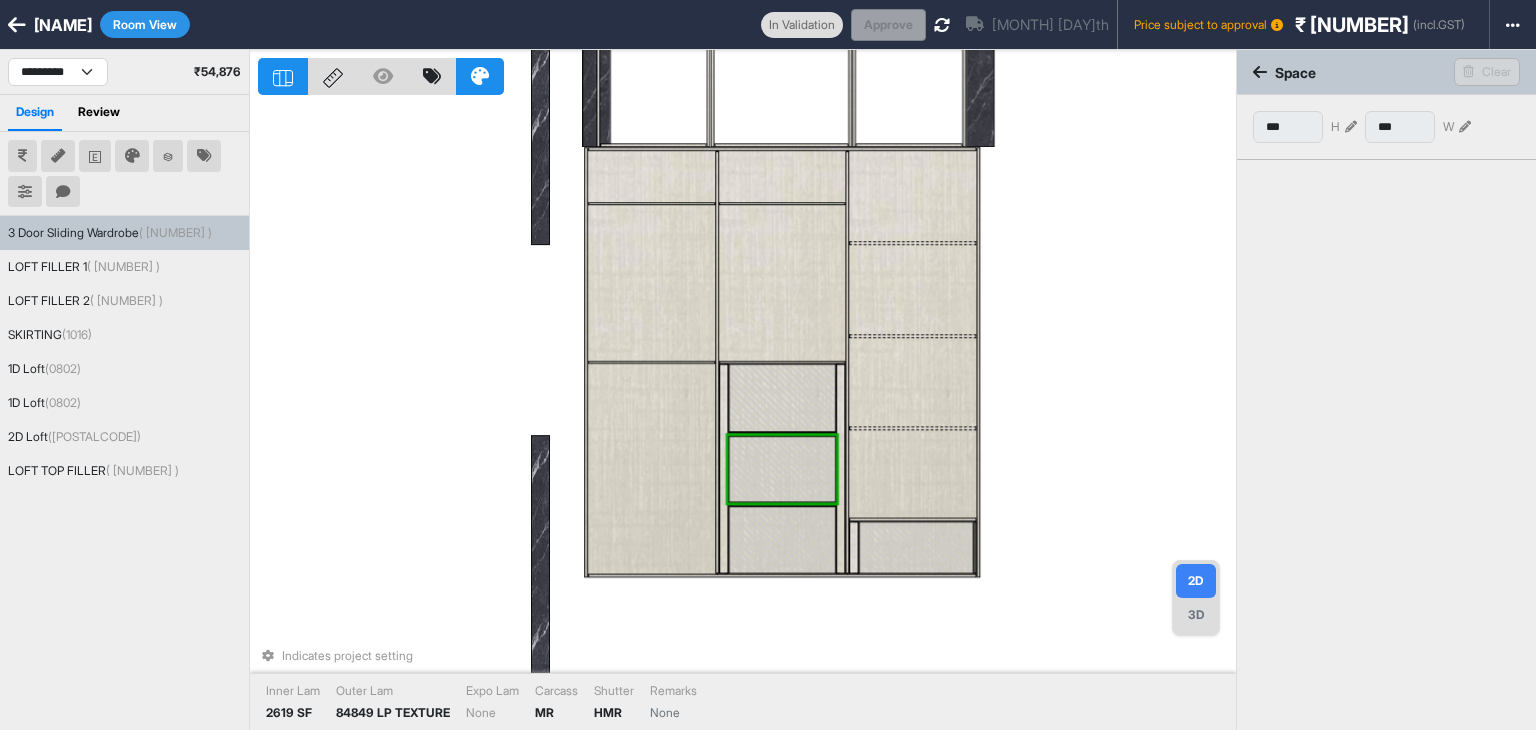 click at bounding box center (782, 540) 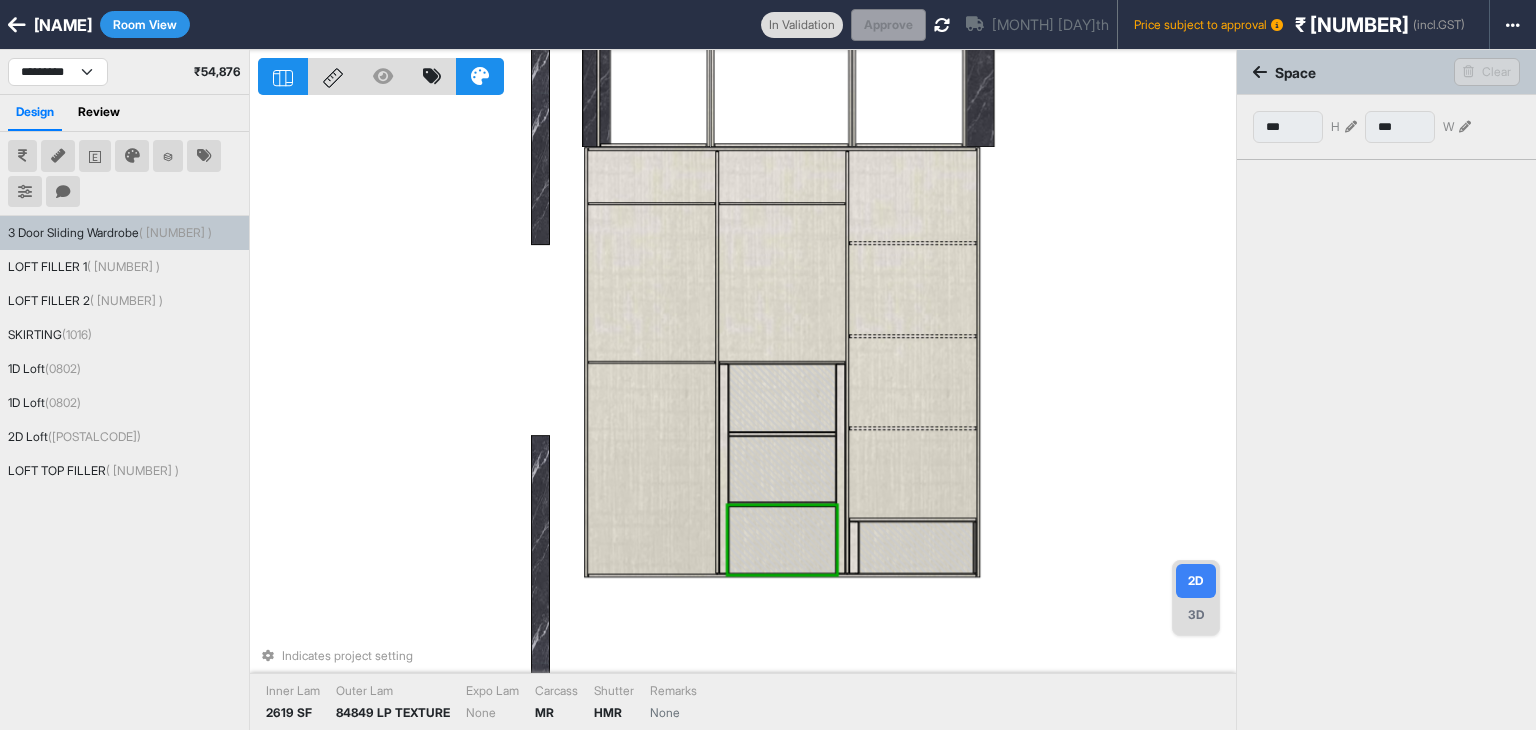 click at bounding box center [782, 469] 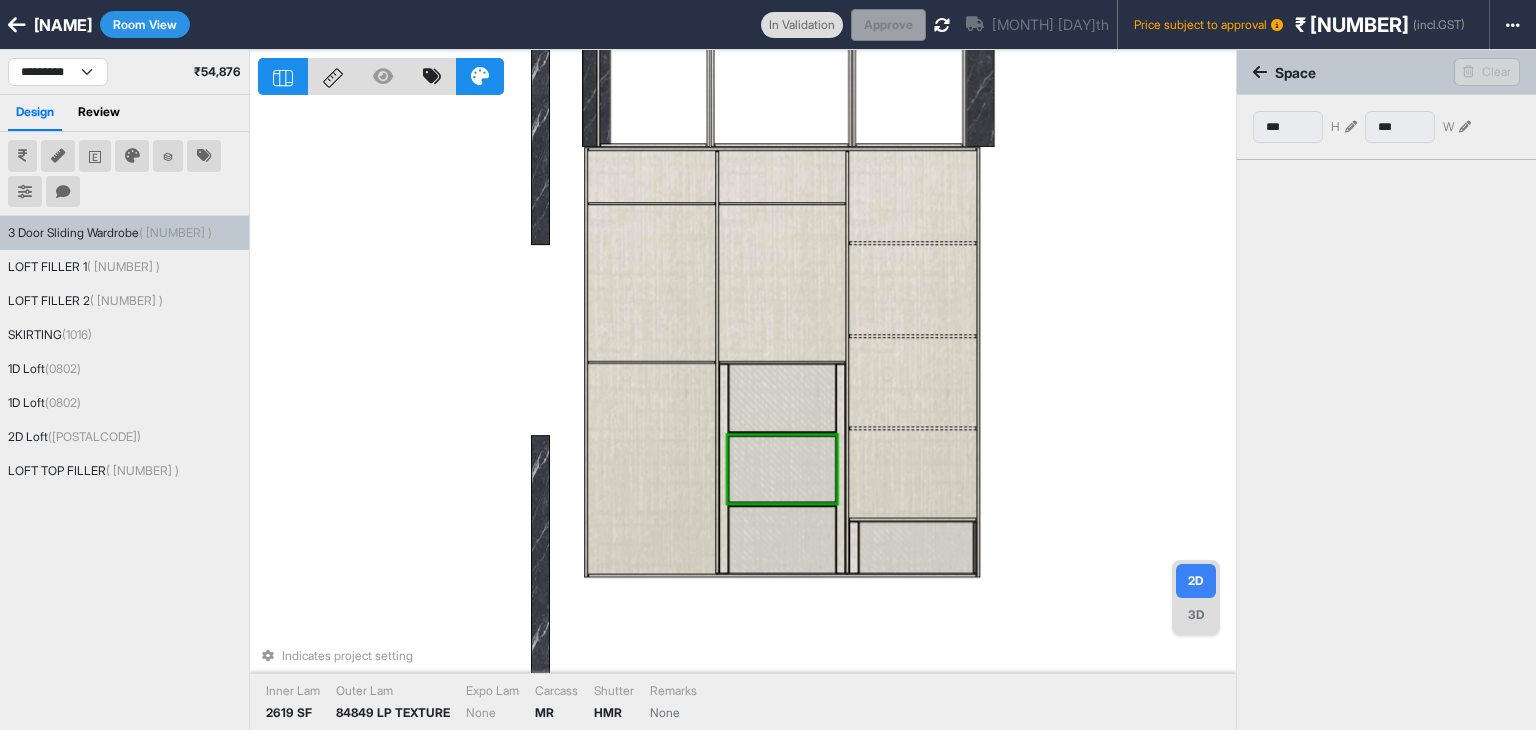 click at bounding box center (782, 398) 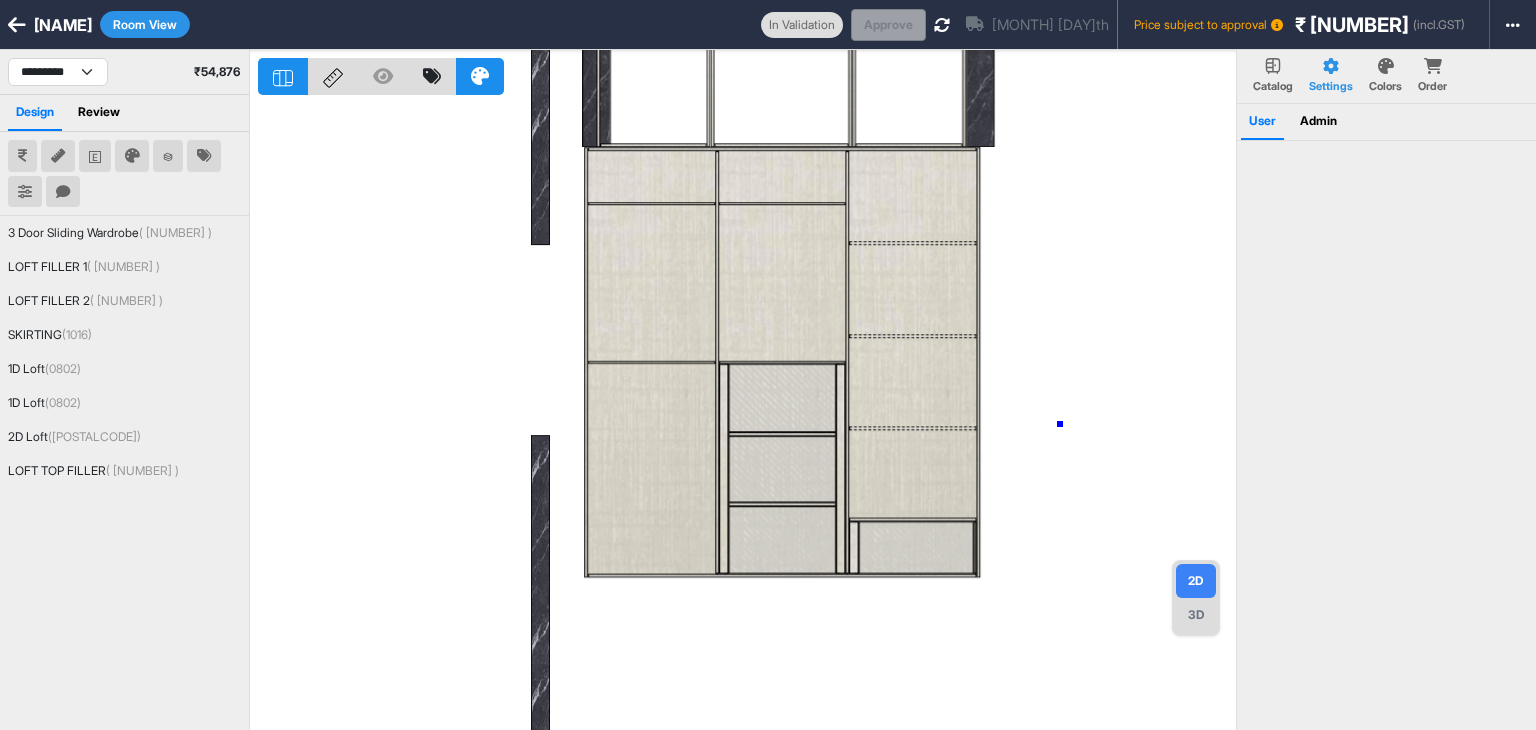 click at bounding box center (747, 415) 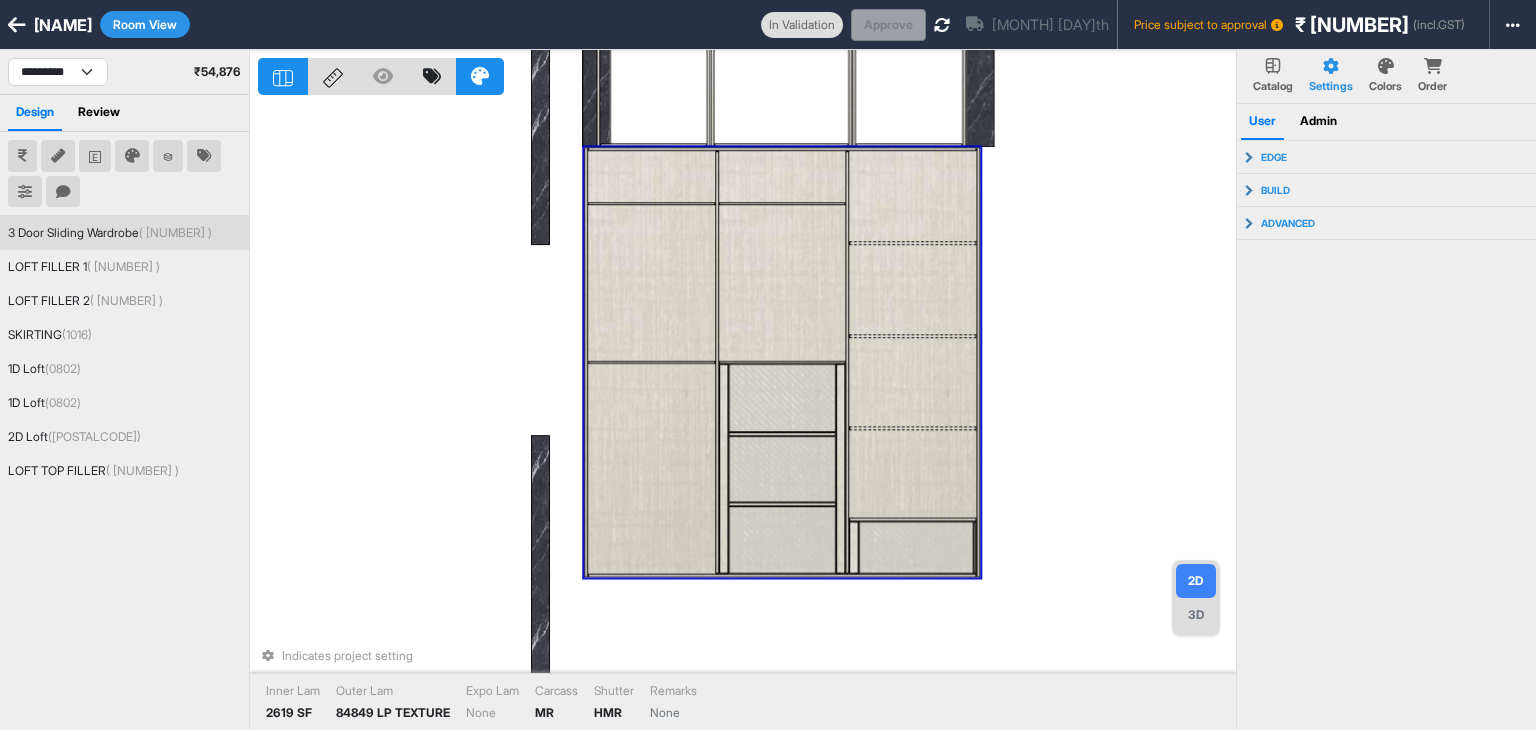 click at bounding box center (913, 289) 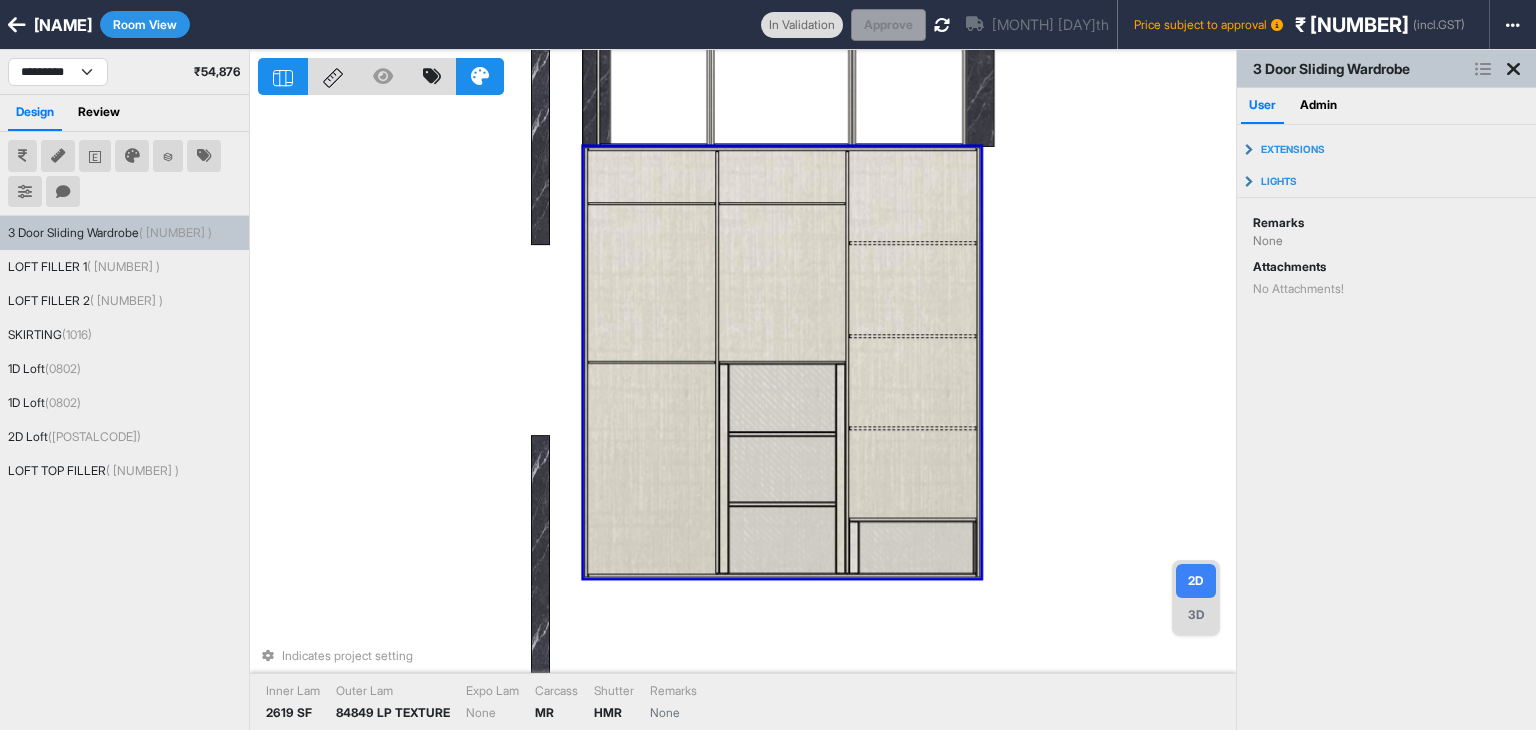 click on "Room View" at bounding box center (145, 24) 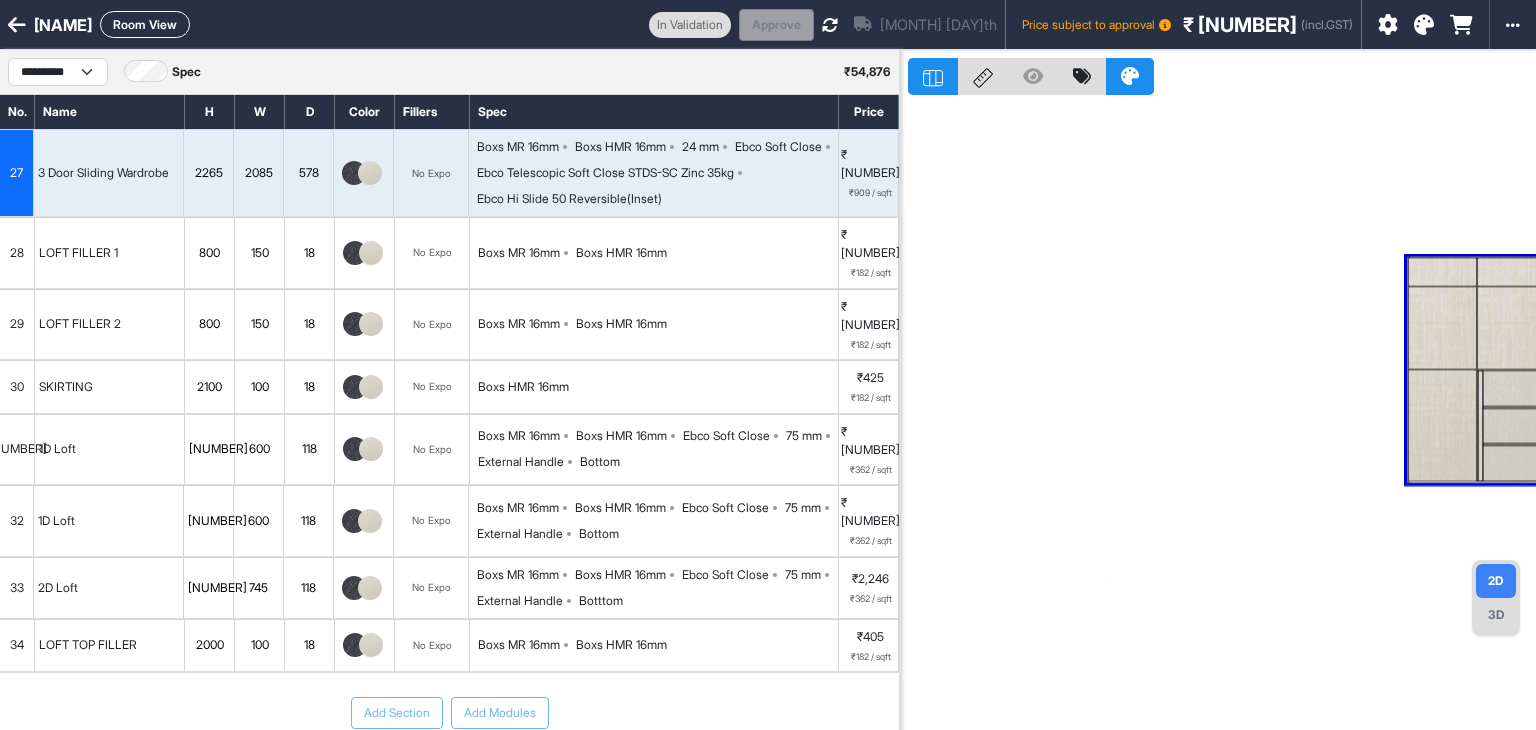 click on "Room View" at bounding box center [145, 24] 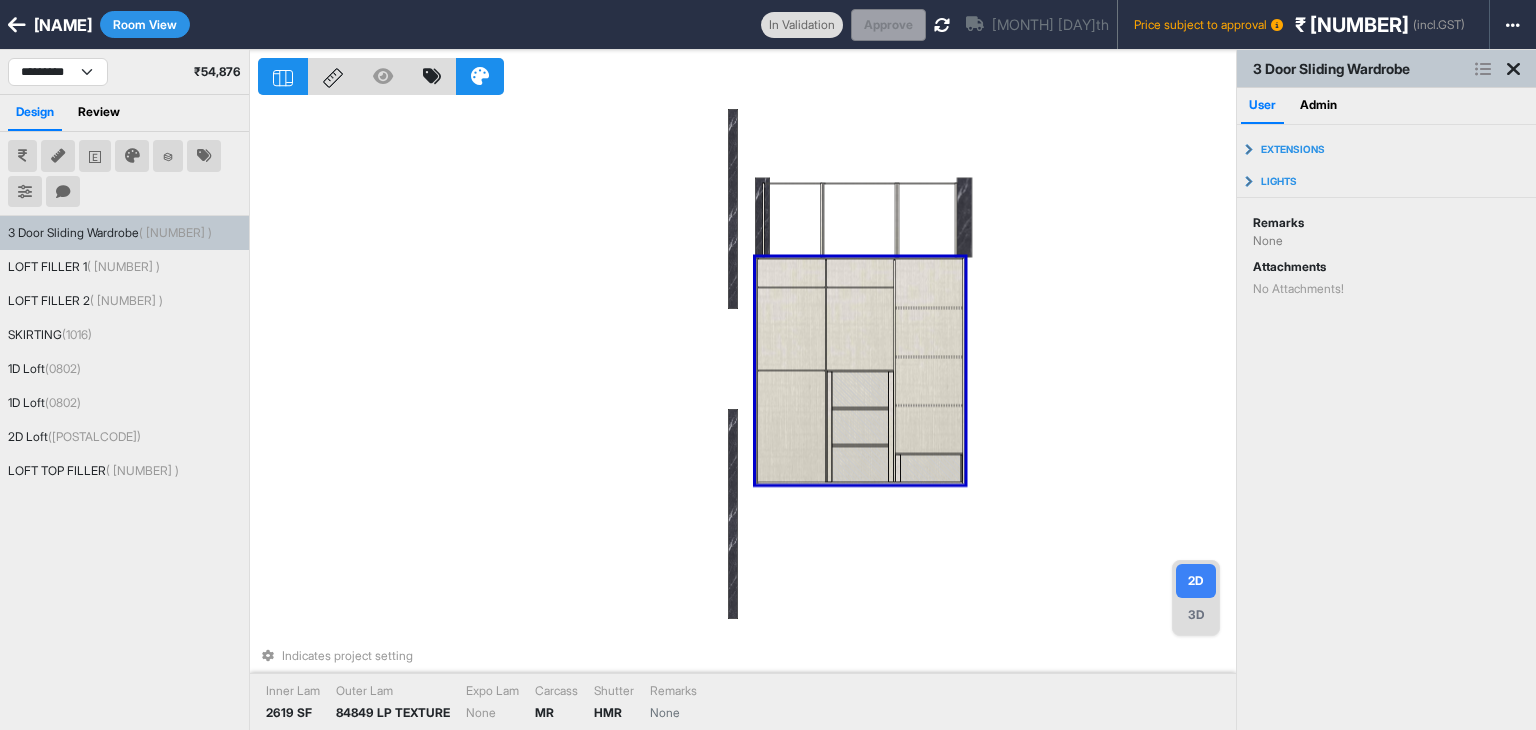 type 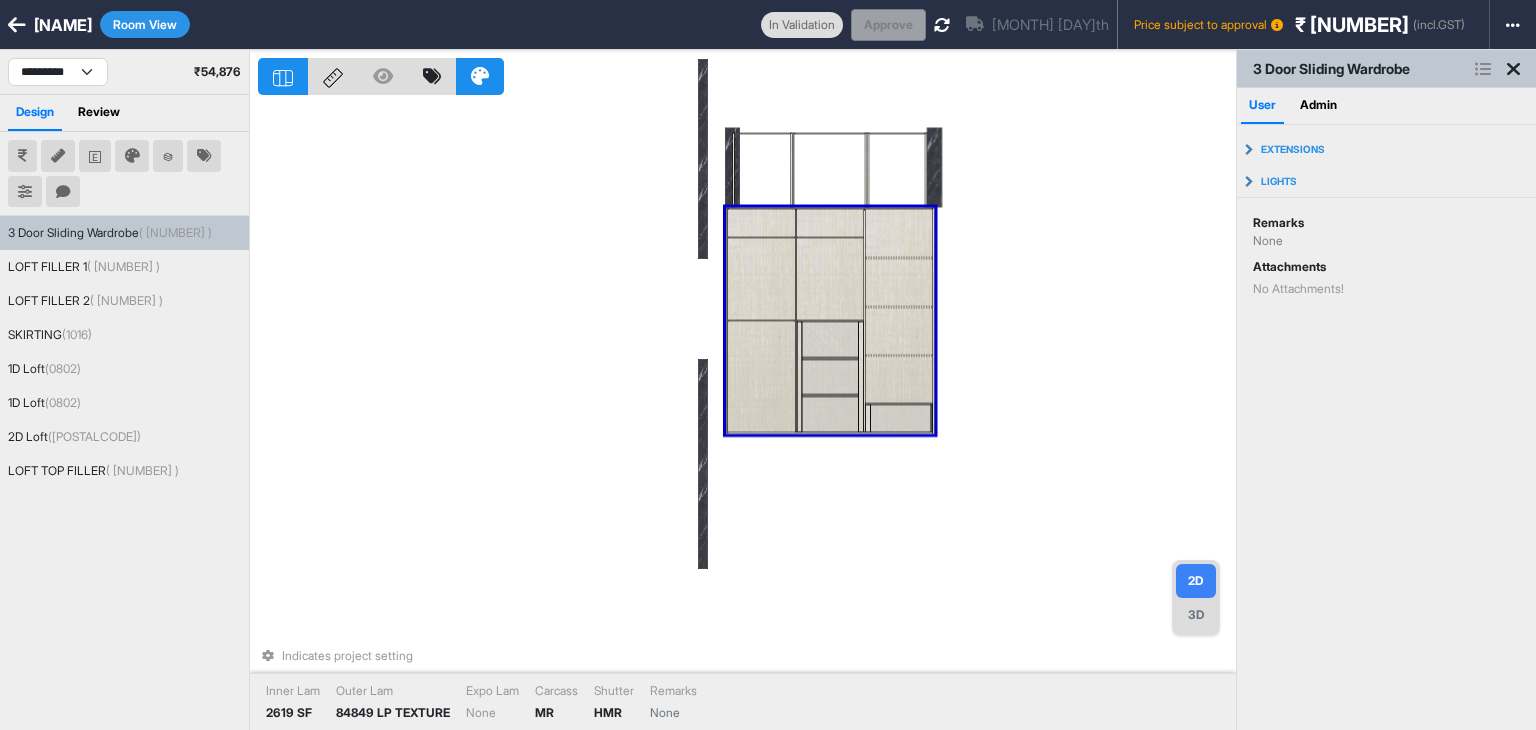 click on "Indicates project setting Inner Lam 2619 SF Outer Lam 84849 LP TEXTURE Expo Lam None Carcass MR Shutter HMR Remarks None" at bounding box center [747, 415] 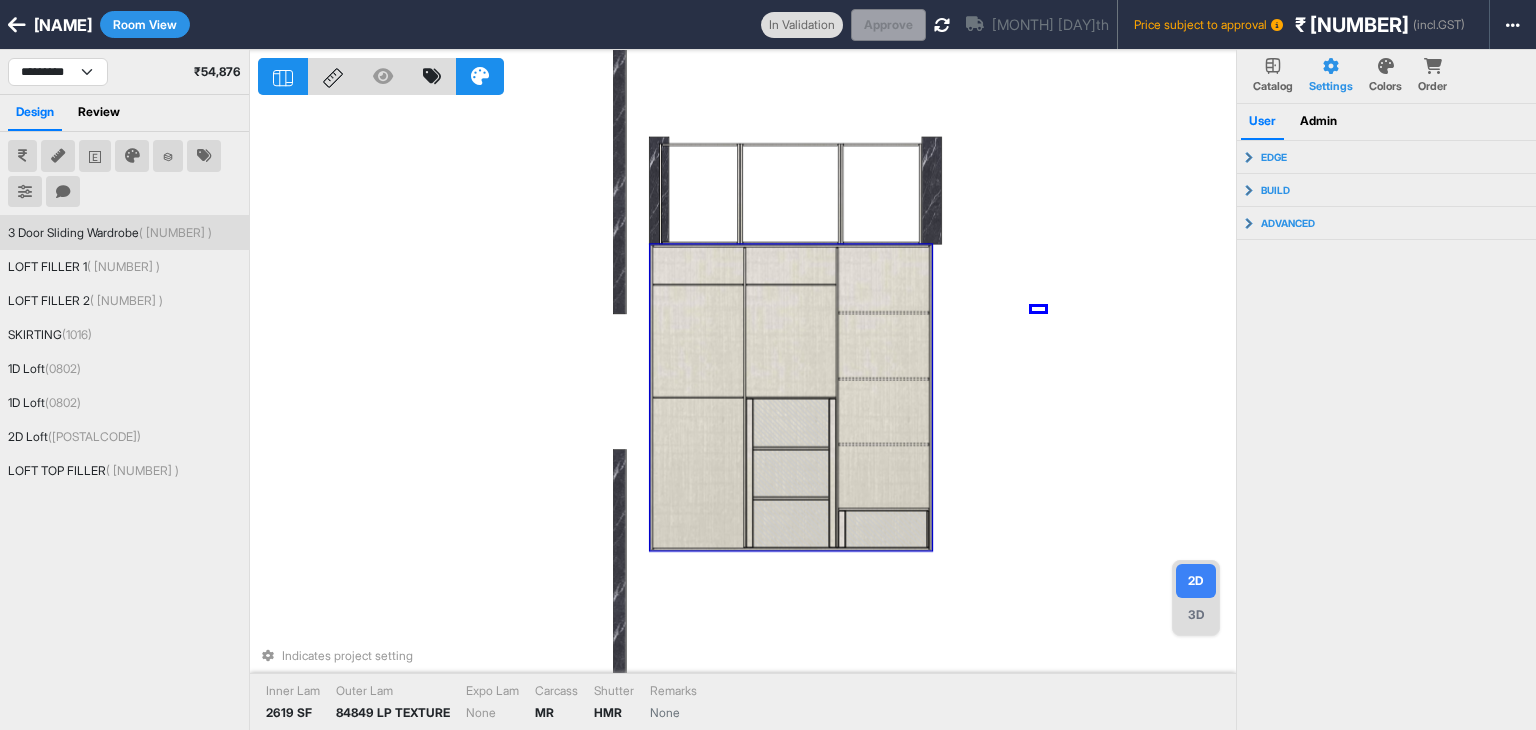 click on "Indicates project setting Inner Lam 2619 SF Outer Lam 84849 LP TEXTURE Expo Lam None Carcass MR Shutter HMR Remarks None" at bounding box center (747, 415) 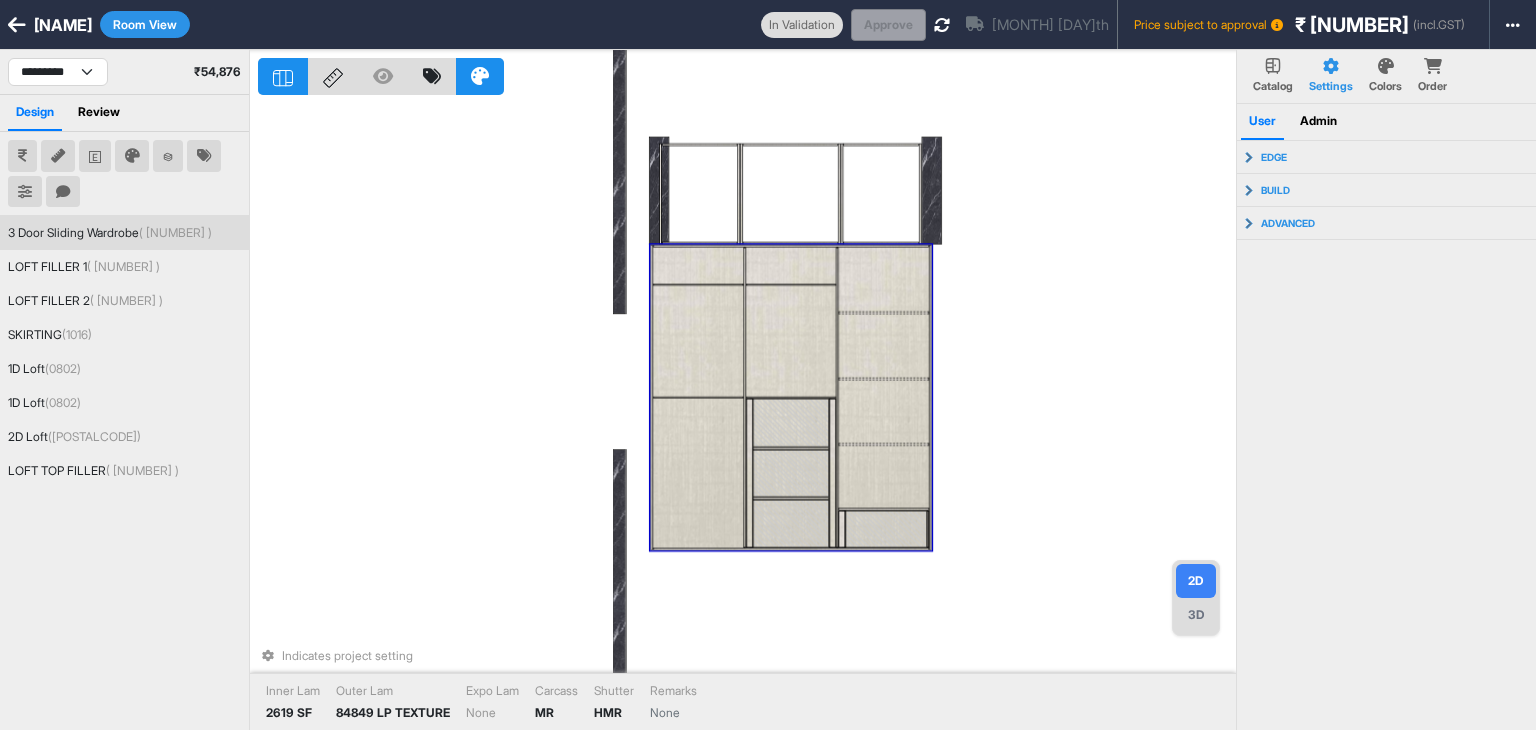 click at bounding box center [837, 397] 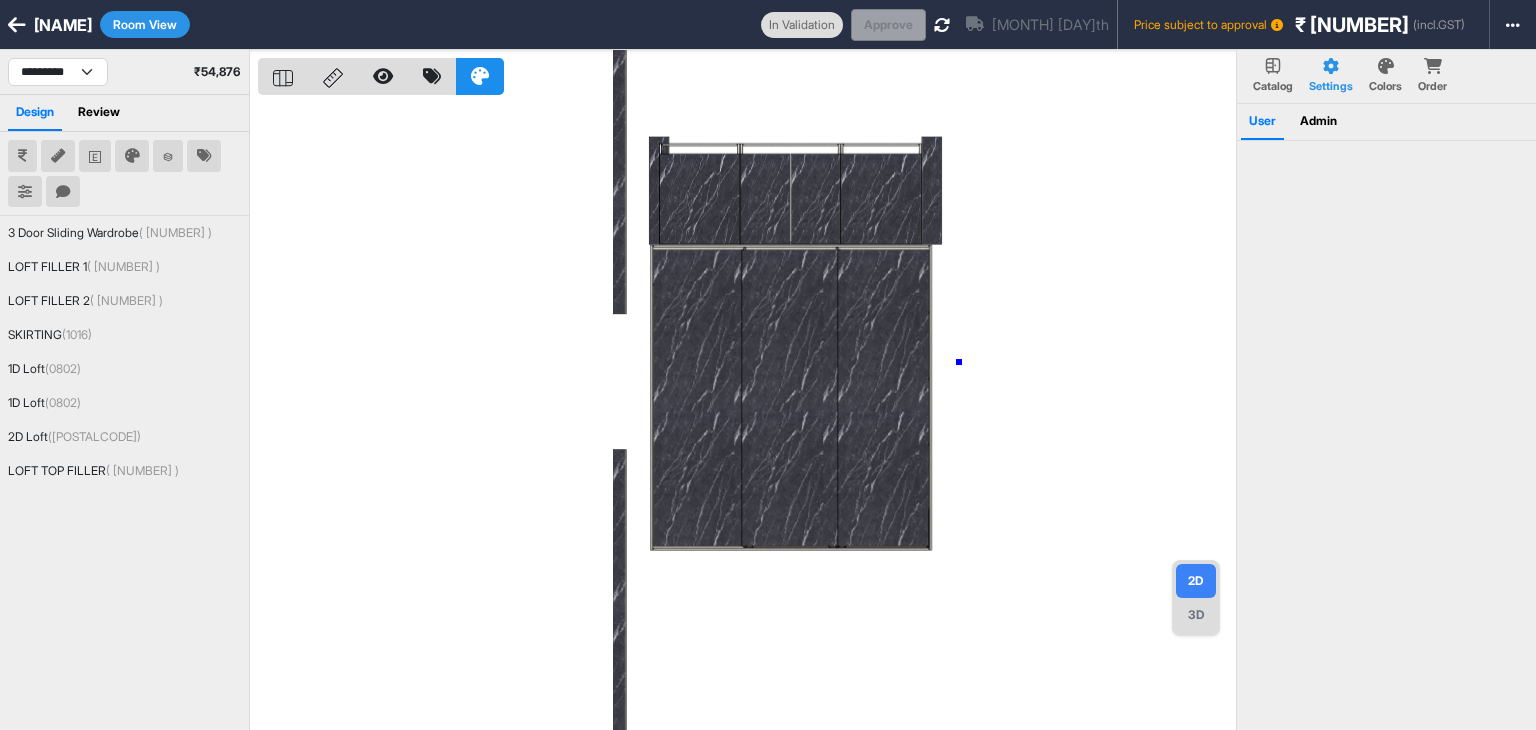 click at bounding box center [747, 415] 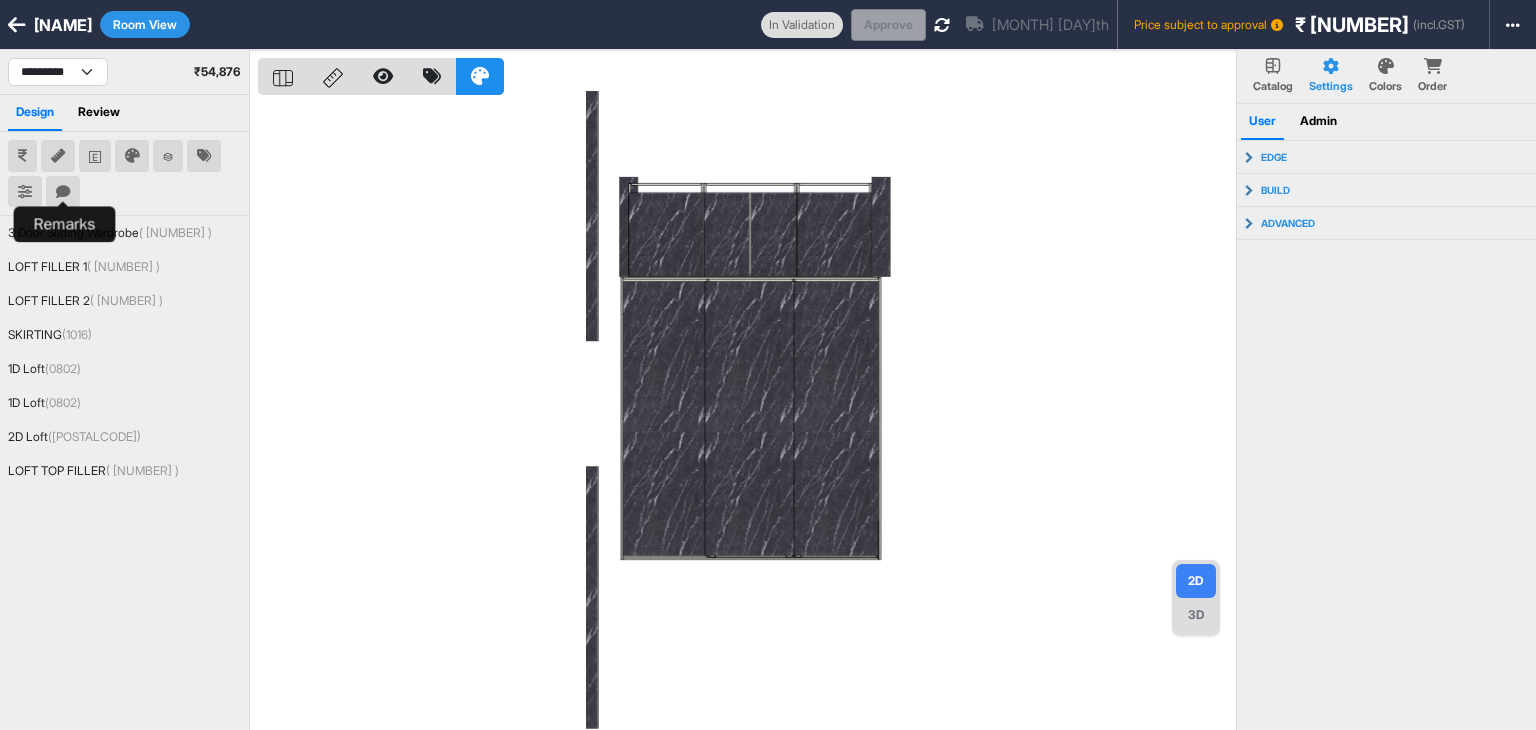 click at bounding box center [63, 192] 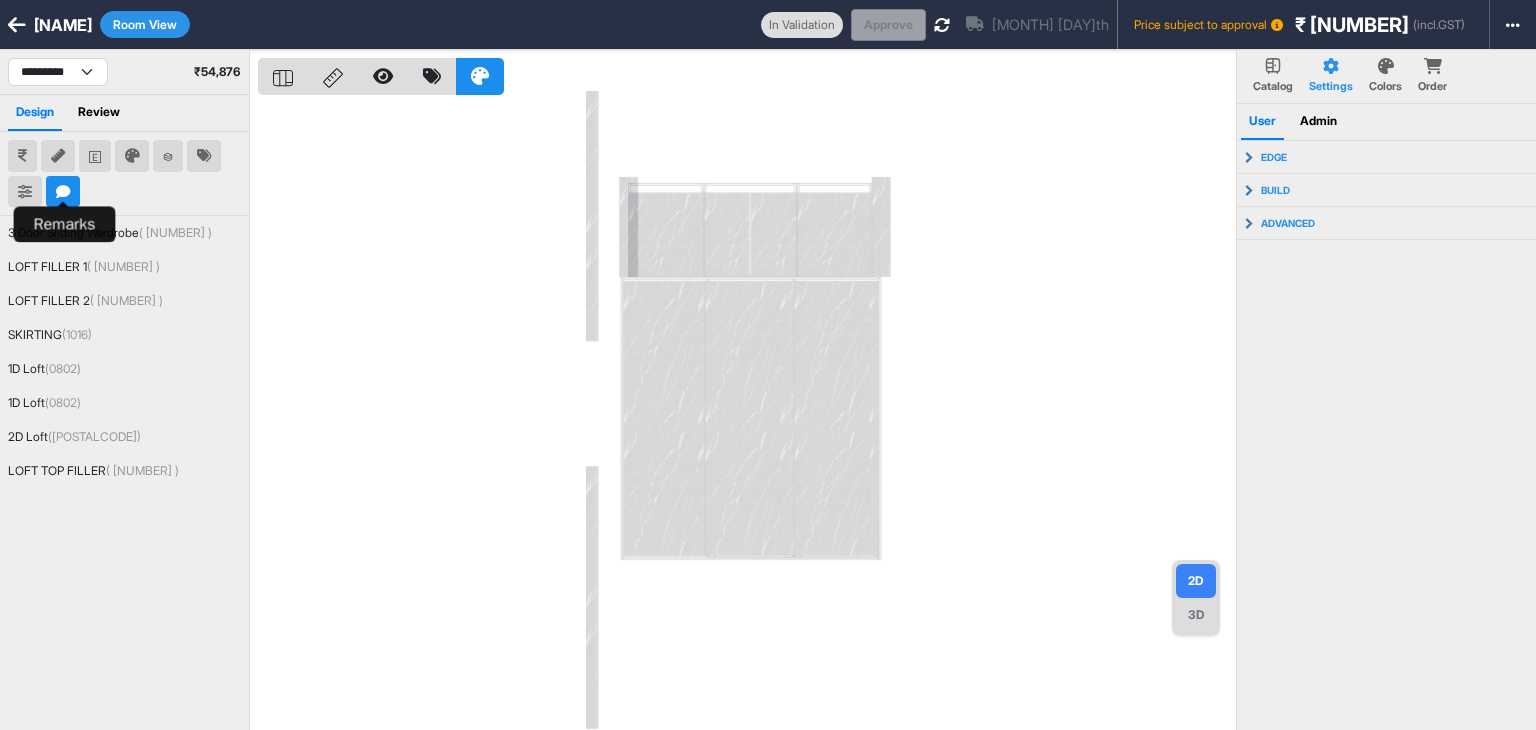 click at bounding box center (63, 192) 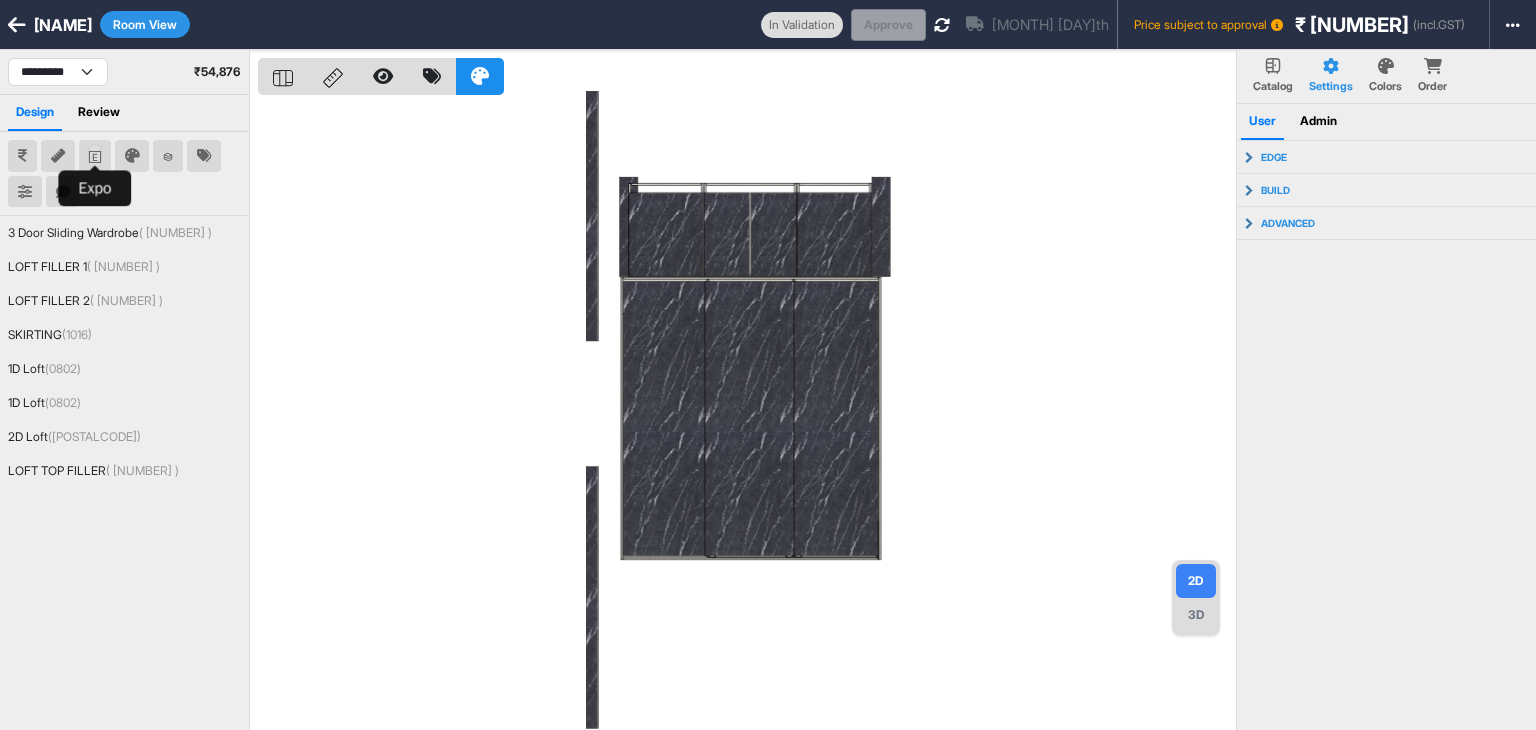 click at bounding box center (95, 156) 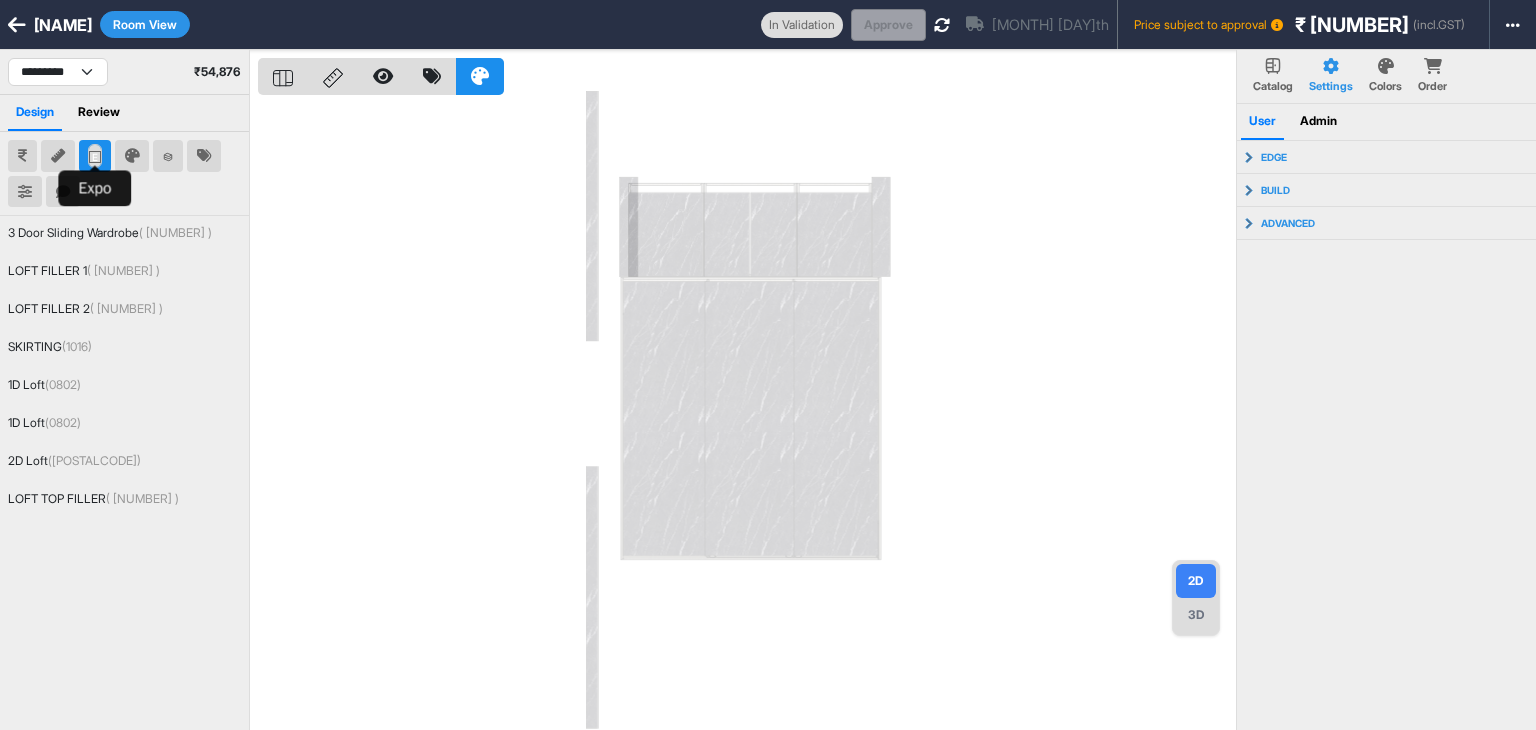 click at bounding box center [95, 156] 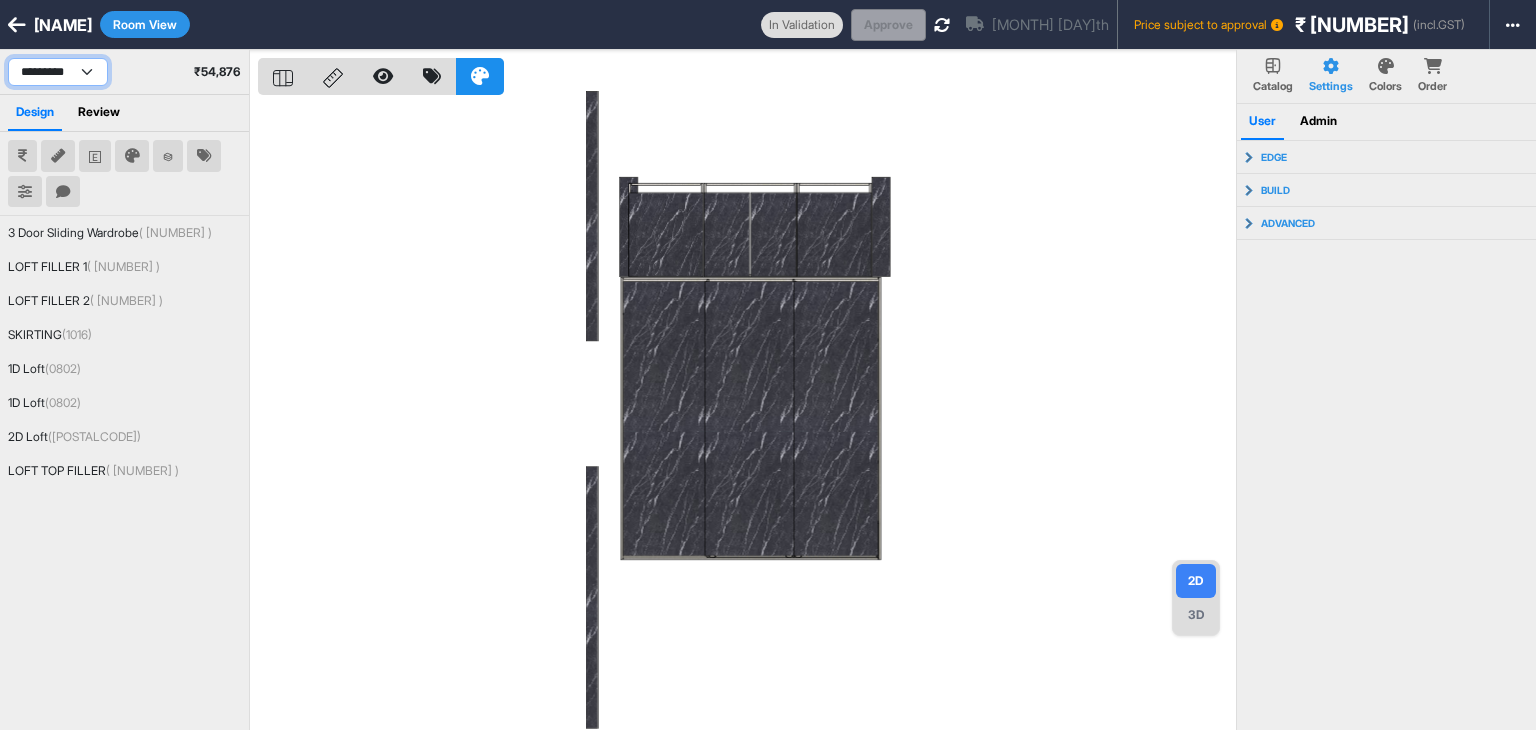 click on "**********" at bounding box center (58, 72) 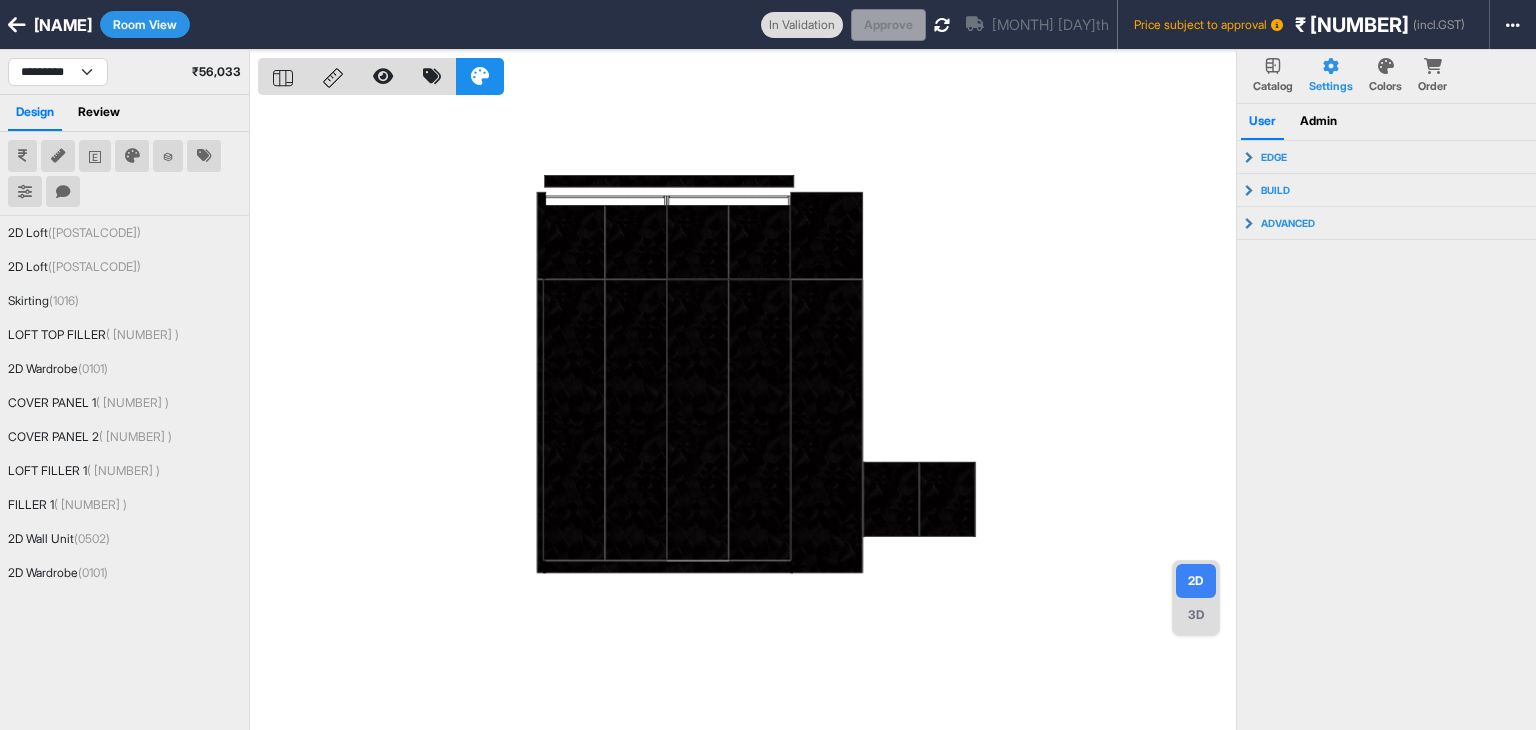 click at bounding box center (747, 415) 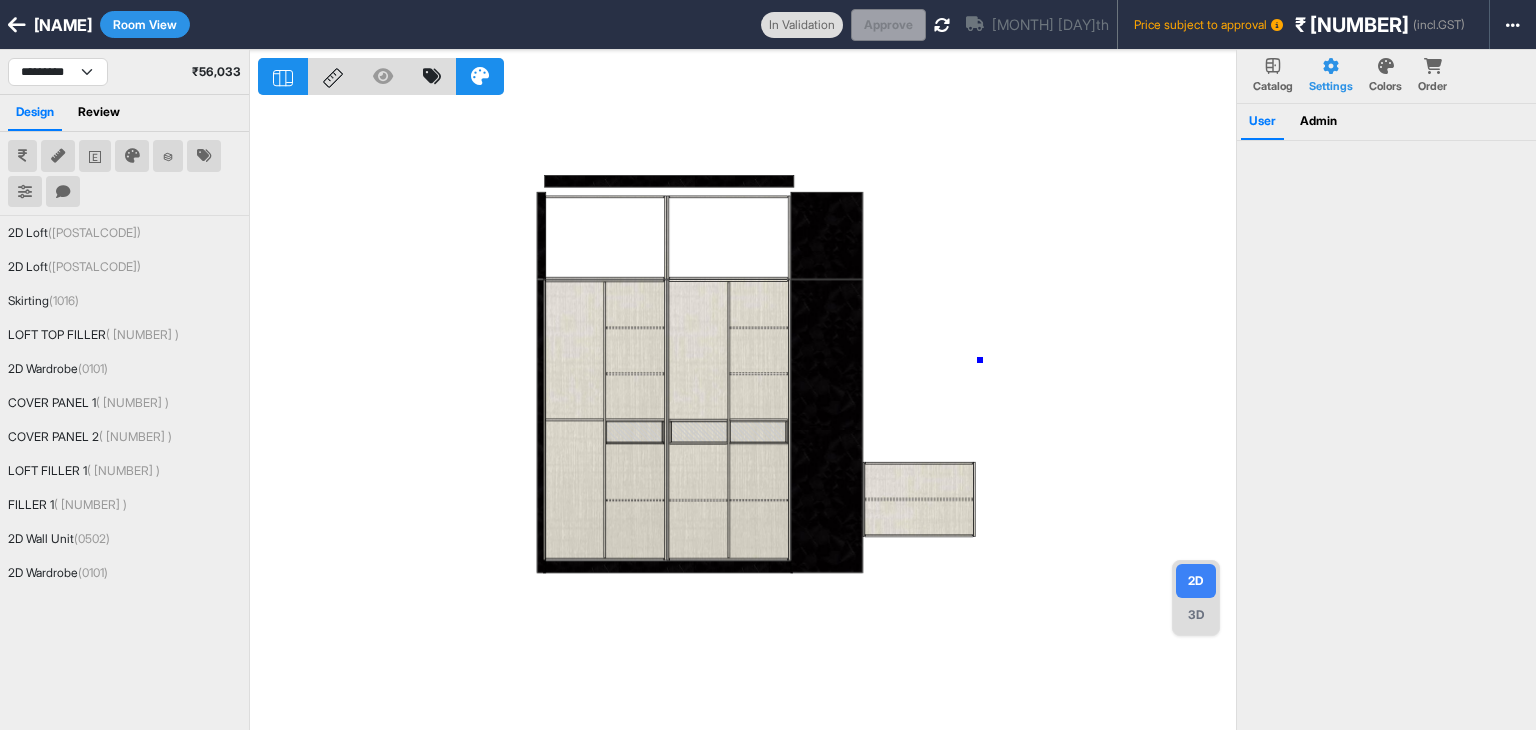 click at bounding box center [747, 415] 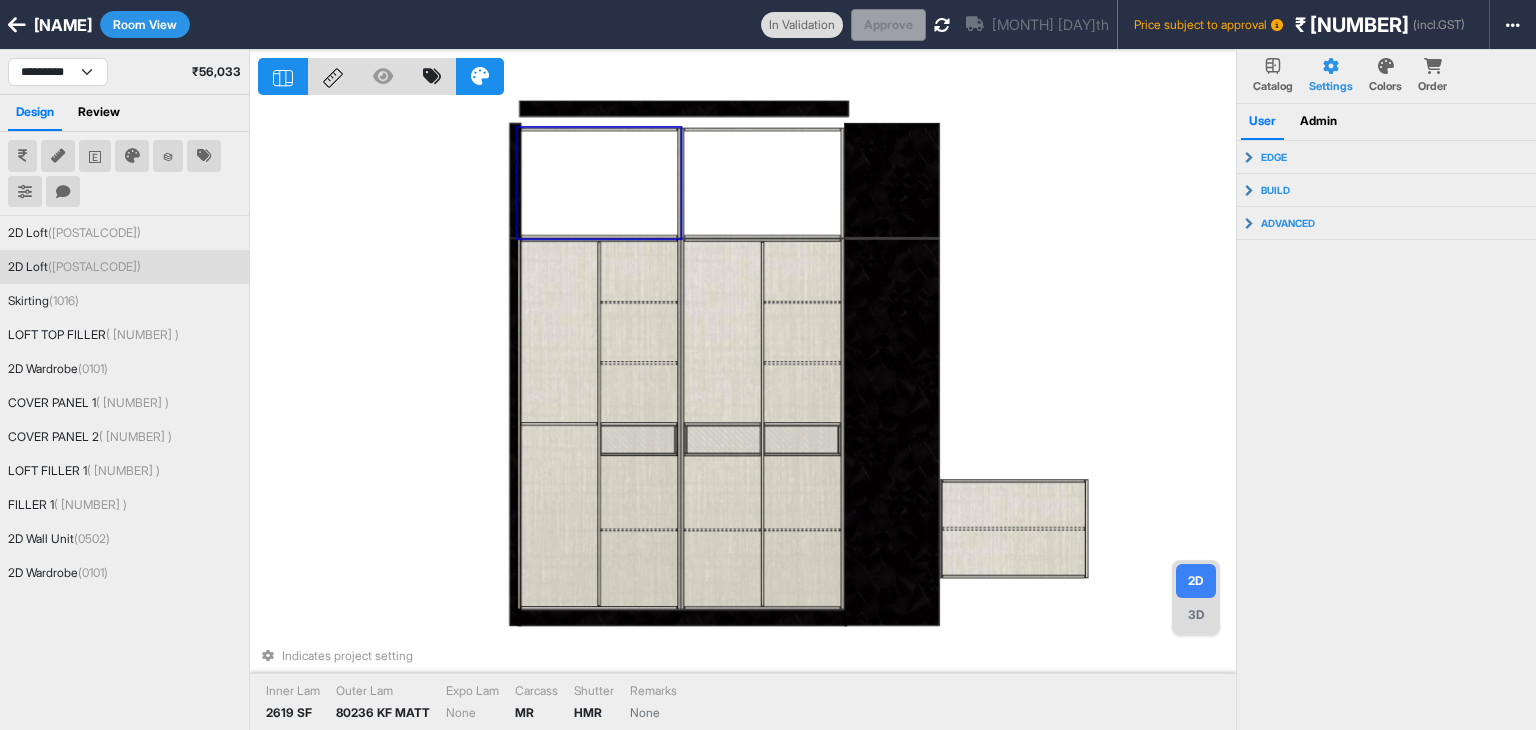 click at bounding box center (598, 183) 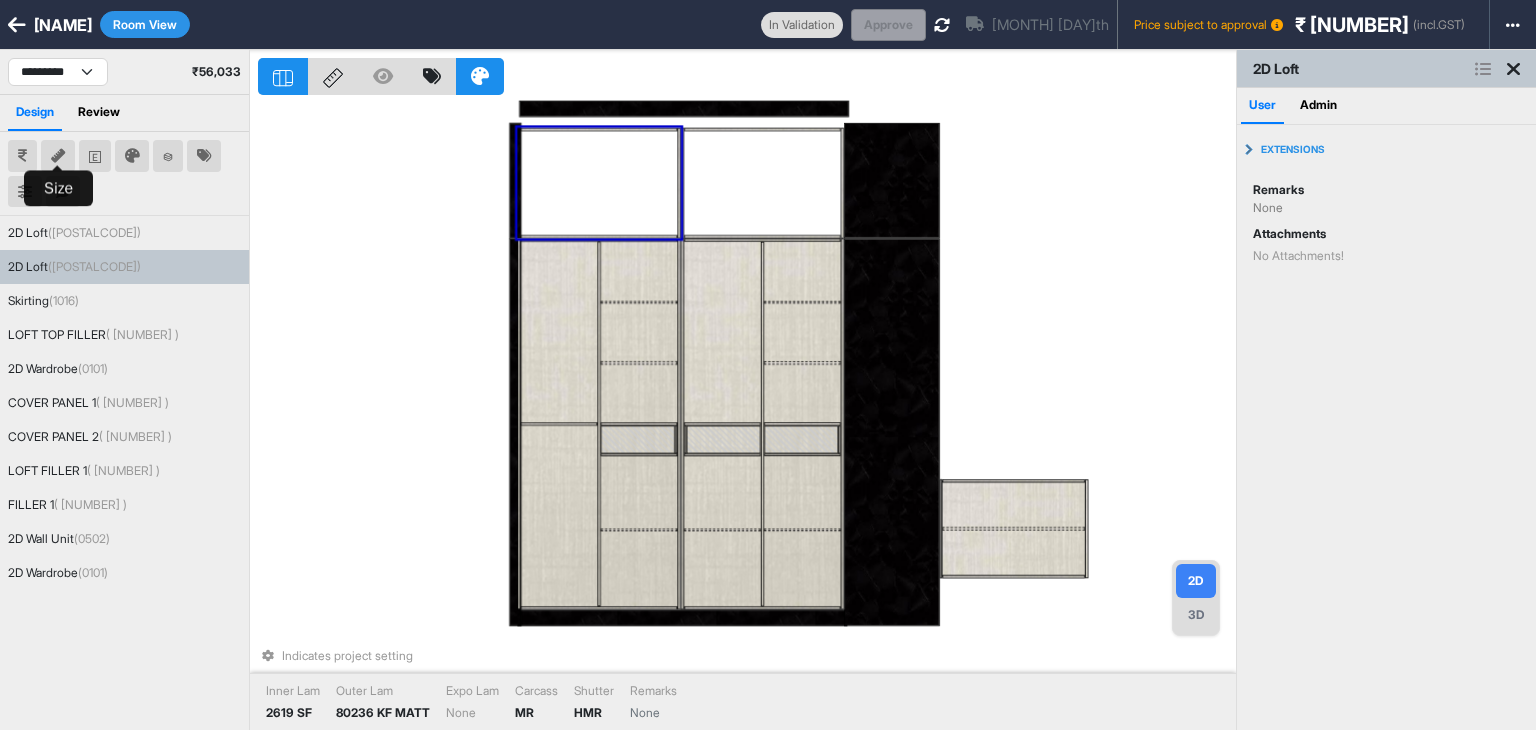 click at bounding box center (58, 156) 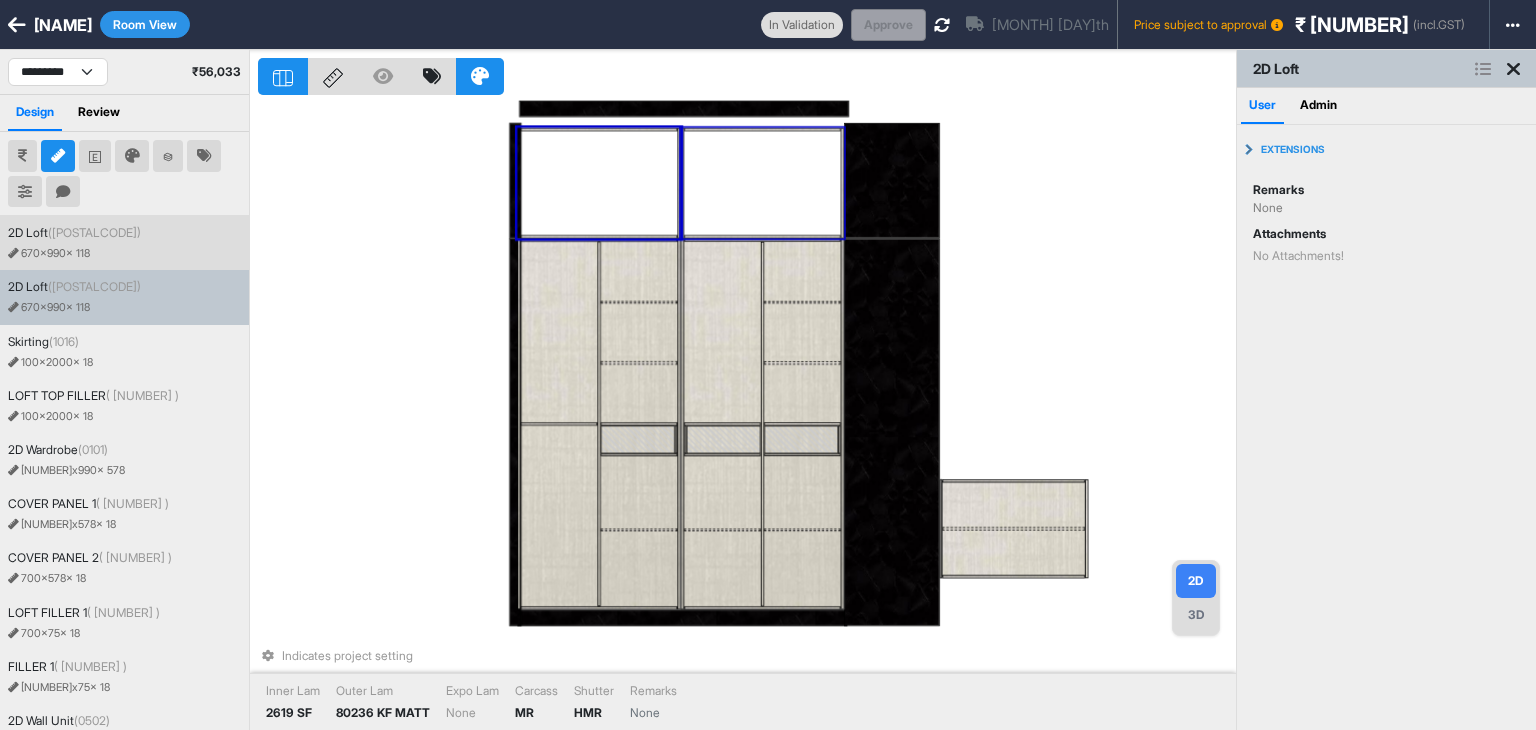 click at bounding box center (762, 183) 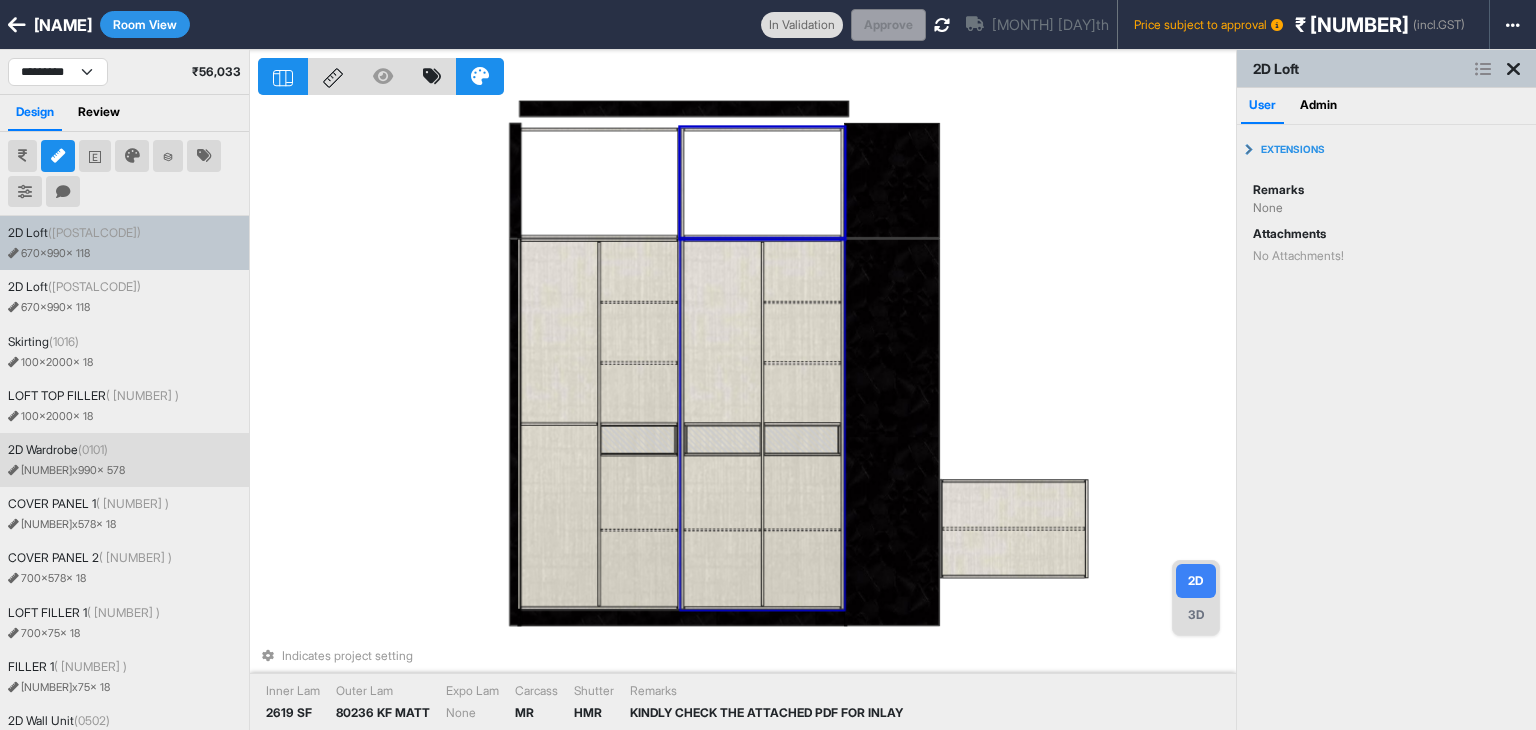 click at bounding box center (722, 331) 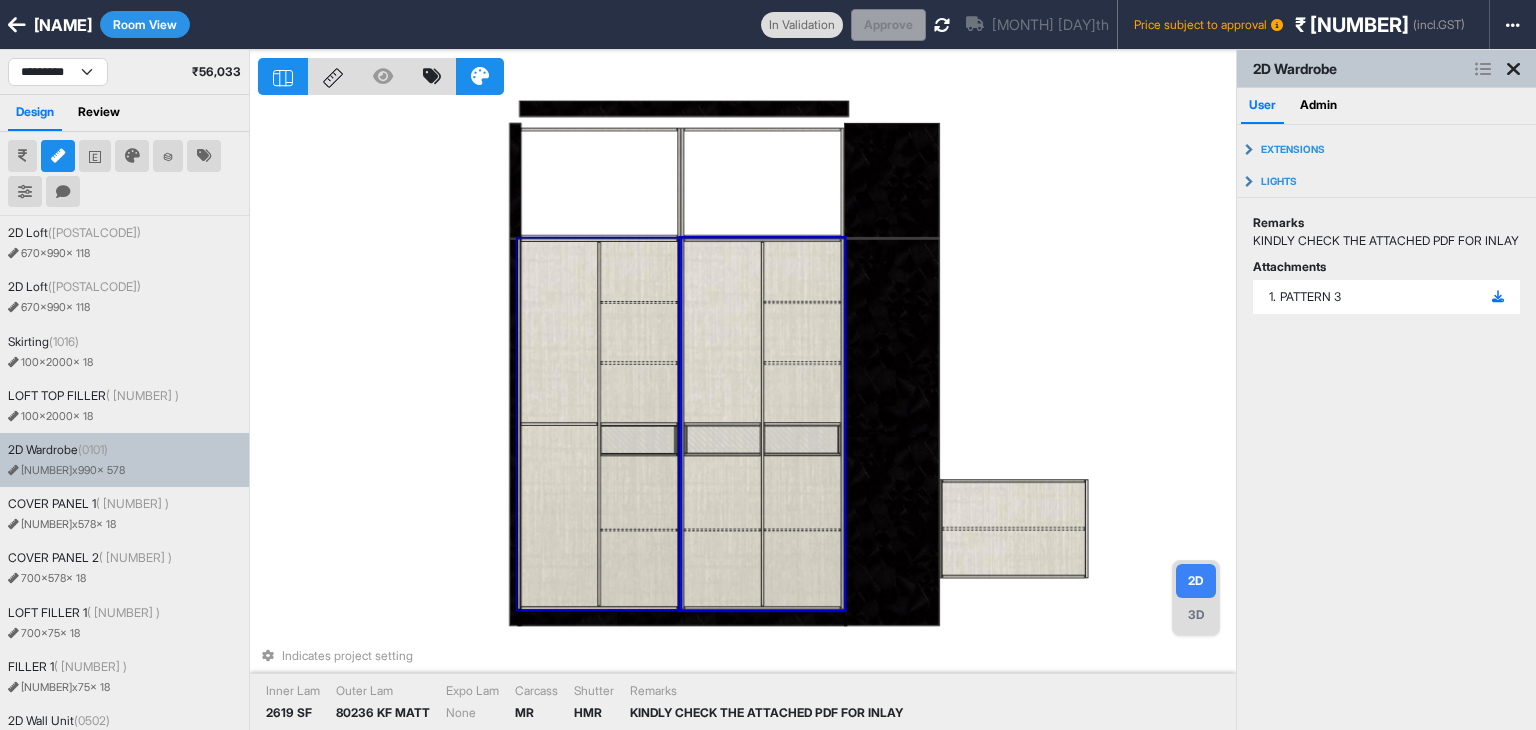 click at bounding box center [599, 423] 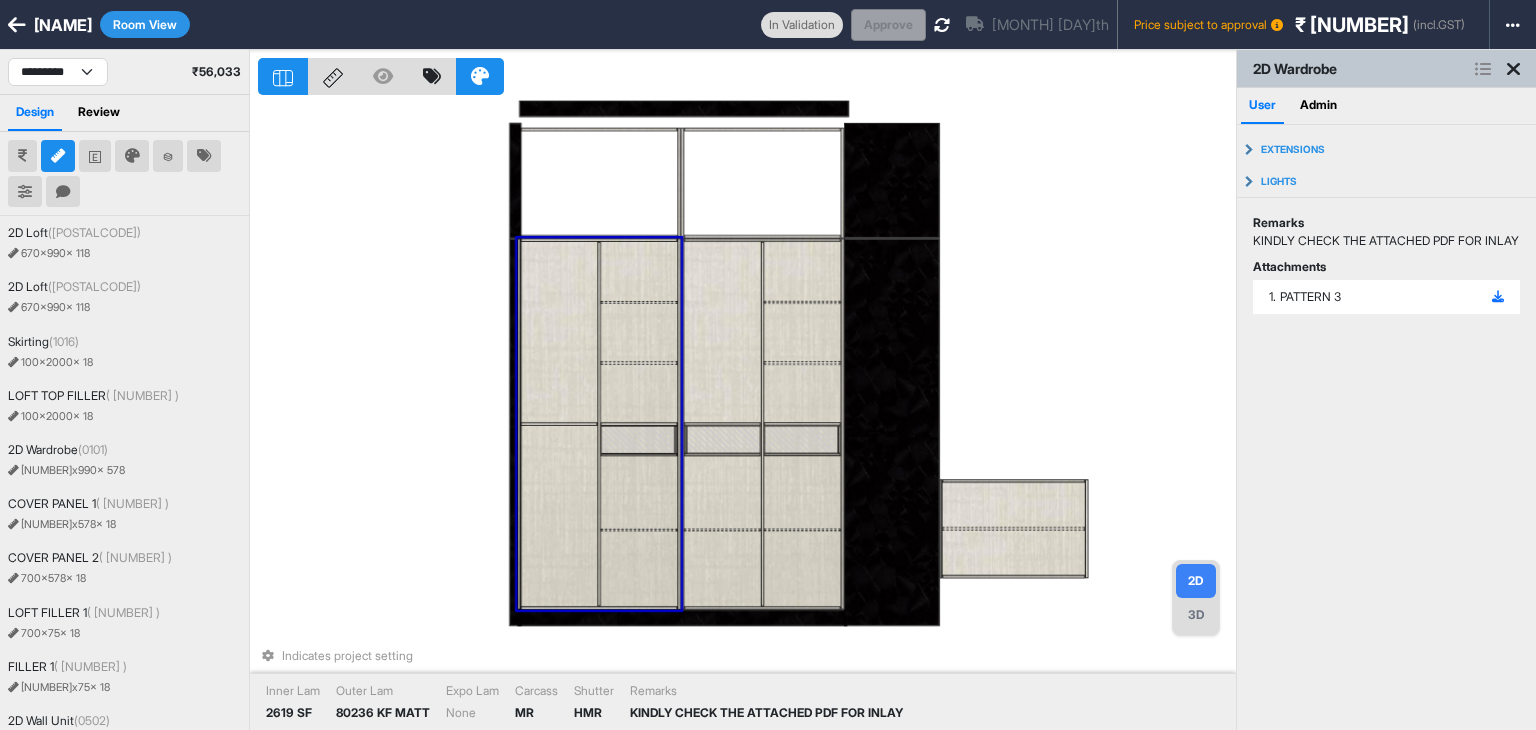 click on "Indicates project setting Inner Lam 2619 SF Outer Lam 80236 KF MATT Expo Lam None Carcass MR Shutter HMR Remarks KINDLY CHECK THE ATTACHED PDF FOR INLAY" at bounding box center [747, 415] 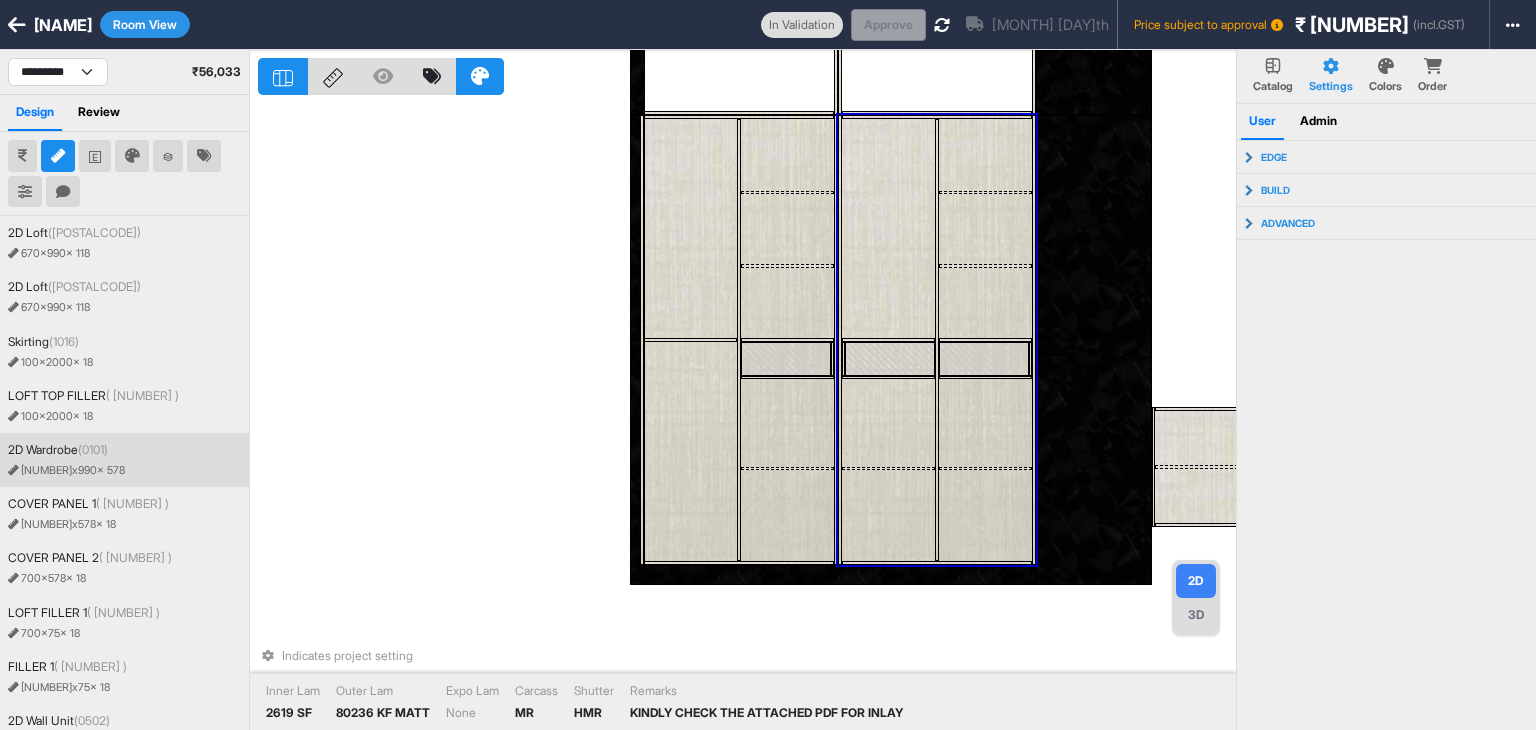 click at bounding box center (889, 422) 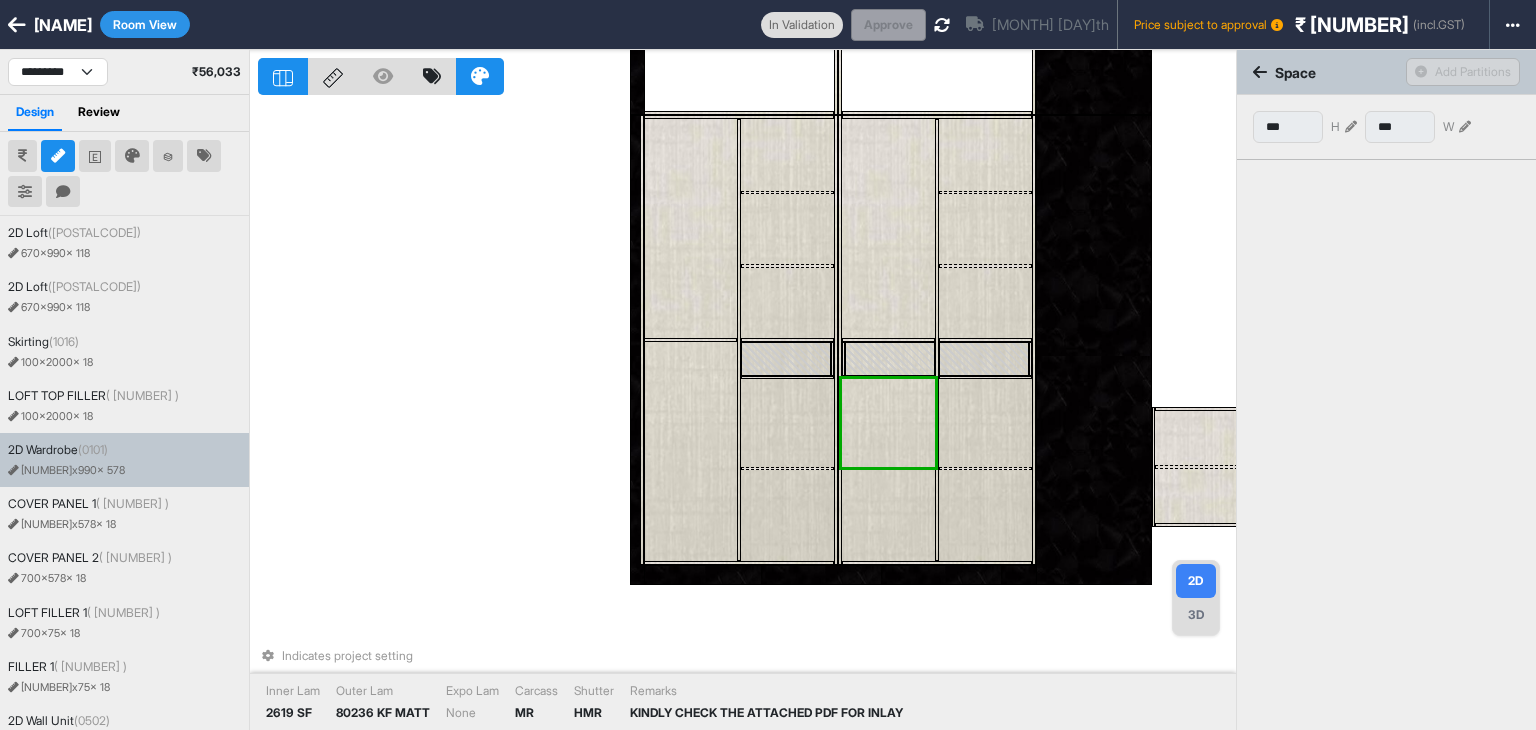 click at bounding box center [890, 359] 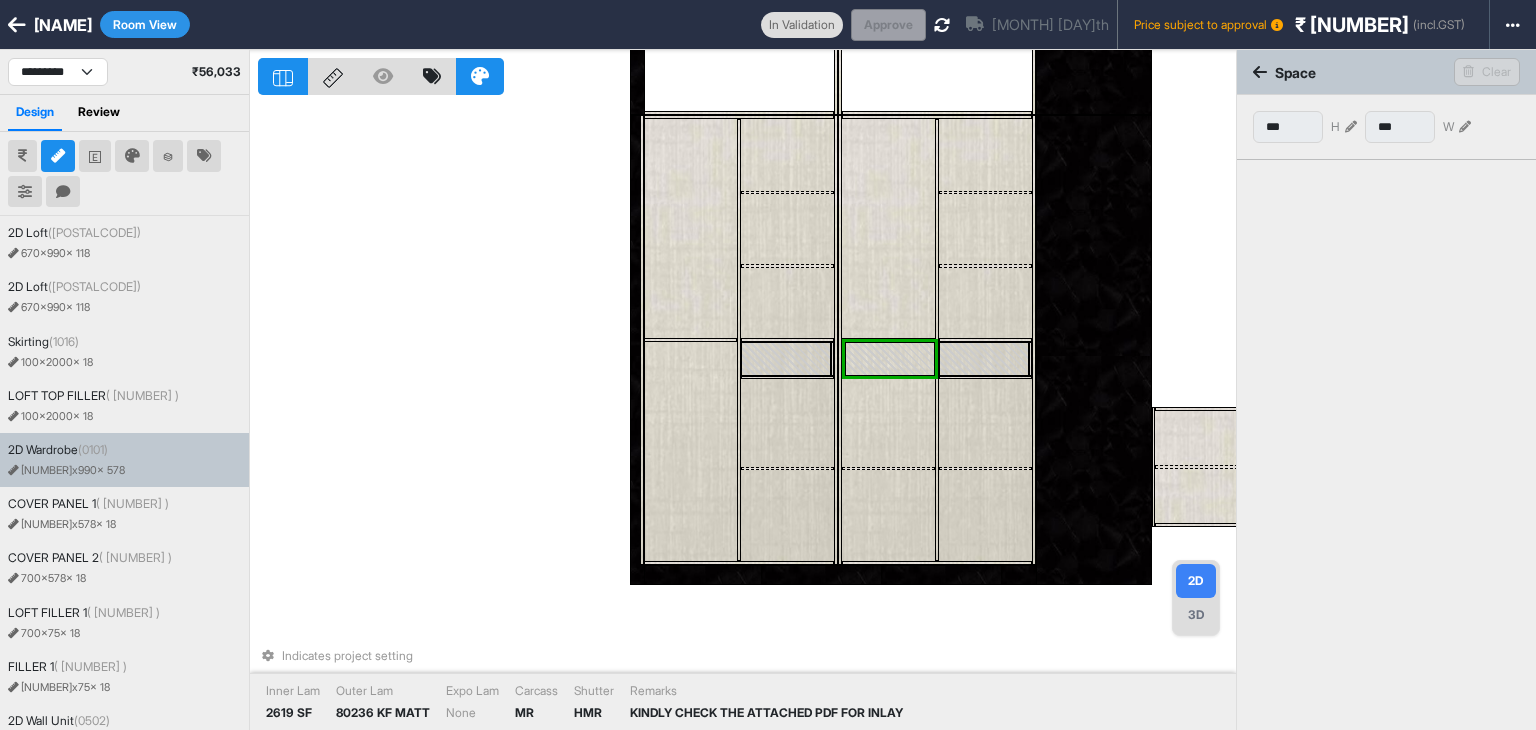 click at bounding box center [889, 422] 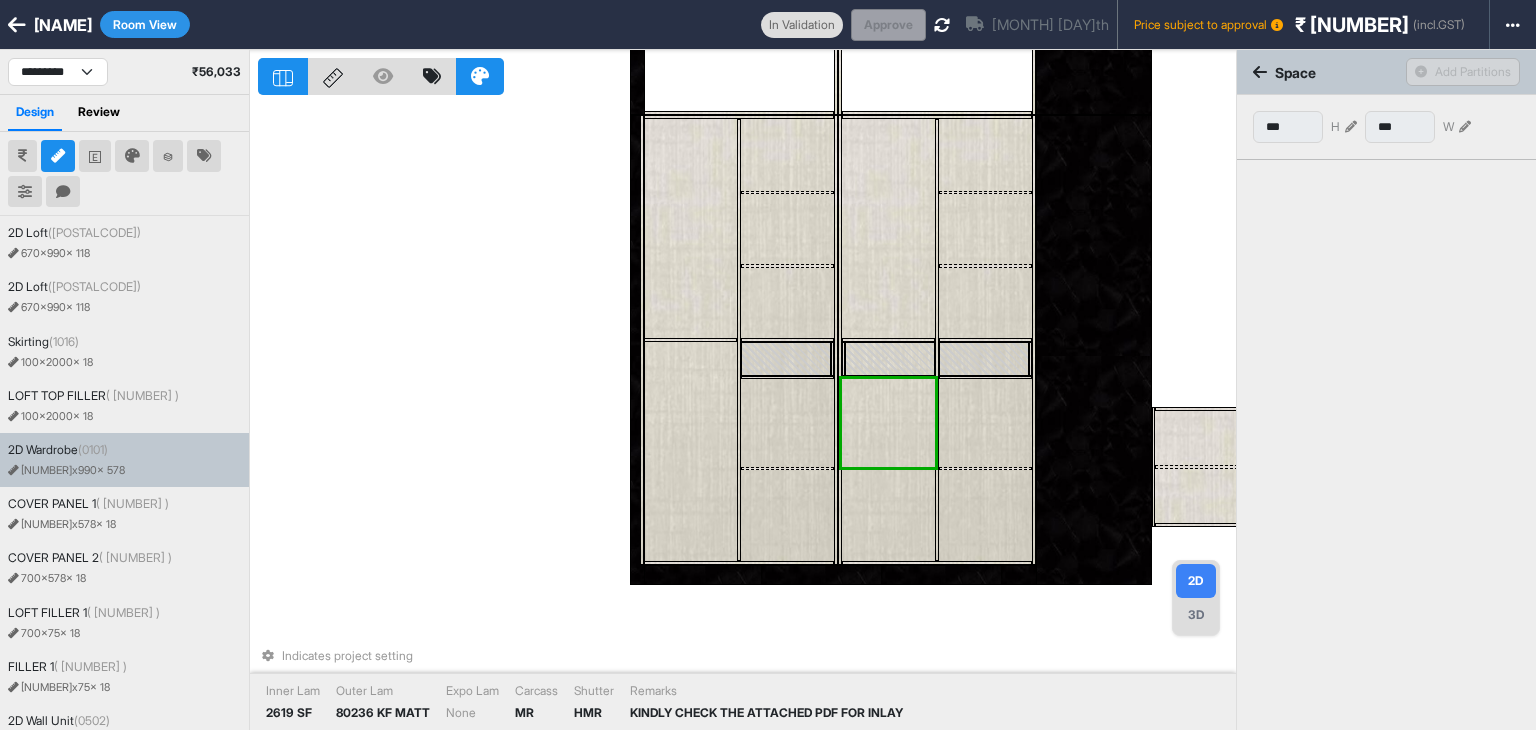 click at bounding box center (889, 422) 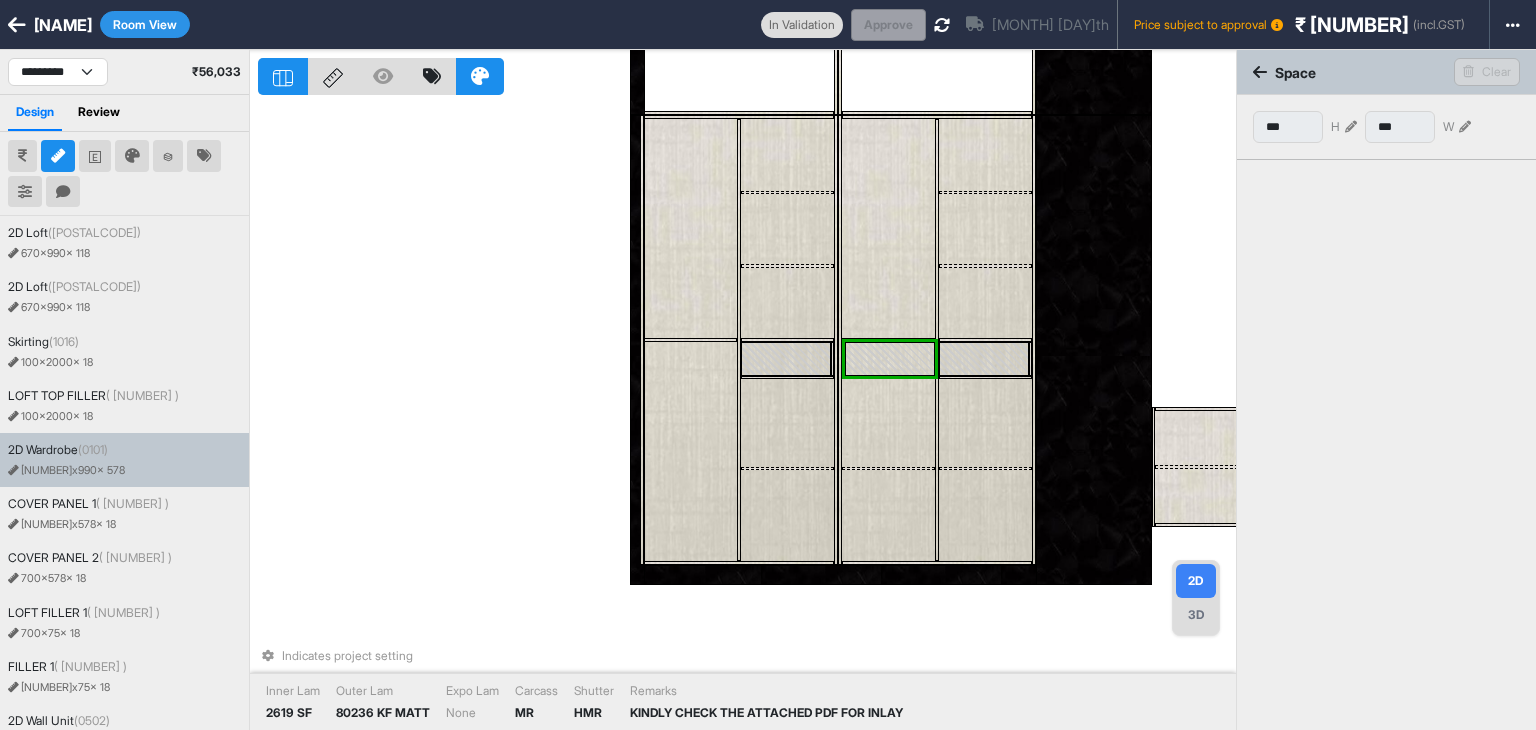 click at bounding box center (889, 378) 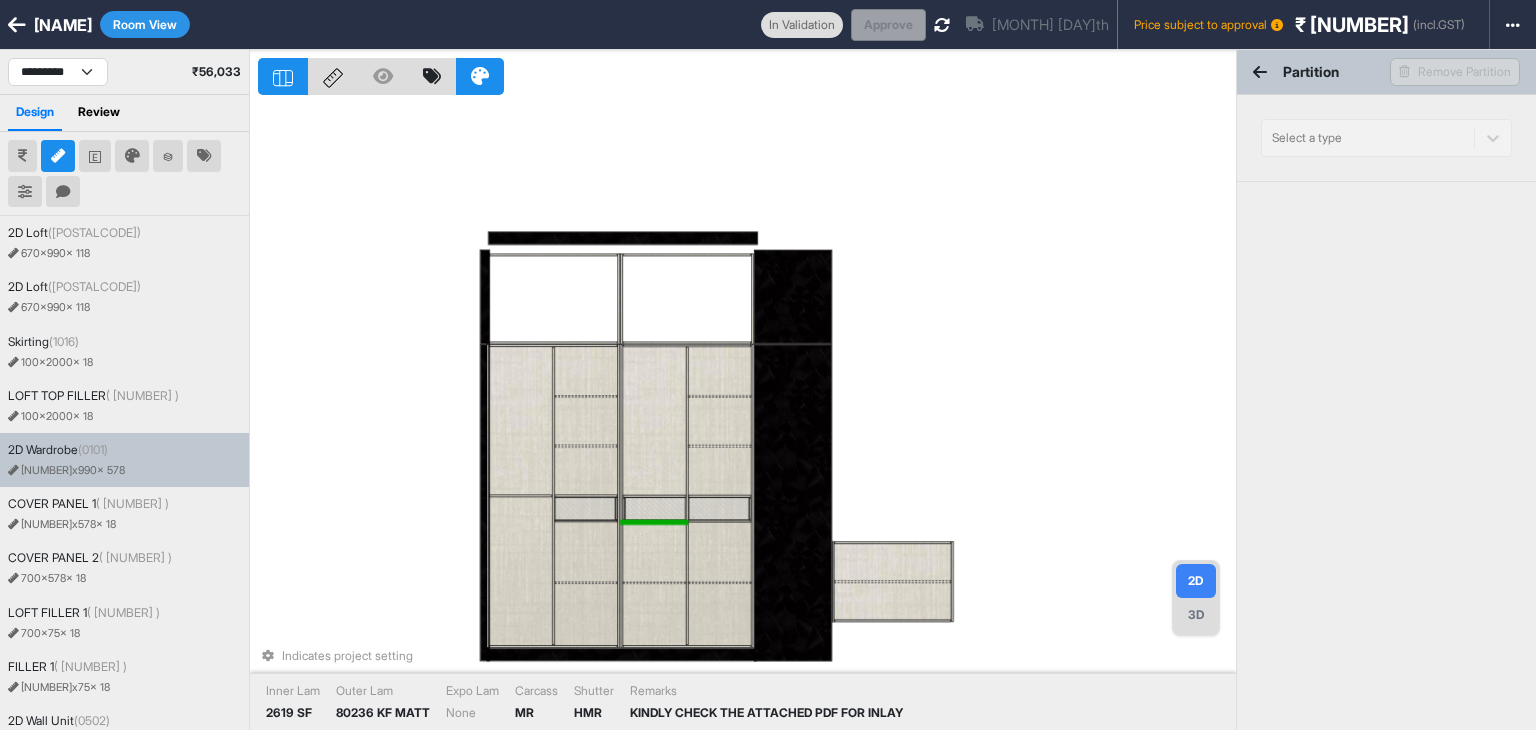 click on "Indicates project setting Inner Lam 2619 SF Outer Lam 80236 KF MATT Expo Lam None Carcass MR Shutter HMR Remarks KINDLY CHECK THE ATTACHED PDF FOR INLAY" at bounding box center [747, 415] 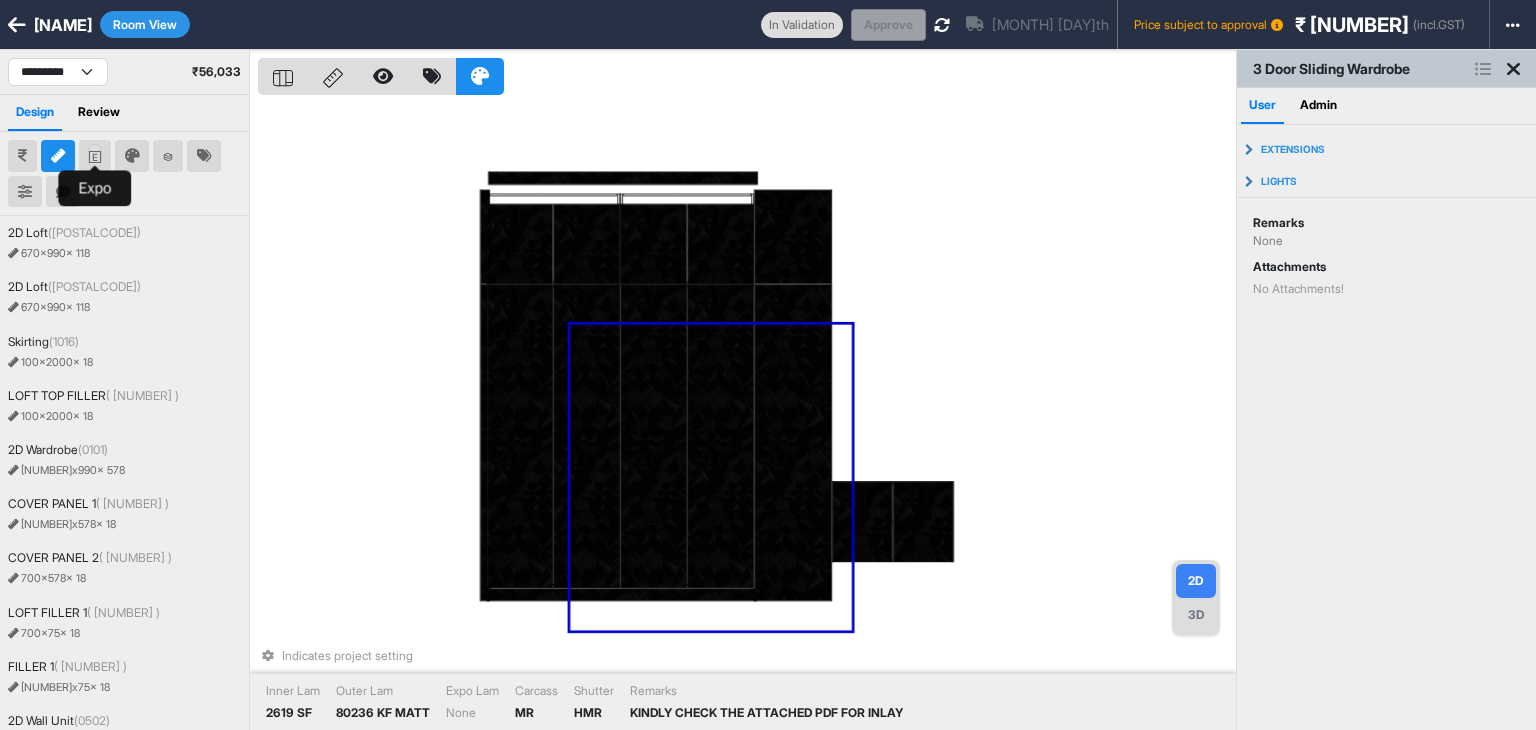 click at bounding box center [95, 157] 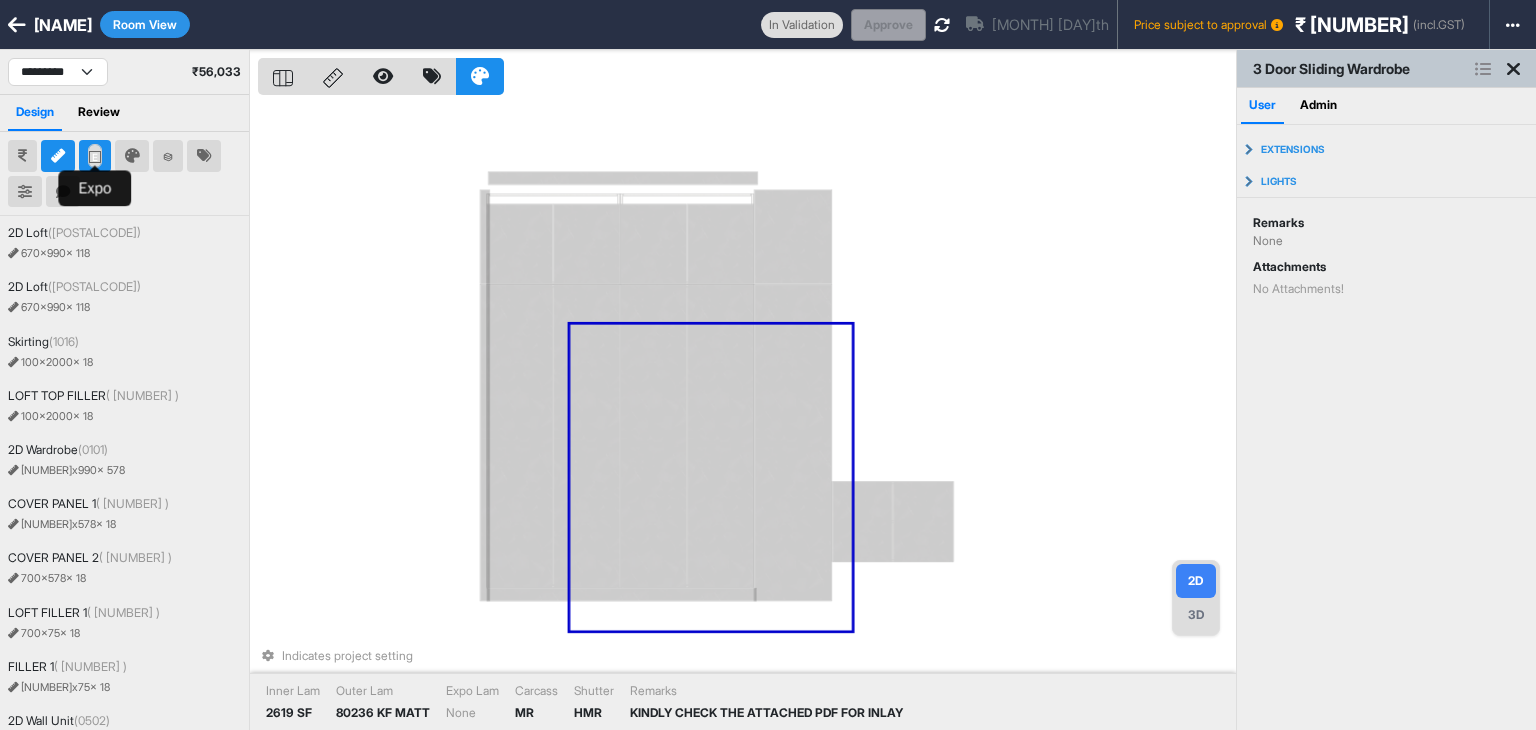 click at bounding box center (95, 157) 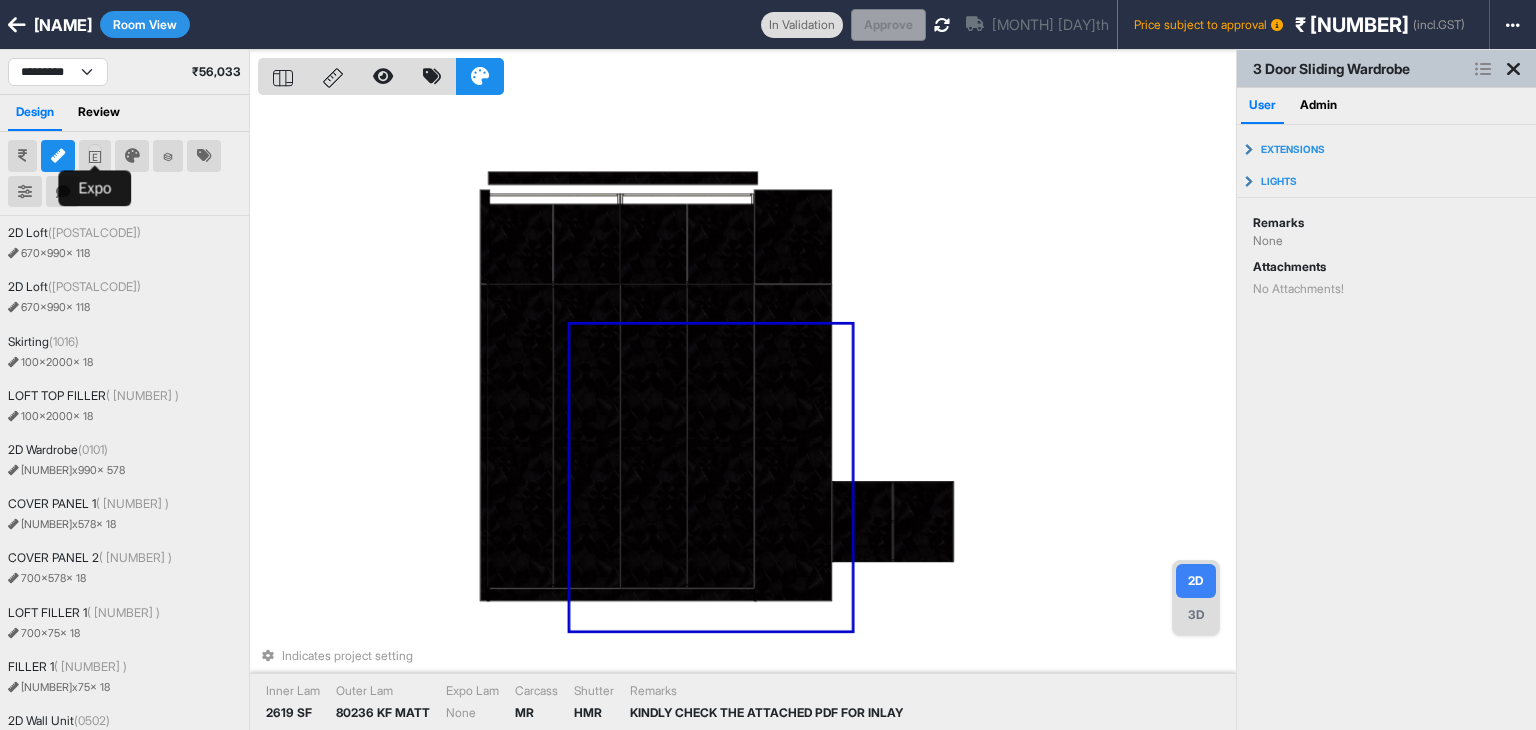 click at bounding box center (95, 157) 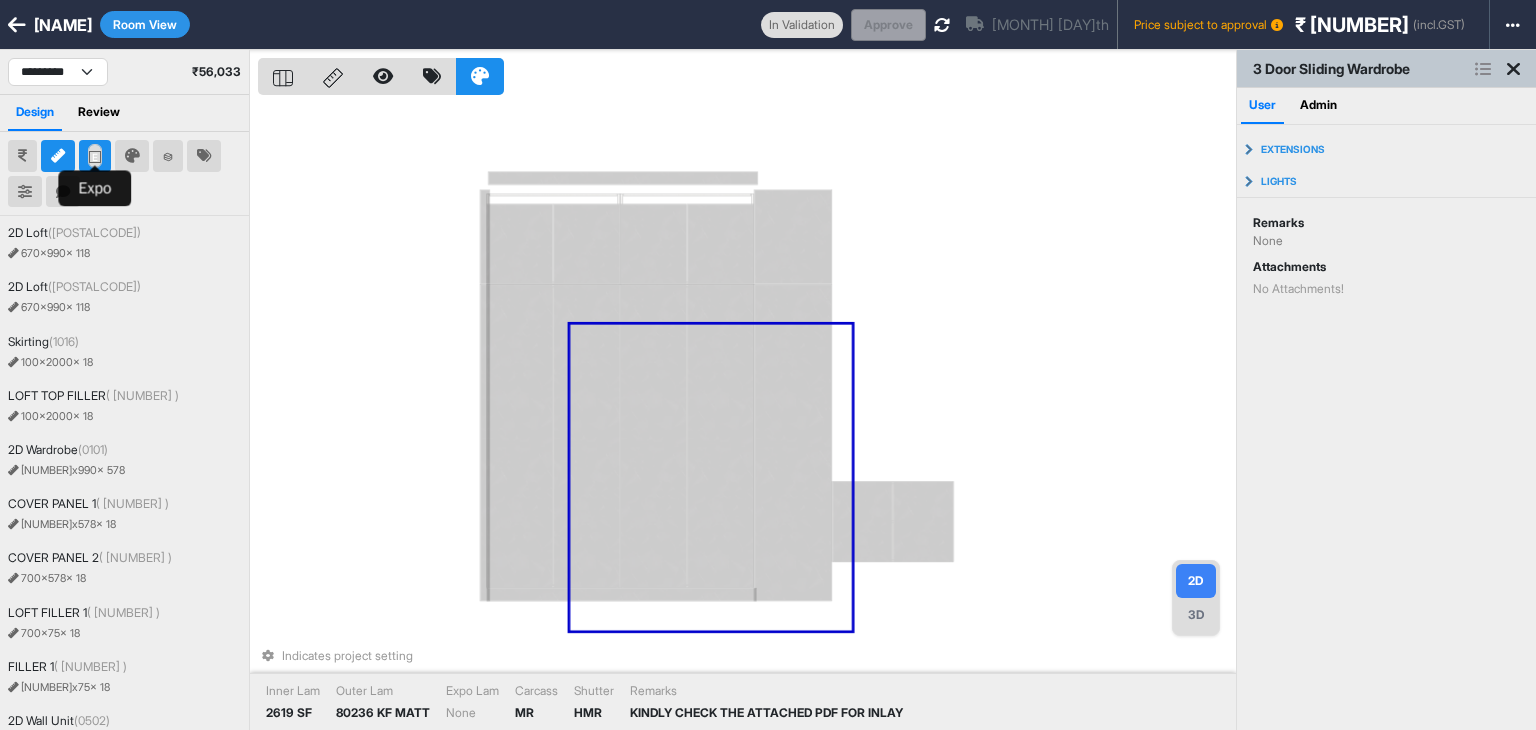 click at bounding box center [95, 157] 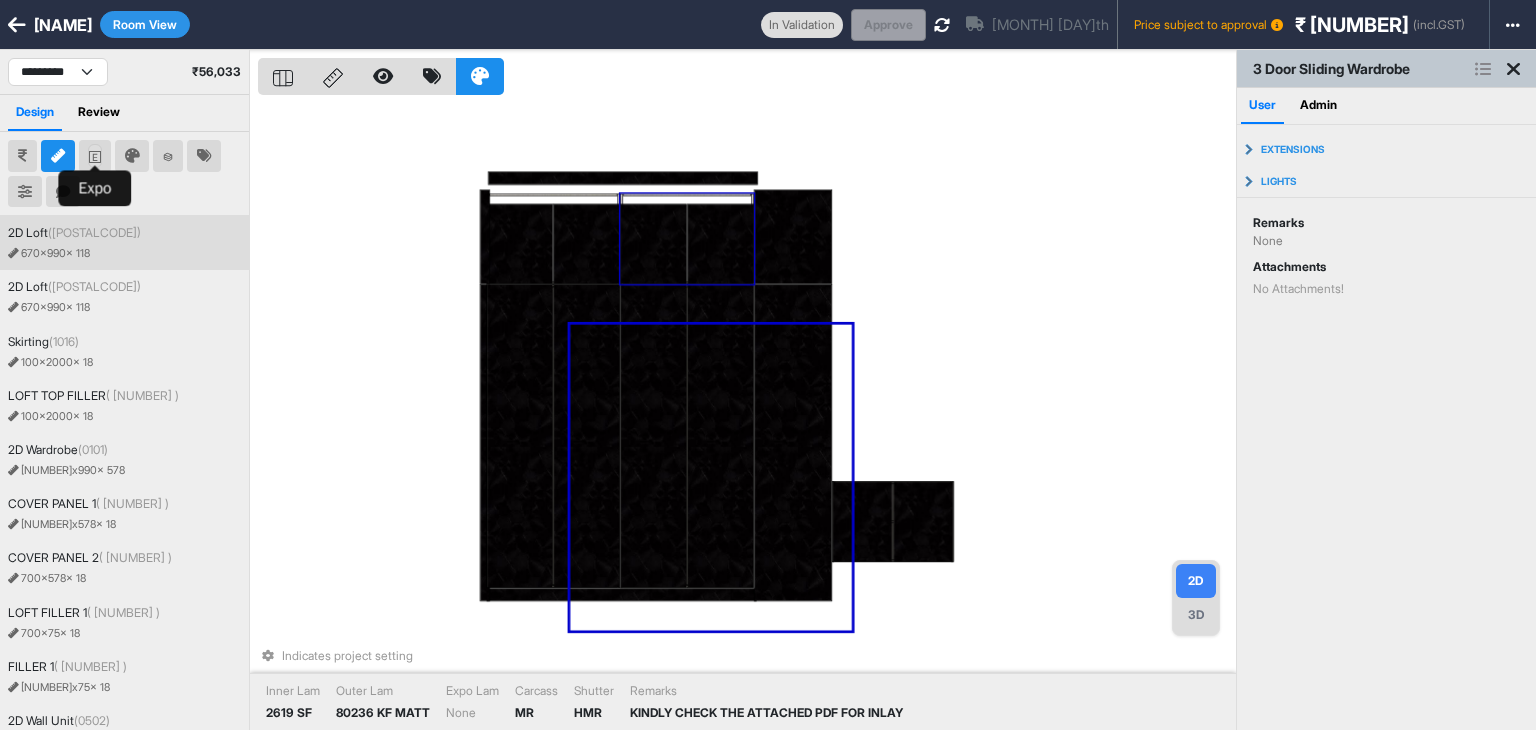 click at bounding box center [95, 157] 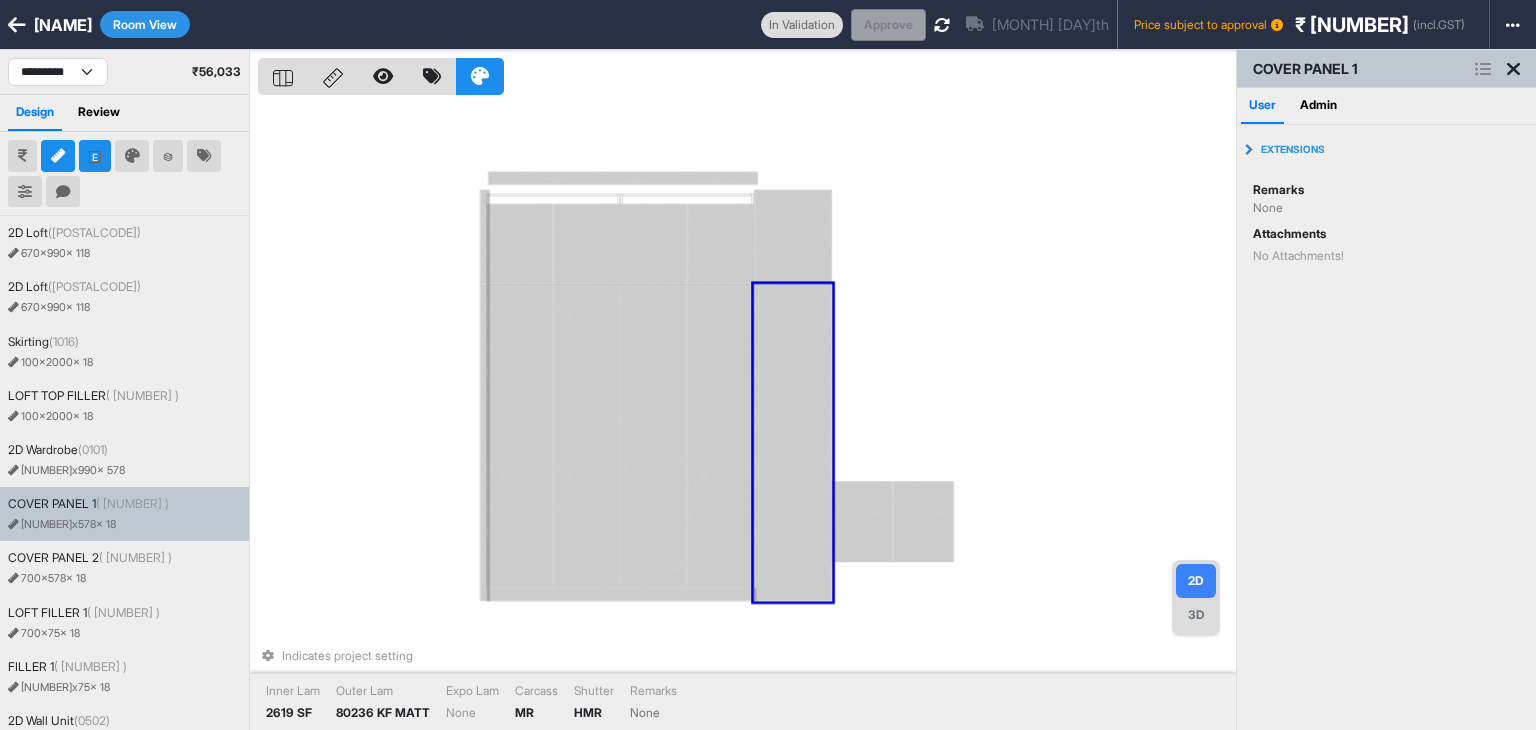 drag, startPoint x: 753, startPoint y: 526, endPoint x: 712, endPoint y: 473, distance: 67.00746 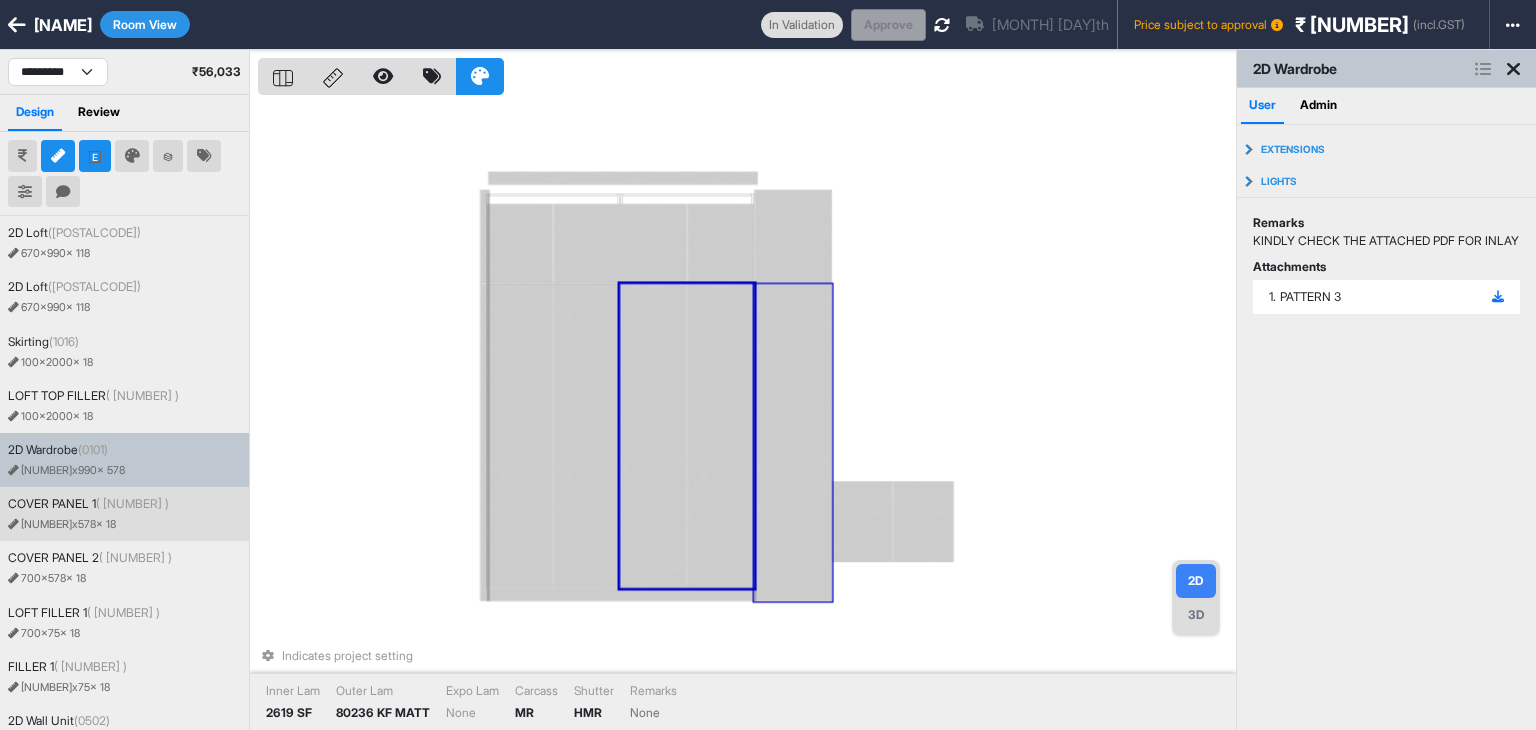 click at bounding box center [1483, 69] 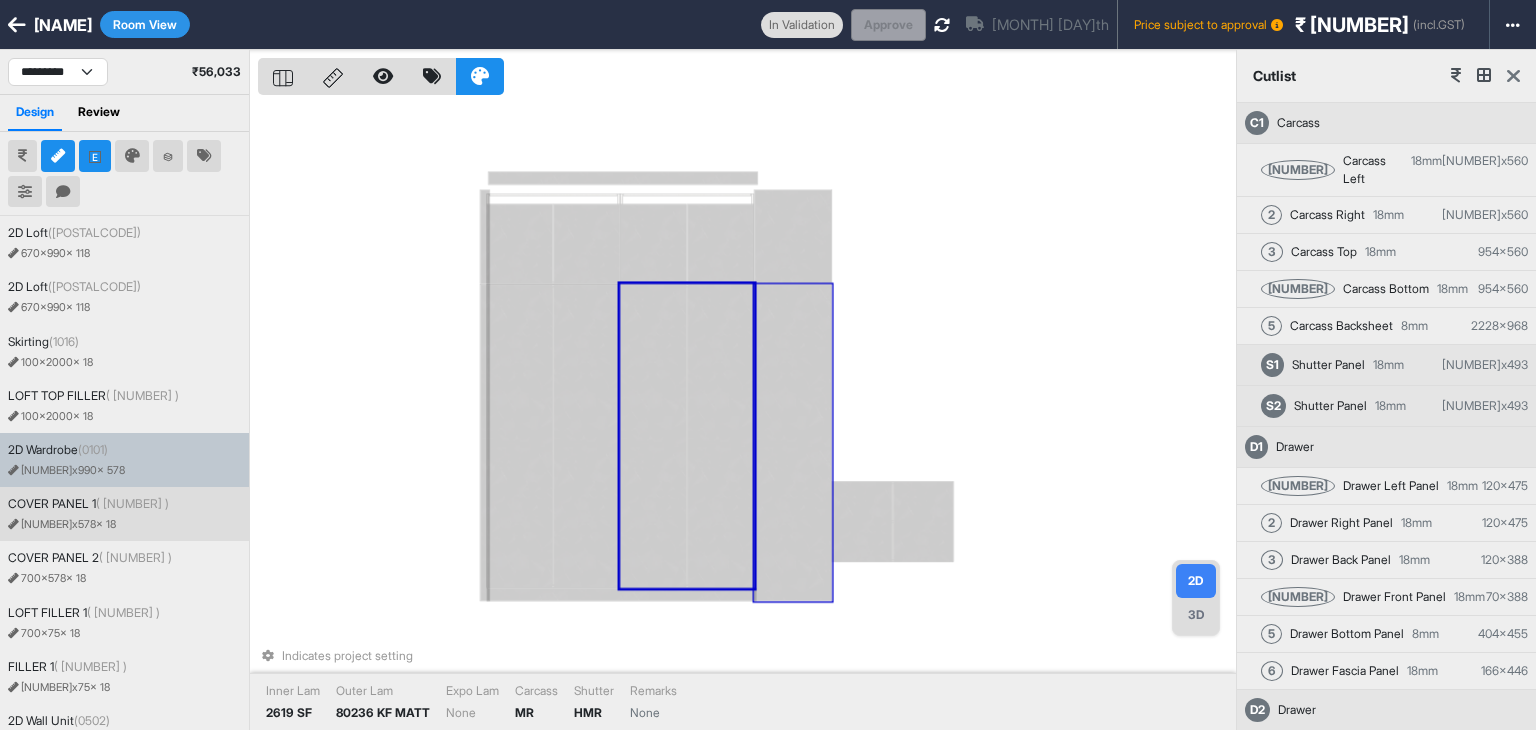 click at bounding box center (1513, 76) 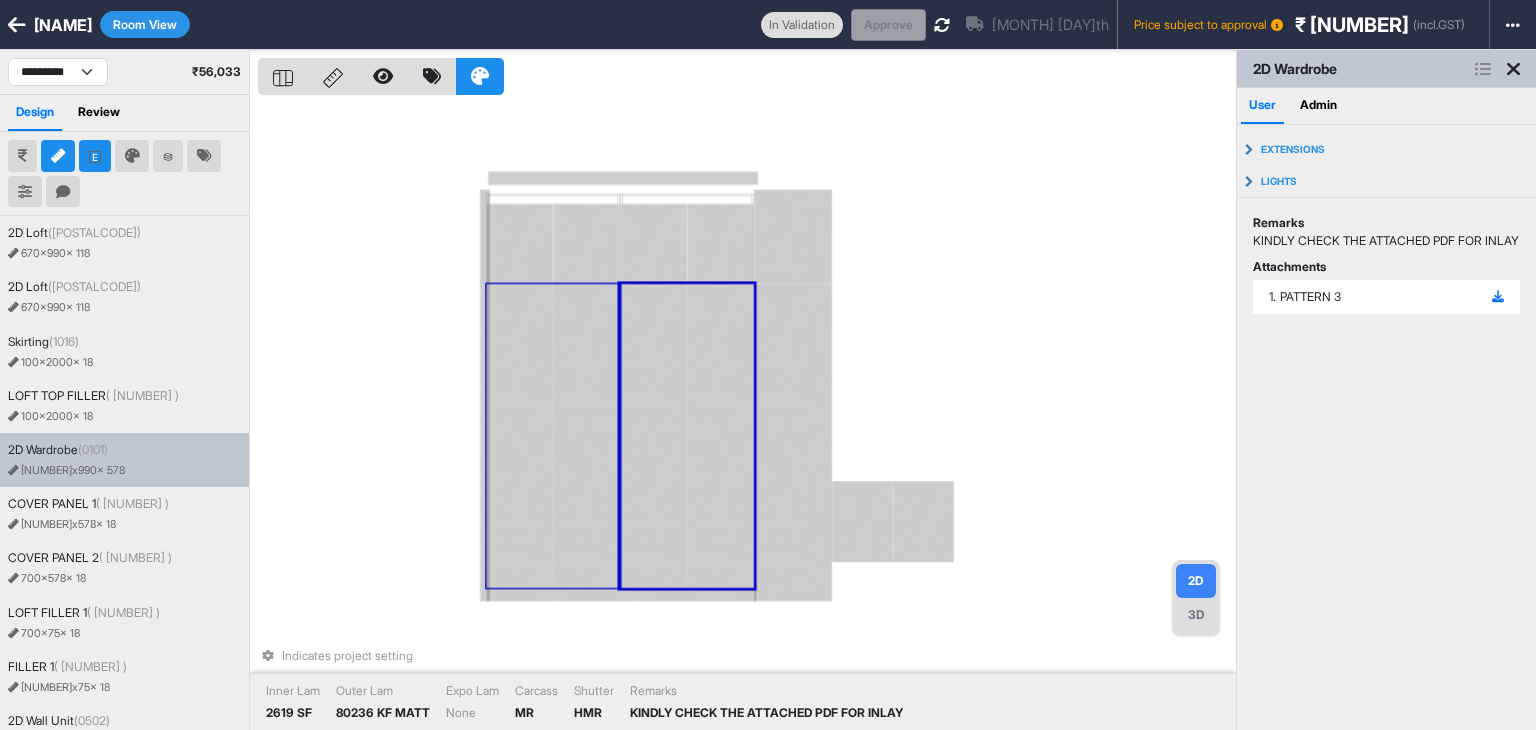click at bounding box center (587, 436) 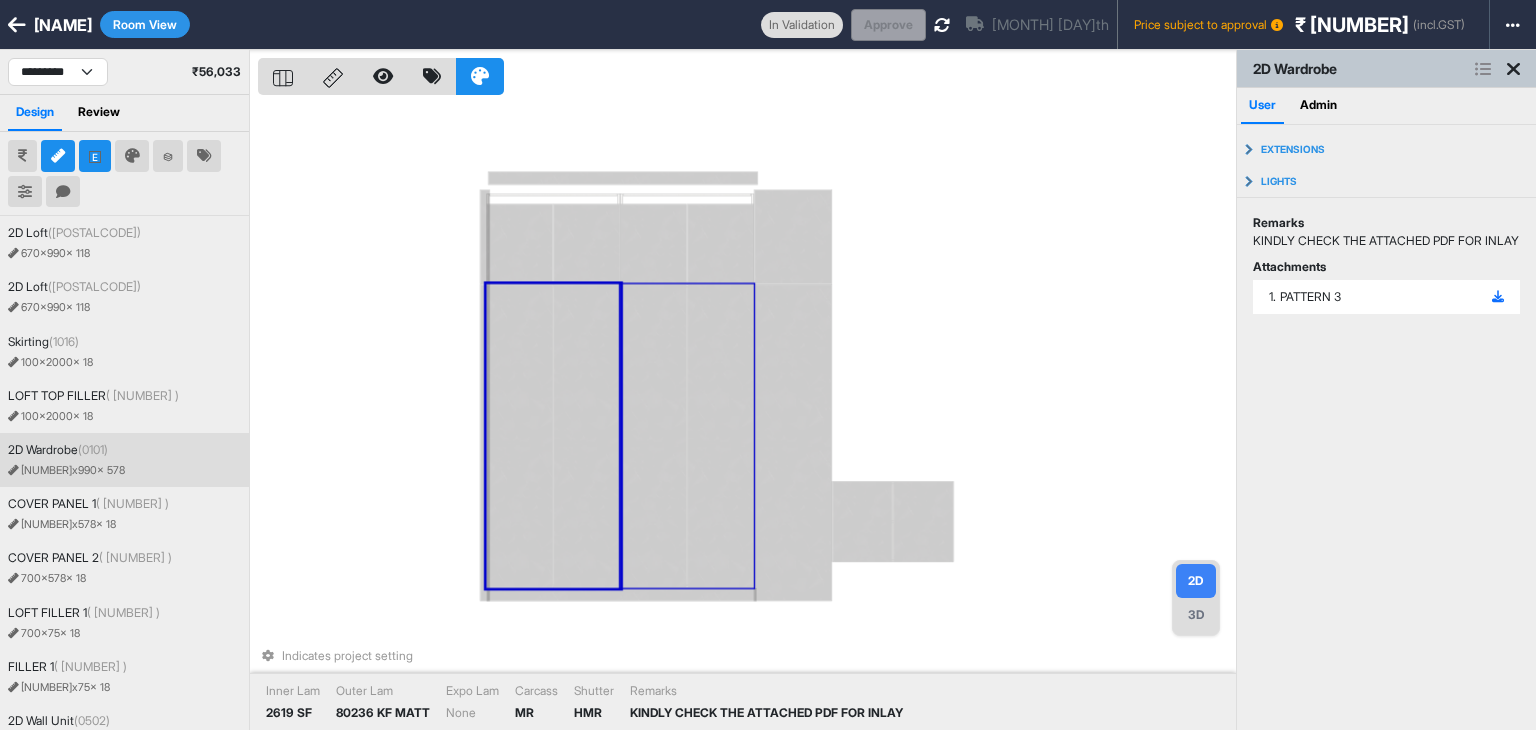 click at bounding box center (654, 436) 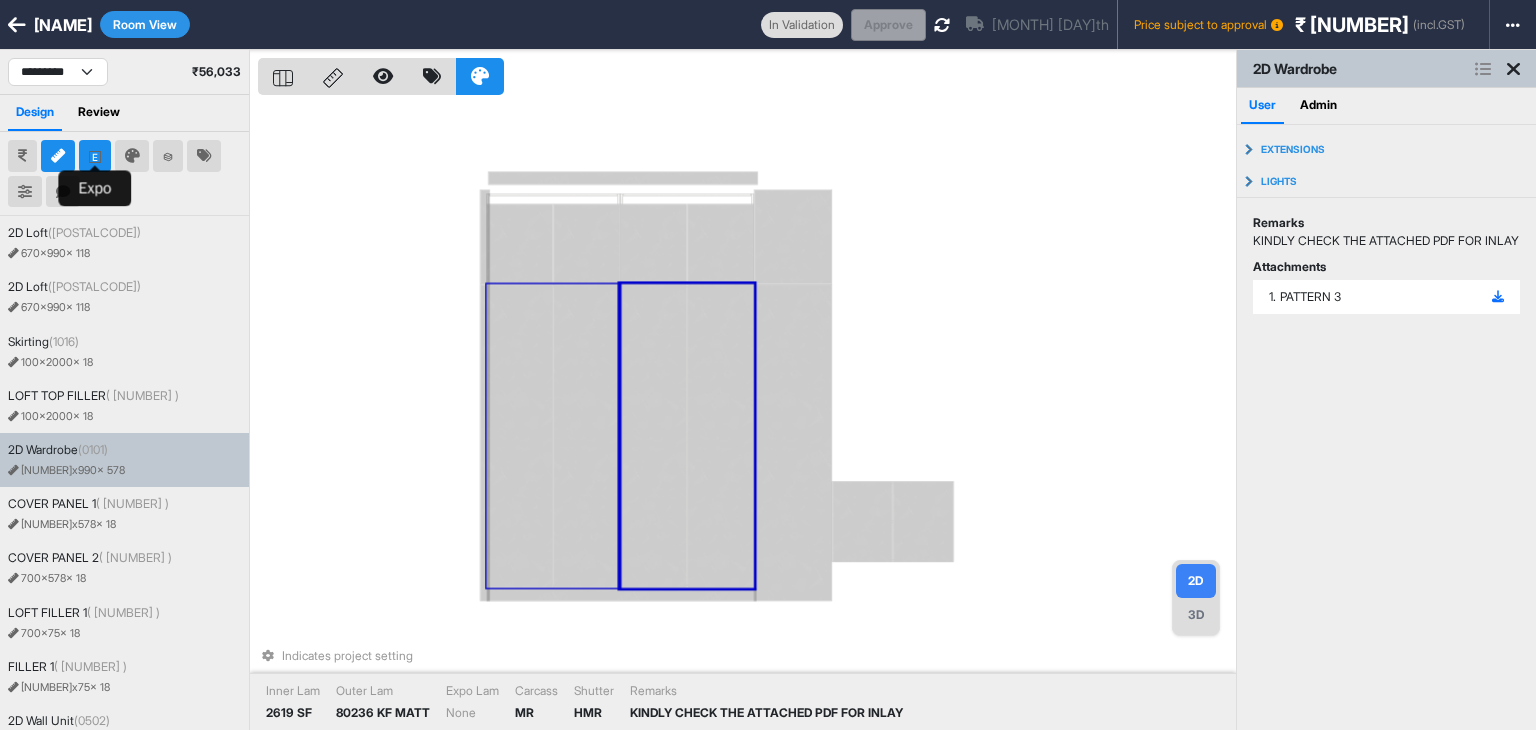 click at bounding box center (95, 156) 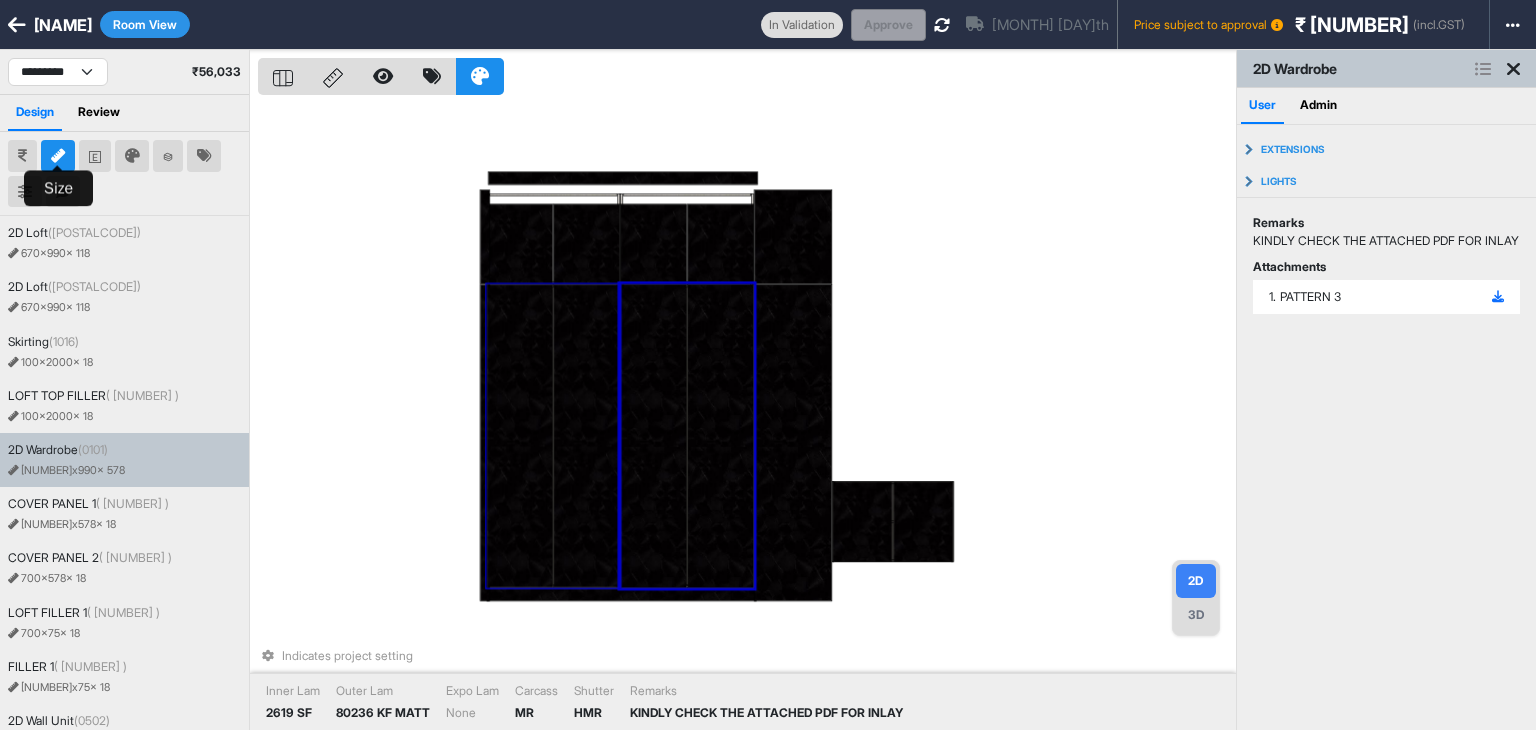 click at bounding box center [58, 156] 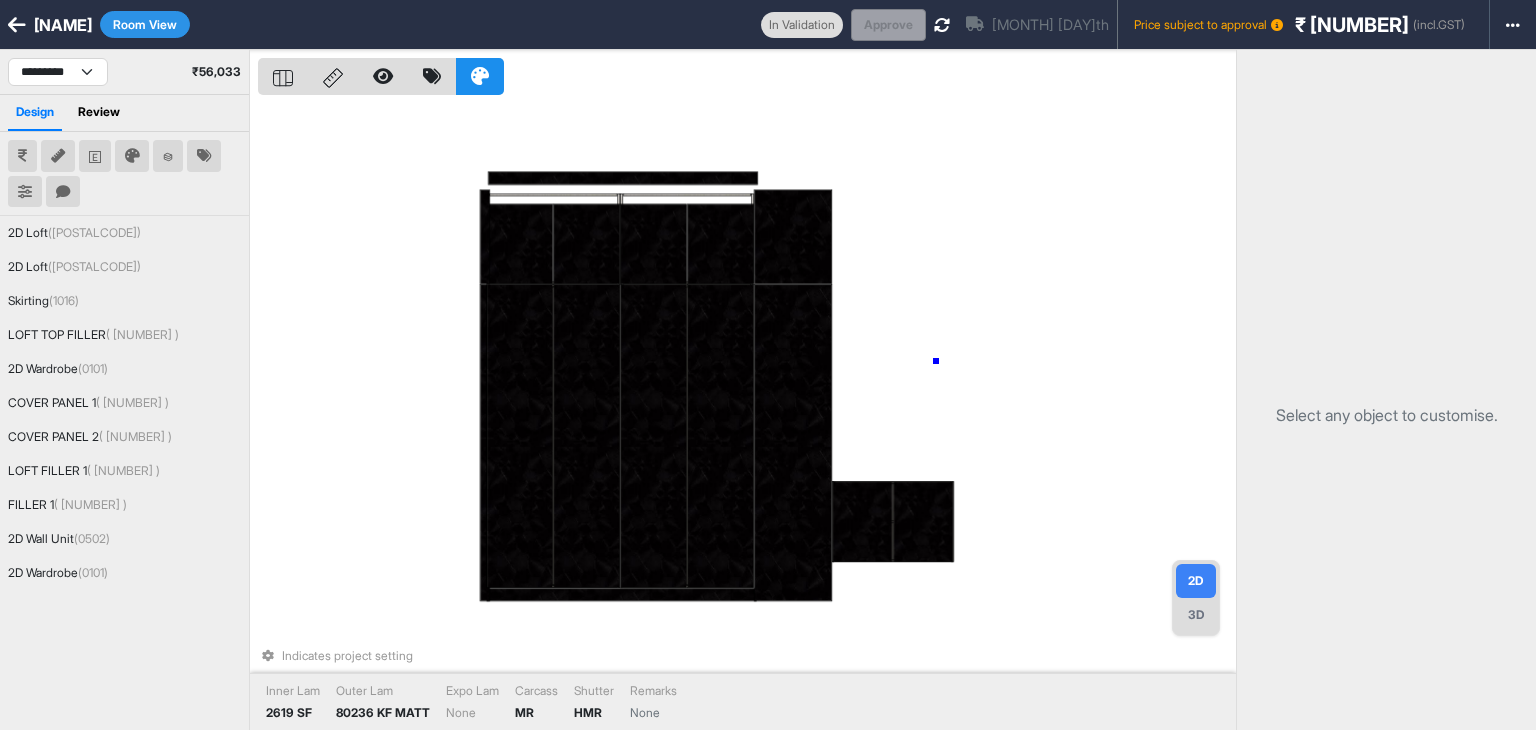 click on "Indicates project setting Inner Lam 2619 SF Outer Lam 80236 KF MATT Expo Lam None Carcass MR Shutter HMR Remarks None" at bounding box center (747, 415) 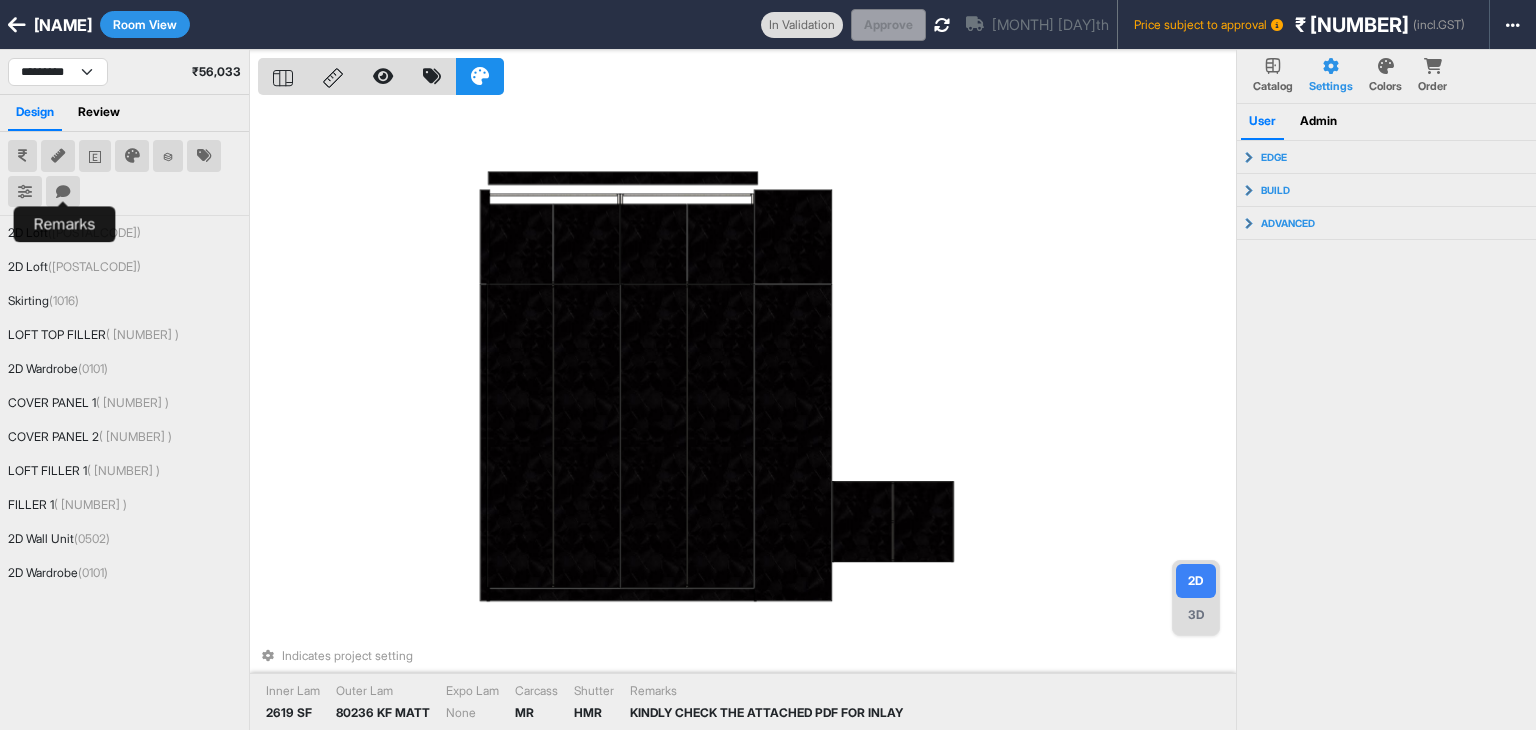 click at bounding box center (63, 192) 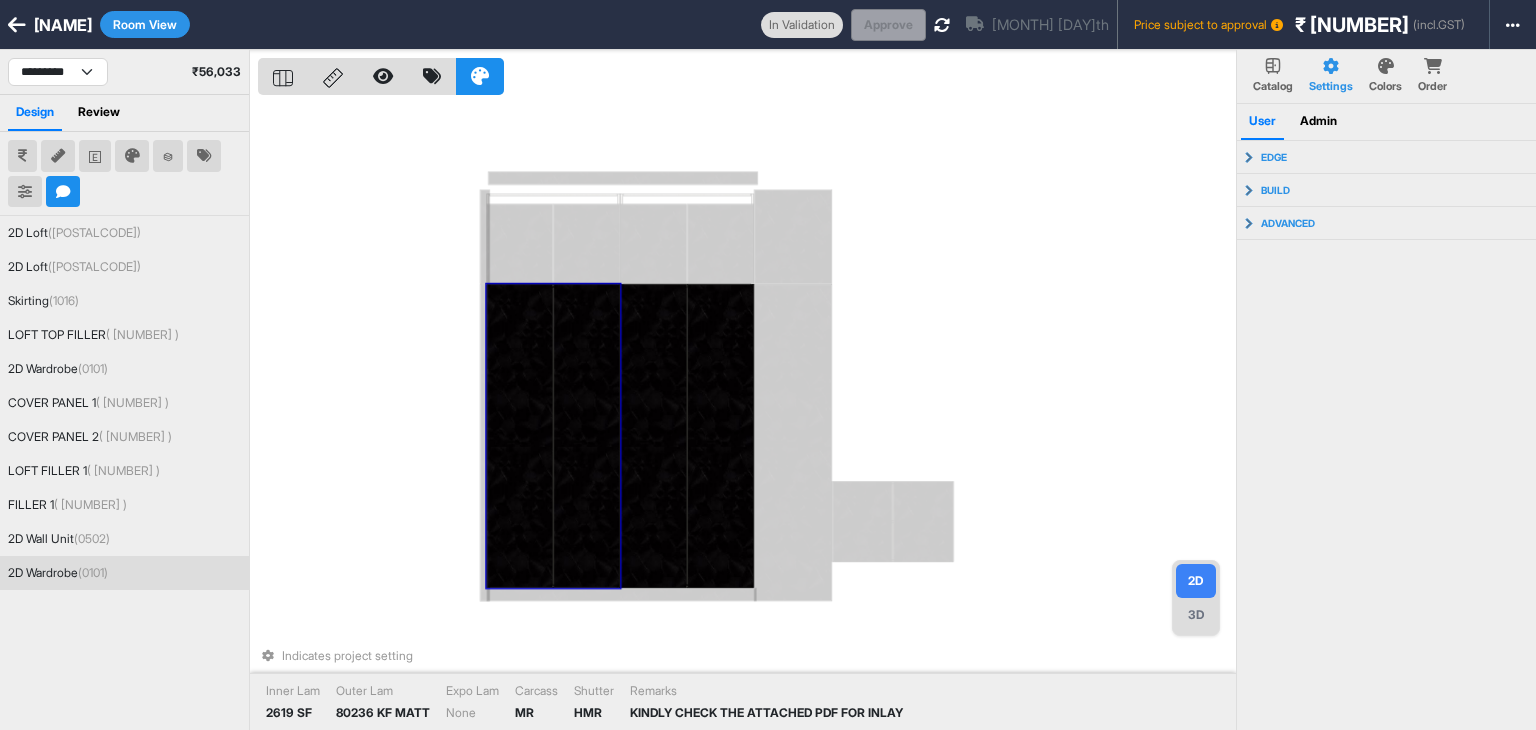 click at bounding box center (520, 436) 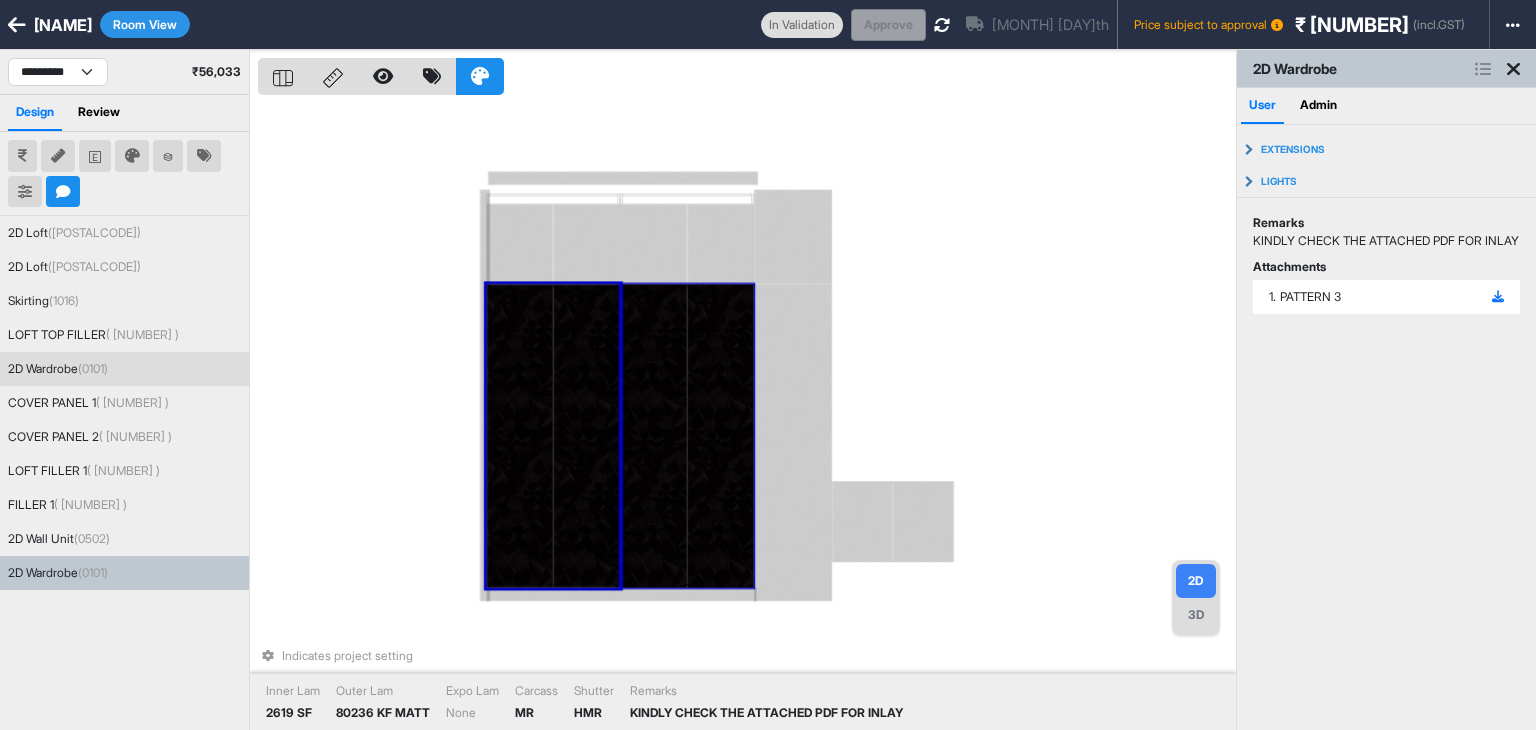 click at bounding box center (654, 436) 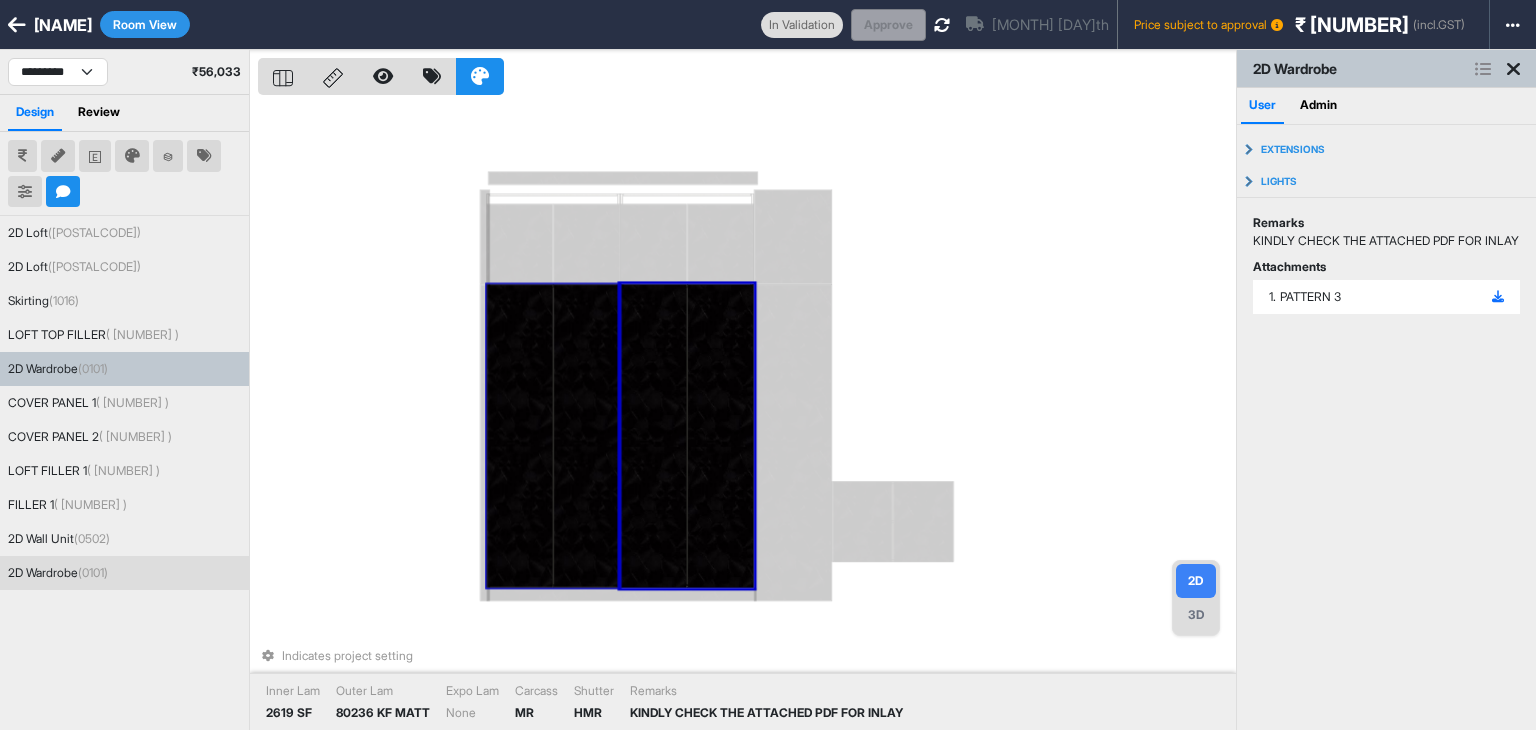 click at bounding box center (520, 436) 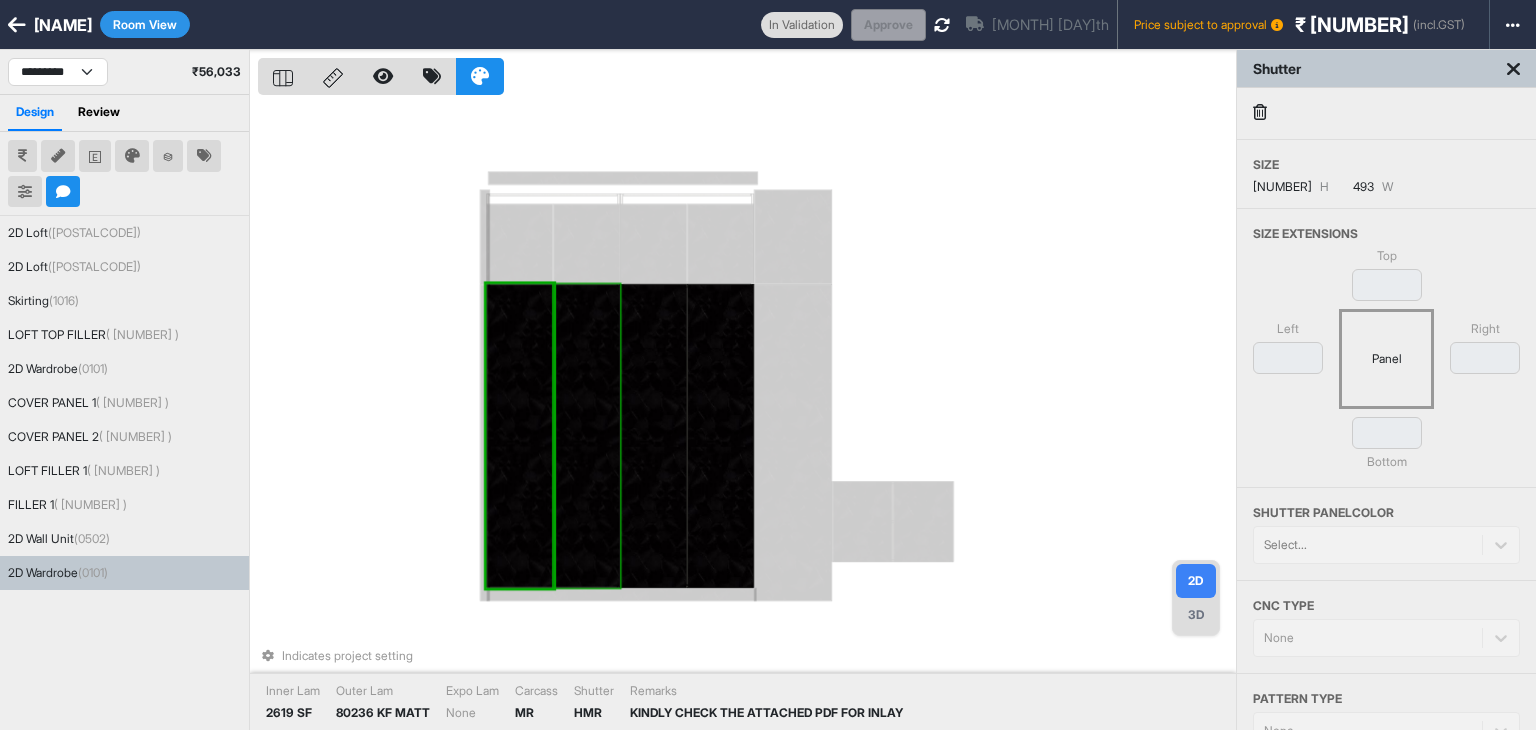 click at bounding box center (587, 436) 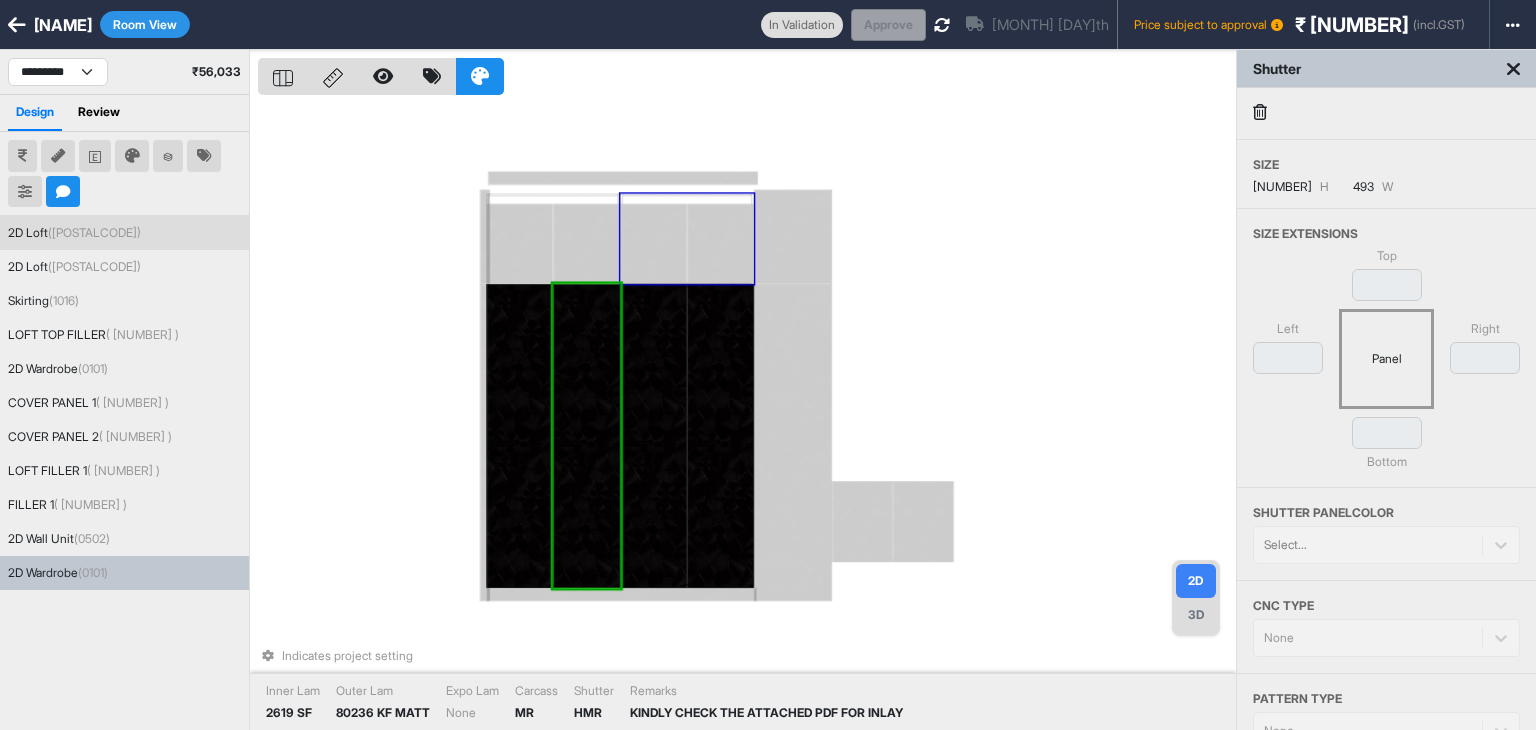 click at bounding box center (63, 192) 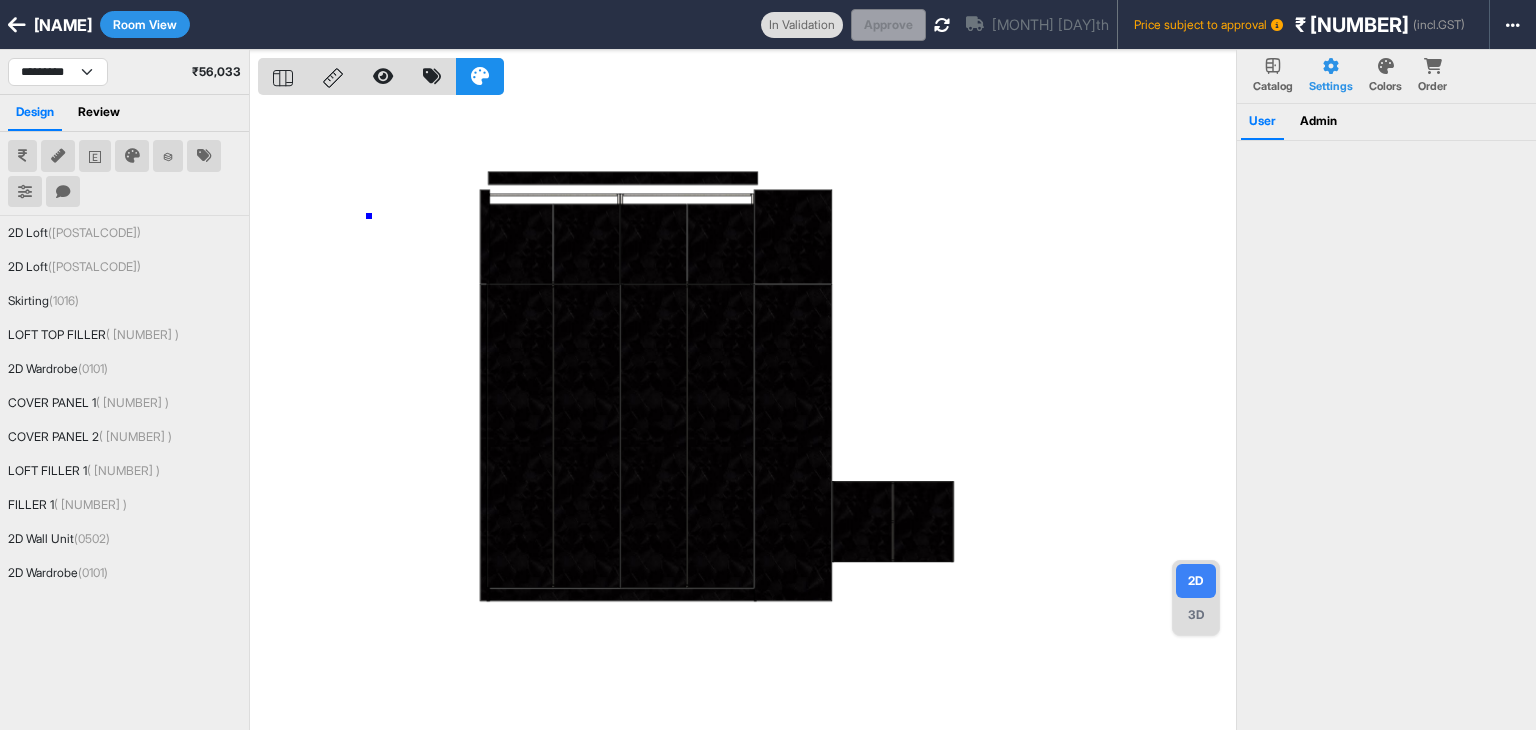 click at bounding box center (747, 415) 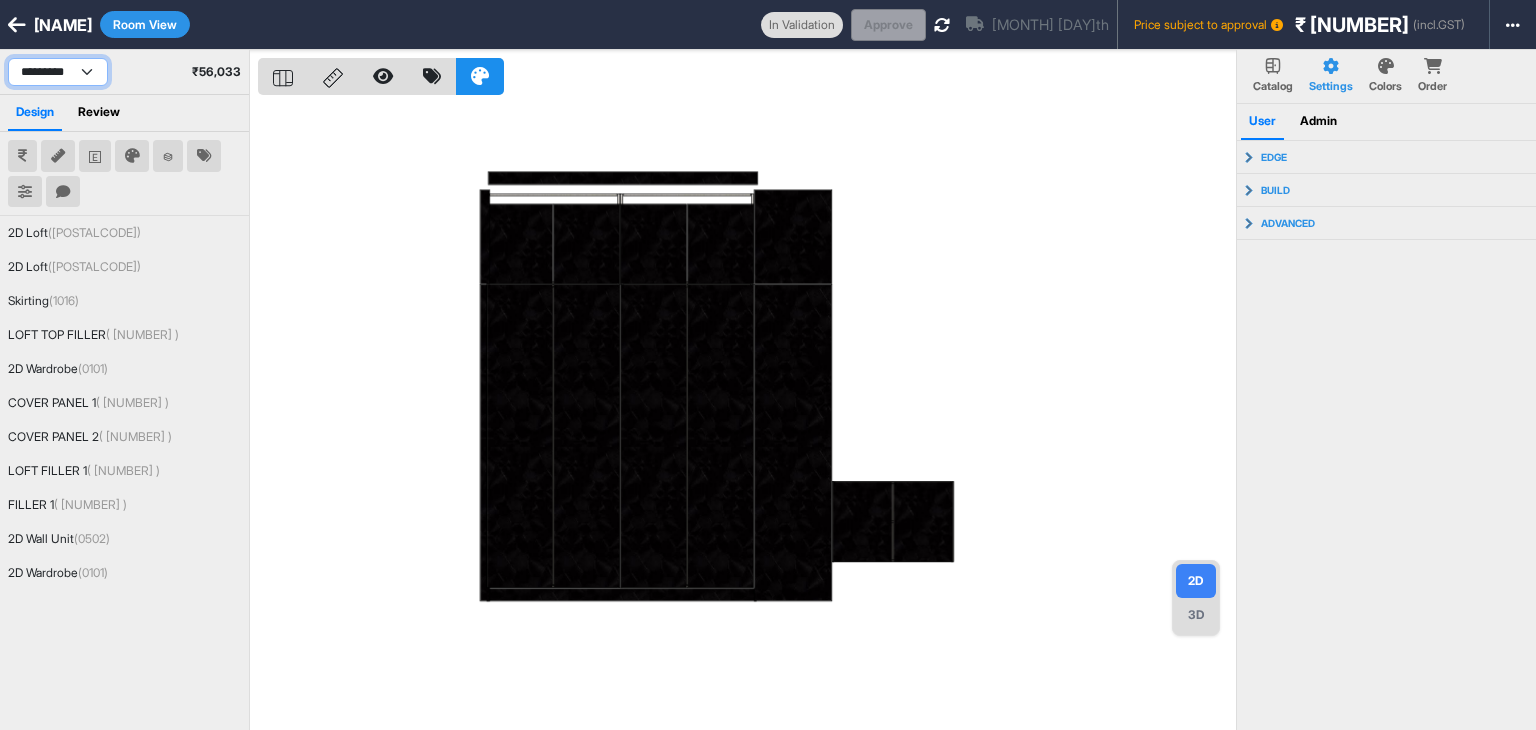 click on "**********" at bounding box center [58, 72] 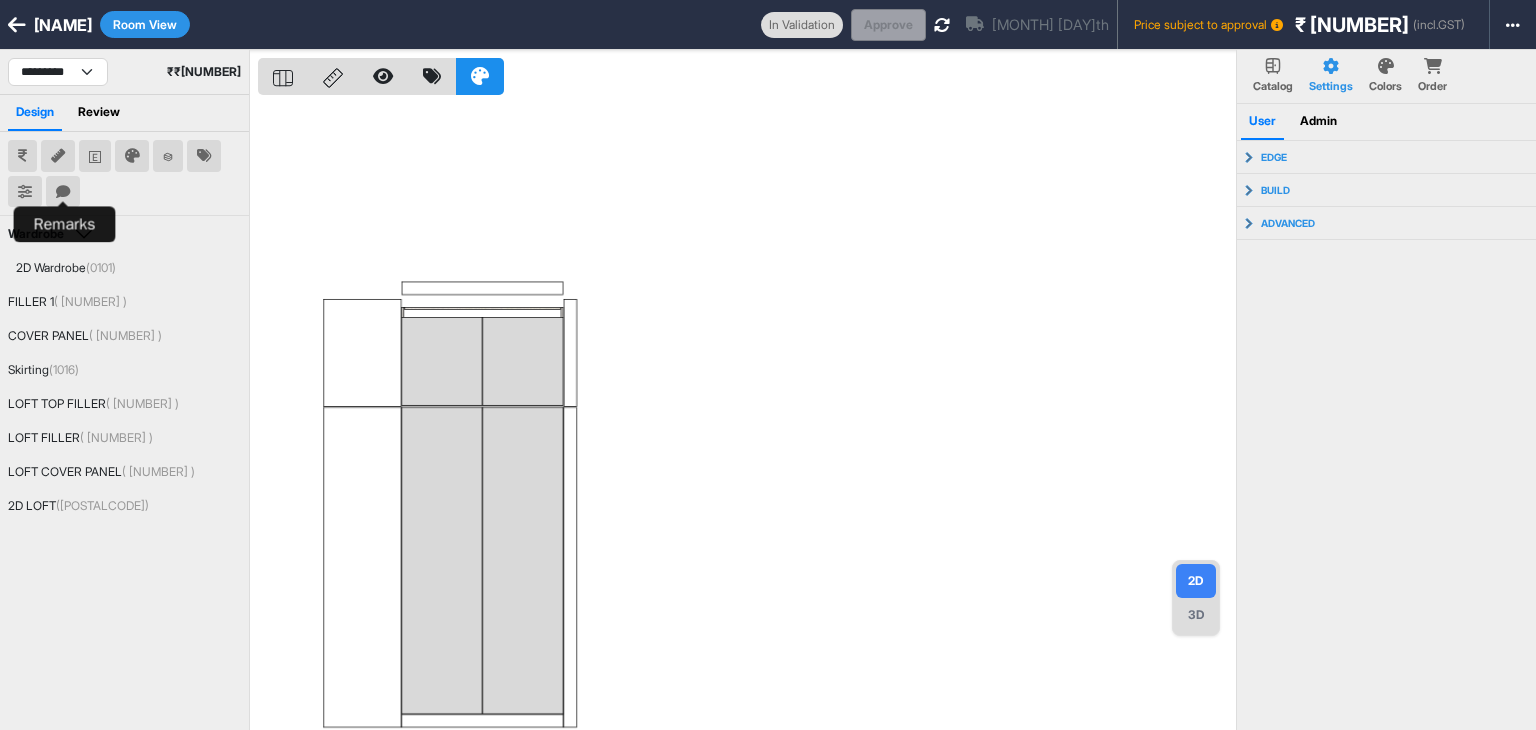 click at bounding box center (63, 192) 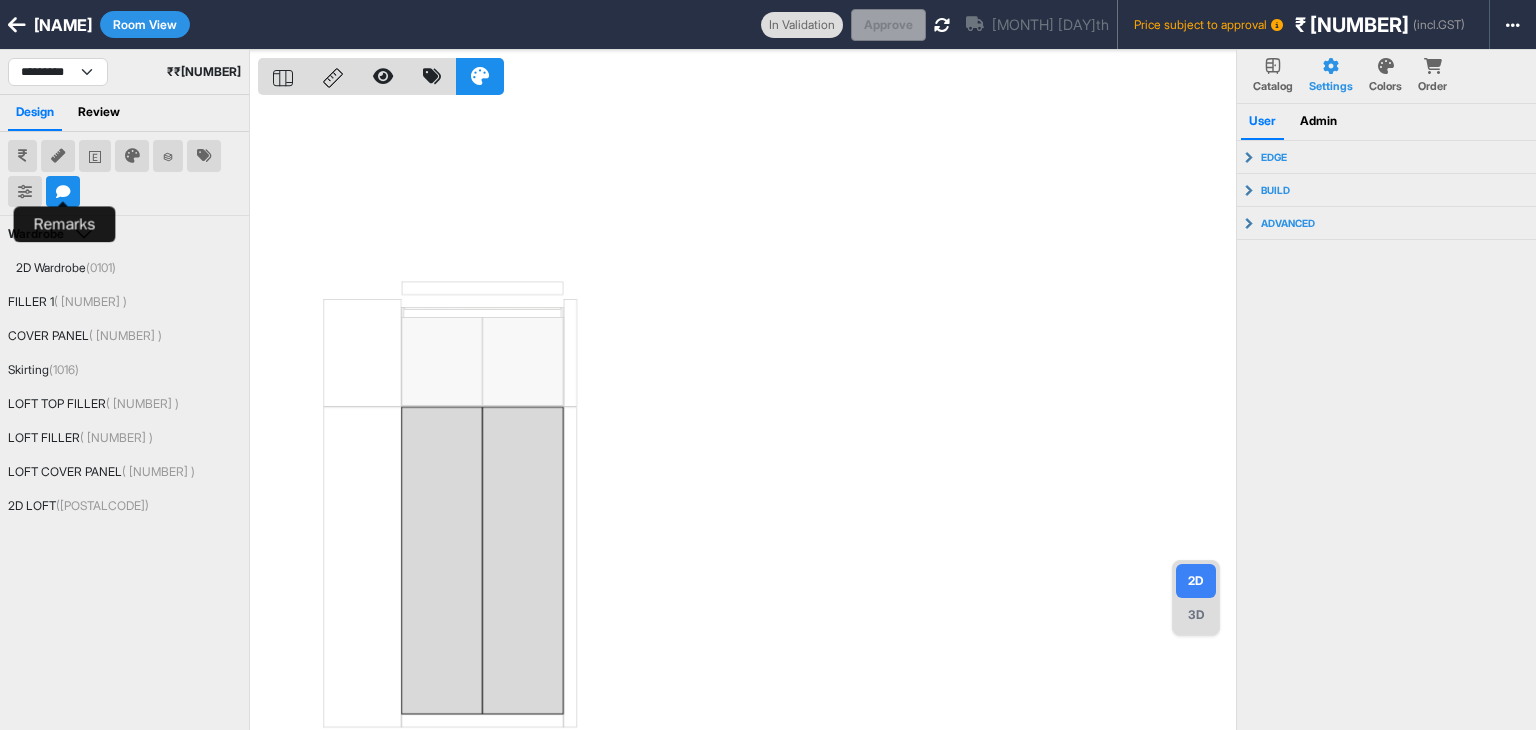 click at bounding box center (63, 192) 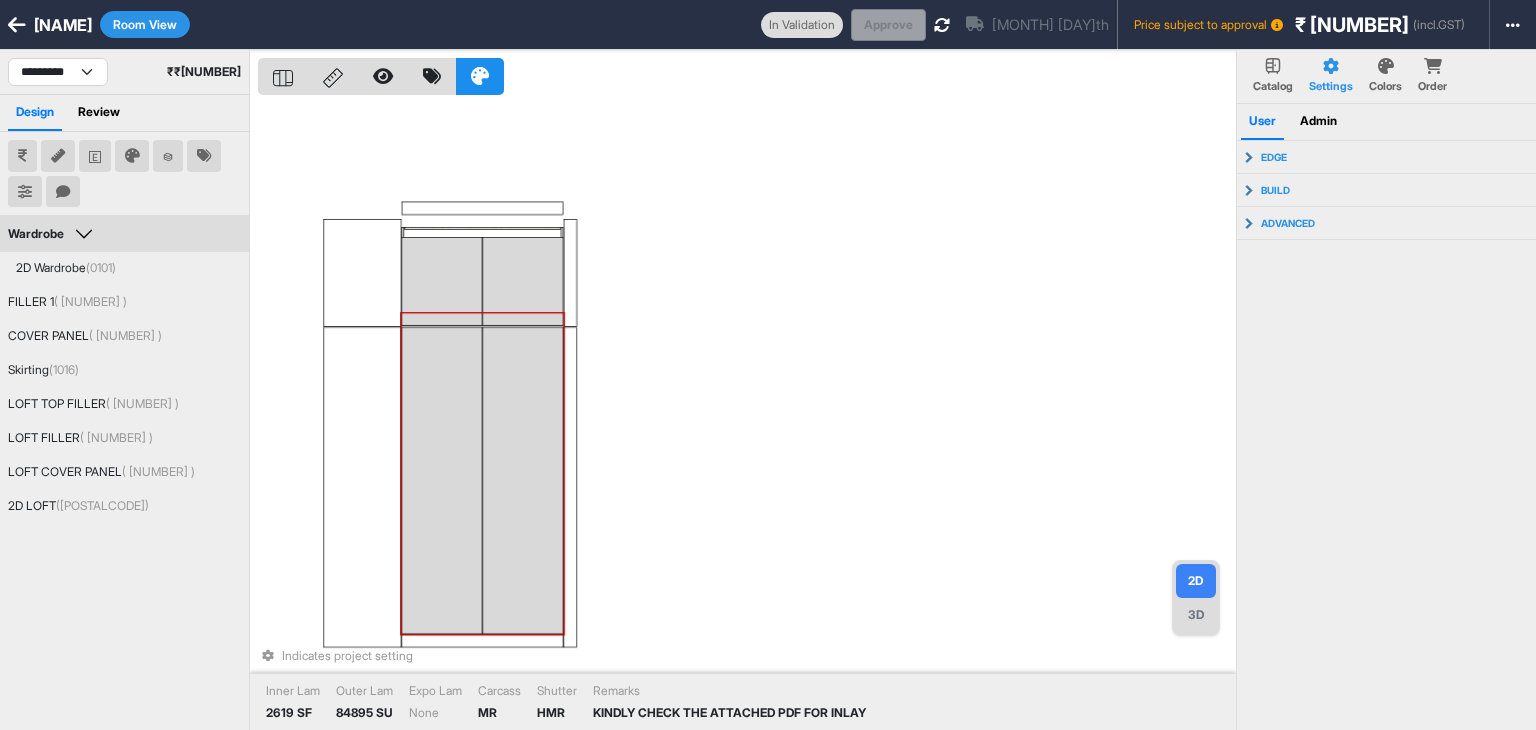 click at bounding box center [523, 480] 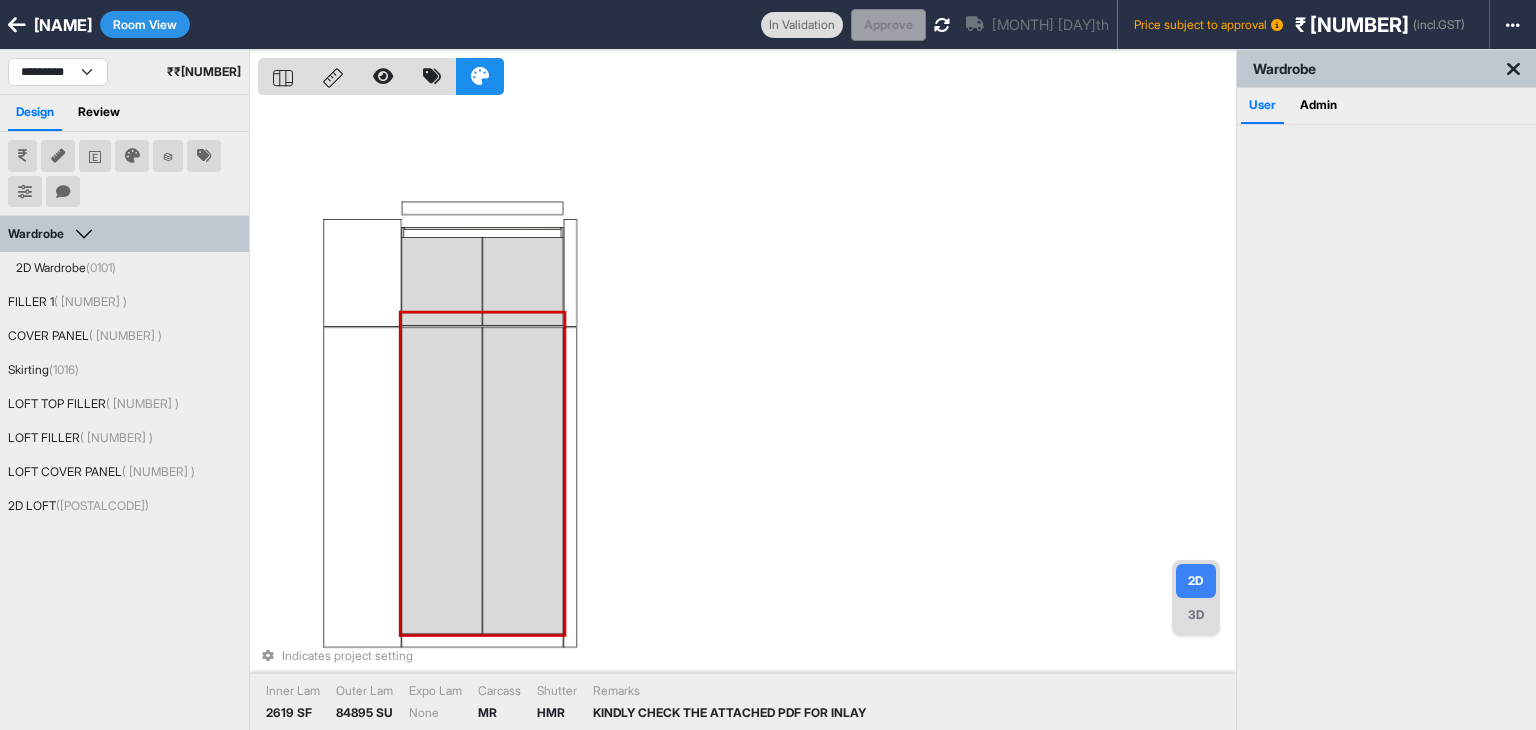 click at bounding box center (523, 480) 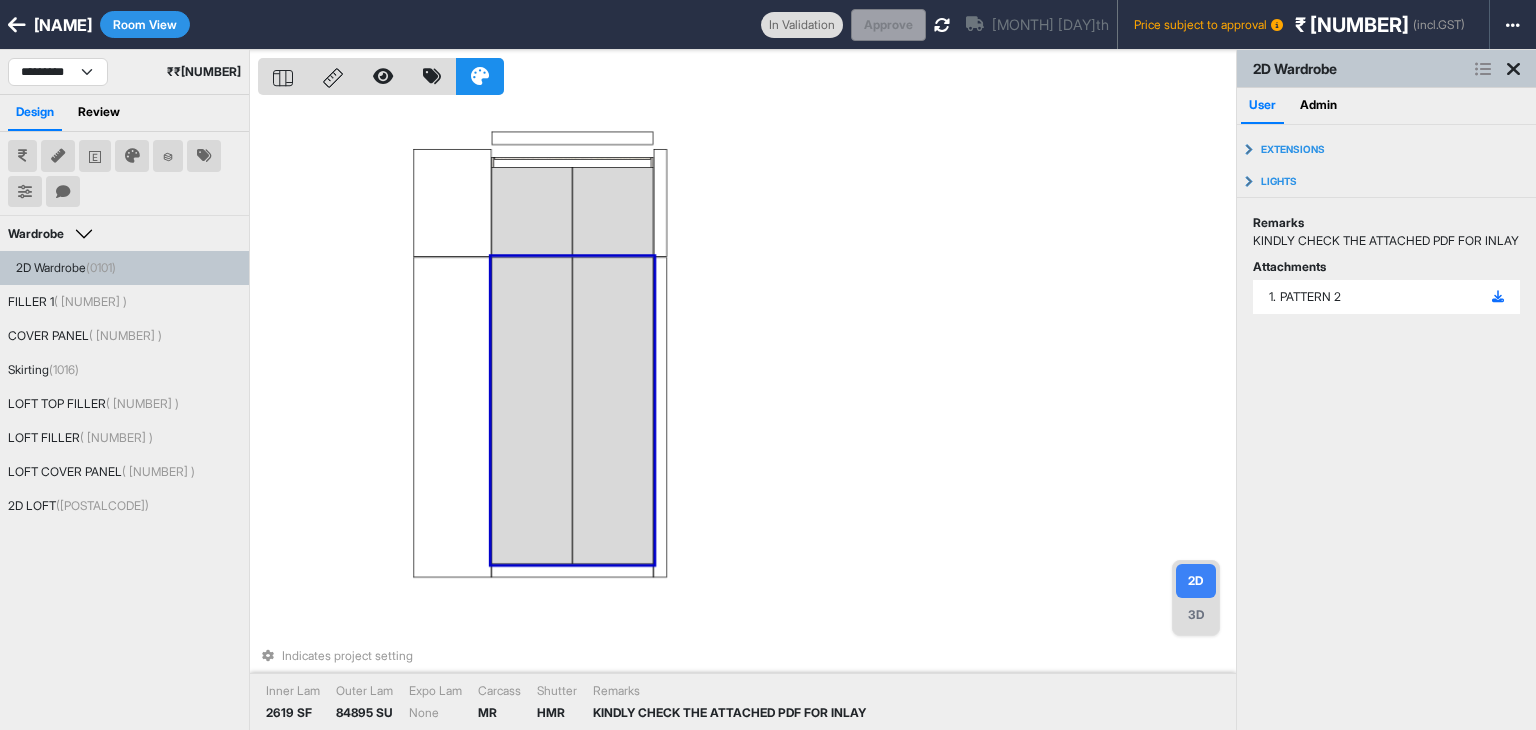 click on "Indicates project setting Inner Lam 2619 SF Outer Lam 84895 SU Expo Lam None Carcass MR Shutter HMR Remarks KINDLY CHECK THE ATTACHED PDF FOR INLAY" at bounding box center (747, 415) 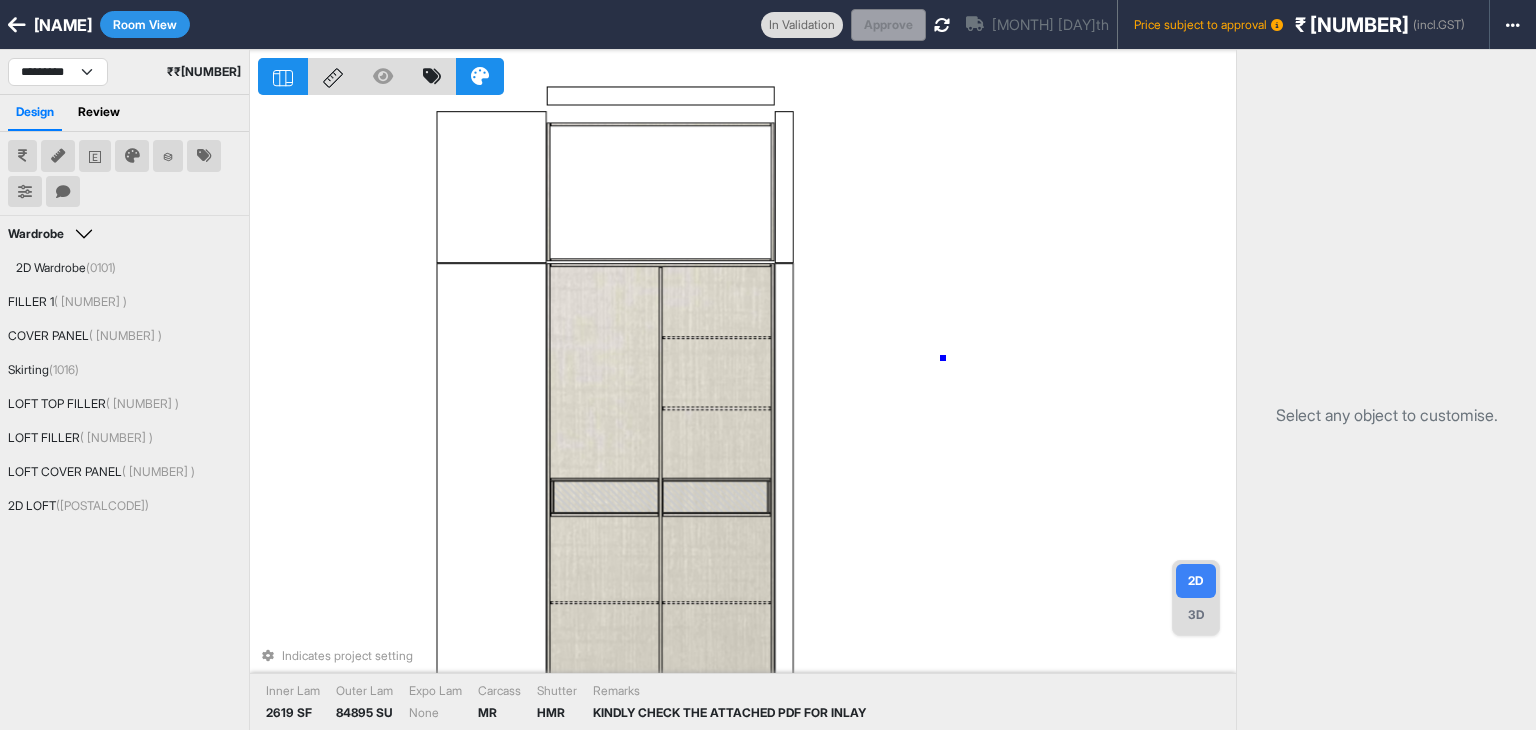 click on "Indicates project setting Inner Lam 2619 SF Outer Lam 84895 SU Expo Lam None Carcass MR Shutter HMR Remarks KINDLY CHECK THE ATTACHED PDF FOR INLAY" at bounding box center [747, 415] 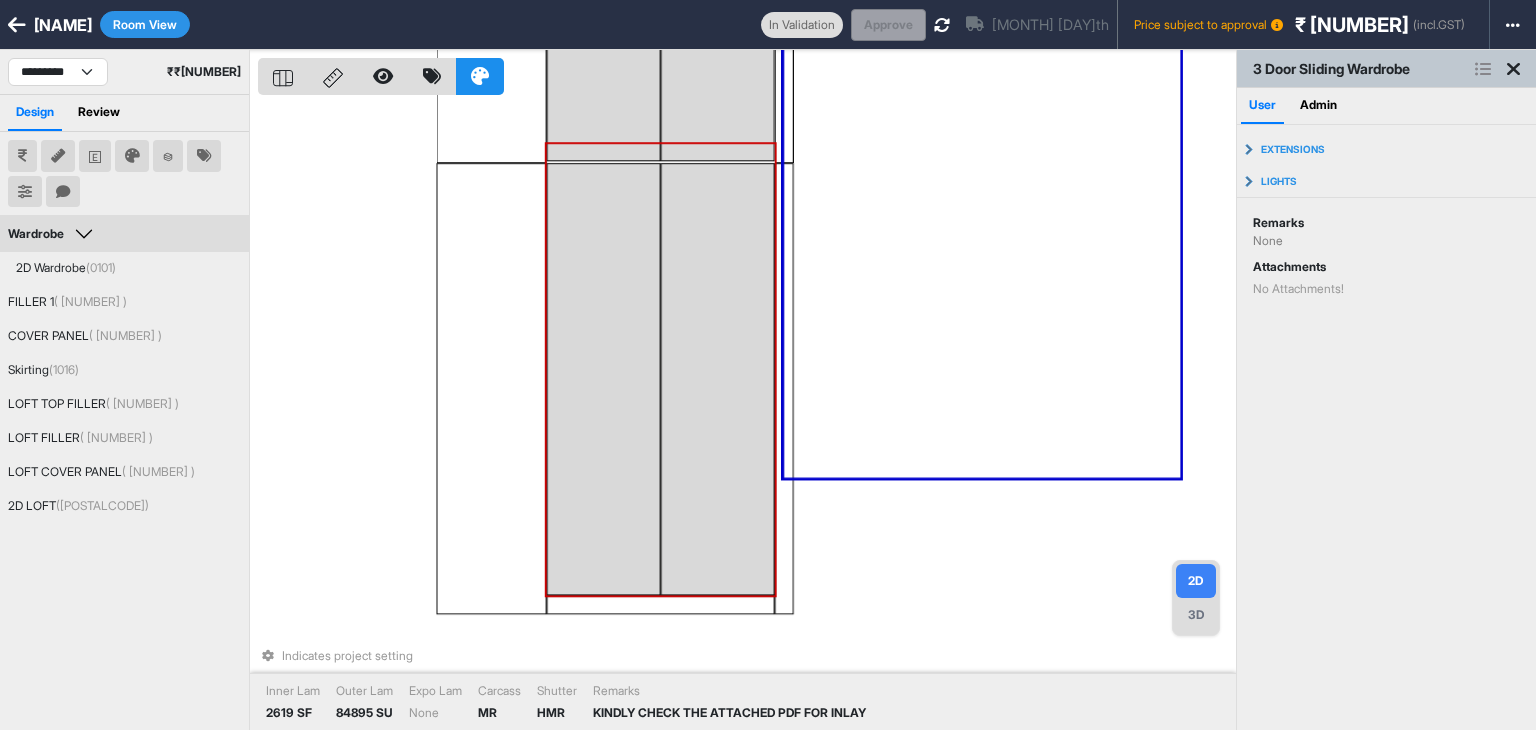 click at bounding box center [604, 379] 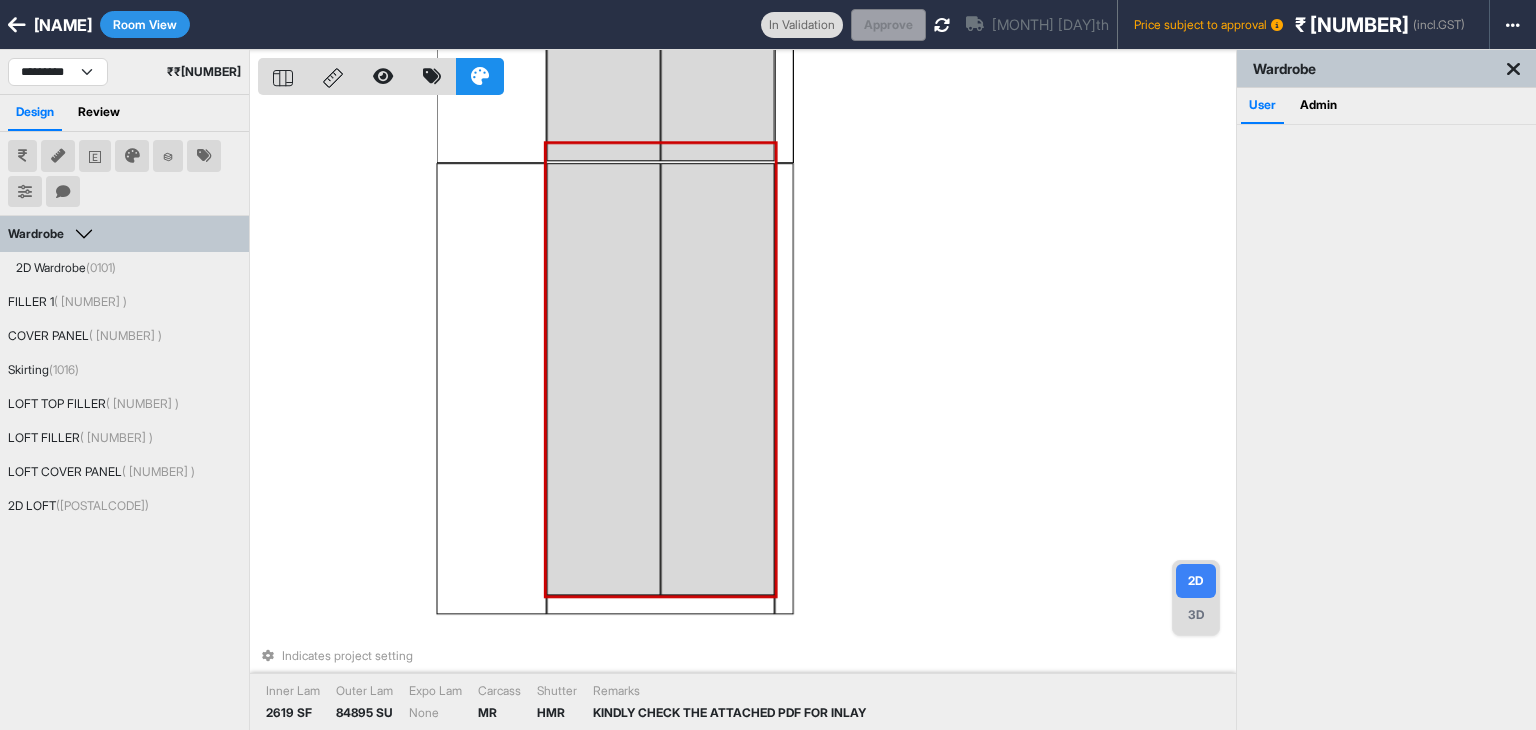 click at bounding box center (604, 379) 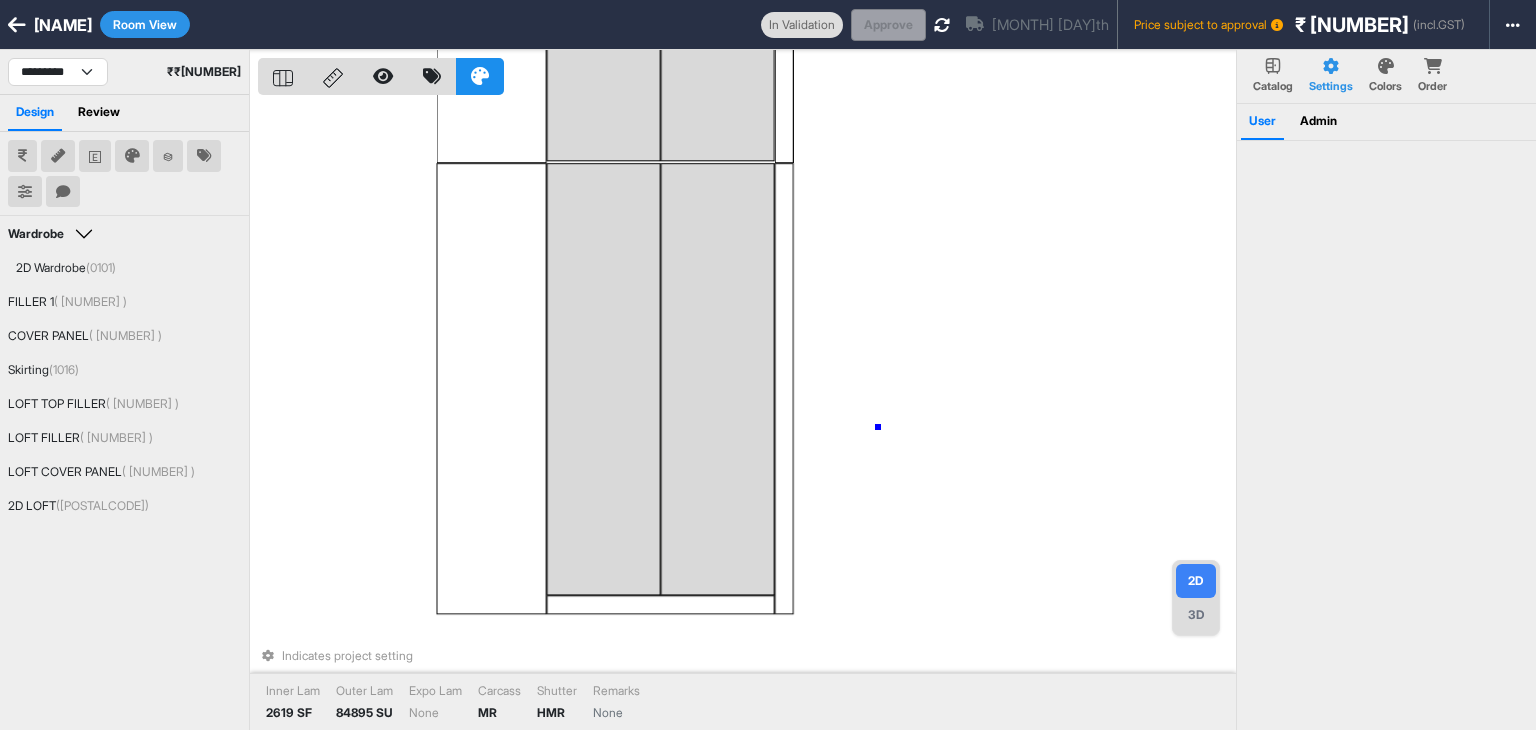 click on "Indicates project setting Inner Lam 2619 SF Outer Lam 84895 SU Expo Lam None Carcass MR Shutter HMR Remarks None" at bounding box center [747, 415] 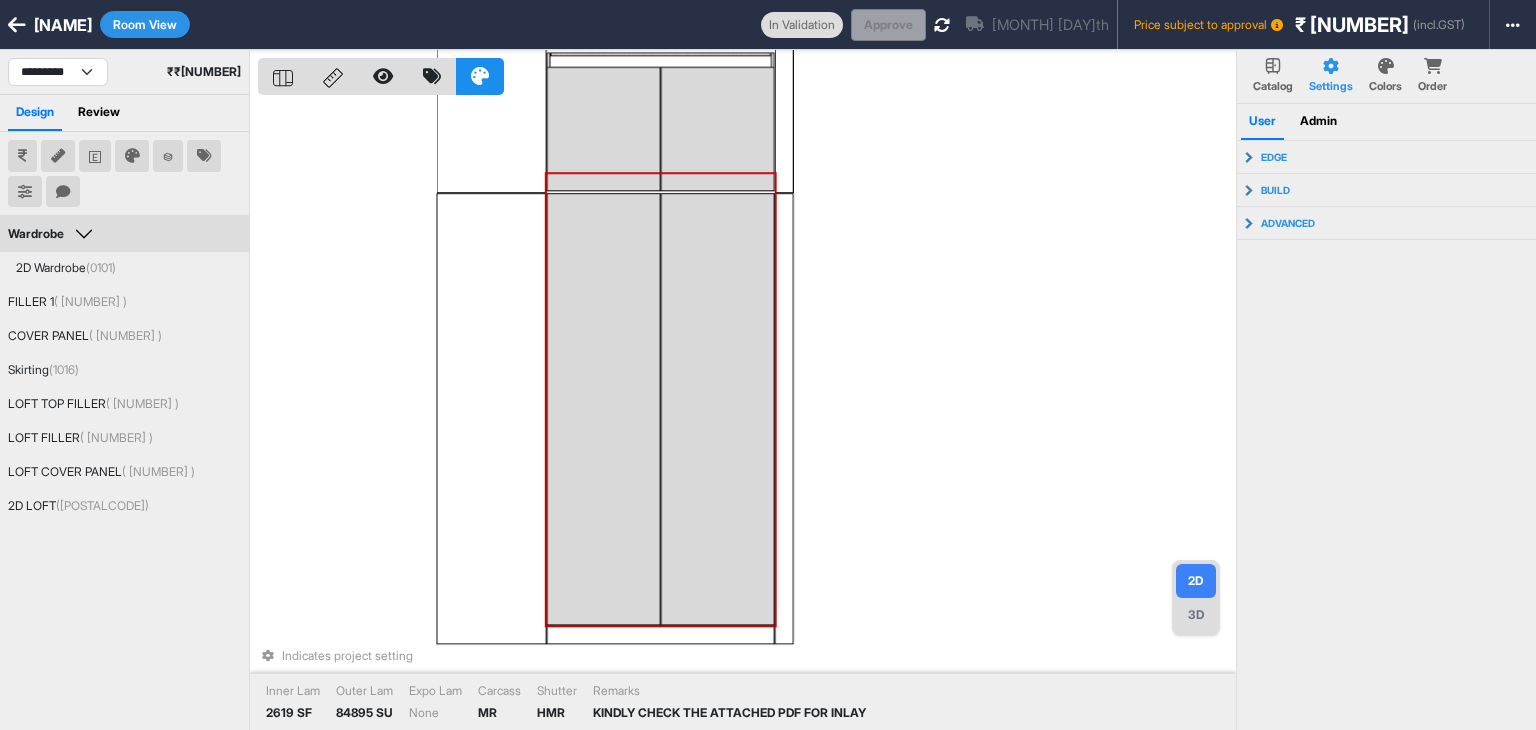 click on "Indicates project setting Inner Lam 2619 SF Outer Lam 84895 SU Expo Lam None Carcass MR Shutter HMR Remarks KINDLY CHECK THE ATTACHED PDF FOR INLAY" at bounding box center (747, 415) 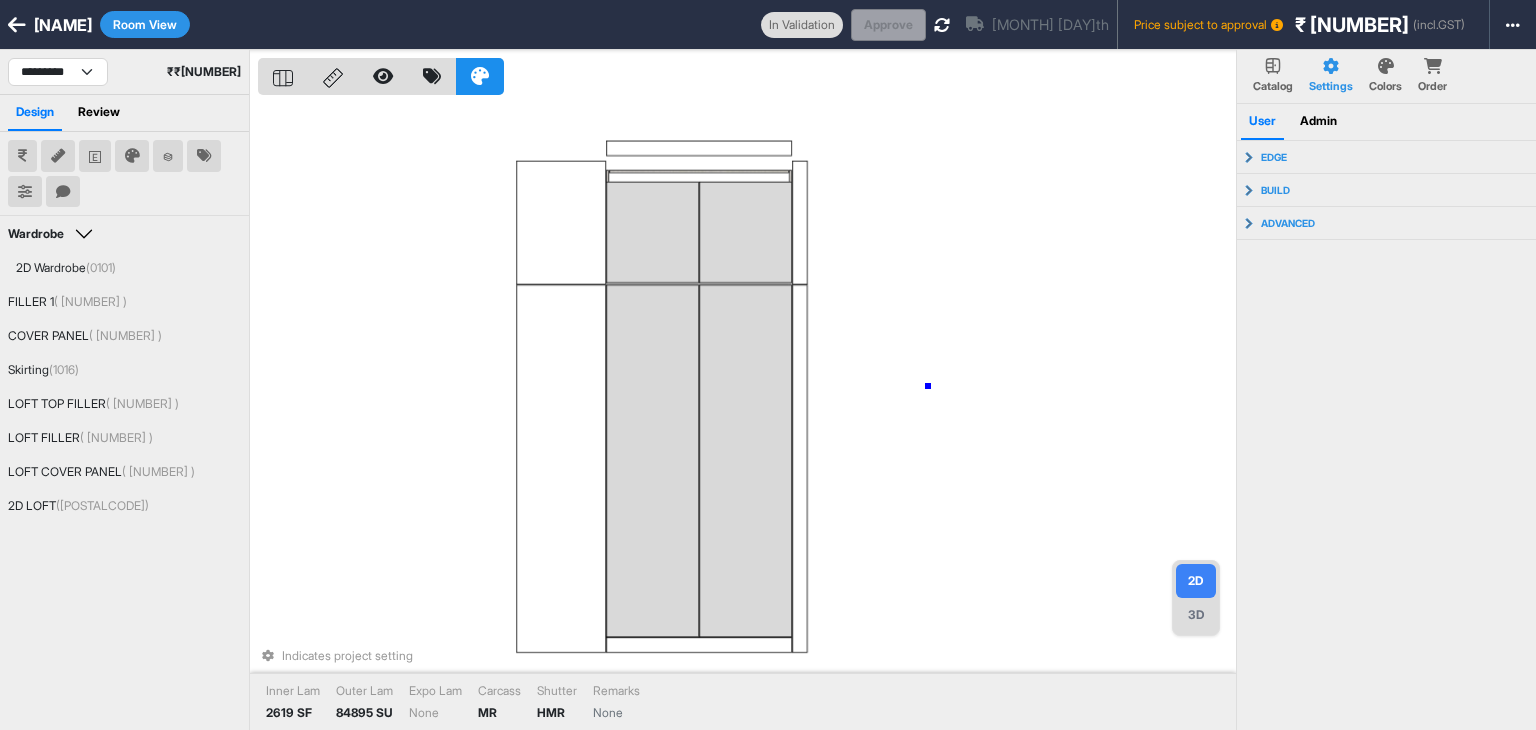 click on "Indicates project setting Inner Lam 2619 SF Outer Lam 84895 SU Expo Lam None Carcass MR Shutter HMR Remarks None" at bounding box center (747, 415) 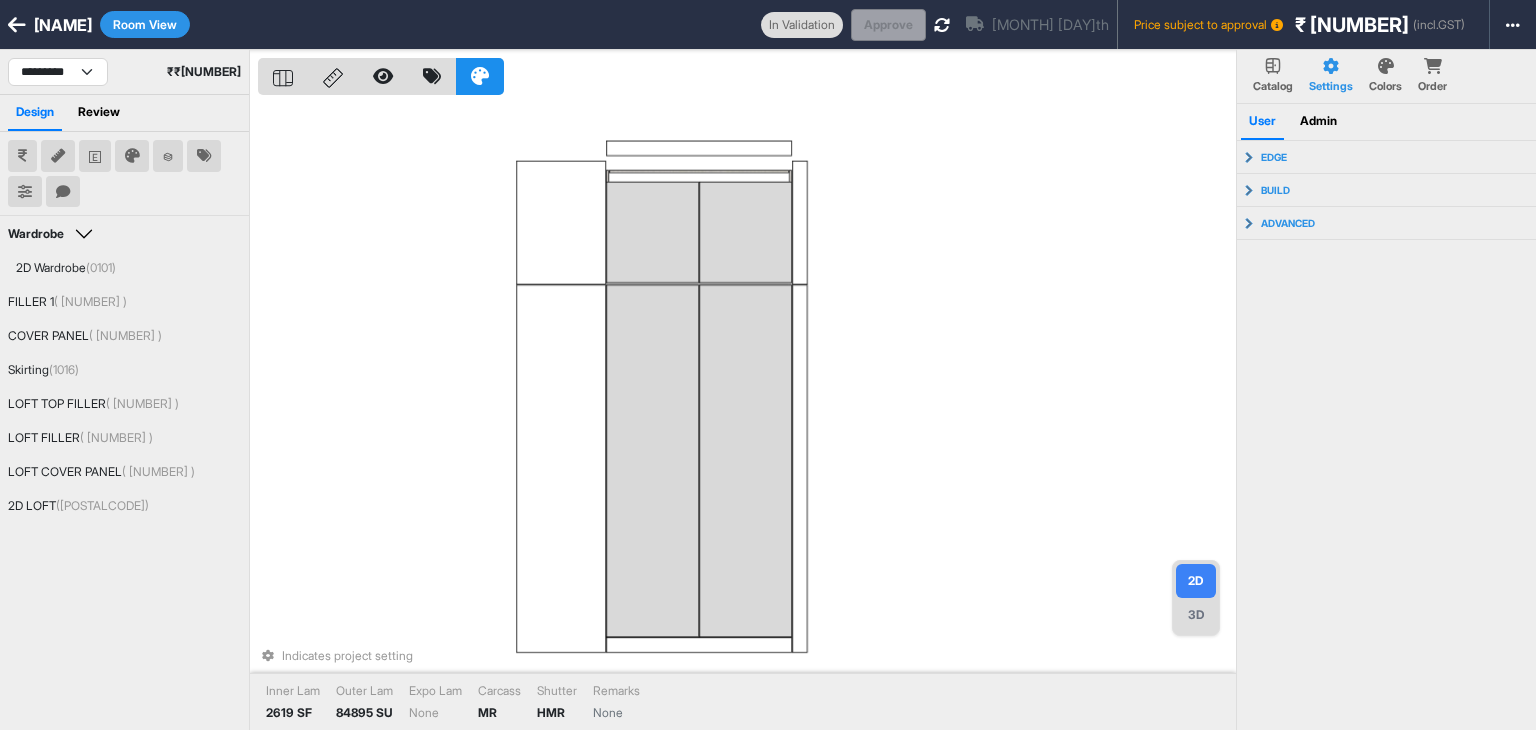 click on "Indicates project setting Inner Lam 2619 SF Outer Lam 84895 SU Expo Lam None Carcass MR Shutter HMR Remarks None" at bounding box center [747, 415] 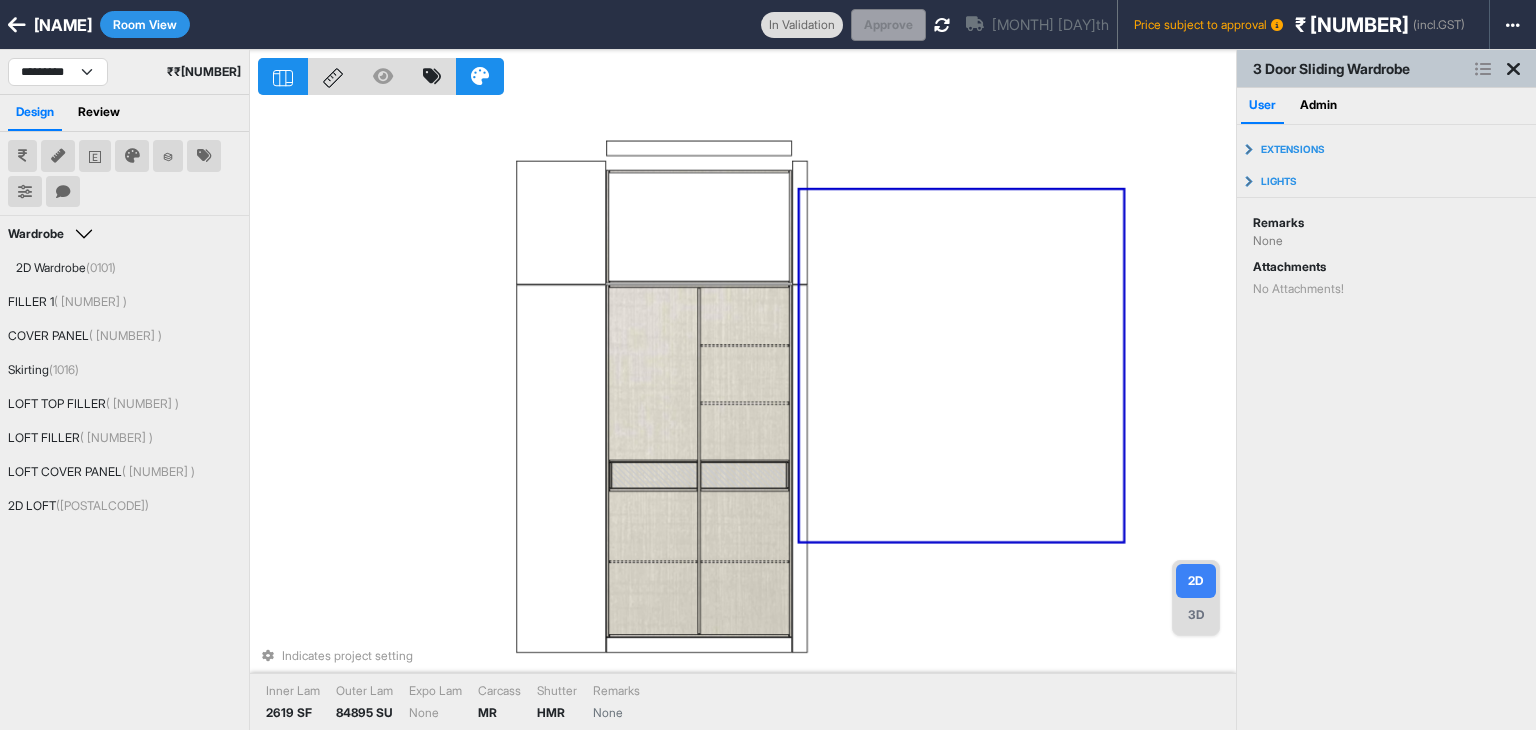 click on "Indicates project setting Inner Lam 2619 SF Outer Lam 84895 SU Expo Lam None Carcass MR Shutter HMR Remarks None" at bounding box center (747, 415) 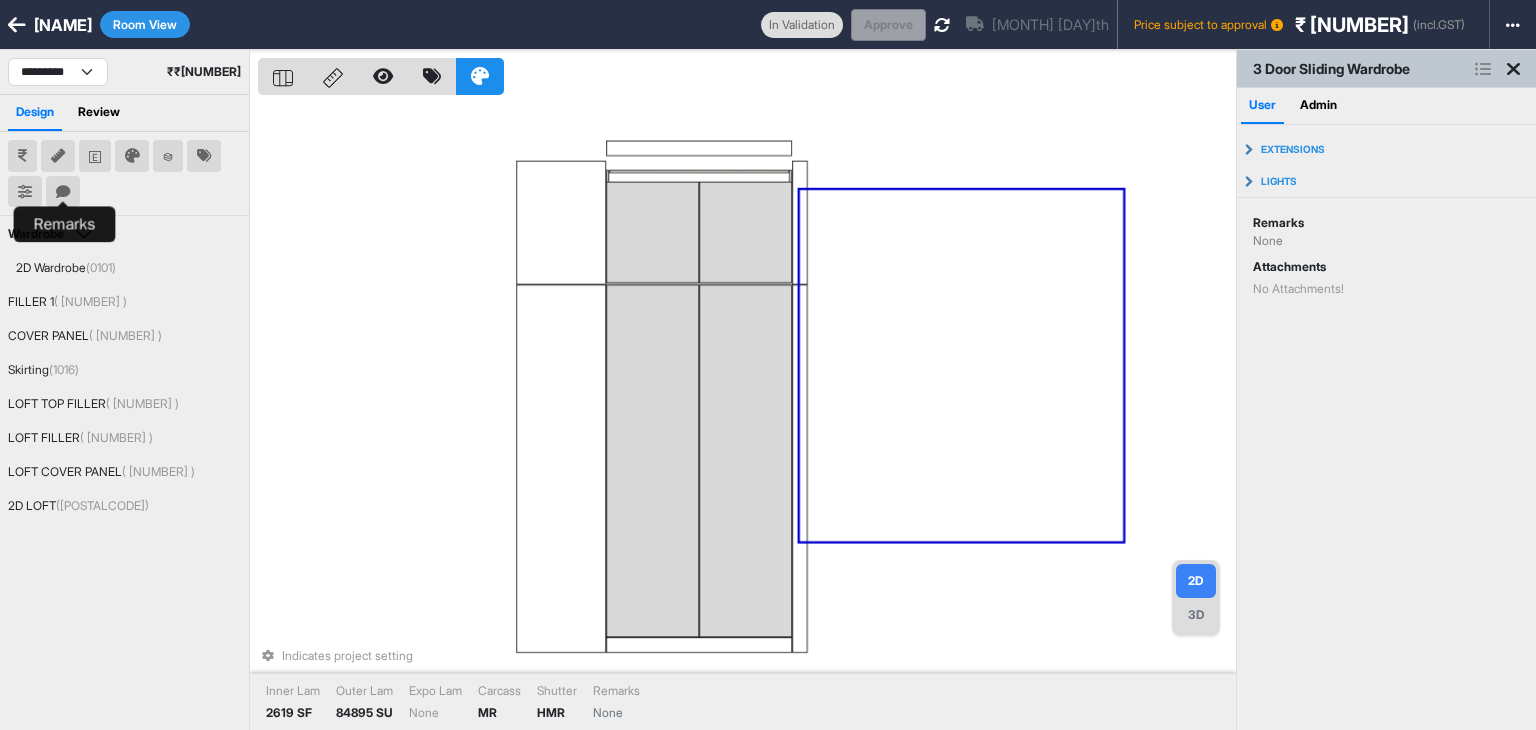 click at bounding box center [63, 192] 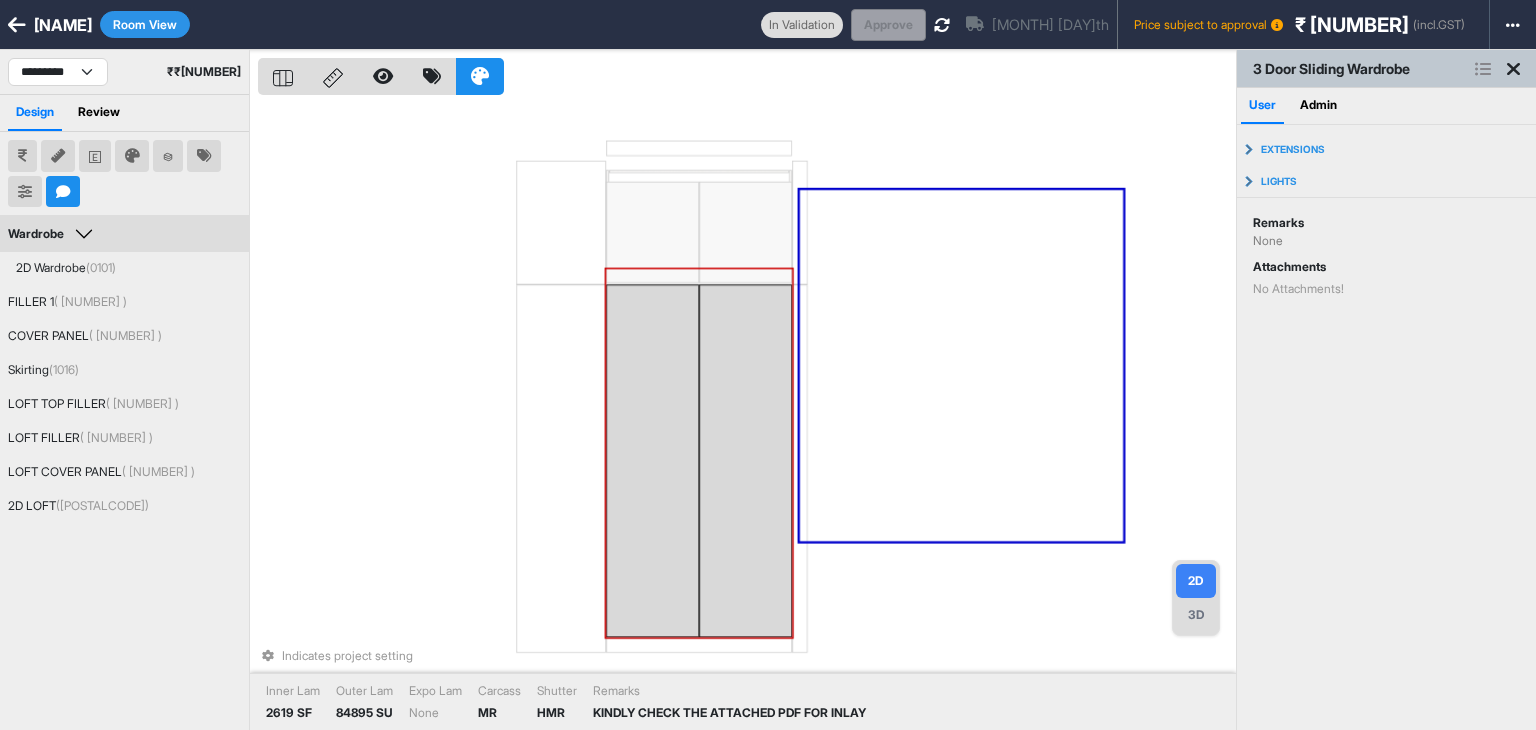 click at bounding box center (652, 461) 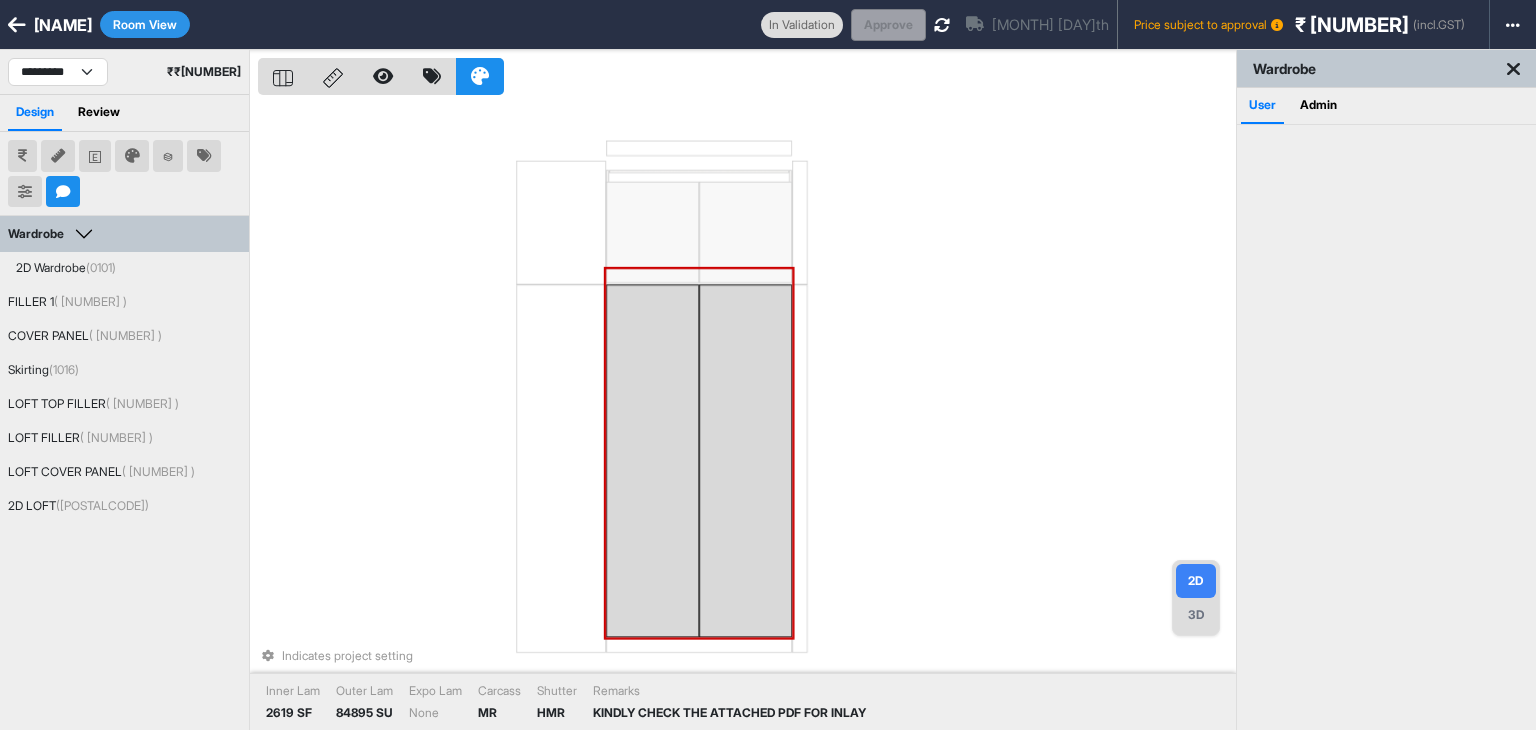 click at bounding box center (652, 461) 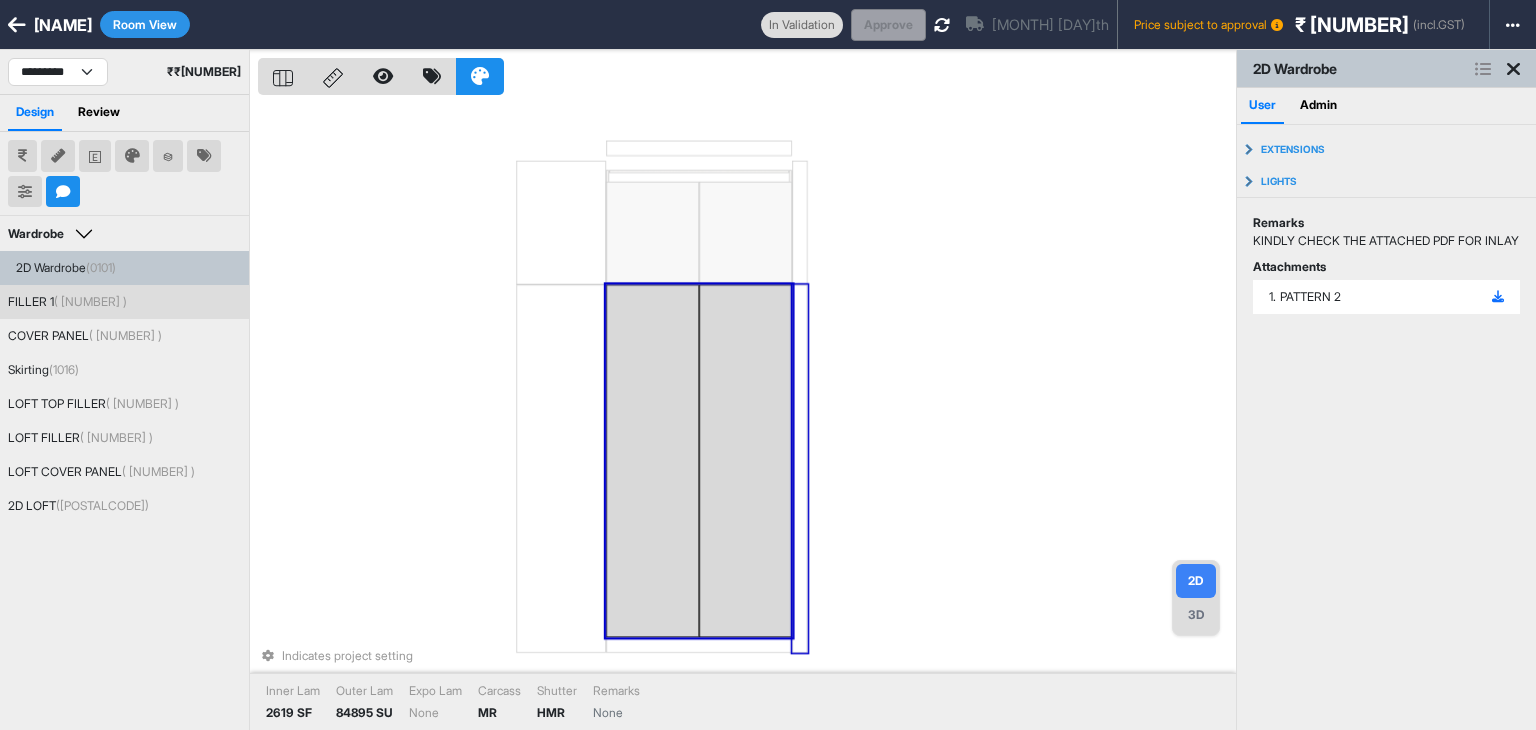 click on "Indicates project setting Inner Lam 2619 SF Outer Lam 84895 SU Expo Lam None Carcass MR Shutter HMR Remarks None" at bounding box center [747, 415] 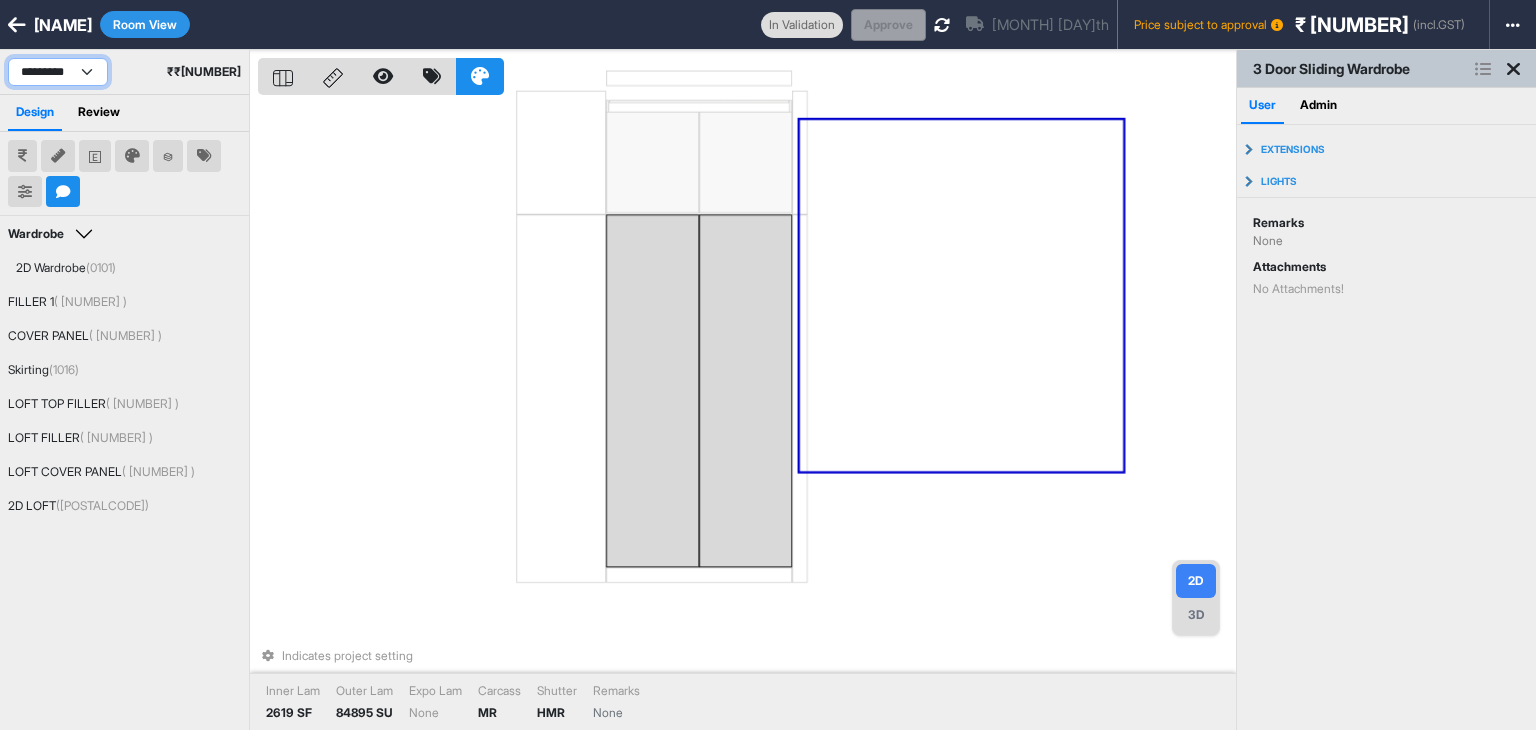 click on "**********" at bounding box center [58, 72] 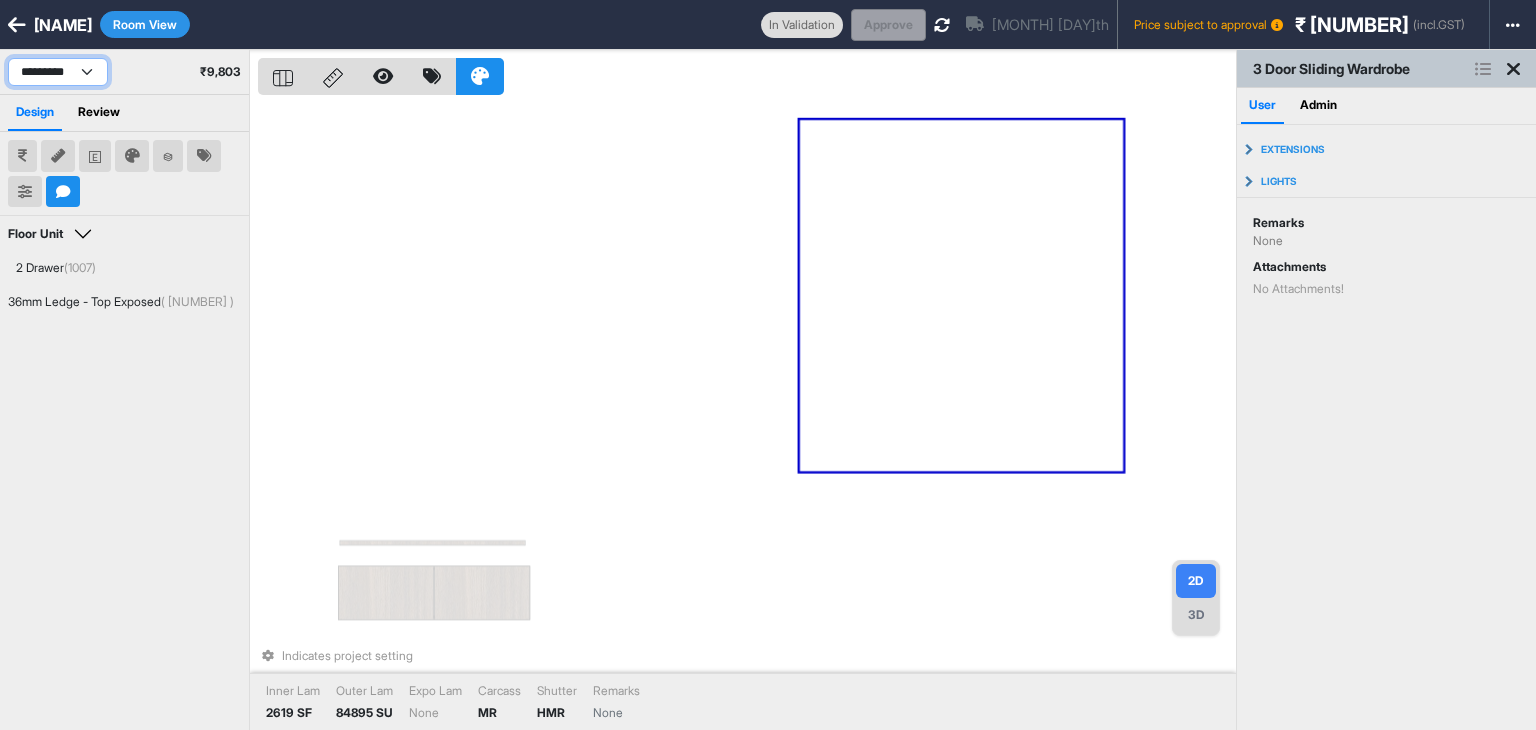 click on "**********" at bounding box center (58, 72) 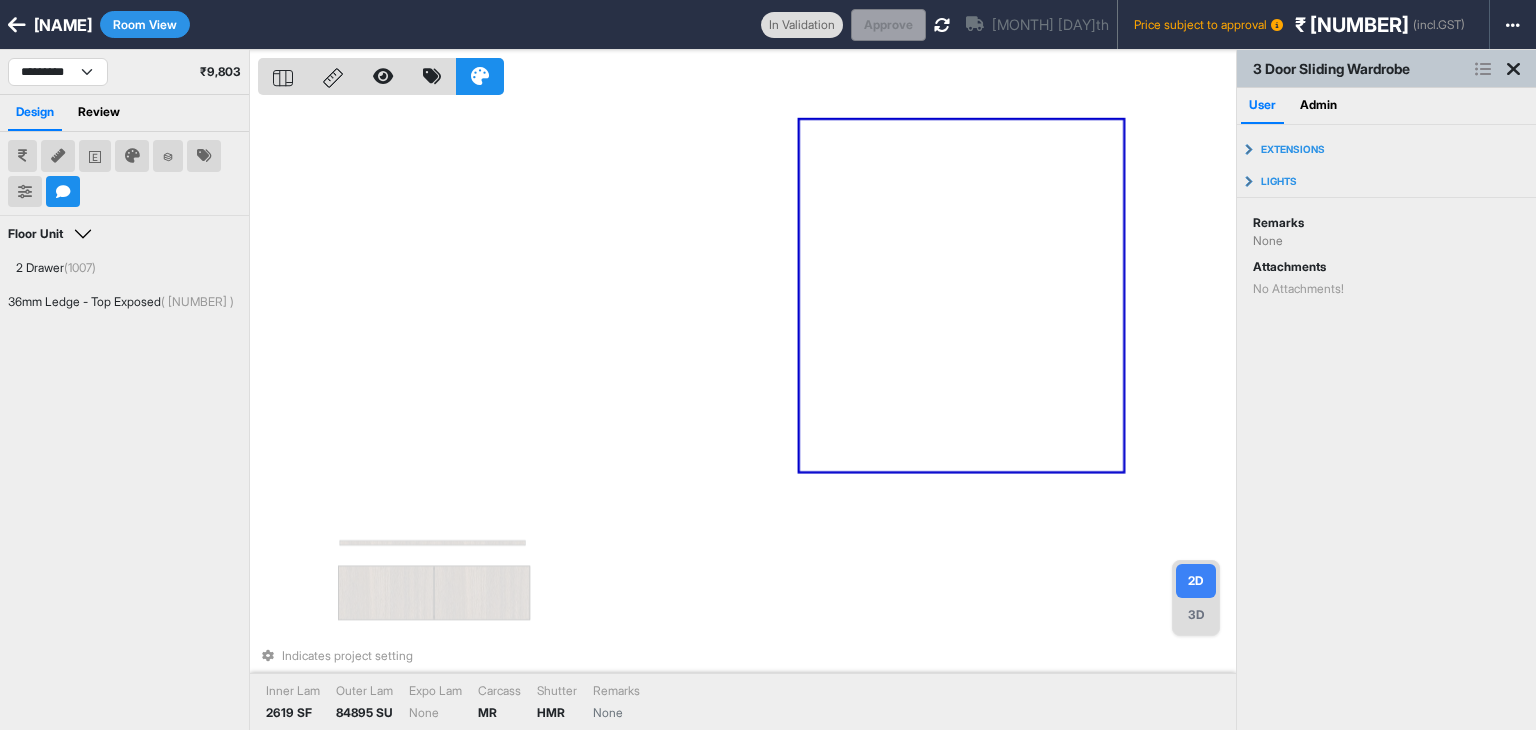 click on "Indicates project setting Inner Lam 2619 SF Outer Lam 84895 SU Expo Lam None Carcass MR Shutter HMR Remarks None" at bounding box center (747, 415) 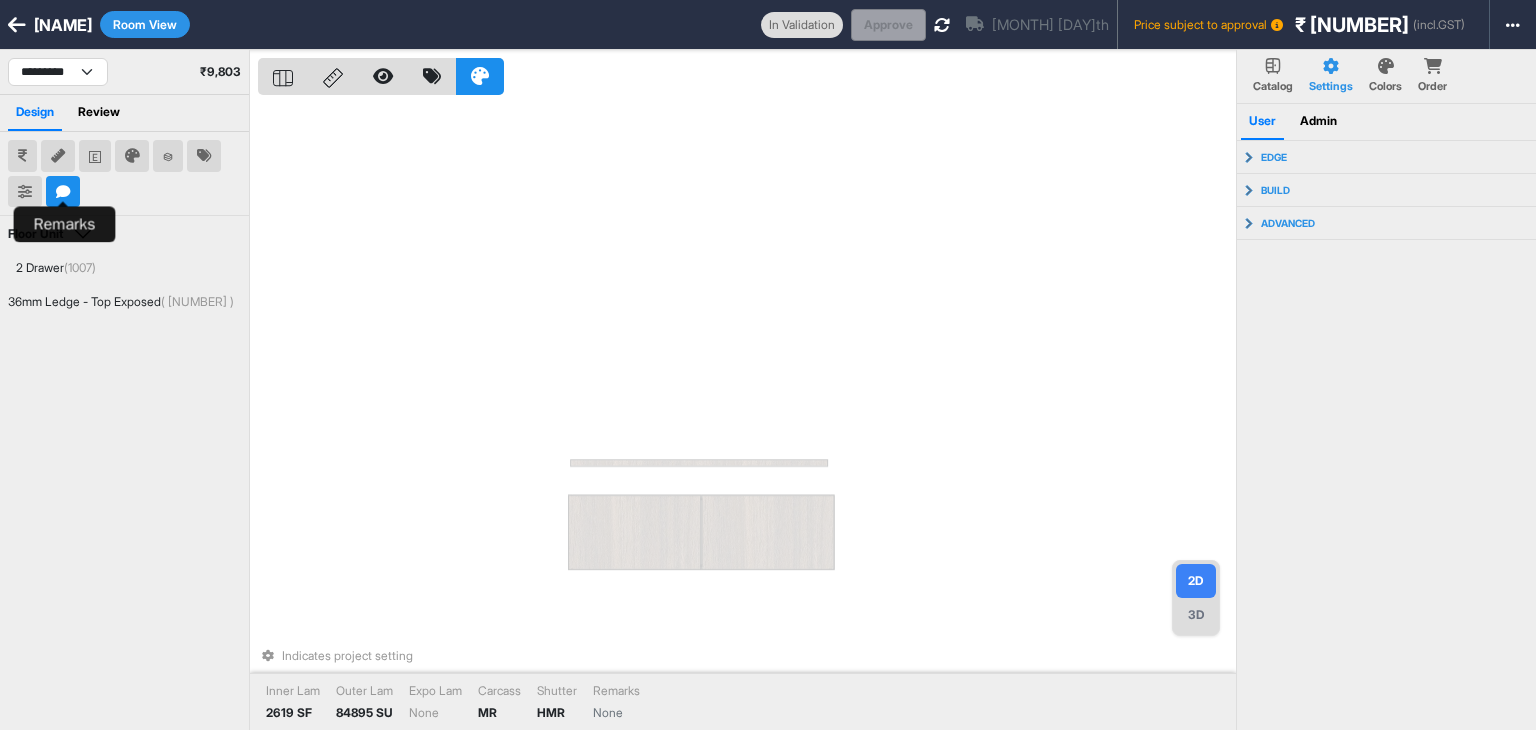 click at bounding box center [63, 192] 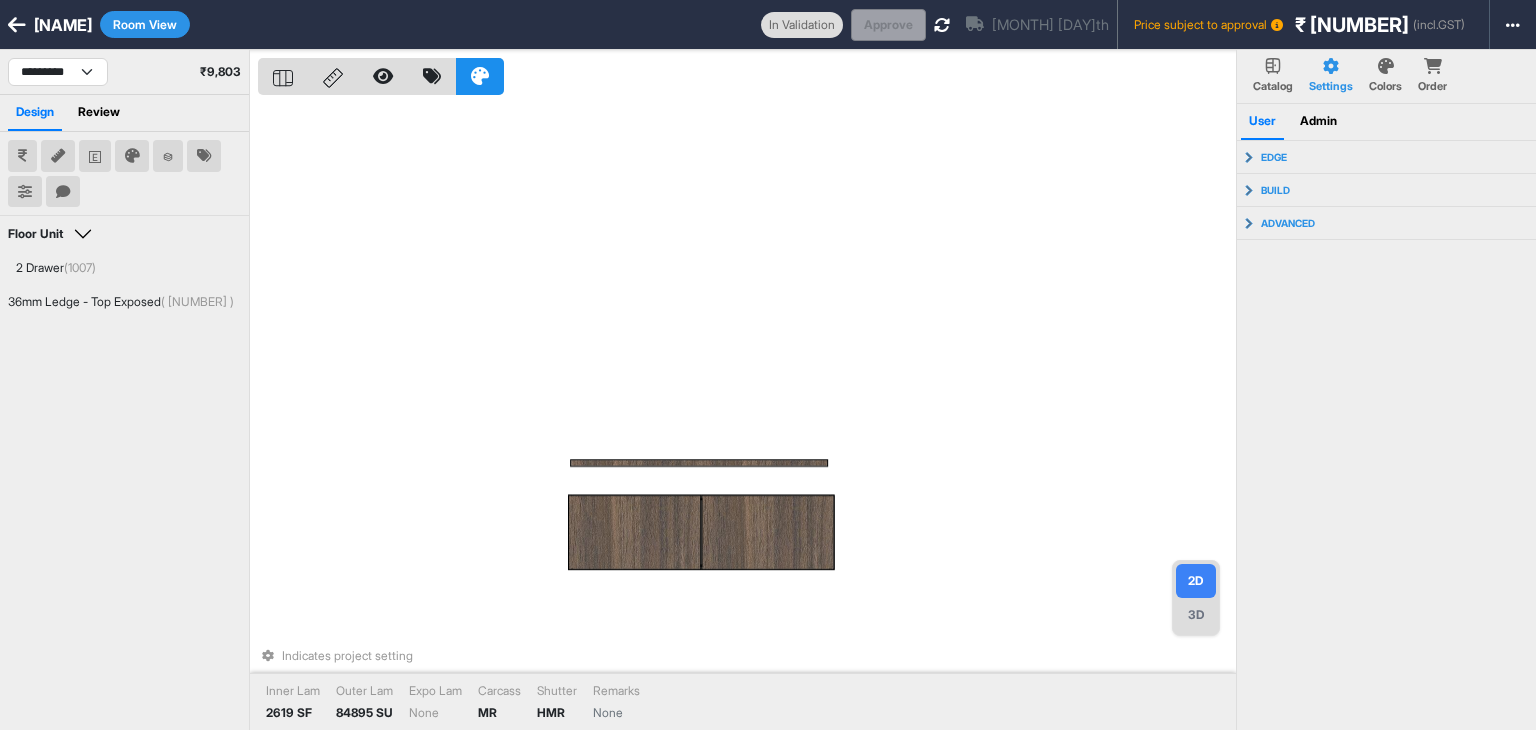 click on "Indicates project setting Inner Lam 2619 SF Outer Lam 84895 SU Expo Lam None Carcass MR Shutter HMR Remarks None" at bounding box center (747, 415) 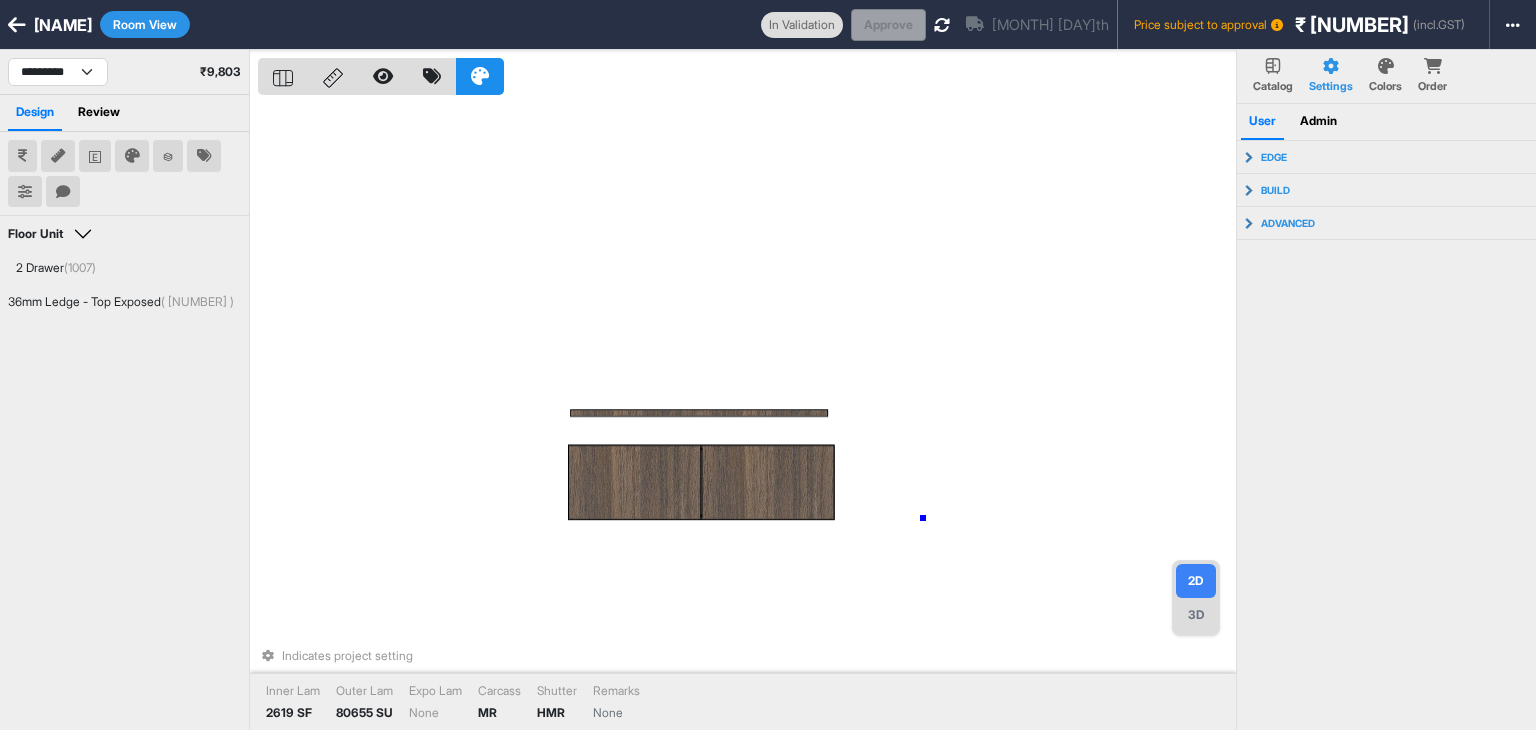 click on "Indicates project setting Inner Lam 2619 SF Outer Lam 80655 SU Expo Lam None Carcass MR Shutter HMR Remarks None" at bounding box center [747, 415] 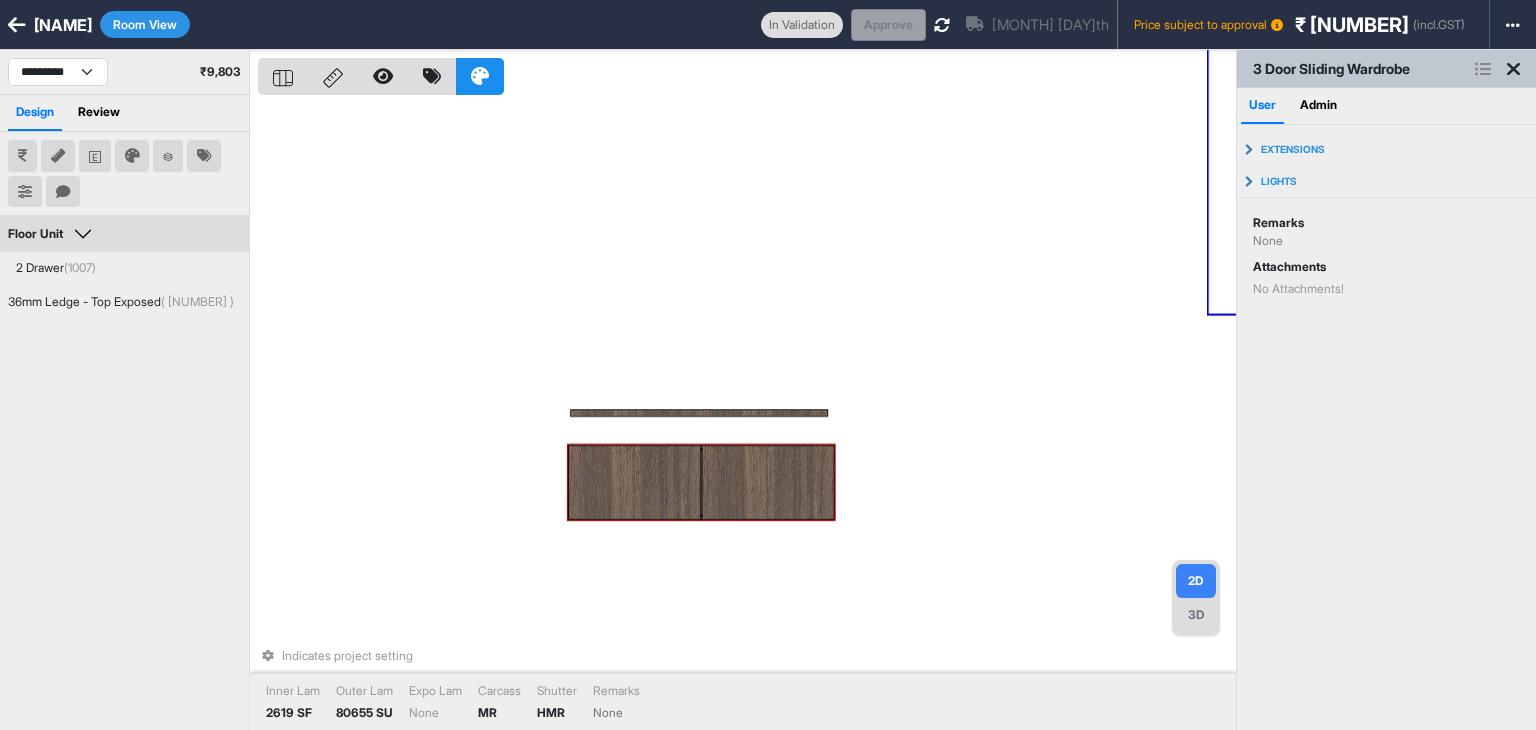 click at bounding box center [768, 482] 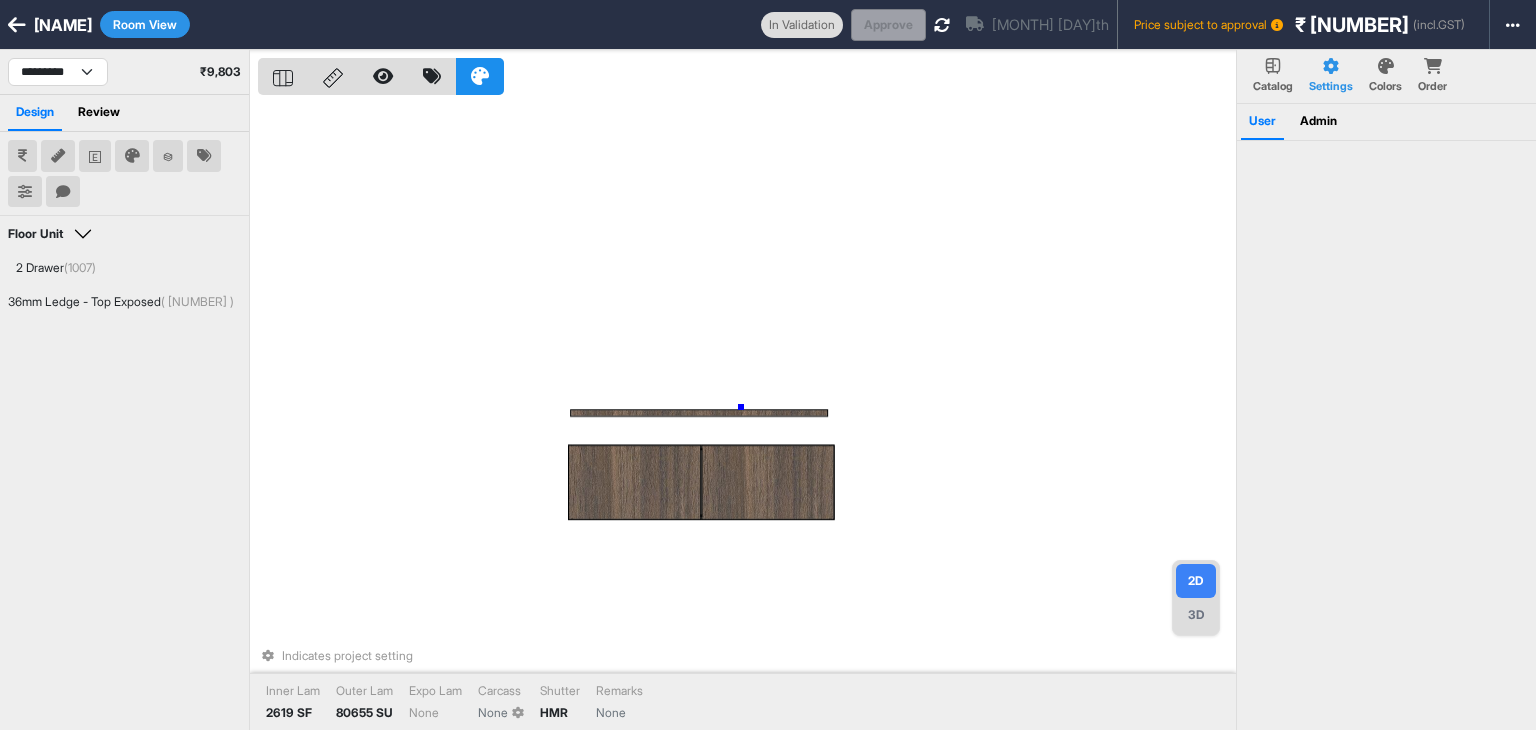 click on "Indicates project setting Inner Lam 2619 SF Outer Lam 80655 SU Expo Lam None Carcass None Shutter HMR Remarks None" at bounding box center (747, 415) 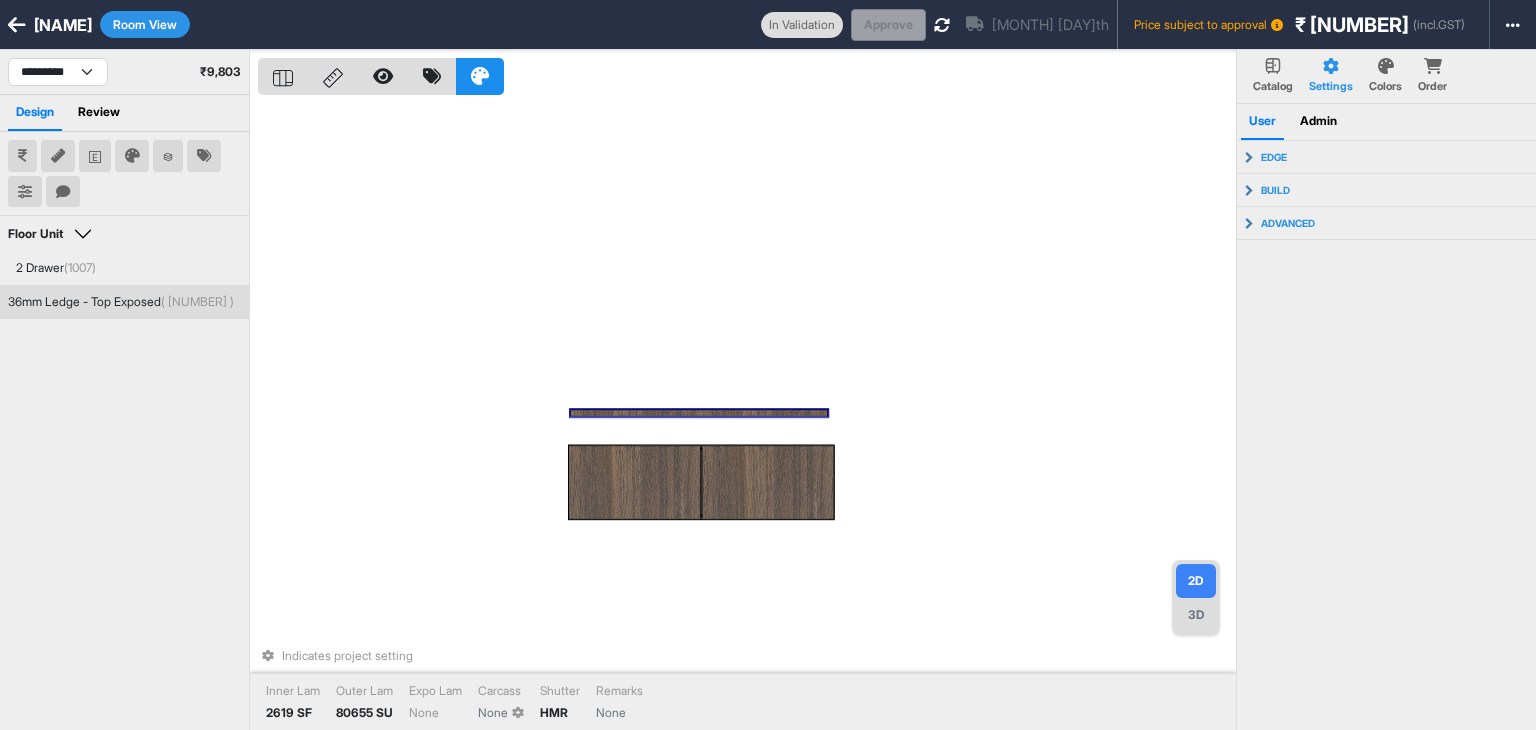 click at bounding box center [699, 413] 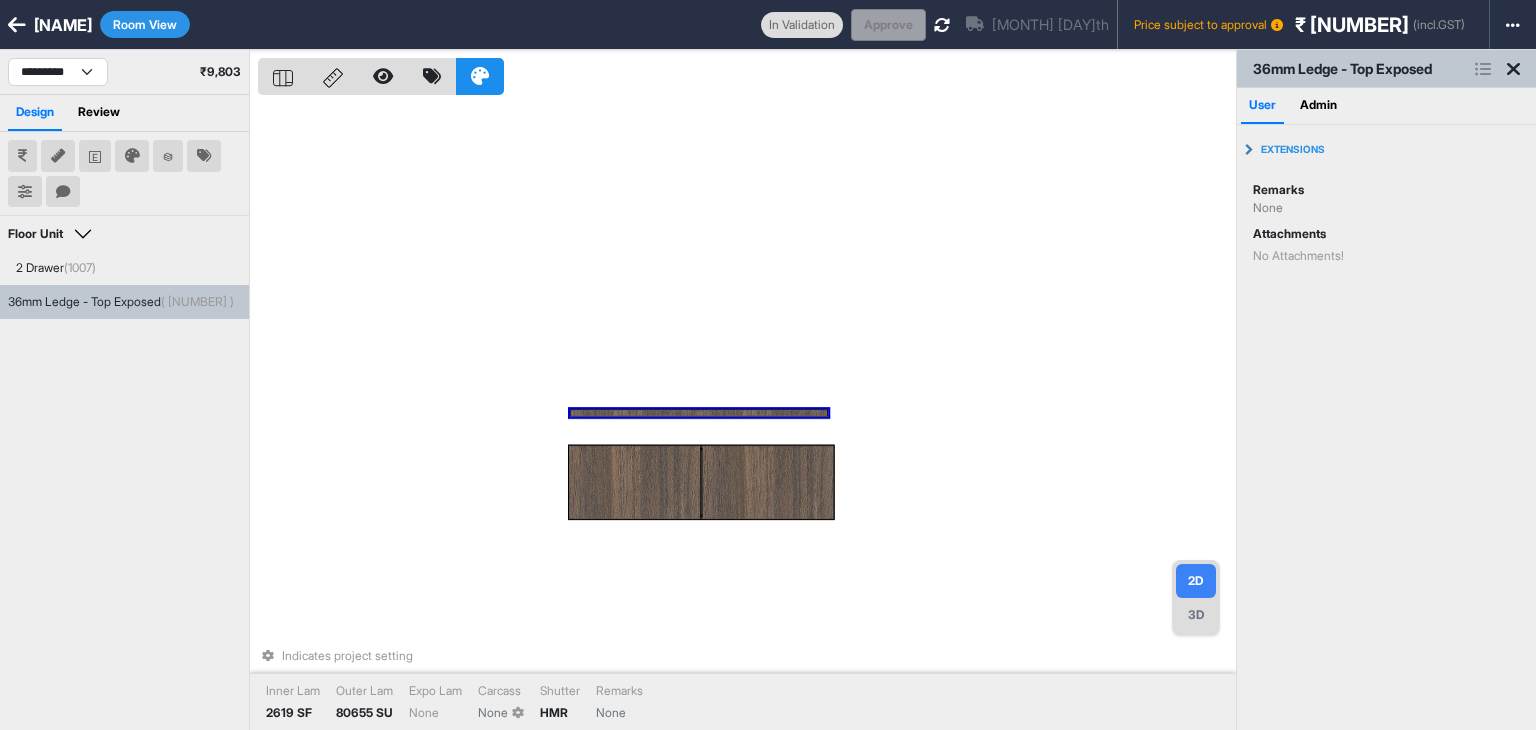 click at bounding box center [699, 413] 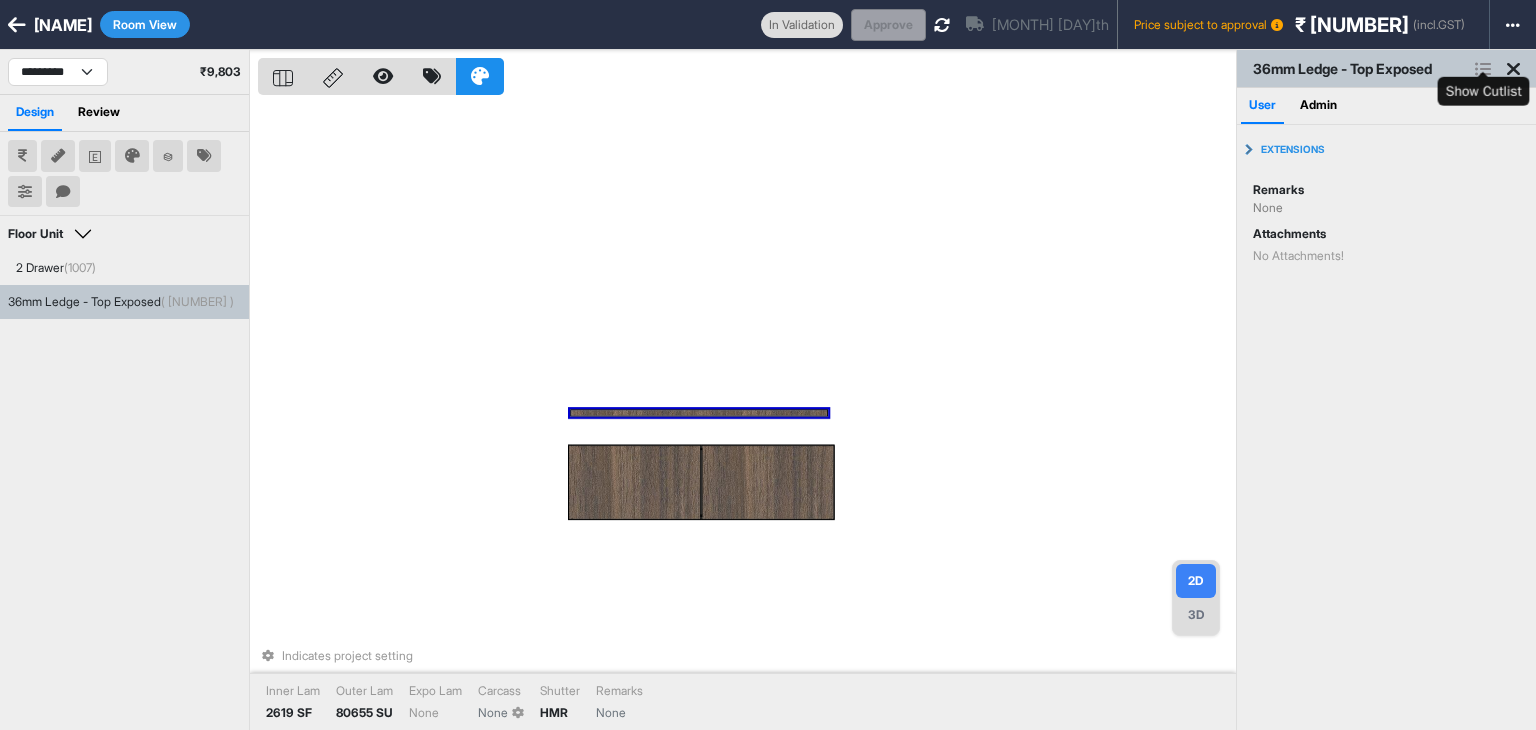 click at bounding box center [1483, 69] 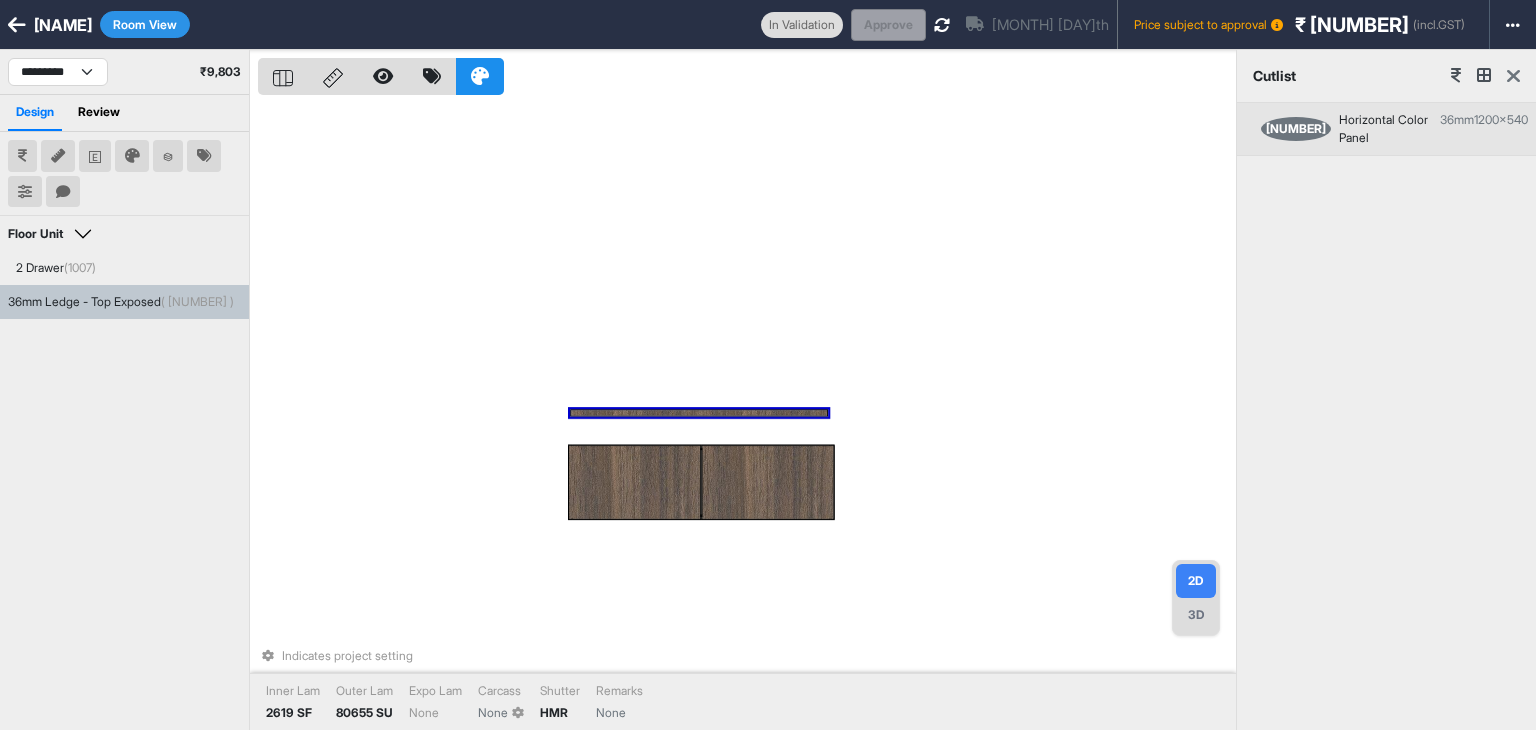 click at bounding box center [1513, 76] 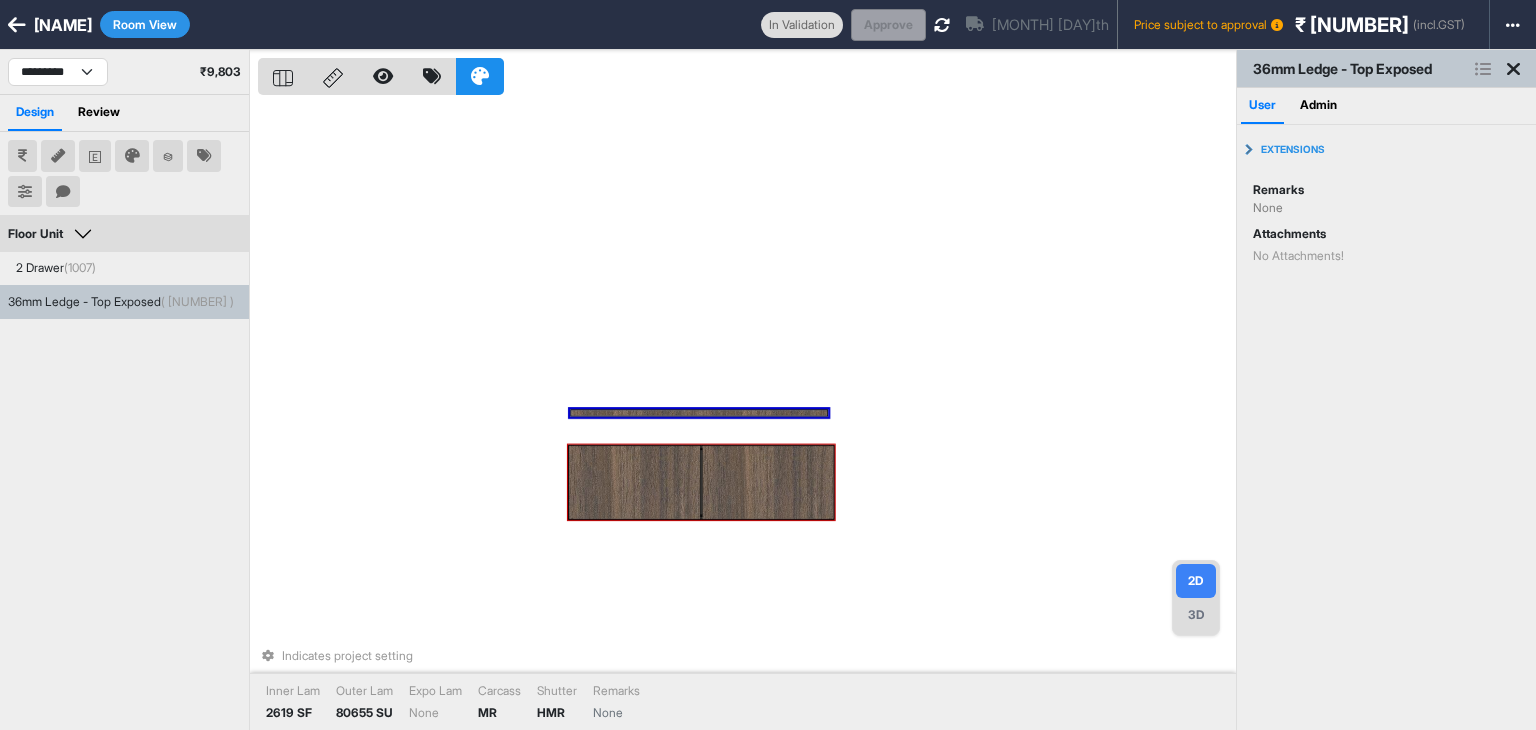 click at bounding box center [768, 482] 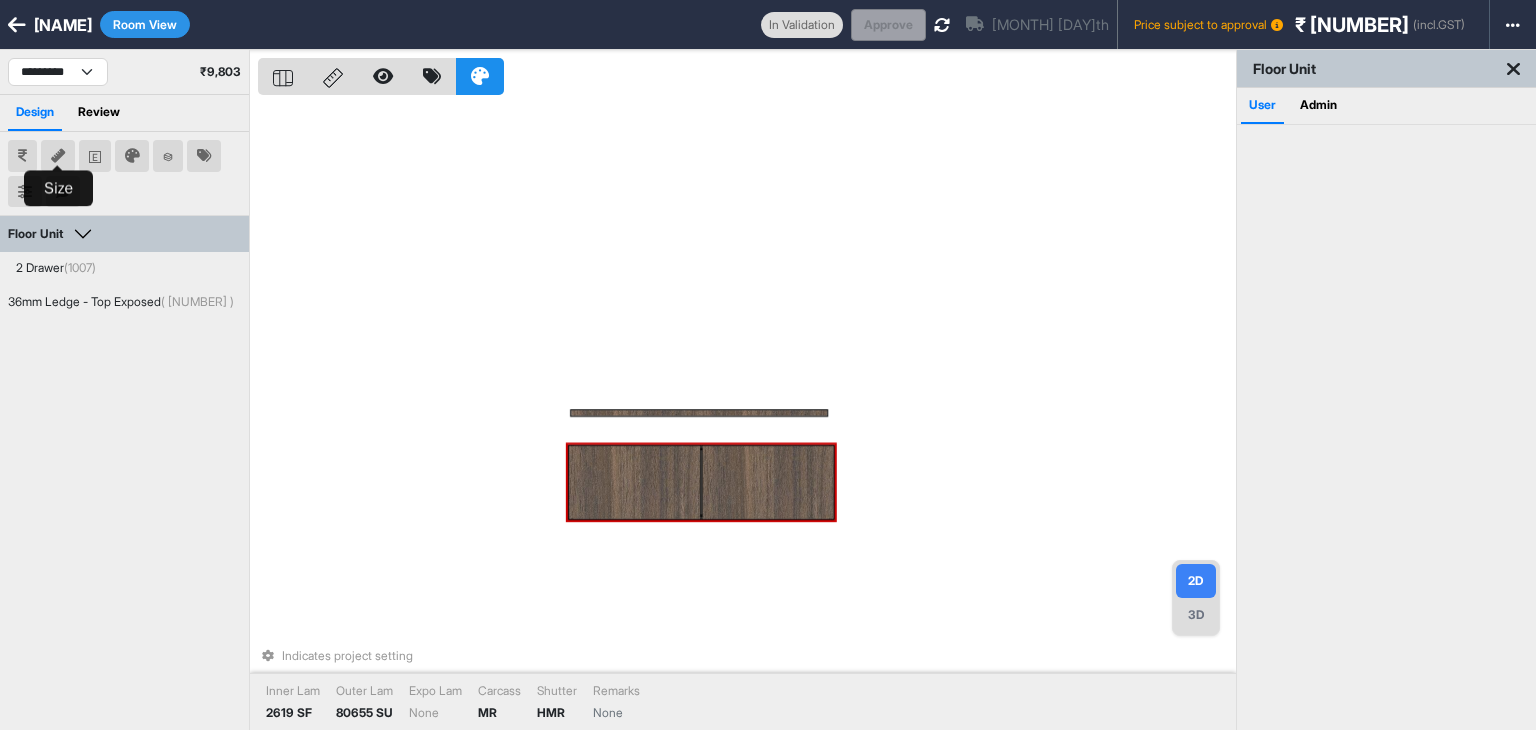 click at bounding box center [58, 156] 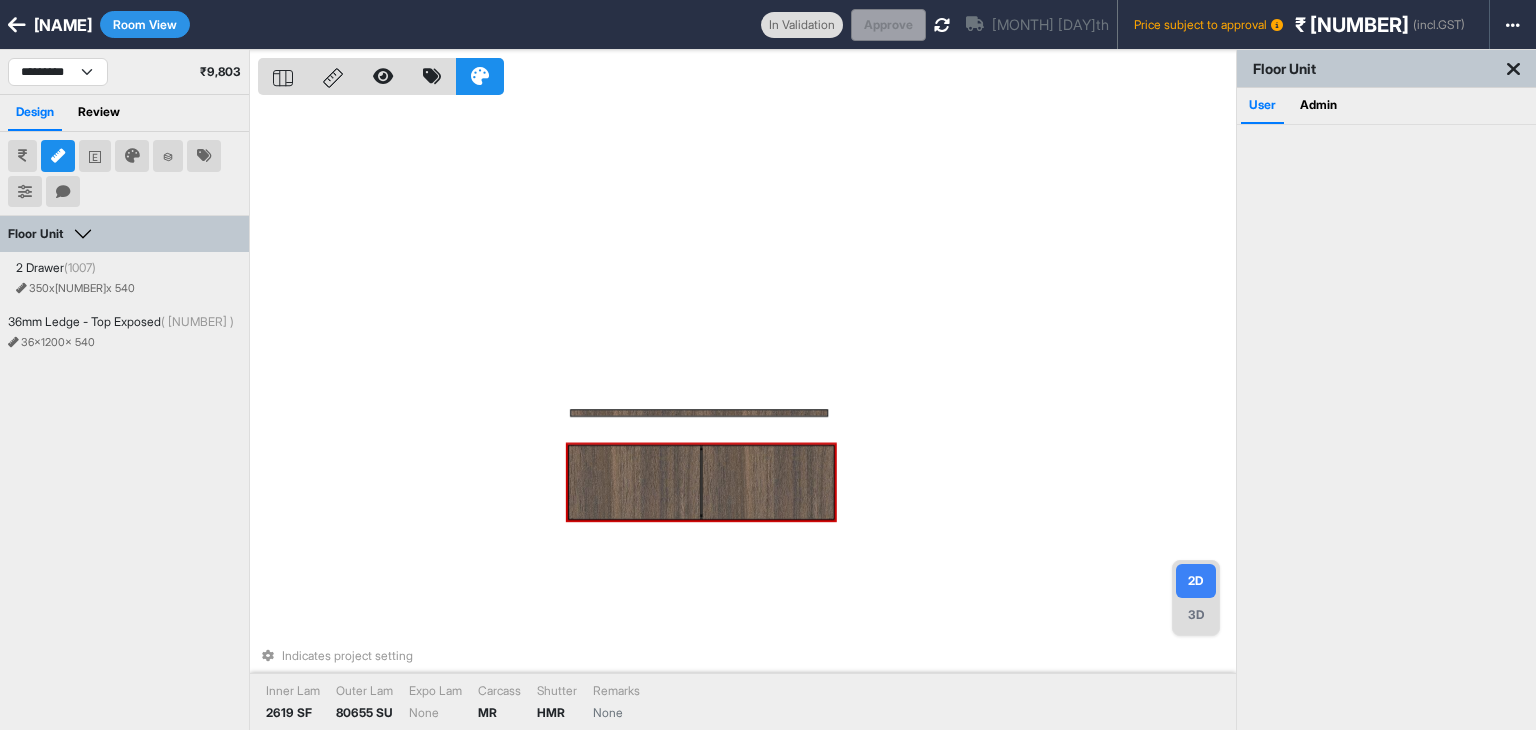 click on "Indicates project setting Inner Lam 2619 SF Outer Lam 80655 SU Expo Lam None Carcass MR Shutter HMR Remarks None" at bounding box center [747, 415] 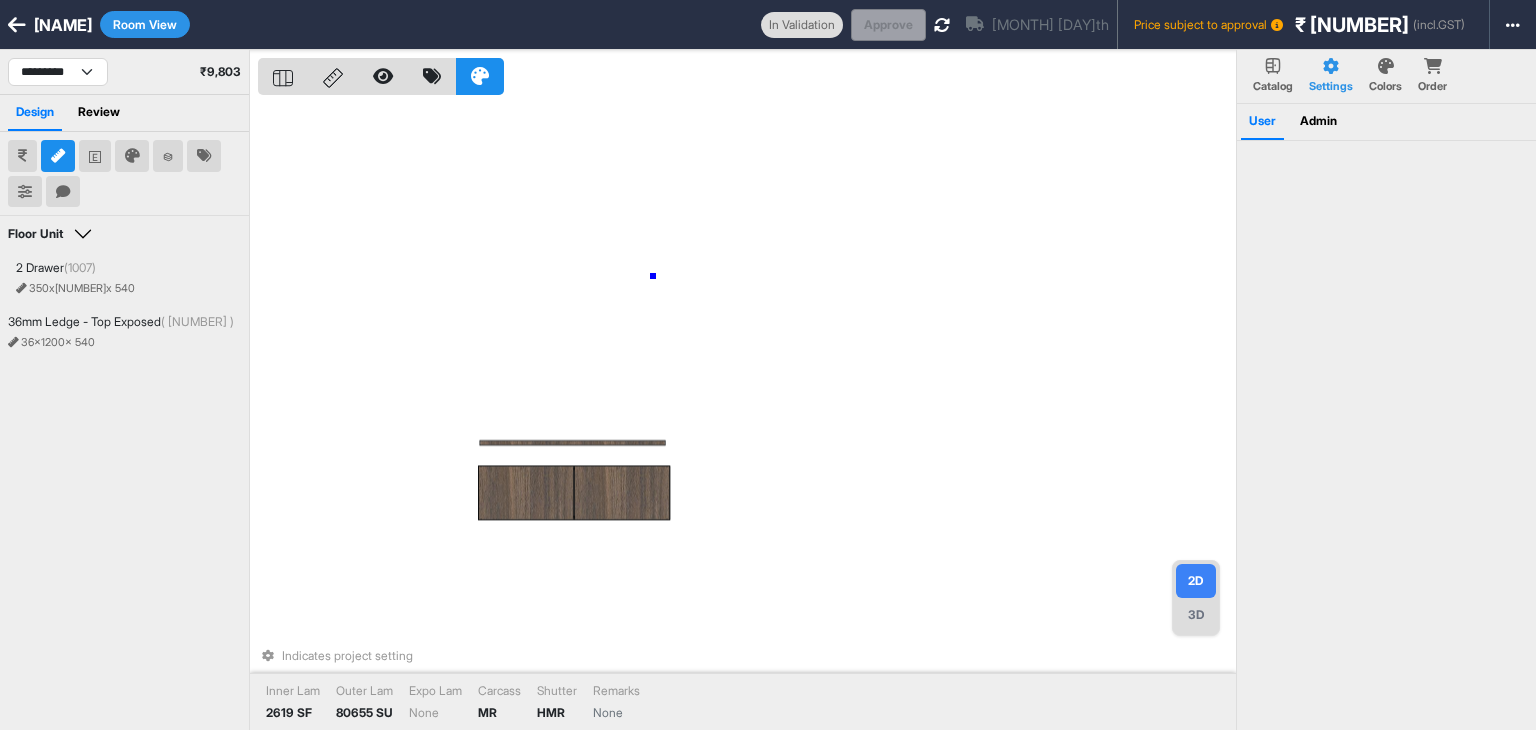 click on "Indicates project setting Inner Lam 2619 SF Outer Lam 80655 SU Expo Lam None Carcass MR Shutter HMR Remarks None" at bounding box center [747, 415] 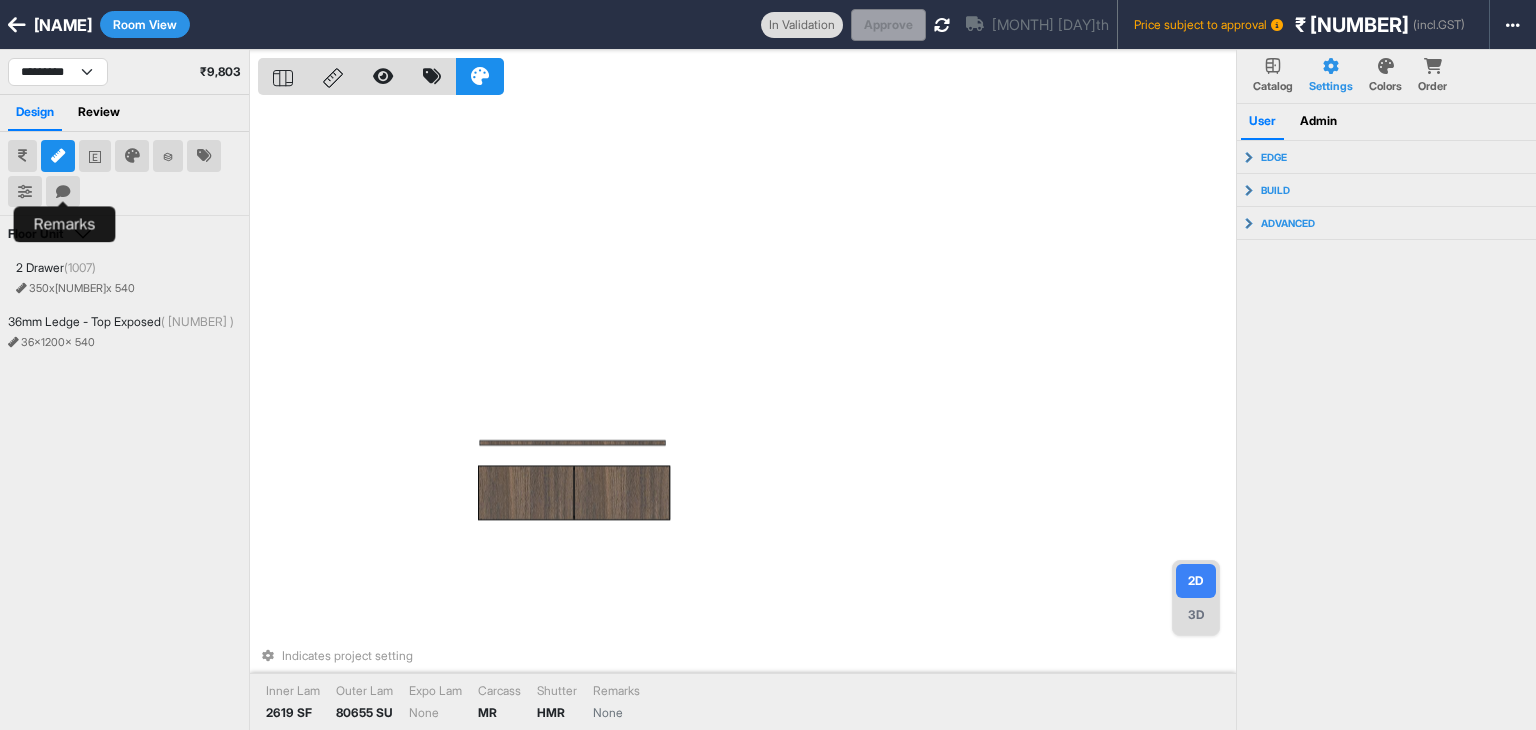 click at bounding box center [63, 192] 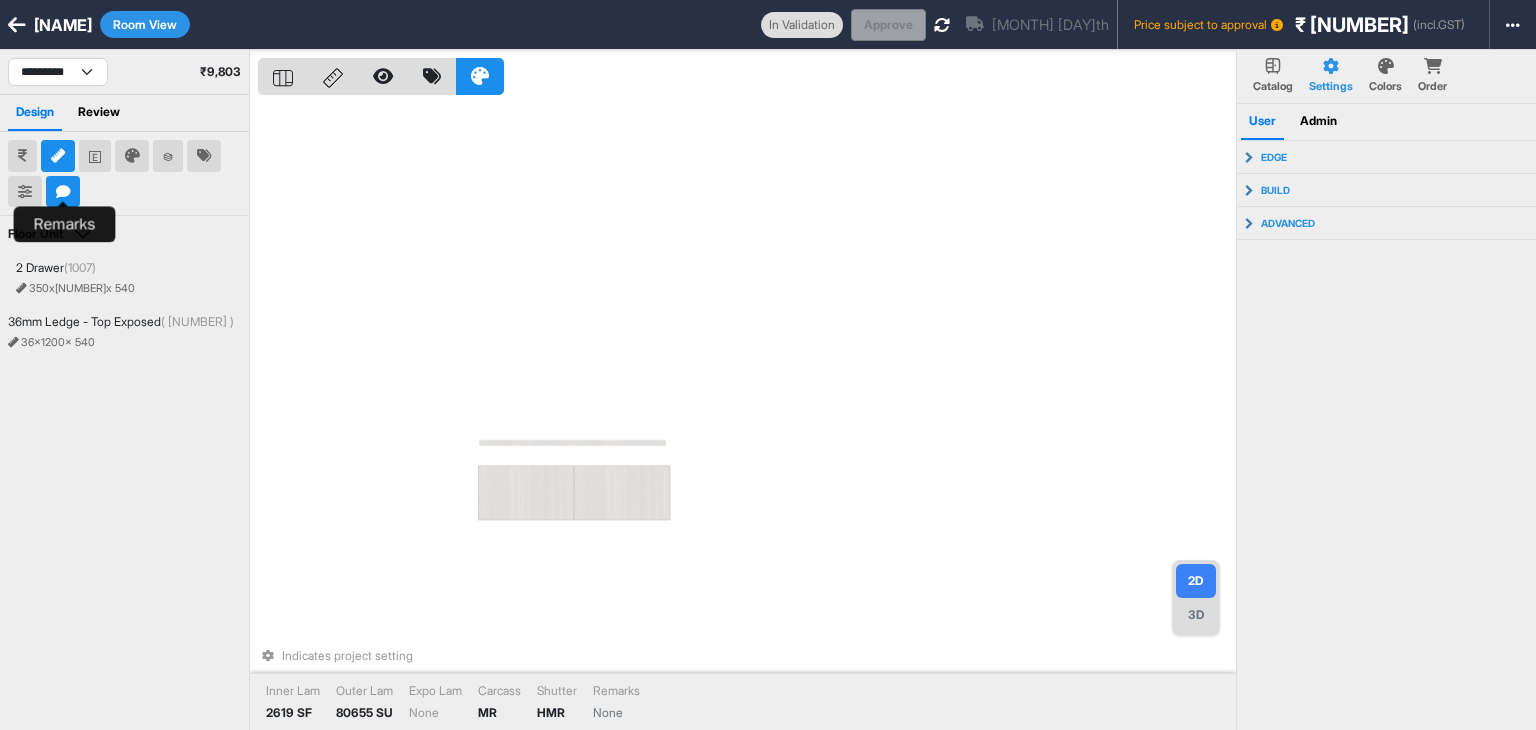 click at bounding box center [63, 192] 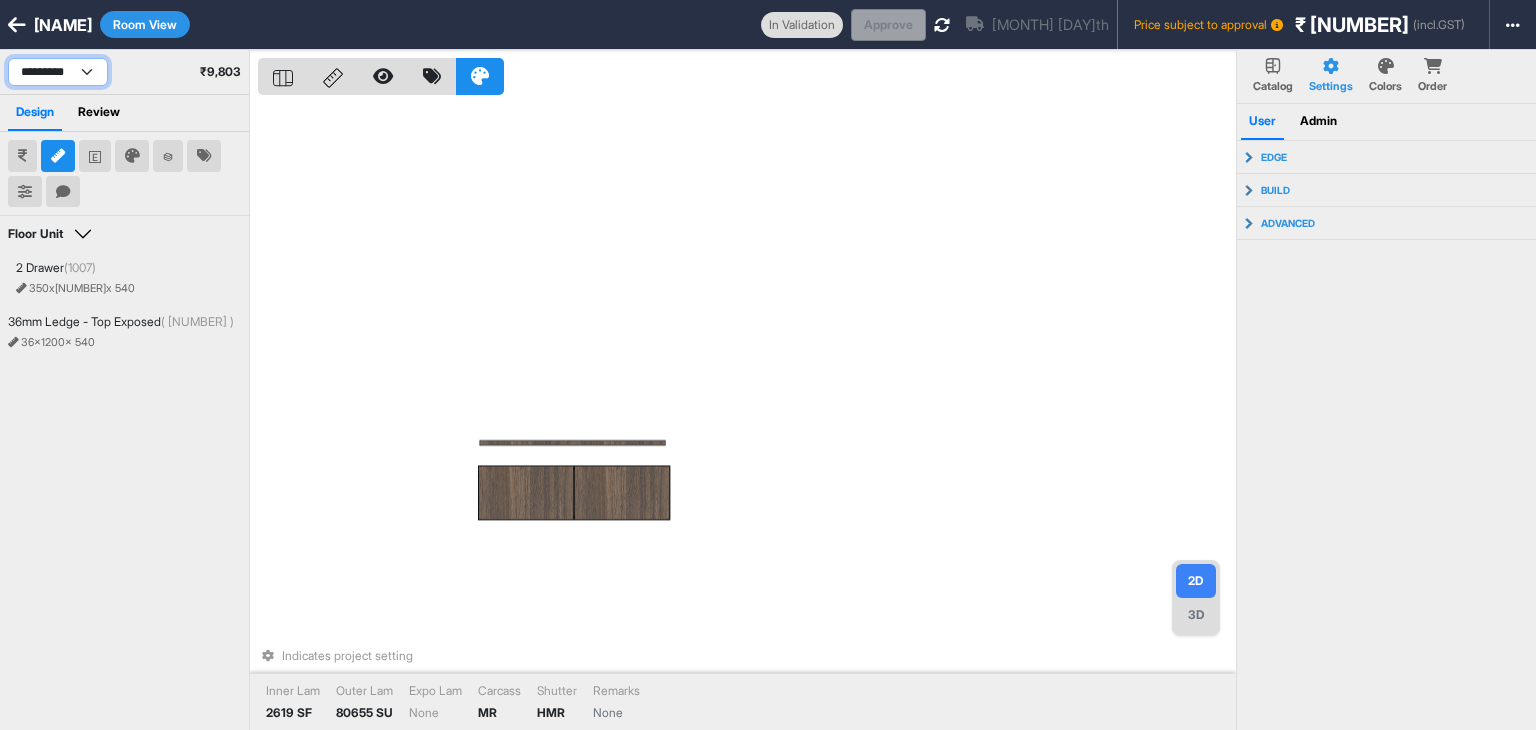 click on "**********" at bounding box center (58, 72) 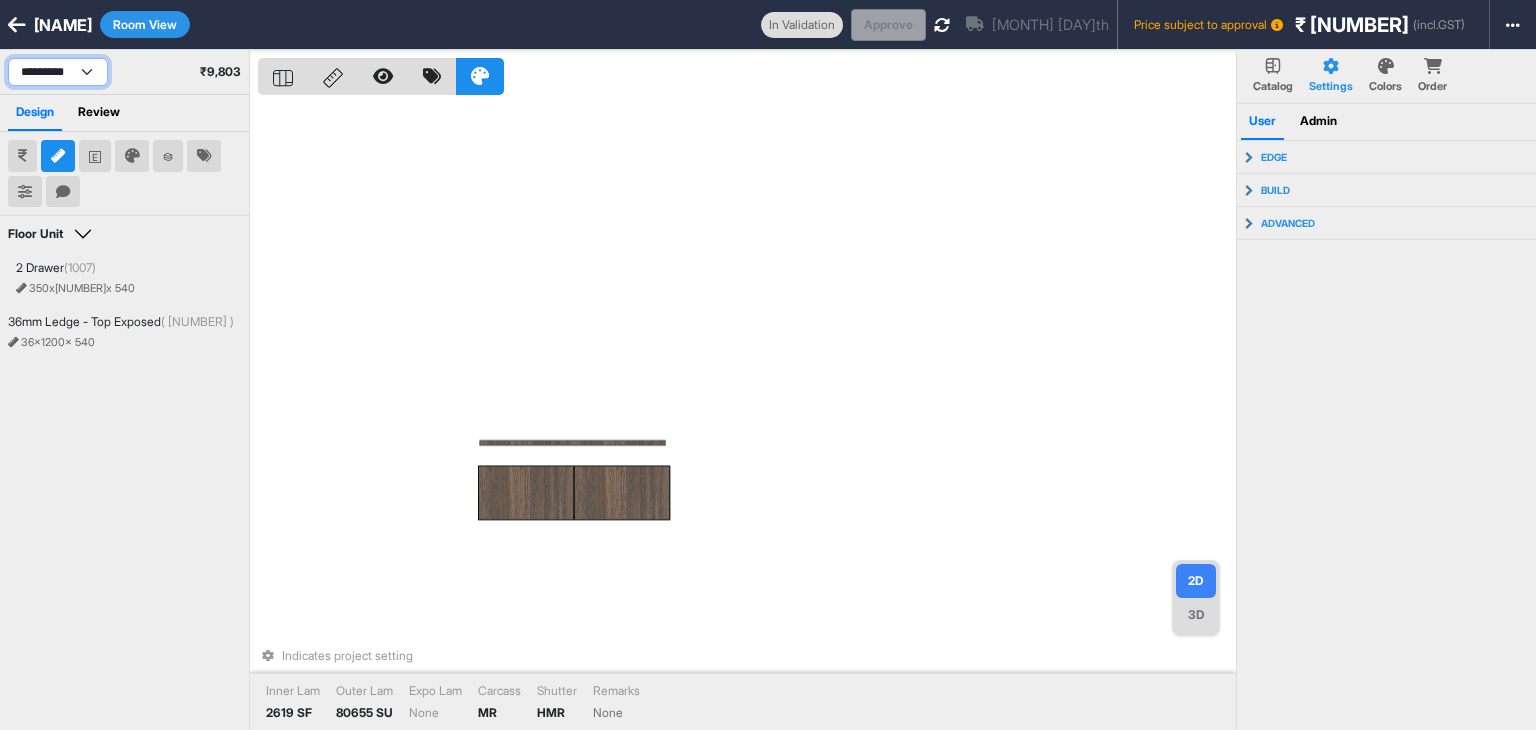 select on "****" 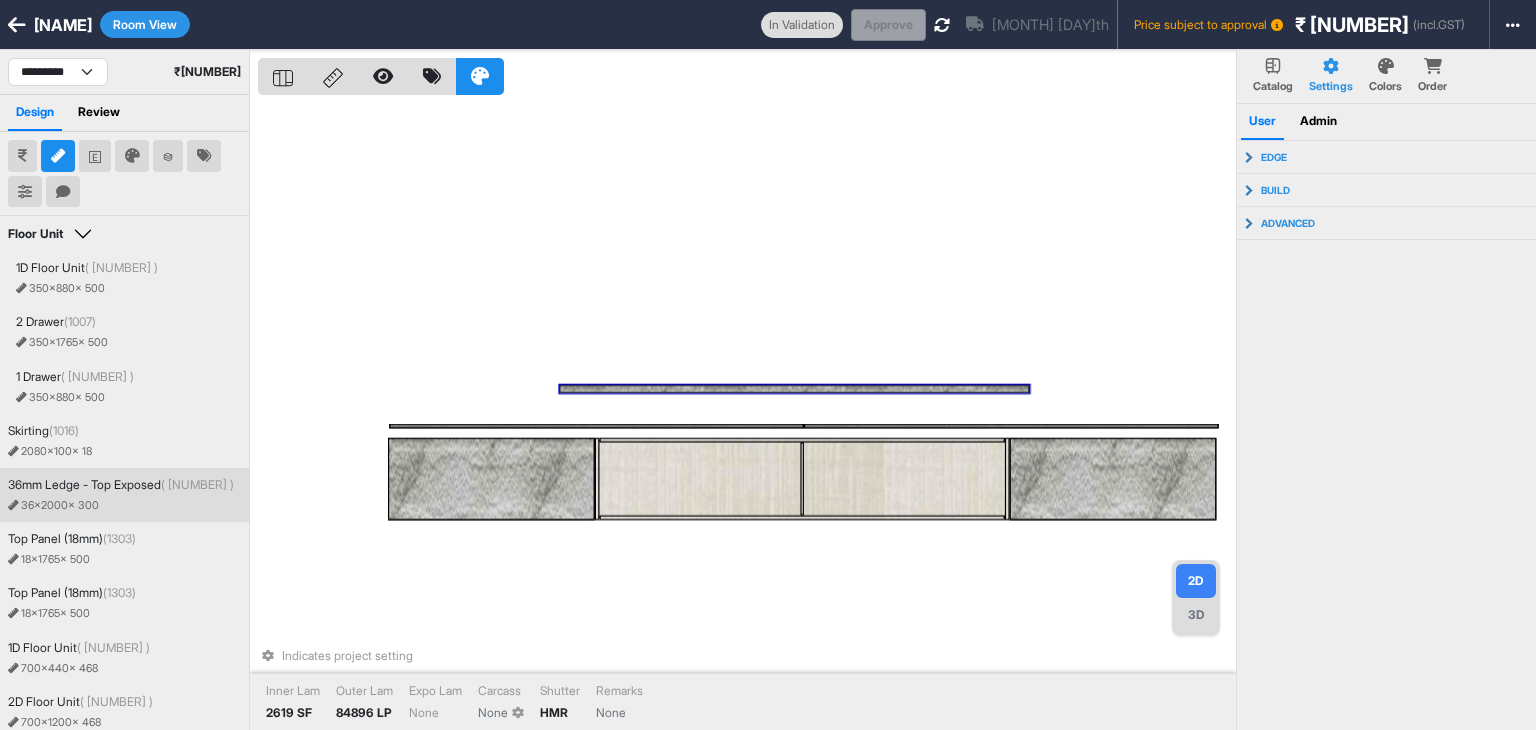 click at bounding box center (795, 389) 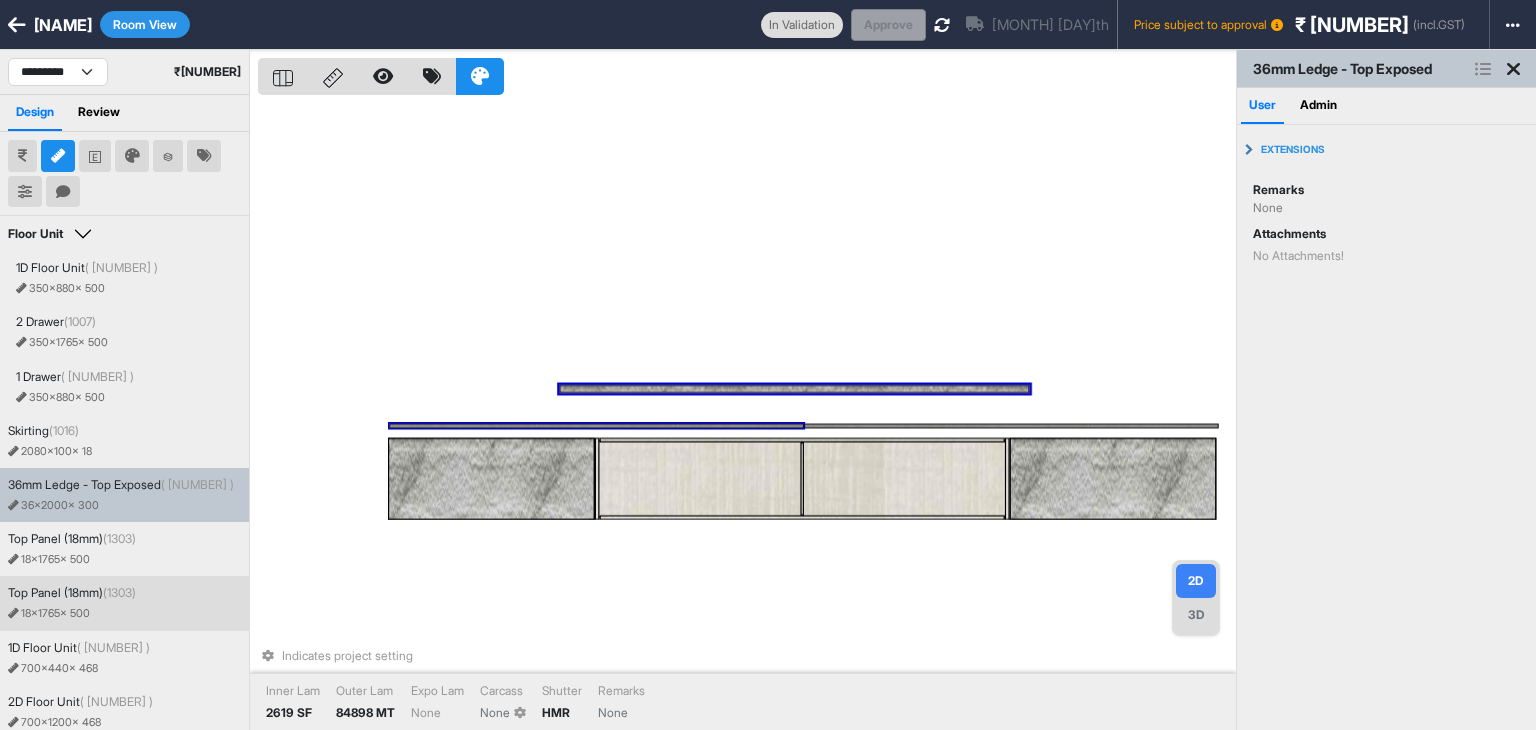 click at bounding box center (596, 426) 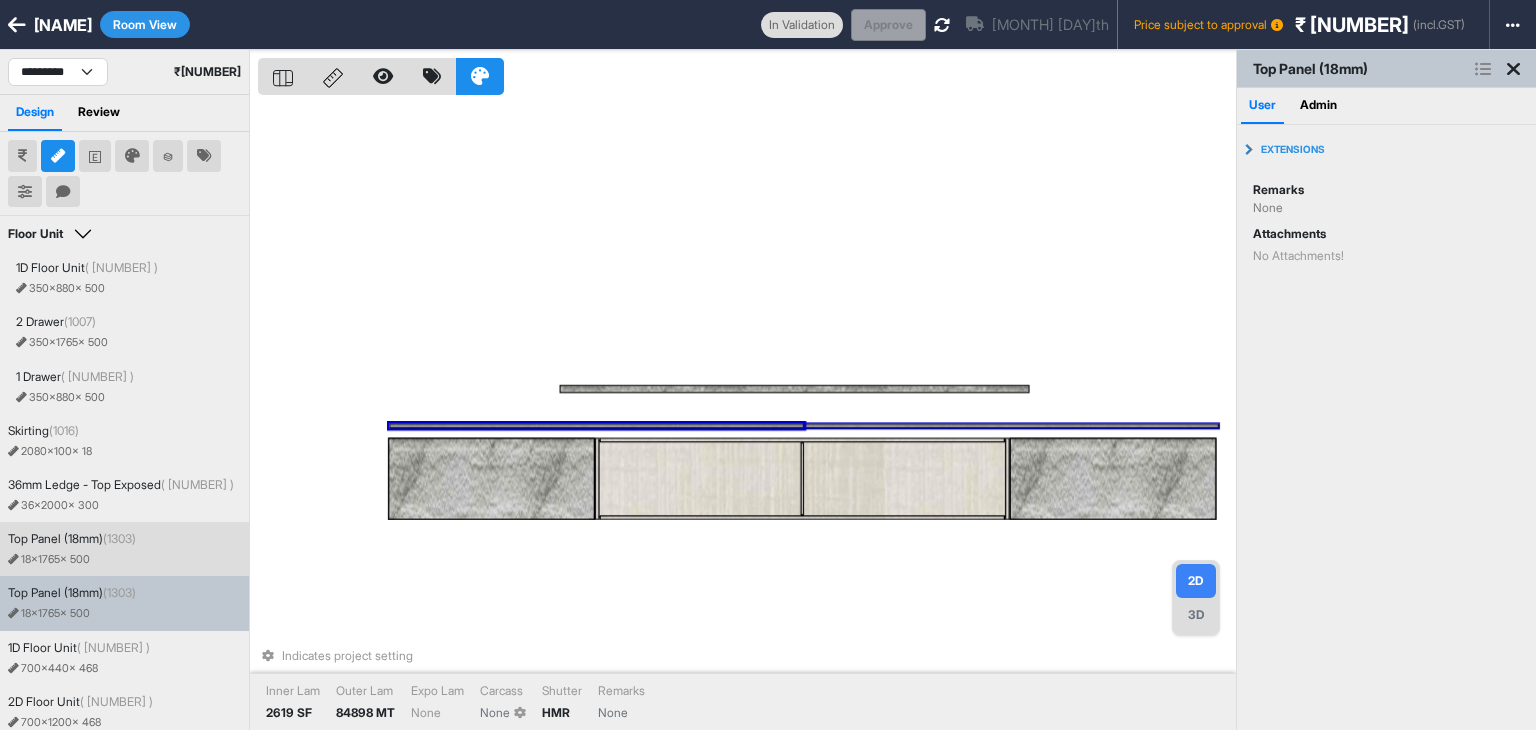 click at bounding box center [1011, 426] 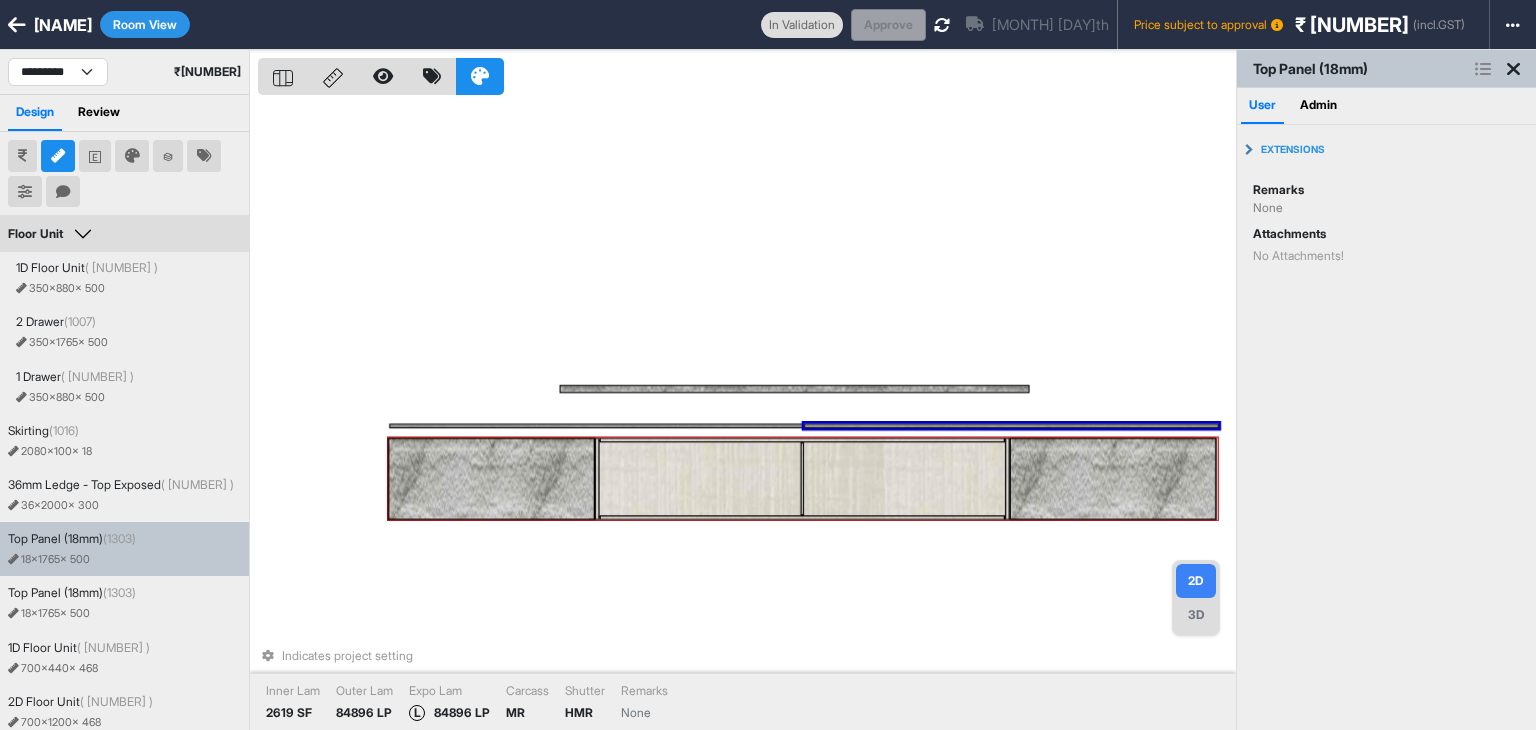 click at bounding box center [491, 479] 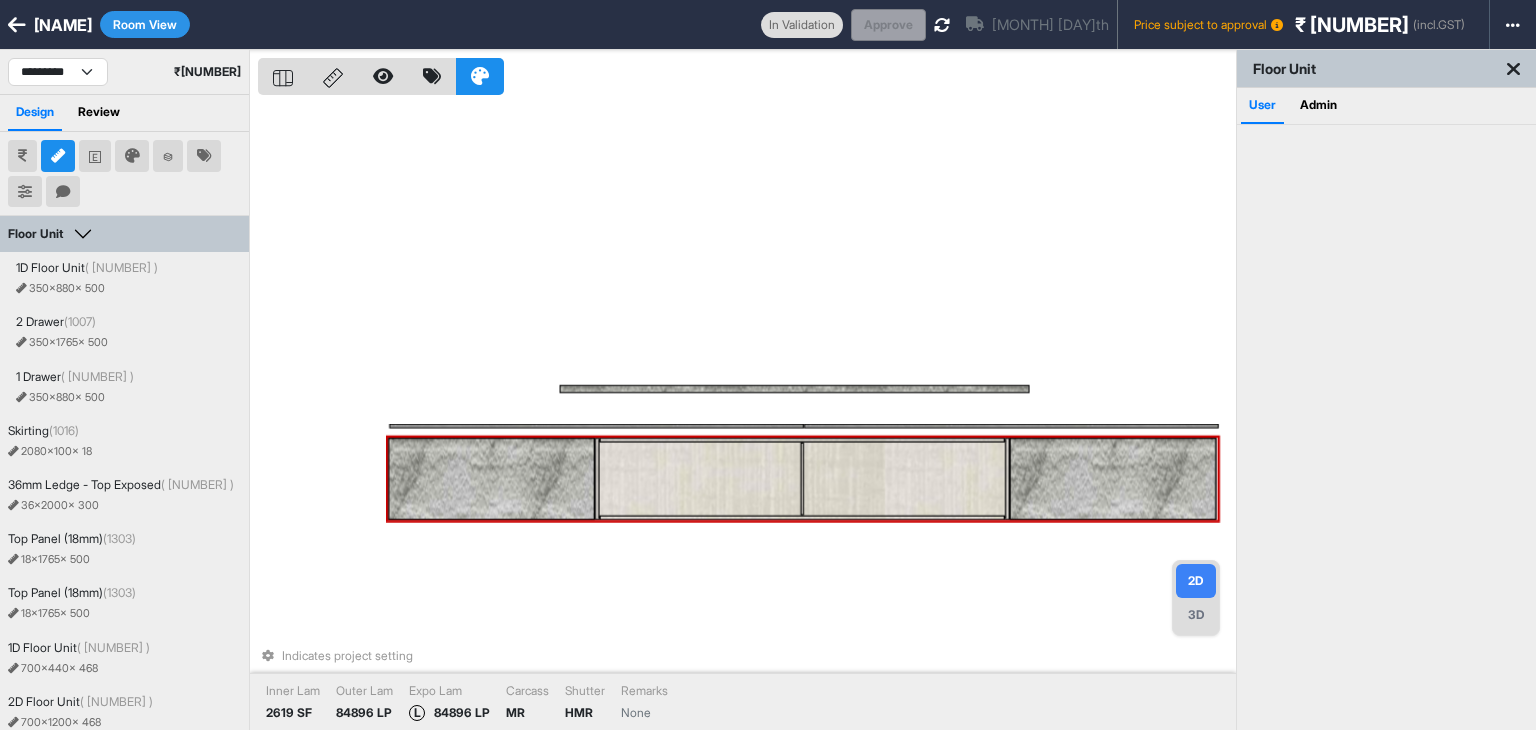 click at bounding box center [491, 479] 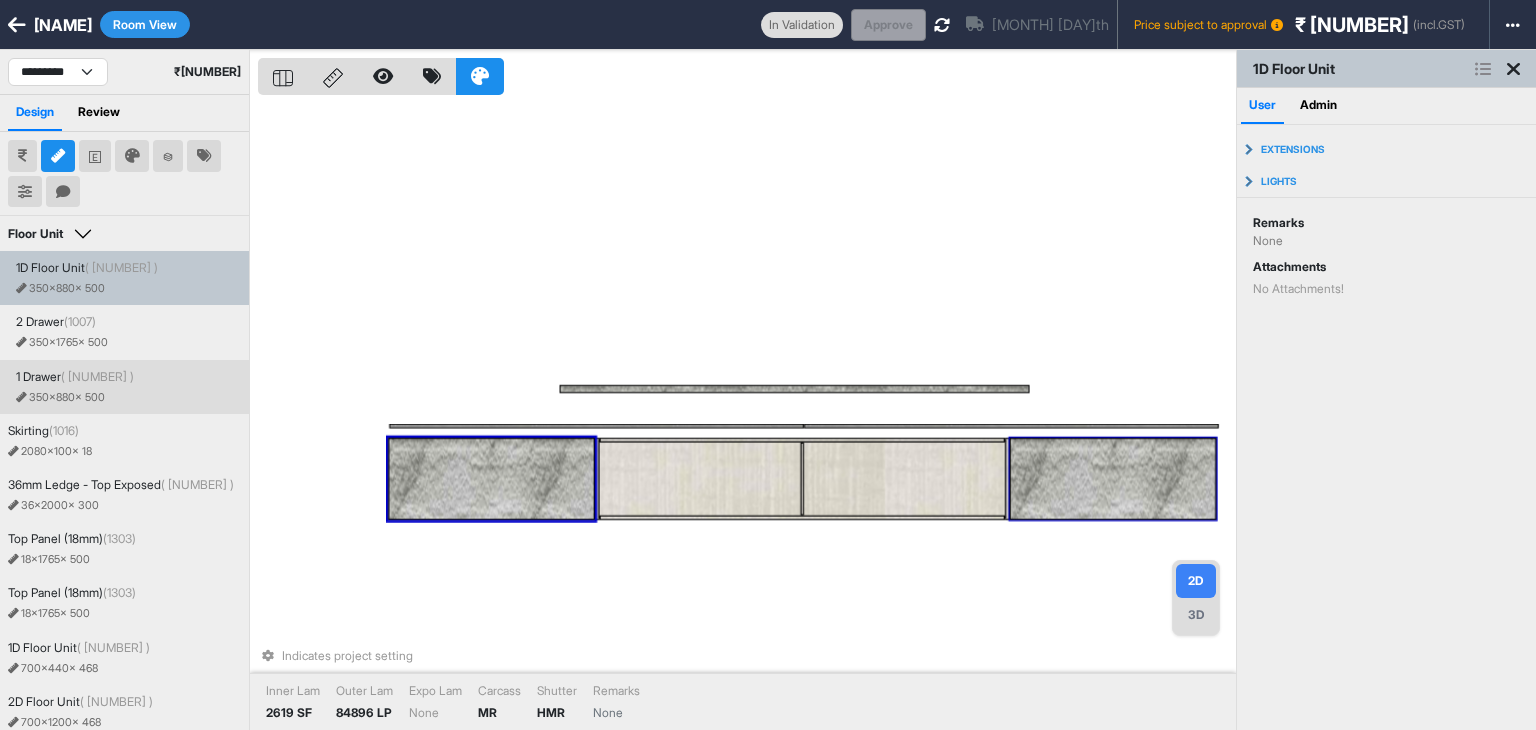 click at bounding box center [1113, 479] 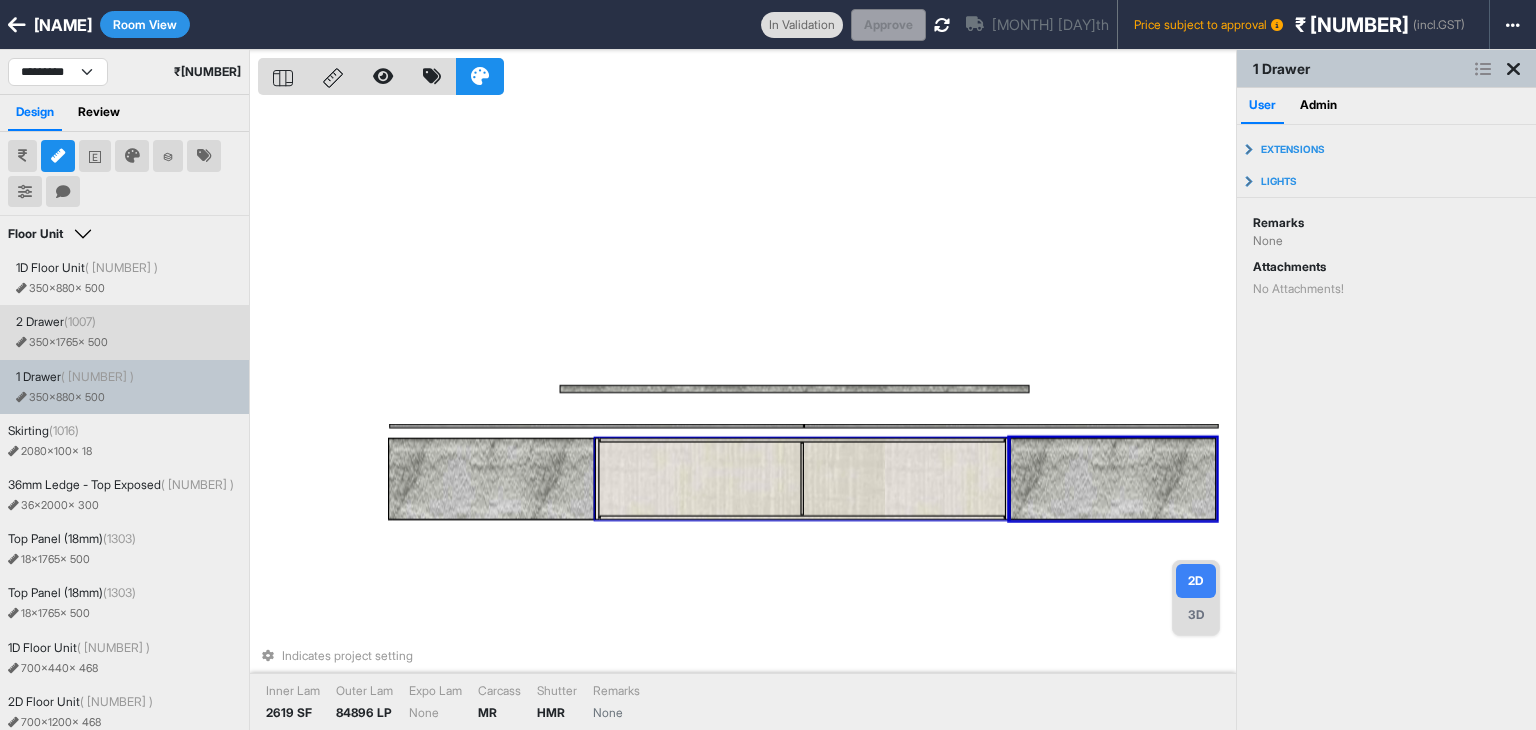 click at bounding box center [802, 479] 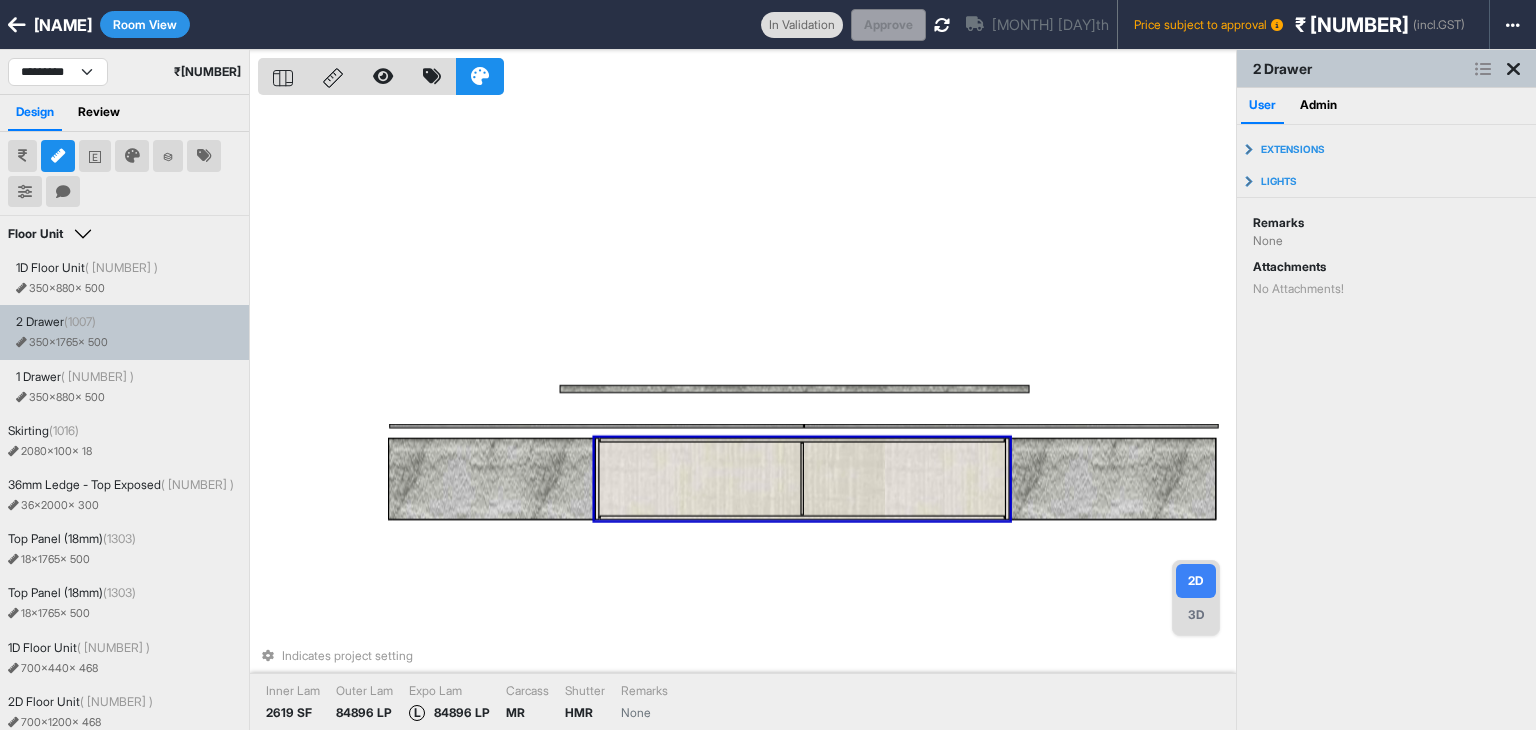 click at bounding box center (63, 192) 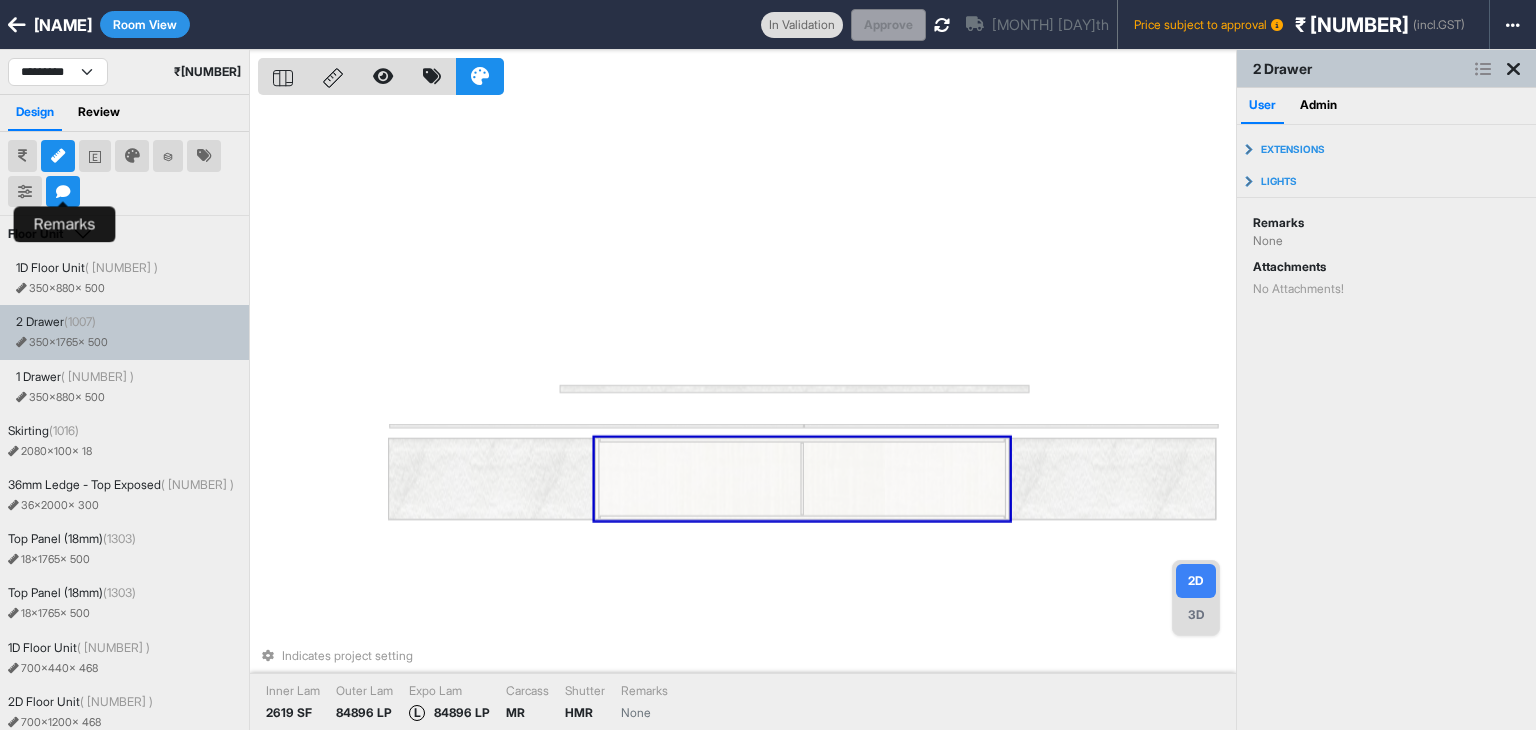 click at bounding box center [63, 192] 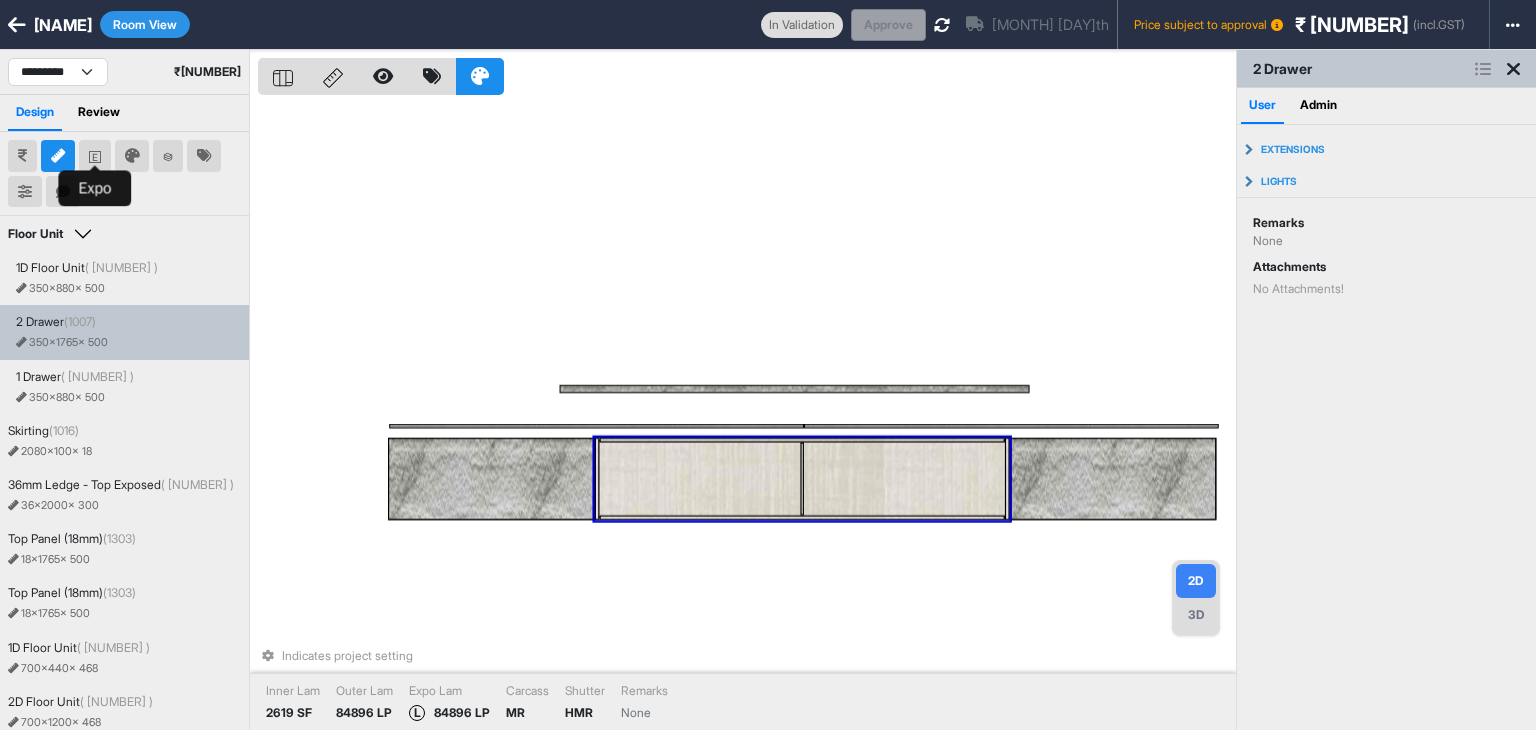 click at bounding box center [95, 156] 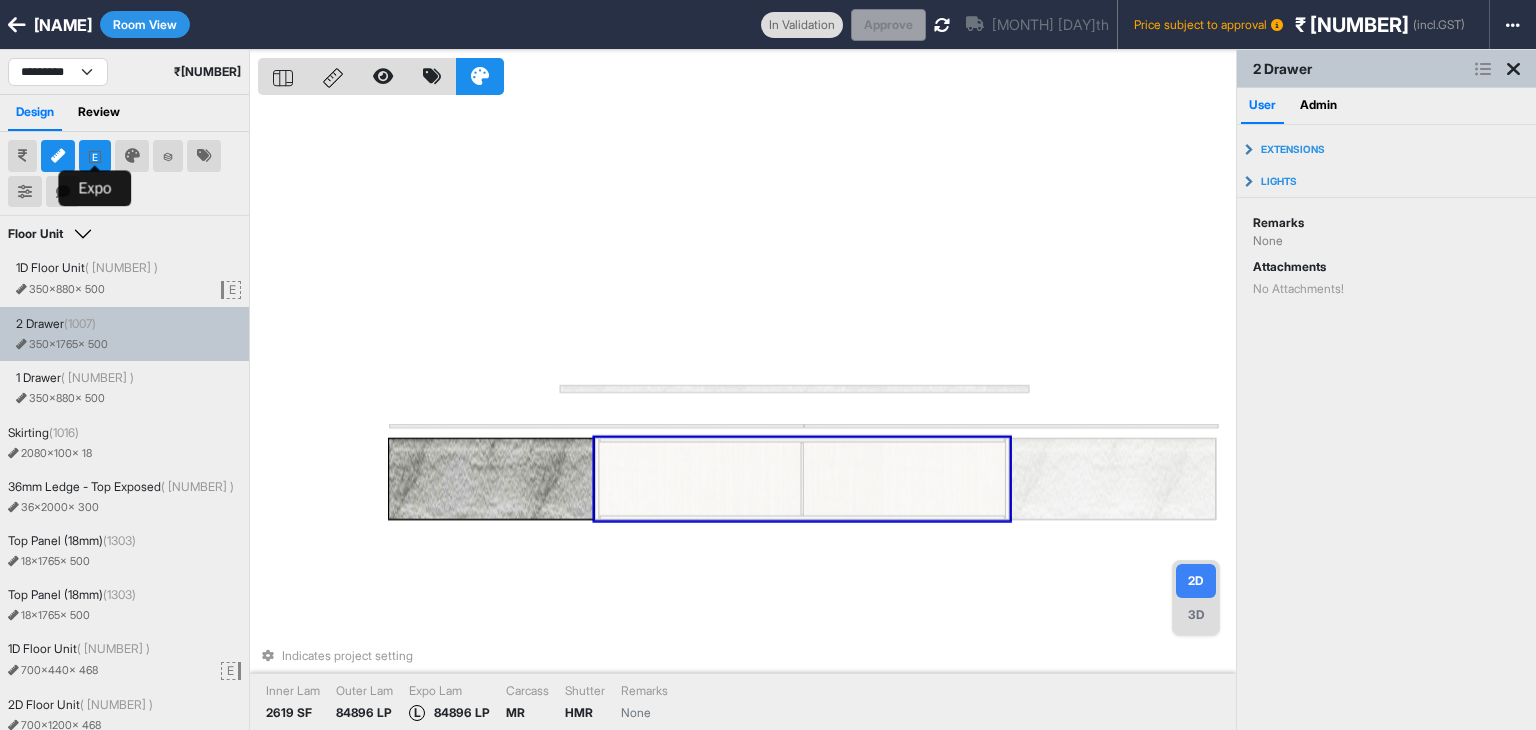 type 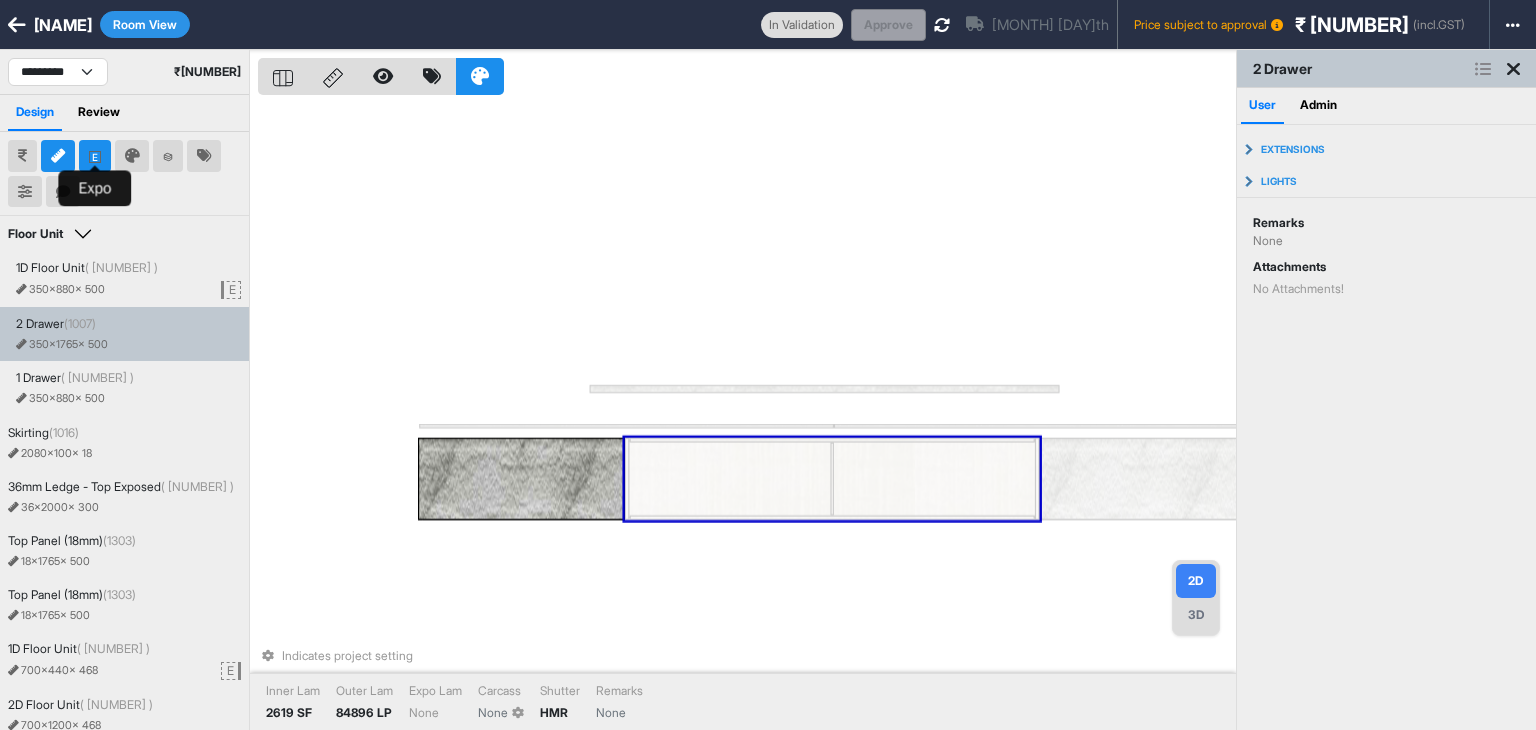 click at bounding box center (95, 156) 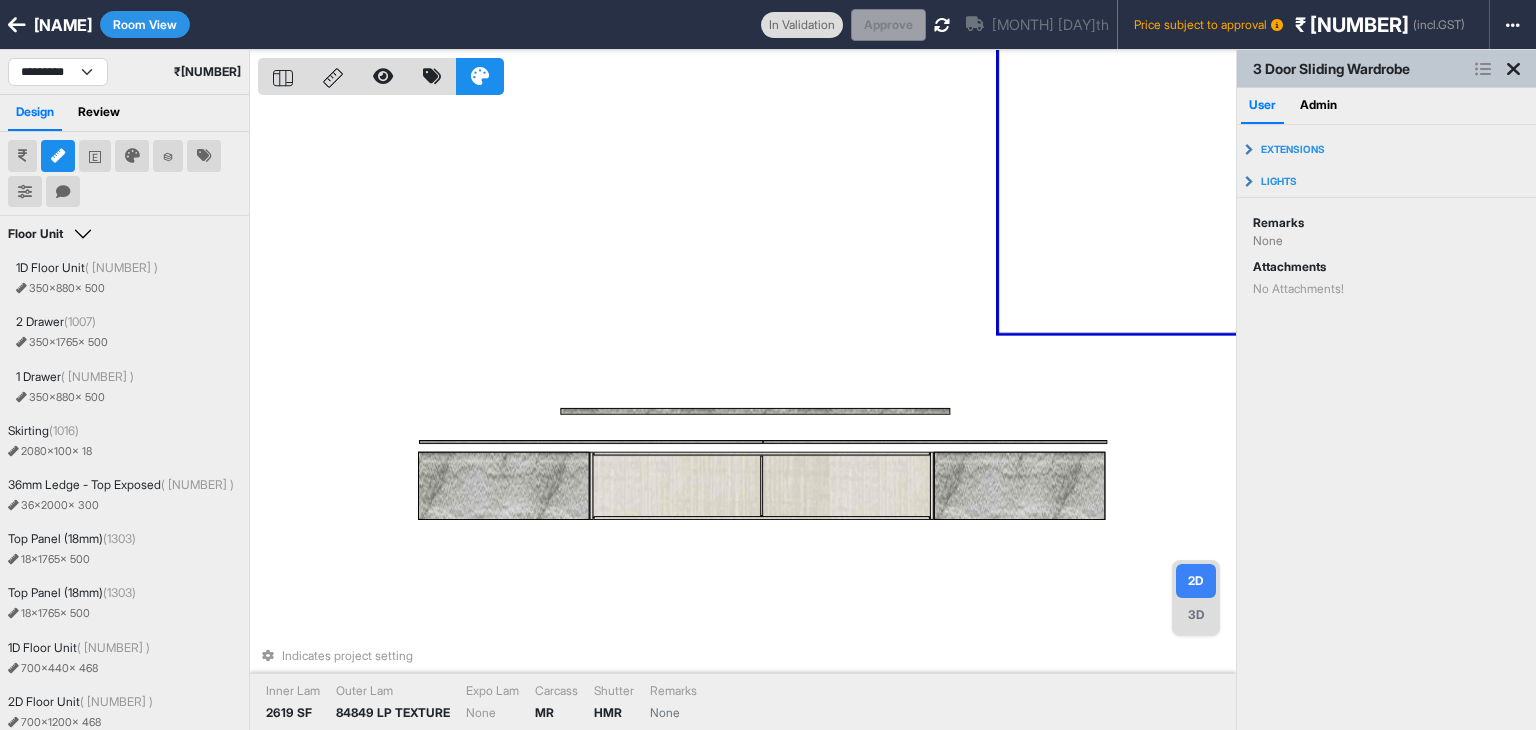 click on "3D" at bounding box center (1196, 615) 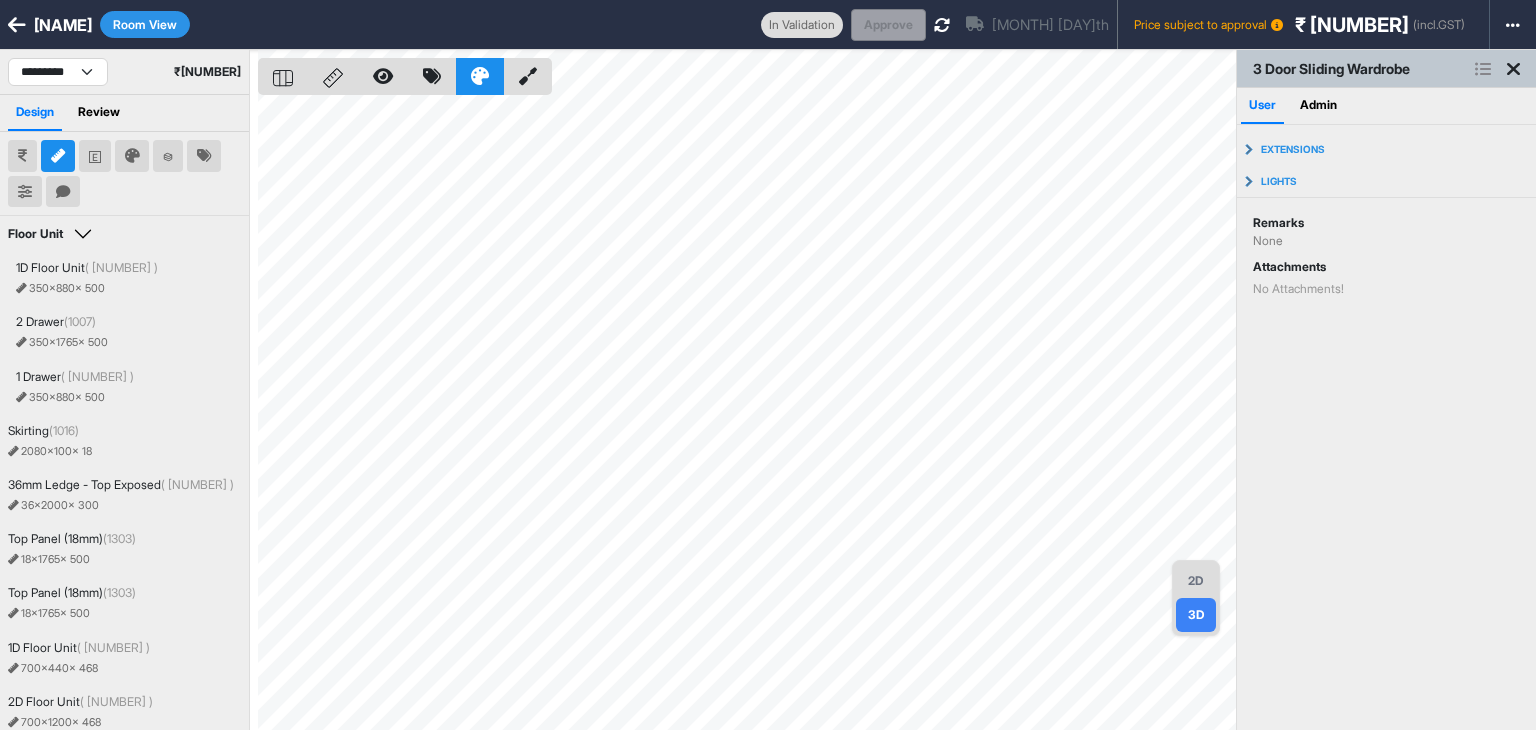 click on "2D" at bounding box center [1196, 581] 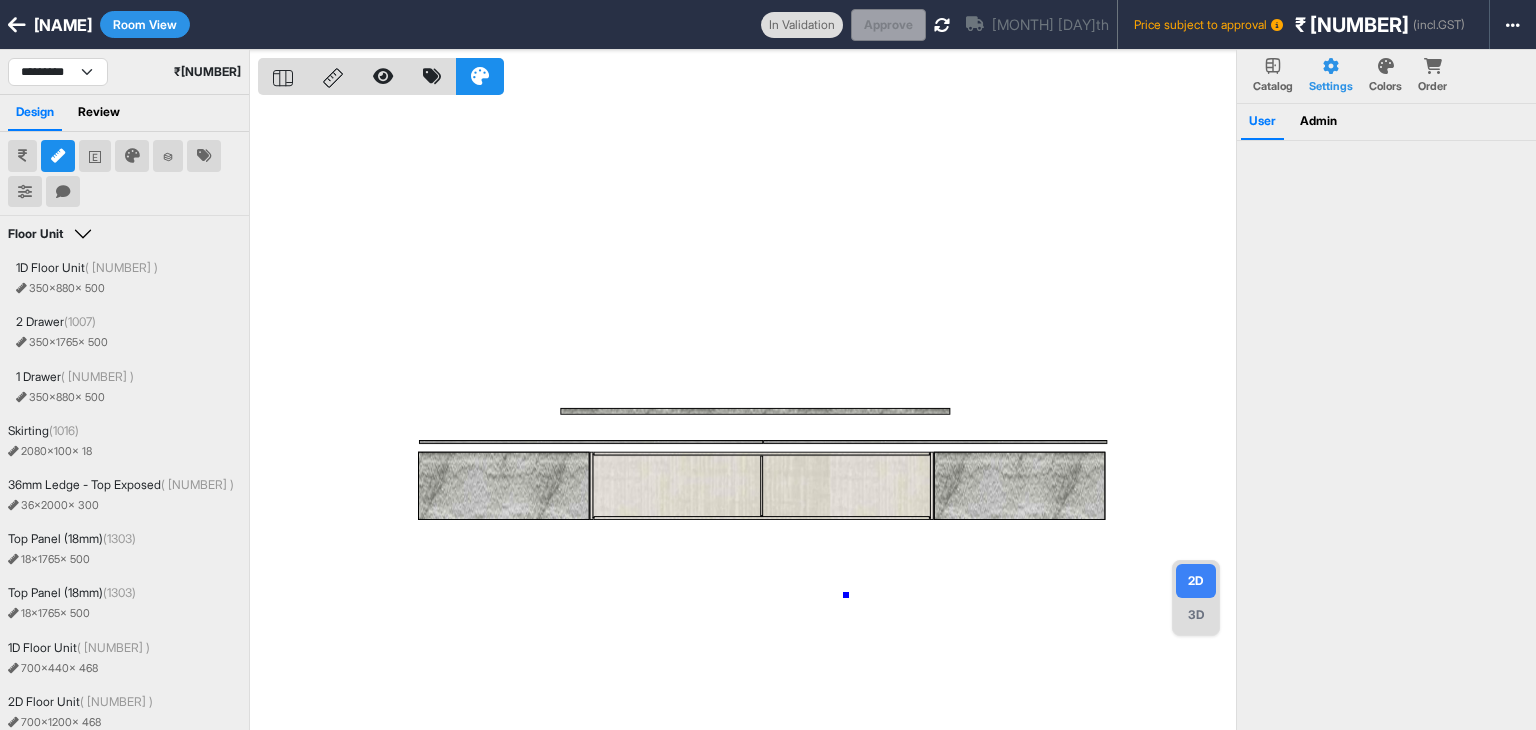 click at bounding box center [747, 415] 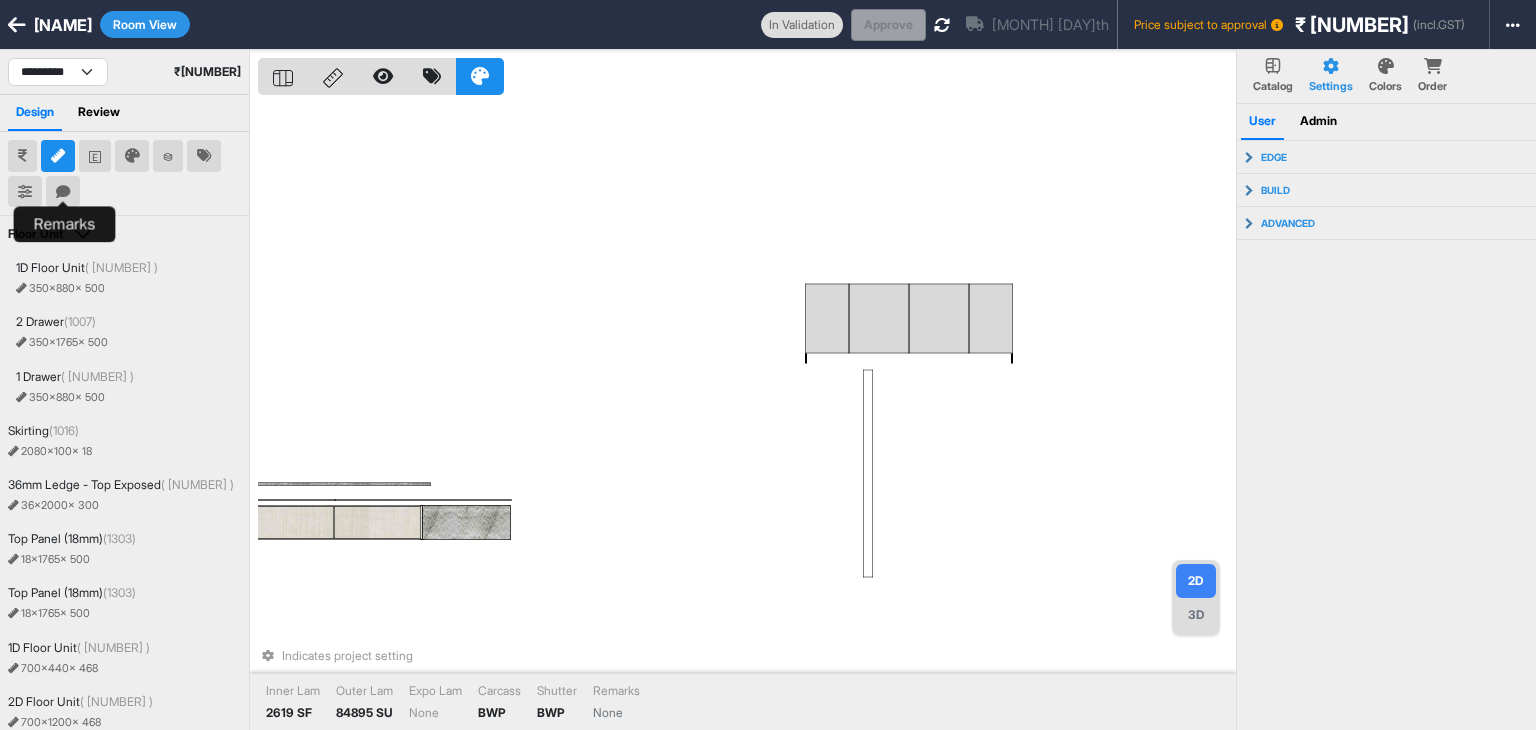 click at bounding box center (63, 192) 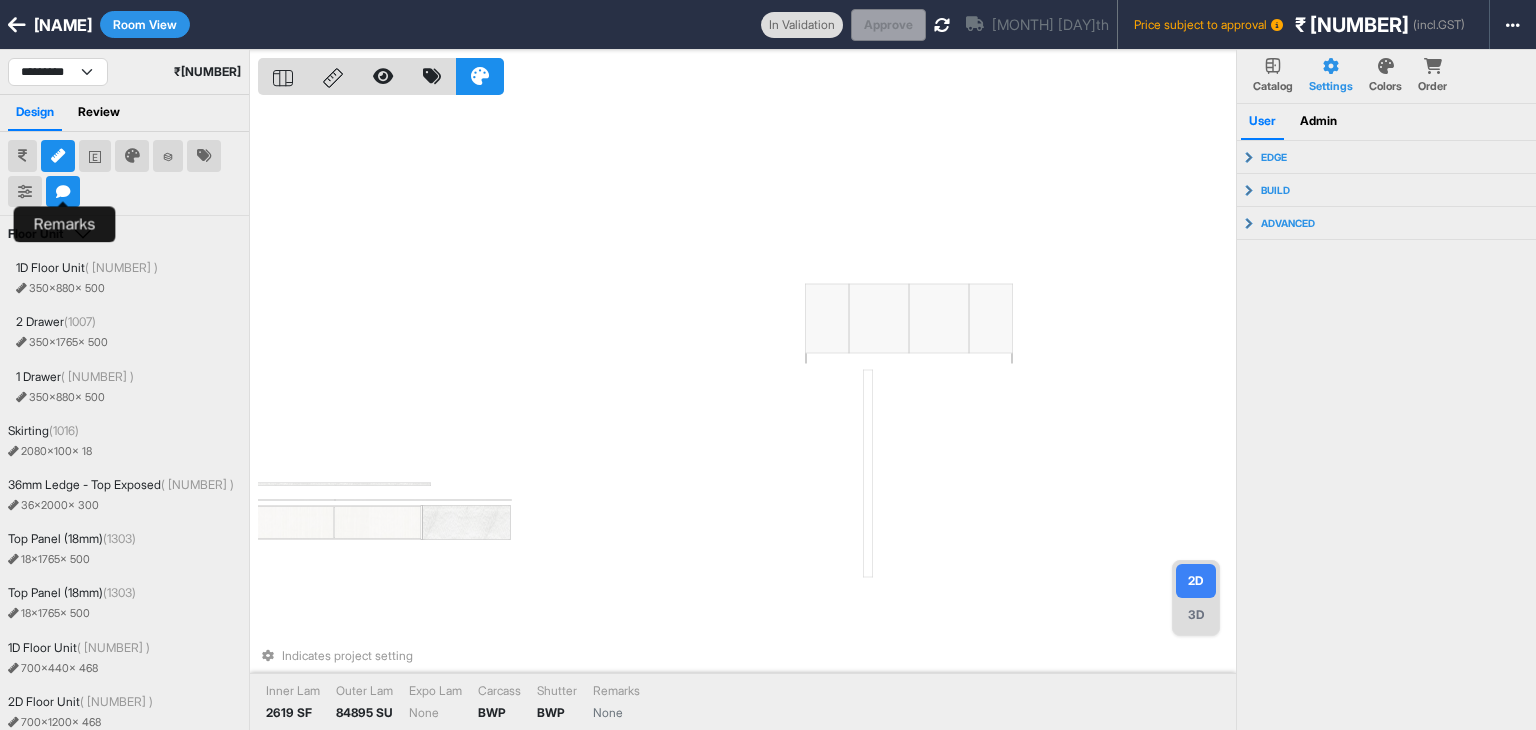 click at bounding box center (63, 192) 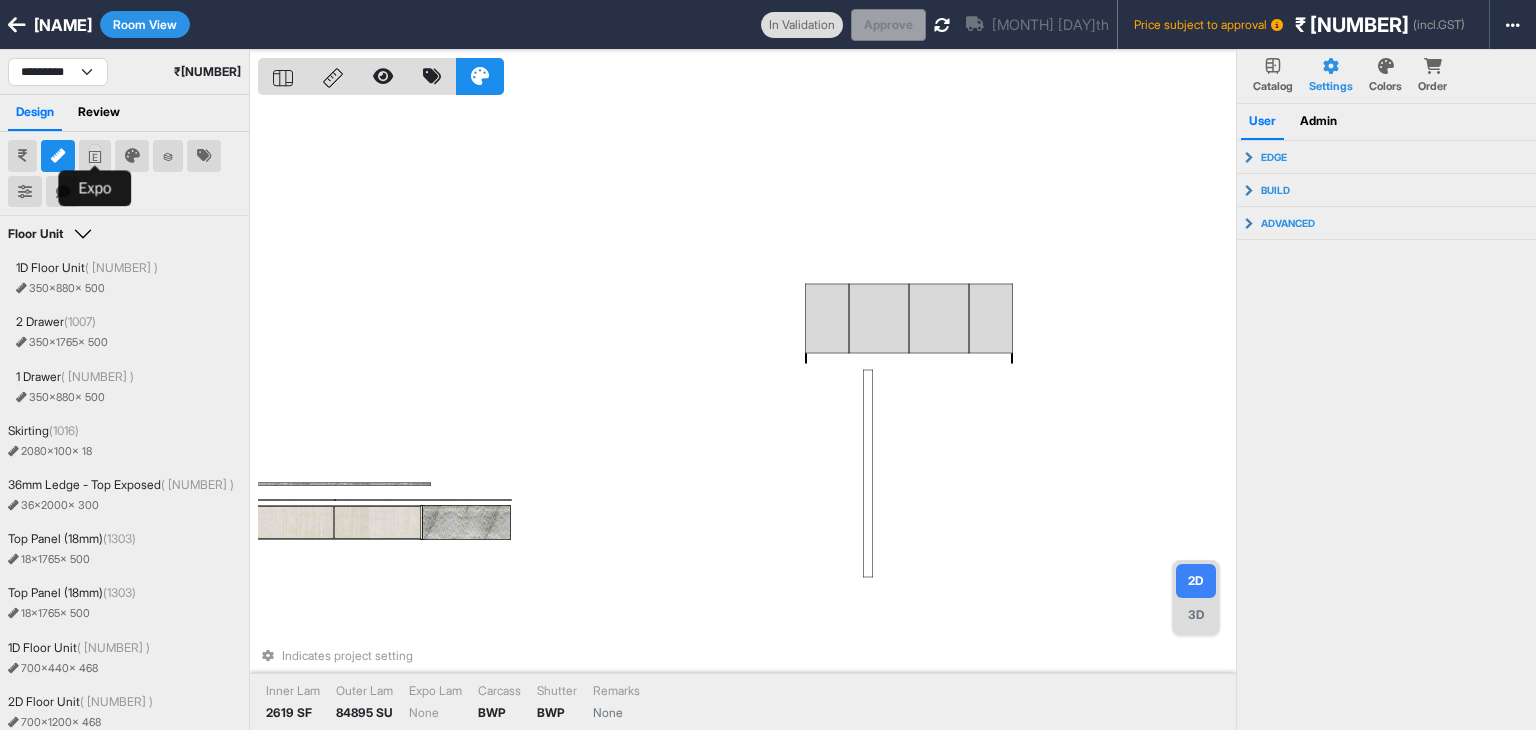 click at bounding box center [95, 157] 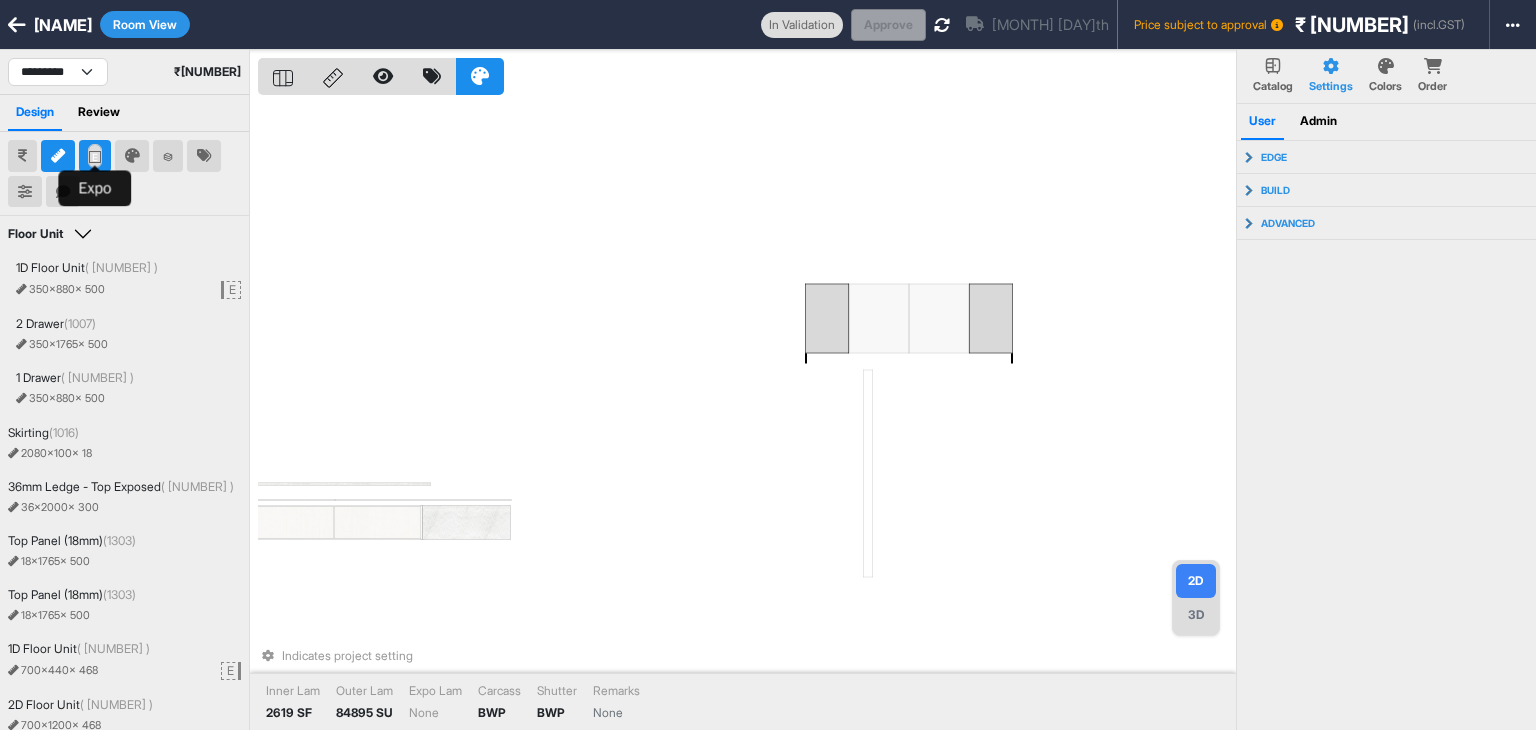 click at bounding box center [95, 157] 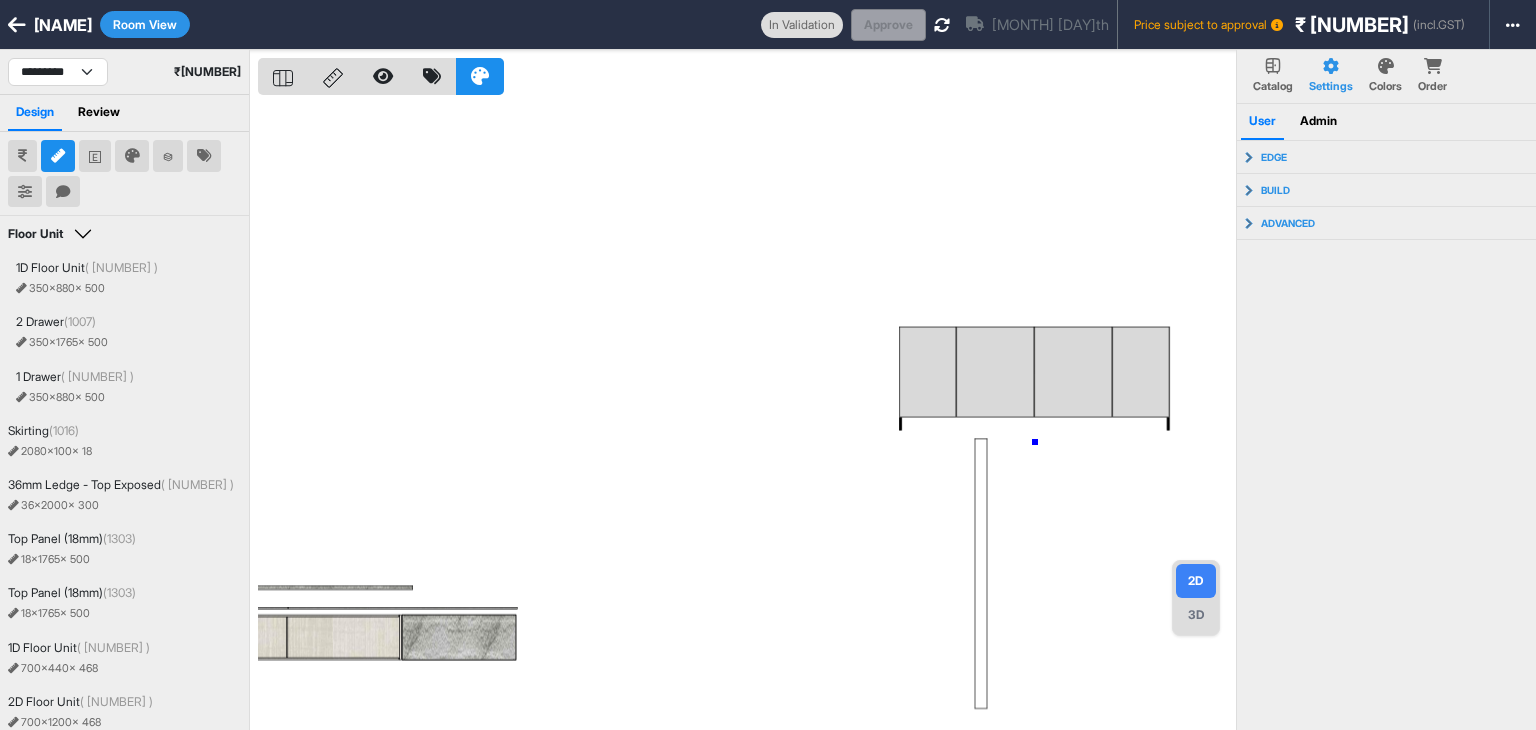 click at bounding box center [747, 415] 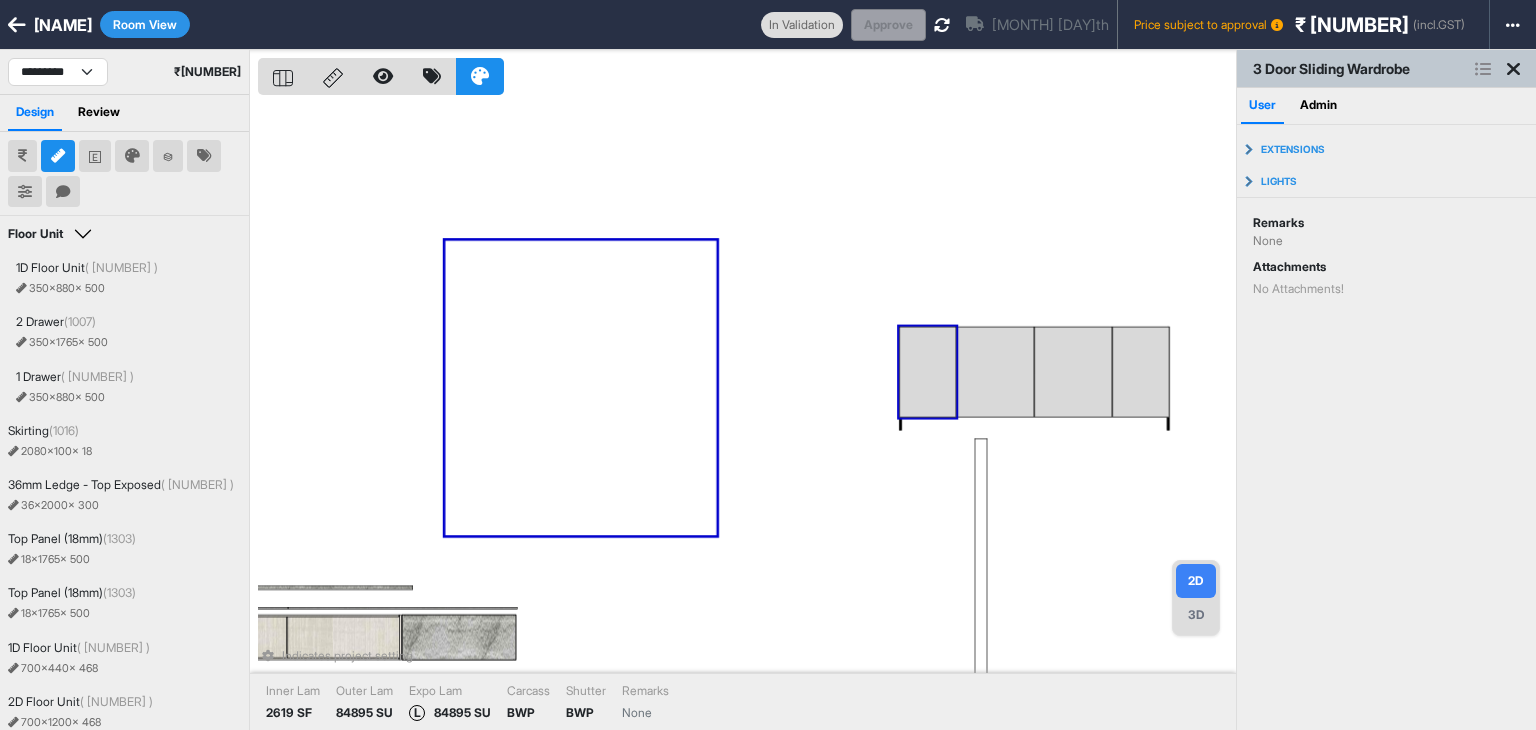 click at bounding box center [927, 372] 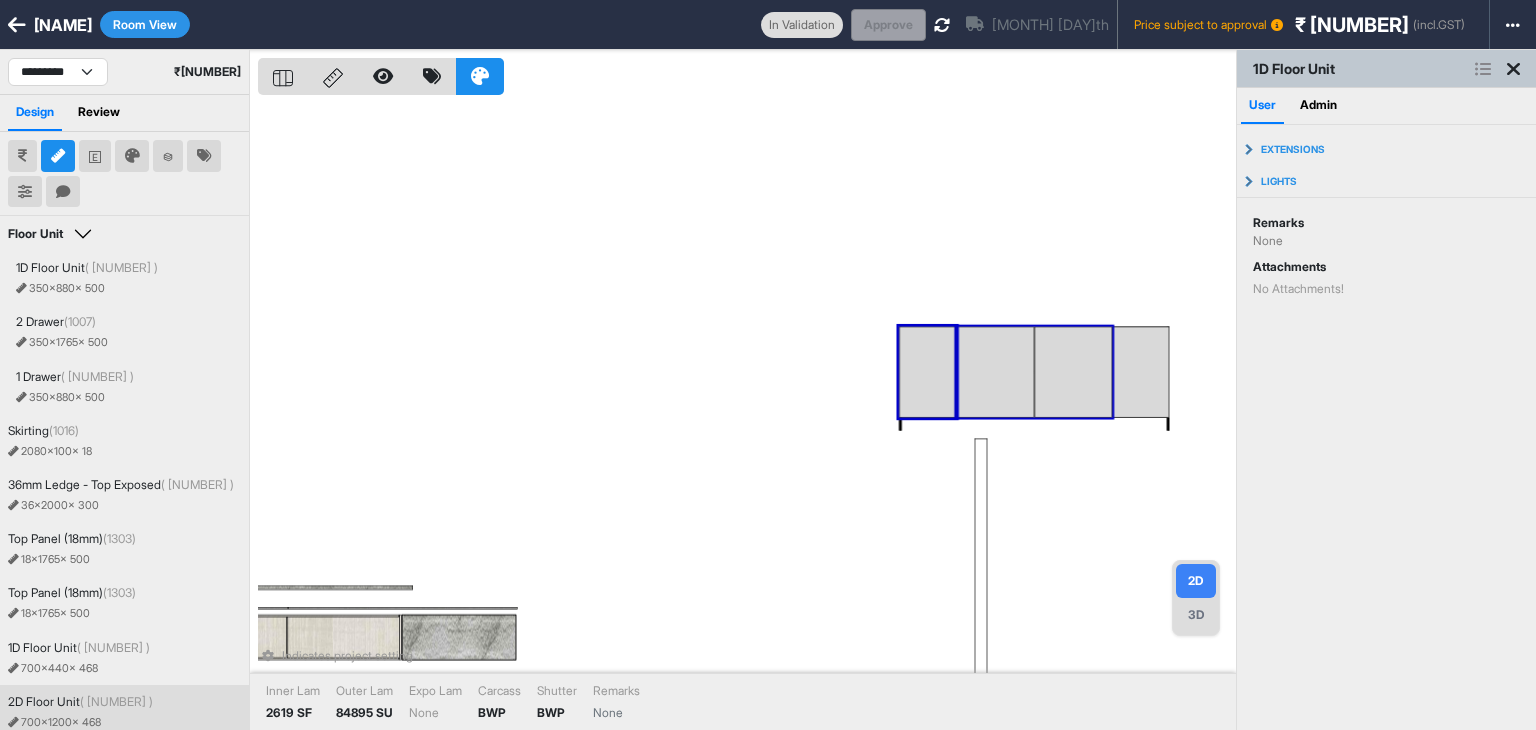 click at bounding box center (996, 372) 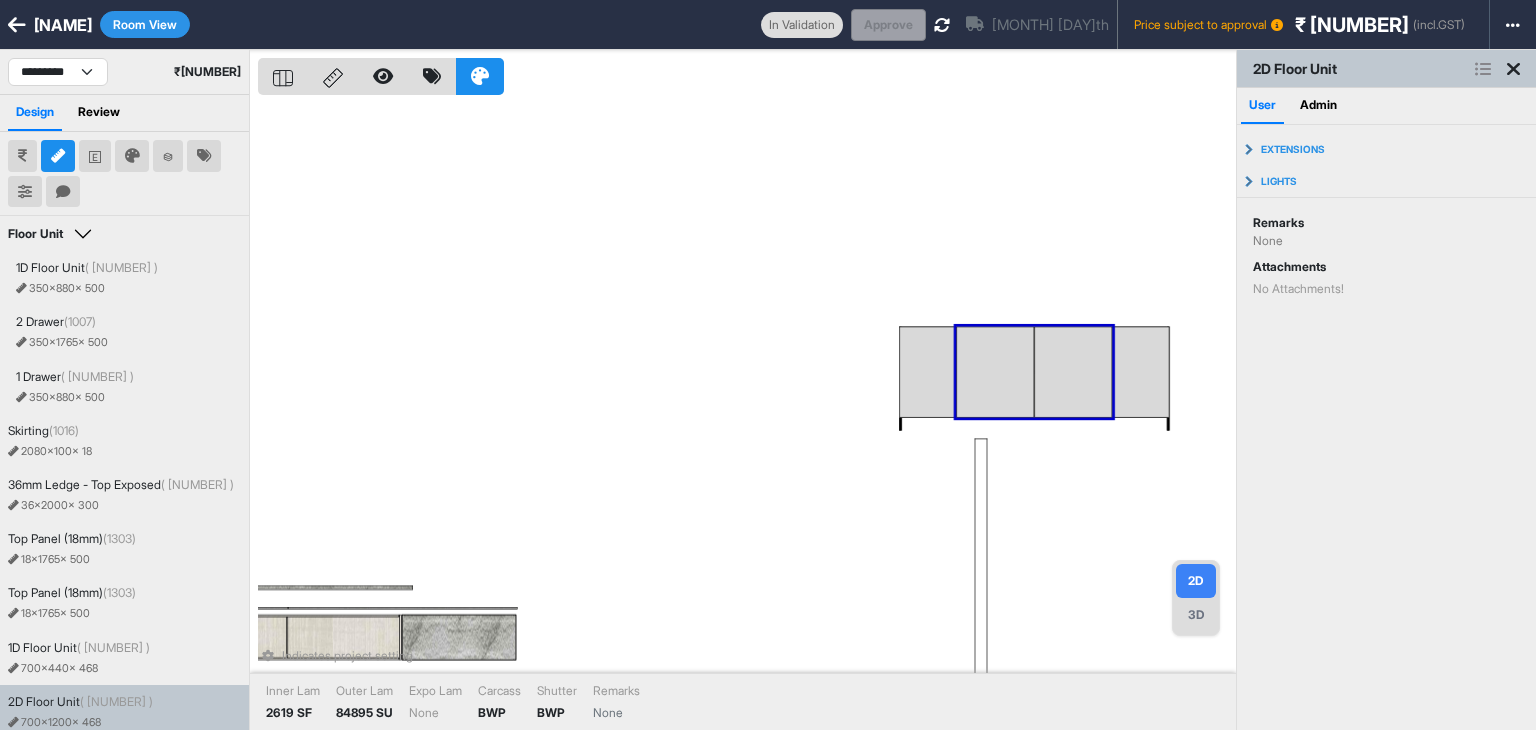click at bounding box center [1141, 372] 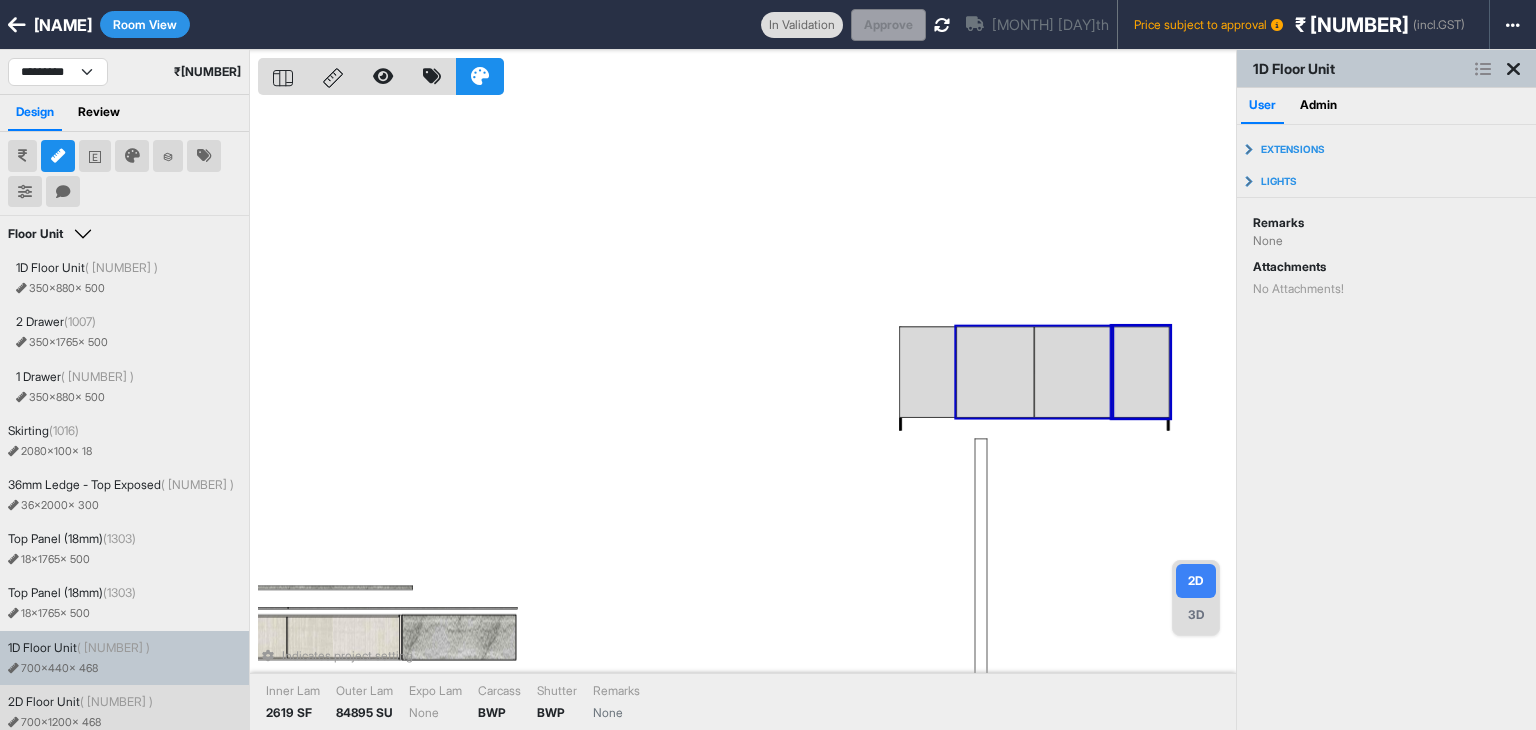 click at bounding box center [1074, 372] 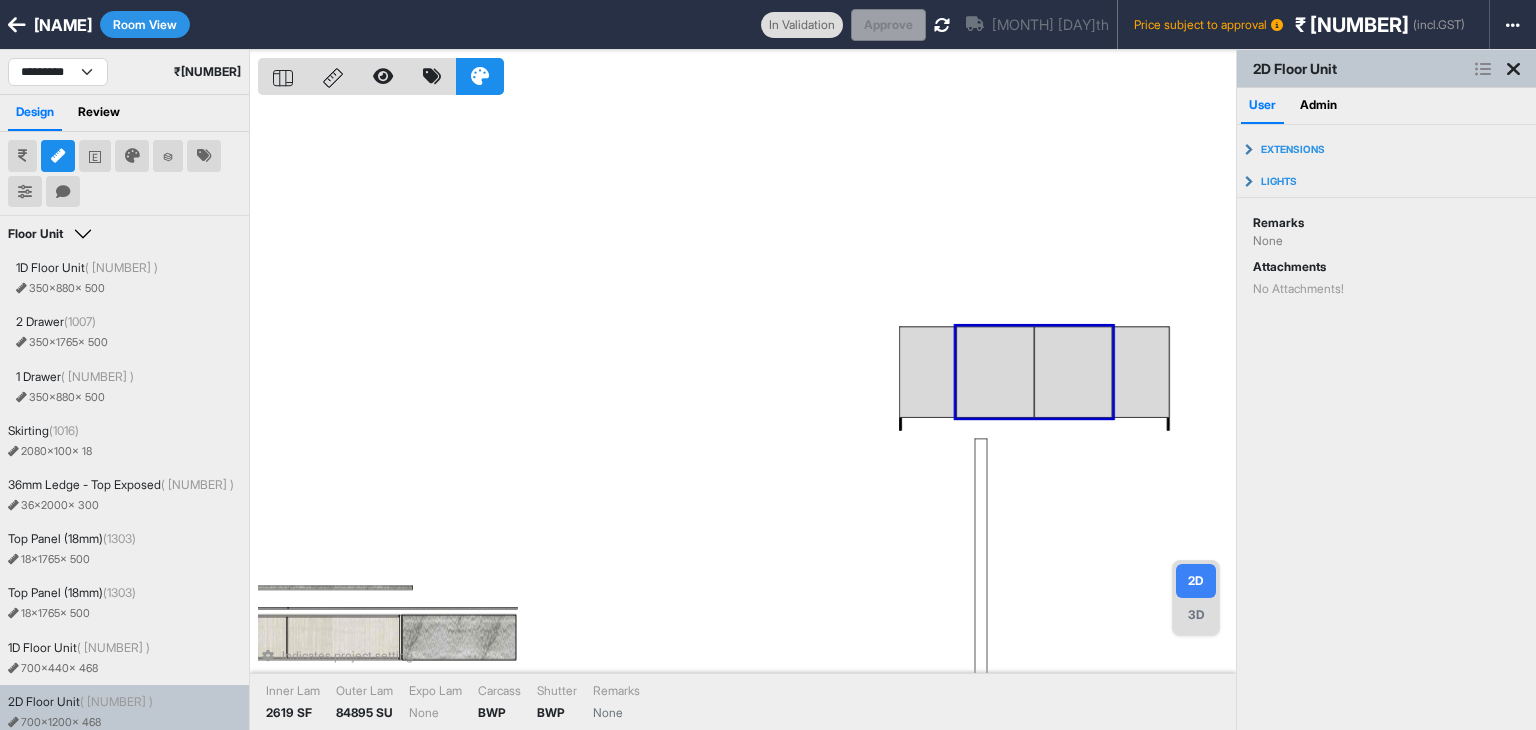 click on "Indicates project setting Inner Lam 2619 SF Outer Lam 84895 SU Expo Lam None Carcass BWP Shutter BWP Remarks None" at bounding box center (747, 415) 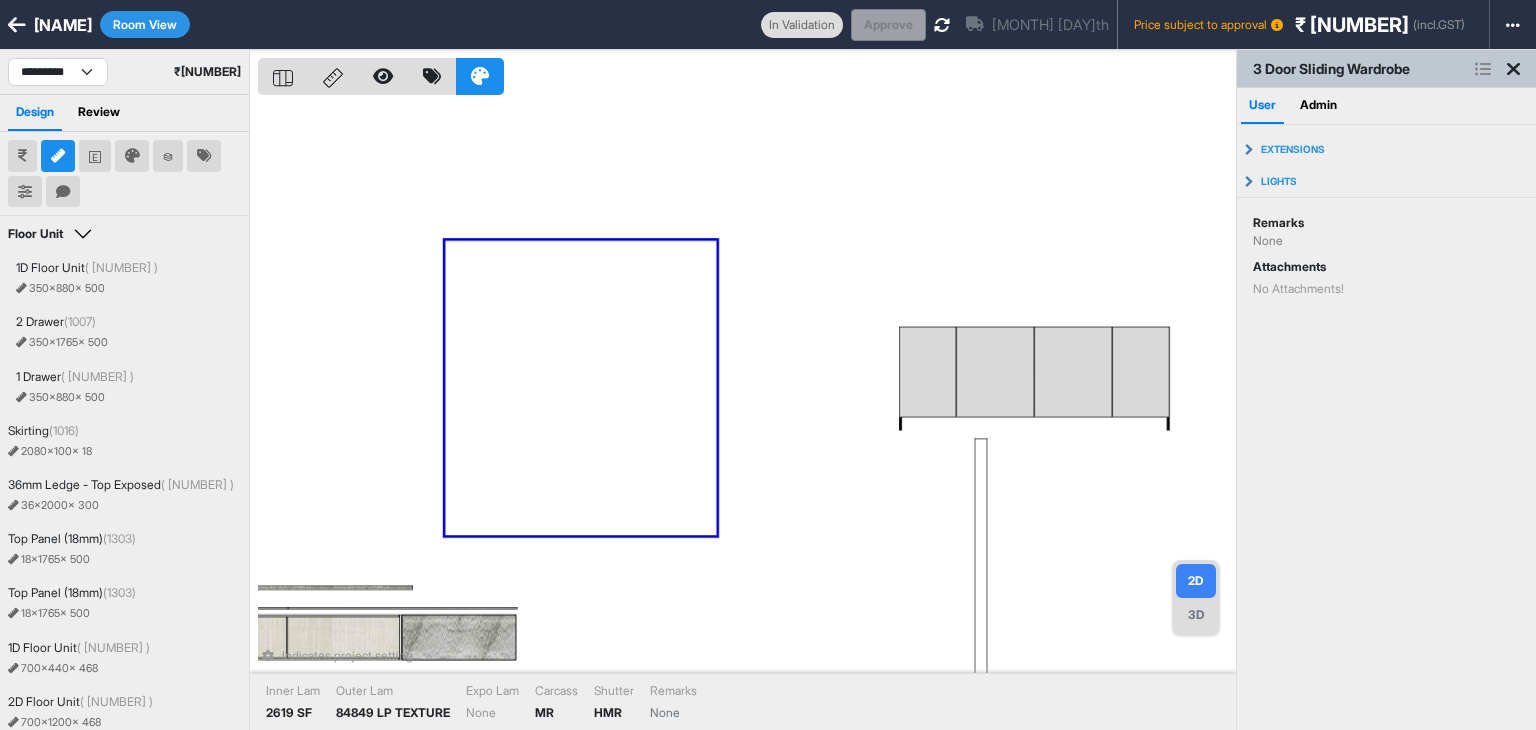 click on "Indicates project setting Inner Lam 2619 SF Outer Lam 84849 LP TEXTURE Expo Lam None Carcass MR Shutter HMR Remarks None" at bounding box center [747, 415] 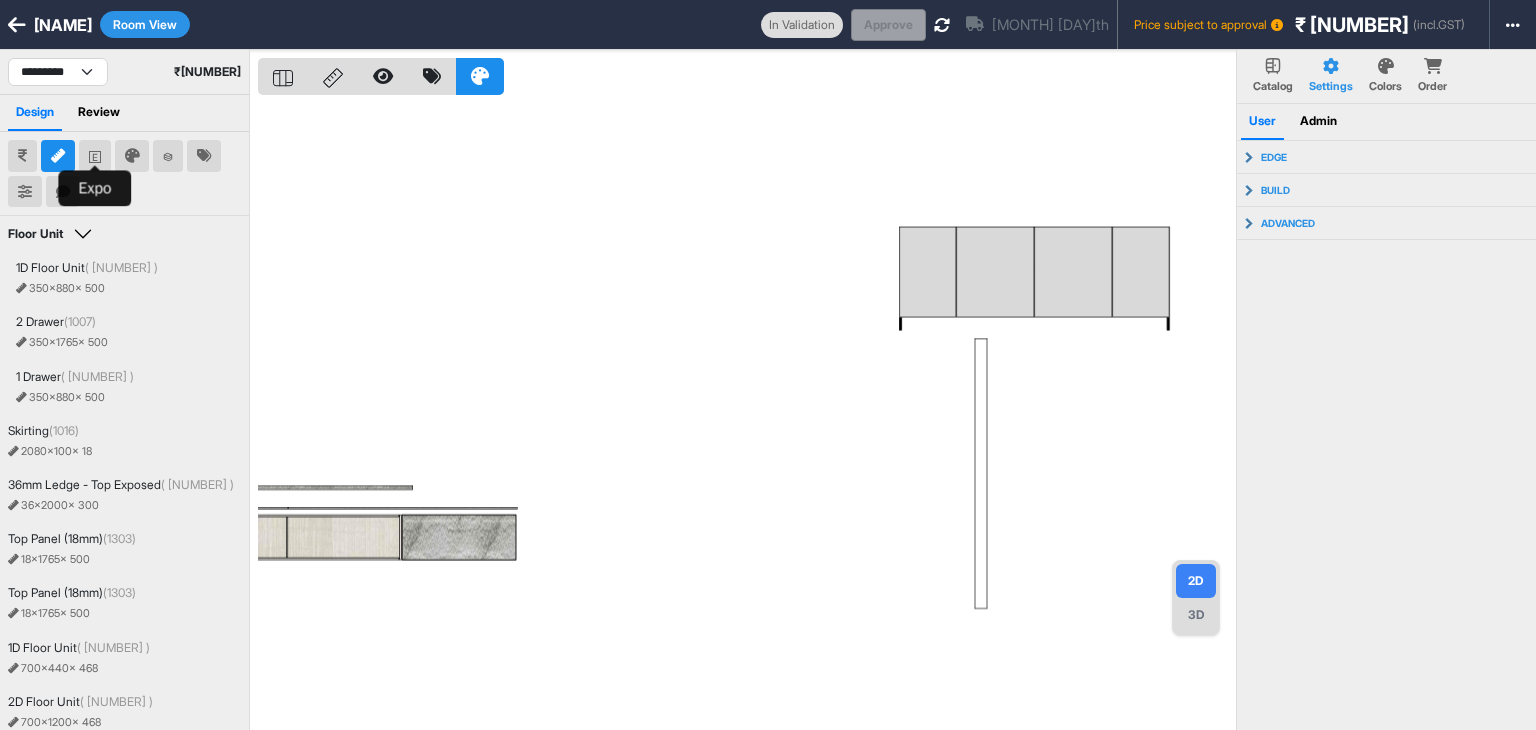 click at bounding box center (95, 156) 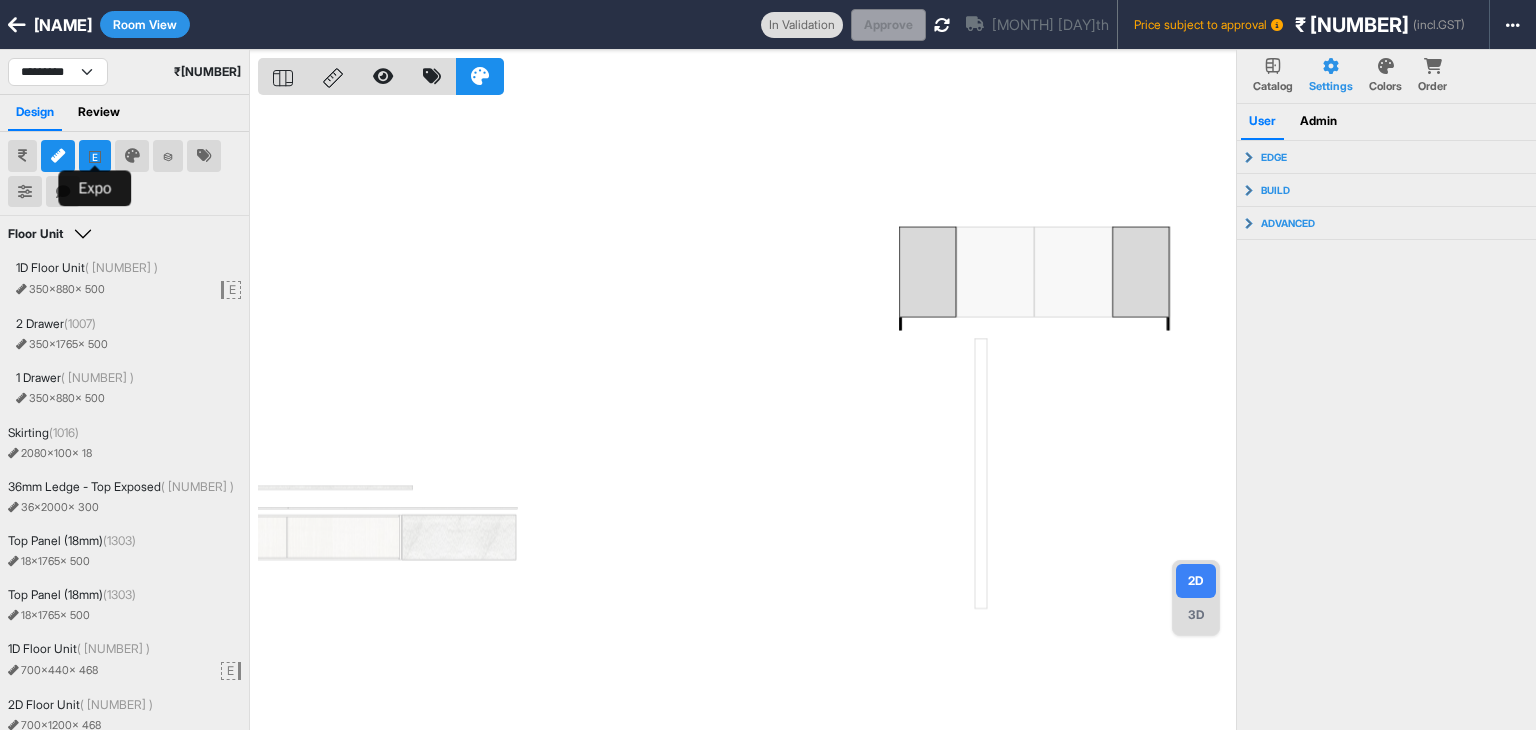 click at bounding box center (95, 156) 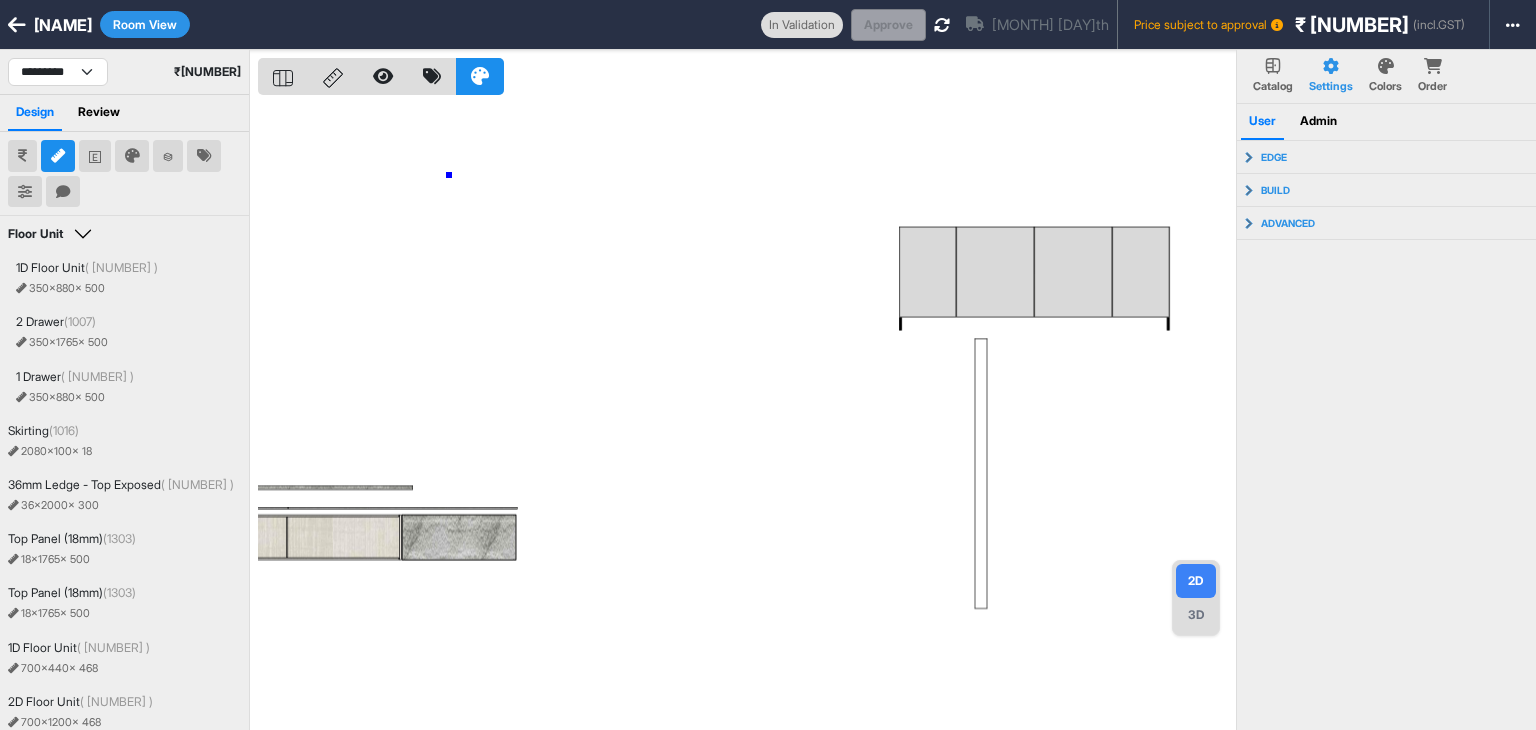 click at bounding box center (747, 415) 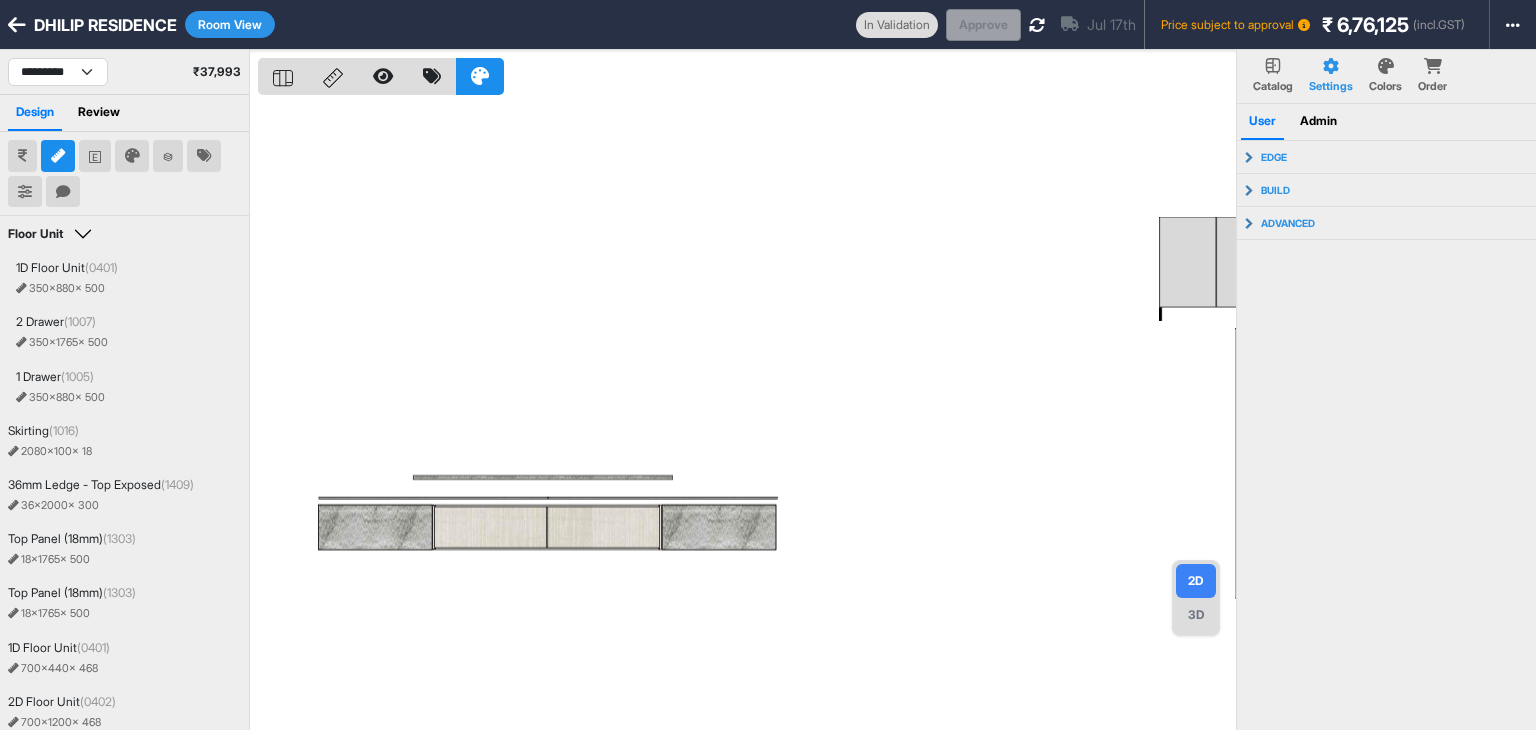 scroll, scrollTop: 0, scrollLeft: 0, axis: both 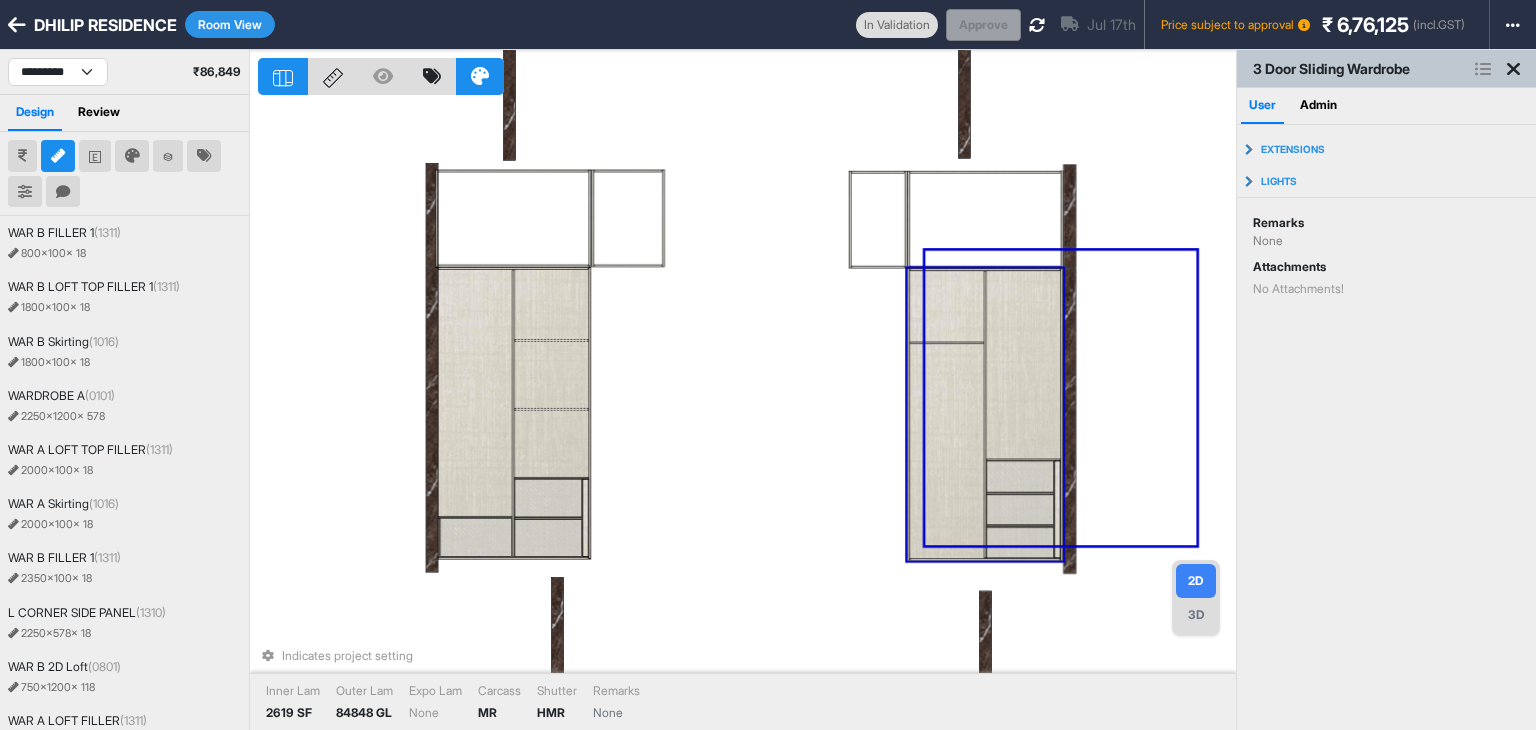 click on "Indicates project setting Inner Lam 2619 SF Outer Lam 84848 GL Expo Lam None Carcass MR Shutter HMR Remarks None" at bounding box center [747, 415] 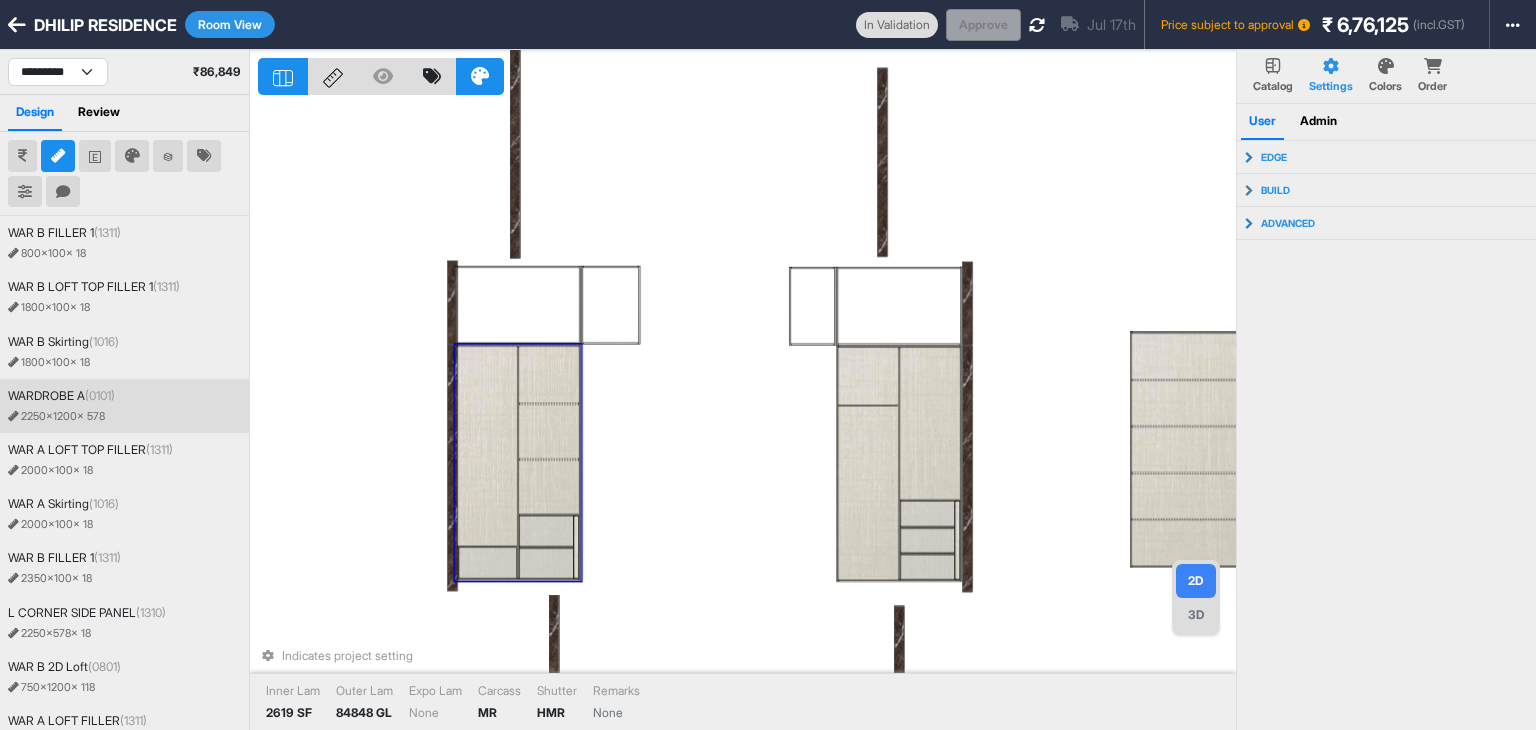 click at bounding box center (549, 432) 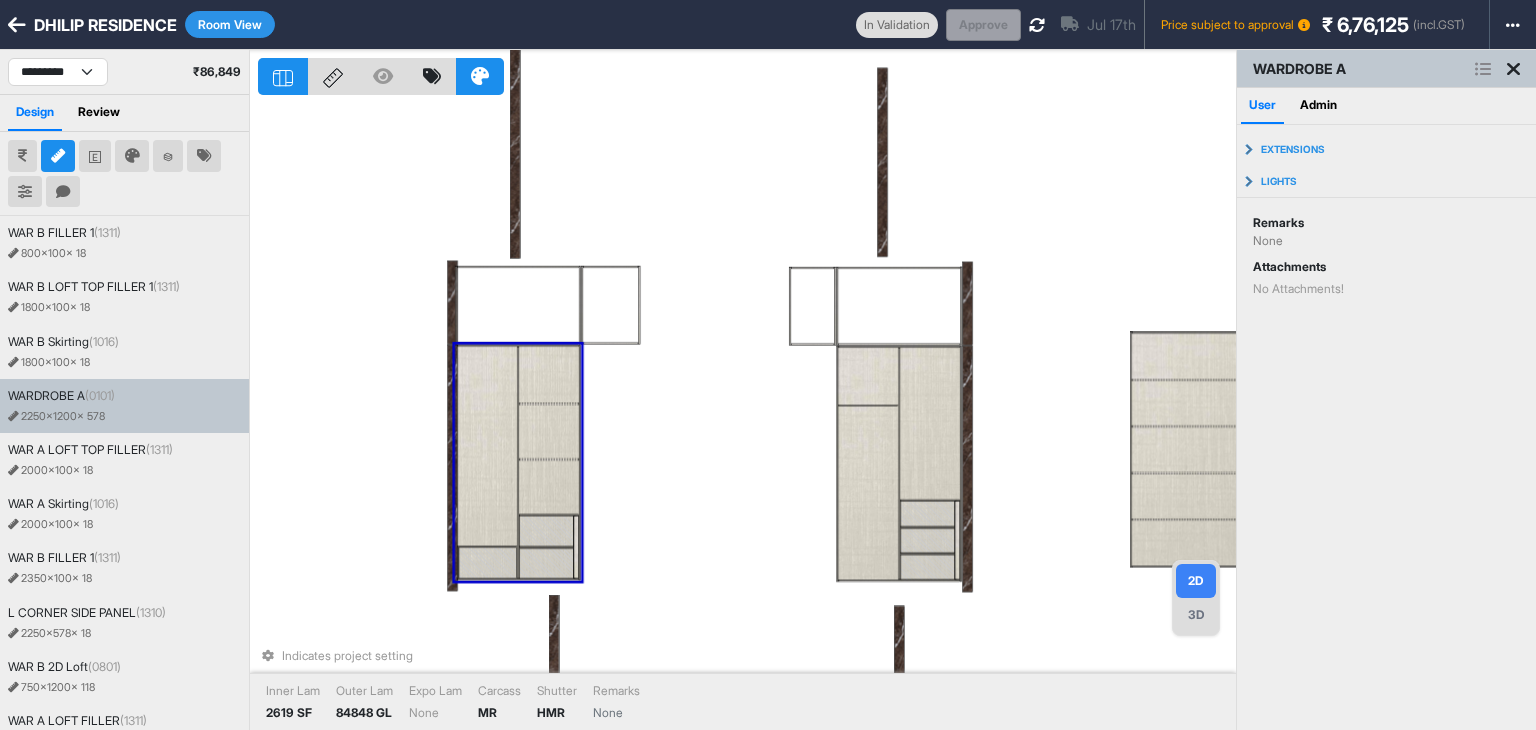 click on "Indicates project setting Inner Lam 2619 SF Outer Lam 84848 GL Expo Lam None Carcass MR Shutter HMR Remarks None" at bounding box center [747, 415] 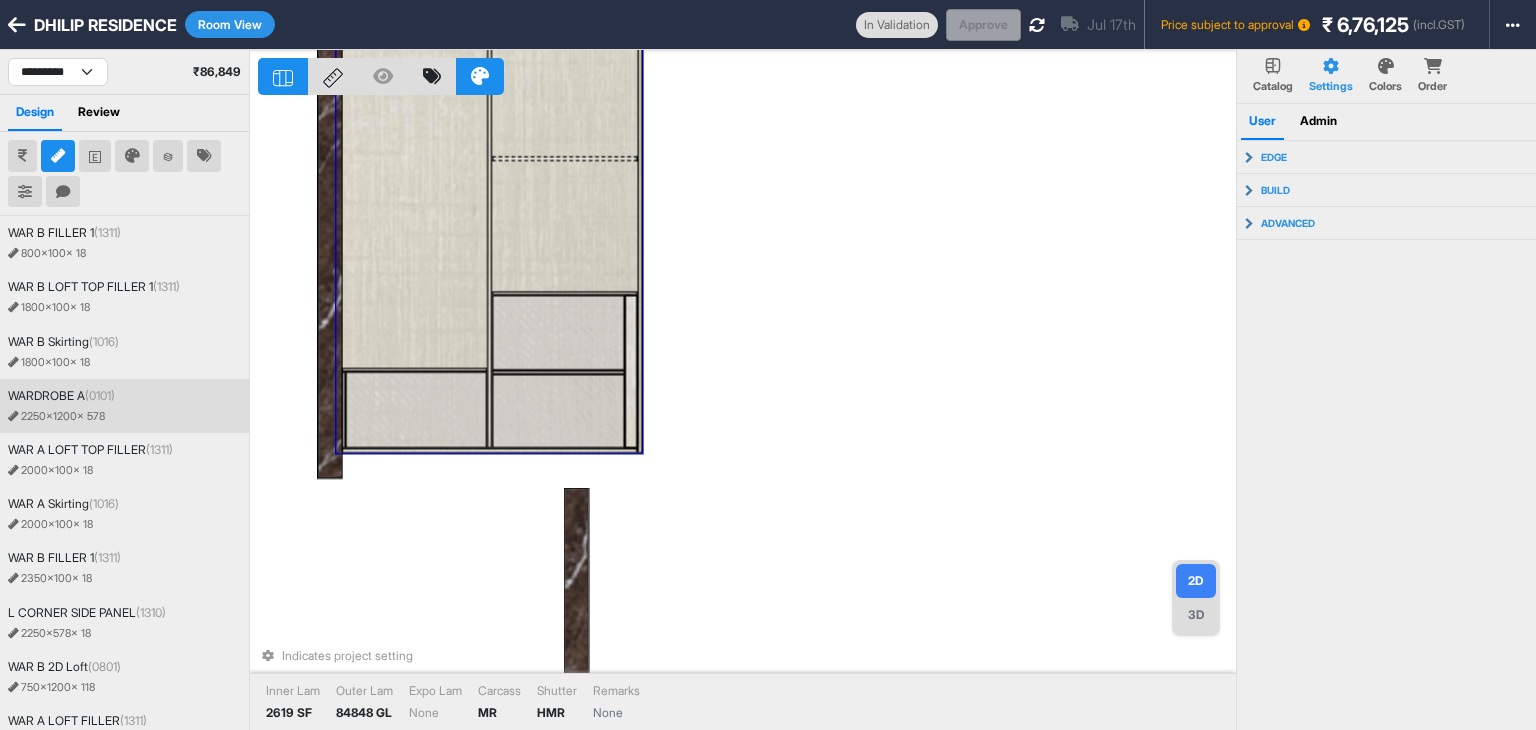 click at bounding box center [417, 410] 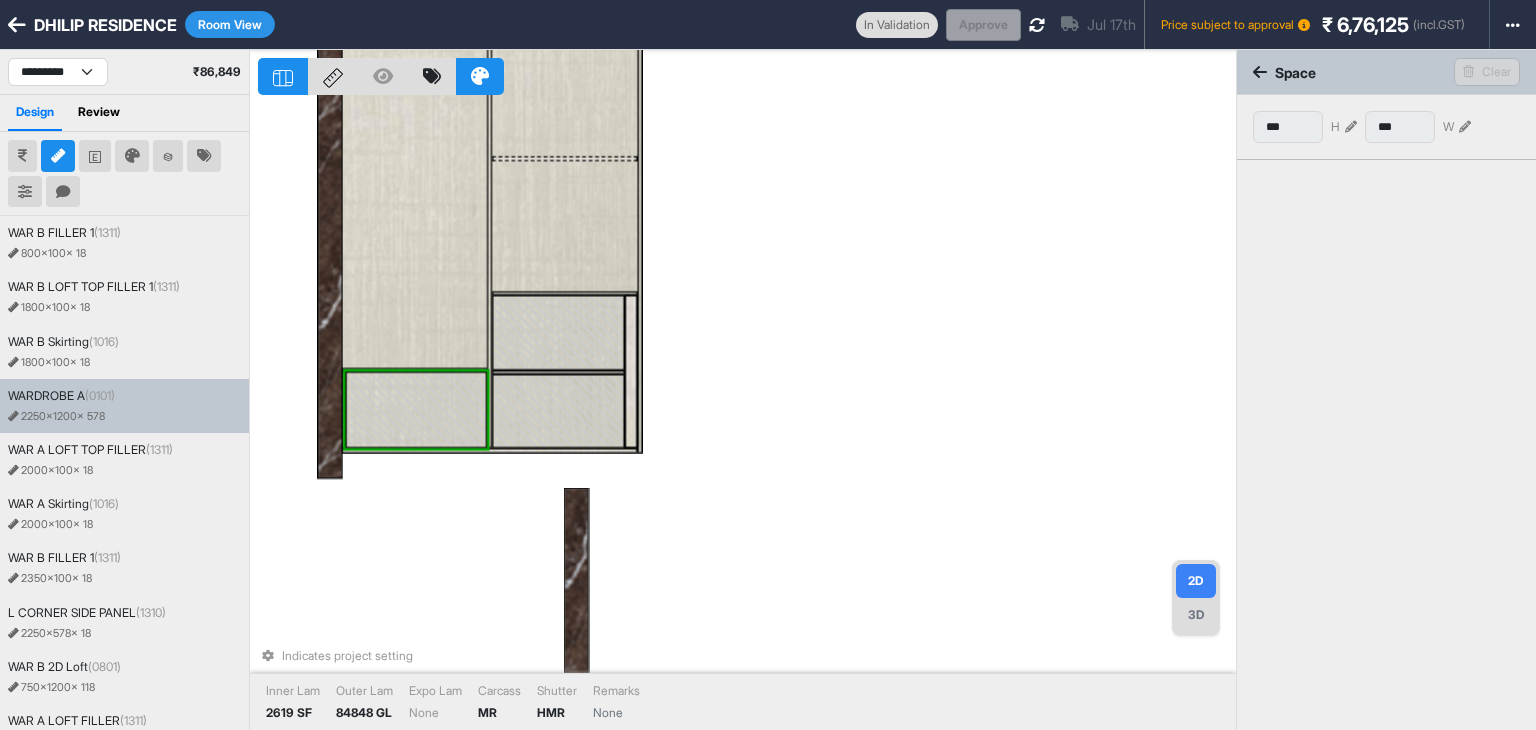 click at bounding box center [417, 410] 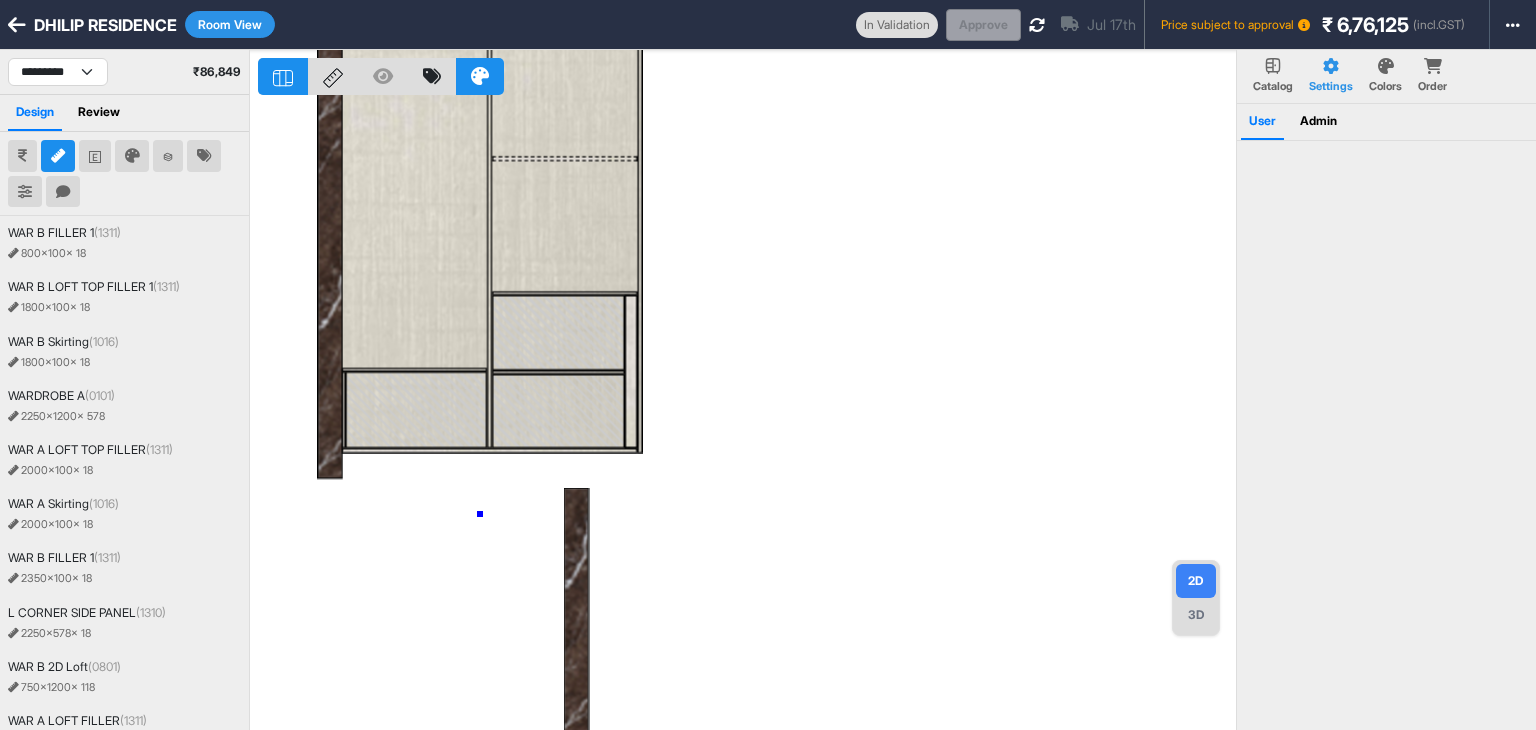 click at bounding box center [747, 415] 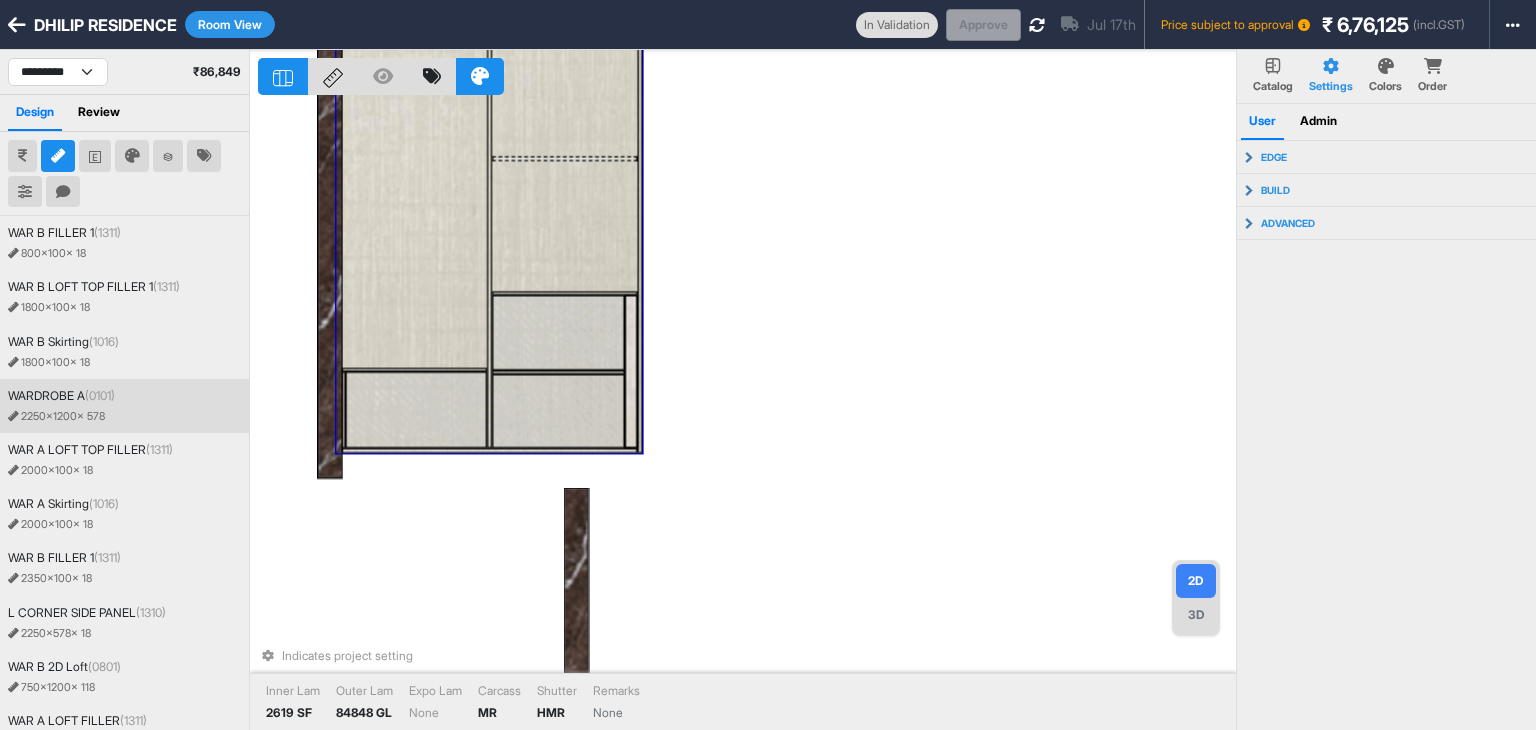 click at bounding box center (417, 410) 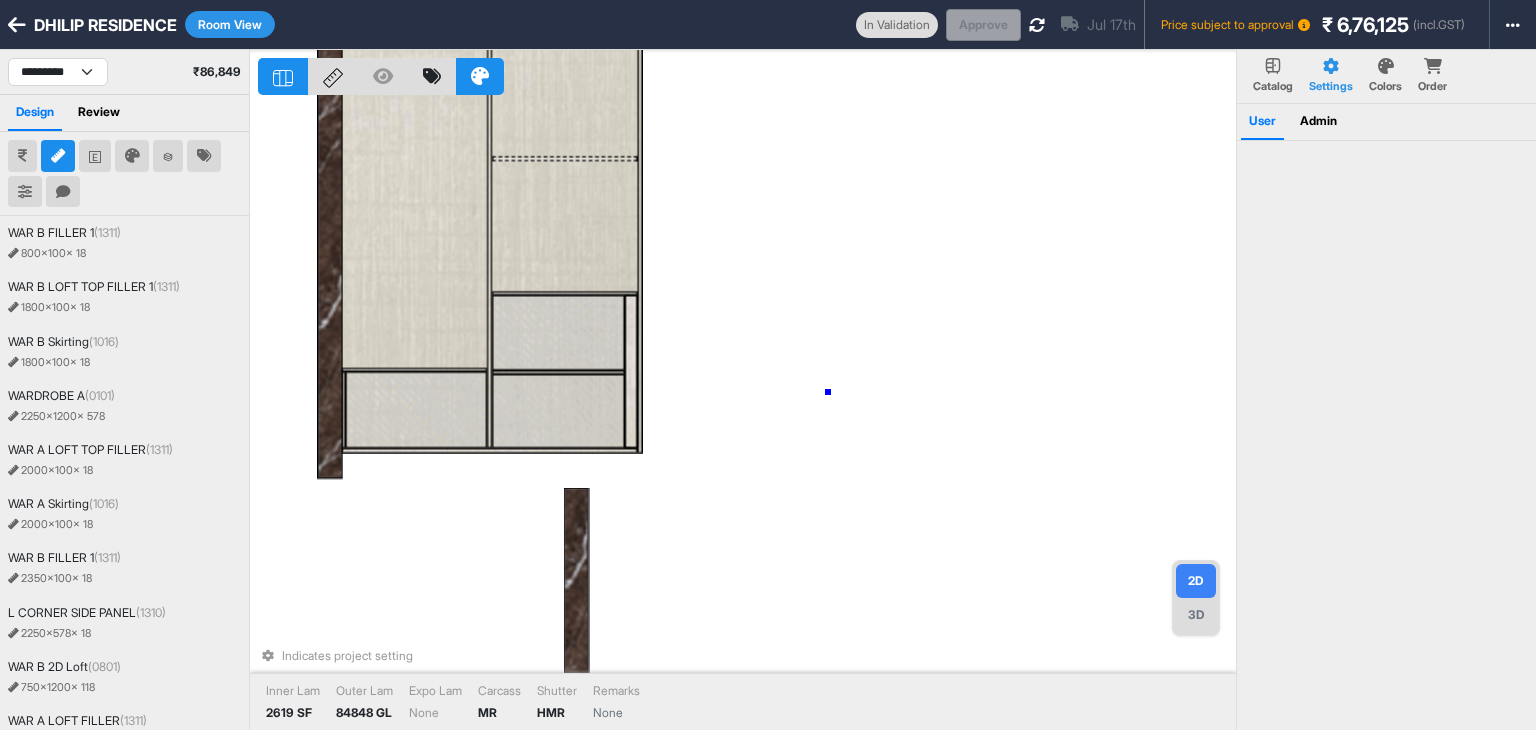 click on "Indicates project setting Inner Lam 2619 SF Outer Lam 84848 GL Expo Lam None Carcass MR Shutter HMR Remarks None" at bounding box center [747, 415] 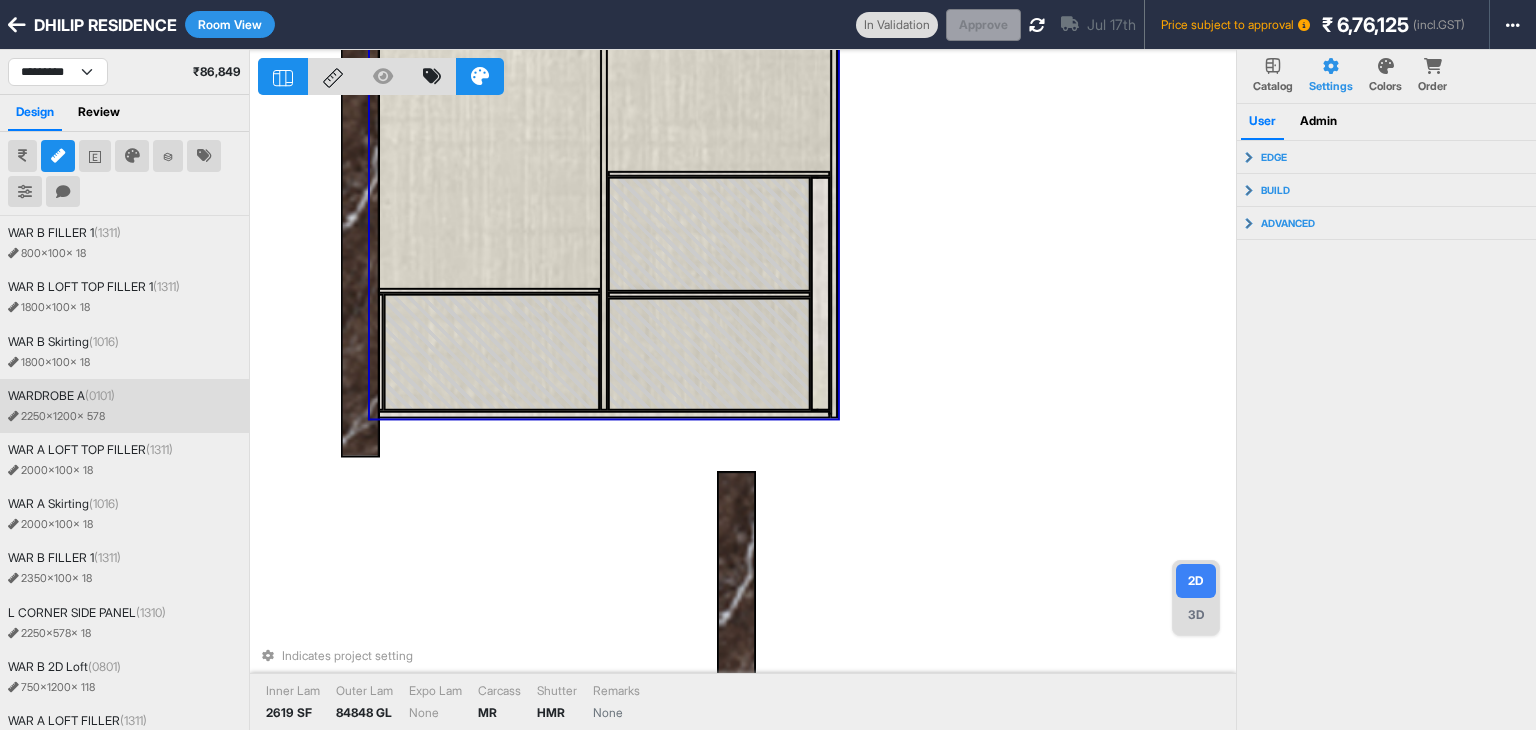 click at bounding box center (488, -83) 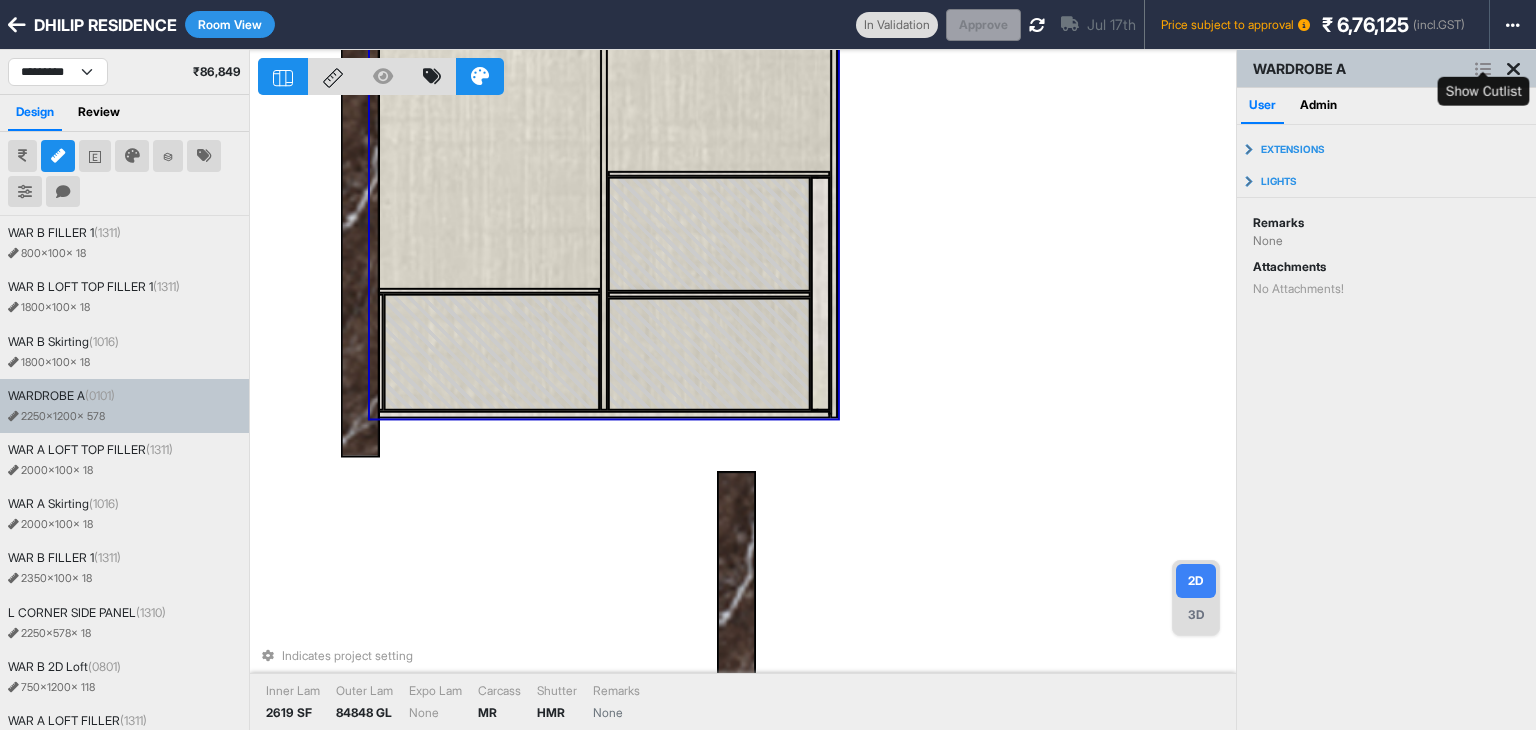 click at bounding box center [1483, 69] 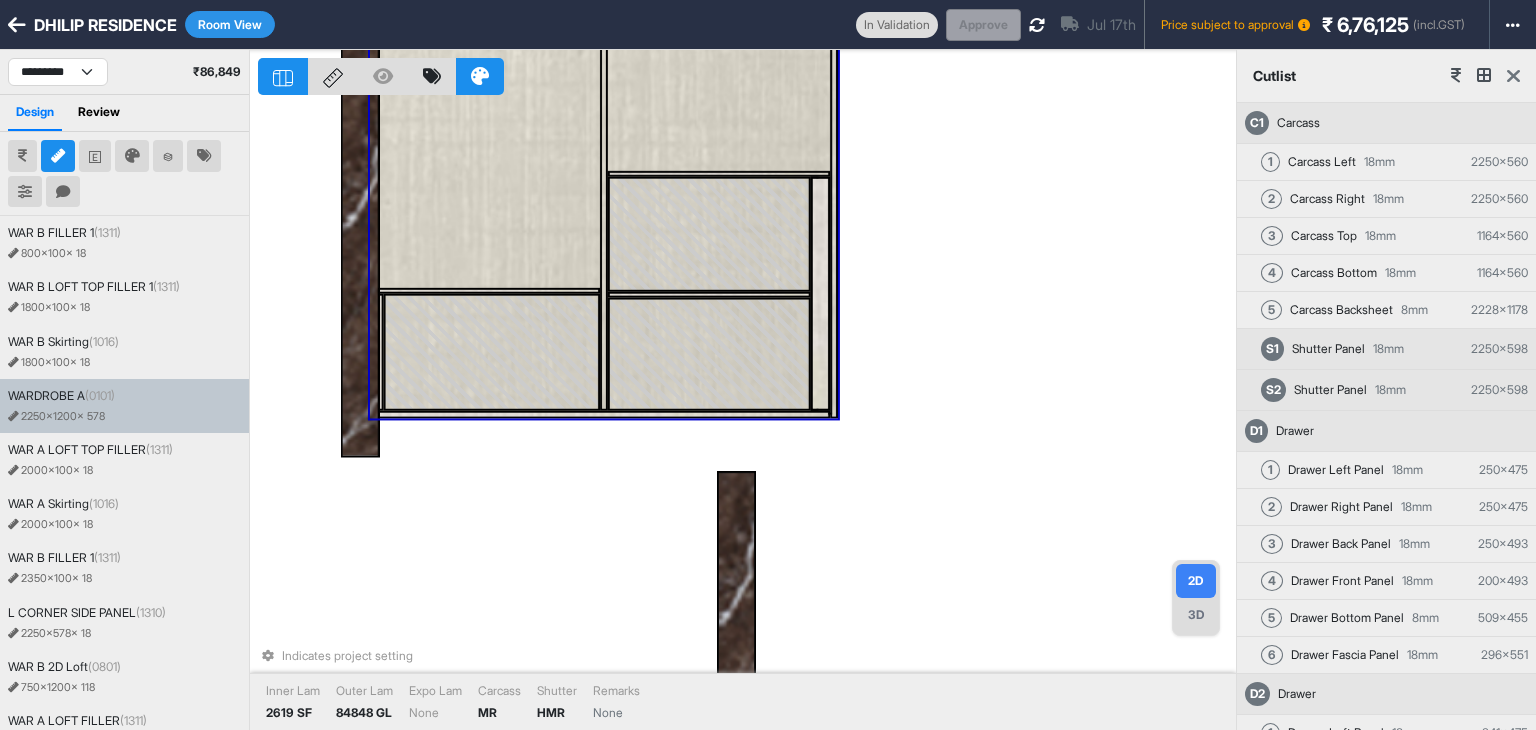 scroll, scrollTop: 0, scrollLeft: 0, axis: both 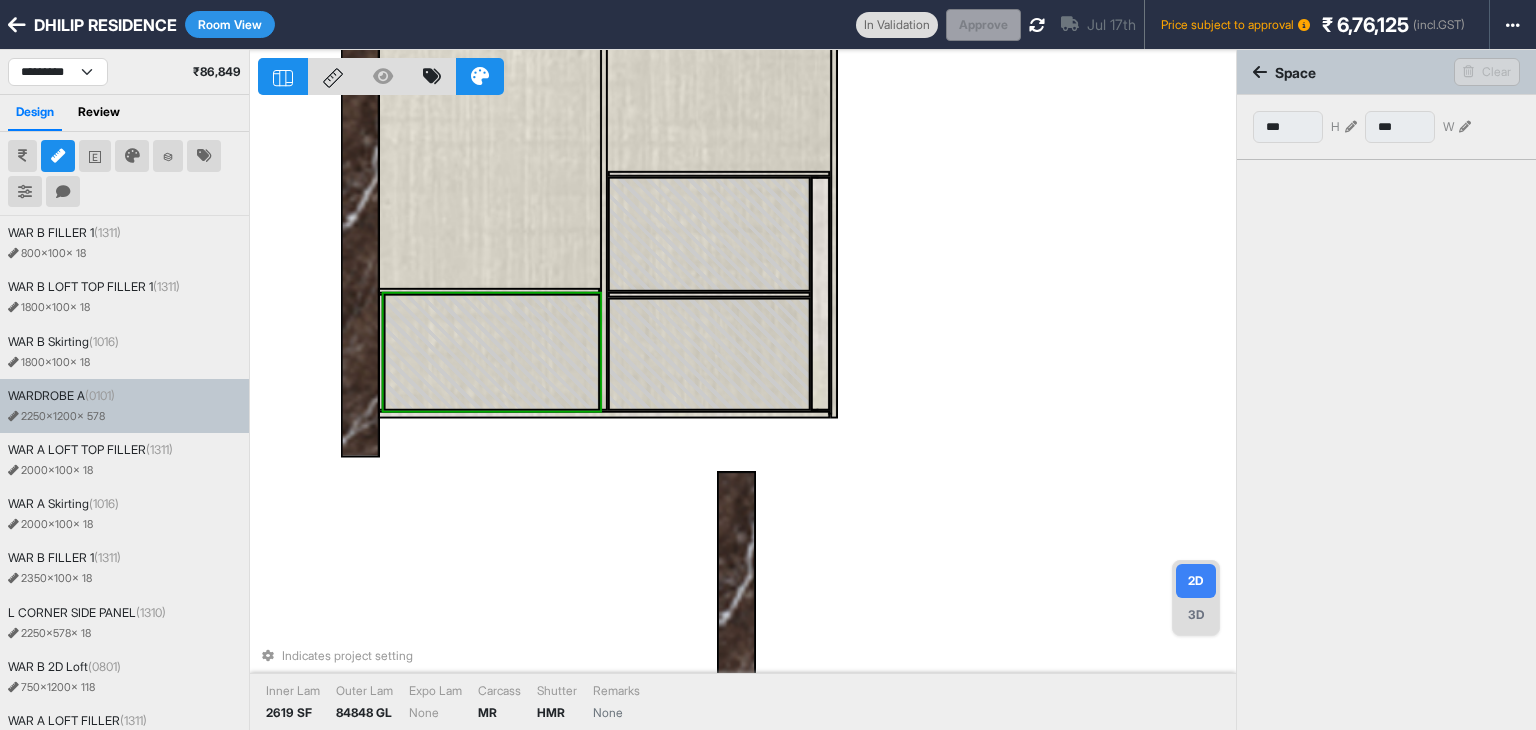 click at bounding box center (380, 352) 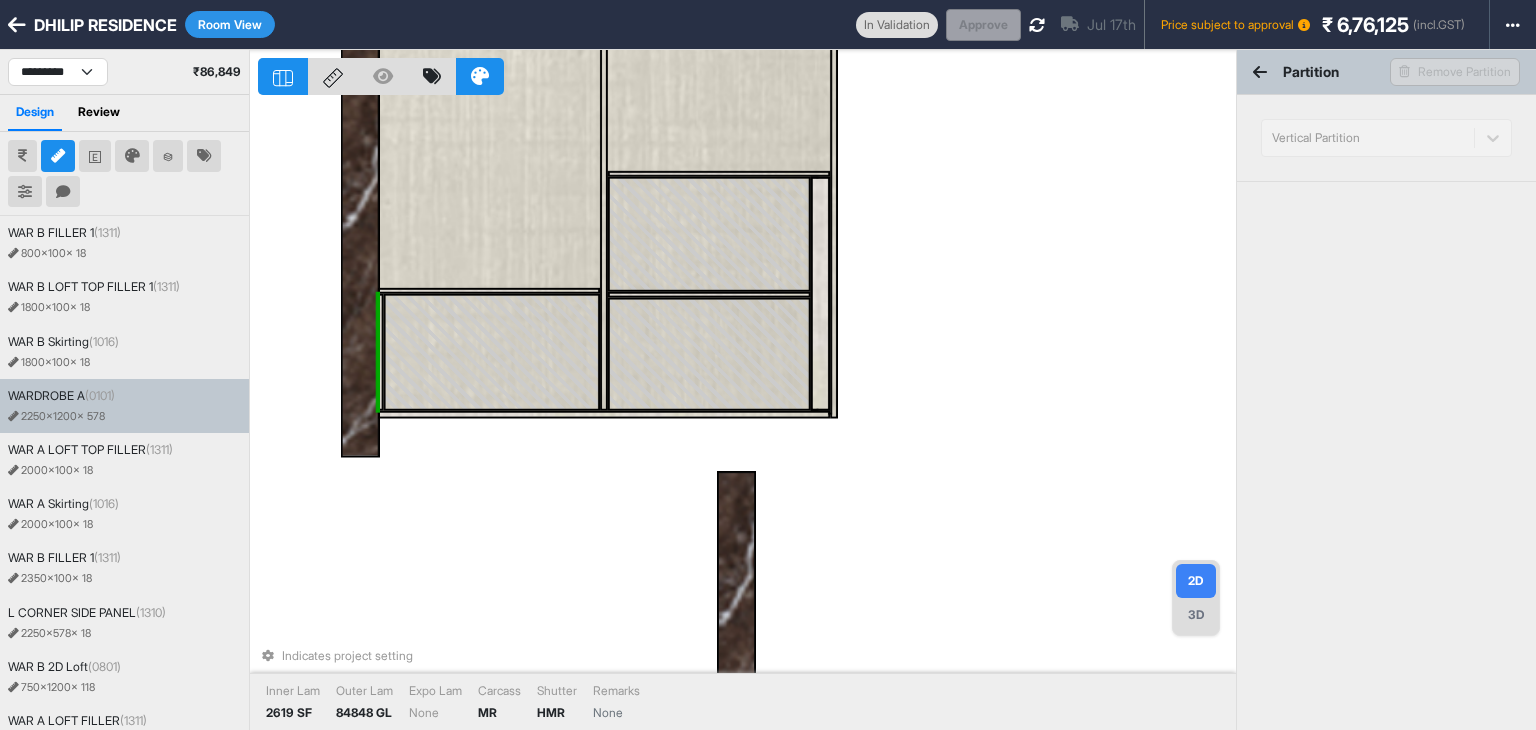 click on "Indicates project setting Inner Lam 2619 SF Outer Lam 84848 GL Expo Lam None Carcass MR Shutter HMR Remarks None" at bounding box center (747, 415) 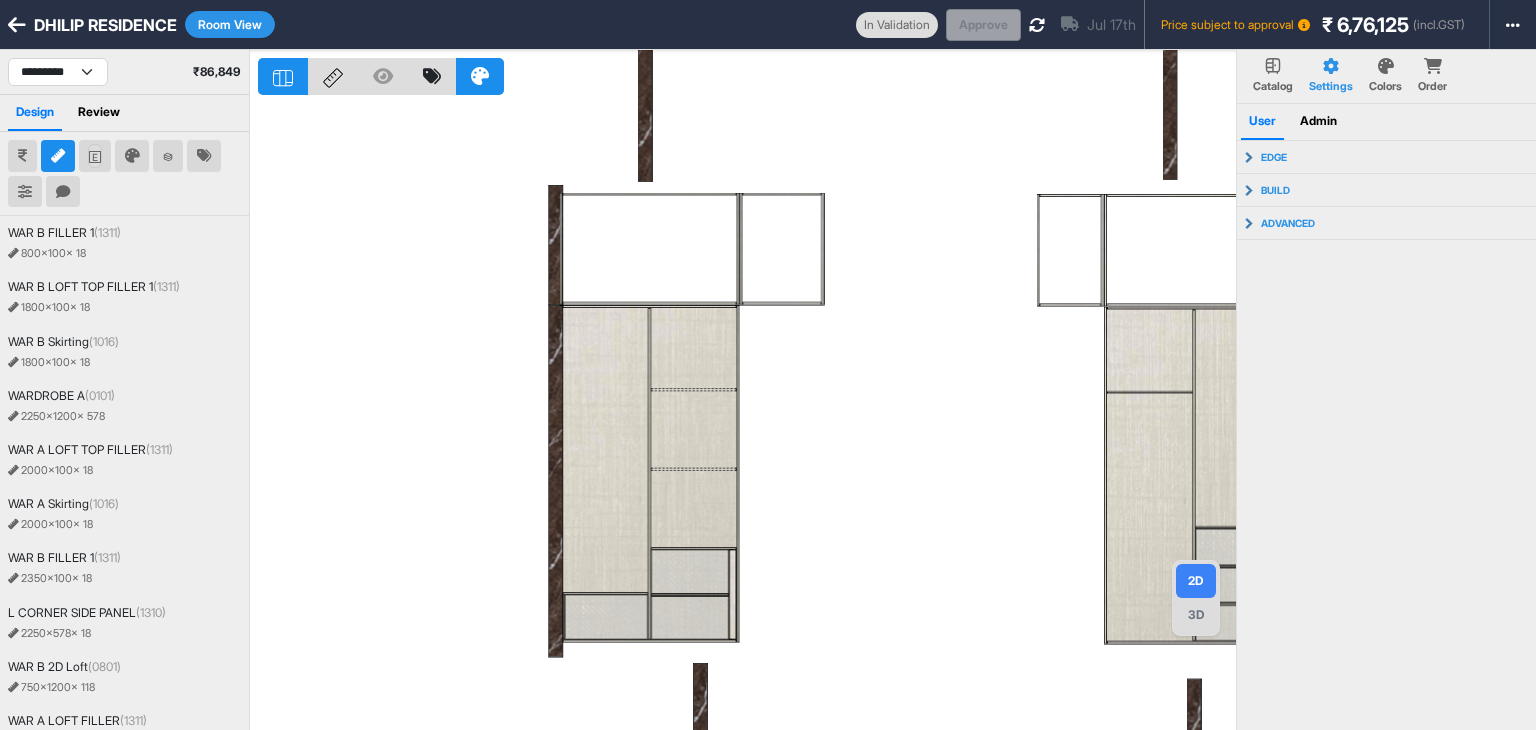 click at bounding box center [95, 156] 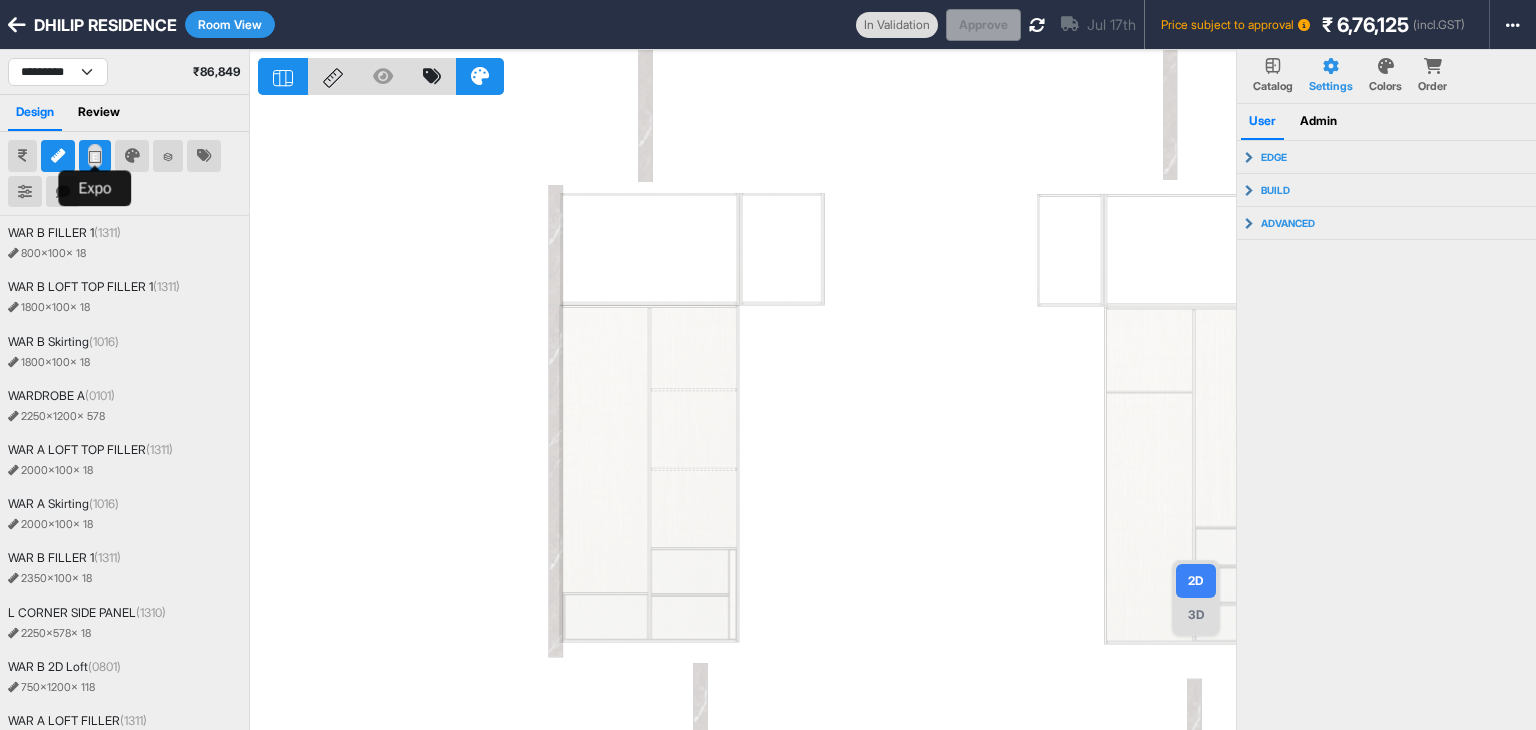 click at bounding box center (95, 156) 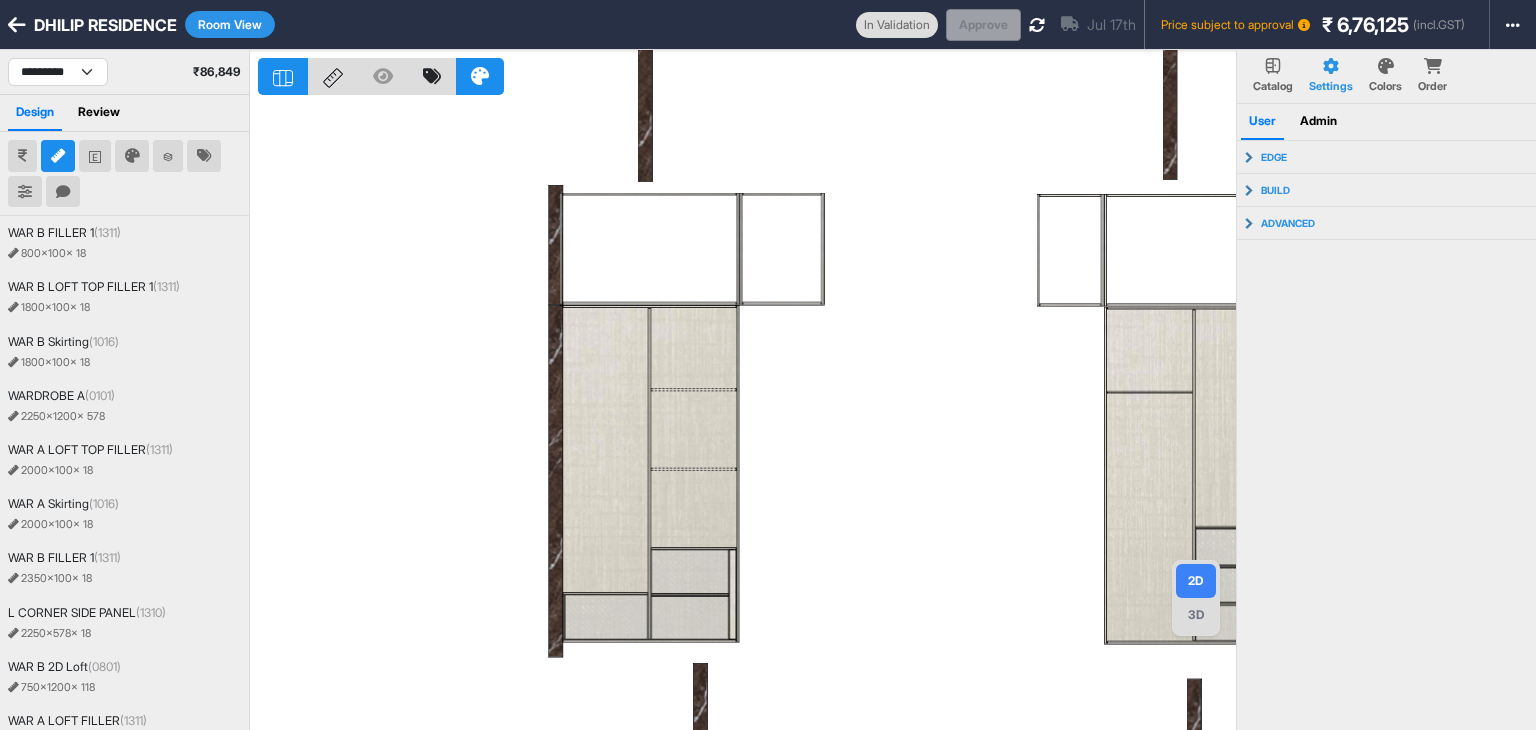 click at bounding box center (63, 192) 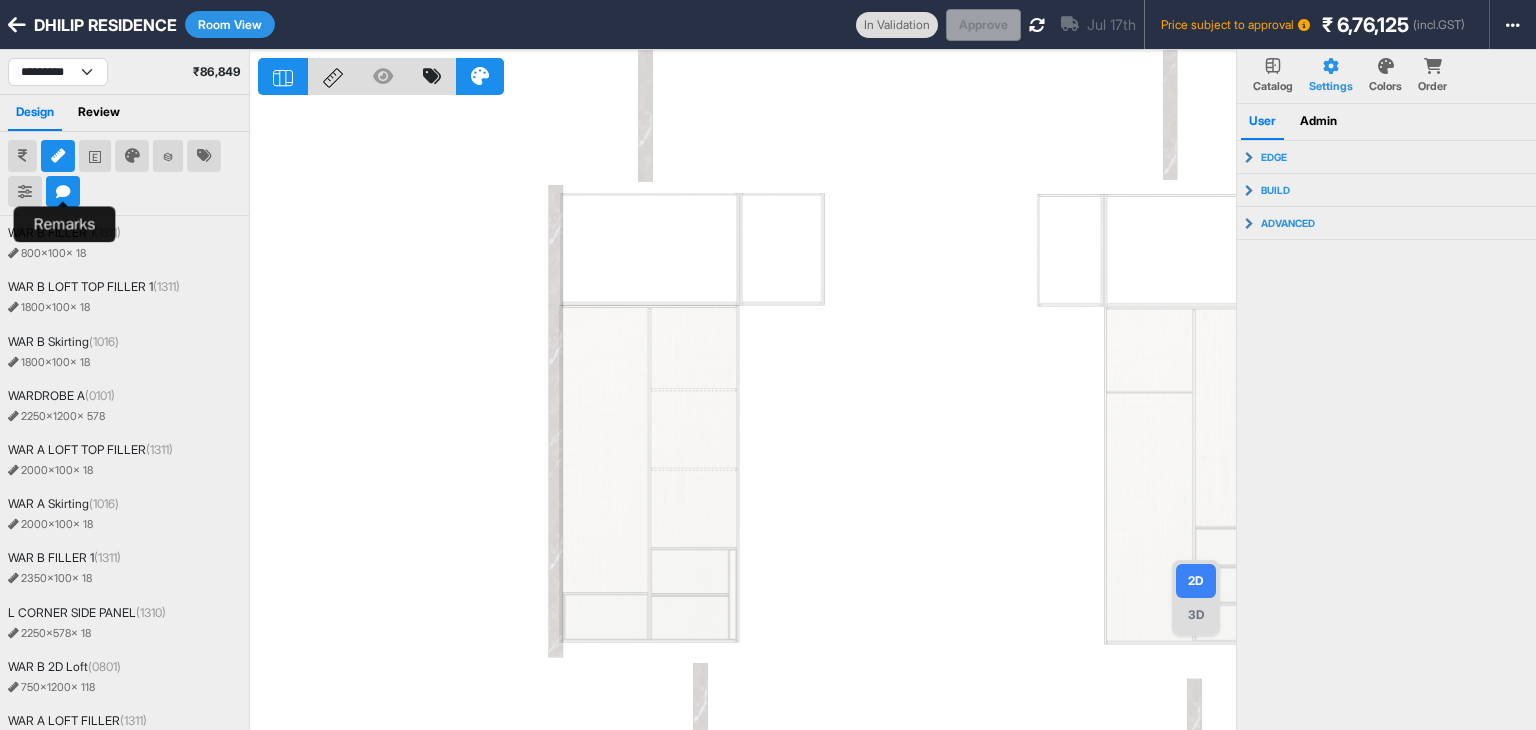 click at bounding box center [63, 192] 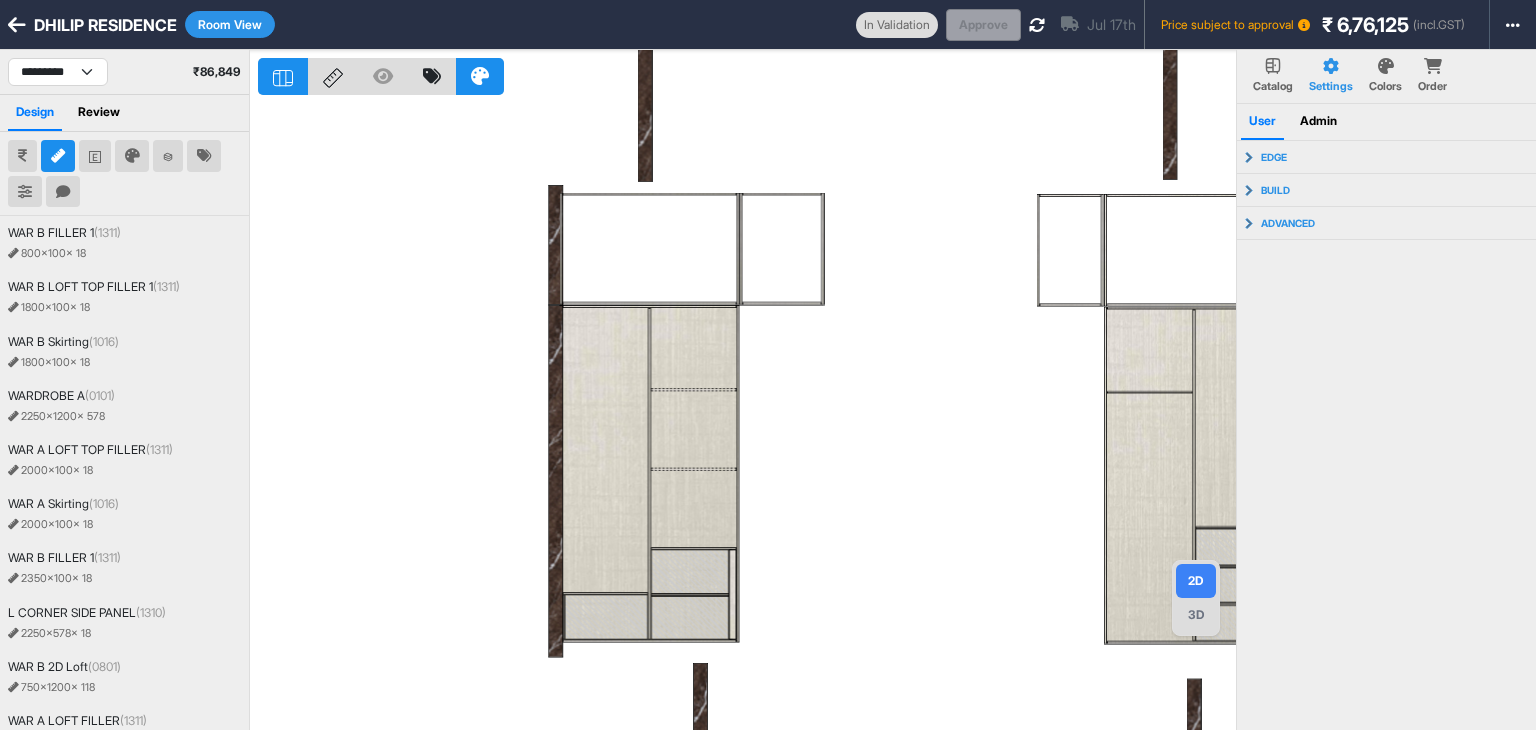 click on "Review" at bounding box center (99, 113) 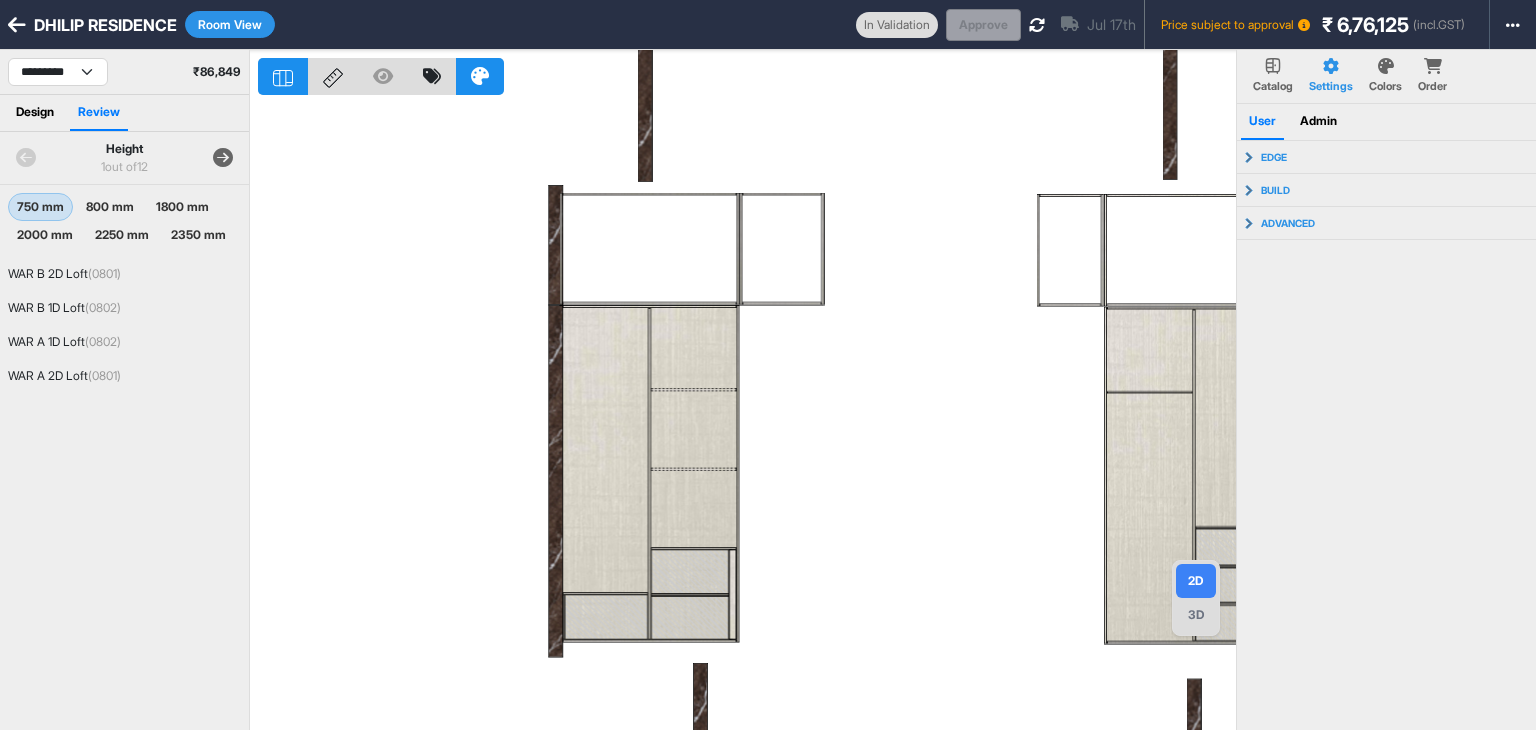 click at bounding box center [223, 158] 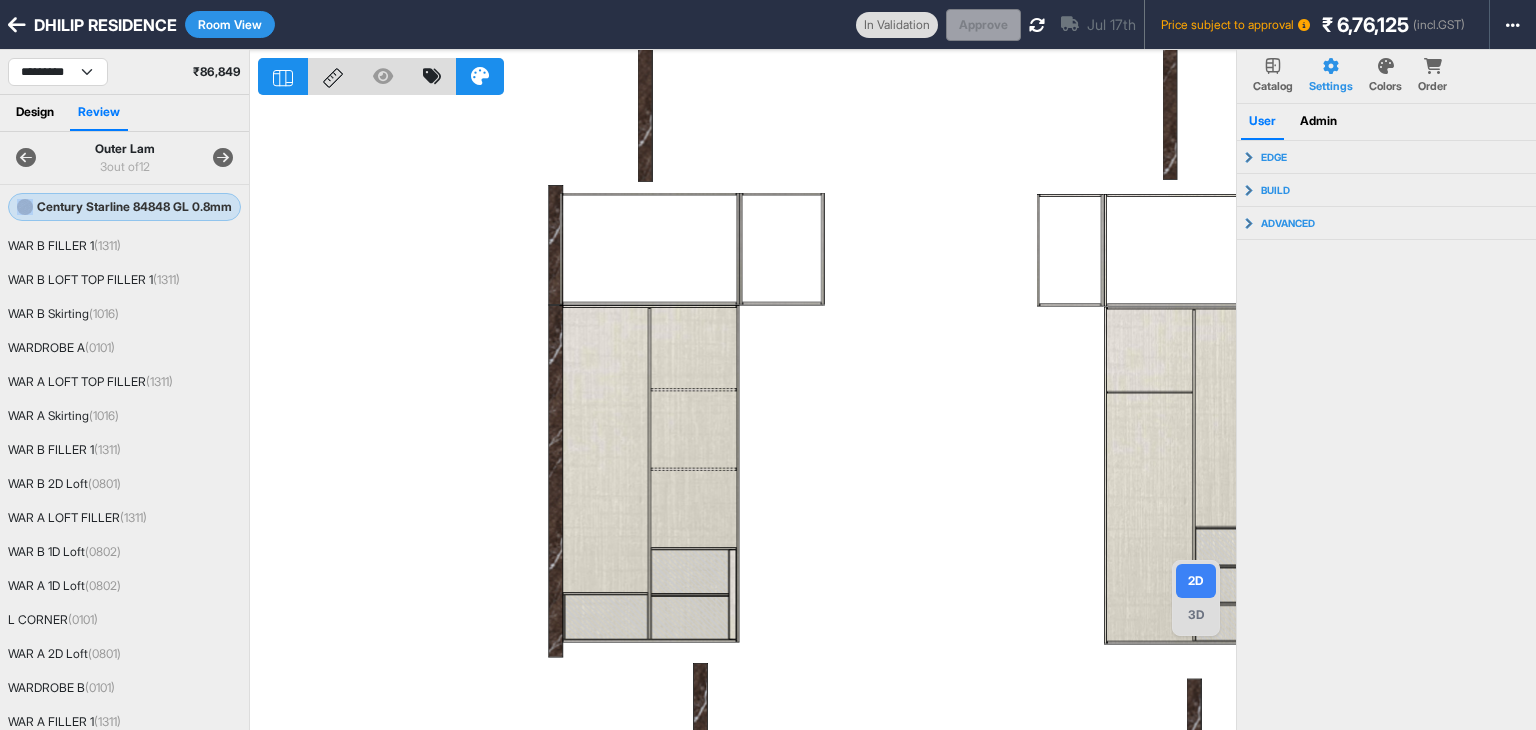 click at bounding box center (223, 158) 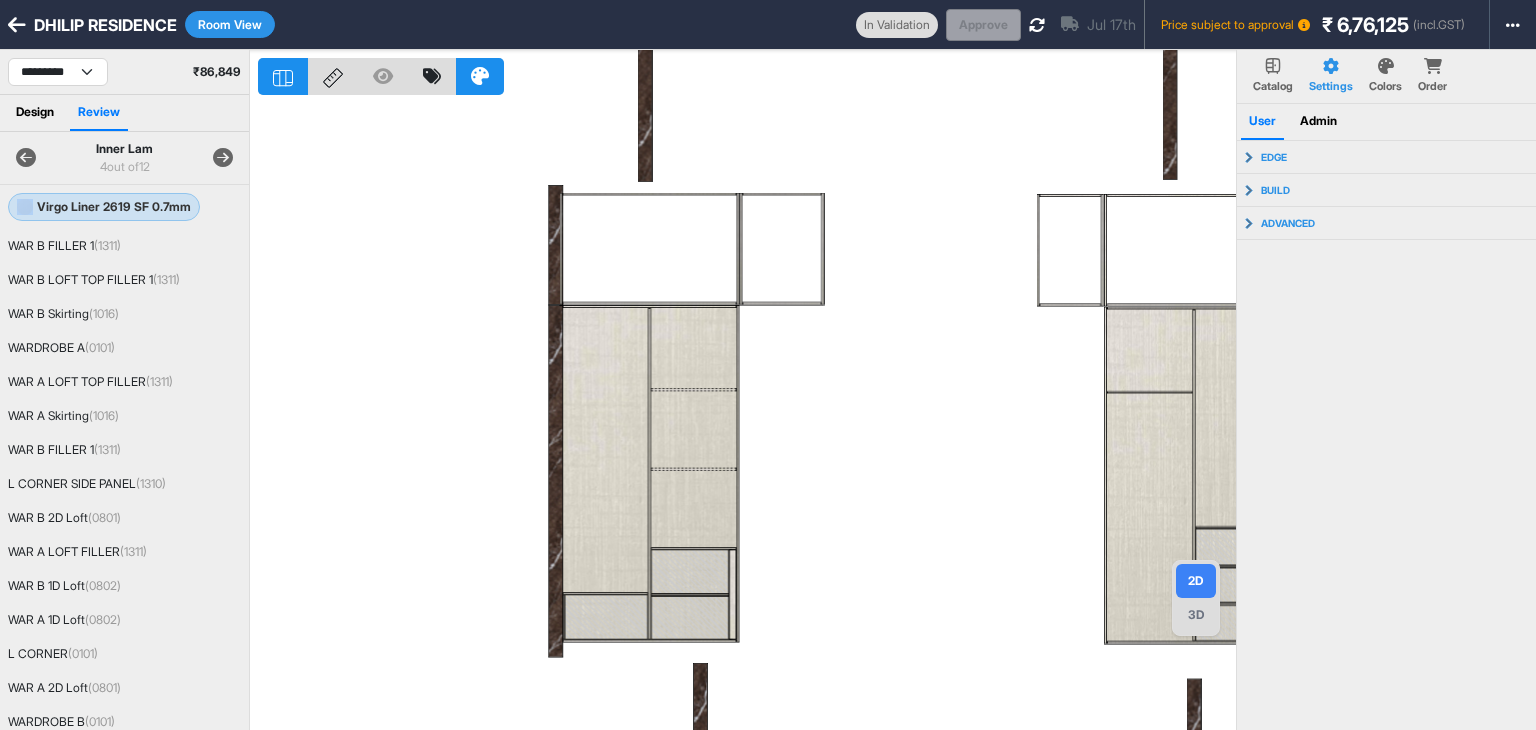 click at bounding box center [223, 158] 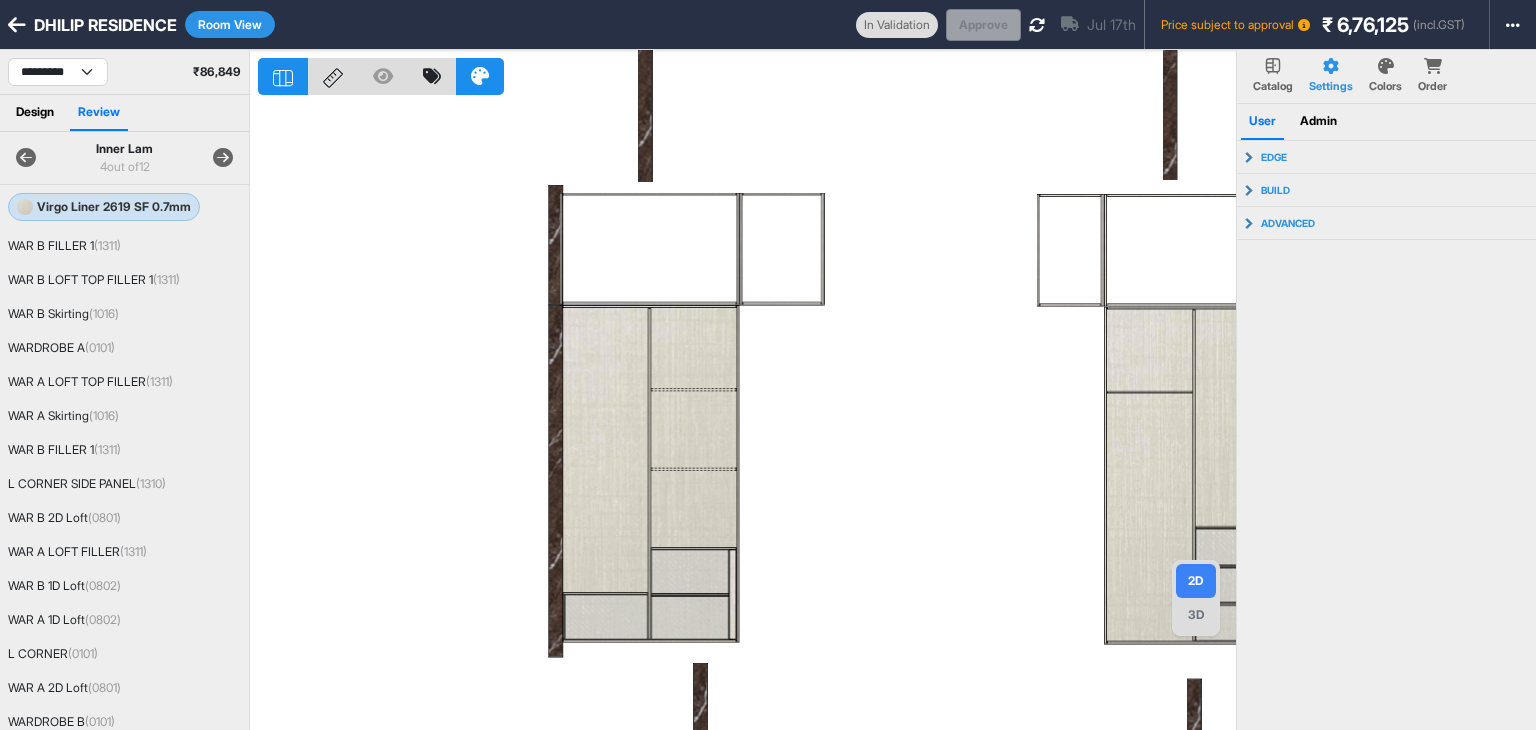 click at bounding box center (223, 158) 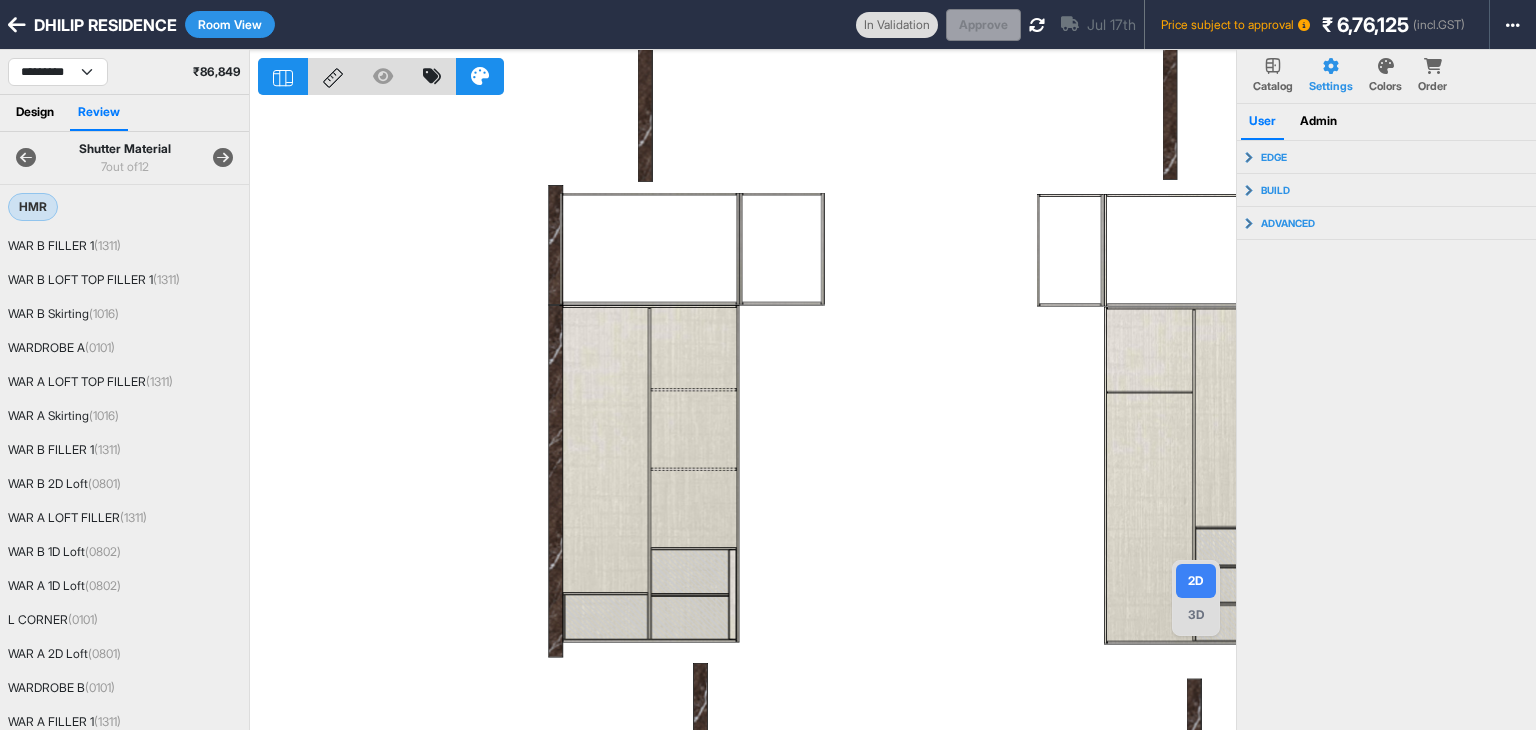 click at bounding box center (223, 158) 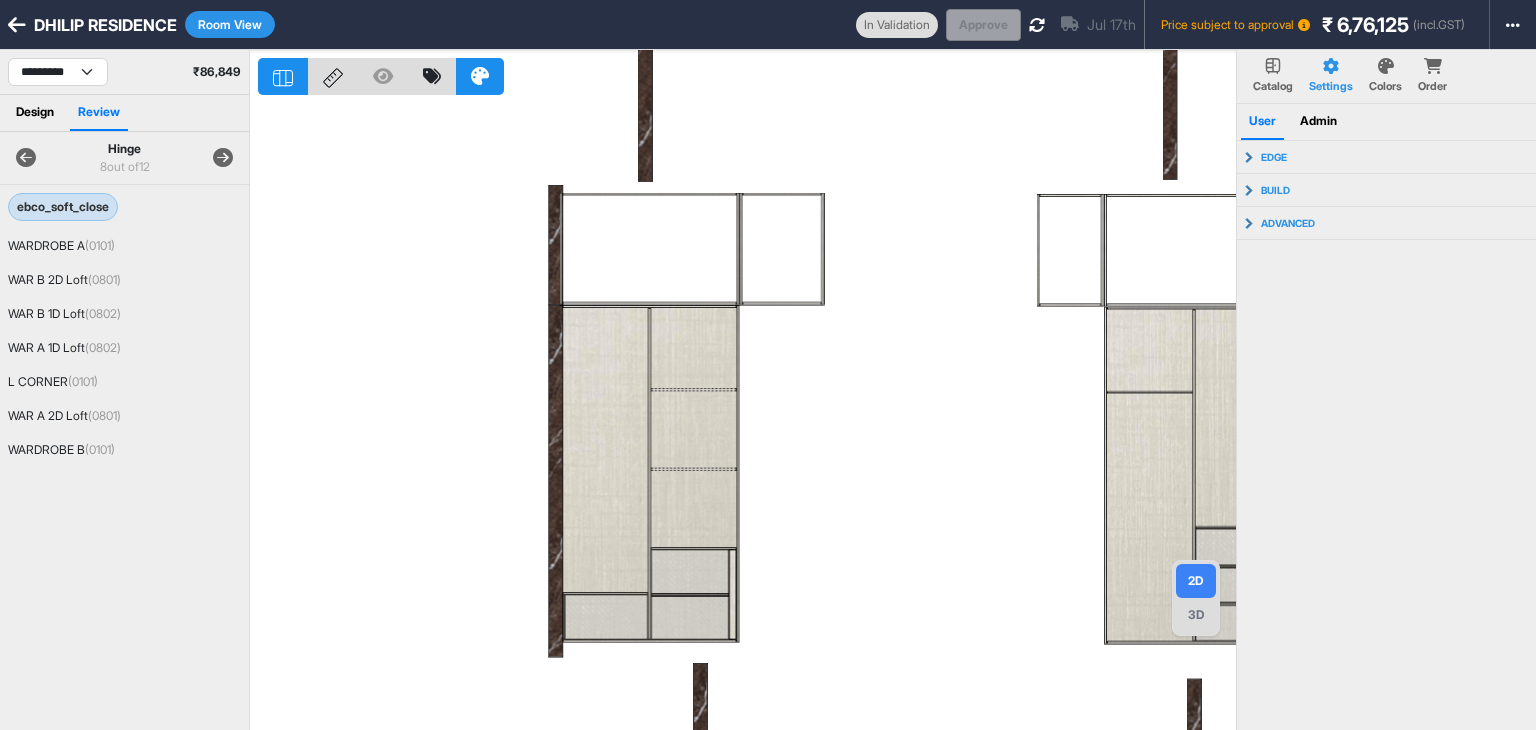 click at bounding box center [223, 158] 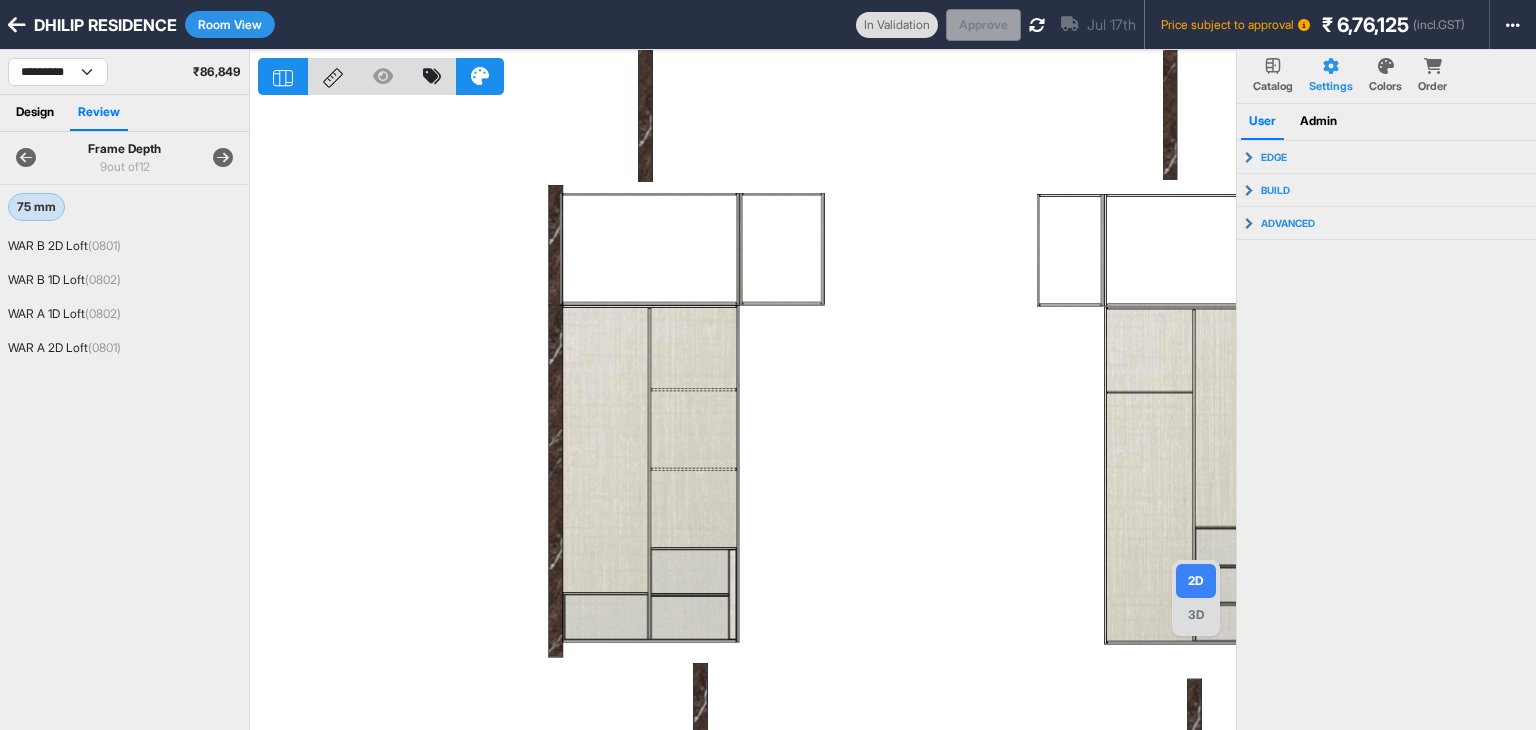 click at bounding box center (223, 158) 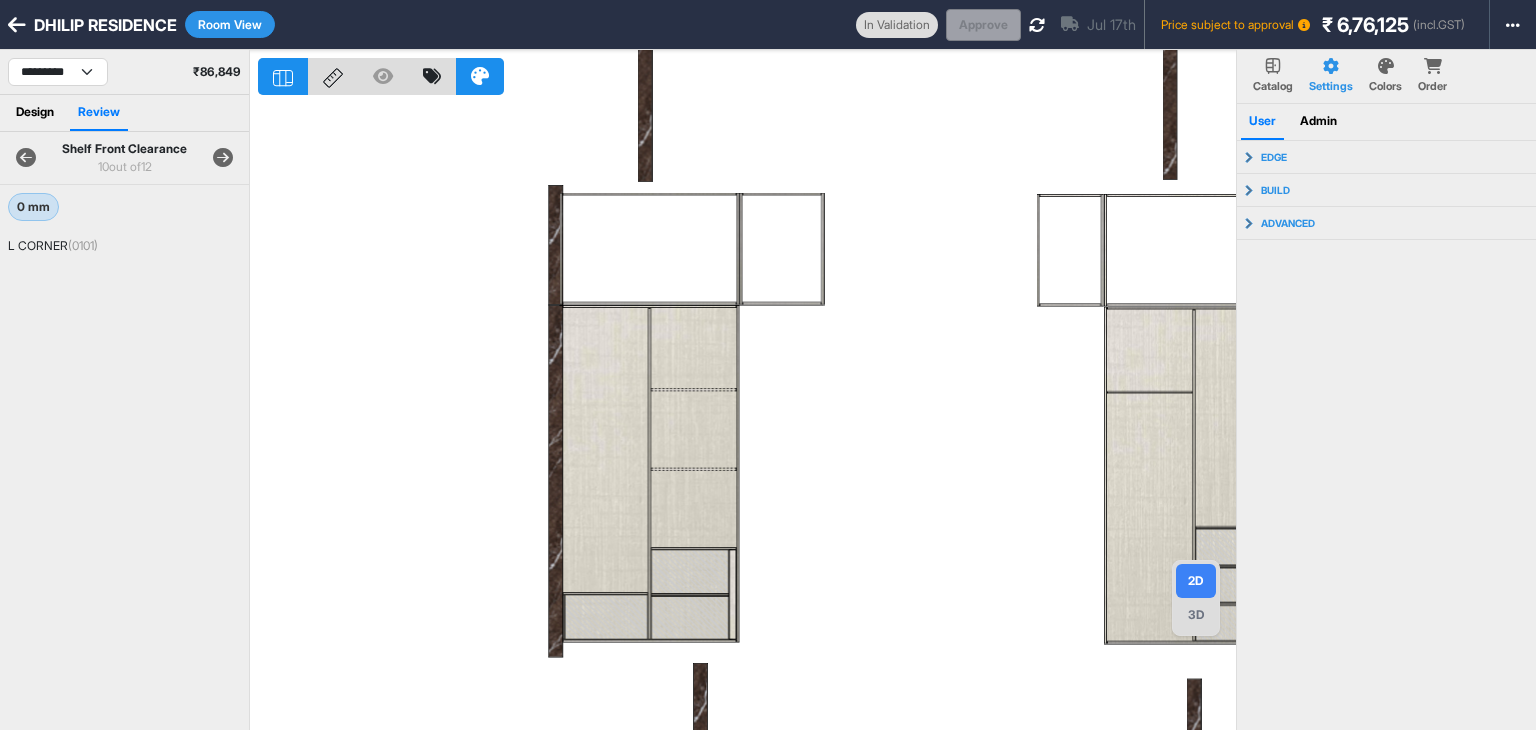 click at bounding box center [223, 158] 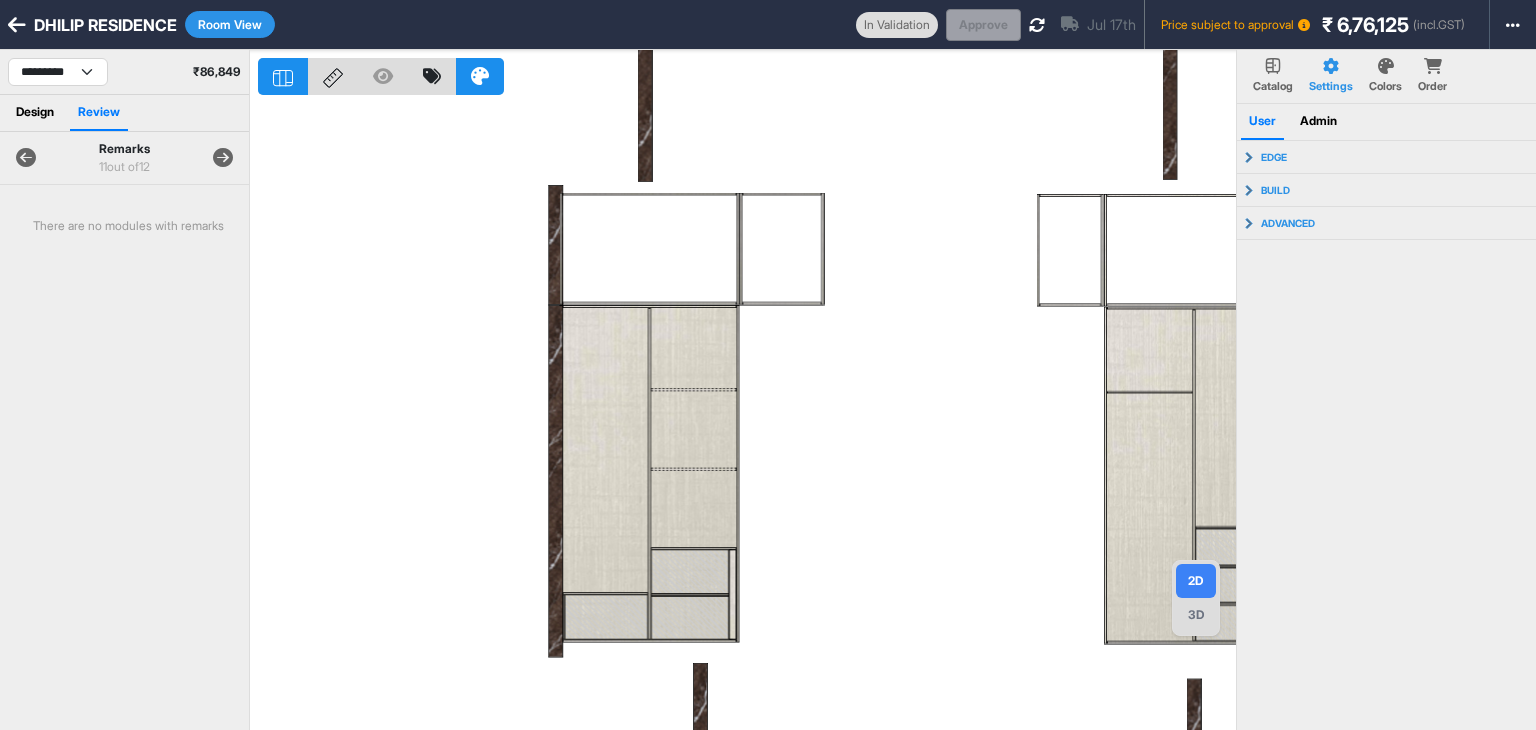 click at bounding box center (223, 158) 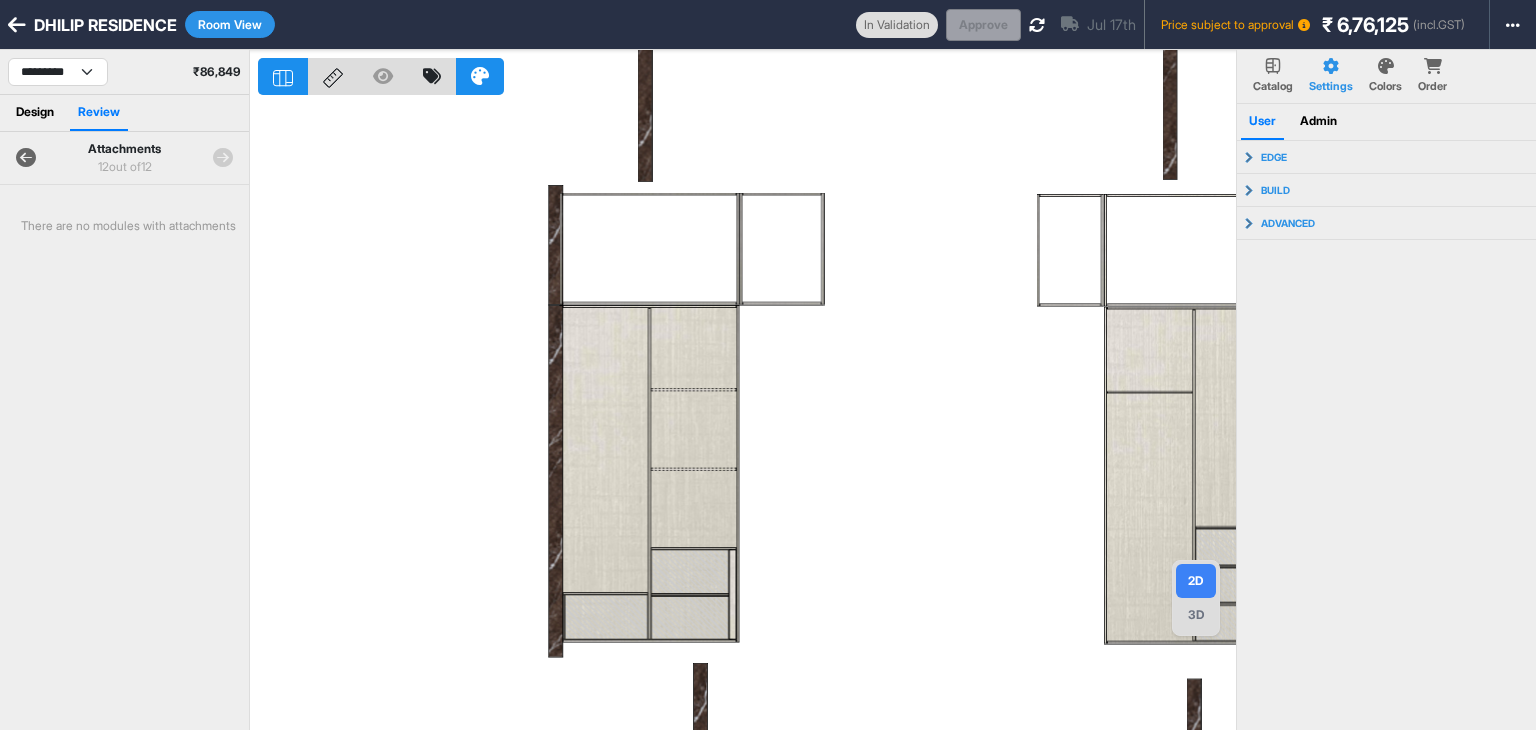 click at bounding box center [223, 158] 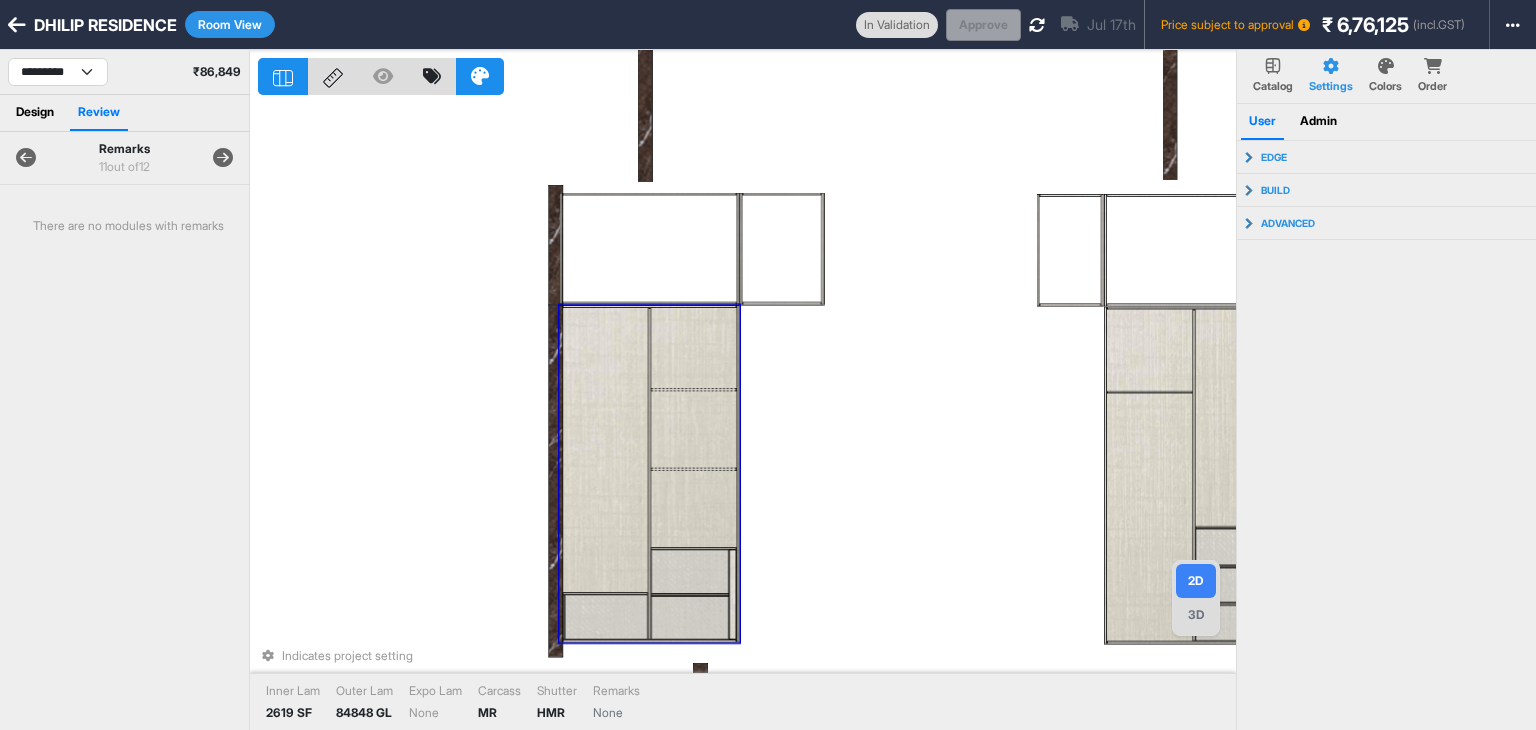 click on "Indicates project setting Inner Lam 2619 SF Outer Lam 84848 GL Expo Lam None Carcass MR Shutter HMR Remarks None" at bounding box center (747, 415) 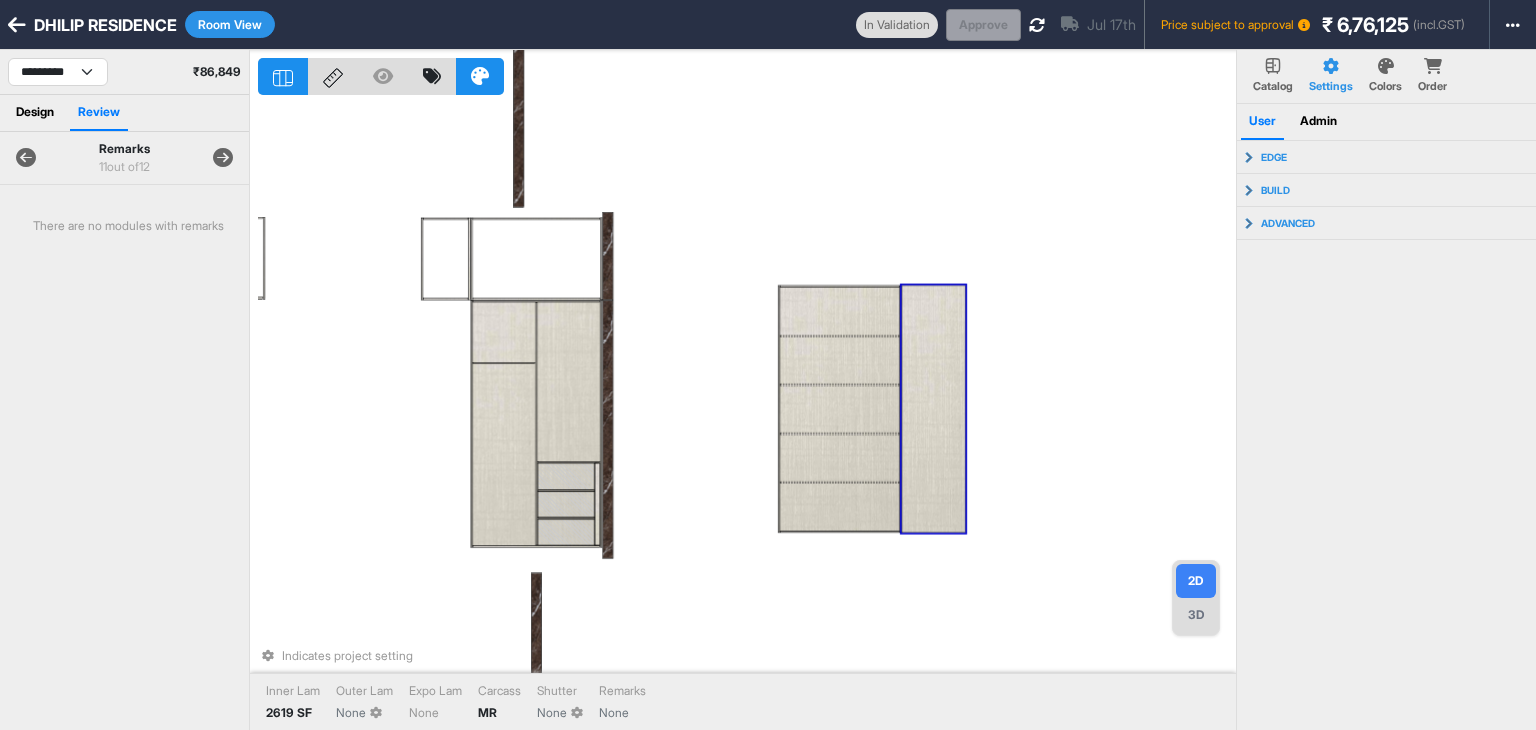 click on "Indicates project setting Inner Lam 2619 SF Outer Lam None Expo Lam None Carcass MR Shutter None Remarks None" at bounding box center [747, 415] 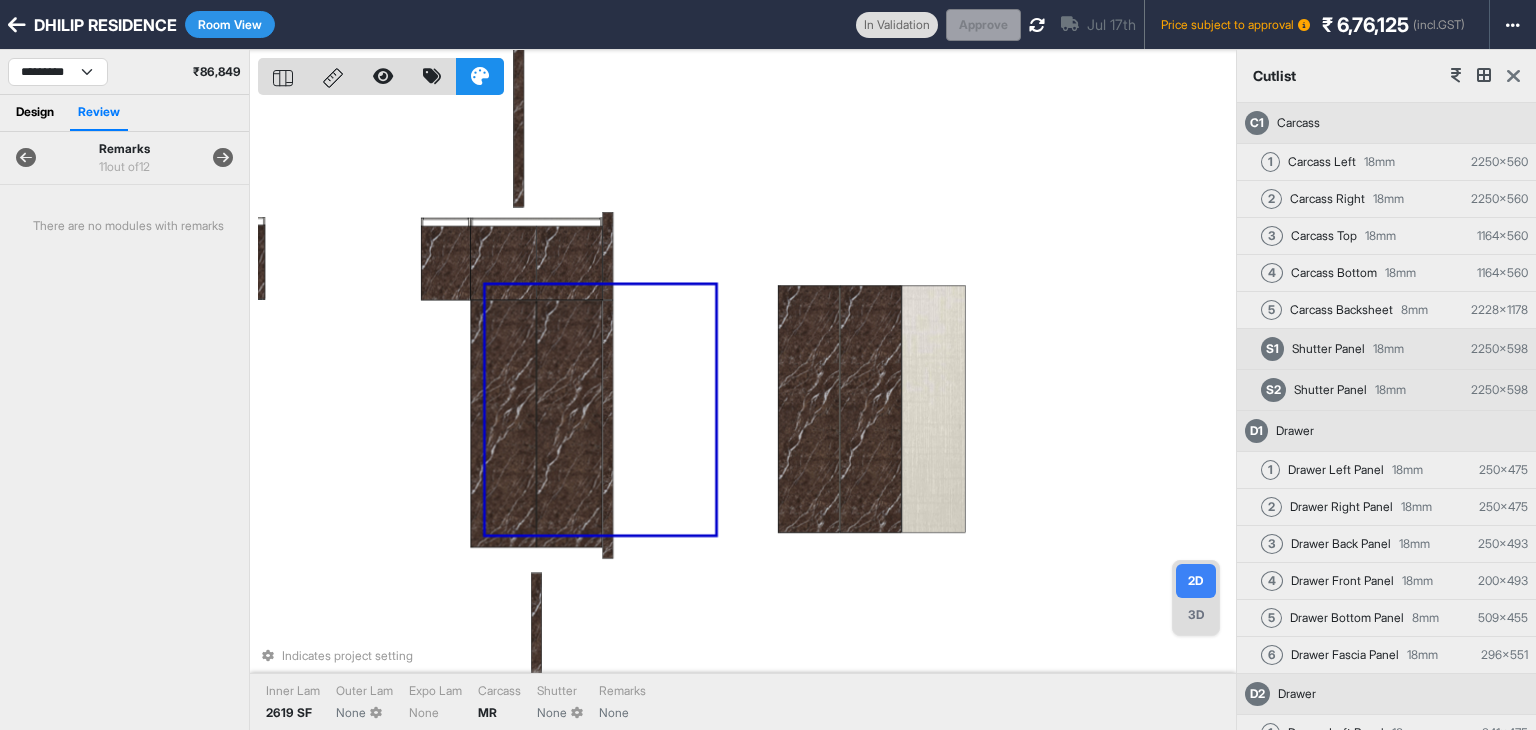 click on "Indicates project setting Inner Lam 2619 SF Outer Lam None Expo Lam None Carcass MR Shutter None Remarks None" at bounding box center (747, 415) 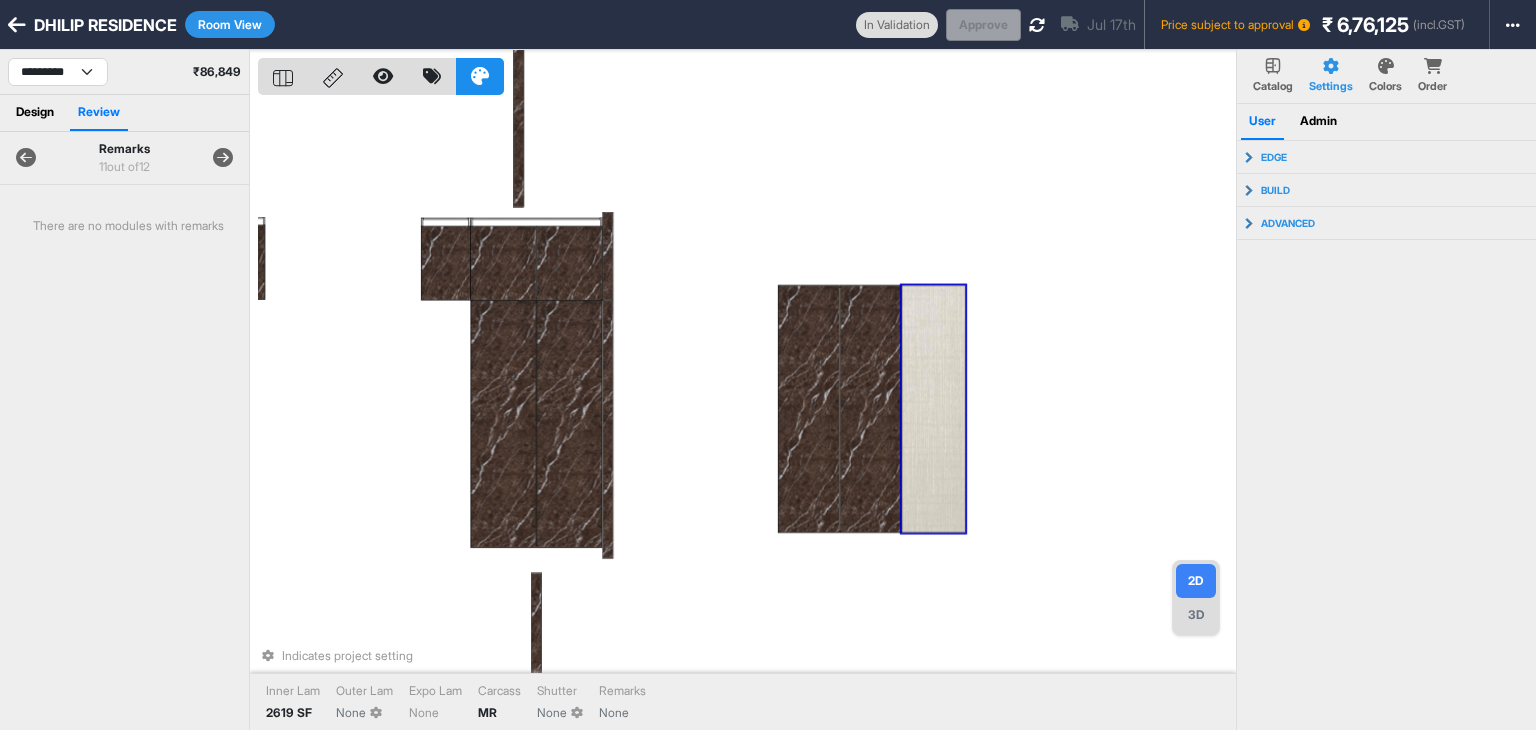 click at bounding box center [934, 409] 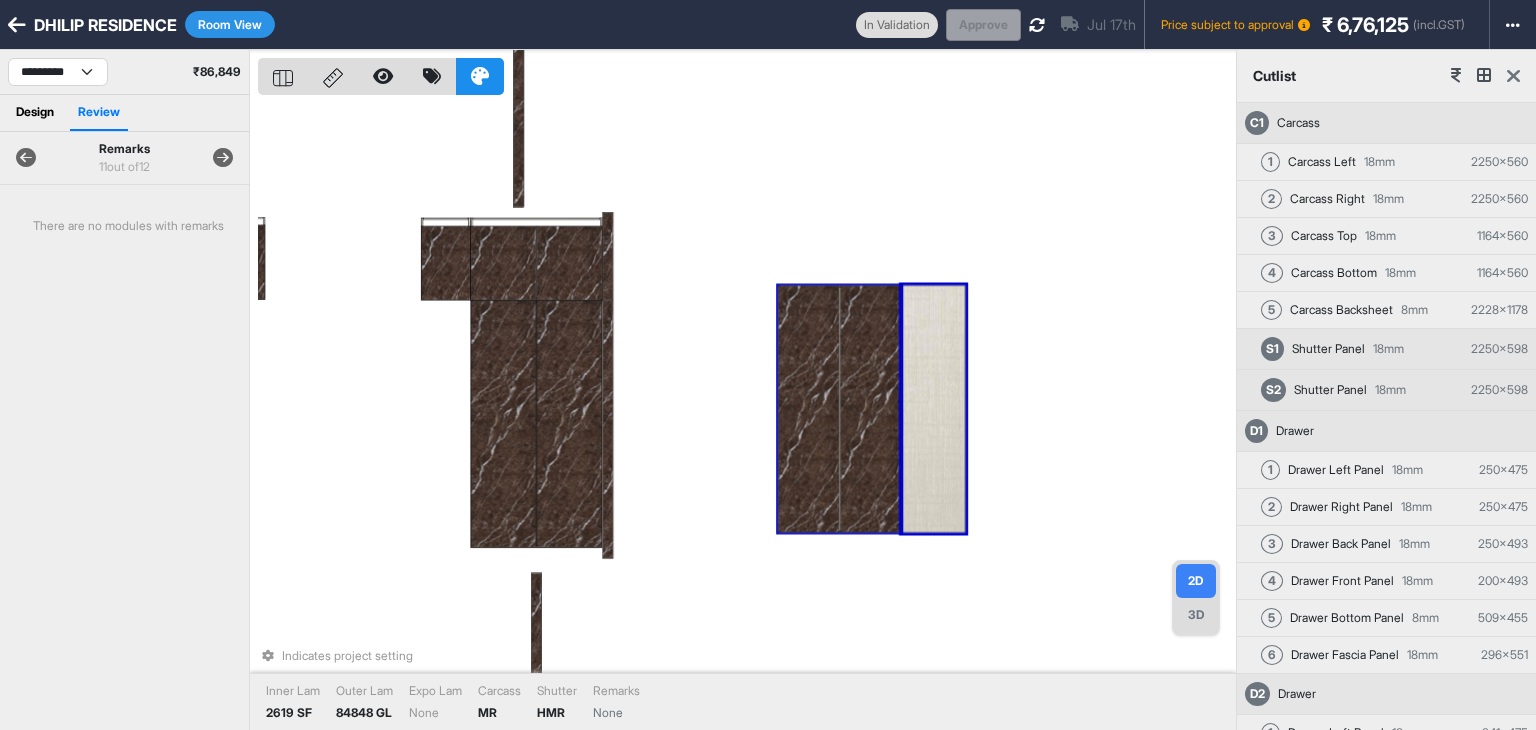 click at bounding box center [871, 409] 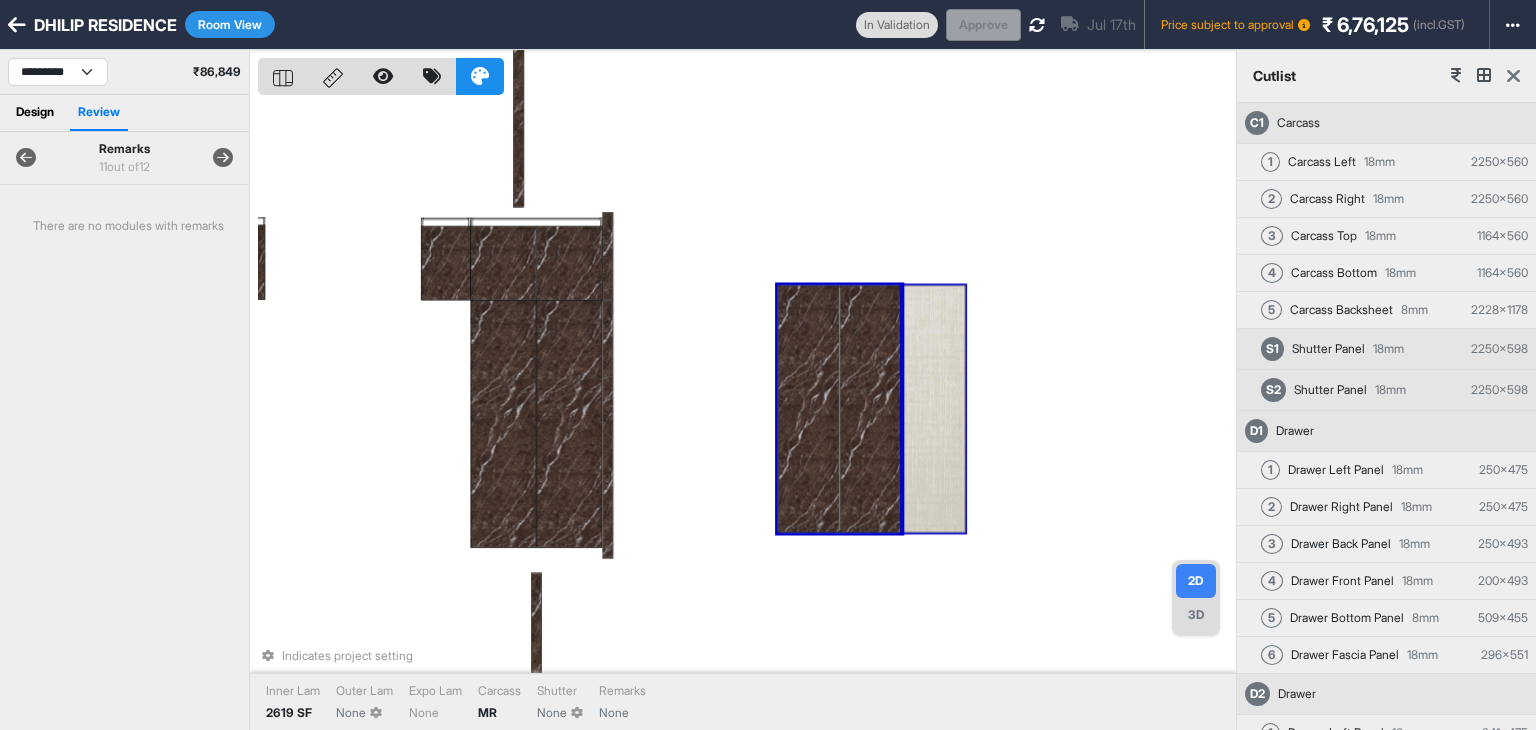 click at bounding box center [1513, 76] 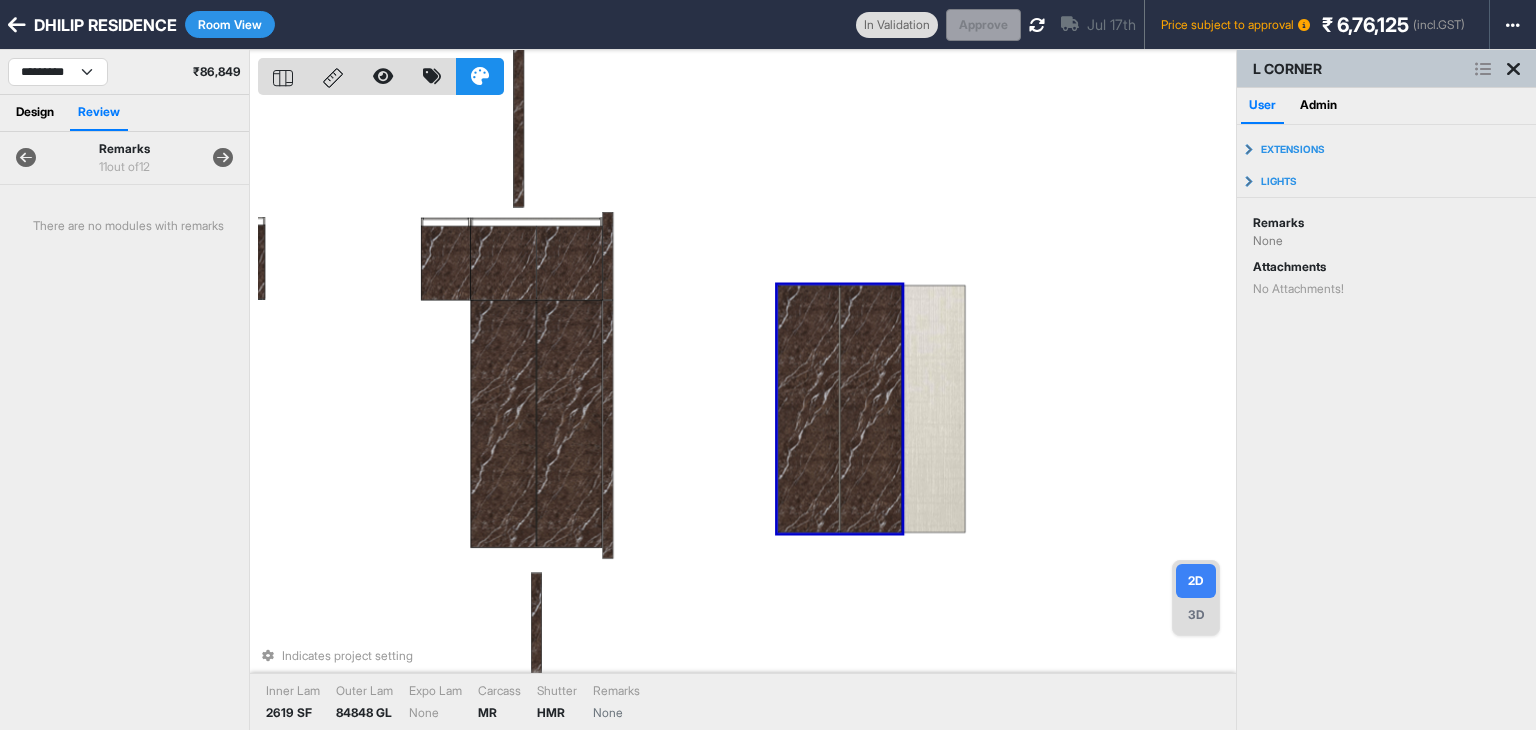 click at bounding box center (809, 409) 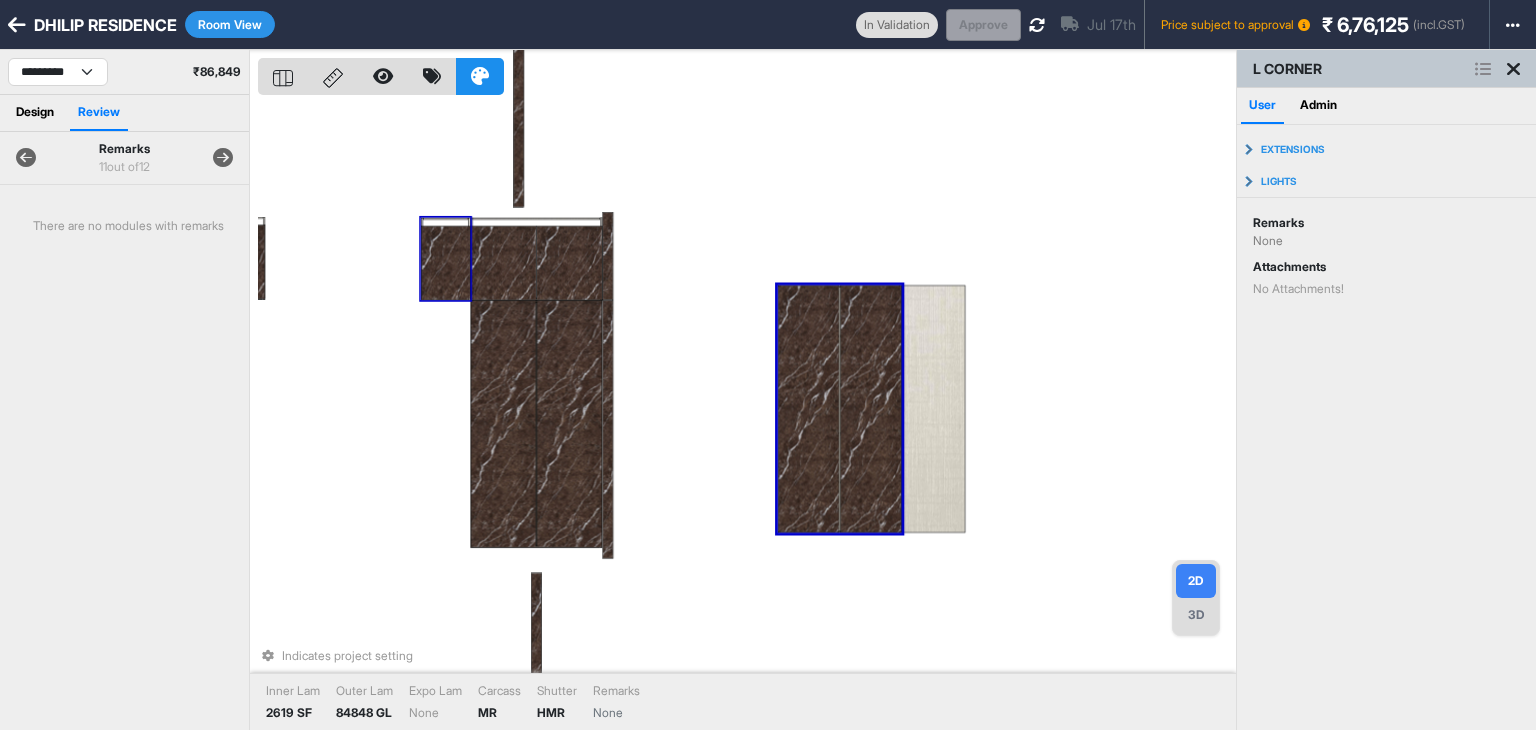 click on "DHILIP RESIDENCE Room View In Validation Approve Jul 17th Price subject to approval ₹   6,76,125 (incl.GST) Import Assembly Archive Rename Refresh Price Production Add-Ons" at bounding box center [768, 25] 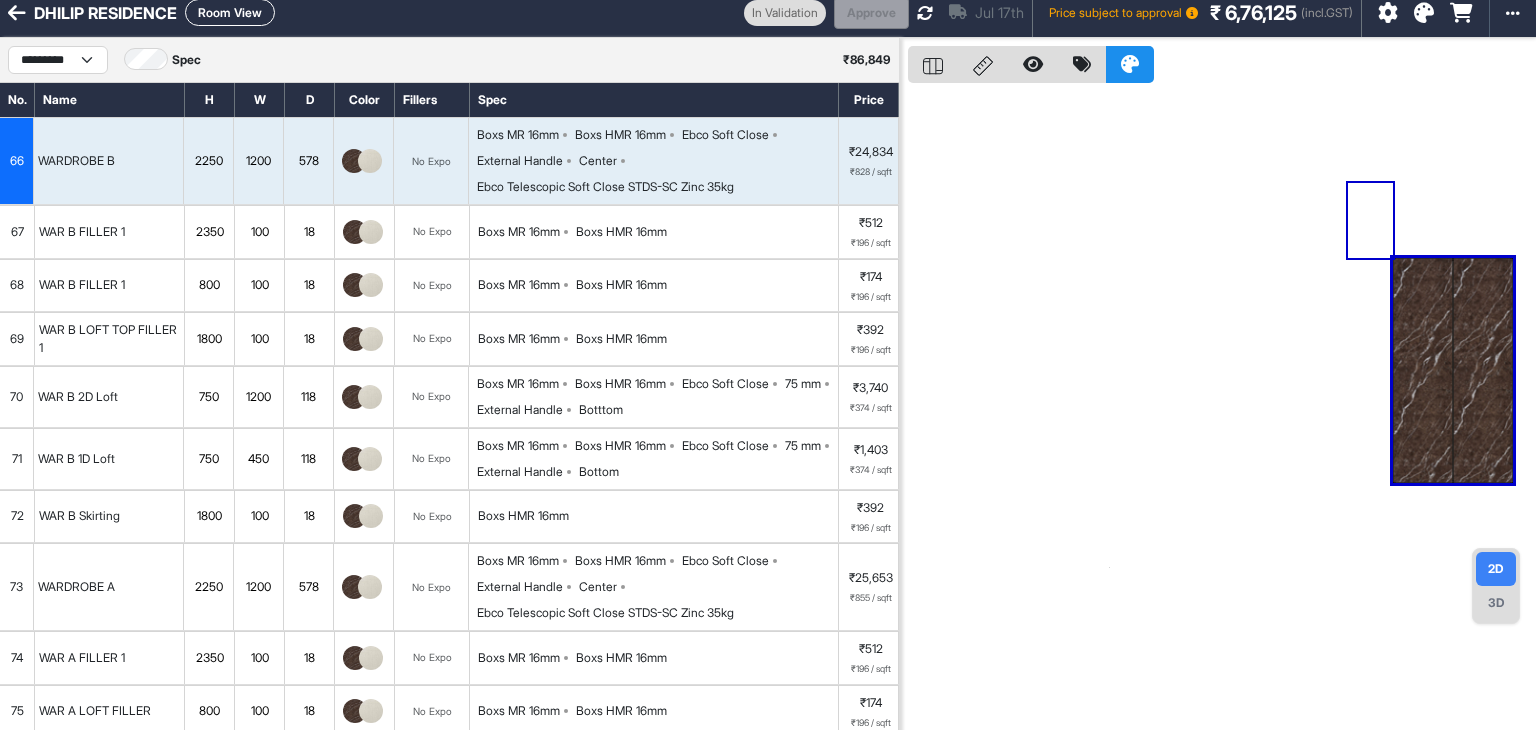 scroll, scrollTop: 0, scrollLeft: 0, axis: both 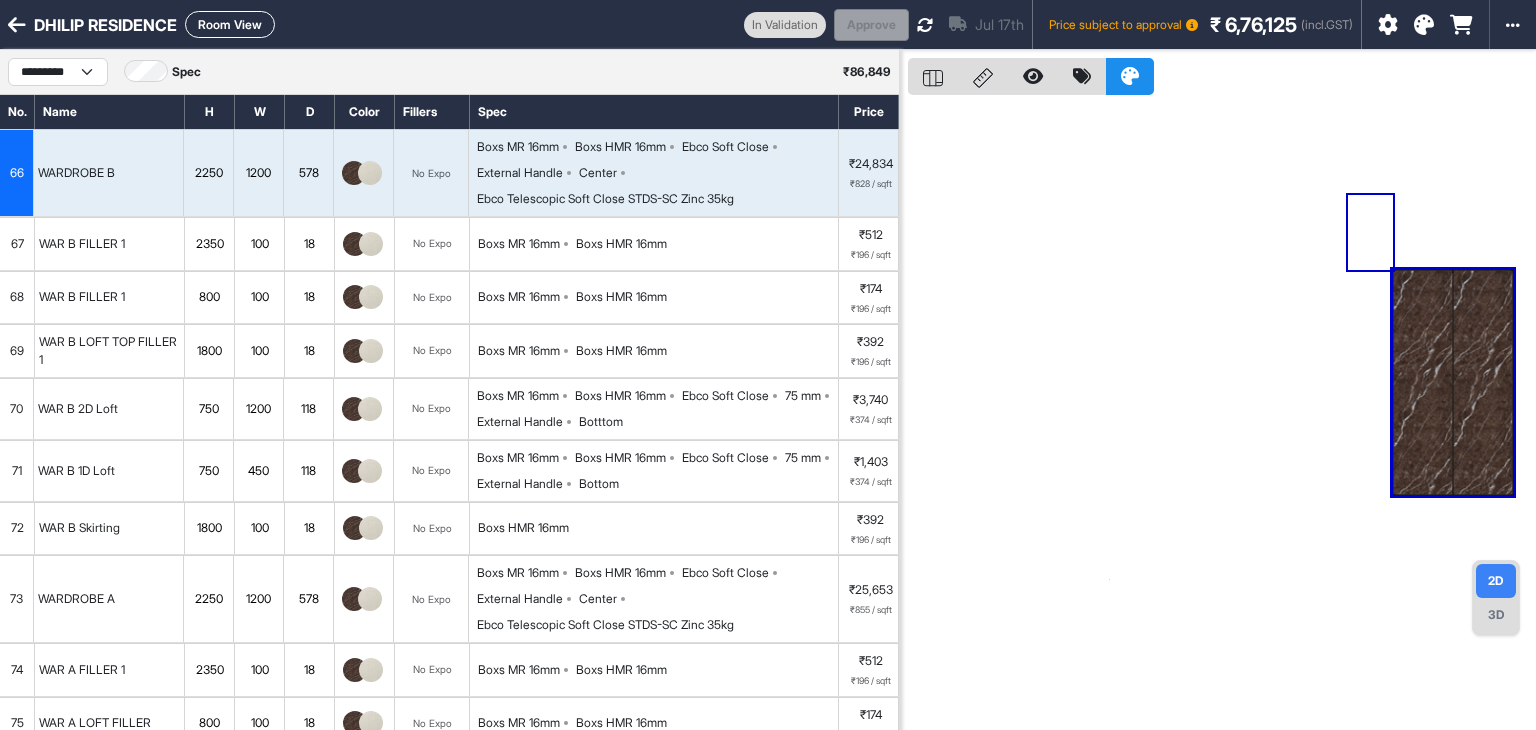 click on "Room View" at bounding box center (230, 24) 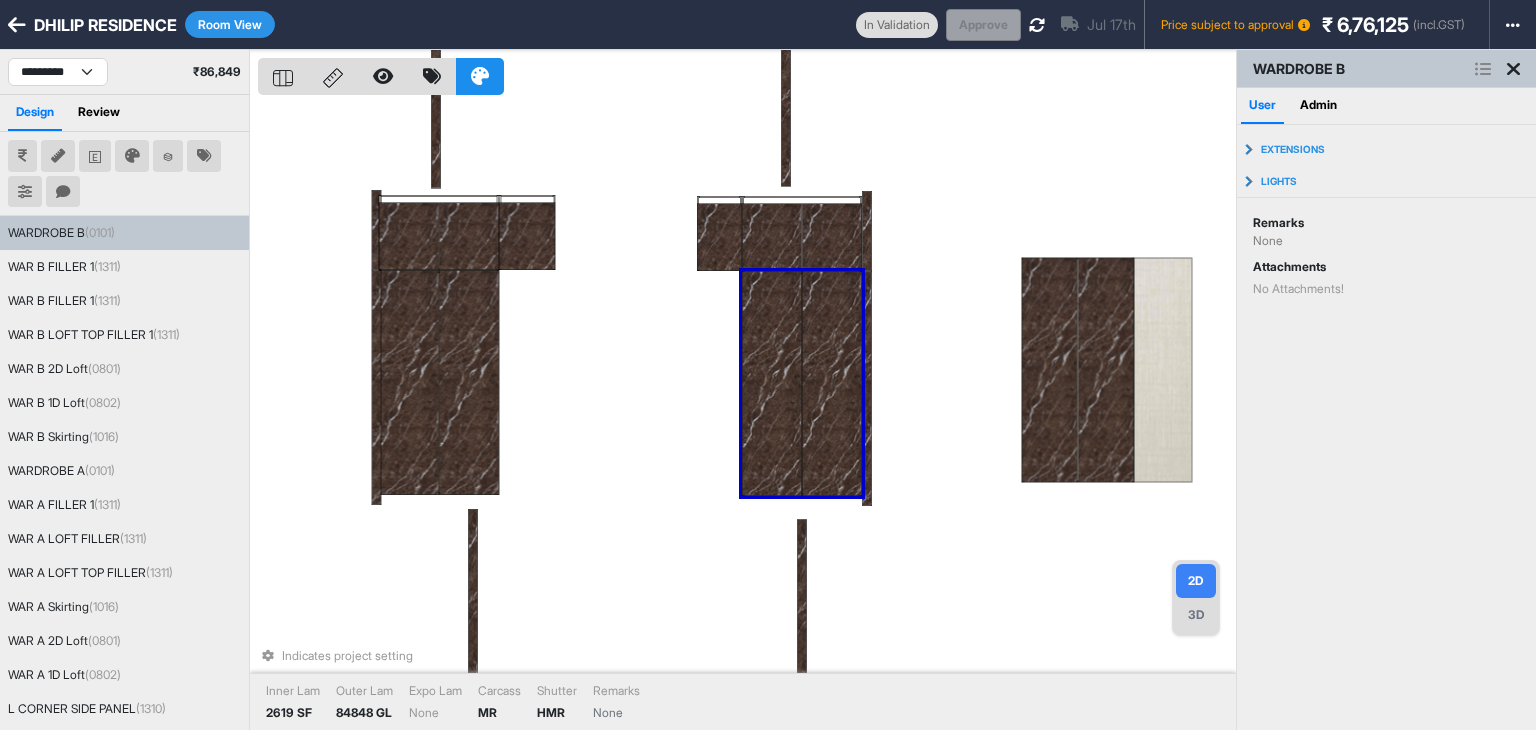 type 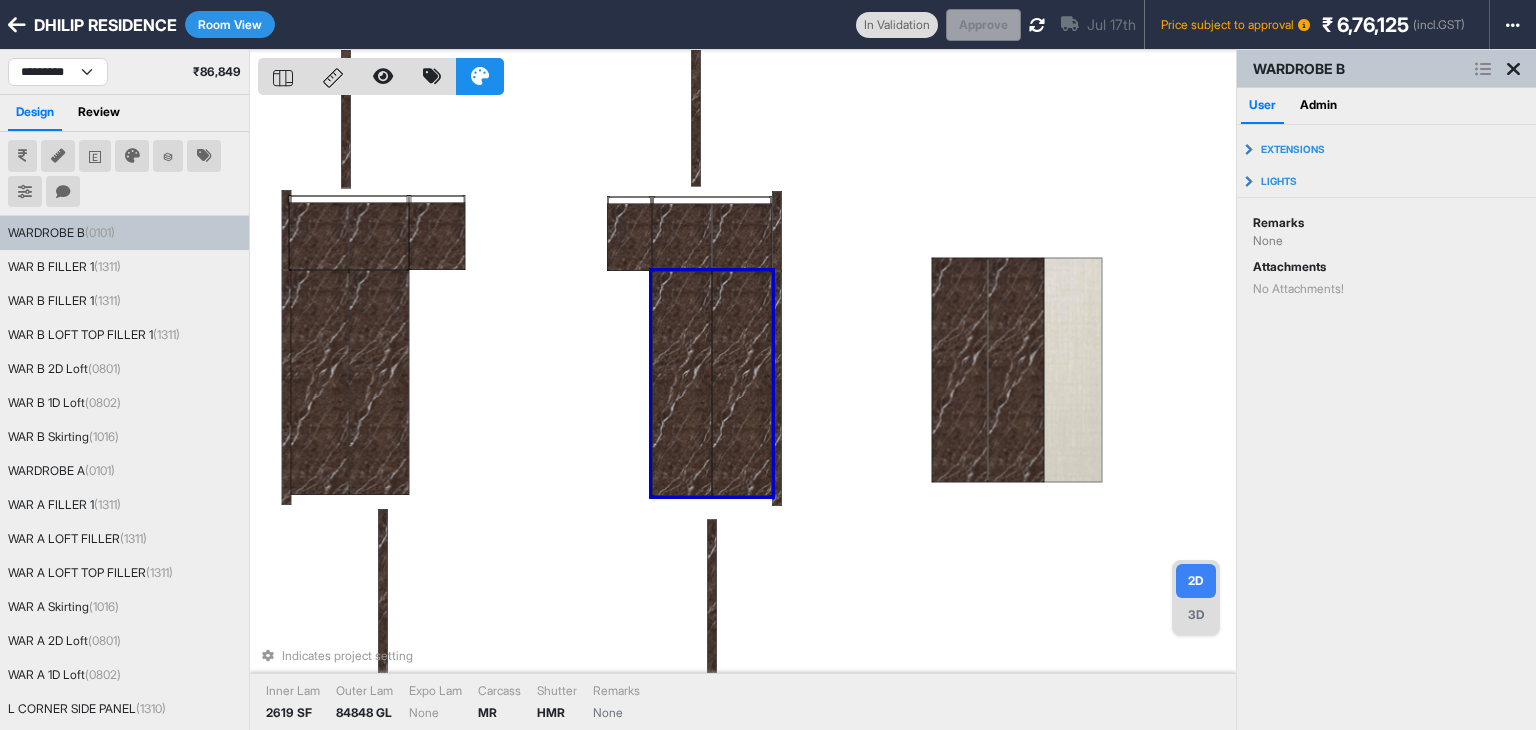 click on "Indicates project setting Inner Lam 2619 SF Outer Lam 84848 GL Expo Lam None Carcass MR Shutter HMR Remarks None" at bounding box center (747, 415) 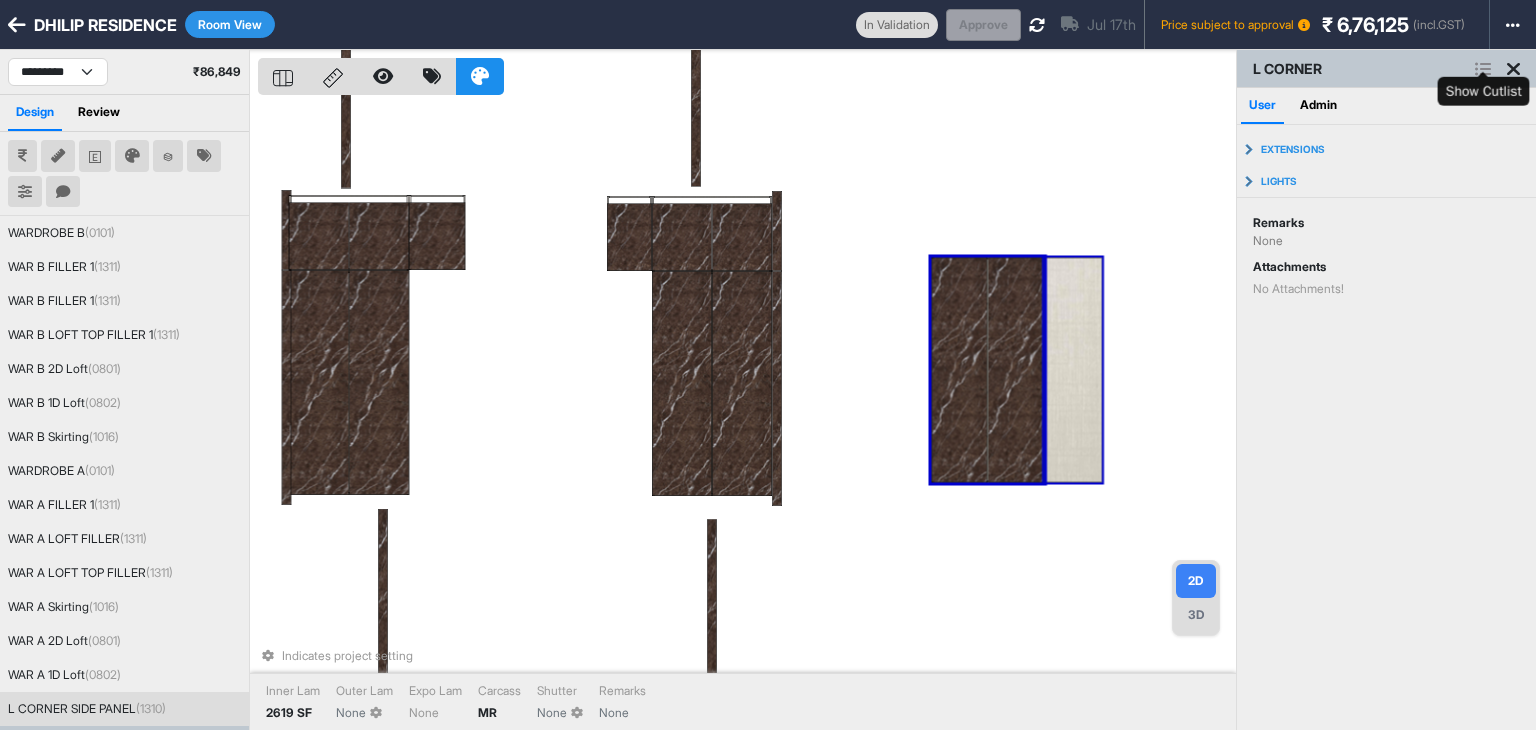 click at bounding box center (1483, 69) 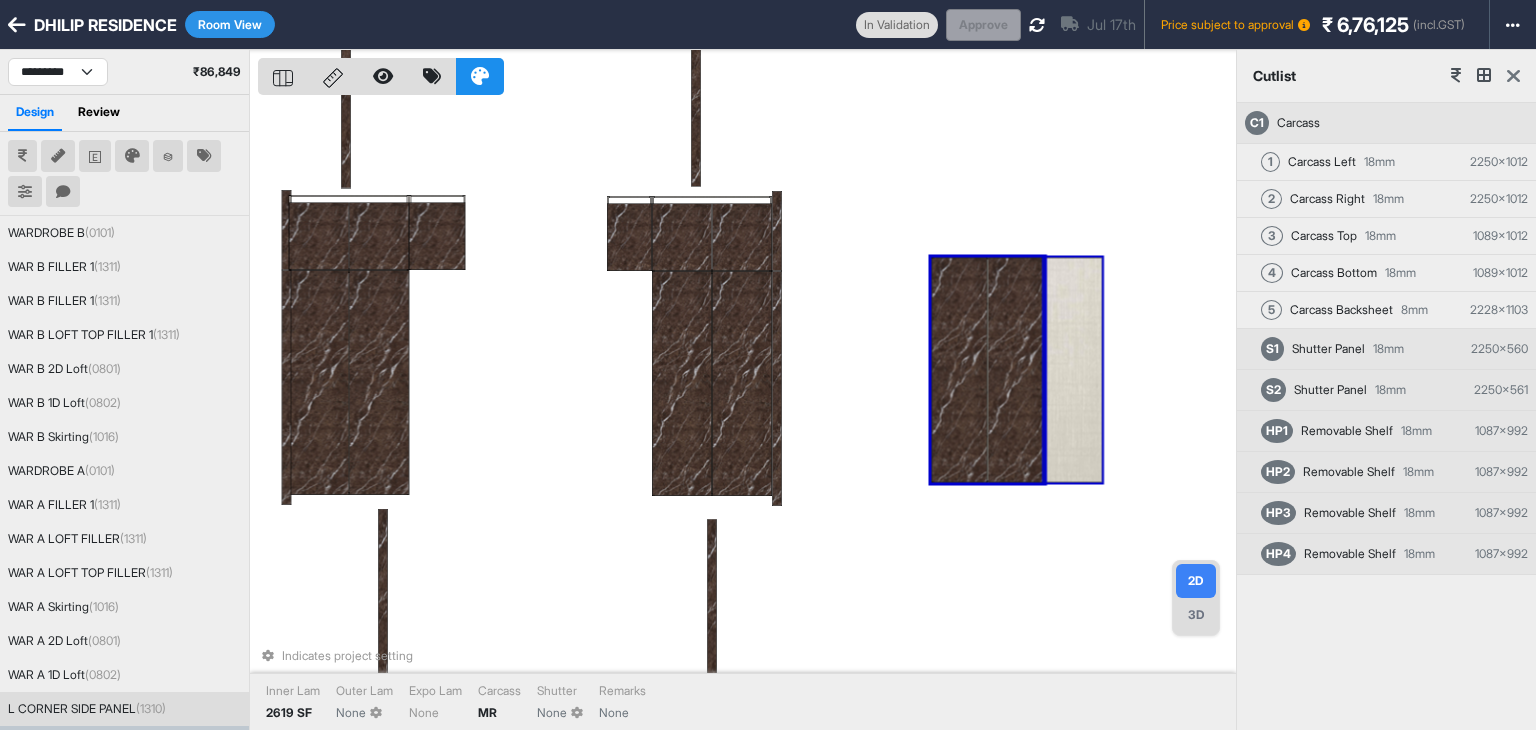 click at bounding box center (1513, 76) 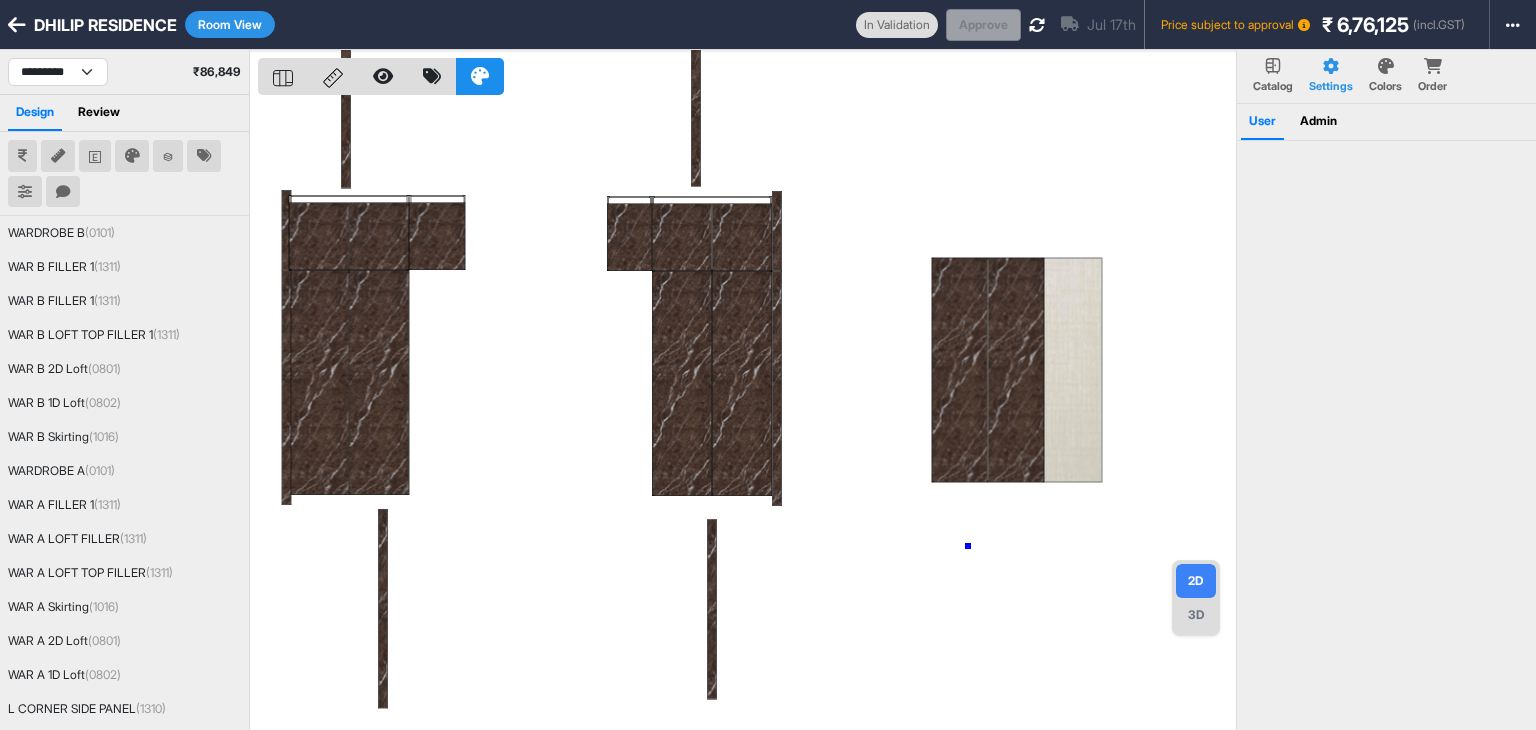 click at bounding box center (747, 415) 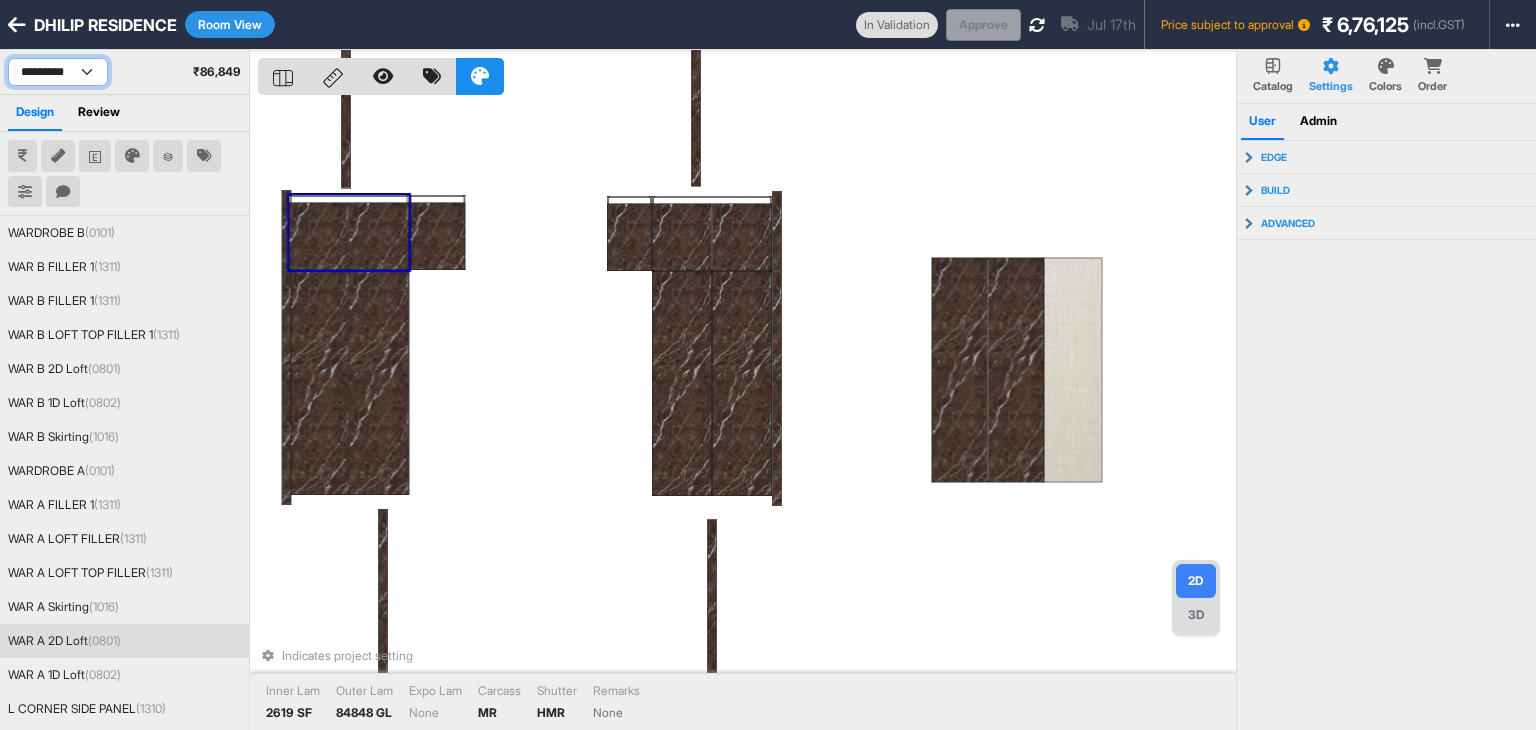 click on "**********" at bounding box center (58, 72) 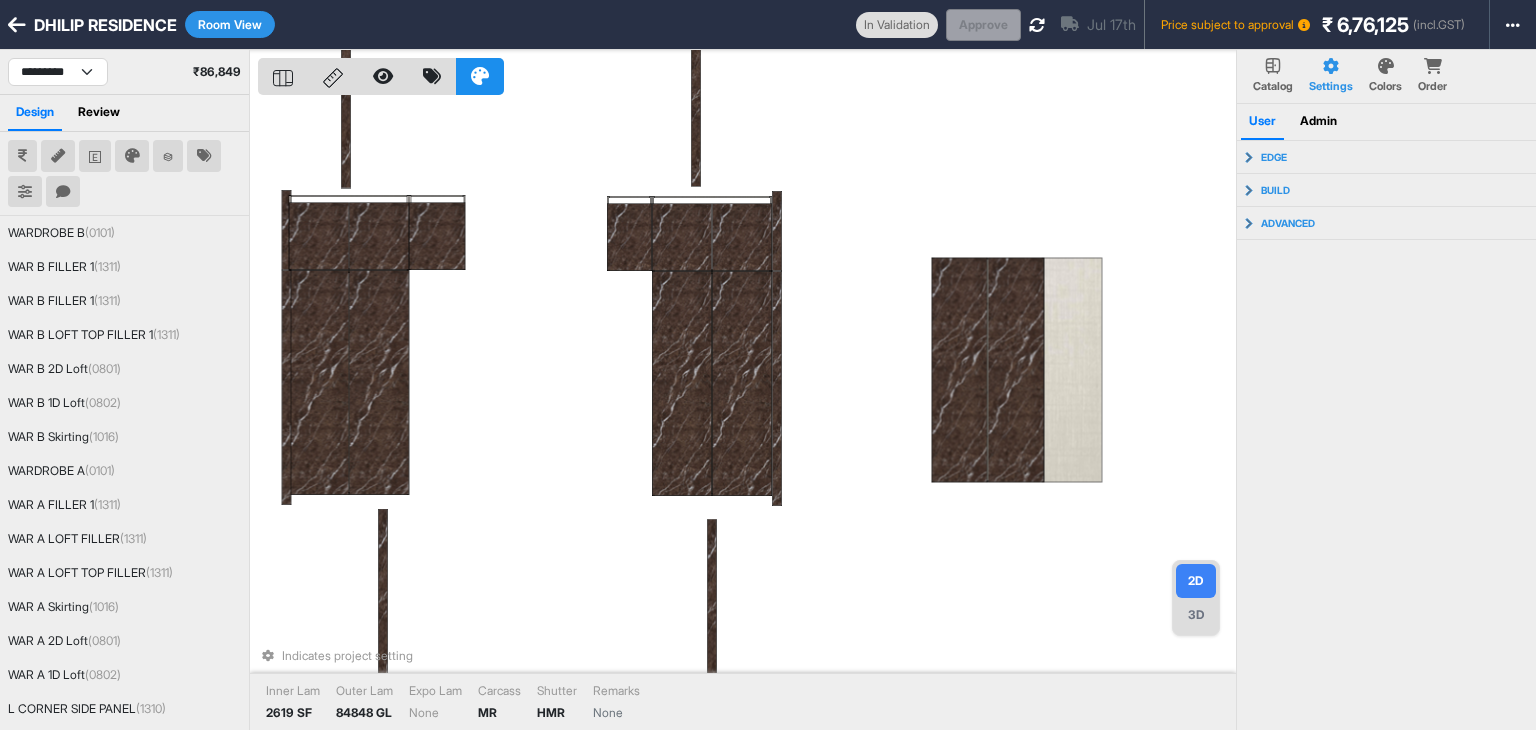 click on "Indicates project setting Inner Lam 2619 SF Outer Lam 84848 GL Expo Lam None Carcass MR Shutter HMR Remarks None" at bounding box center [747, 415] 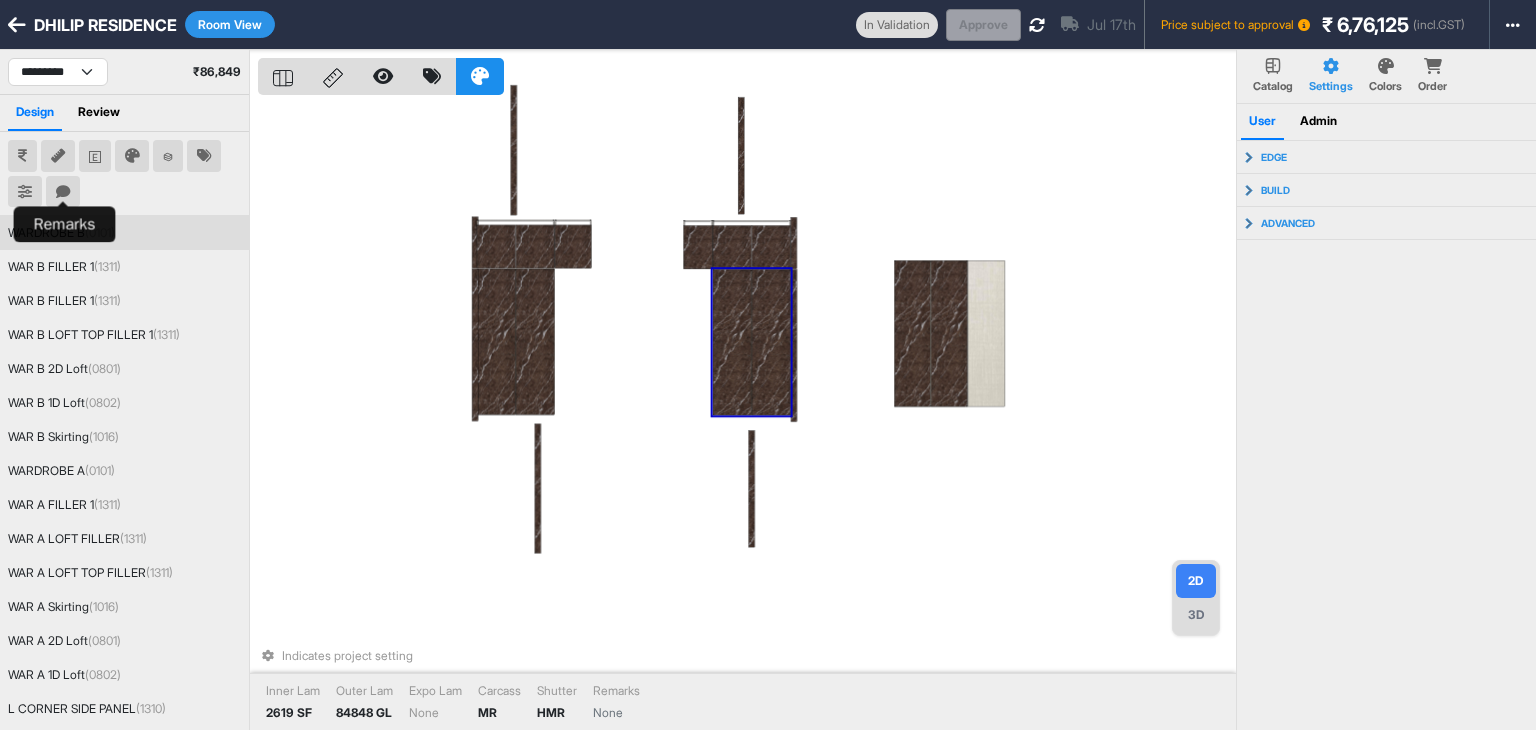 click at bounding box center [63, 192] 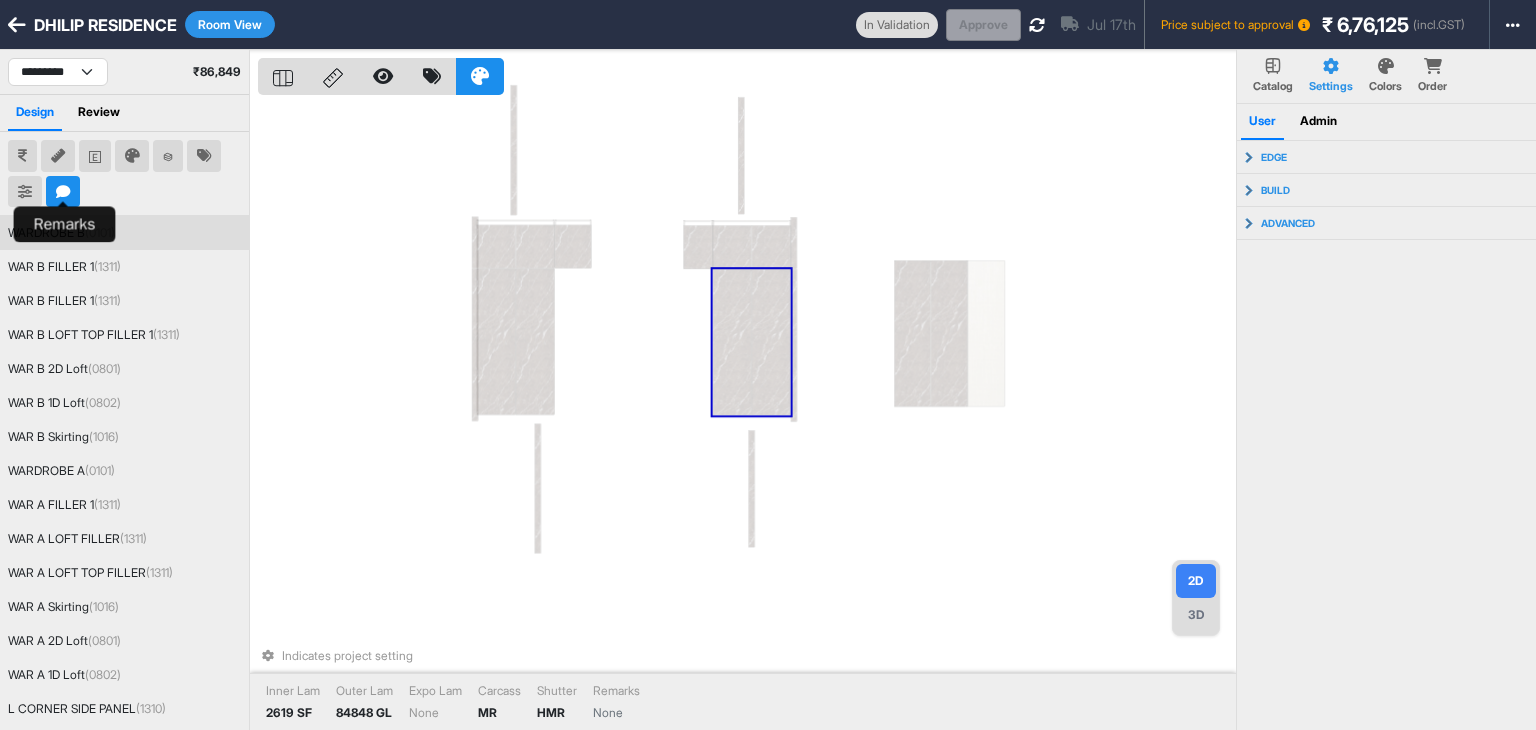 click at bounding box center [63, 192] 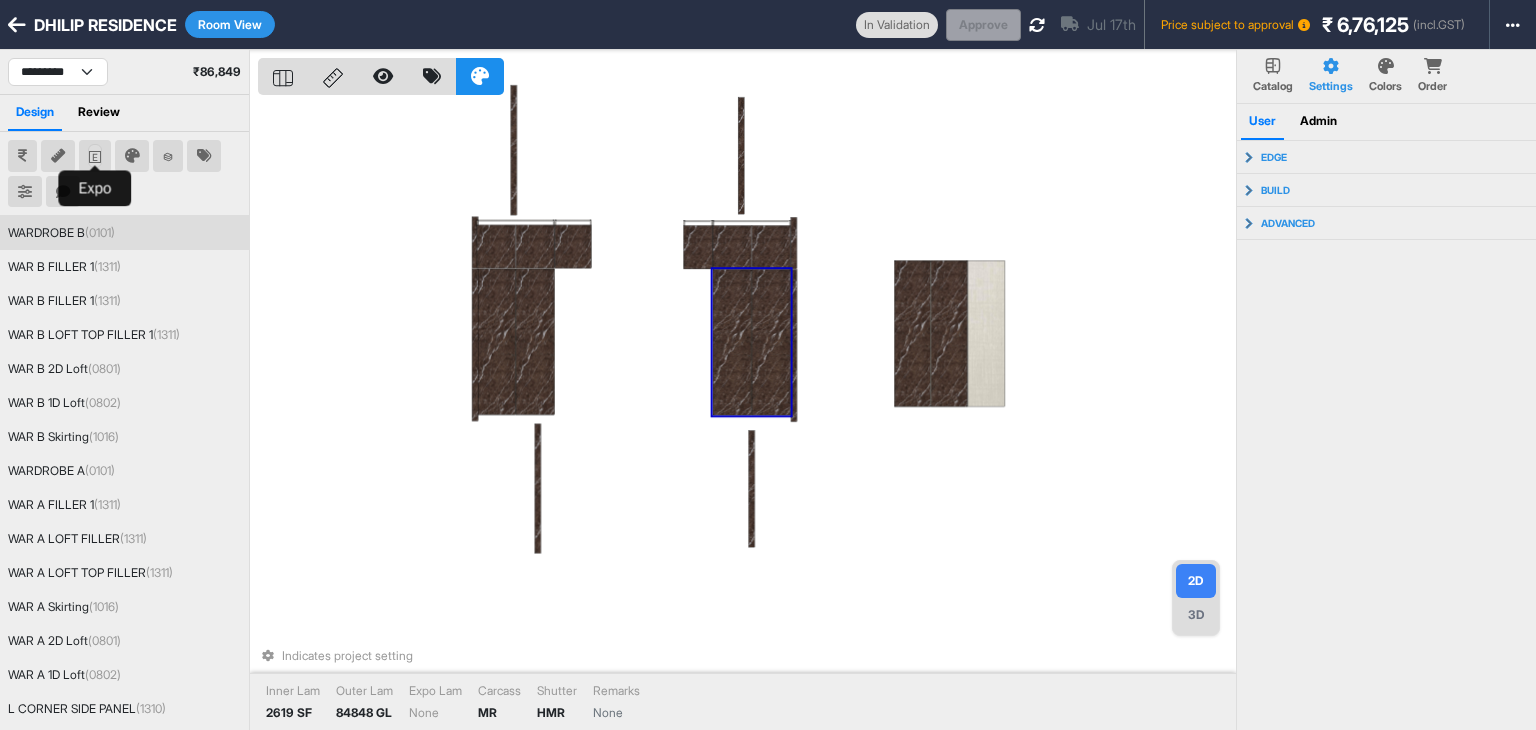 click at bounding box center (95, 157) 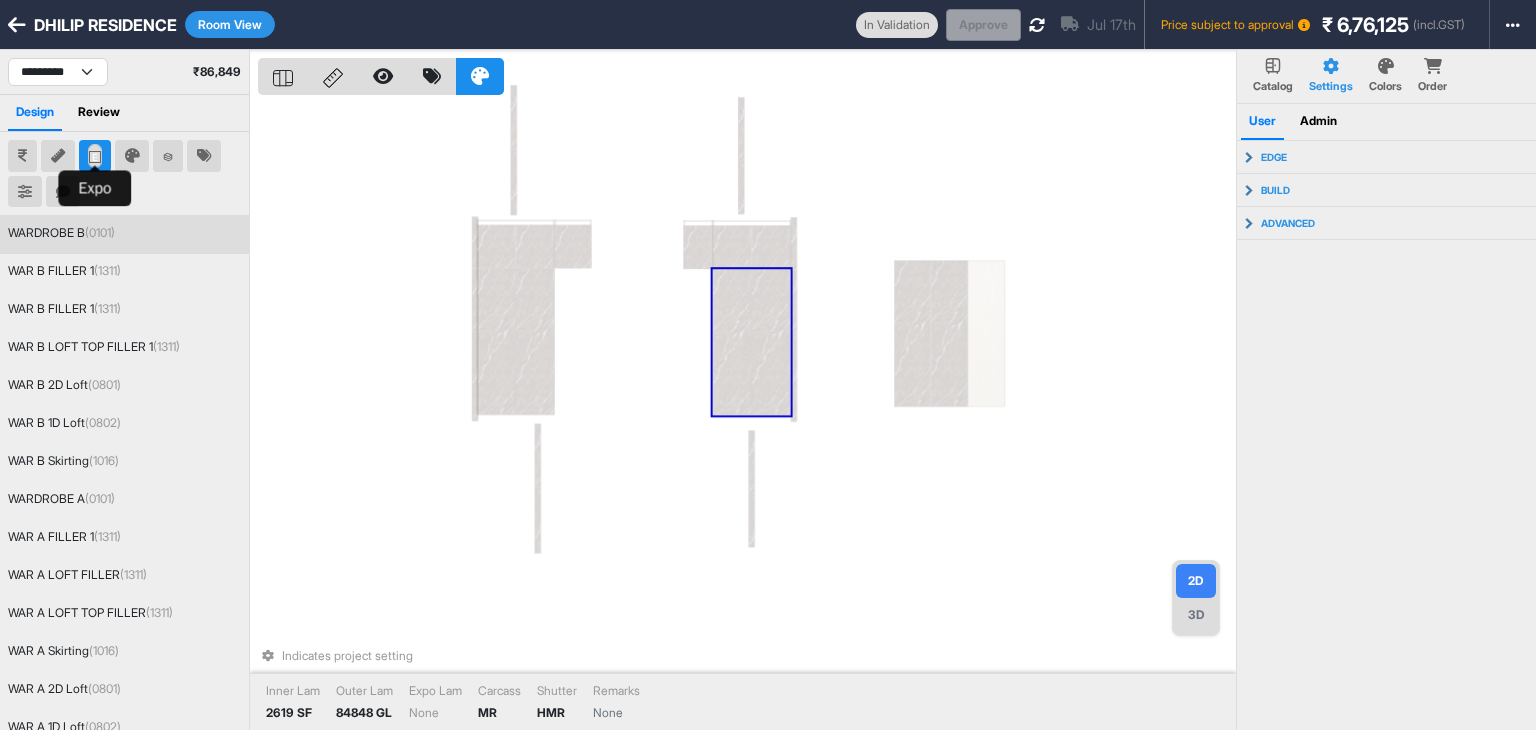 click at bounding box center [95, 157] 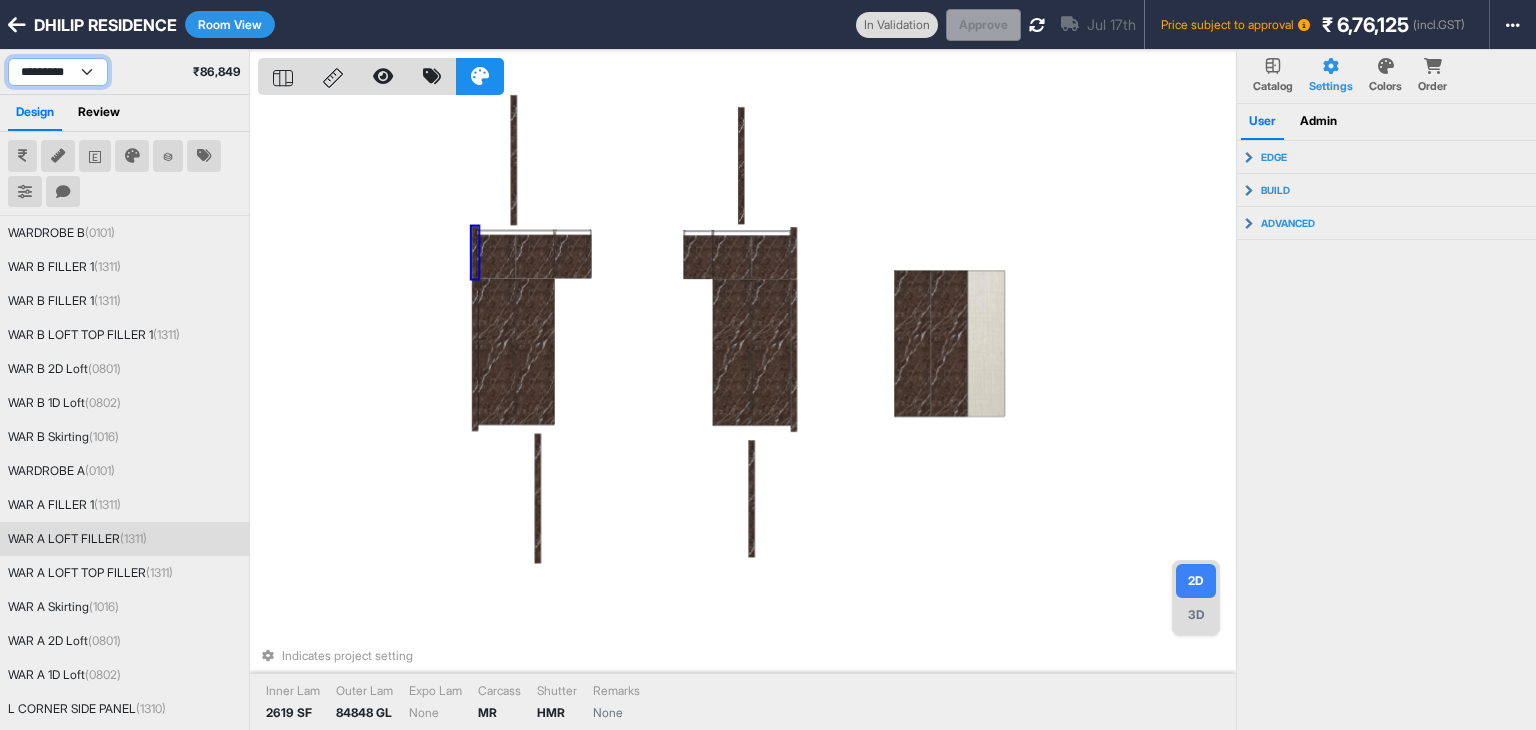 click on "**********" at bounding box center (58, 72) 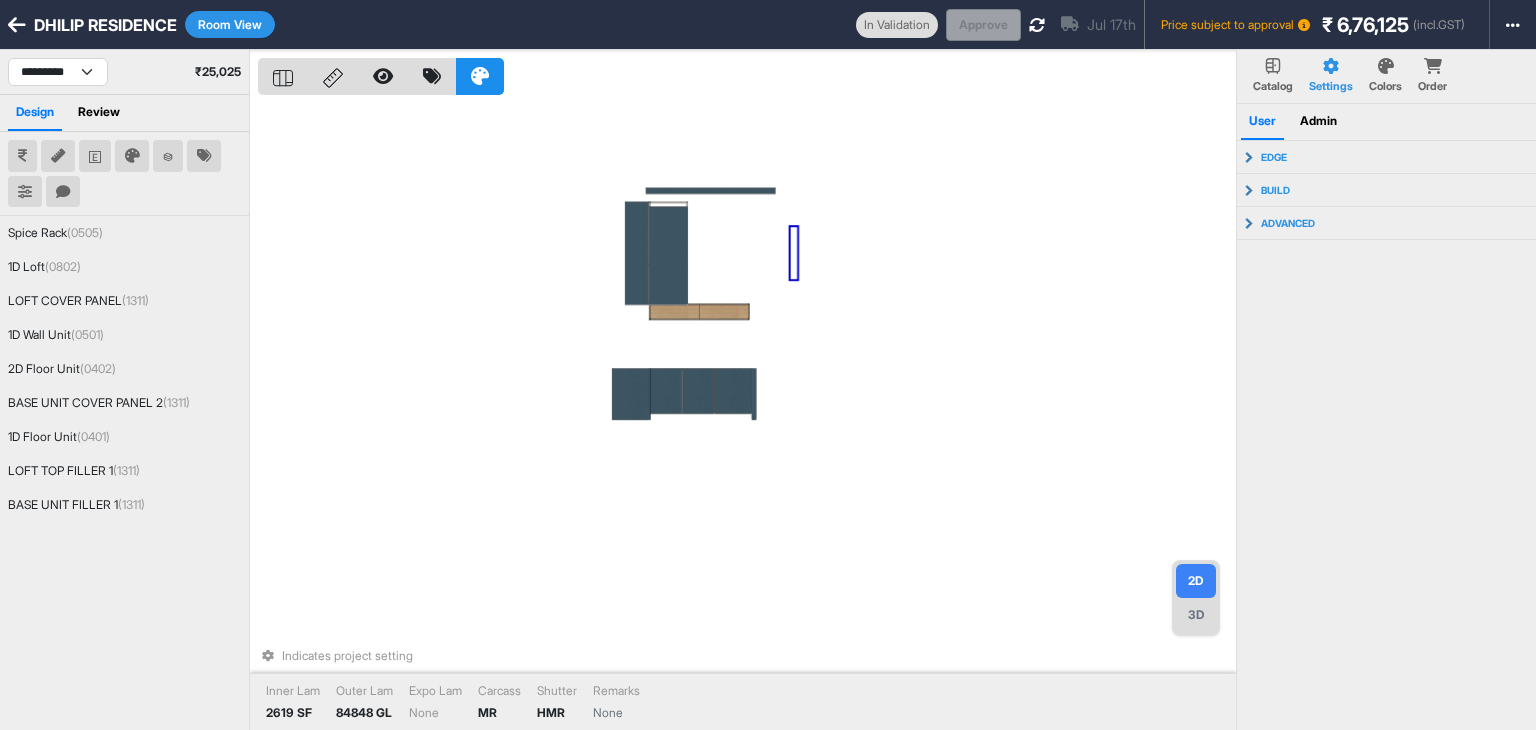 click on "Indicates project setting Inner Lam 2619 SF Outer Lam 84848 GL Expo Lam None Carcass MR Shutter HMR Remarks None" at bounding box center (747, 415) 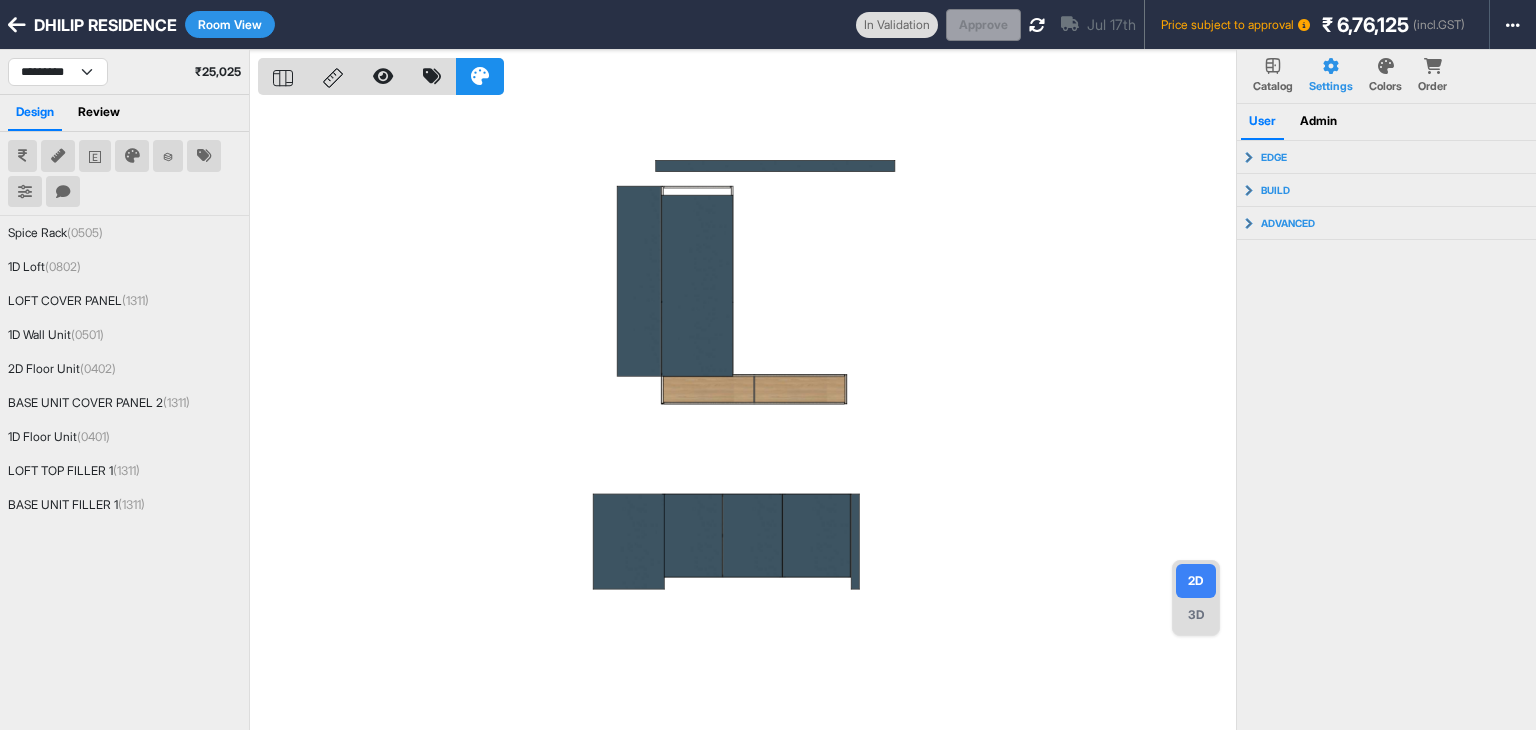 click at bounding box center [747, 415] 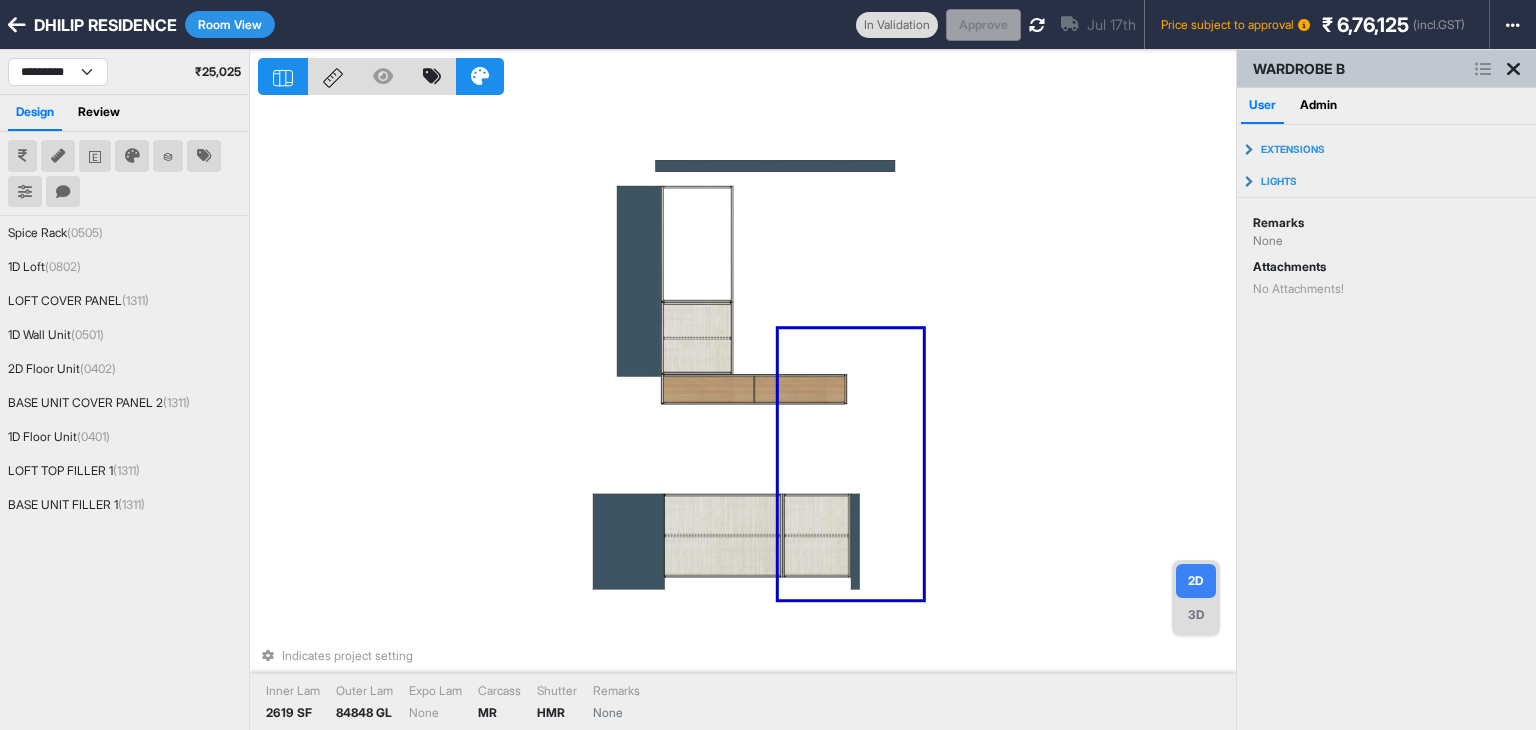 click on "Indicates project setting Inner Lam 2619 SF Outer Lam 84848 GL Expo Lam None Carcass MR Shutter HMR Remarks None" at bounding box center (747, 415) 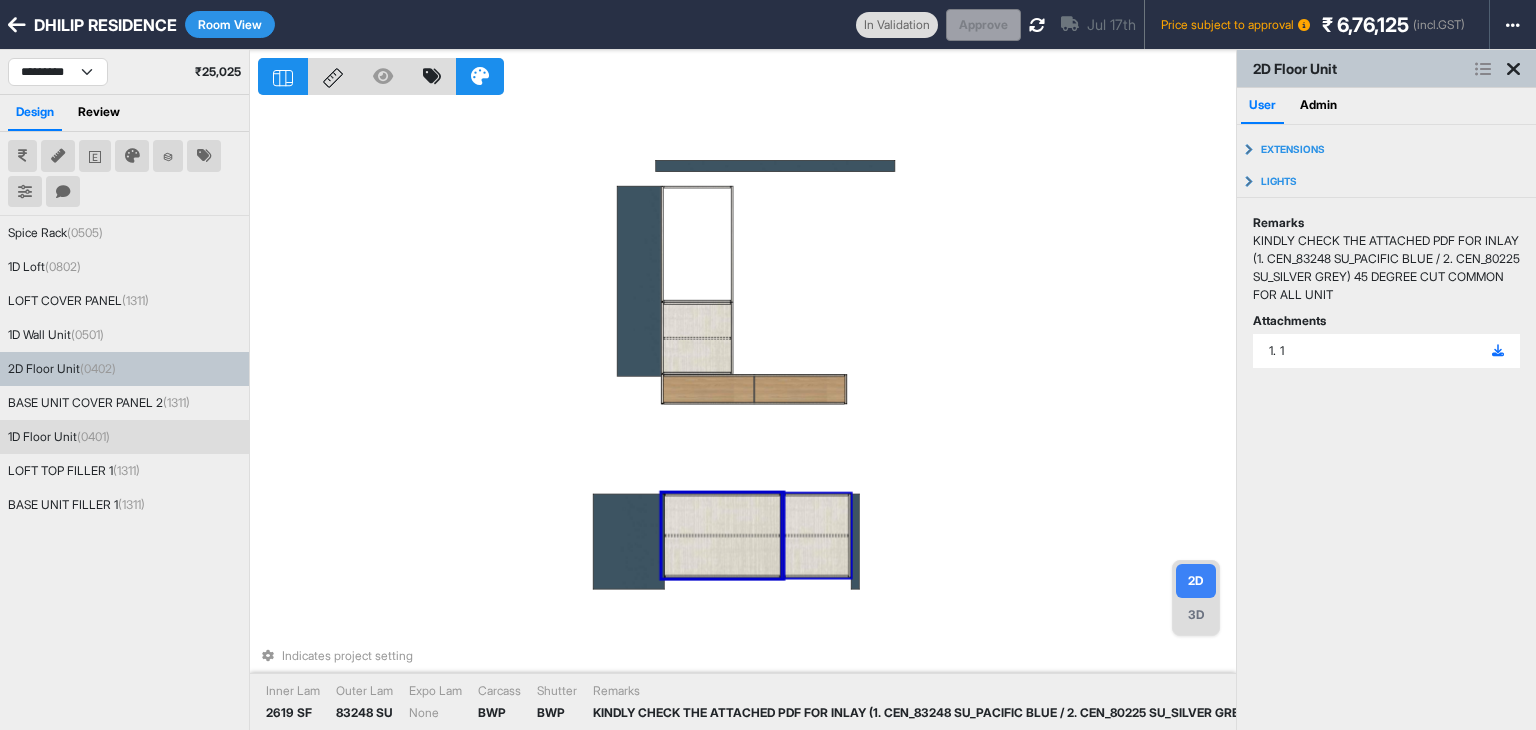 click at bounding box center [817, 515] 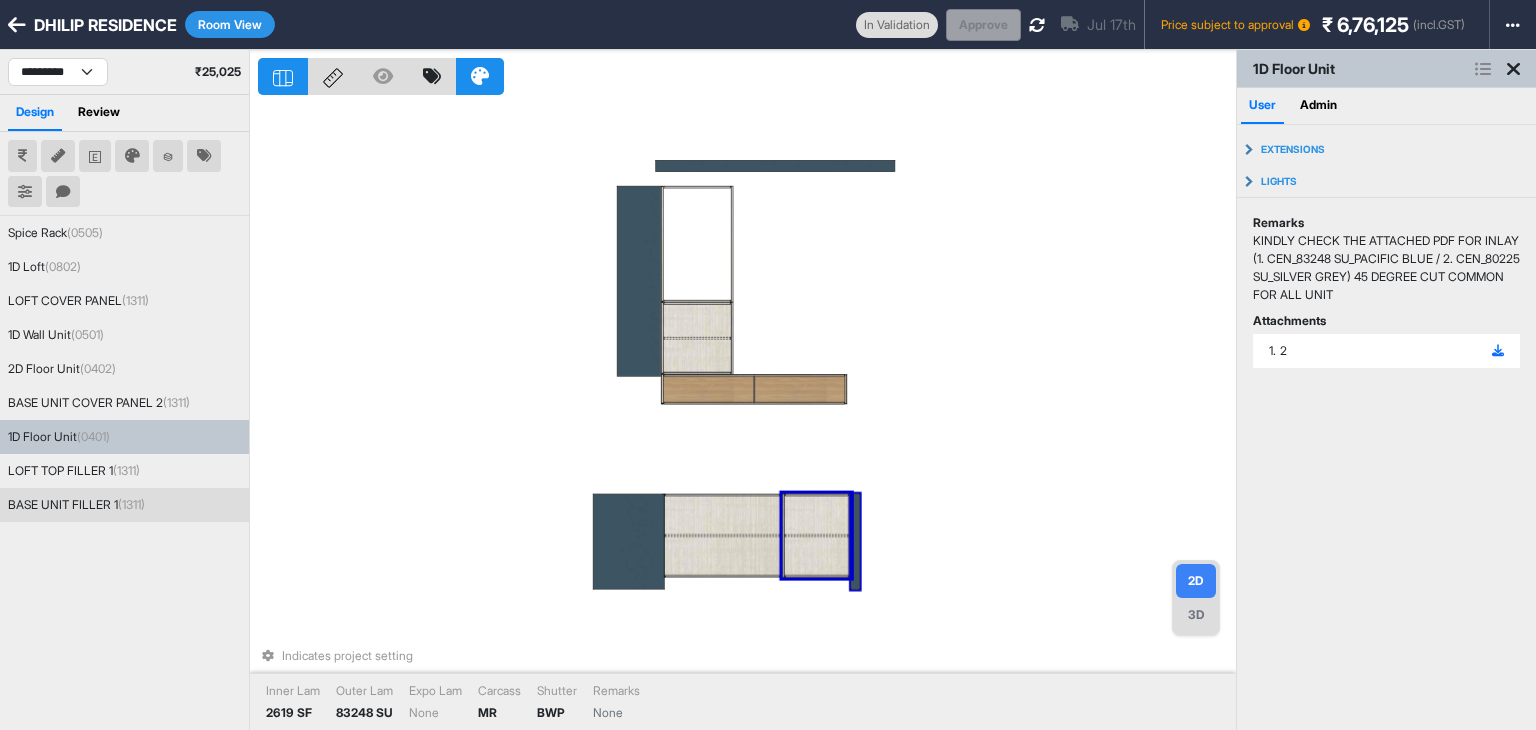 click on "Indicates project setting Inner Lam 2619 SF Outer Lam 83248 SU Expo Lam None Carcass MR Shutter BWP Remarks None" at bounding box center [747, 415] 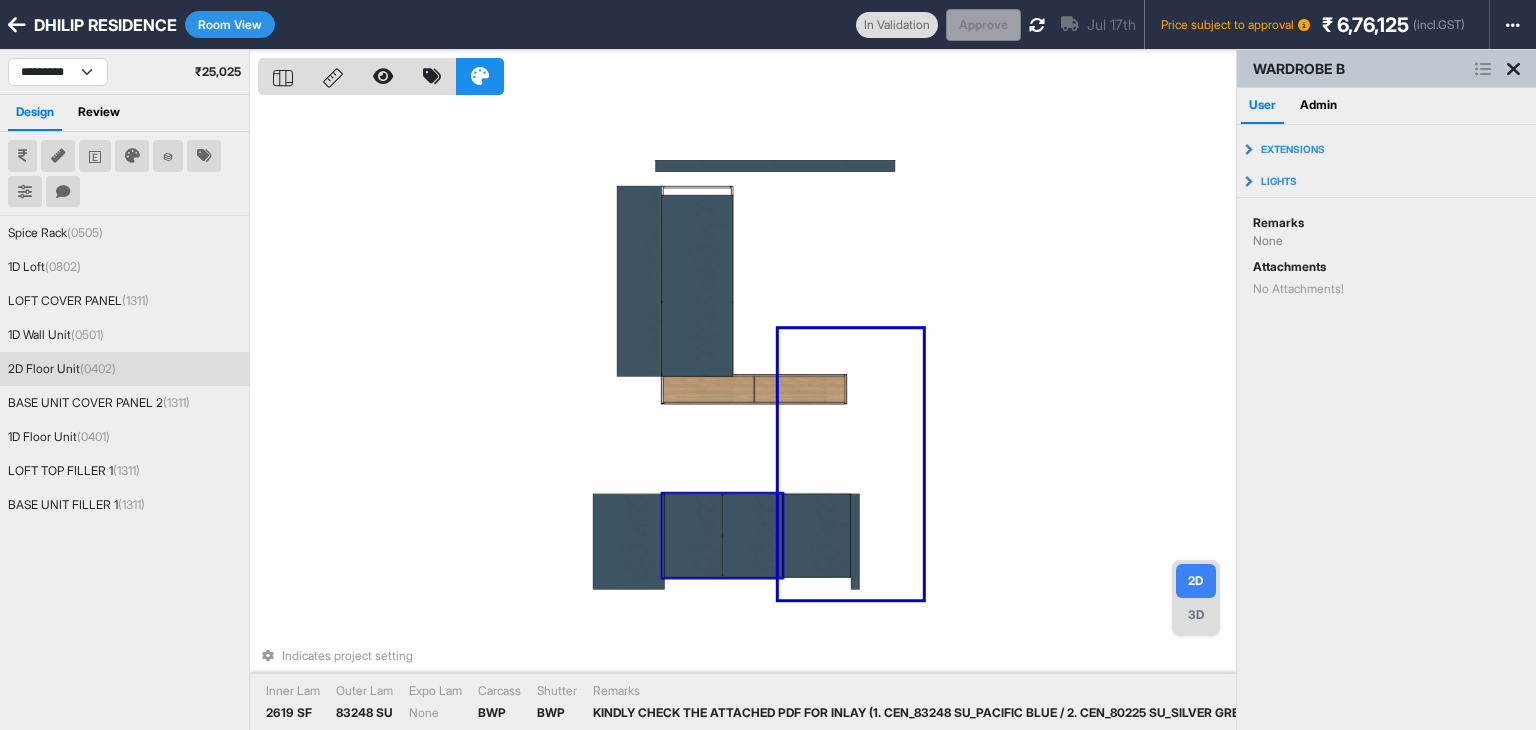 click at bounding box center [693, 536] 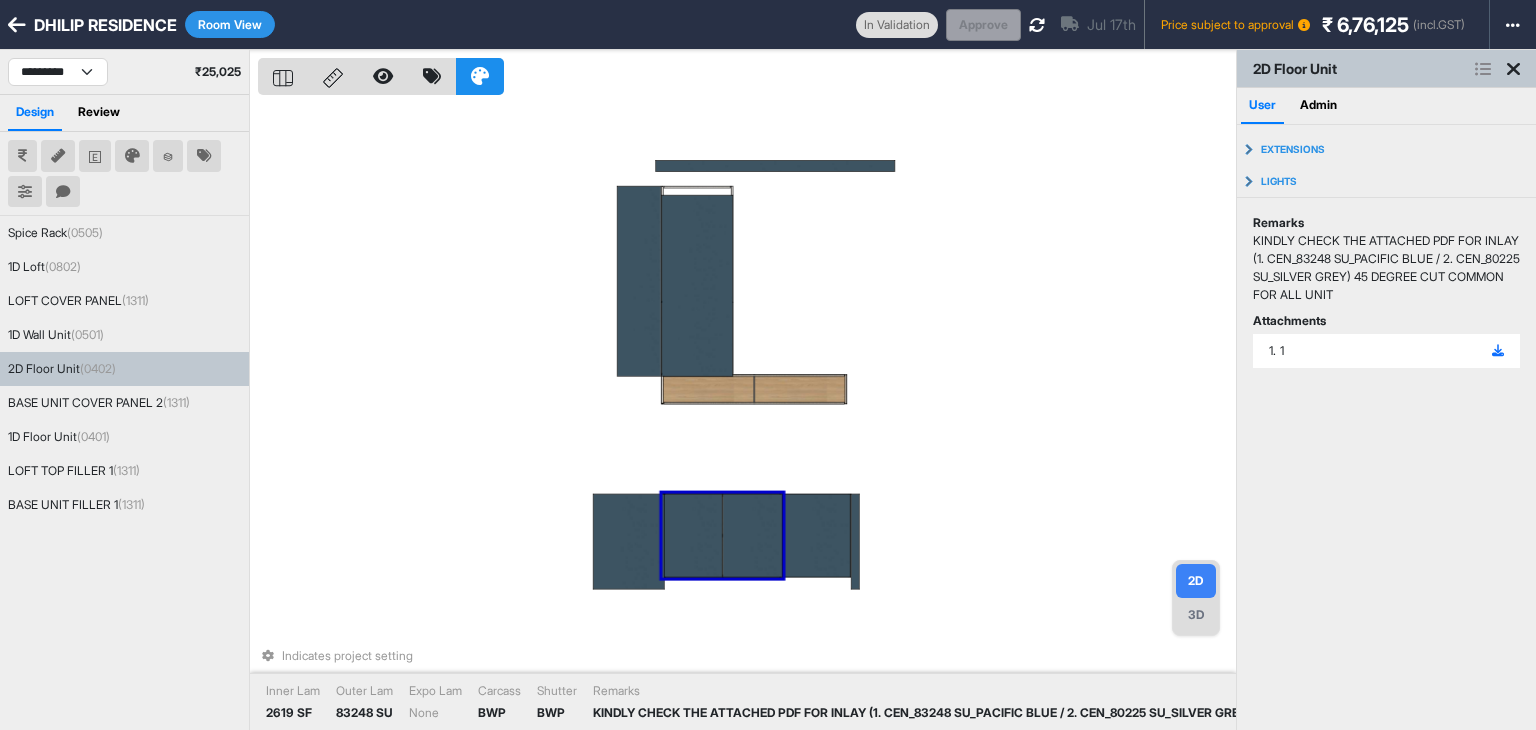 click at bounding box center (693, 536) 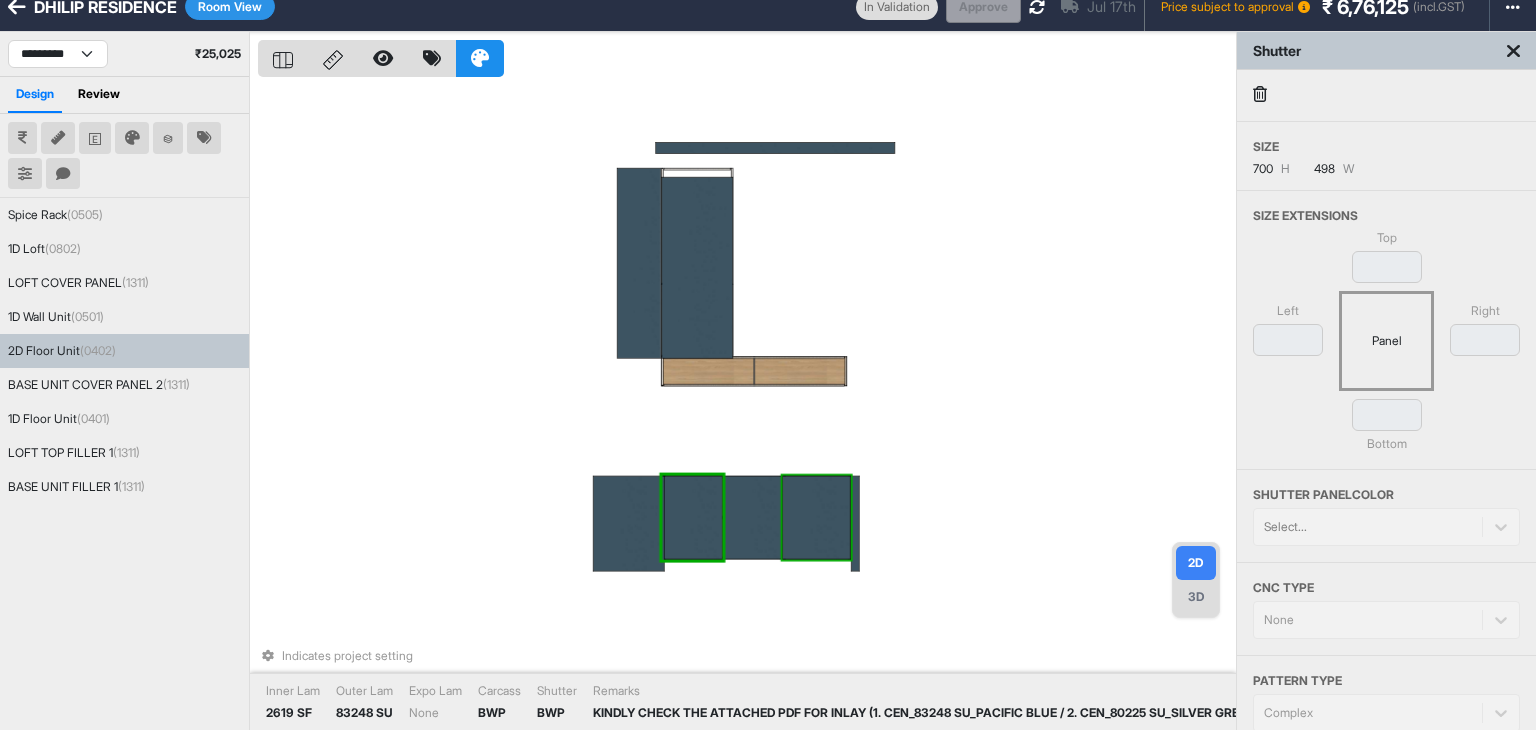 scroll, scrollTop: 0, scrollLeft: 0, axis: both 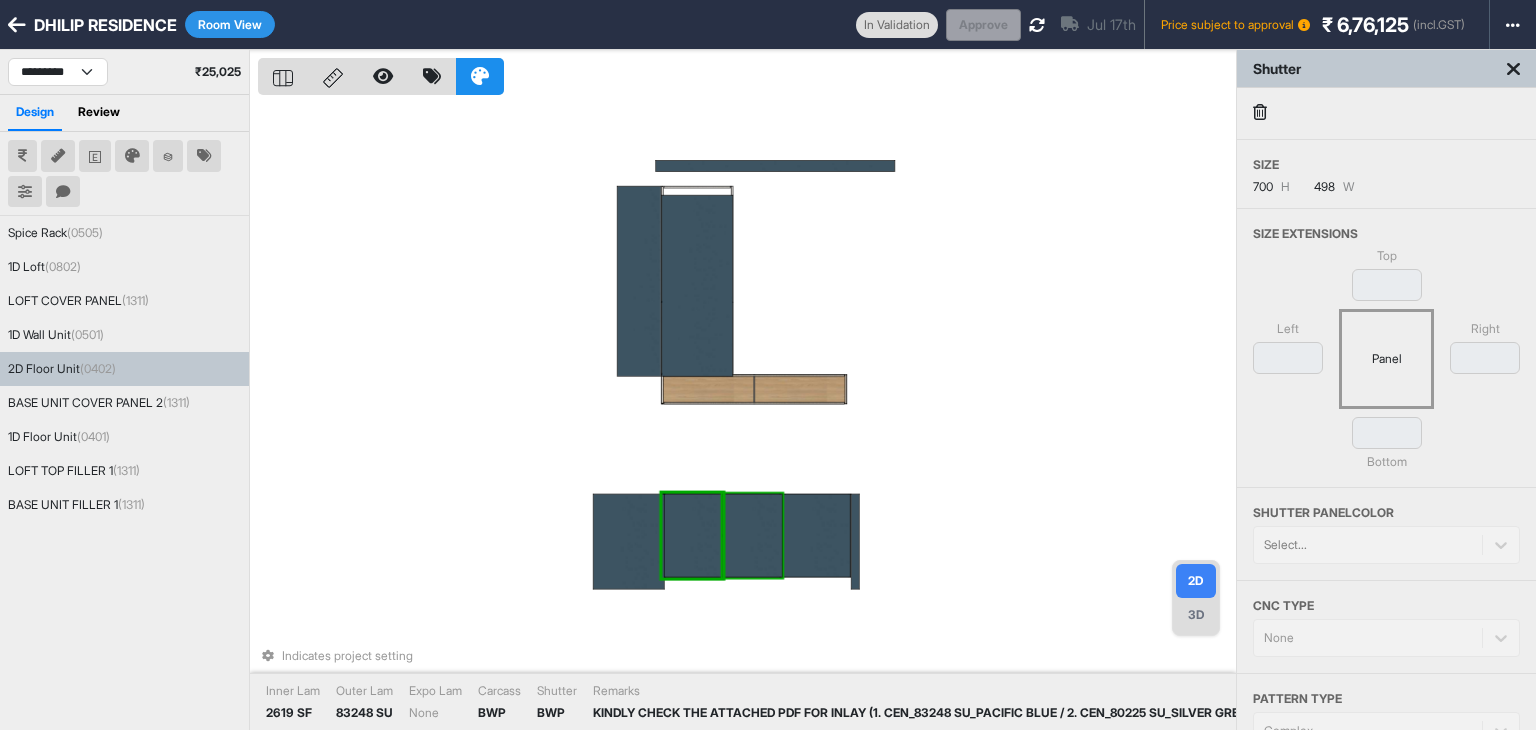 click at bounding box center [753, 536] 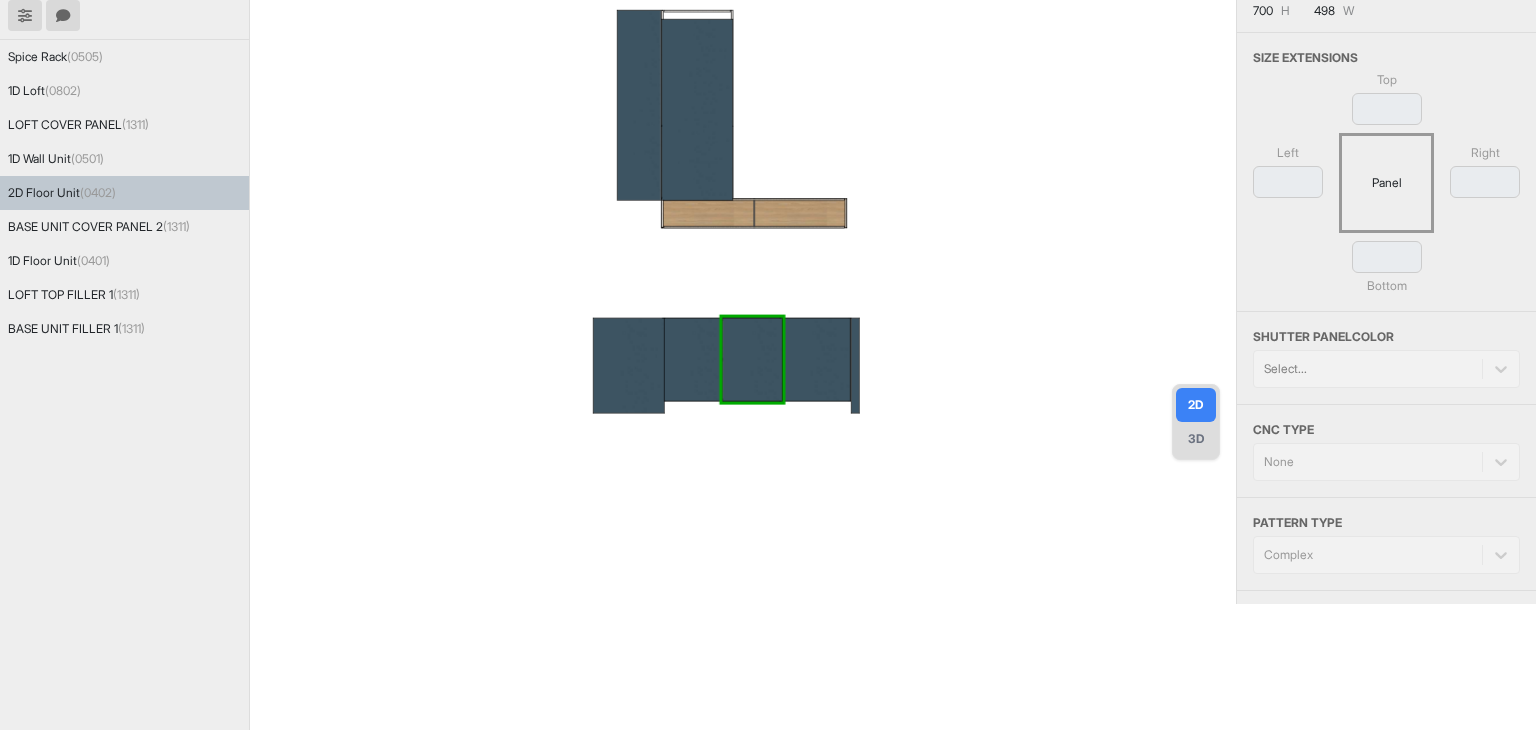scroll, scrollTop: 215, scrollLeft: 0, axis: vertical 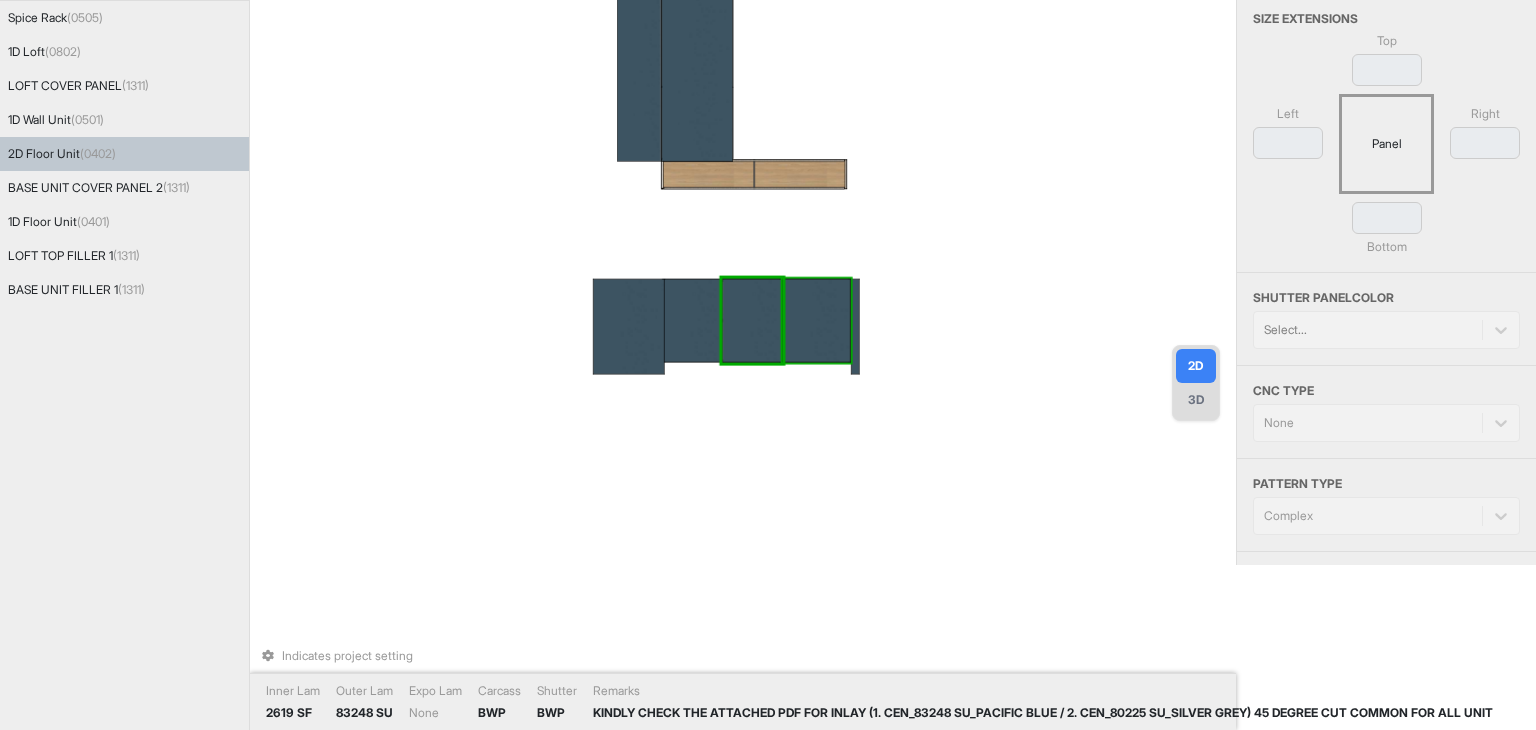 click at bounding box center (817, 321) 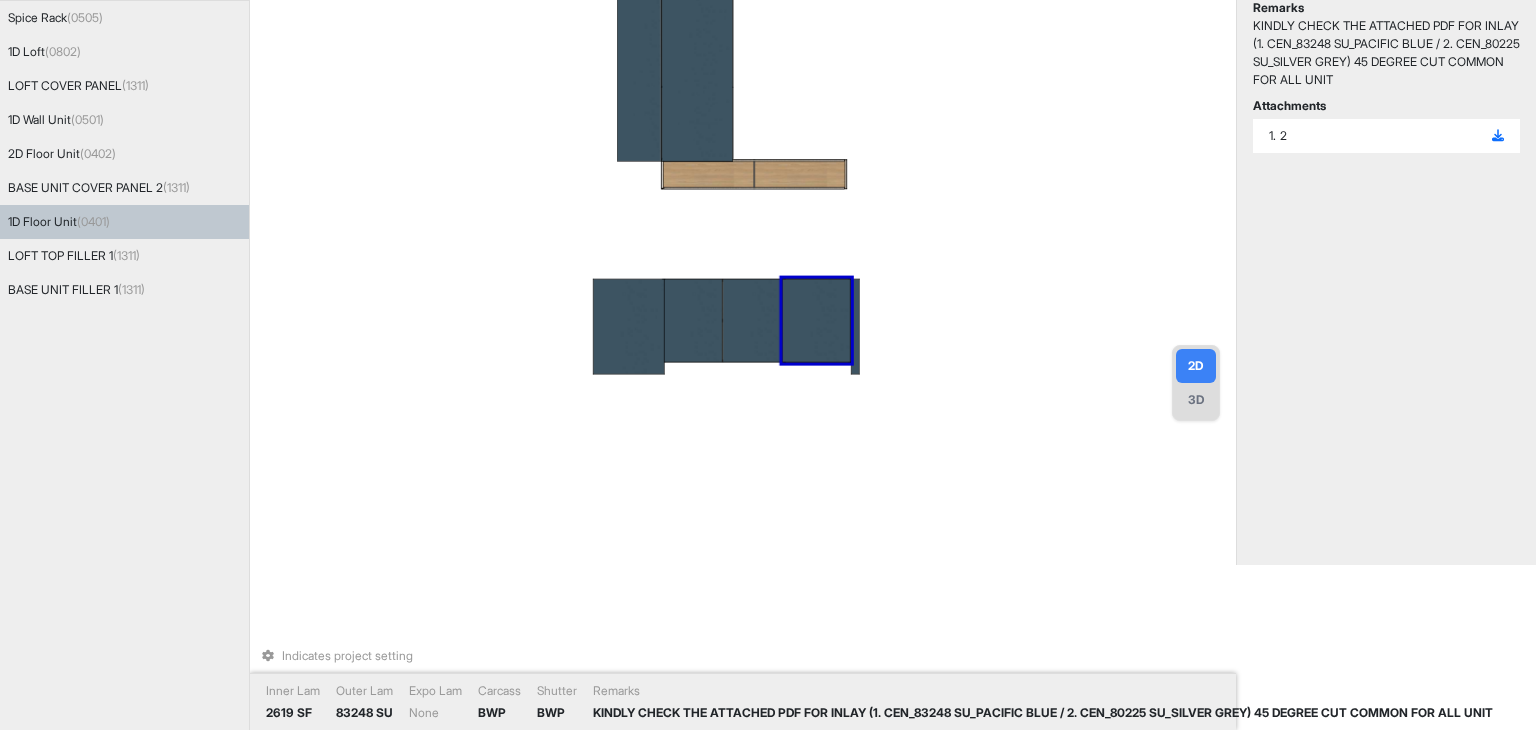 click at bounding box center [817, 321] 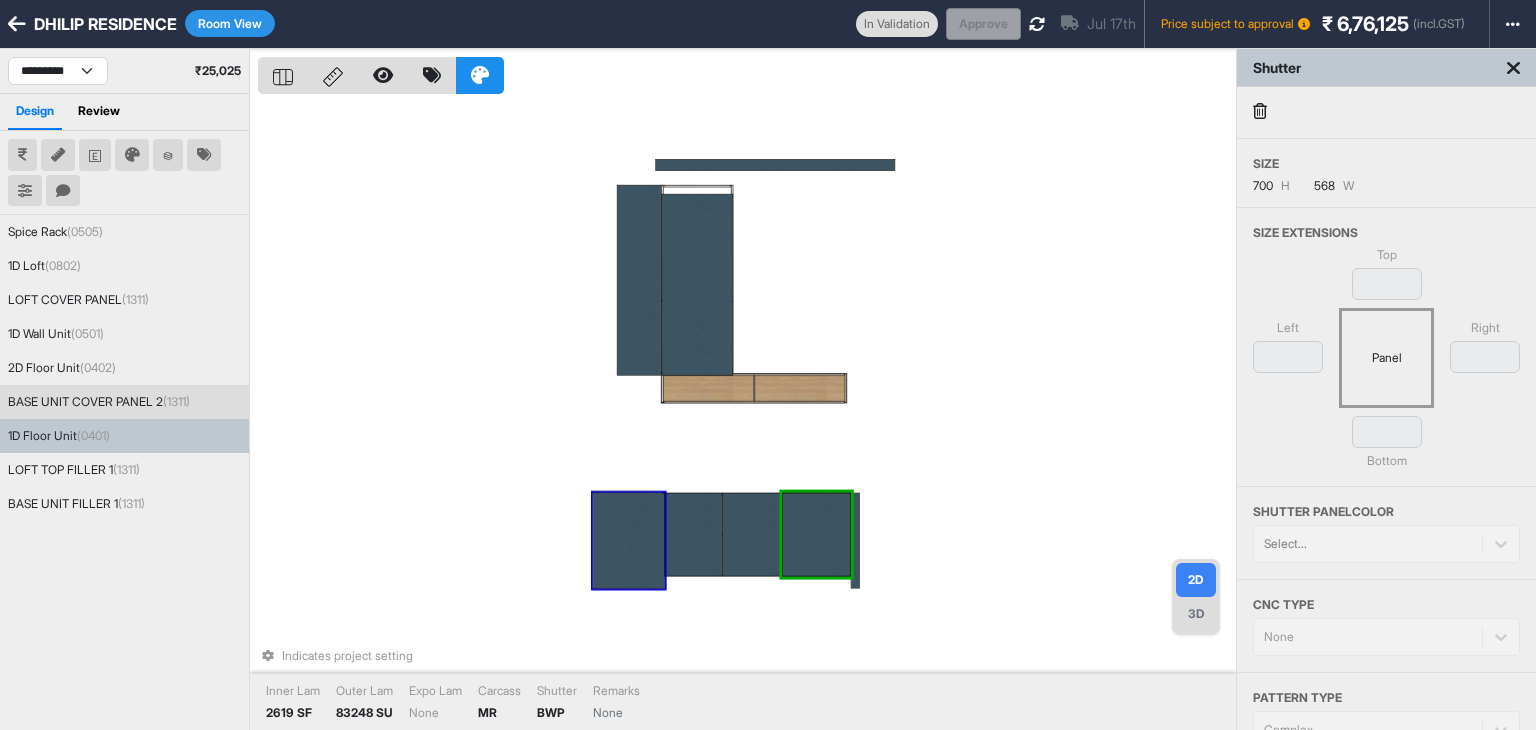 scroll, scrollTop: 0, scrollLeft: 0, axis: both 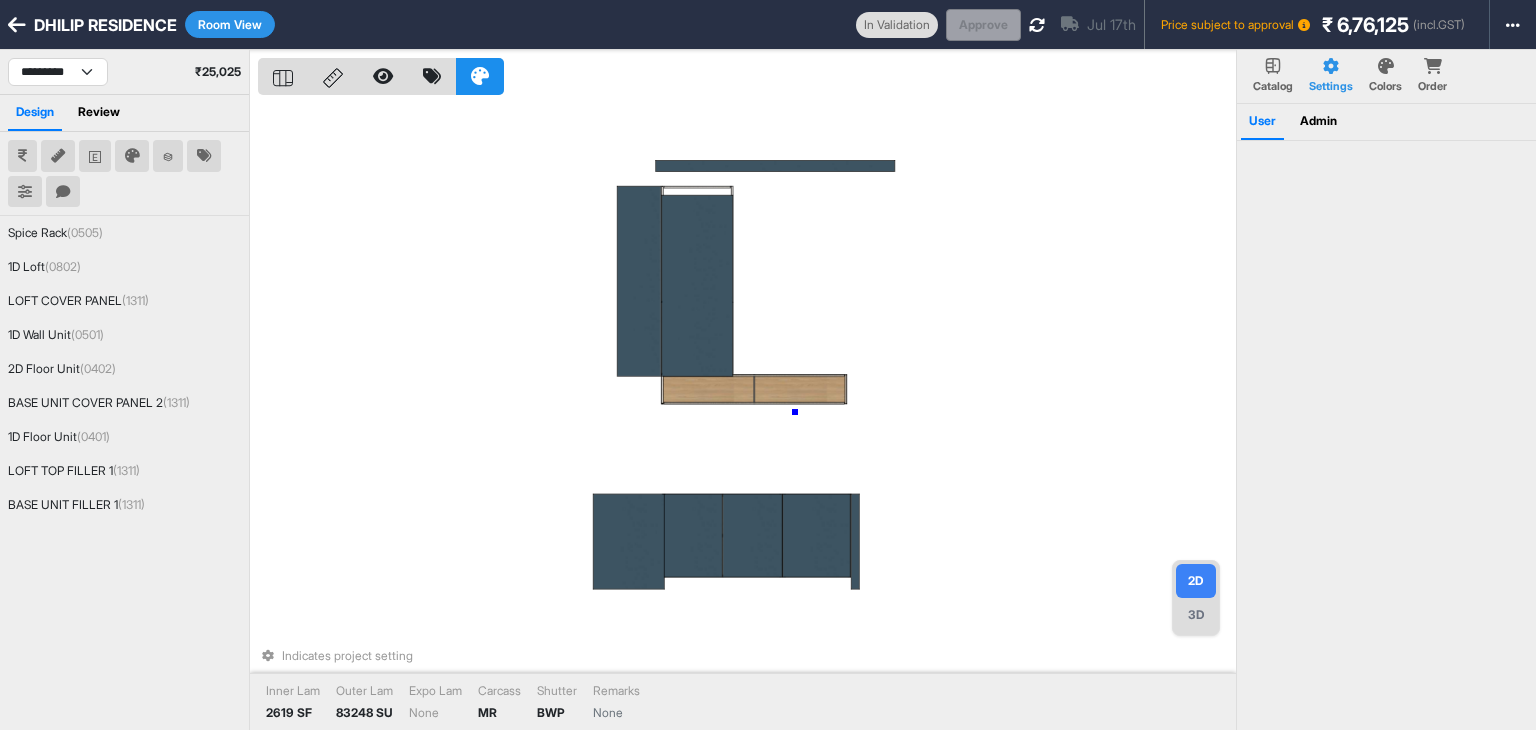 click on "Indicates project setting Inner Lam 2619 SF Outer Lam 83248 SU Expo Lam None Carcass MR Shutter BWP Remarks None" at bounding box center (747, 415) 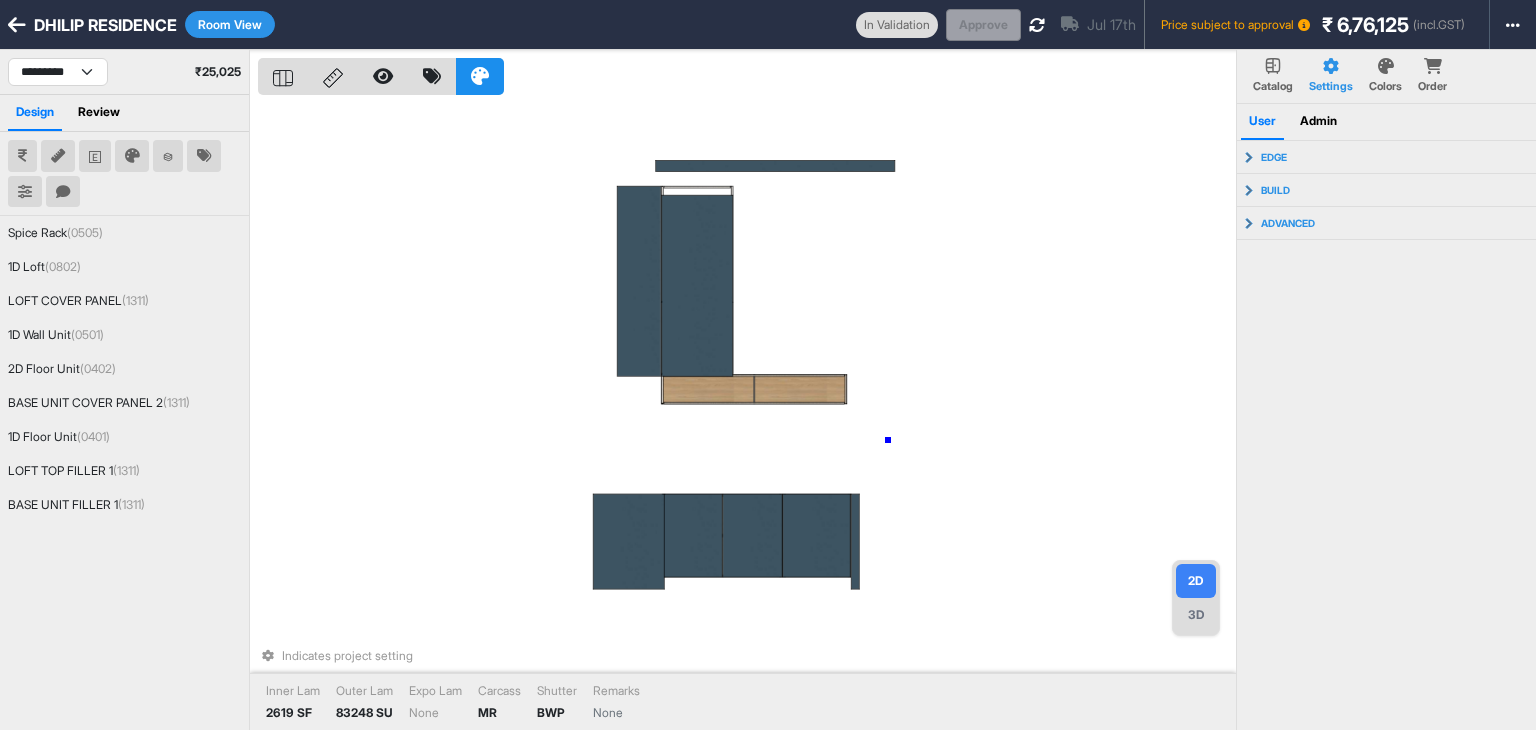 click on "Indicates project setting Inner Lam 2619 SF Outer Lam 83248 SU Expo Lam None Carcass MR Shutter BWP Remarks None" at bounding box center [747, 415] 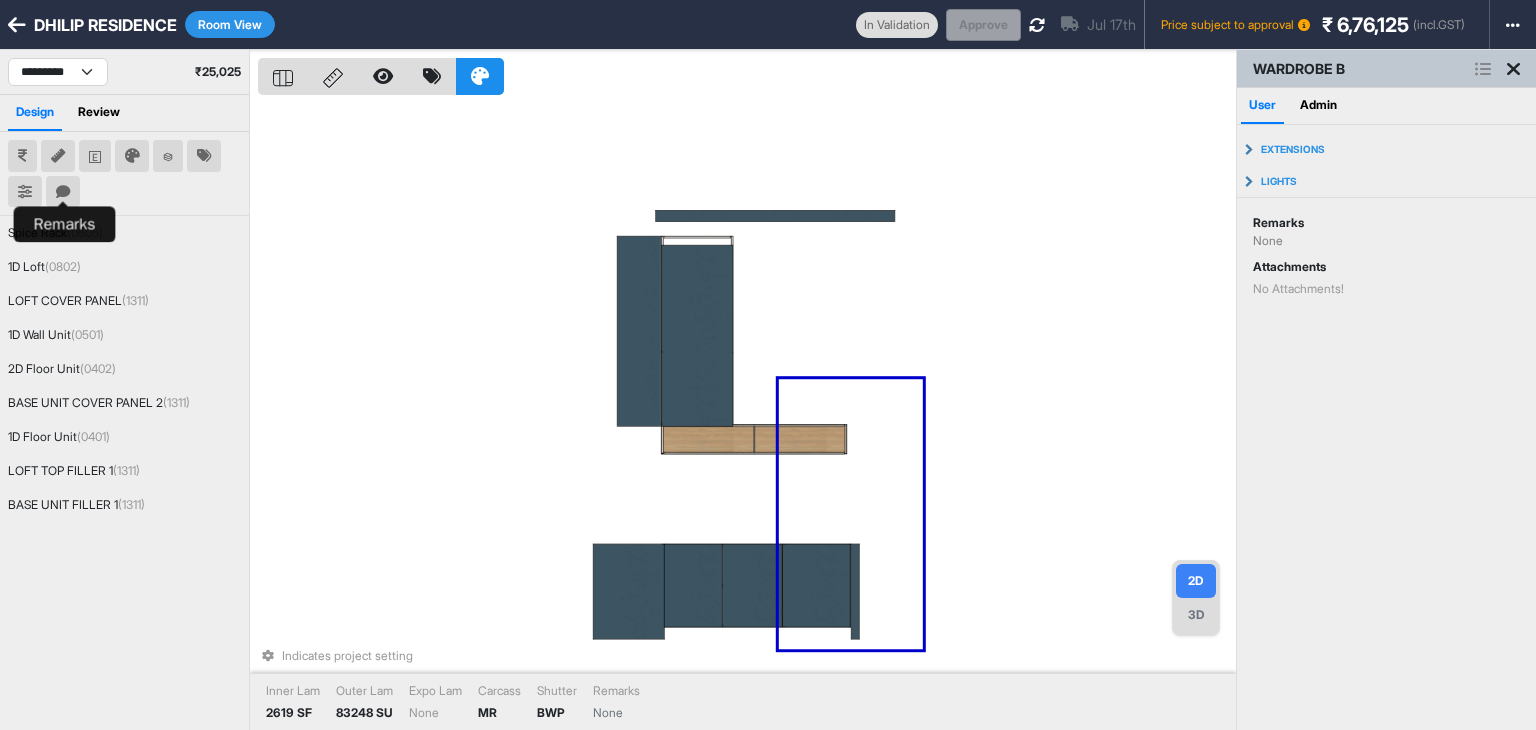 click at bounding box center [63, 192] 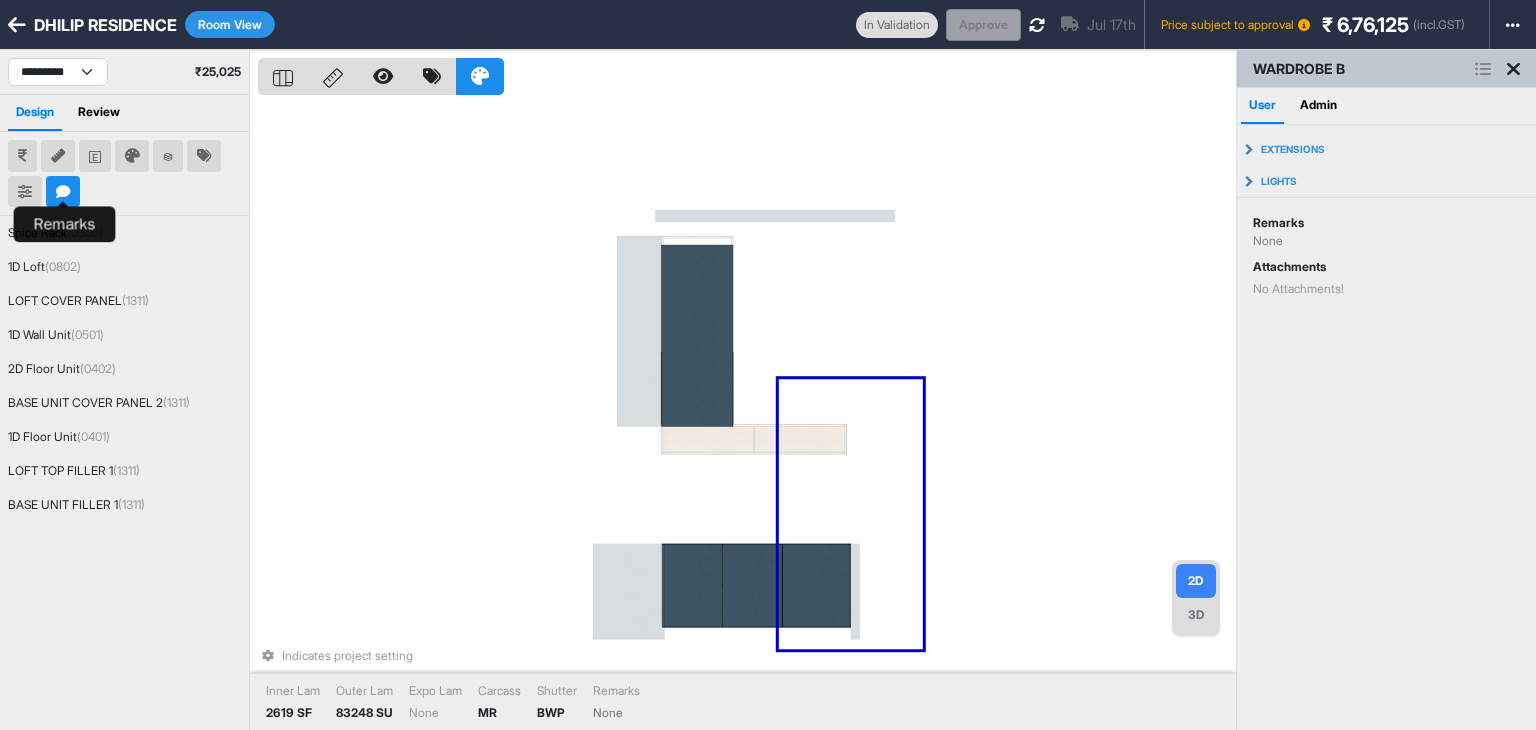 click at bounding box center (63, 192) 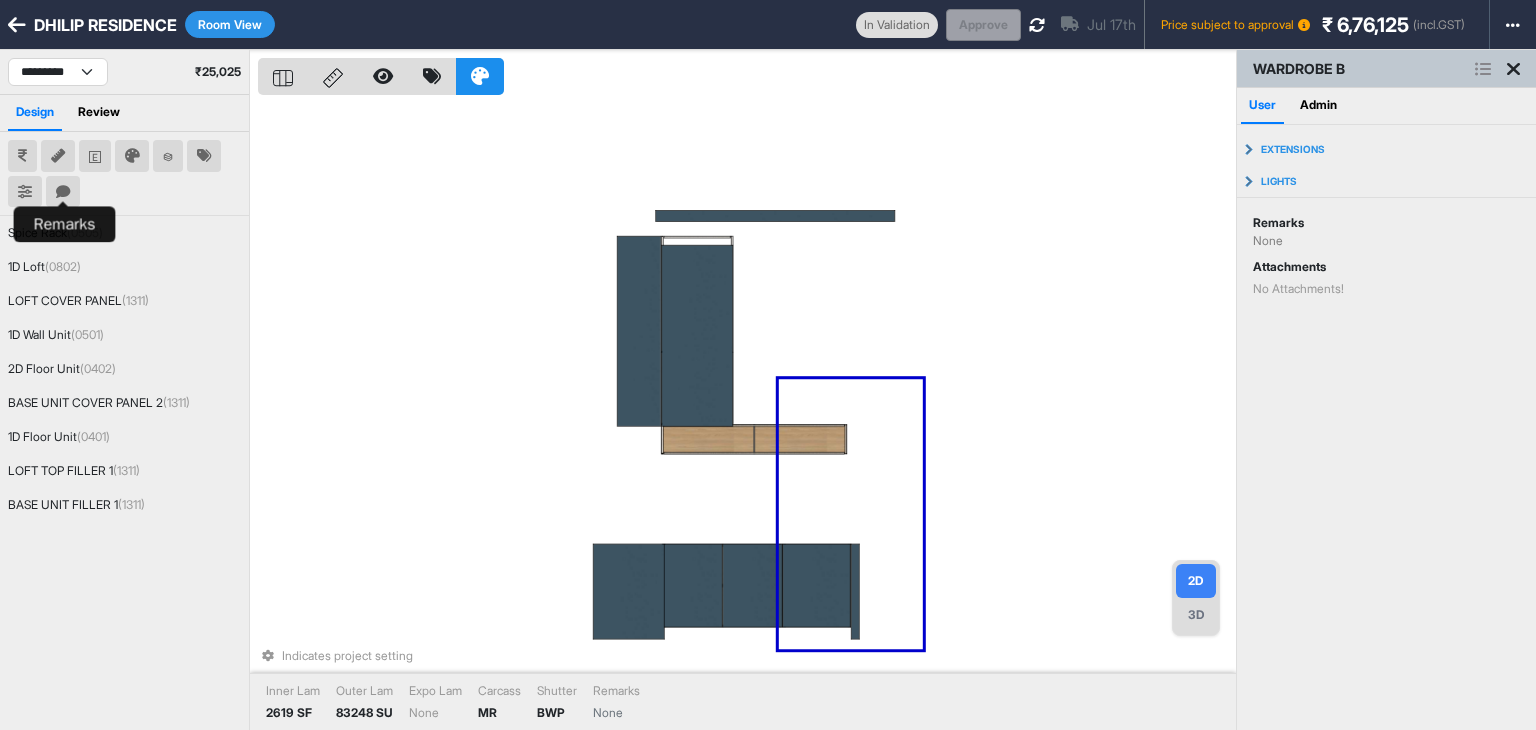 click at bounding box center [63, 192] 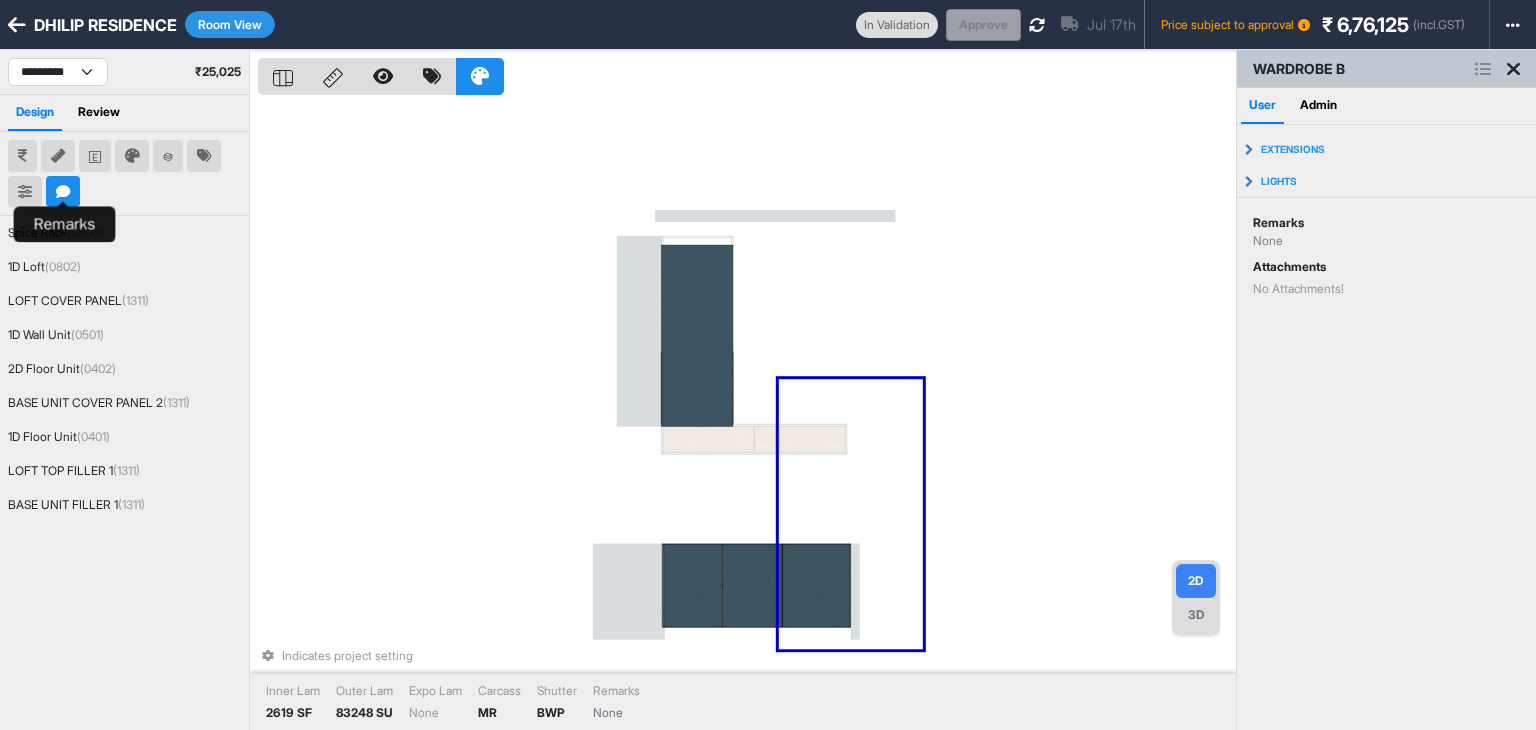click at bounding box center (63, 192) 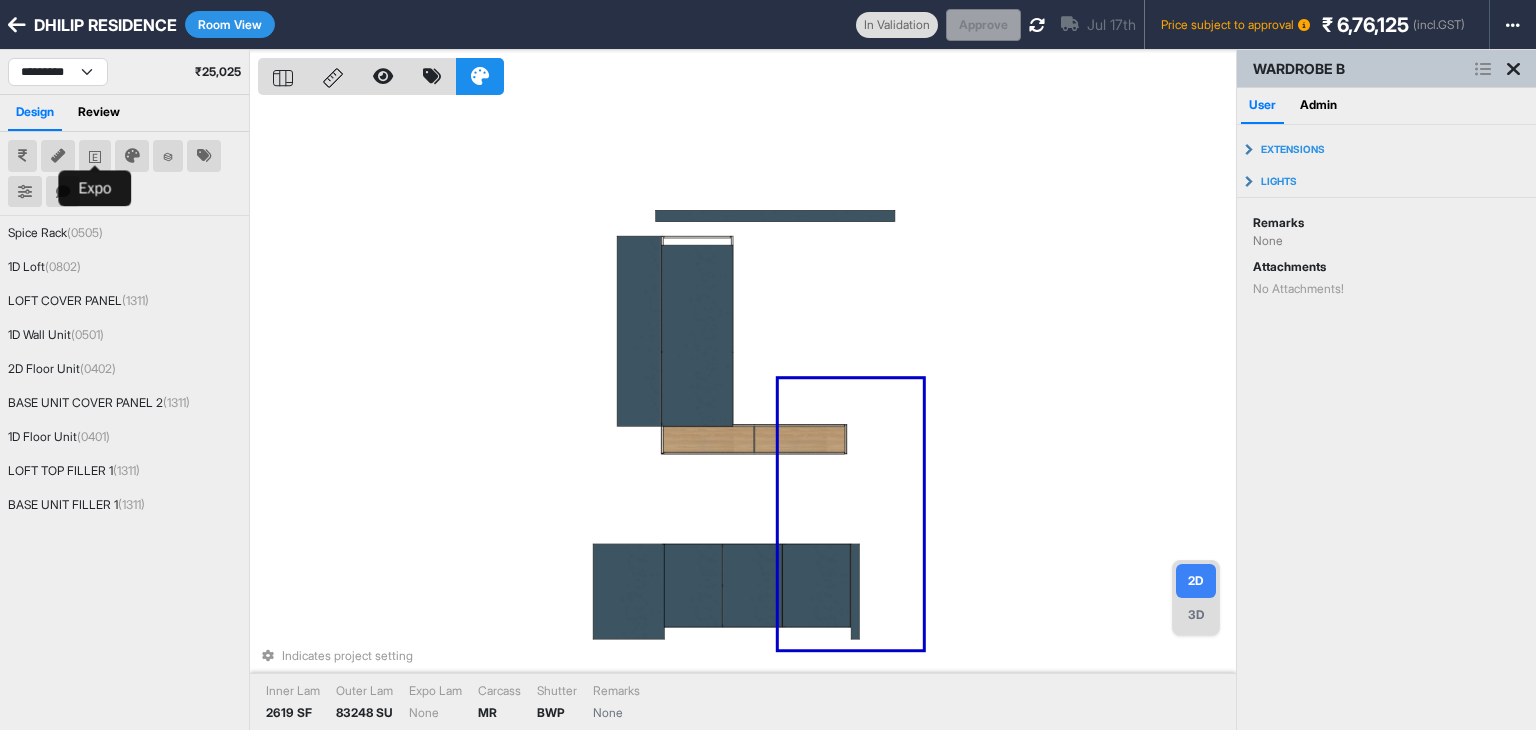 click at bounding box center [95, 156] 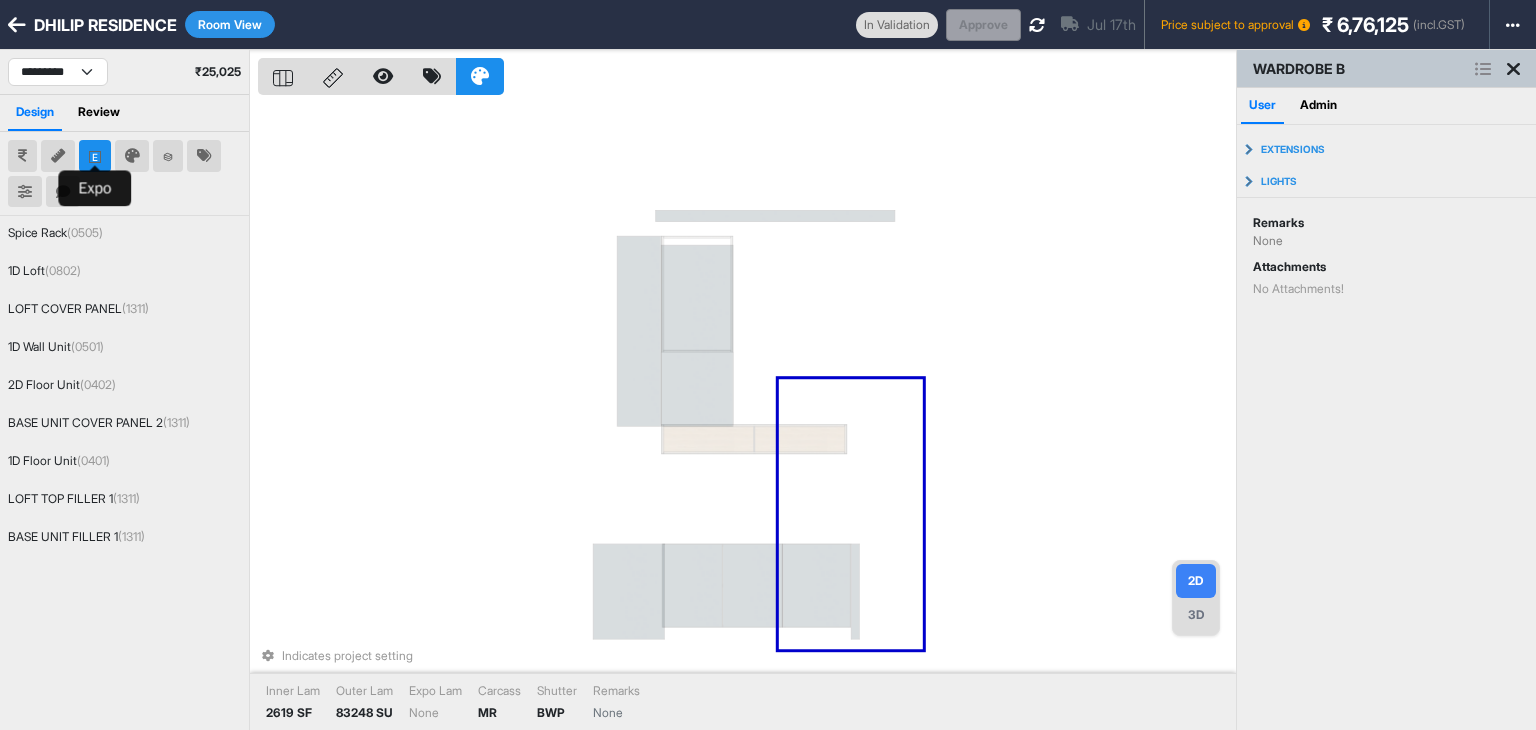 click at bounding box center [95, 156] 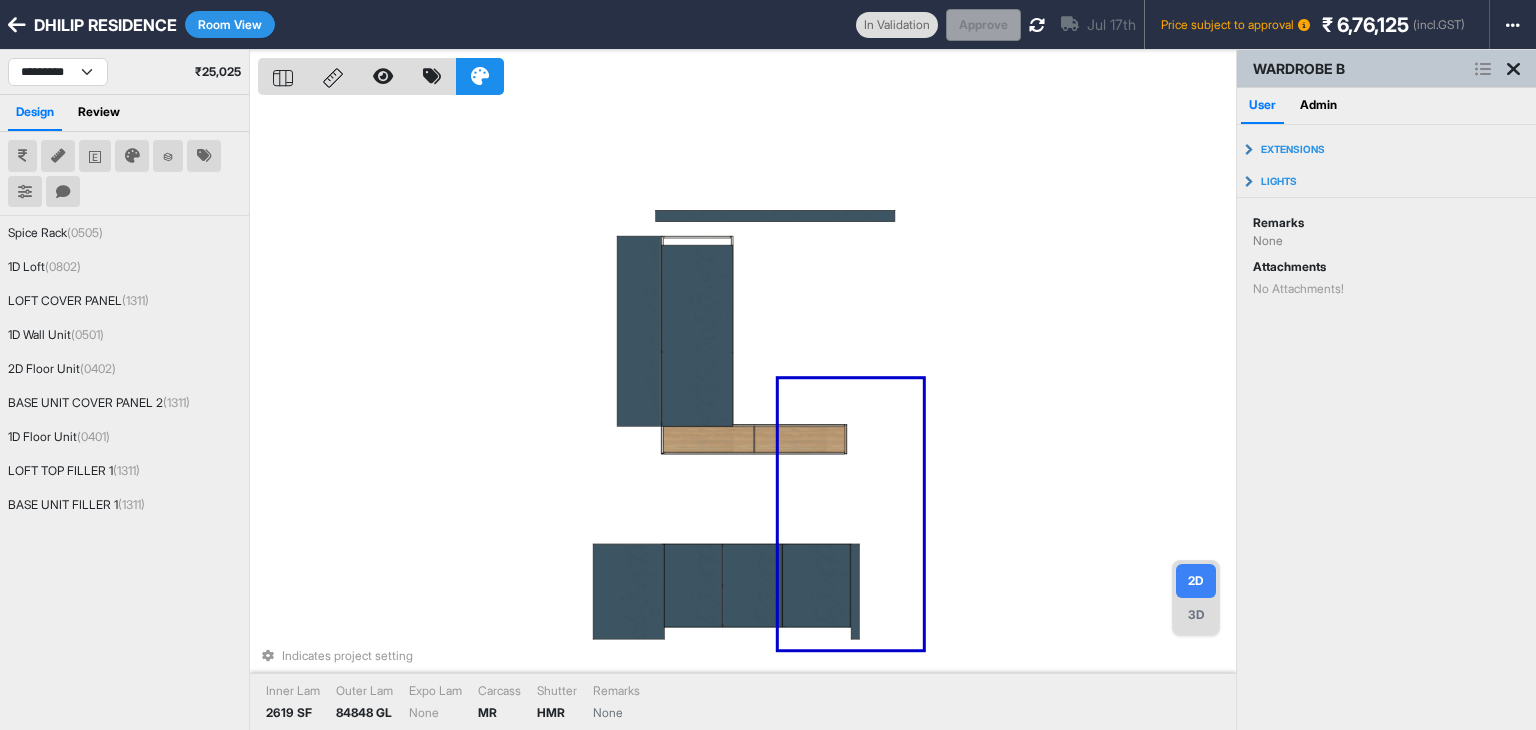 click on "Indicates project setting Inner Lam 2619 SF Outer Lam 84848 GL Expo Lam None Carcass MR Shutter HMR Remarks None" at bounding box center [747, 415] 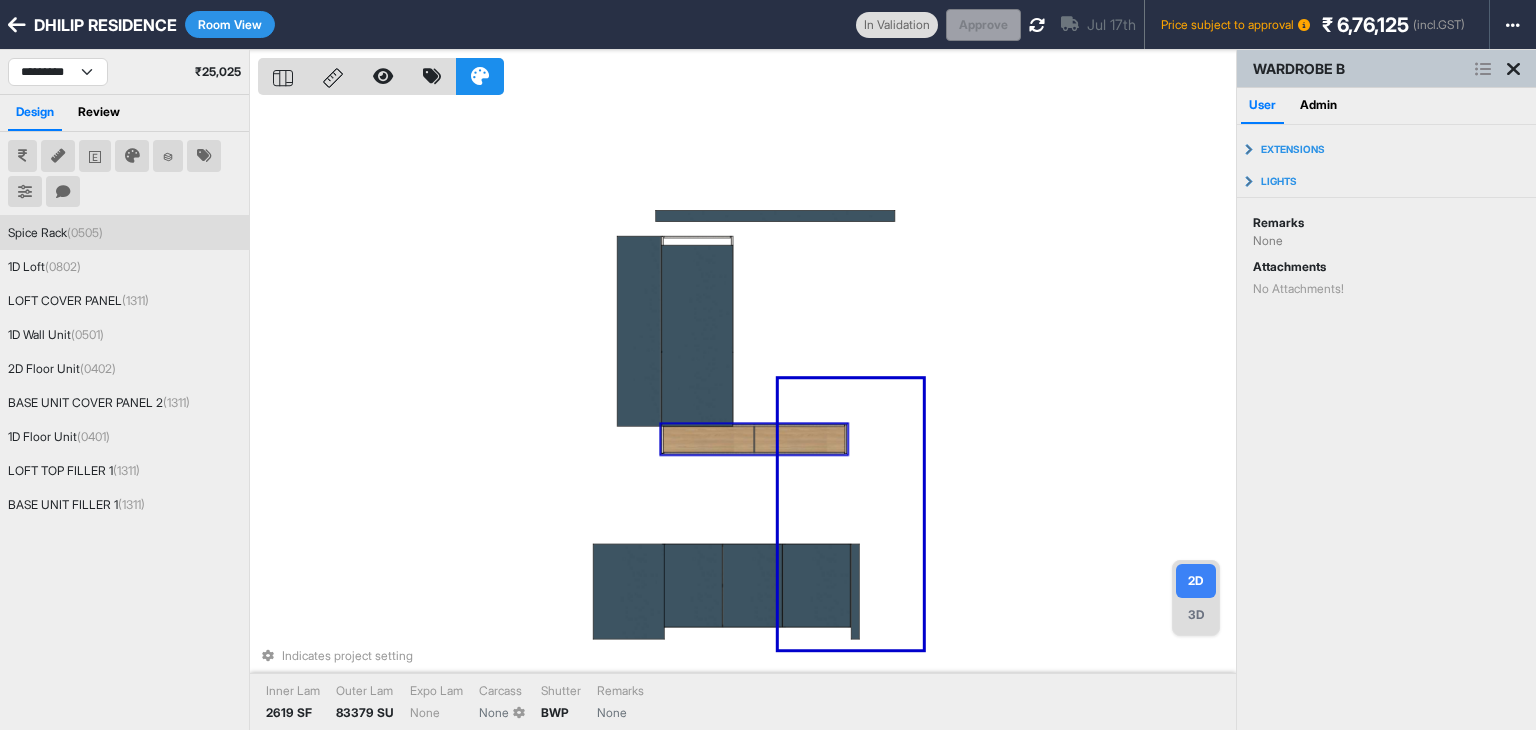 click at bounding box center (754, 425) 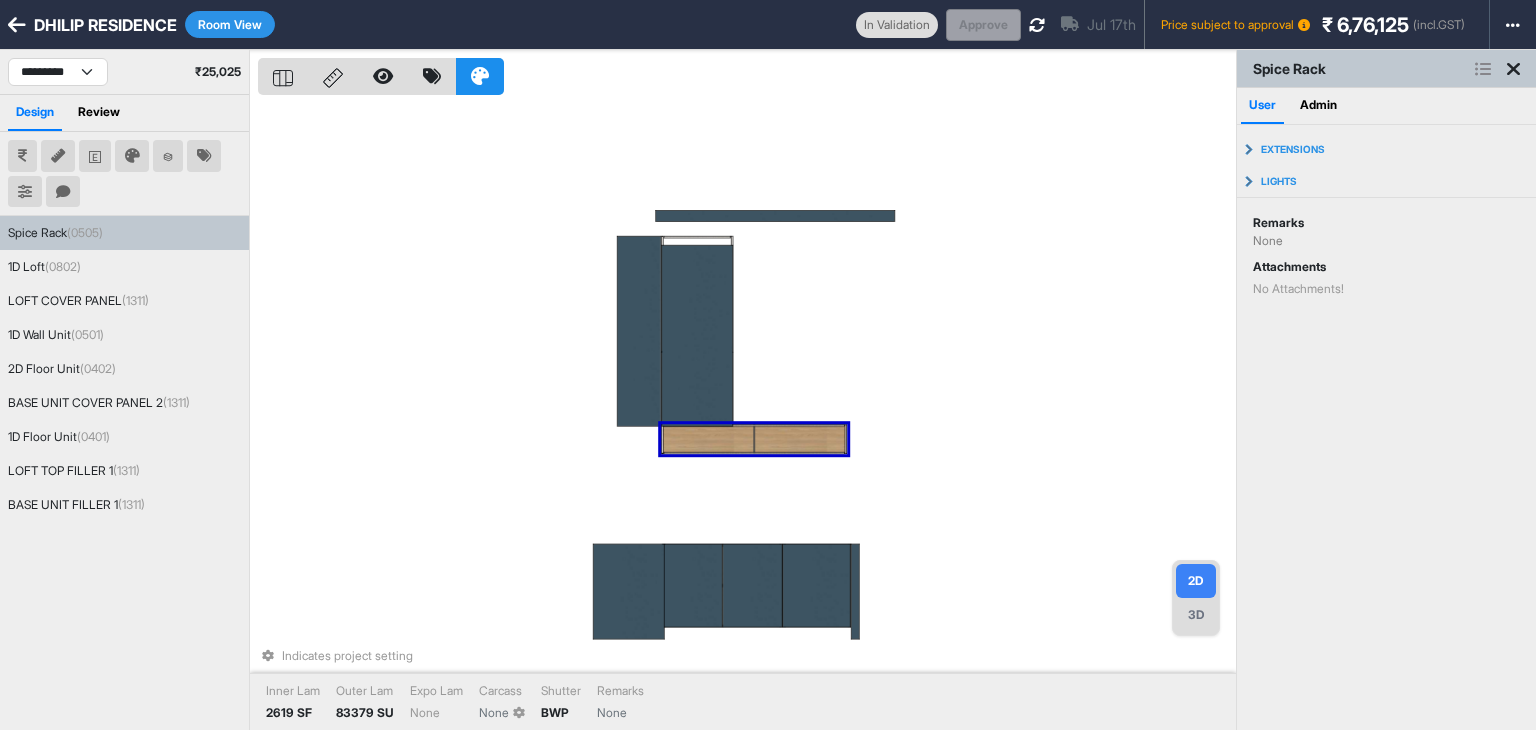 click on "Indicates project setting Inner Lam 2619 SF Outer Lam 83379 SU Expo Lam None Carcass None Shutter BWP Remarks None" at bounding box center [747, 415] 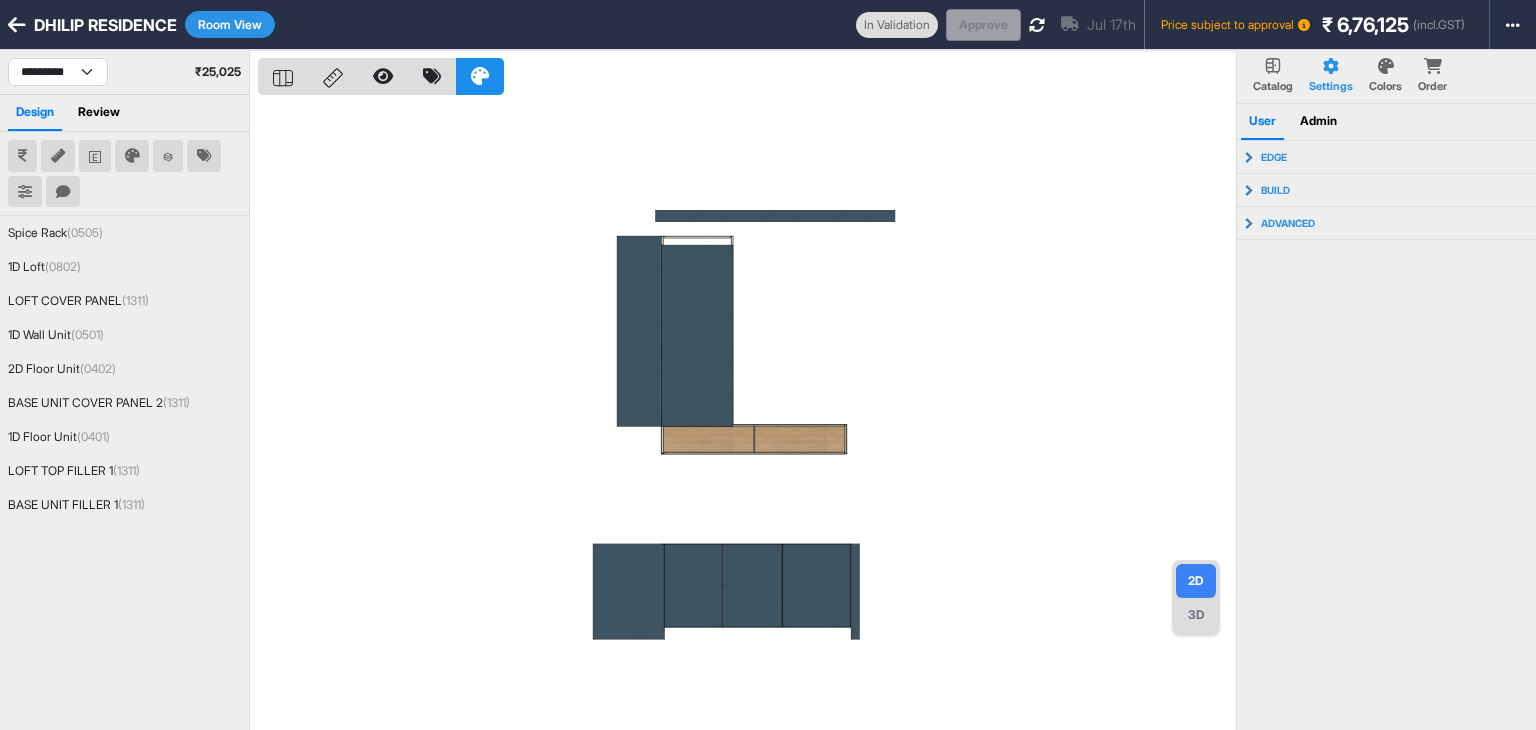 click on "3D" at bounding box center [1196, 615] 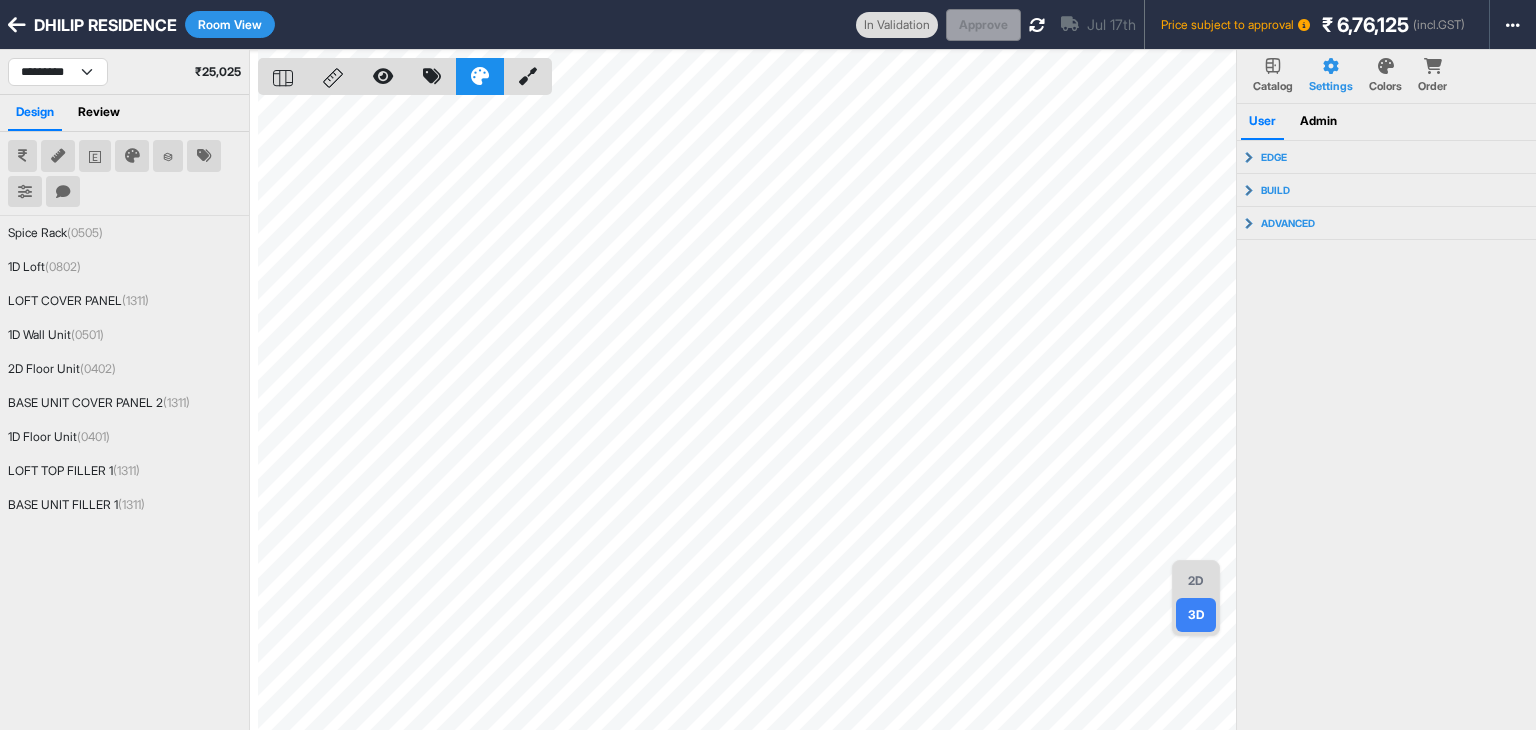 click on "2D" at bounding box center [1196, 581] 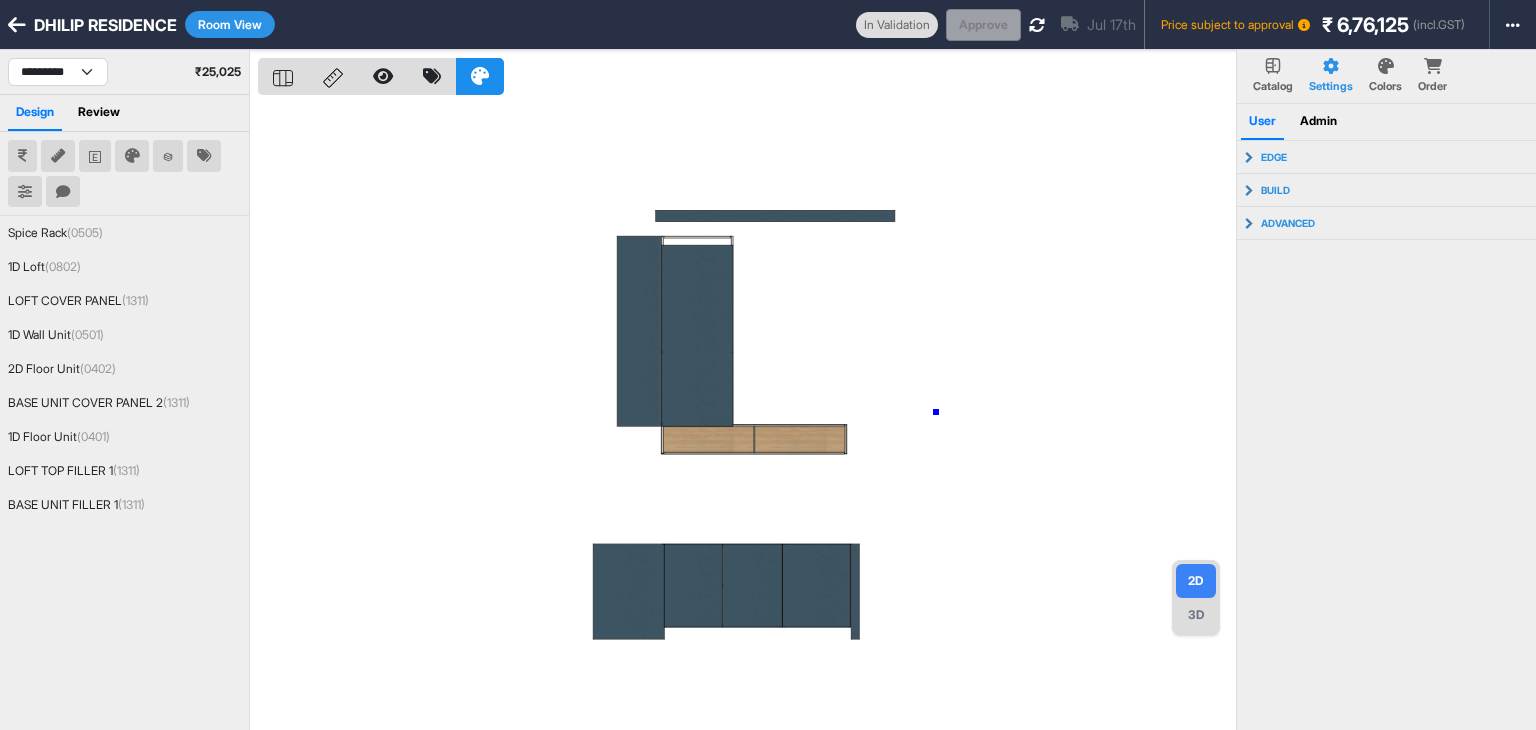 click at bounding box center (747, 415) 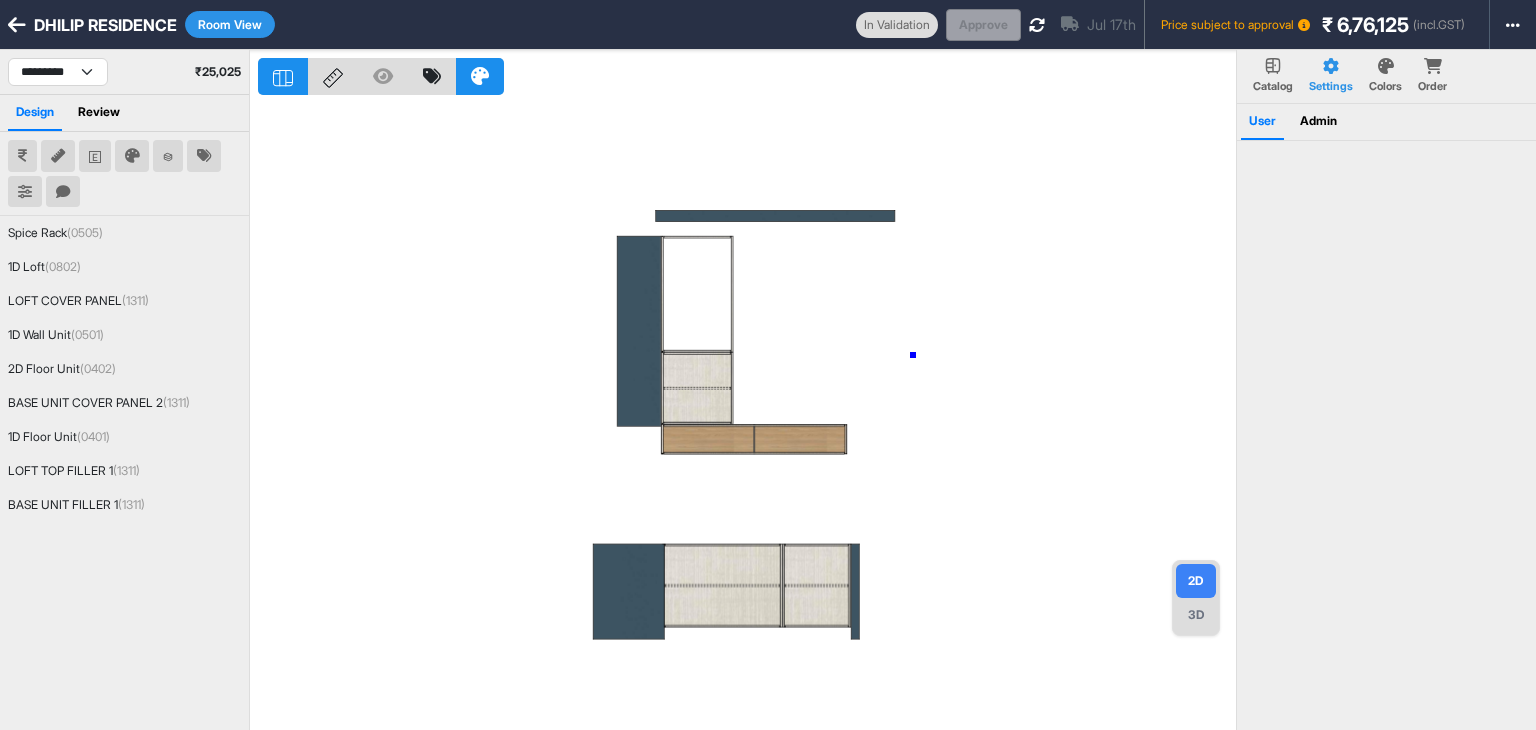 drag, startPoint x: 913, startPoint y: 355, endPoint x: 947, endPoint y: 377, distance: 40.496914 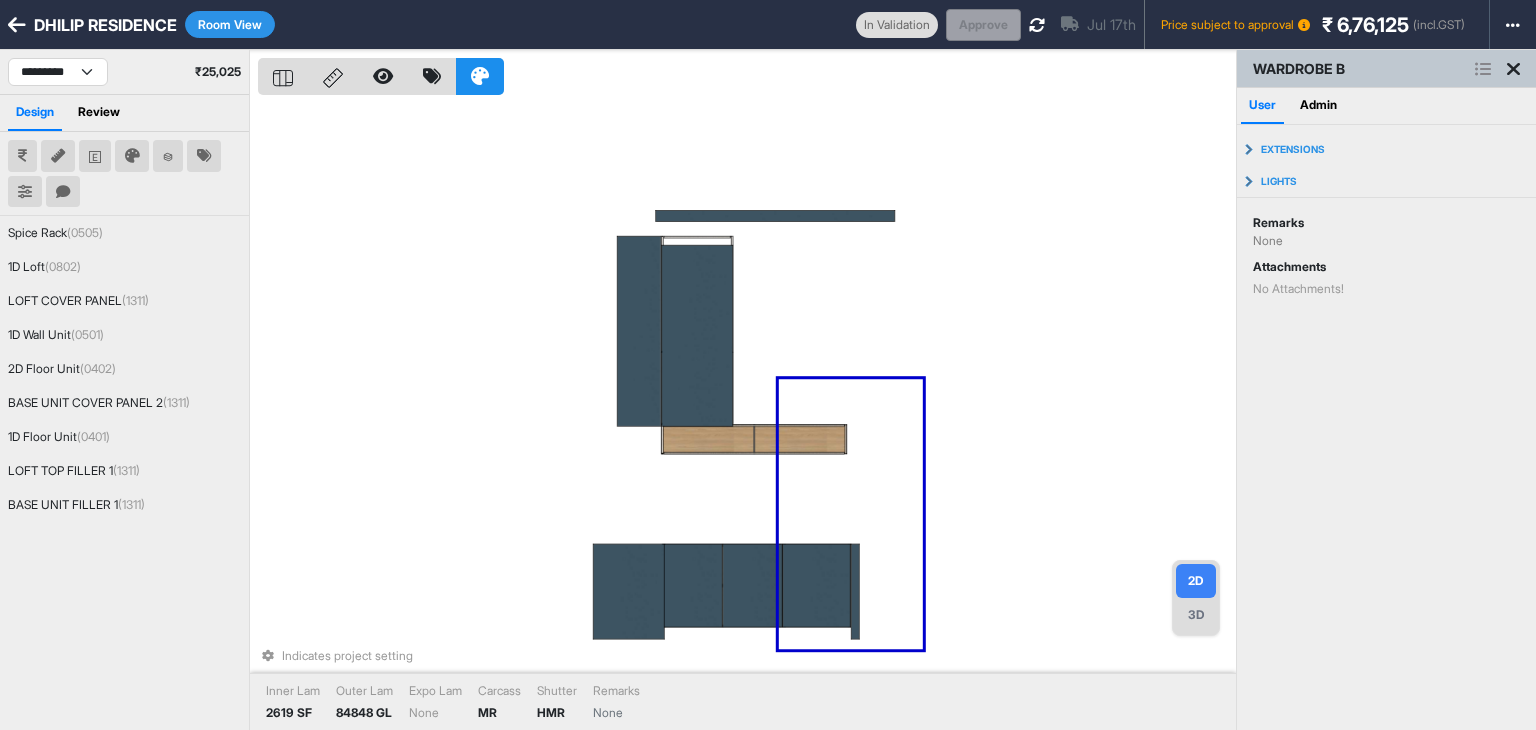 click on "3D" at bounding box center [1196, 615] 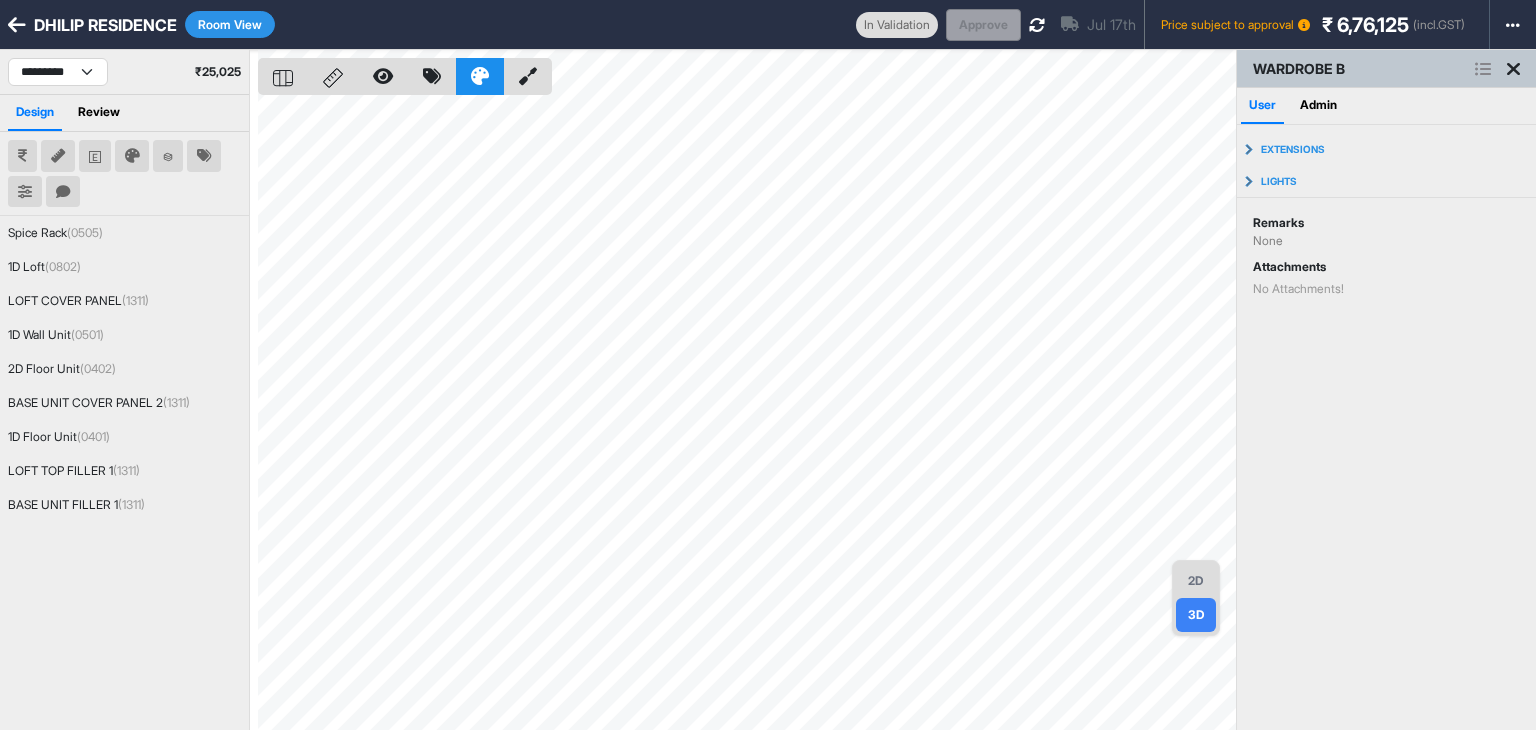 click on "2D" at bounding box center [1196, 581] 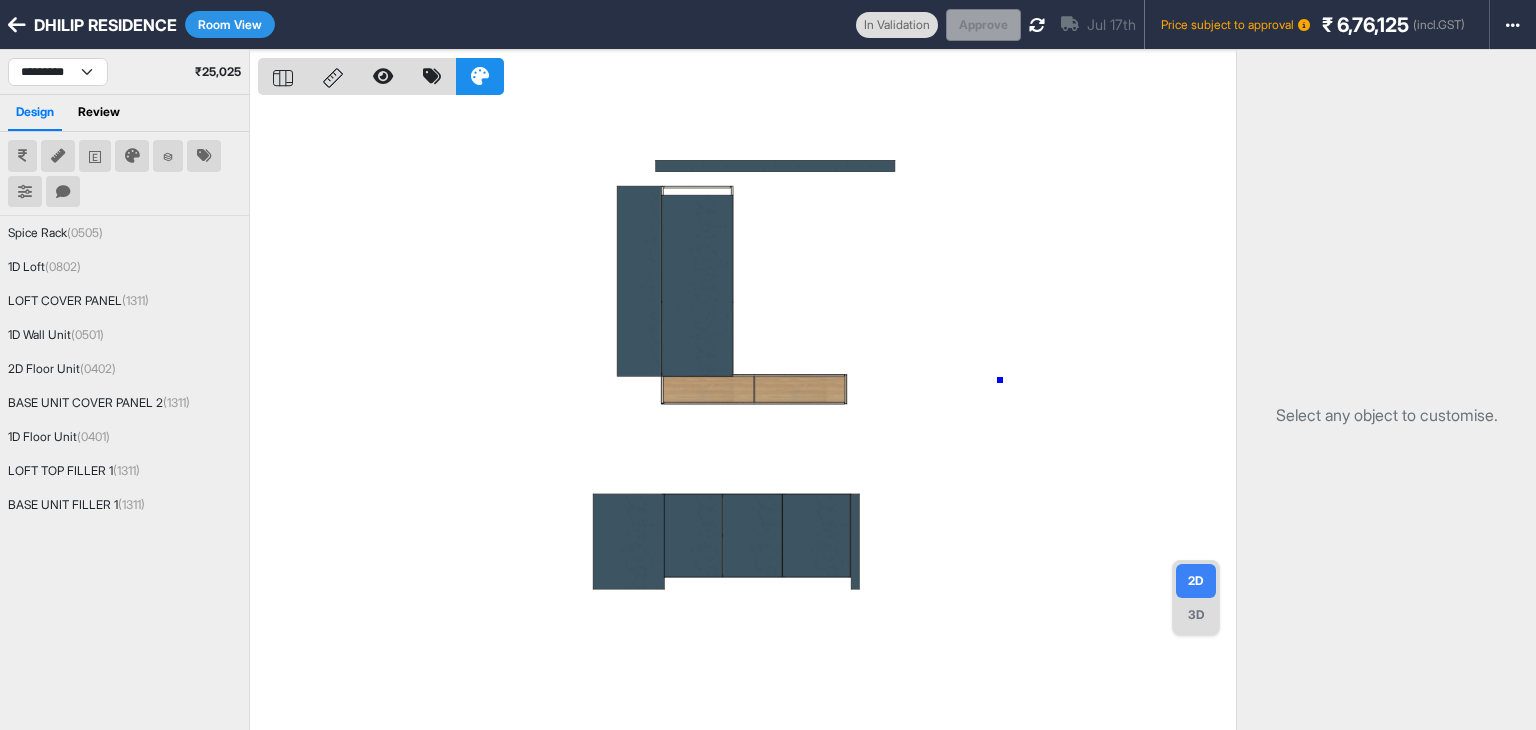 click at bounding box center (747, 415) 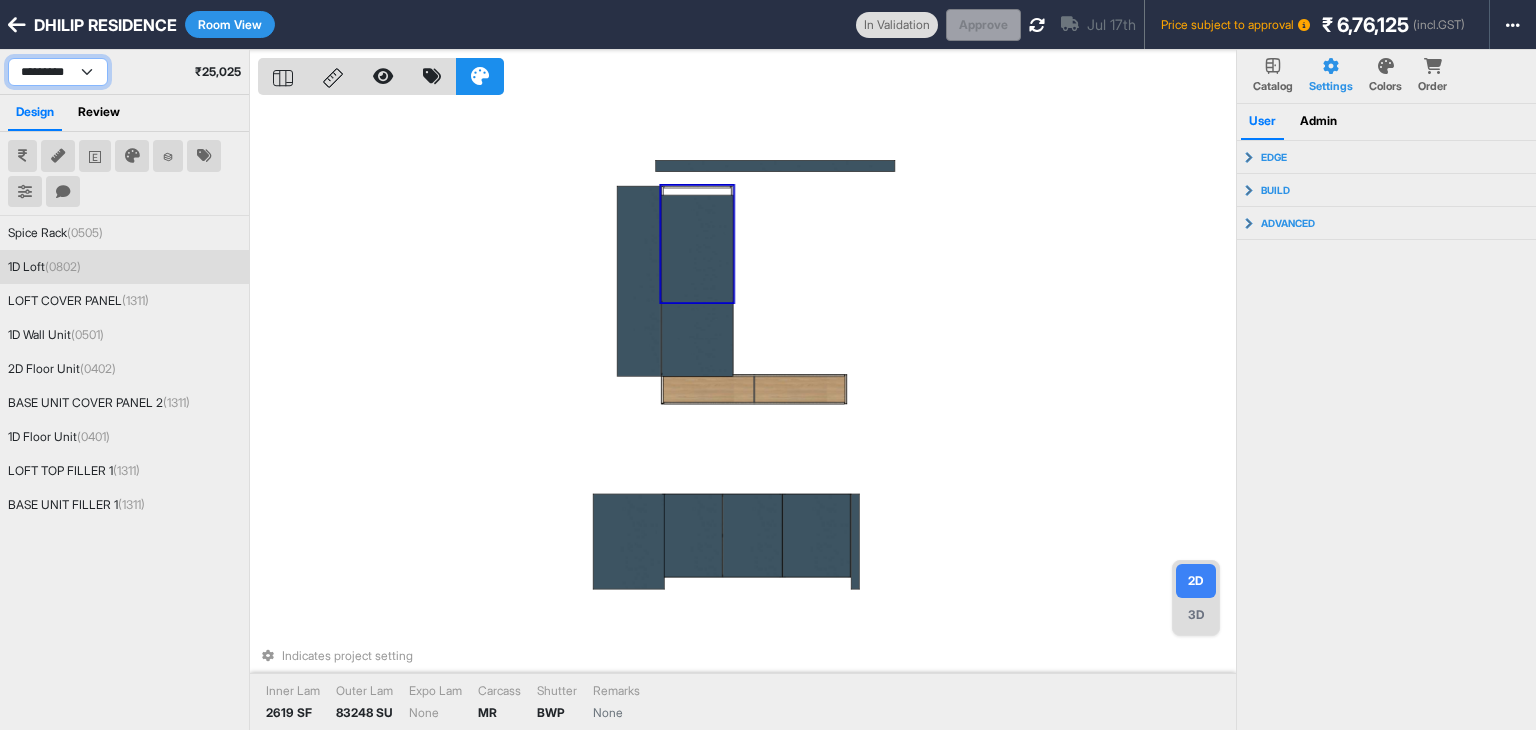 click on "**********" at bounding box center (58, 72) 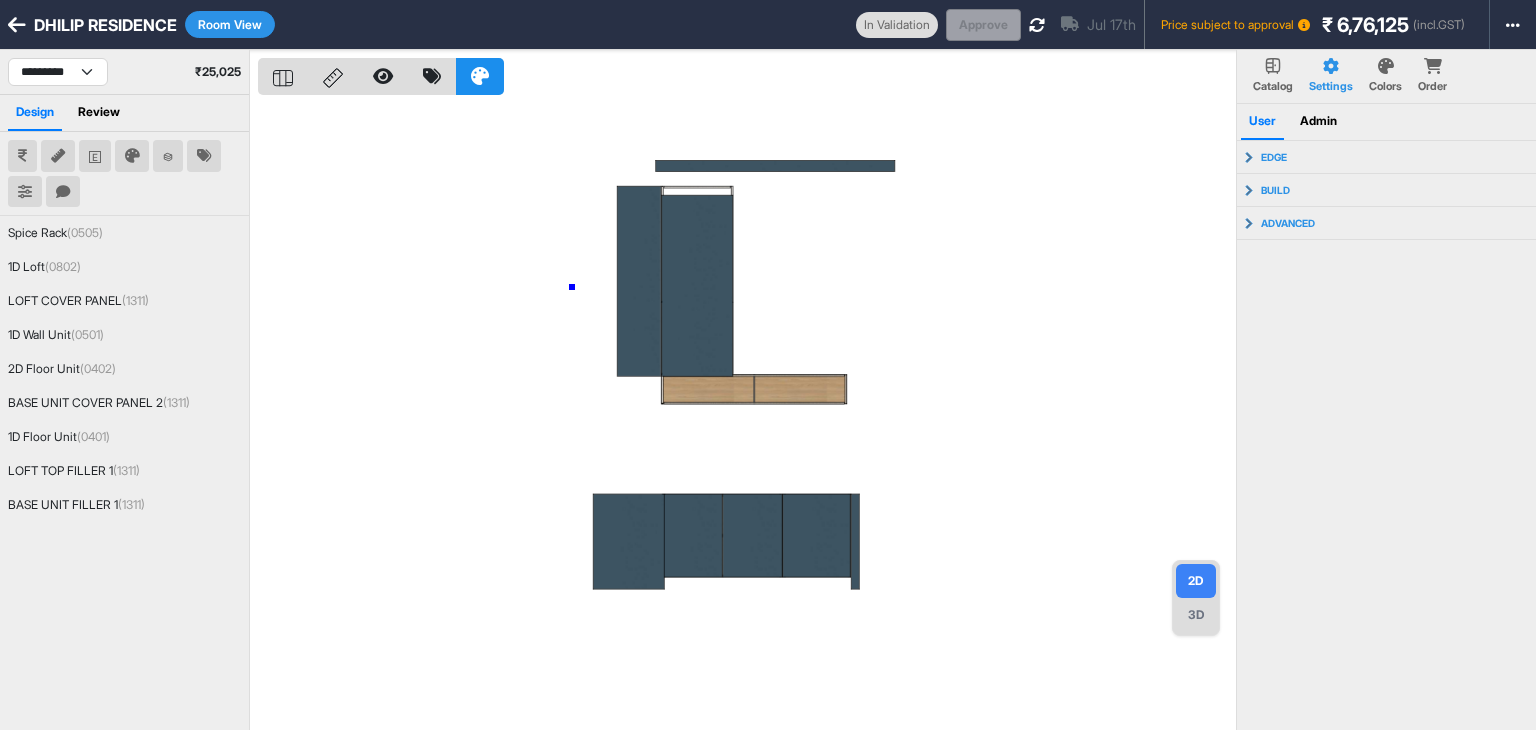 click at bounding box center (747, 415) 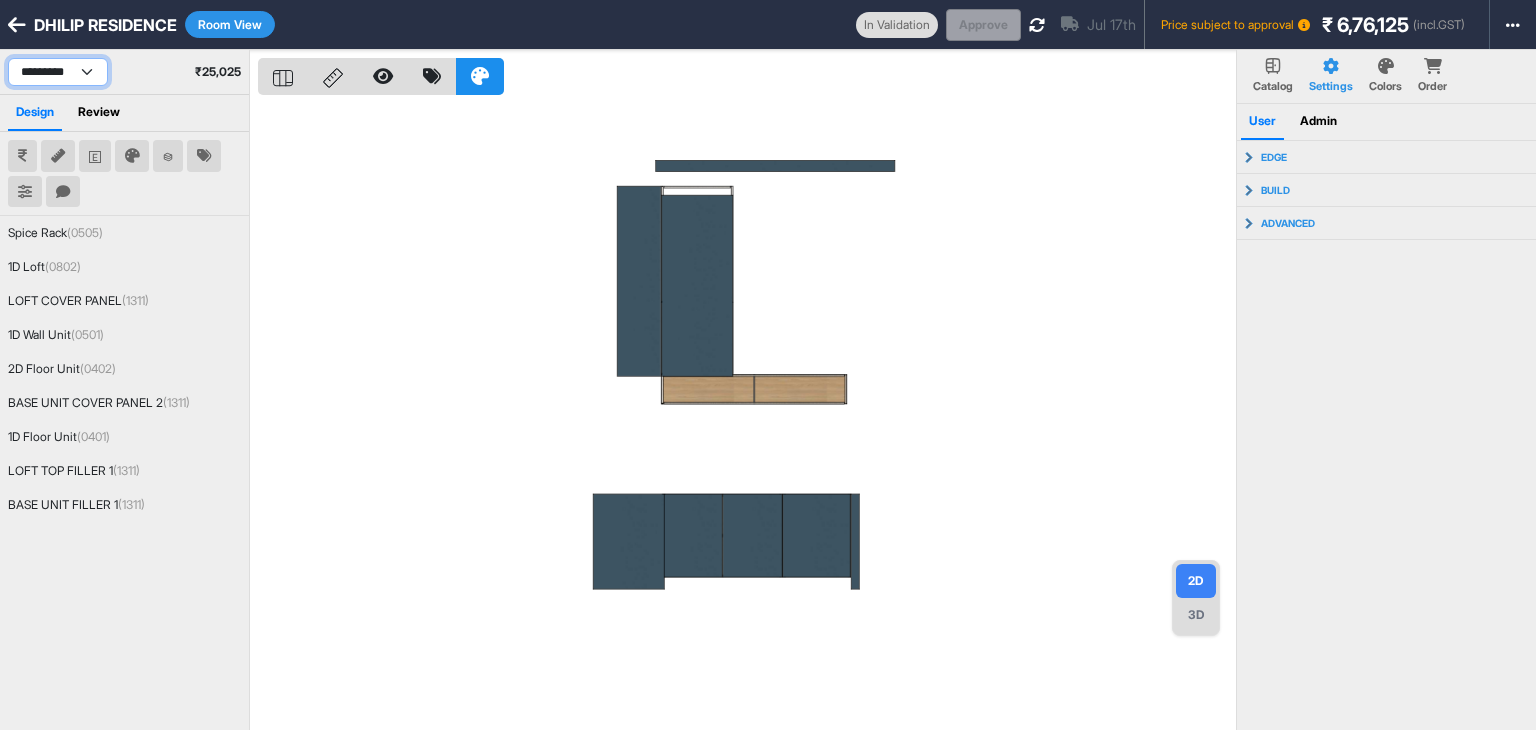 click on "**********" at bounding box center (58, 72) 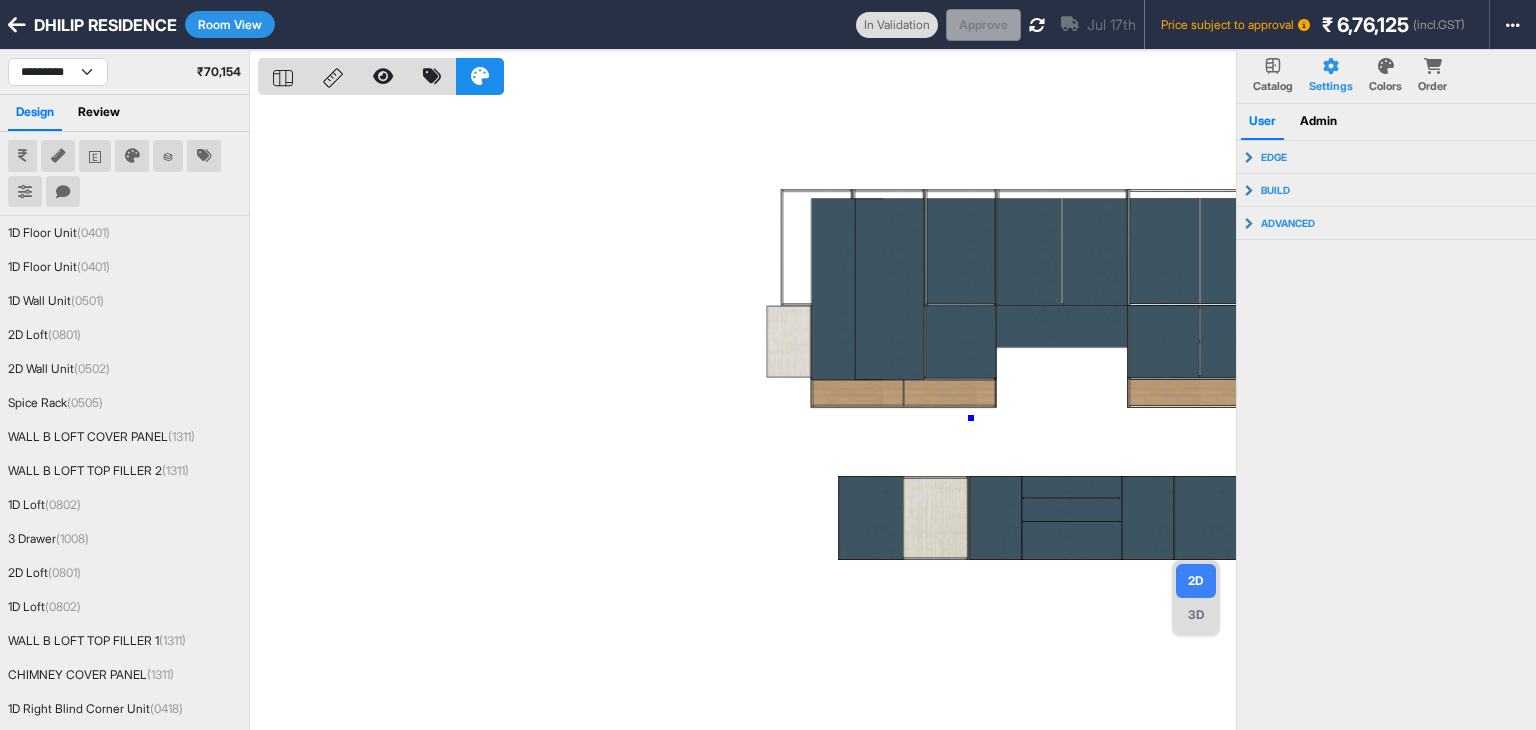 click at bounding box center (747, 415) 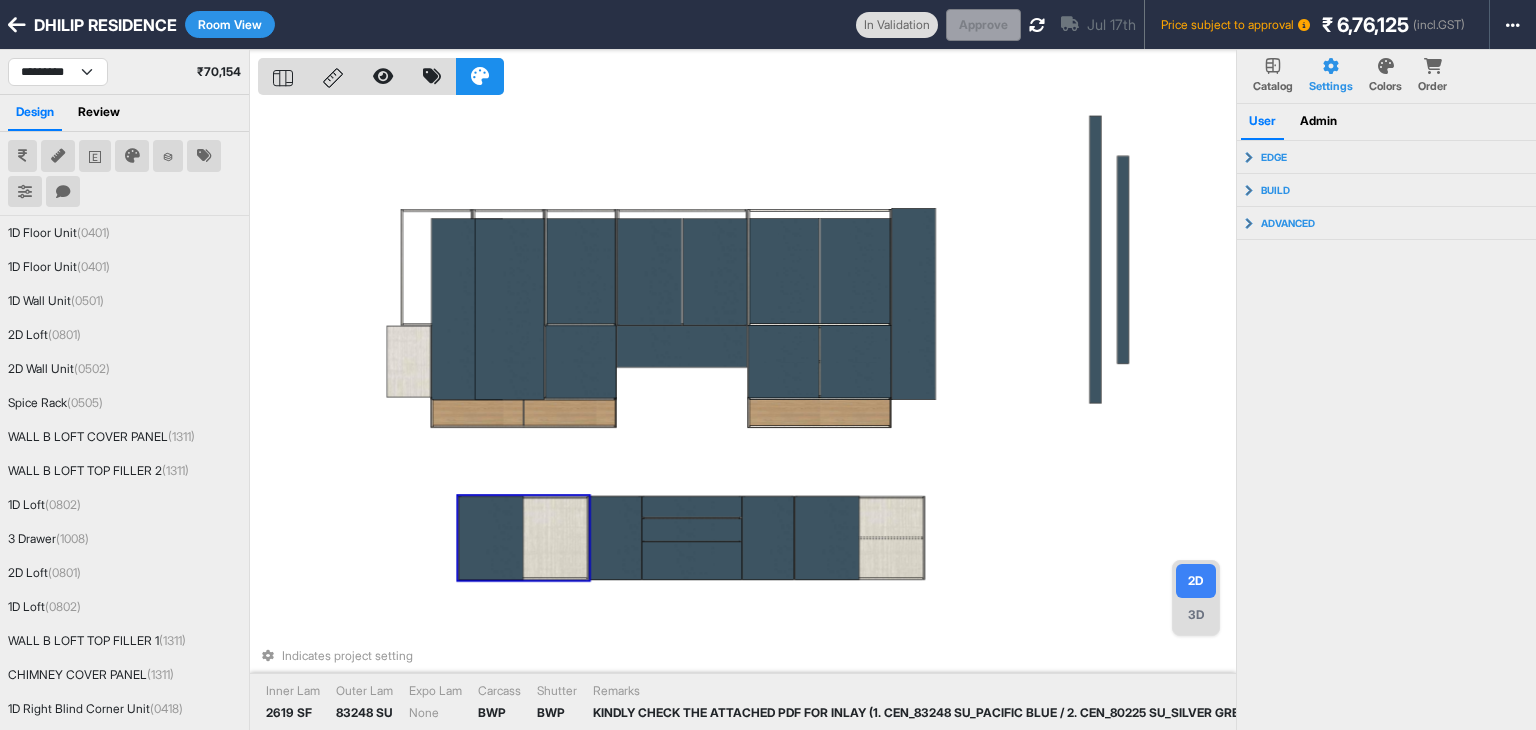 click at bounding box center (491, 538) 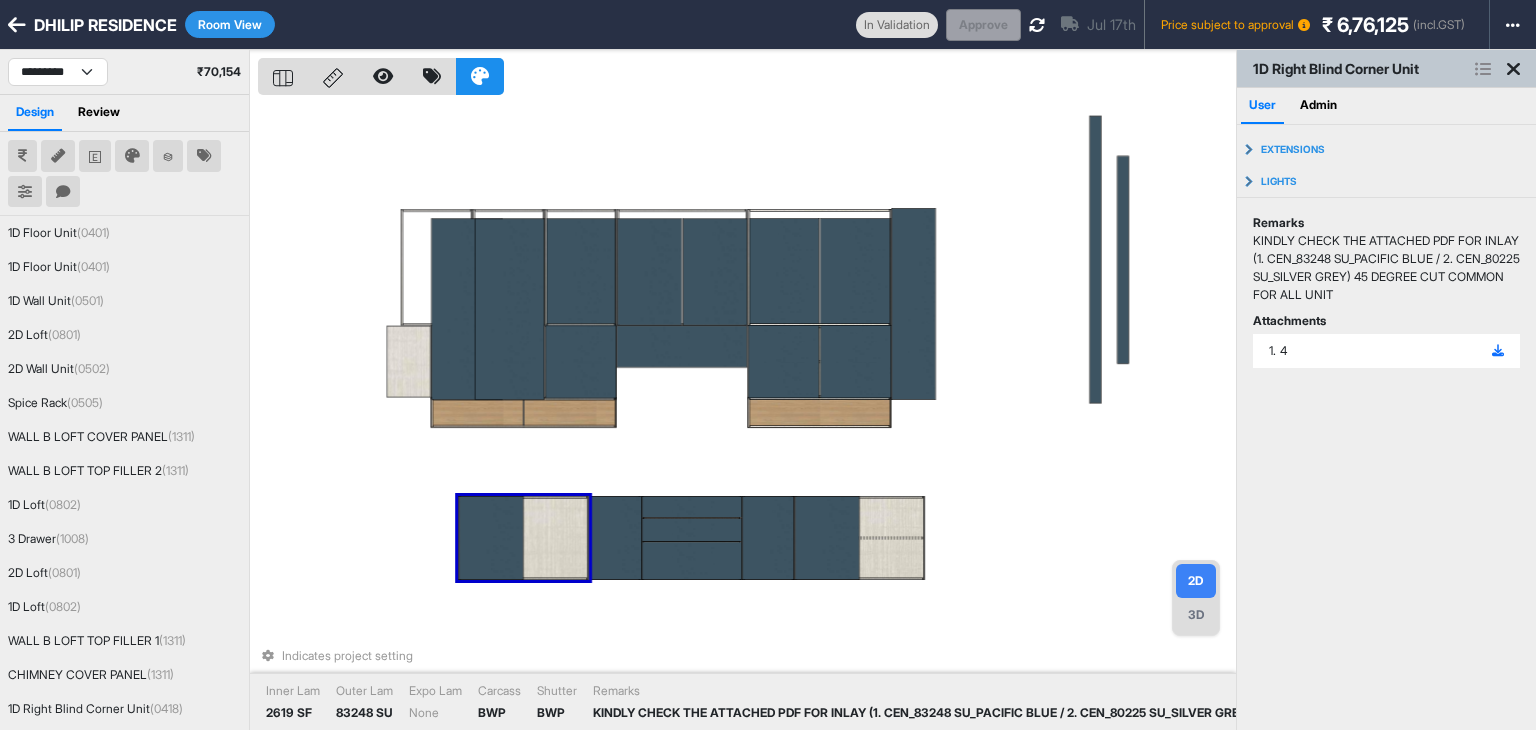 click at bounding box center [491, 538] 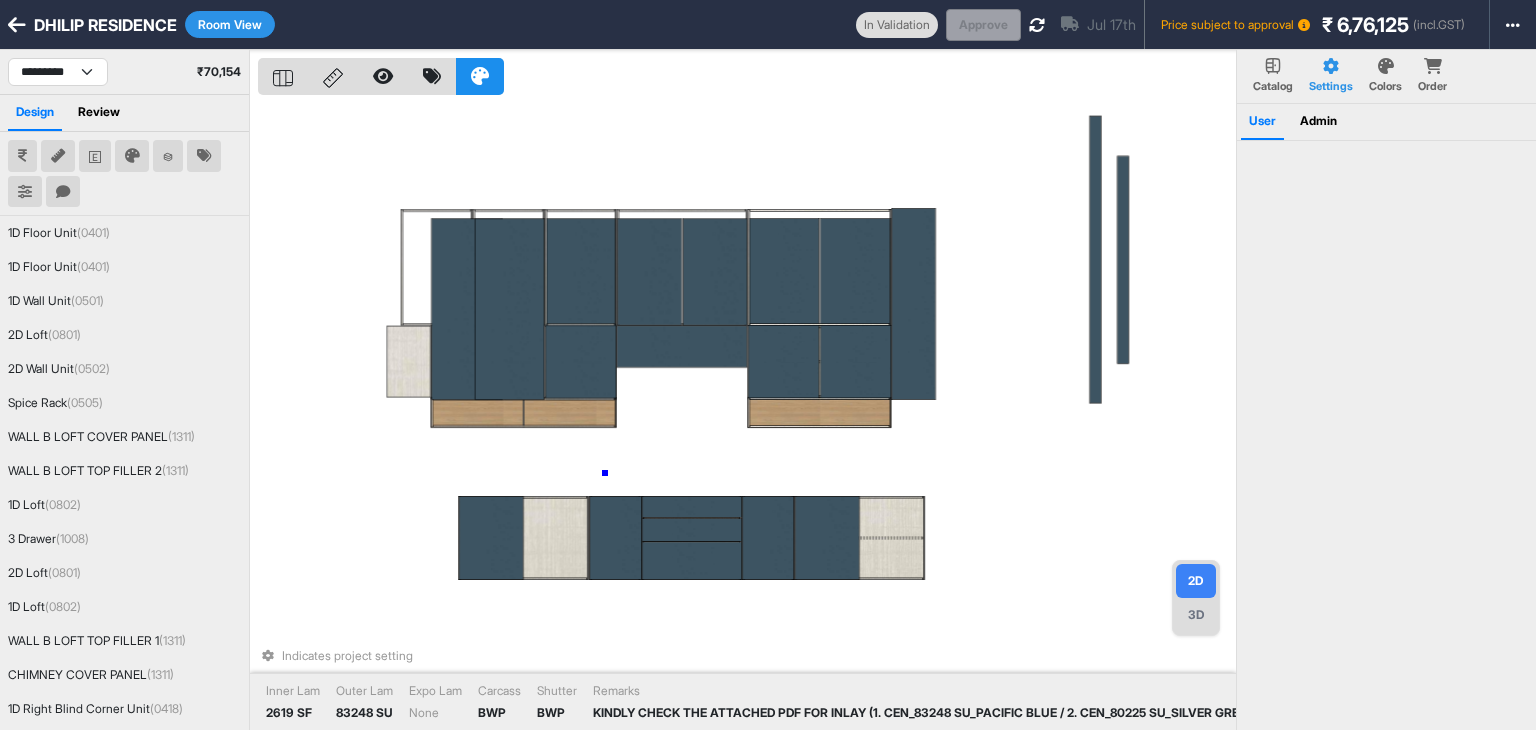 click on "Indicates project setting Inner Lam 2619 SF Outer Lam 83248 SU Expo Lam None Carcass BWP Shutter BWP Remarks KINDLY CHECK THE ATTACHED PDF FOR INLAY (1. CEN_83248 SU_PACIFIC BLUE / 2. CEN_80225 SU_SILVER GREY)
45 DEGREE CUT COMMON FOR ALL UNIT" at bounding box center (747, 415) 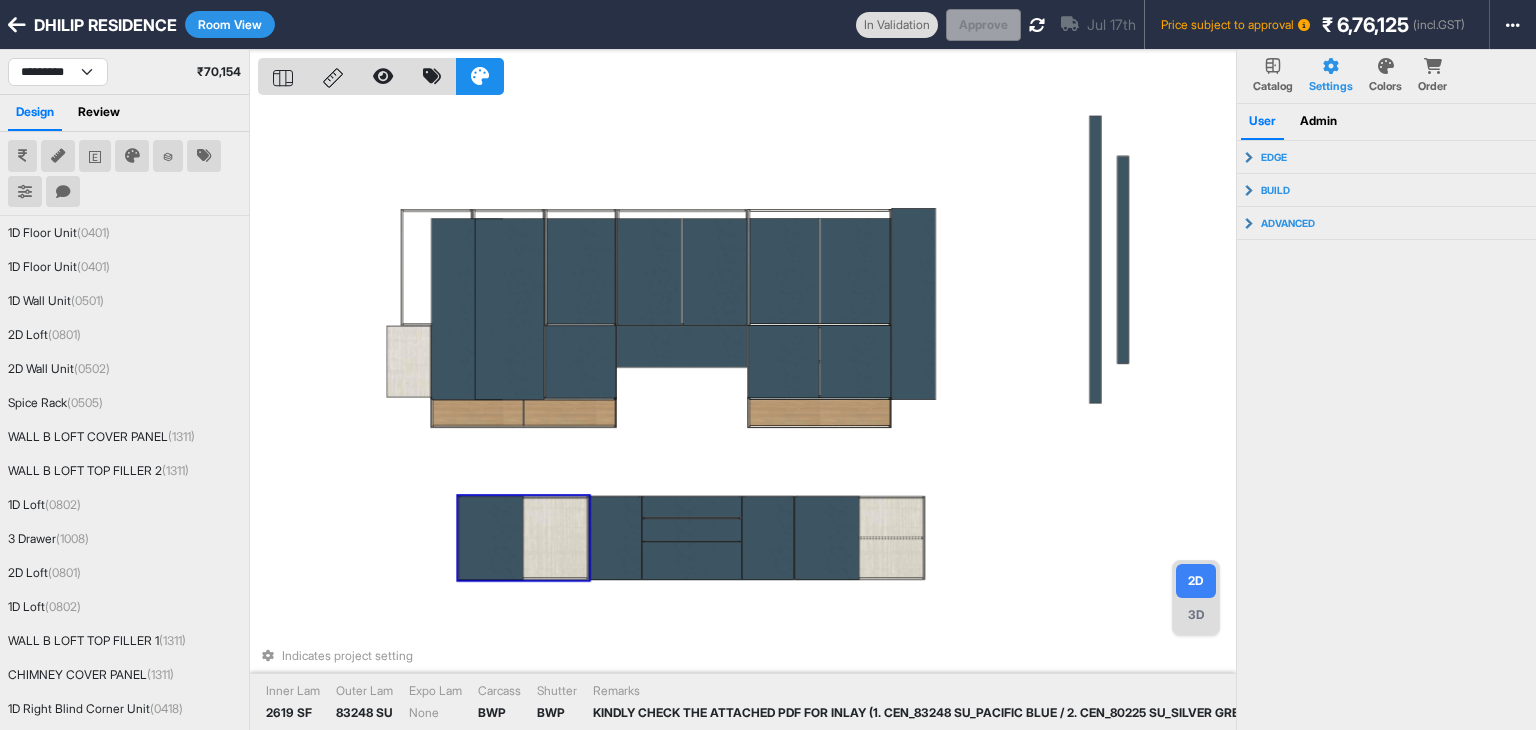 click at bounding box center [491, 538] 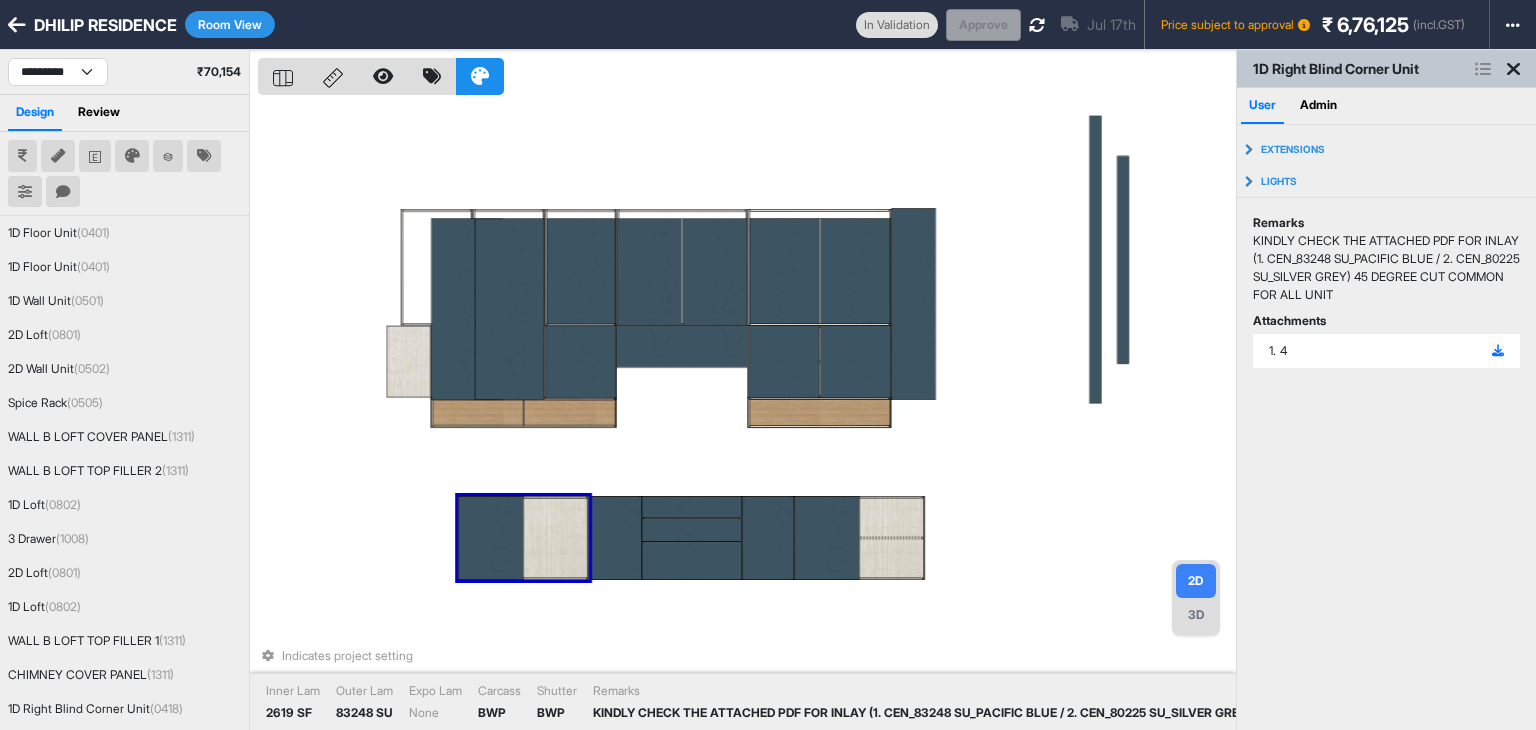 click at bounding box center (524, 538) 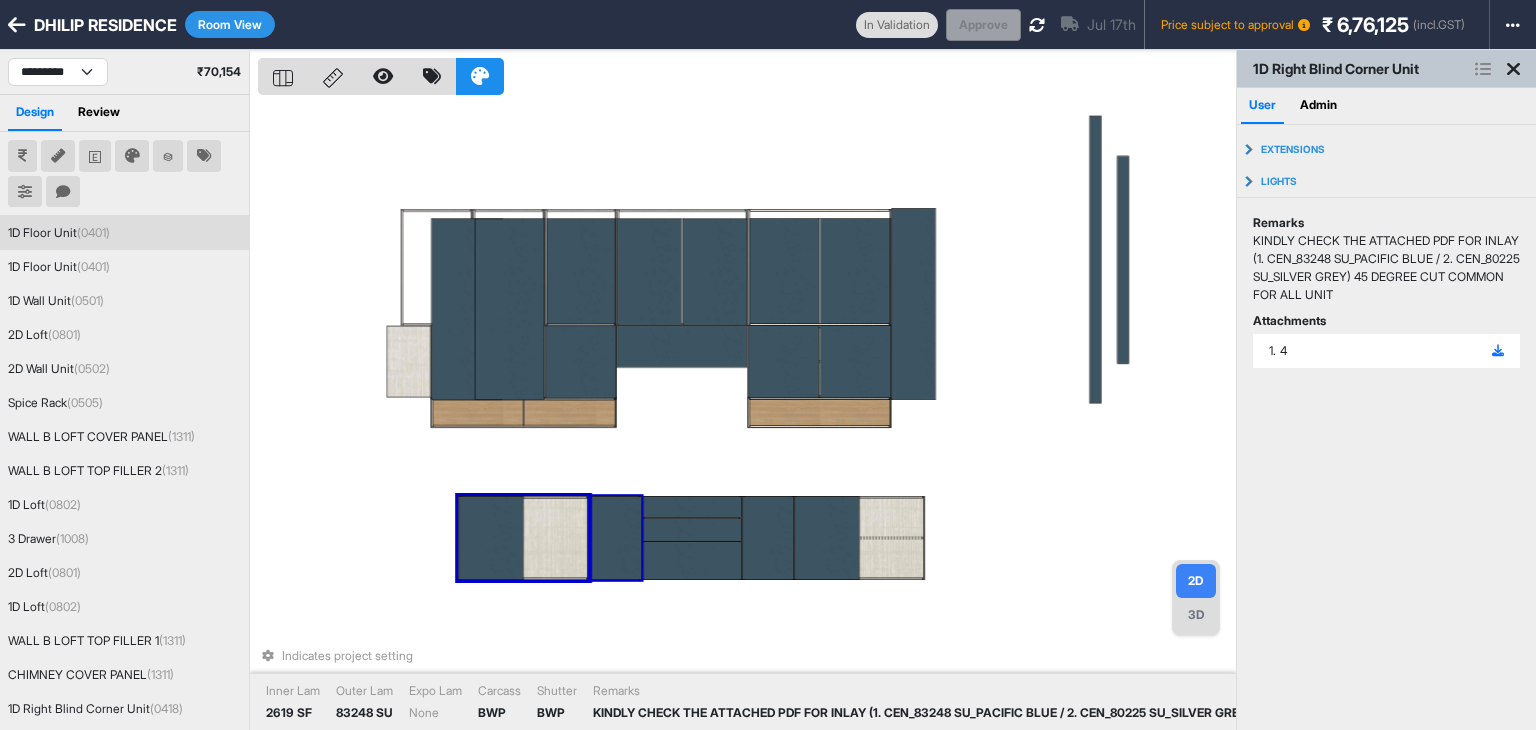 click at bounding box center (615, 538) 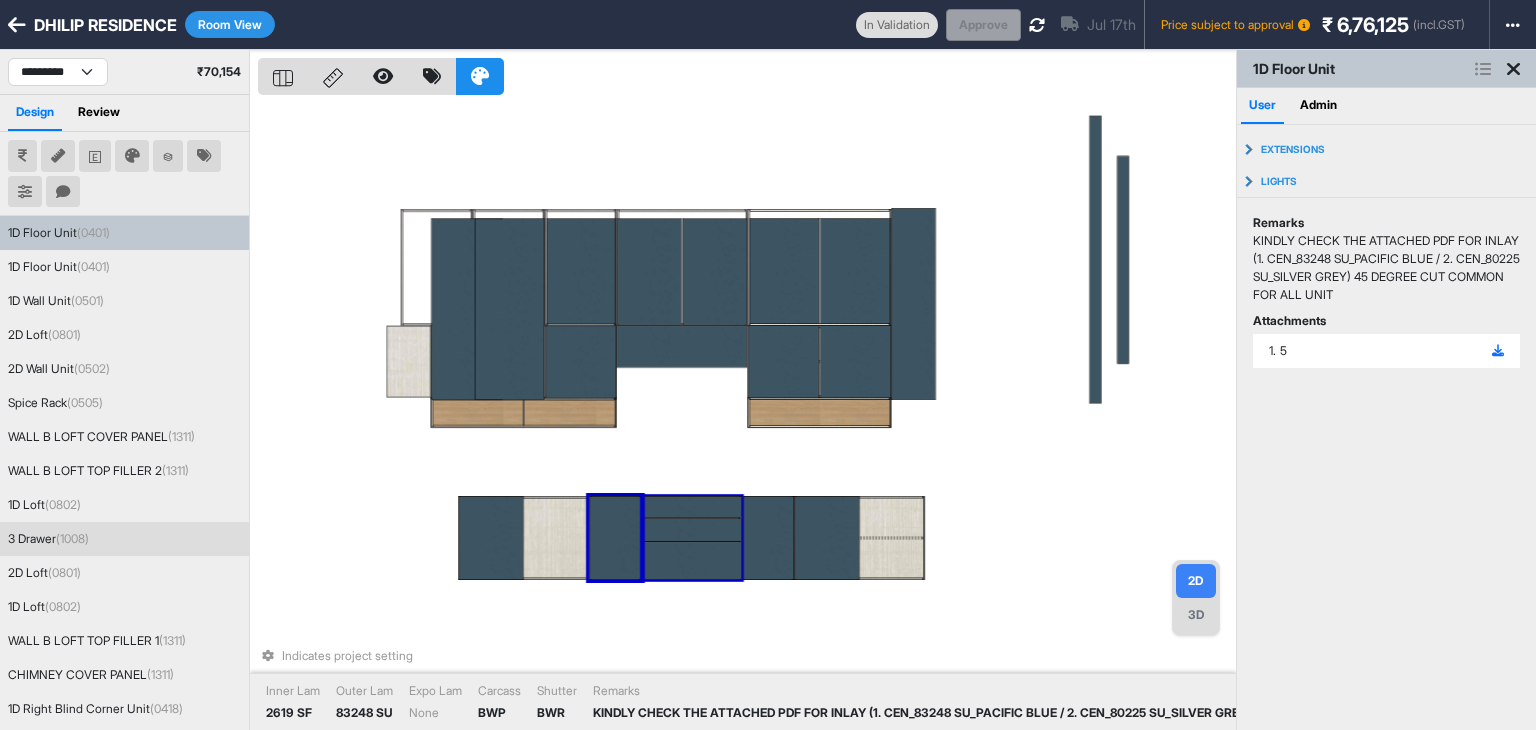 click at bounding box center (692, 507) 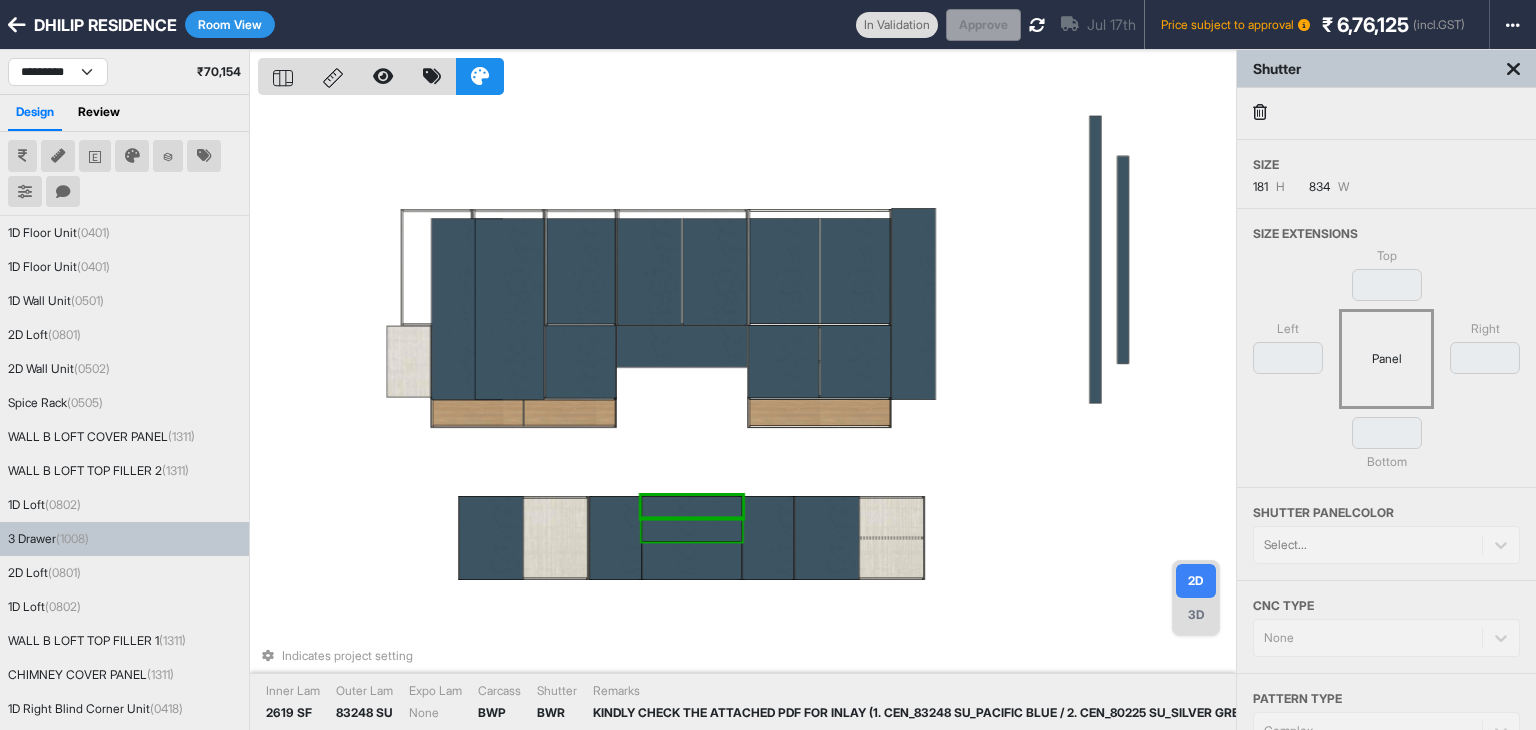 click at bounding box center (692, 530) 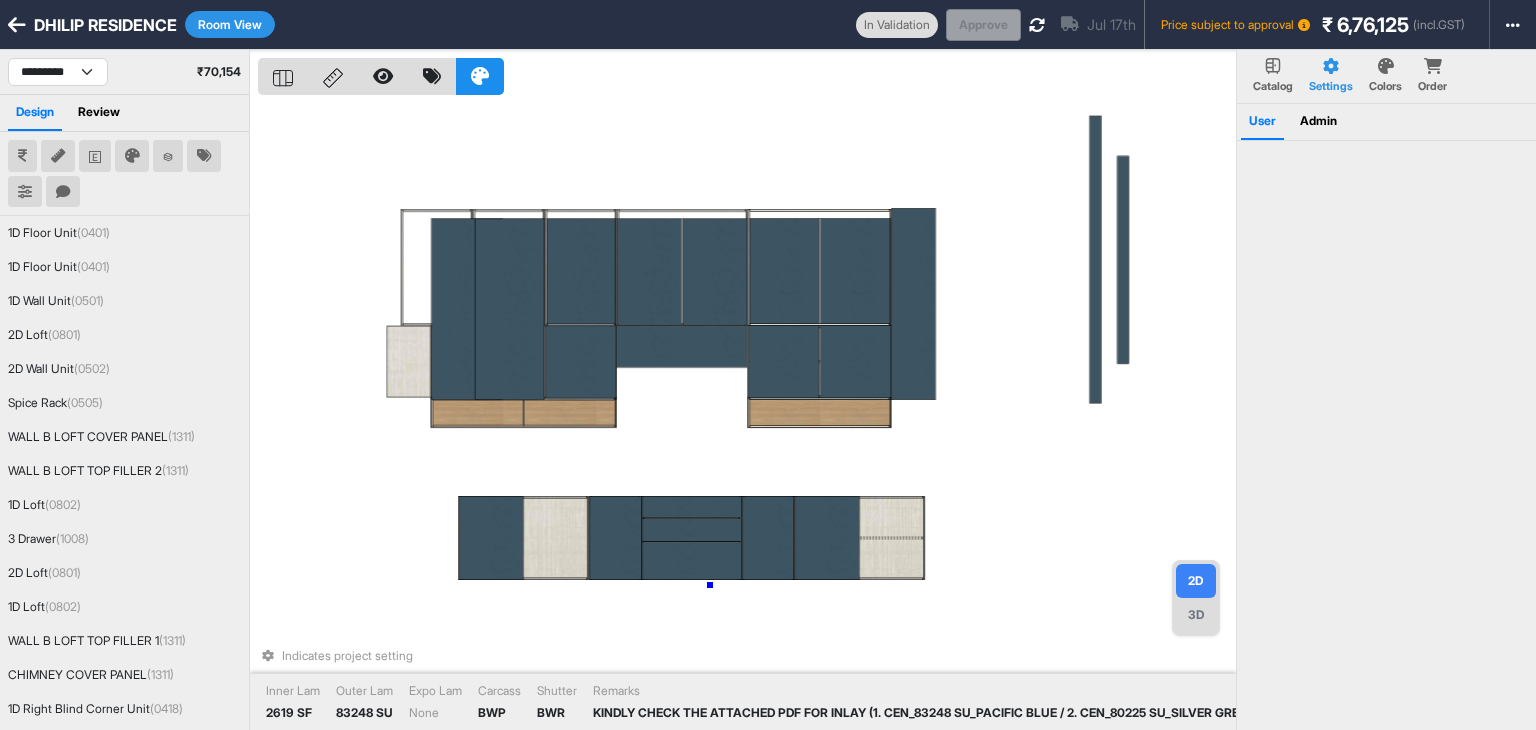 click on "Indicates project setting Inner Lam 2619 SF Outer Lam 83248 SU Expo Lam None Carcass BWP Shutter BWR Remarks KINDLY CHECK THE ATTACHED PDF FOR INLAY (1. CEN_83248 SU_PACIFIC BLUE / 2. CEN_80225 SU_SILVER GREY)
45 DEGREE CUT COMMON FOR ALL UNIT" at bounding box center (747, 415) 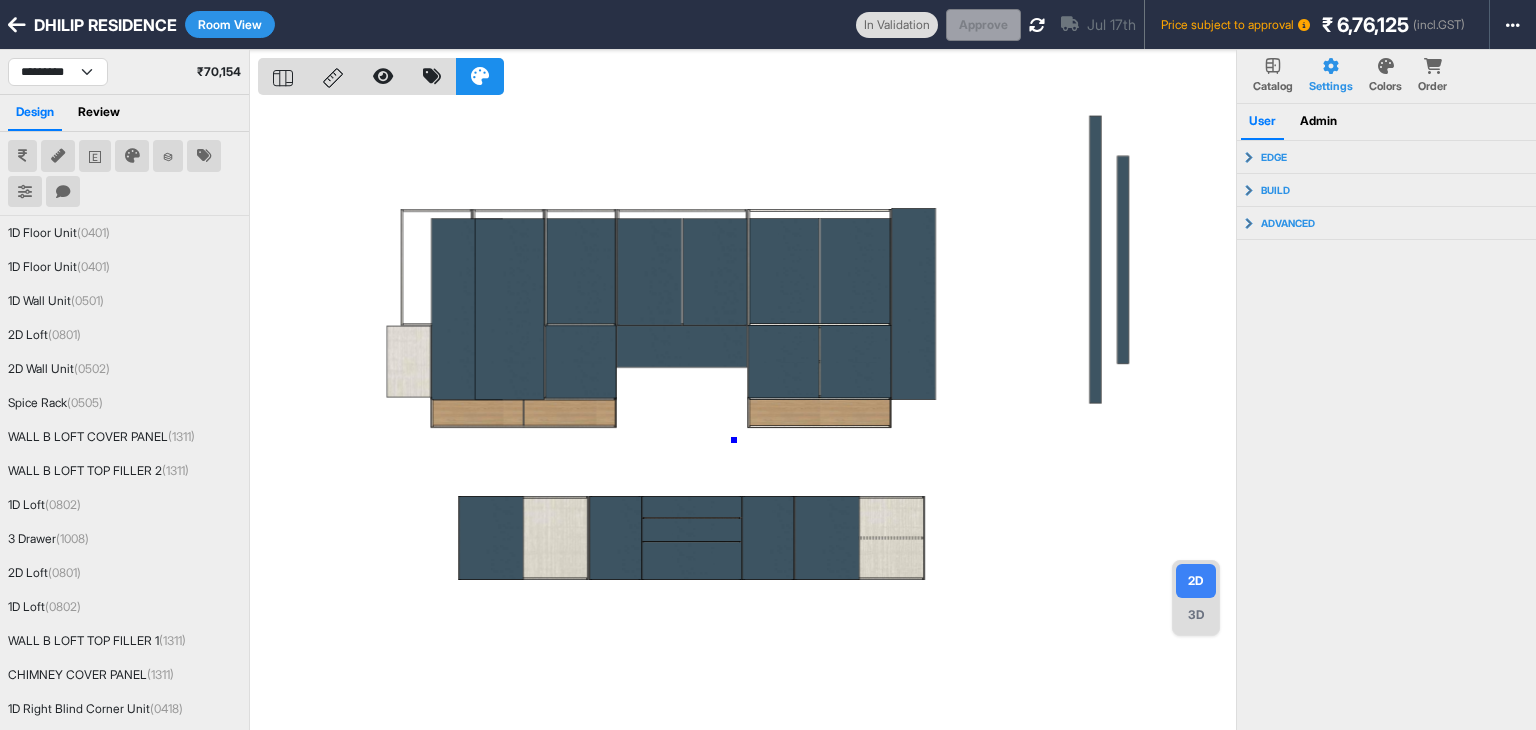 click at bounding box center (747, 415) 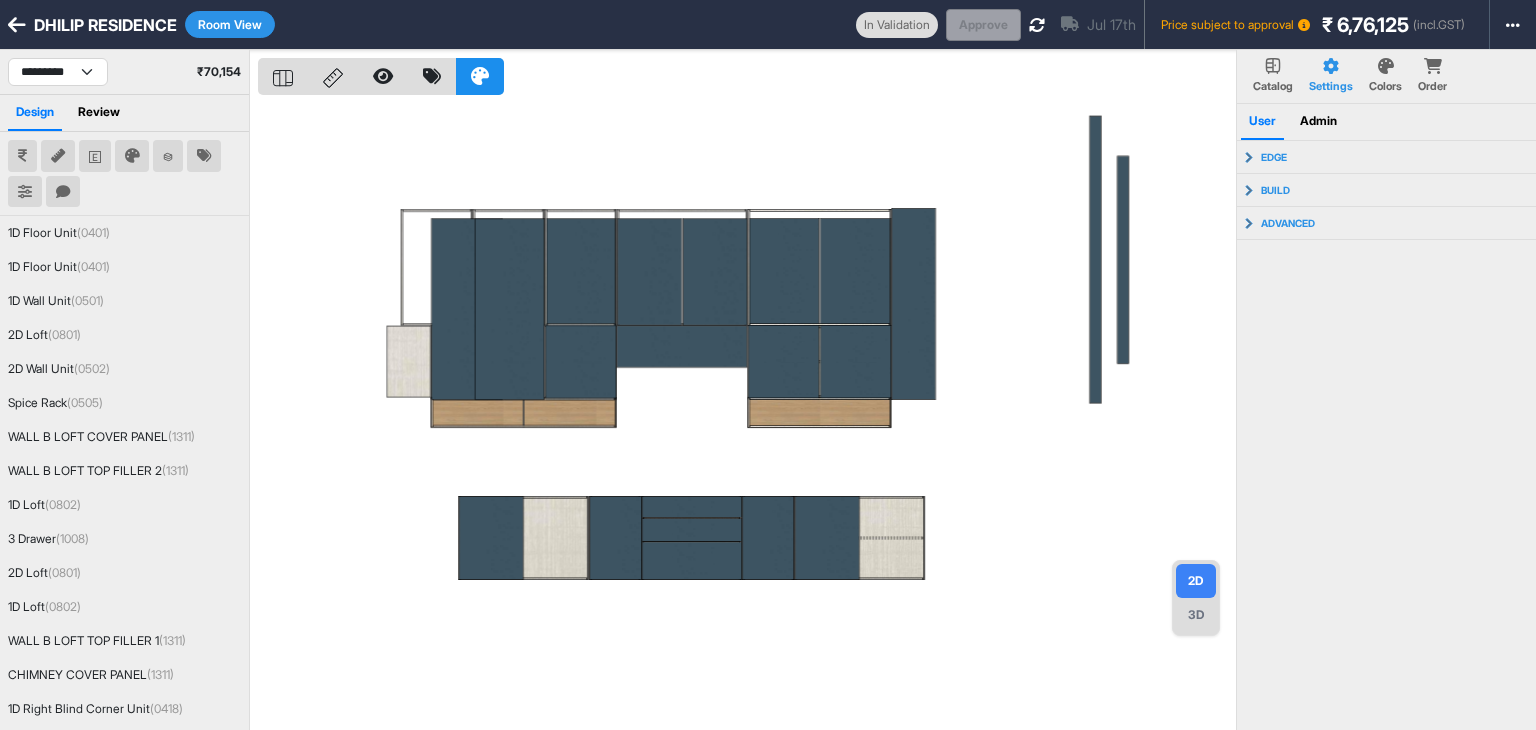 click at bounding box center (747, 415) 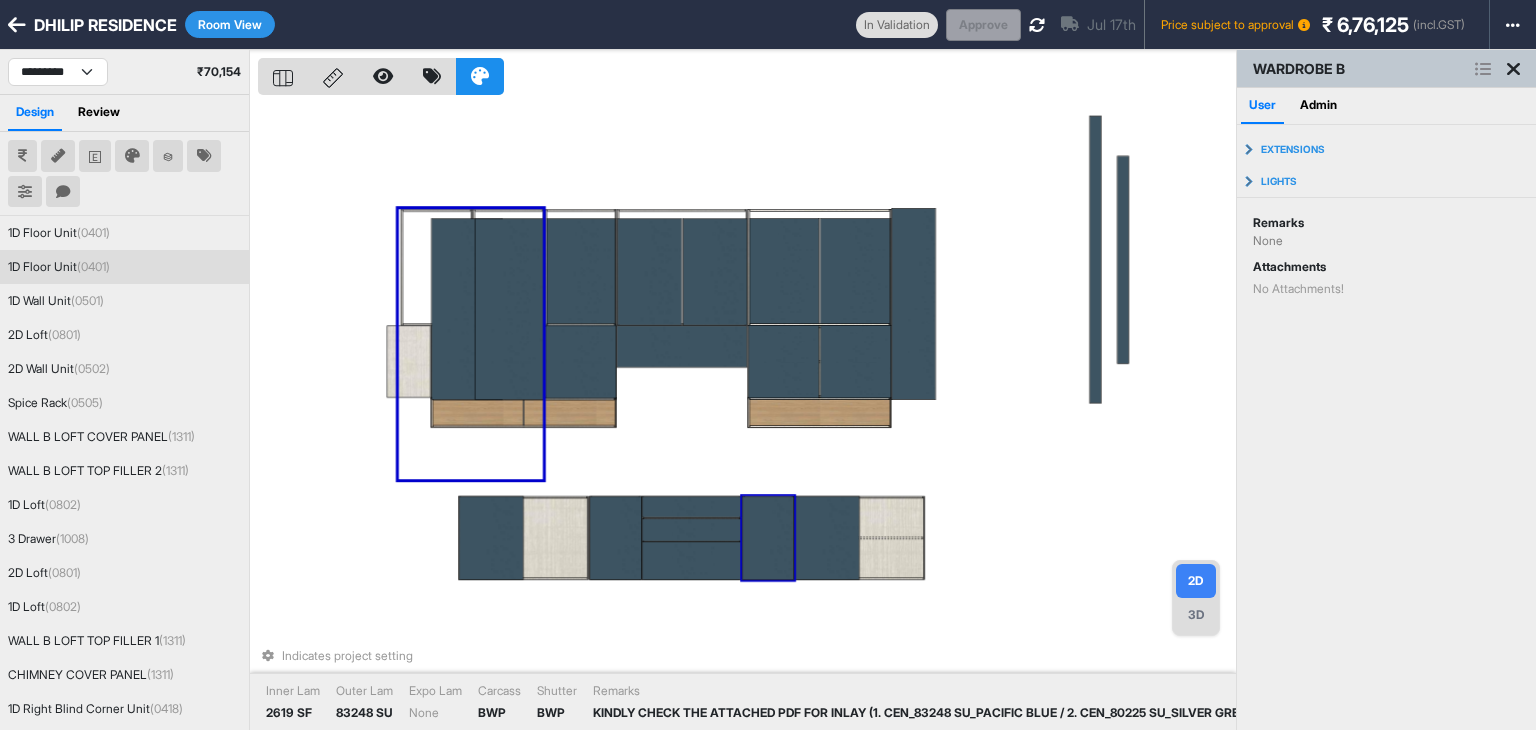 click at bounding box center (768, 538) 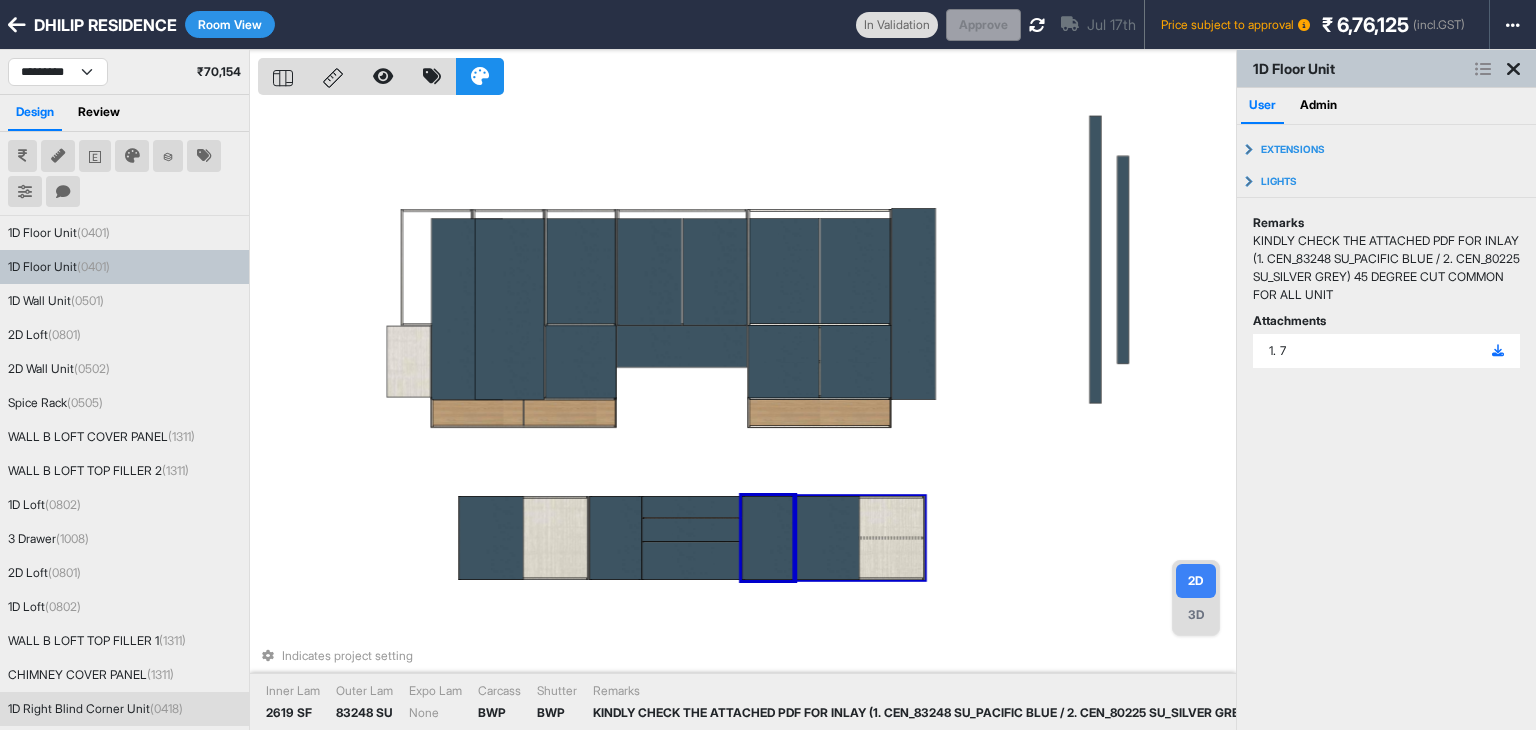 click at bounding box center [827, 538] 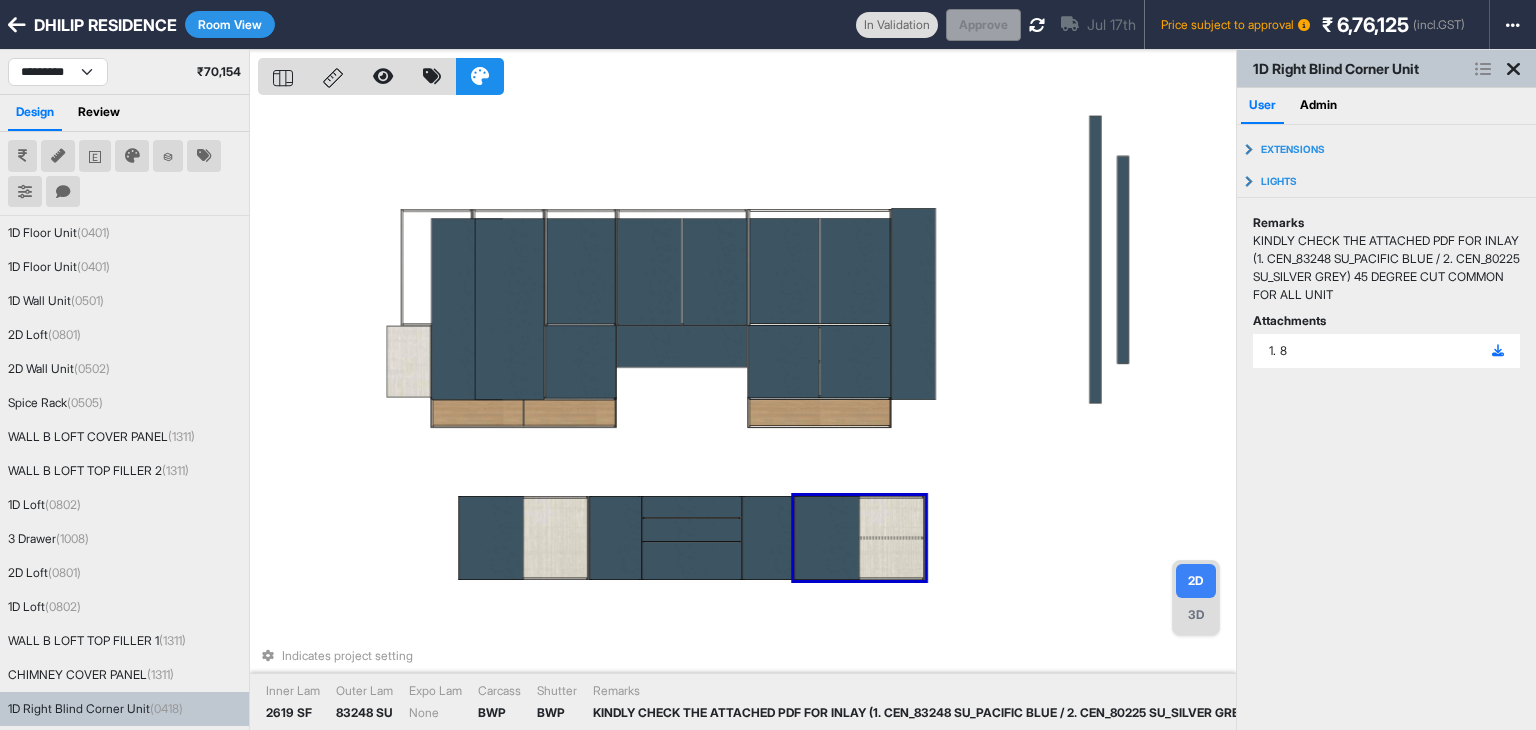 click on "Indicates project setting Inner Lam 2619 SF Outer Lam 83248 SU Expo Lam None Carcass BWP Shutter BWP Remarks KINDLY CHECK THE ATTACHED PDF FOR INLAY (1. CEN_83248 SU_PACIFIC BLUE / 2. CEN_80225 SU_SILVER GREY)
45 DEGREE CUT COMMON FOR ALL UNIT" at bounding box center (747, 415) 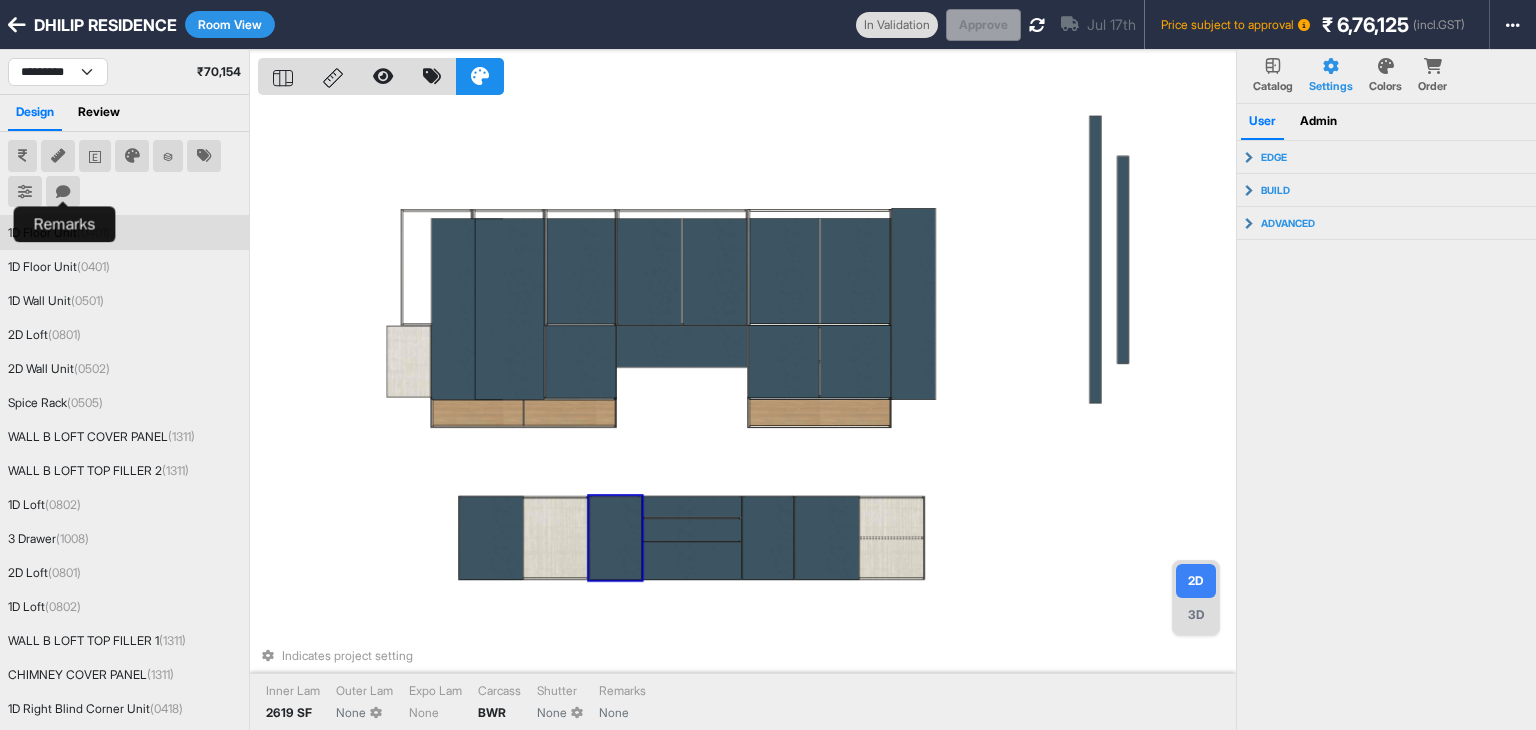 click at bounding box center [63, 192] 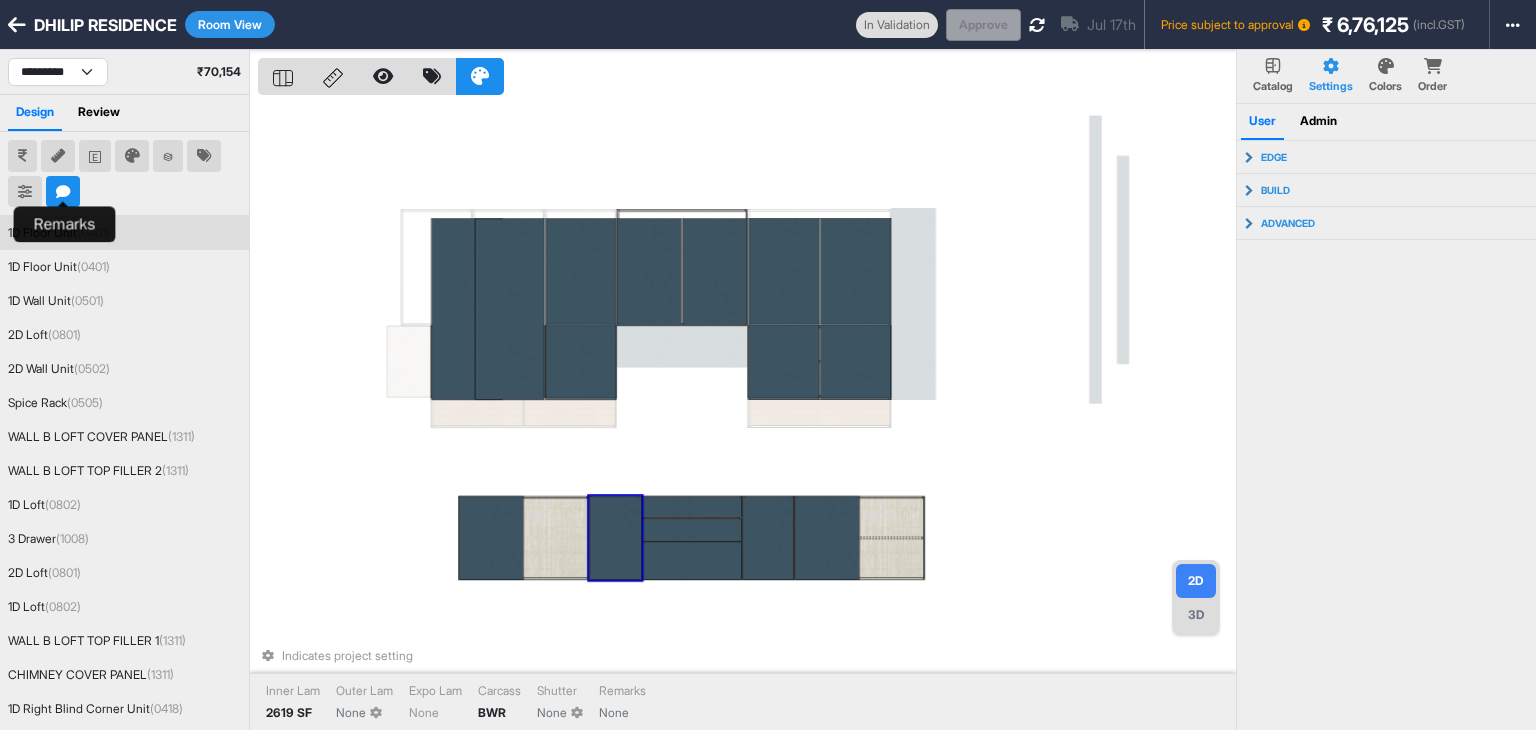 click at bounding box center (63, 192) 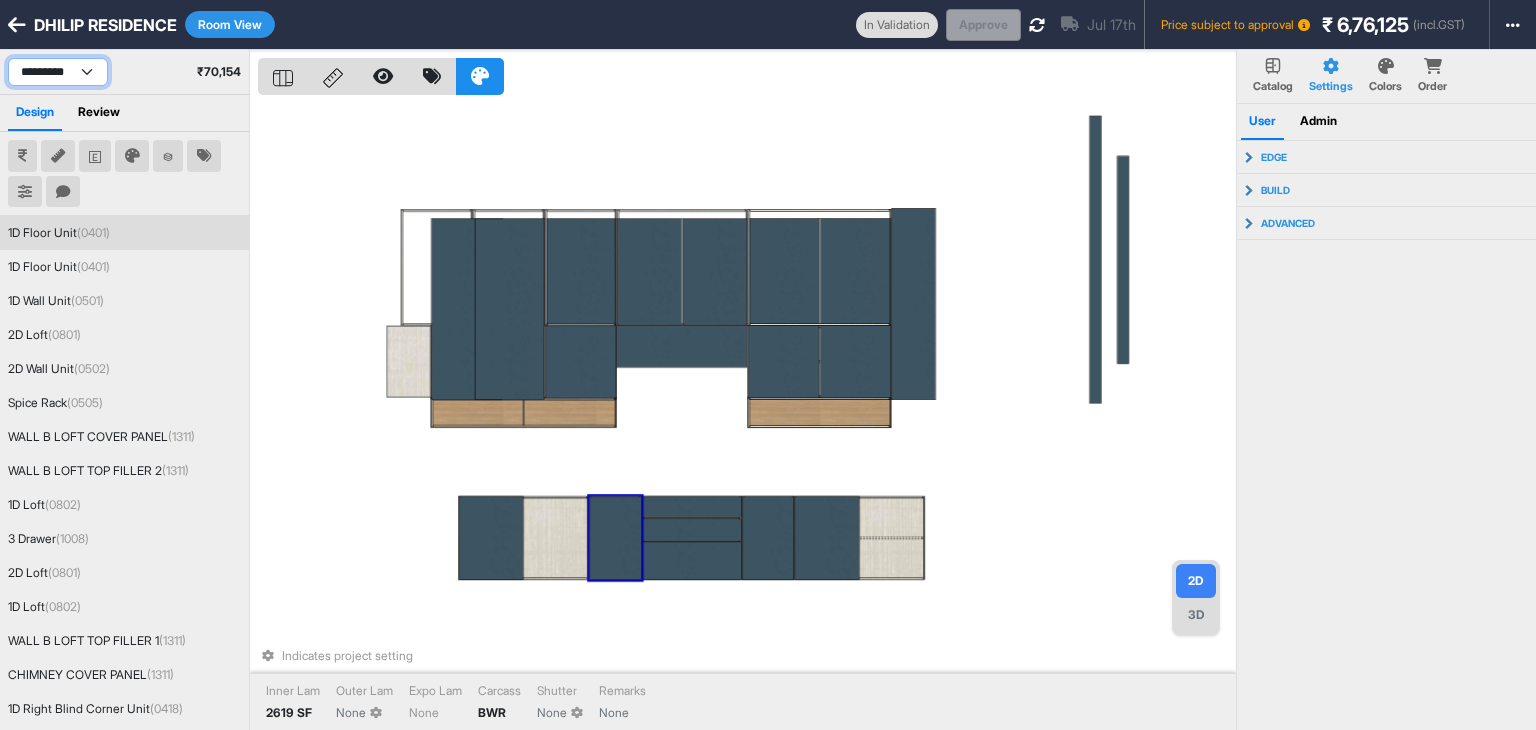 click on "**********" at bounding box center (58, 72) 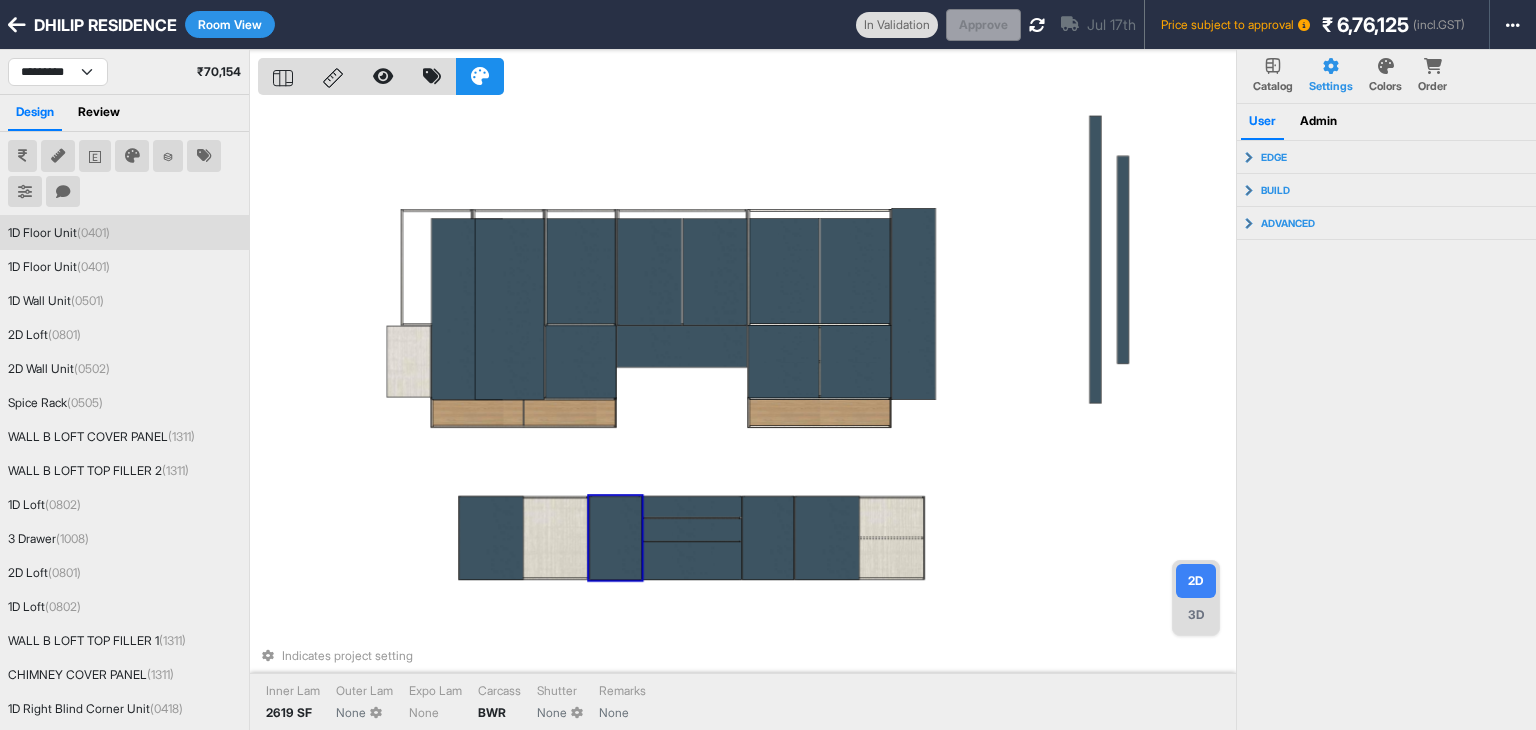 click on "Indicates project setting Inner Lam 2619 SF Outer Lam None Expo Lam None Carcass BWR Shutter None Remarks None" at bounding box center [747, 415] 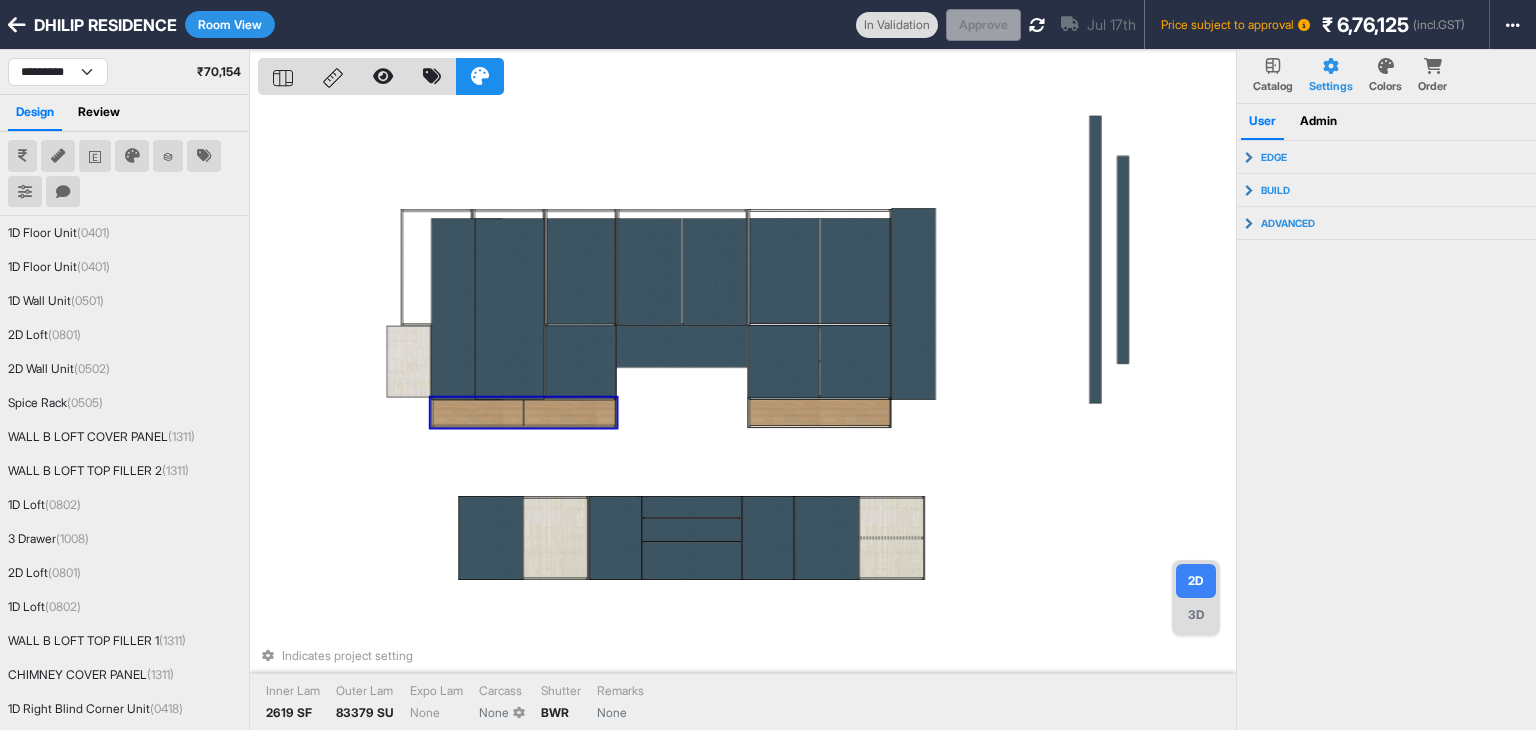 click at bounding box center [524, 413] 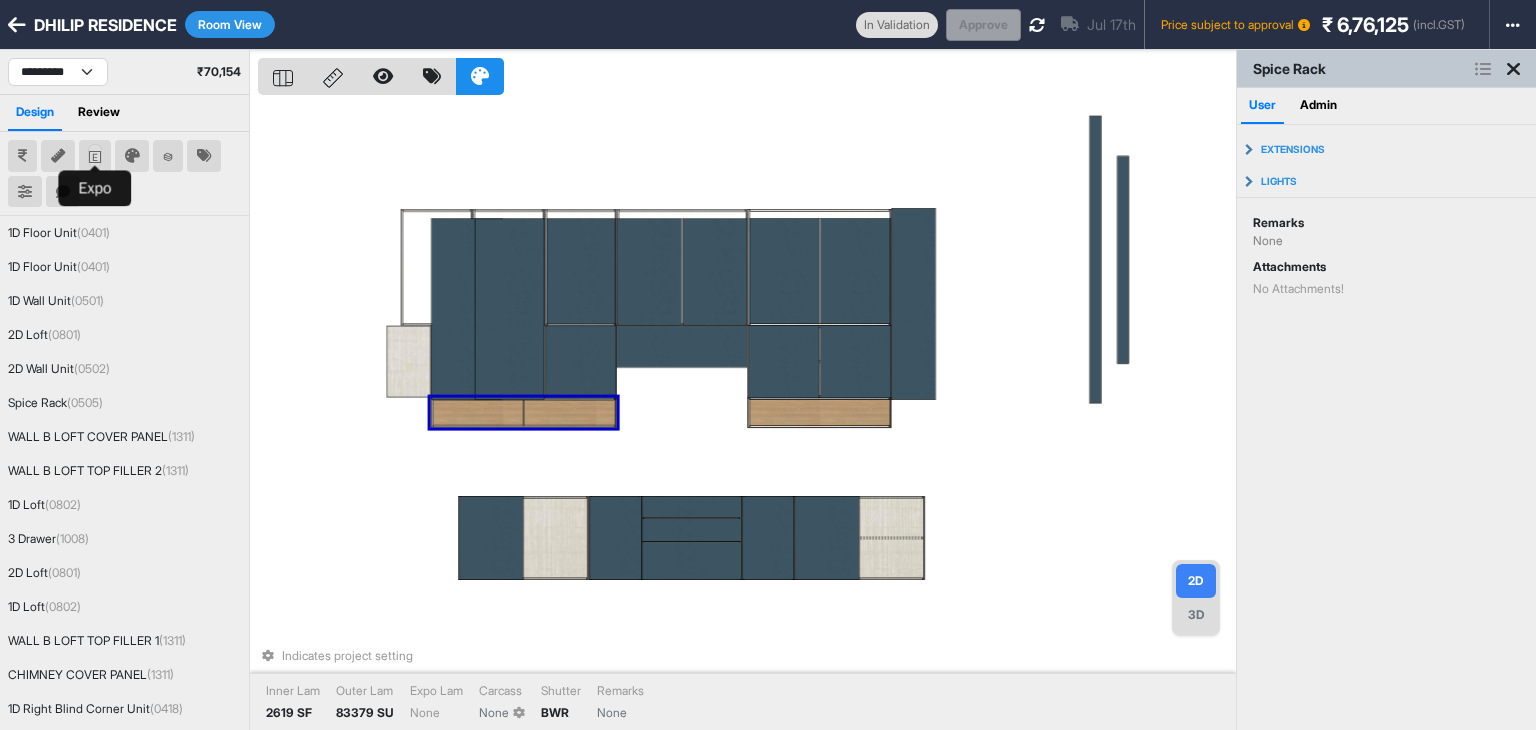 click at bounding box center (95, 157) 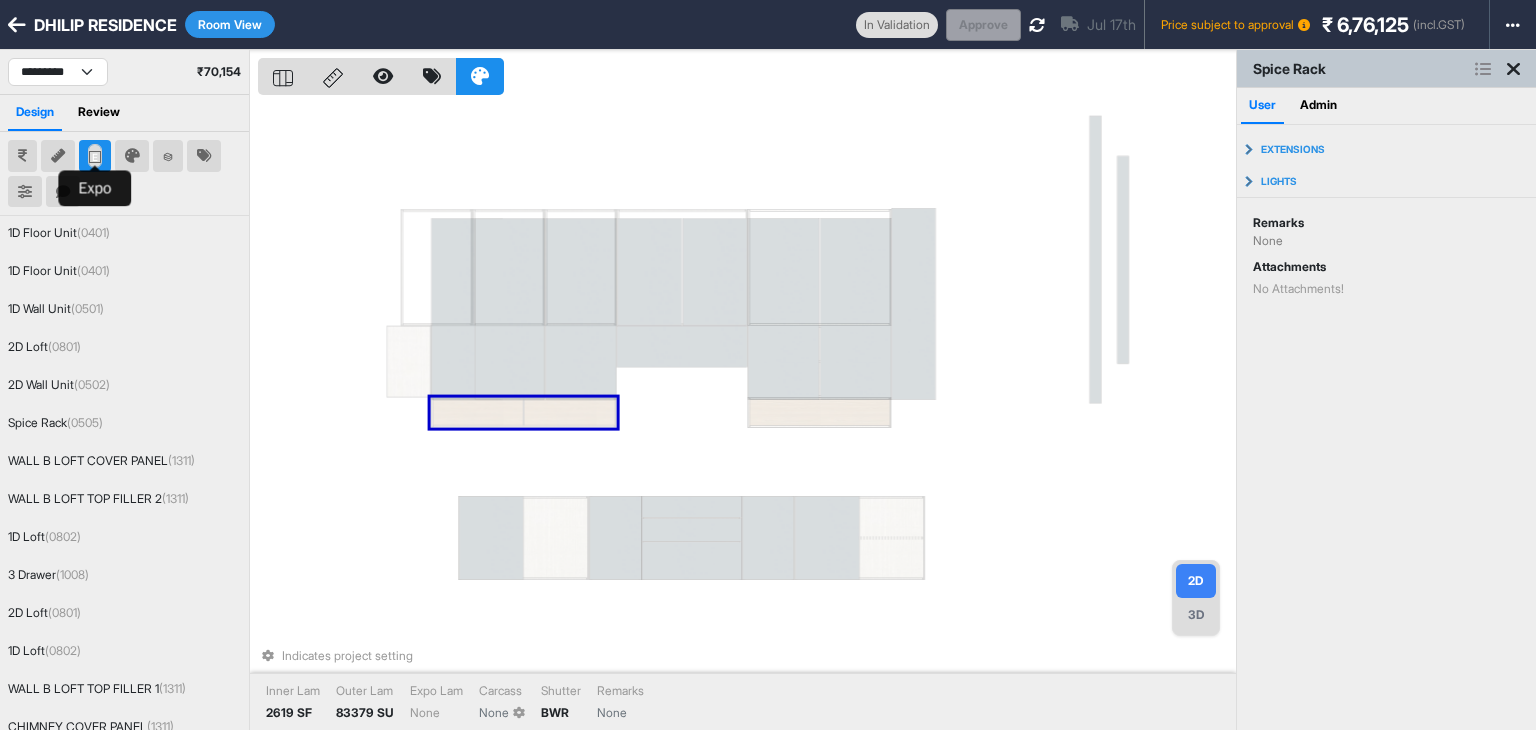 click at bounding box center (95, 157) 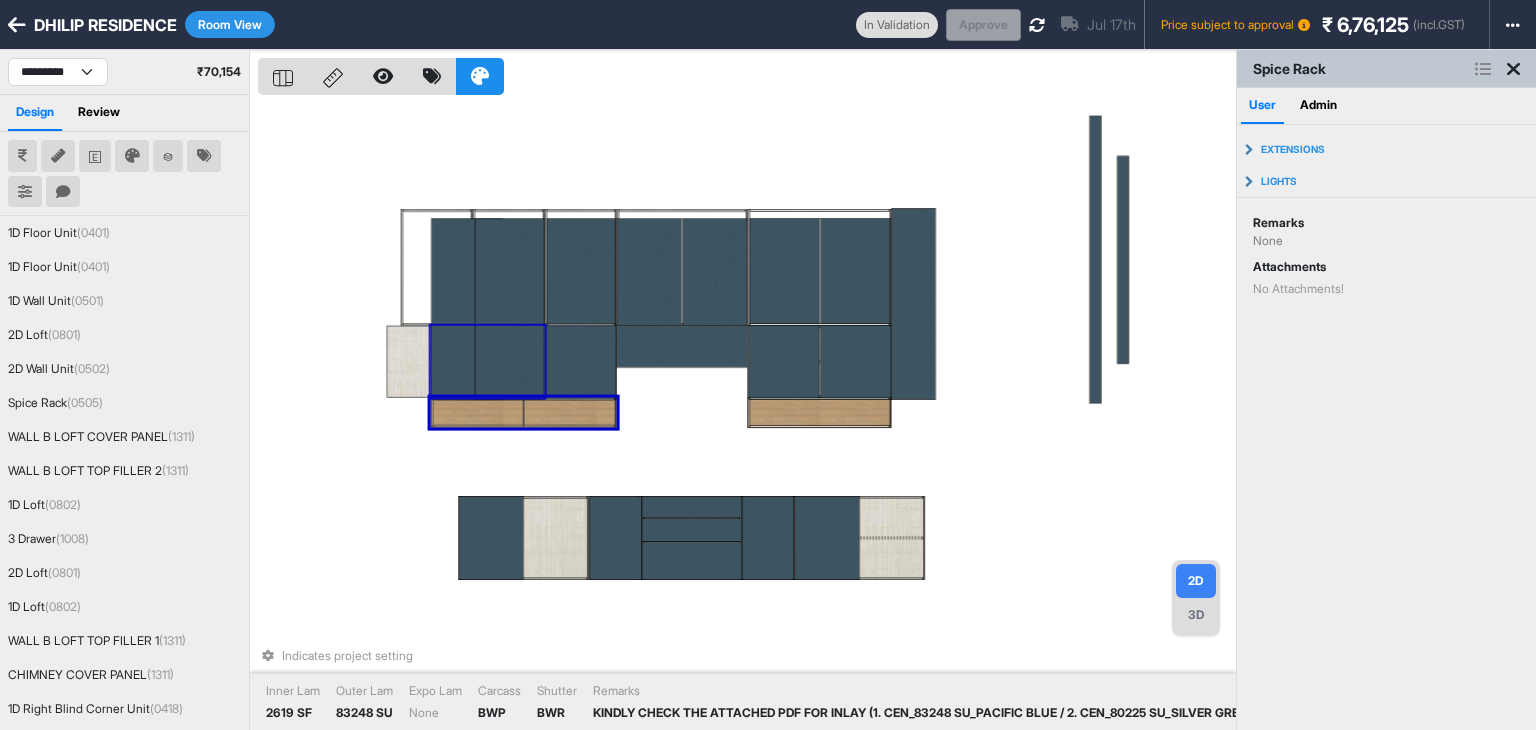 click at bounding box center [467, 309] 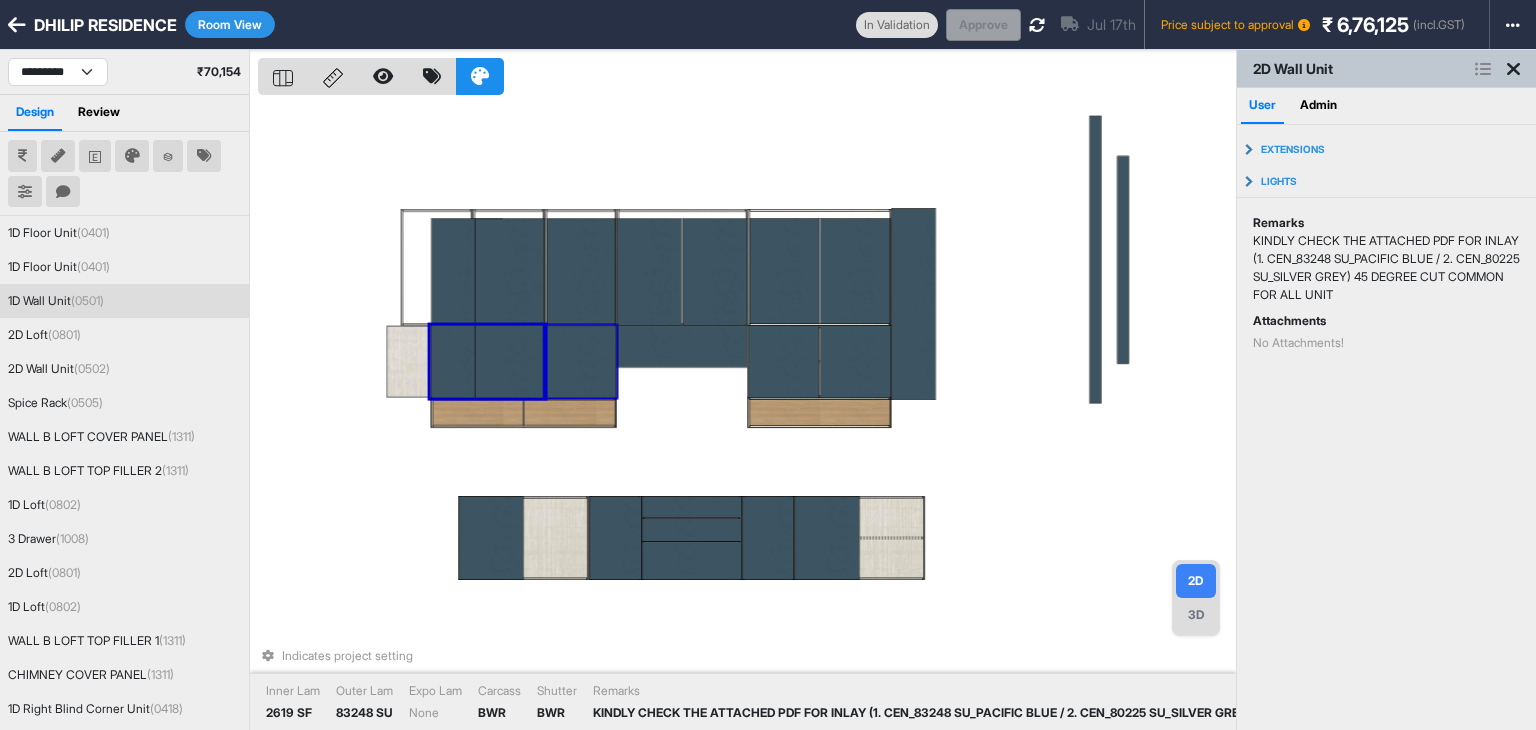 click at bounding box center (581, 309) 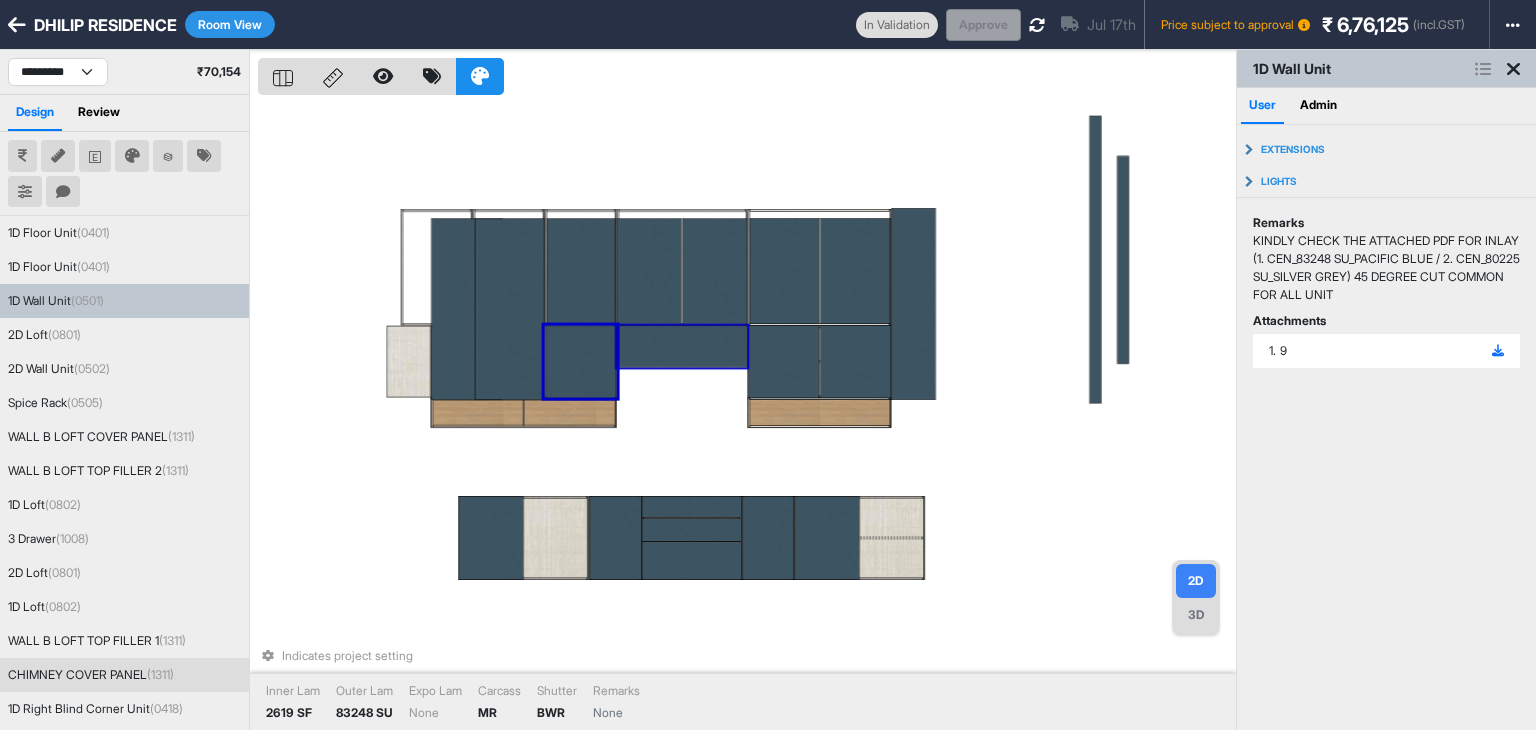 click at bounding box center [682, 347] 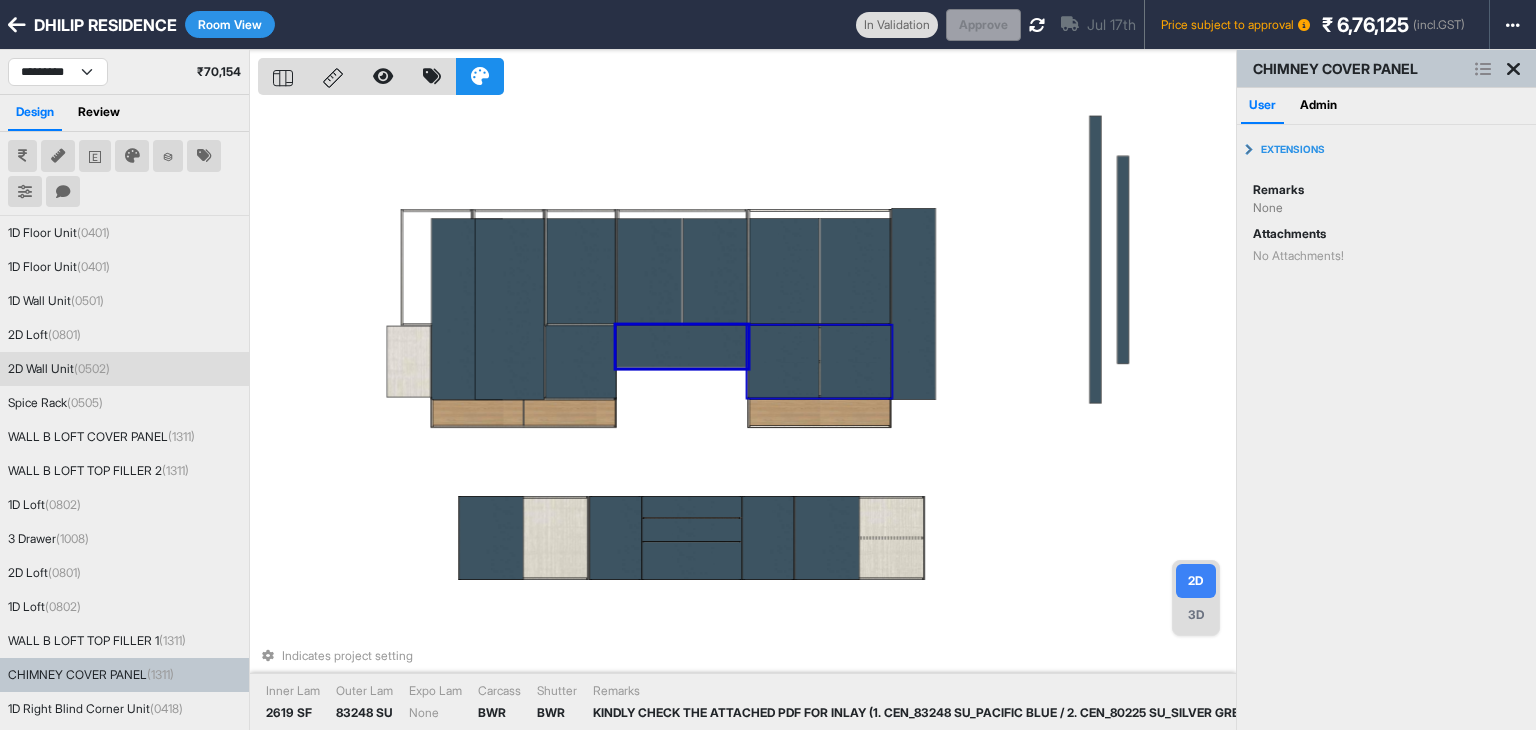 click at bounding box center [784, 309] 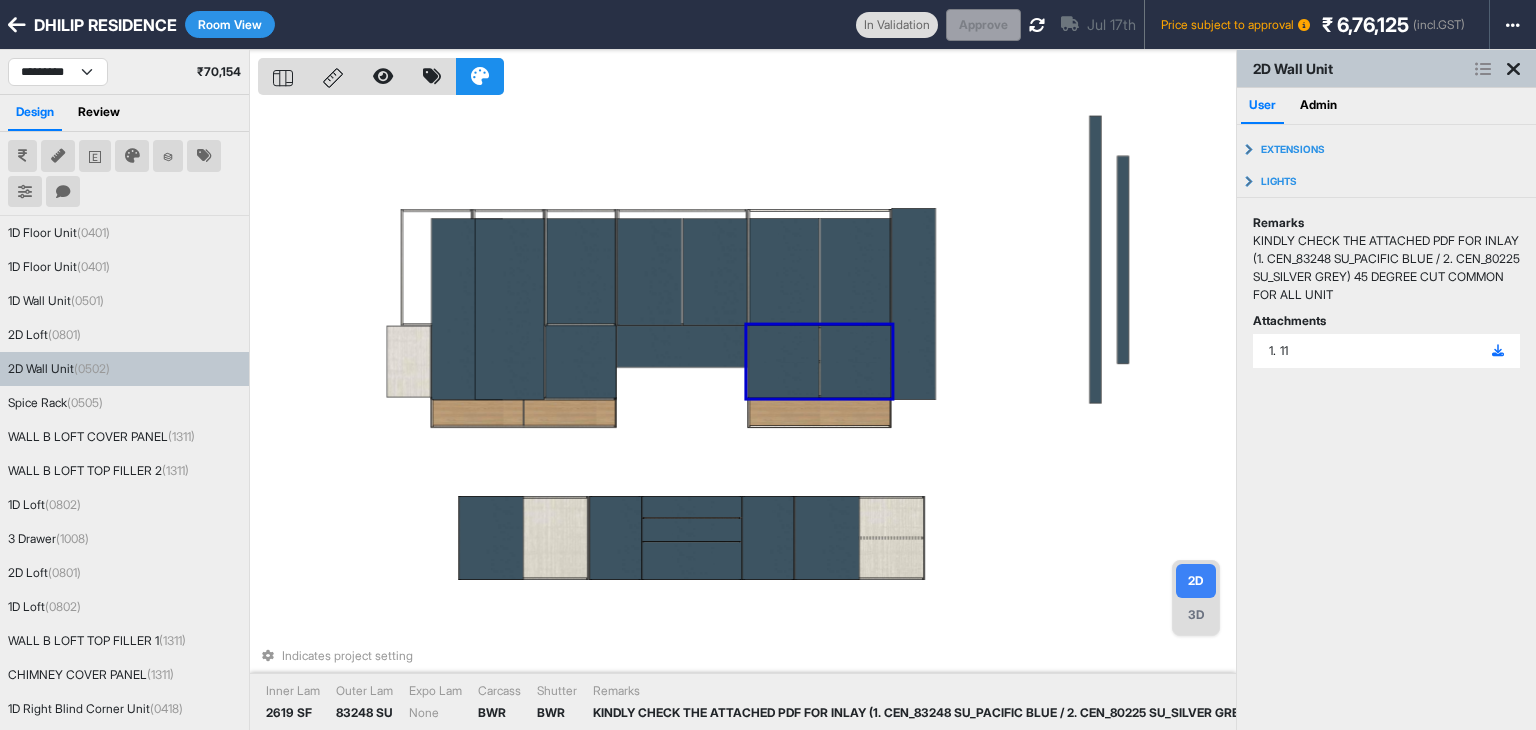 click at bounding box center (784, 309) 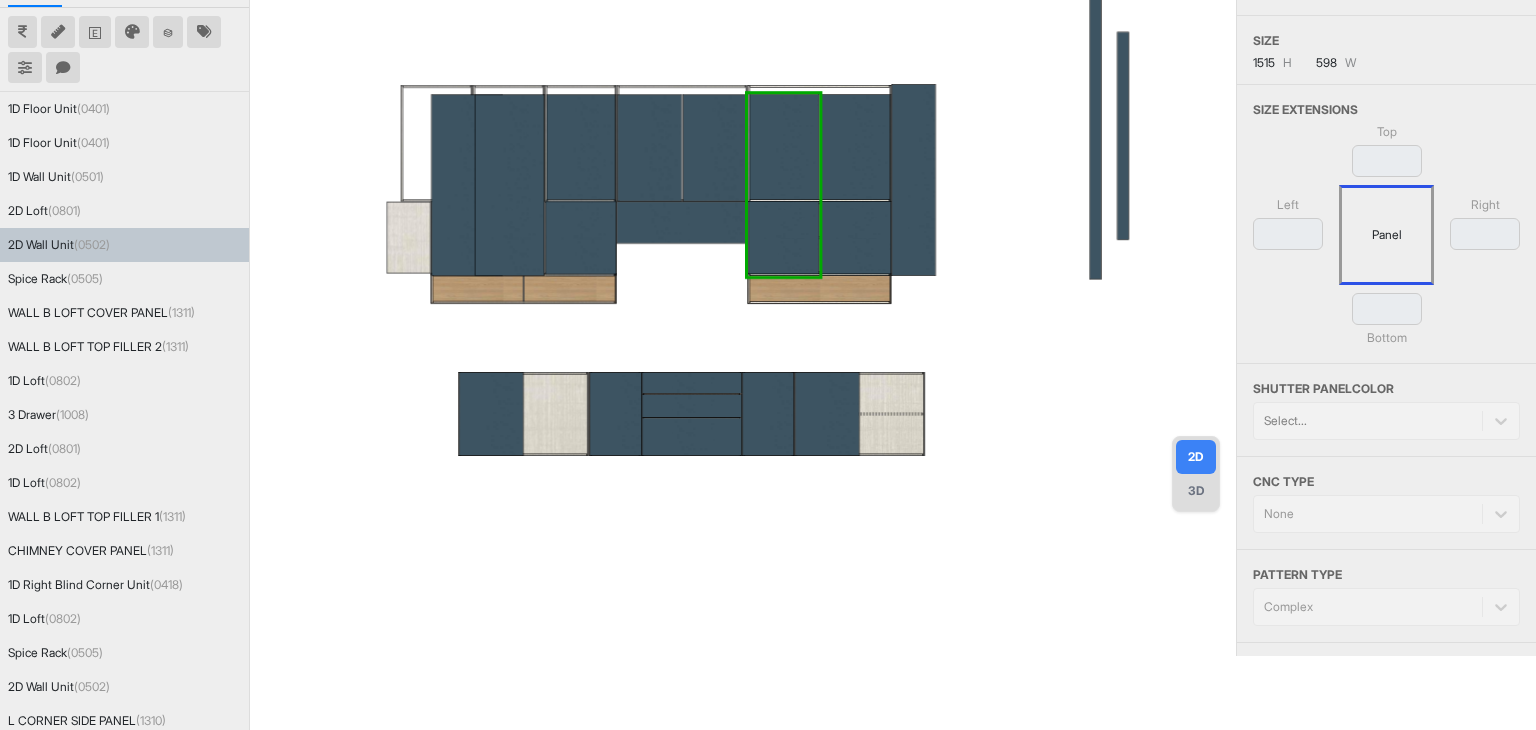 scroll, scrollTop: 200, scrollLeft: 0, axis: vertical 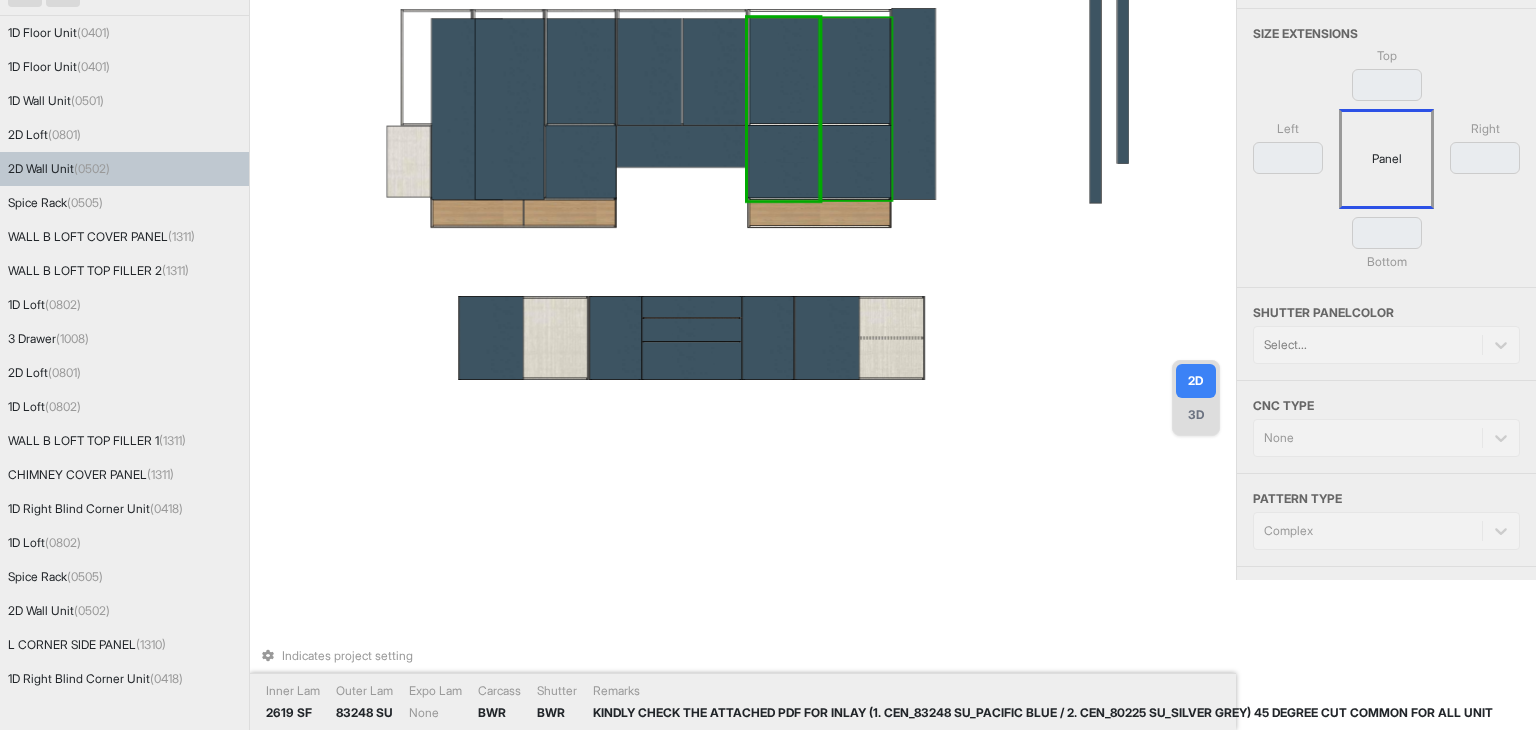 click at bounding box center [856, 109] 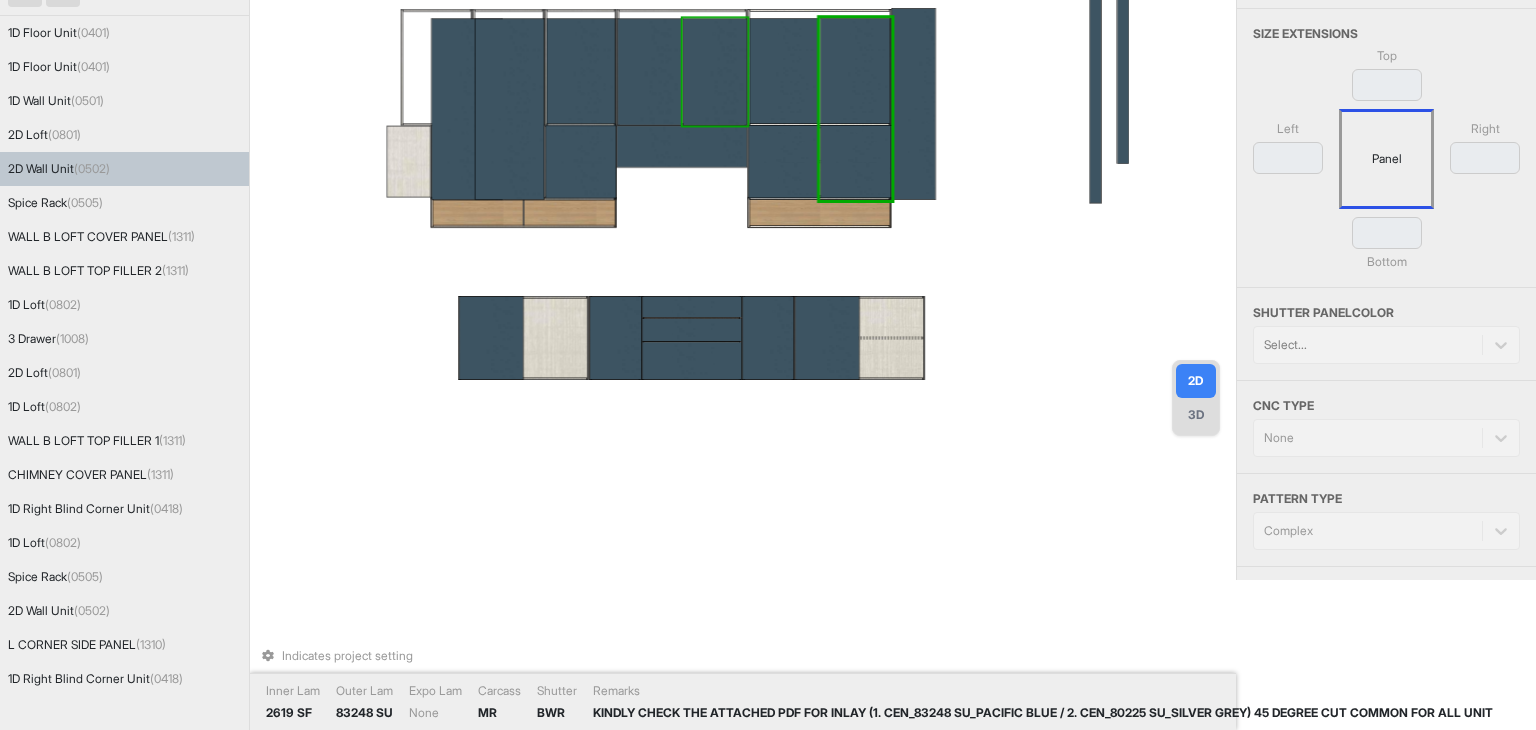 click at bounding box center (714, 71) 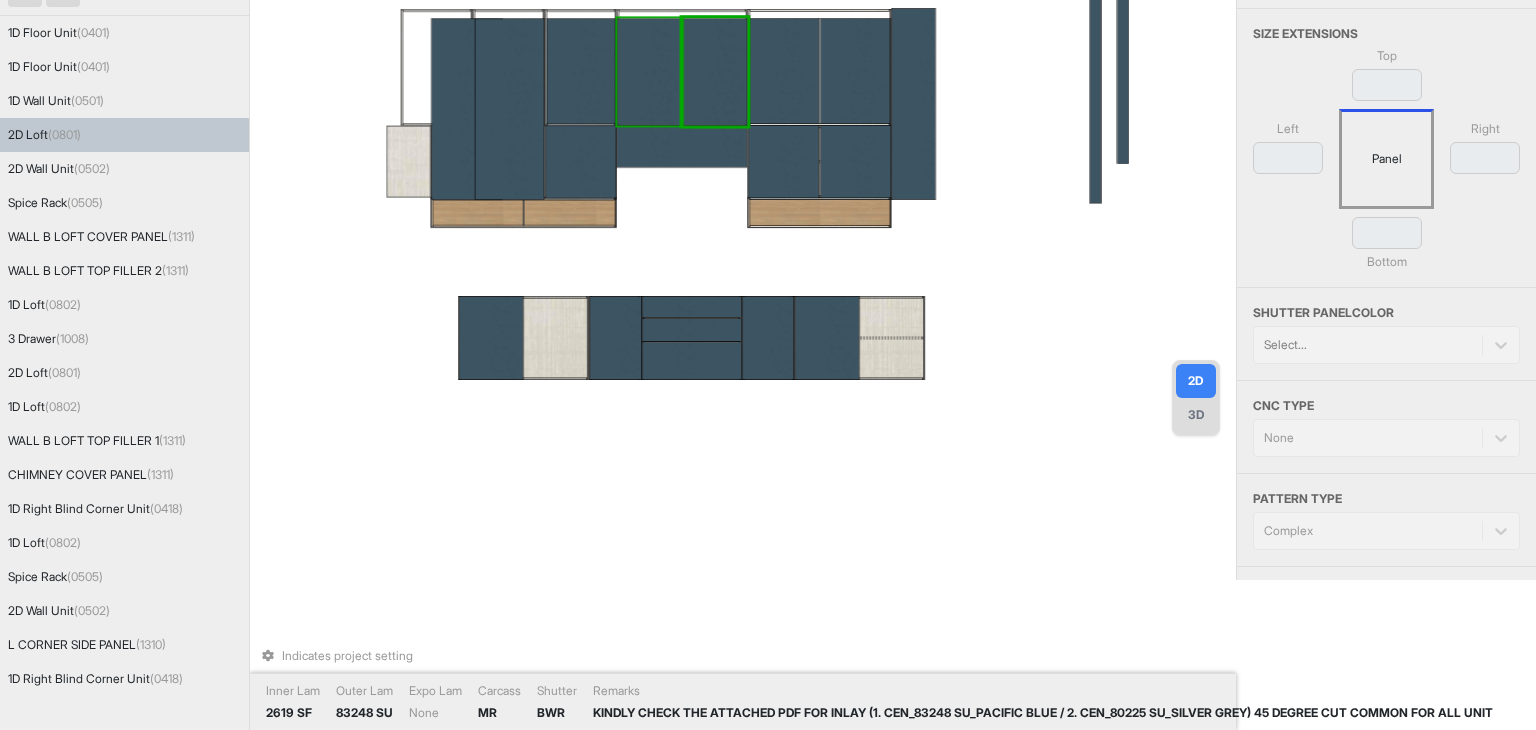 click at bounding box center [649, 71] 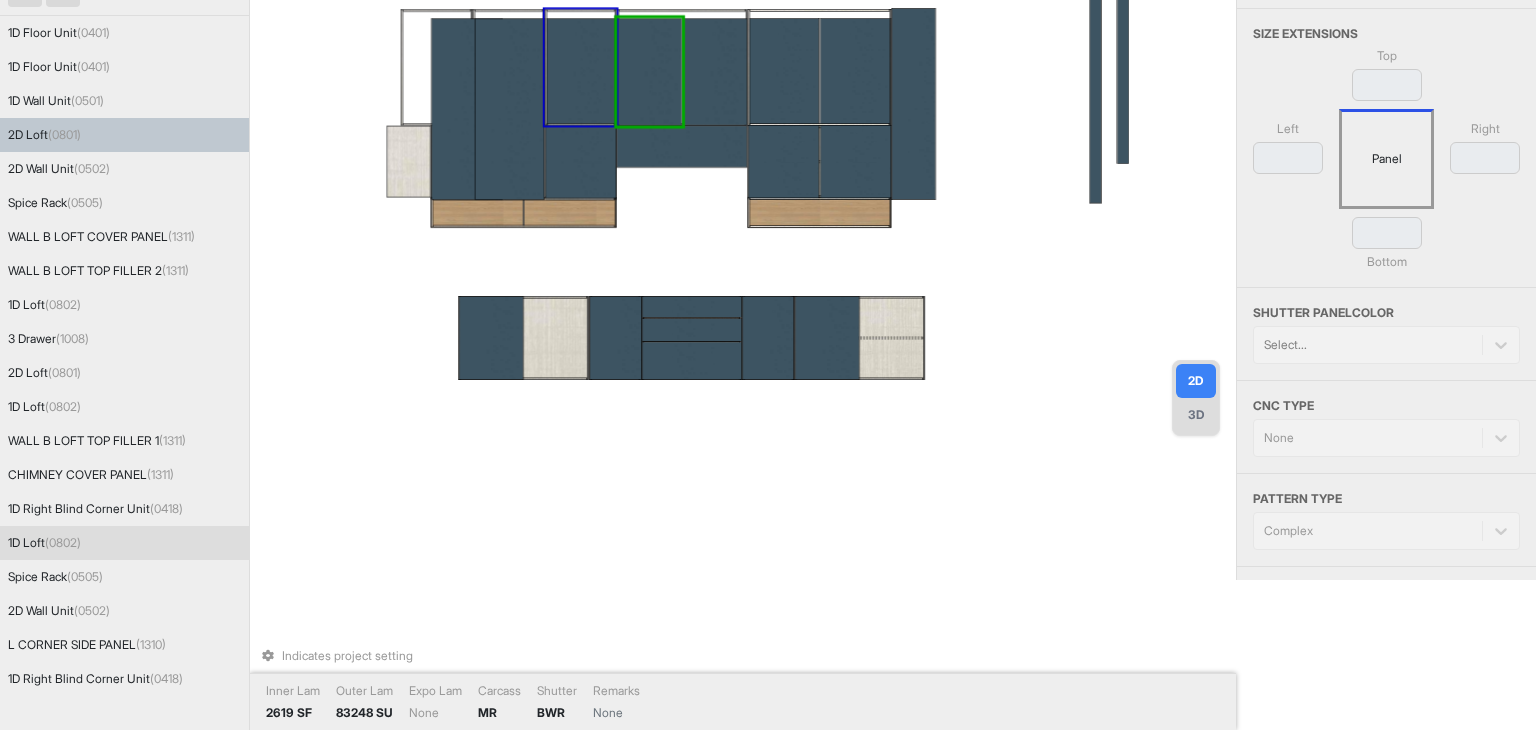 click at bounding box center (581, 67) 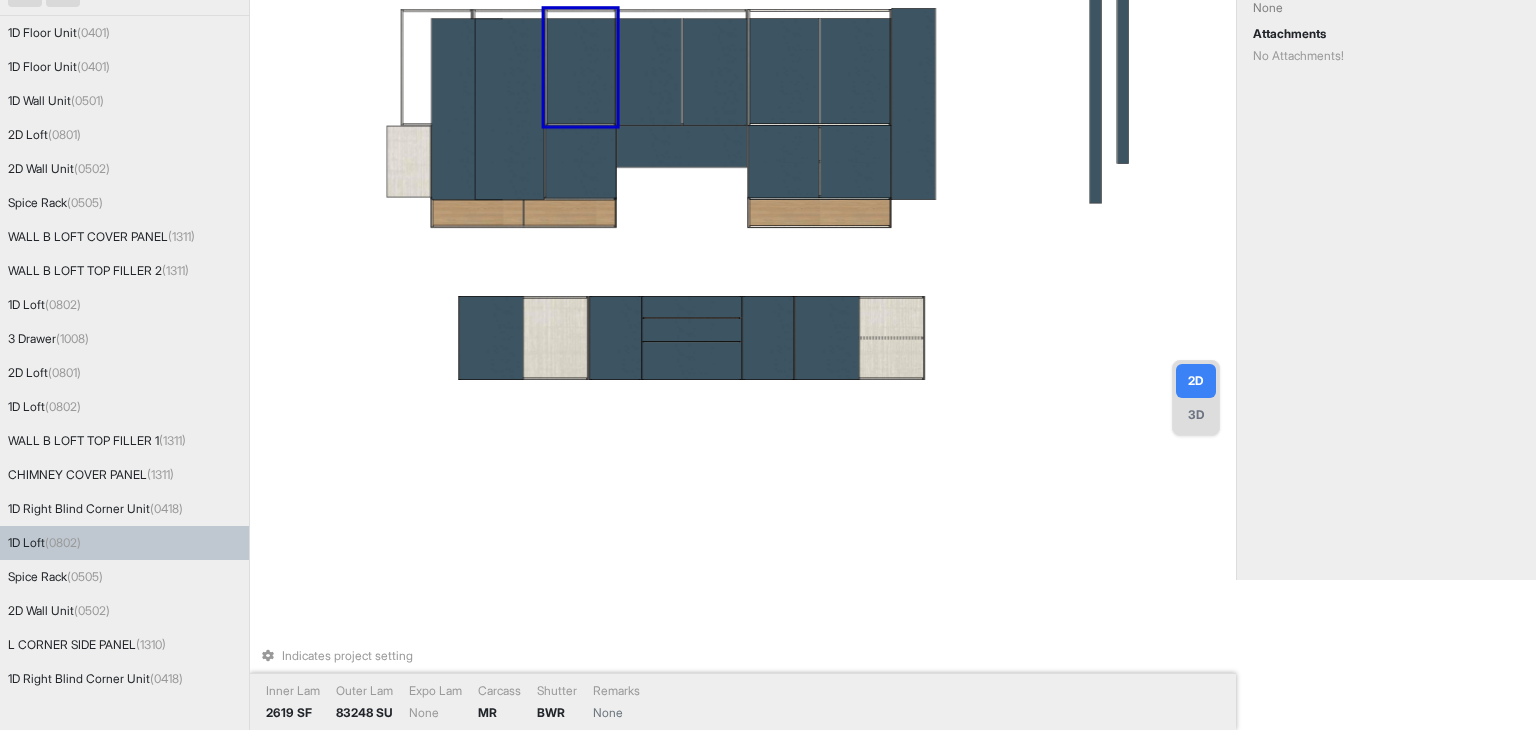 click at bounding box center (581, 67) 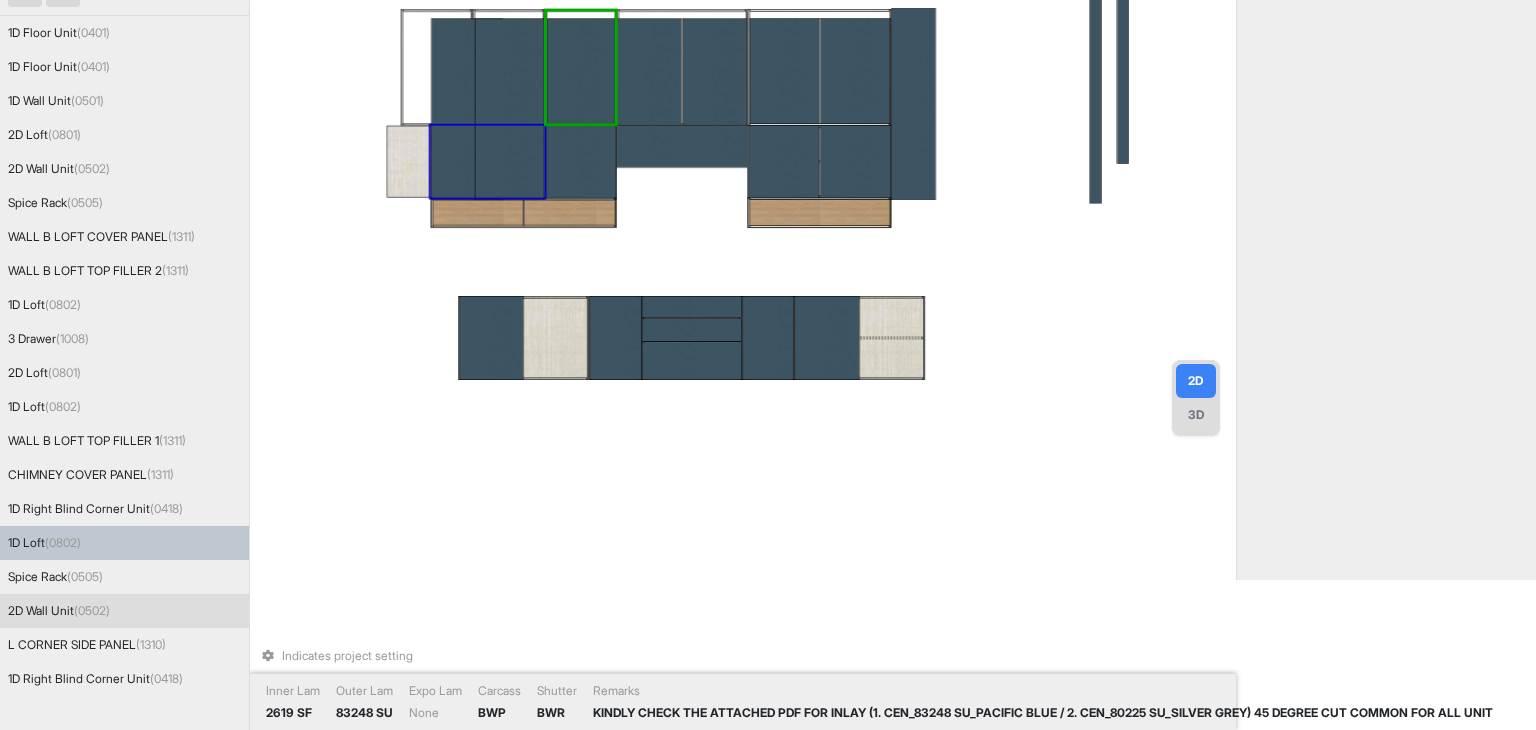 drag, startPoint x: 585, startPoint y: 78, endPoint x: 536, endPoint y: 76, distance: 49.0408 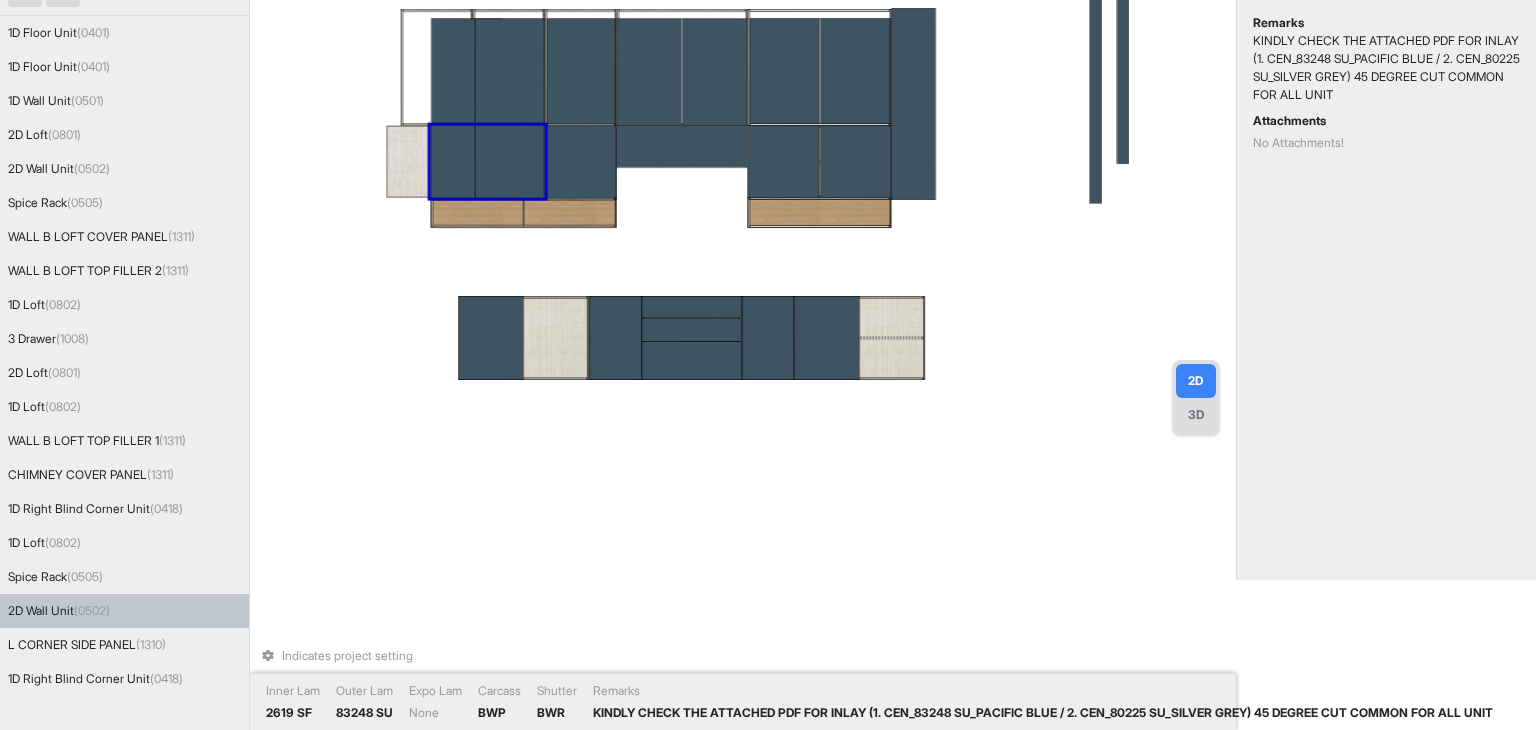 click at bounding box center [510, 109] 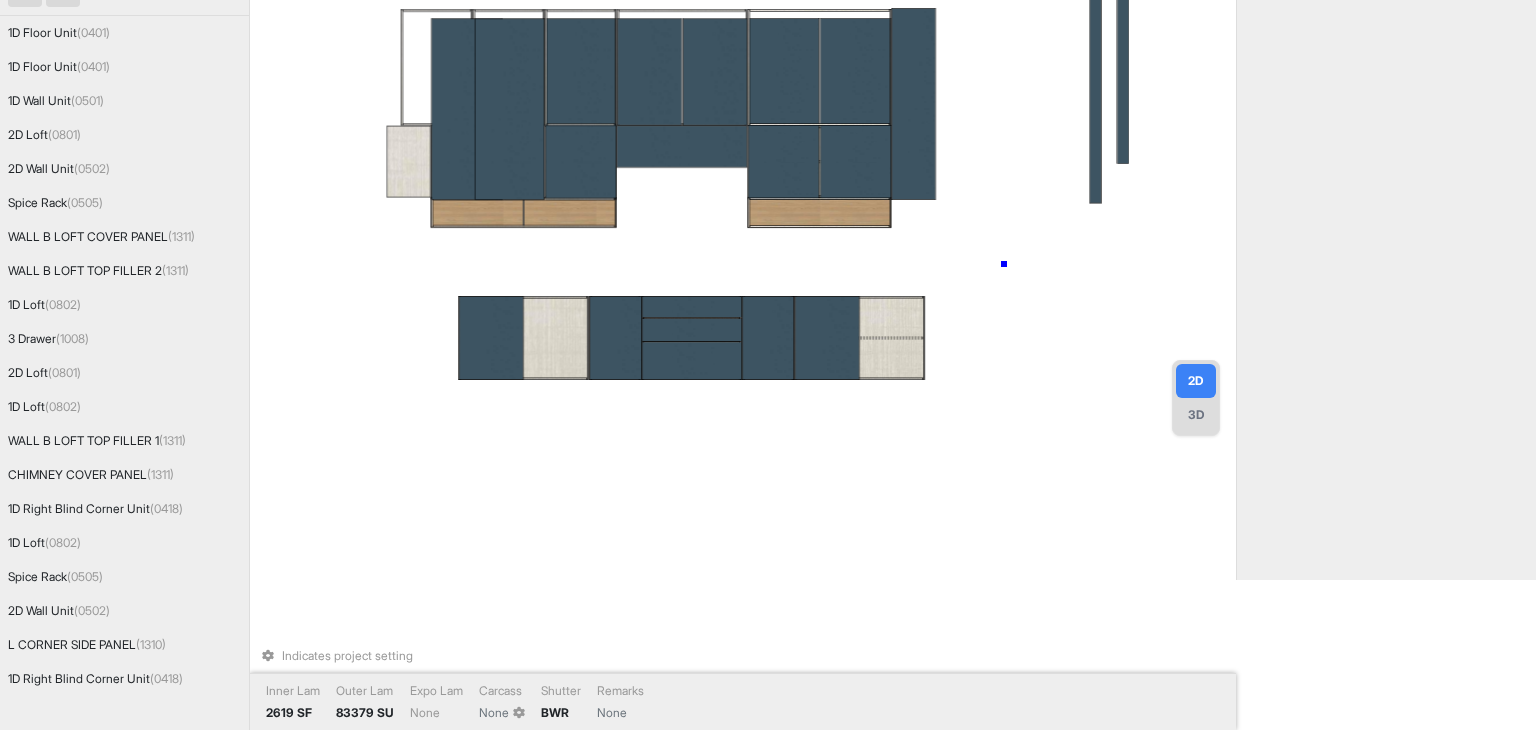 click on "Indicates project setting Inner Lam 2619 SF Outer Lam 83379 SU Expo Lam None Carcass None Shutter BWR Remarks None" at bounding box center [747, 215] 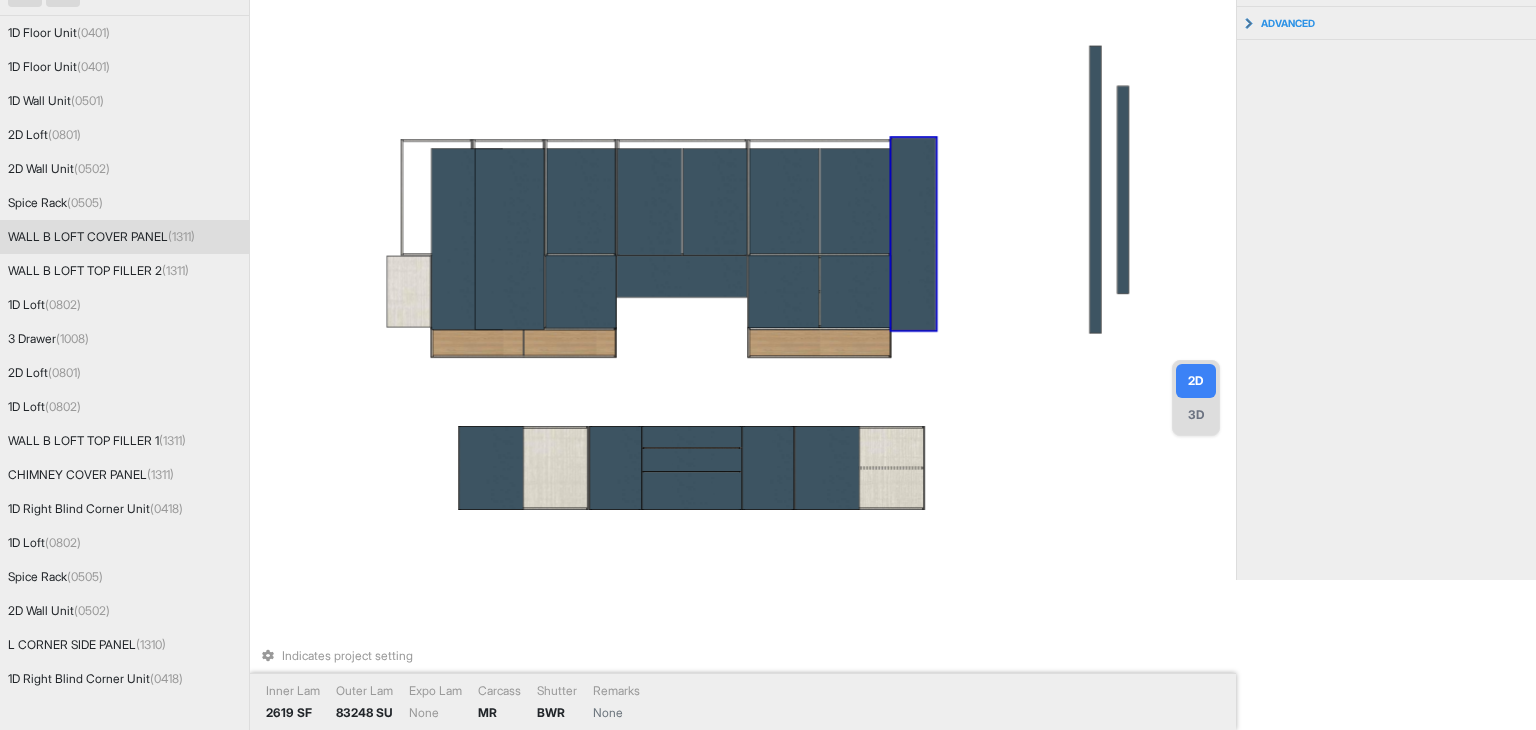 click at bounding box center [914, 234] 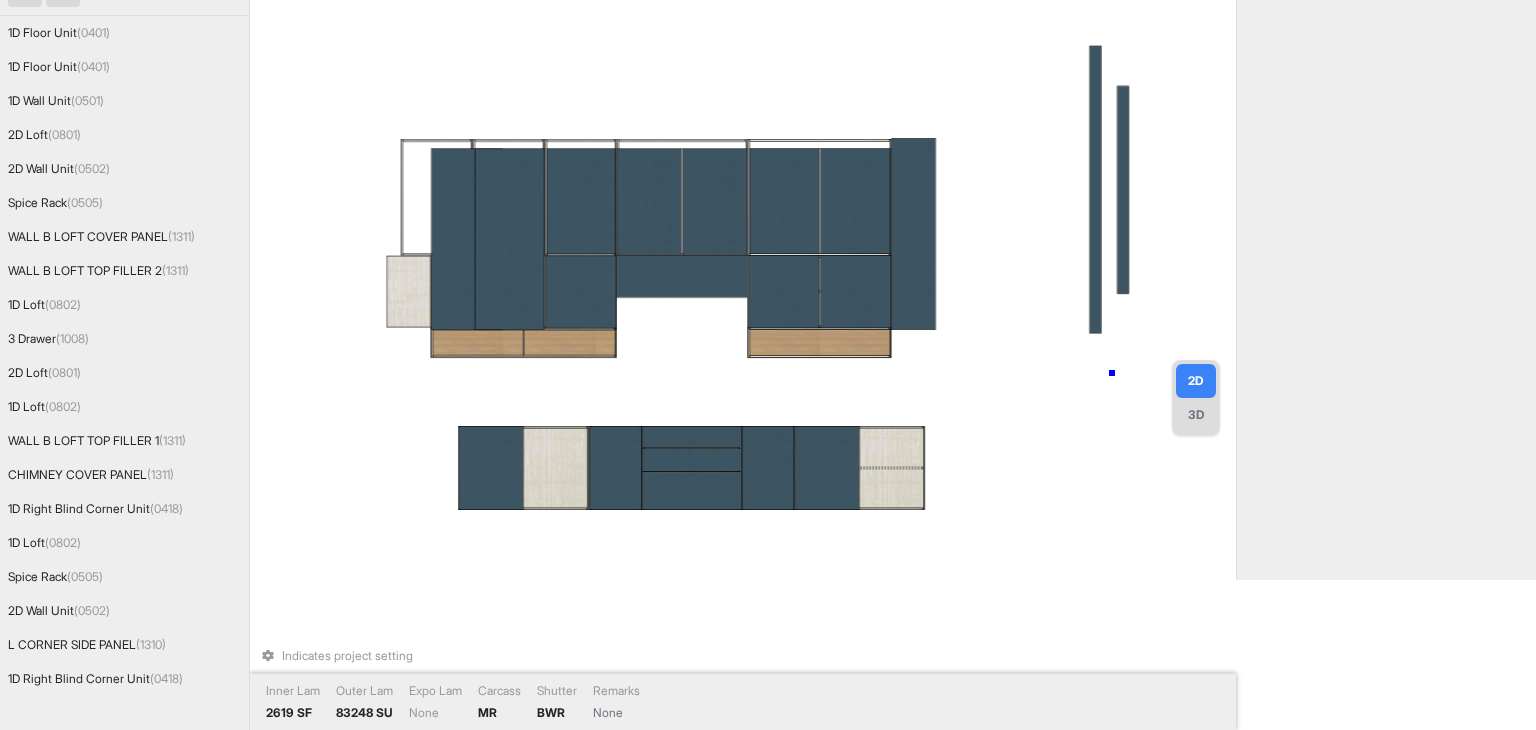 click on "Indicates project setting Inner Lam 2619 SF Outer Lam 83248 SU Expo Lam None Carcass MR Shutter BWR Remarks None" at bounding box center [747, 215] 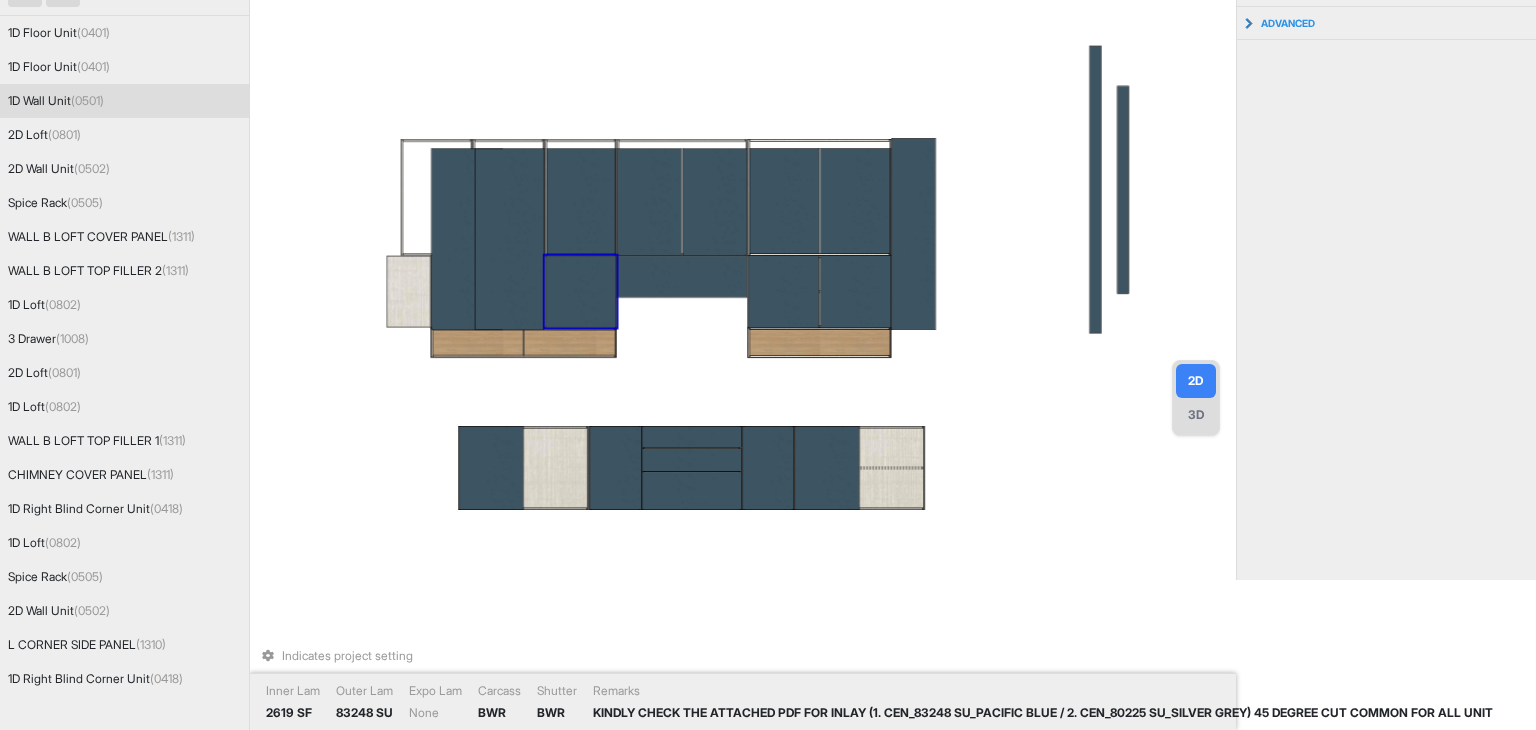 click at bounding box center (581, 239) 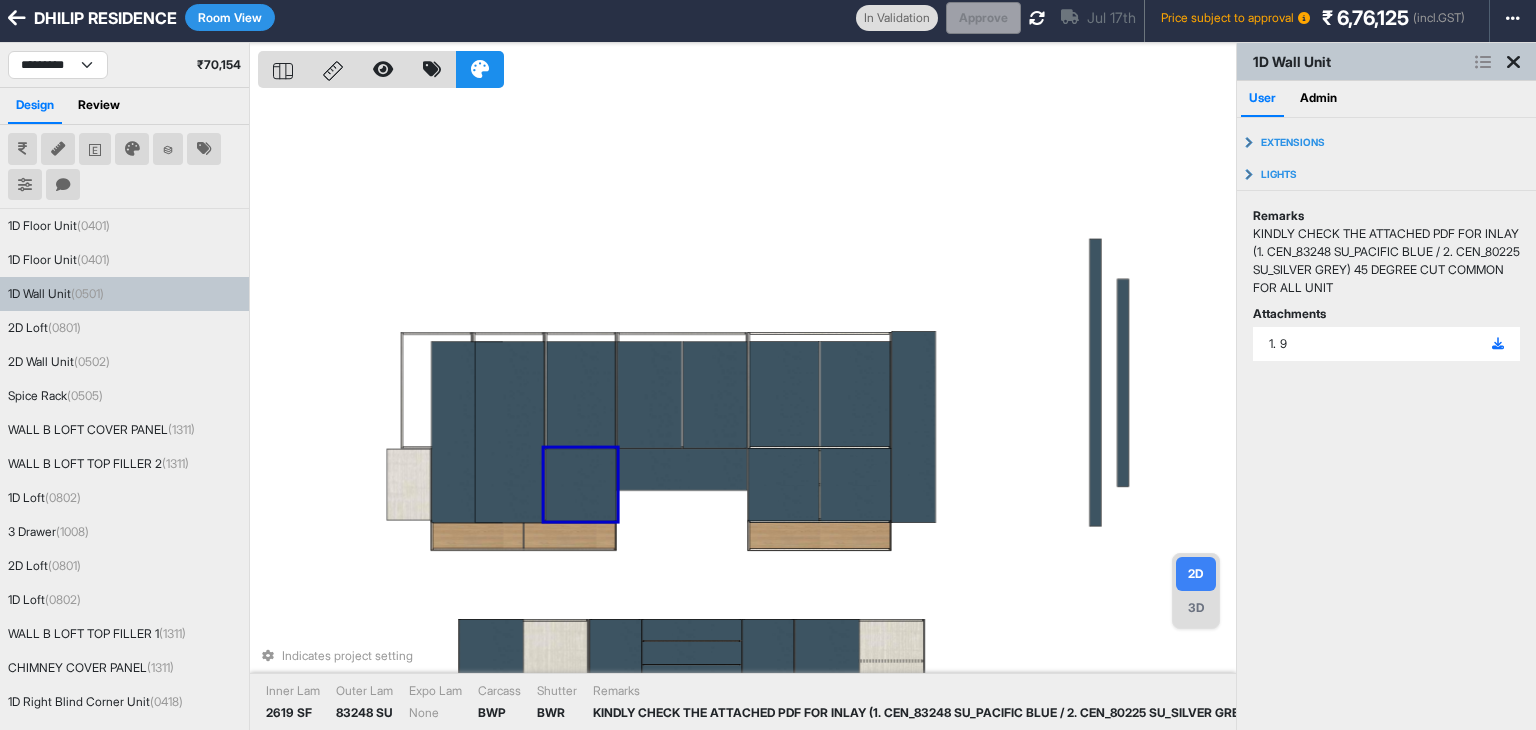 scroll, scrollTop: 0, scrollLeft: 0, axis: both 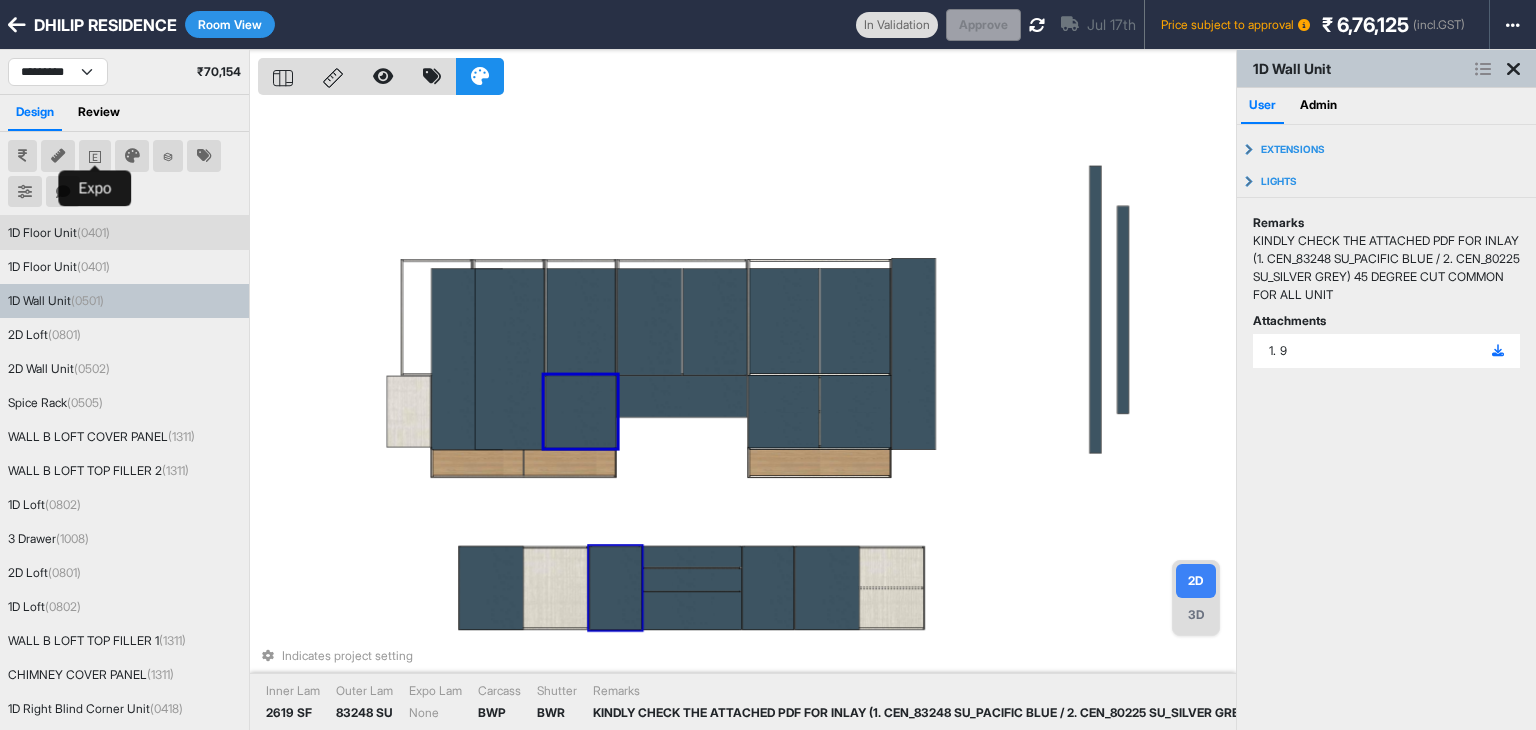 click at bounding box center (95, 156) 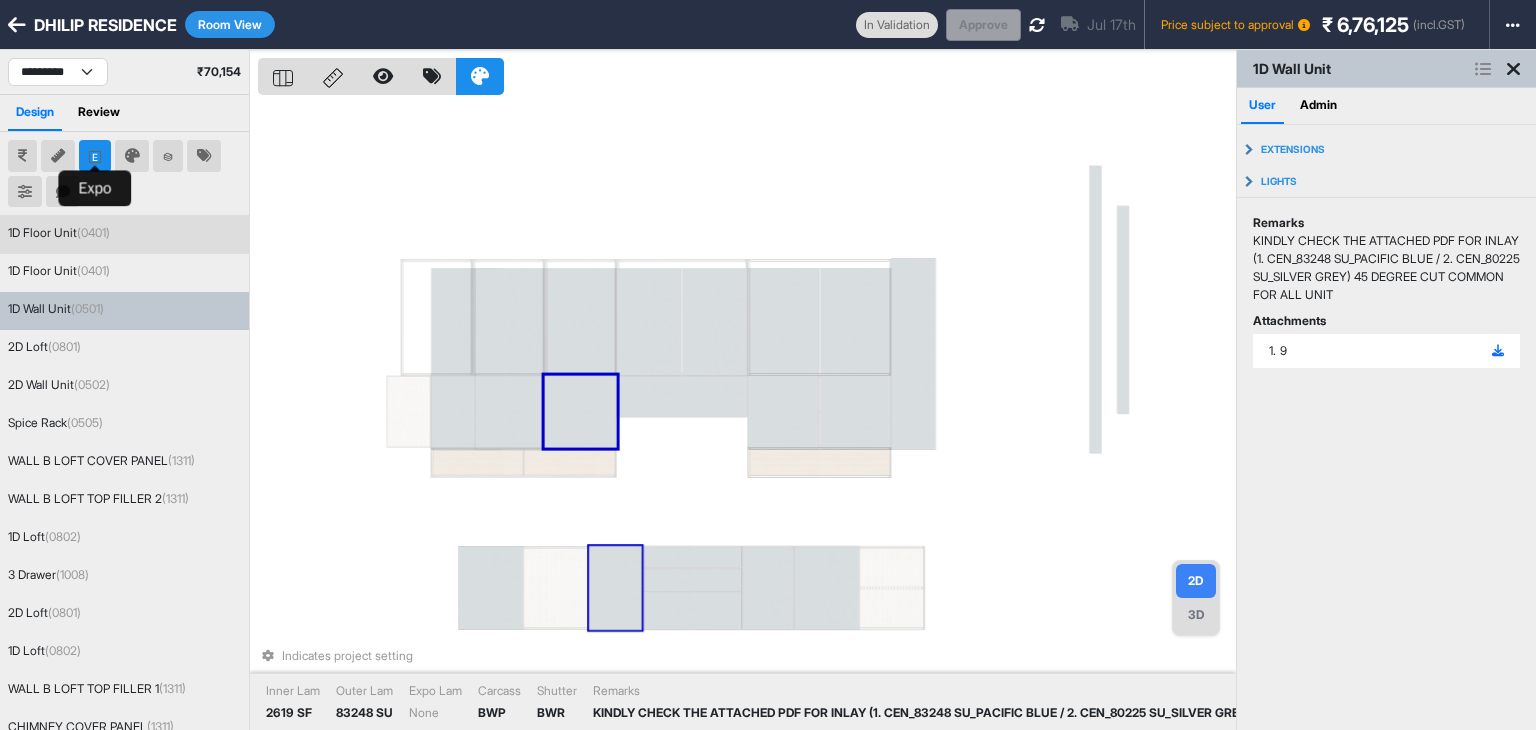 click at bounding box center [95, 156] 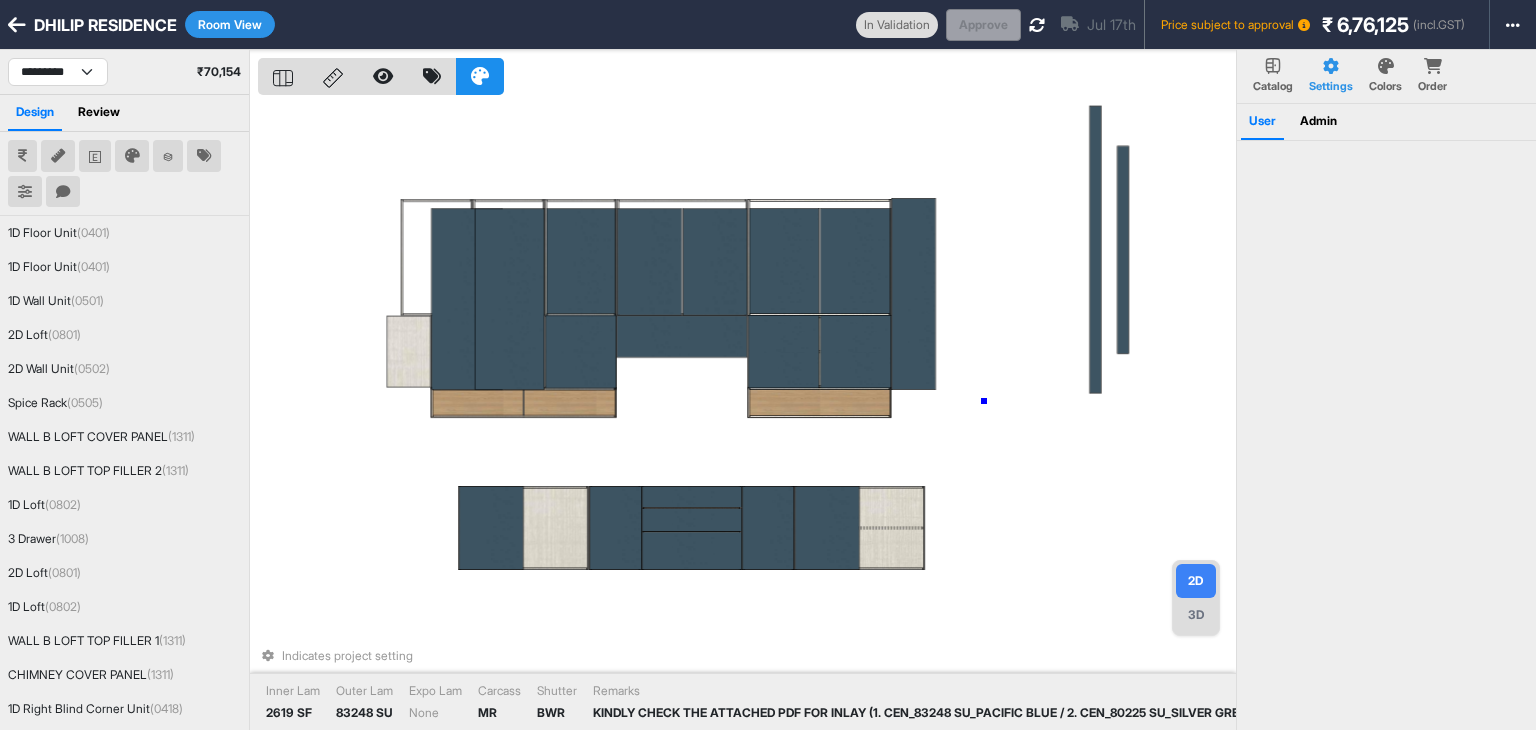 click on "Indicates project setting Inner Lam 2619 SF Outer Lam 83248 SU Expo Lam None Carcass MR Shutter BWR Remarks KINDLY CHECK THE ATTACHED PDF FOR INLAY (1. CEN_83248 SU_PACIFIC BLUE / 2. CEN_80225 SU_SILVER GREY)
45 DEGREE CUT COMMON FOR ALL UNIT" at bounding box center [747, 415] 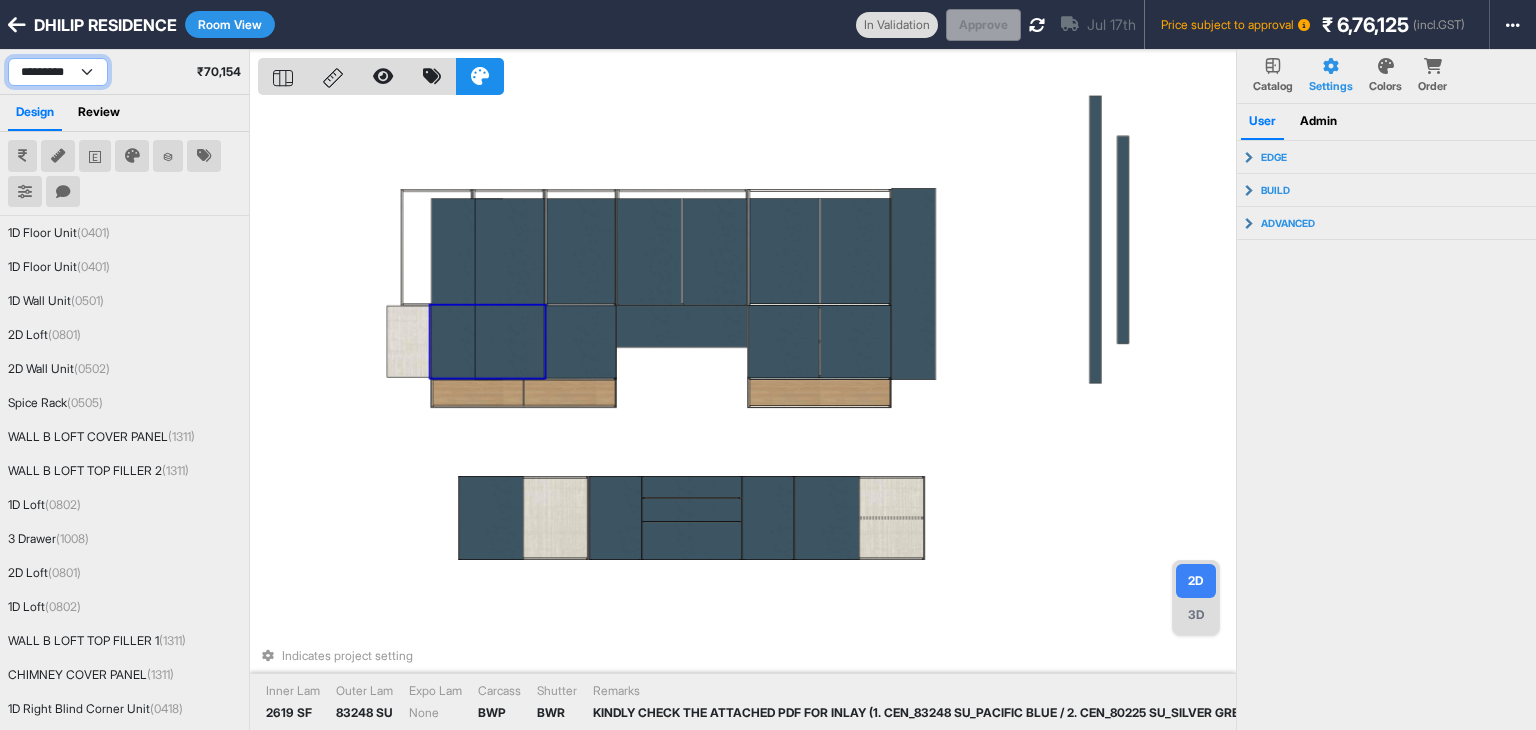 click on "**********" at bounding box center [58, 72] 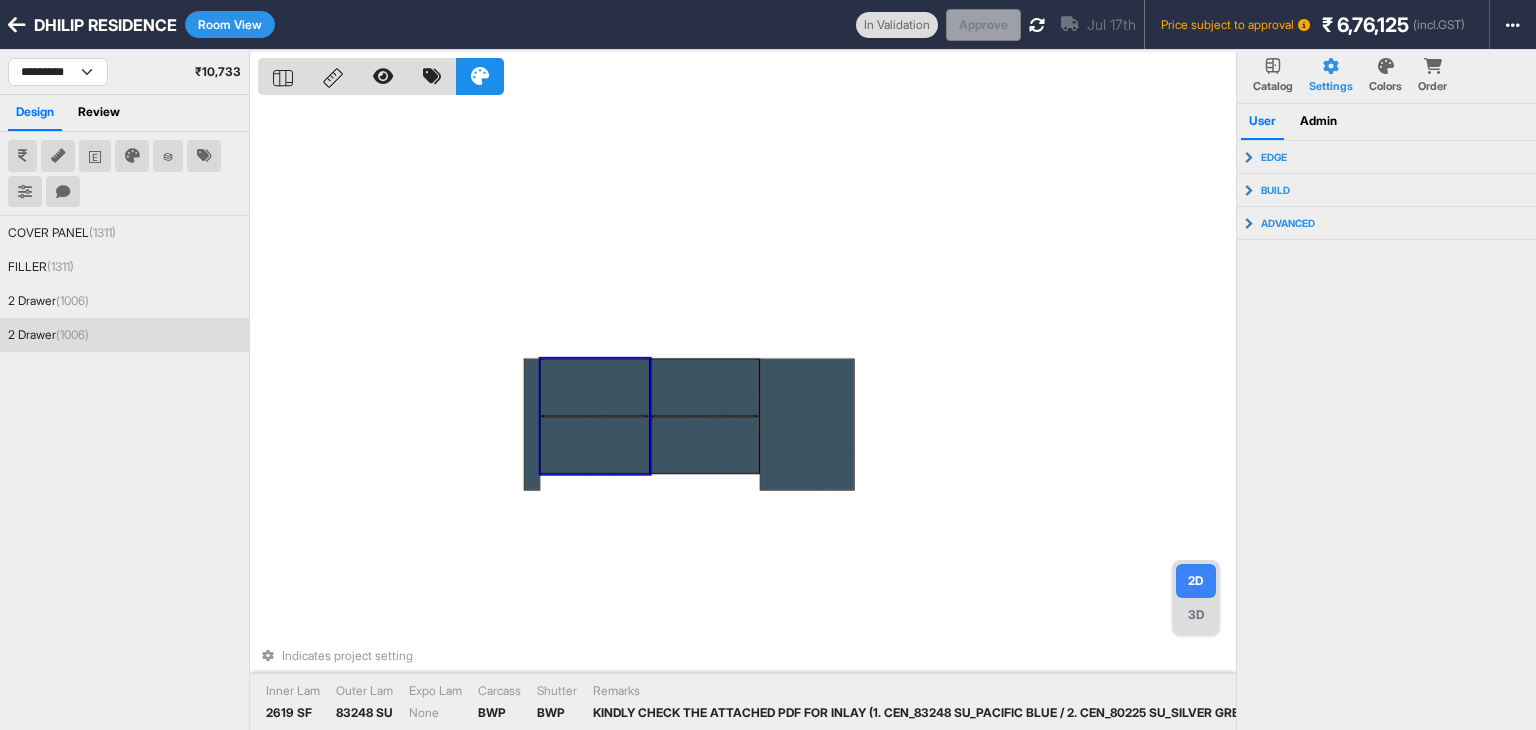click at bounding box center [594, 388] 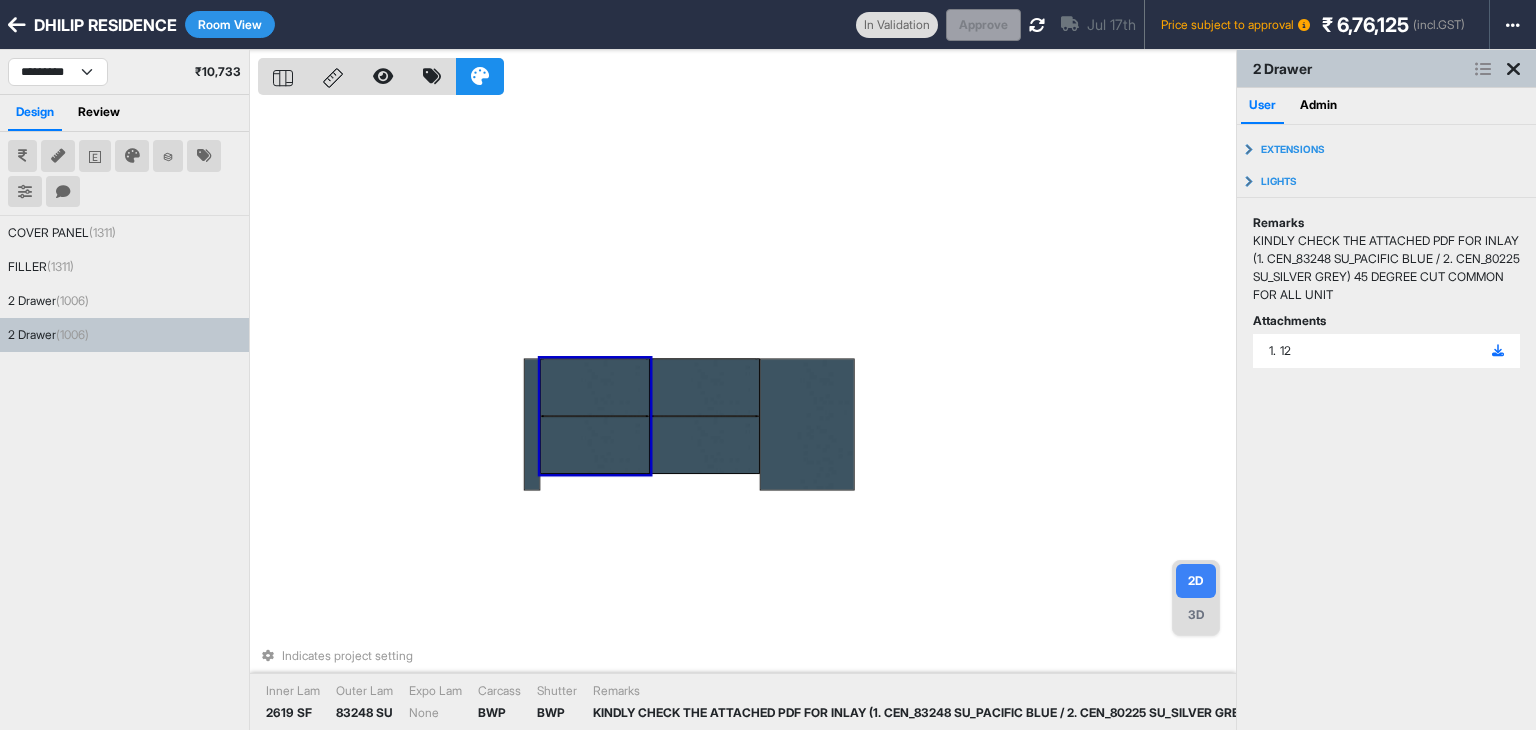 click at bounding box center (594, 388) 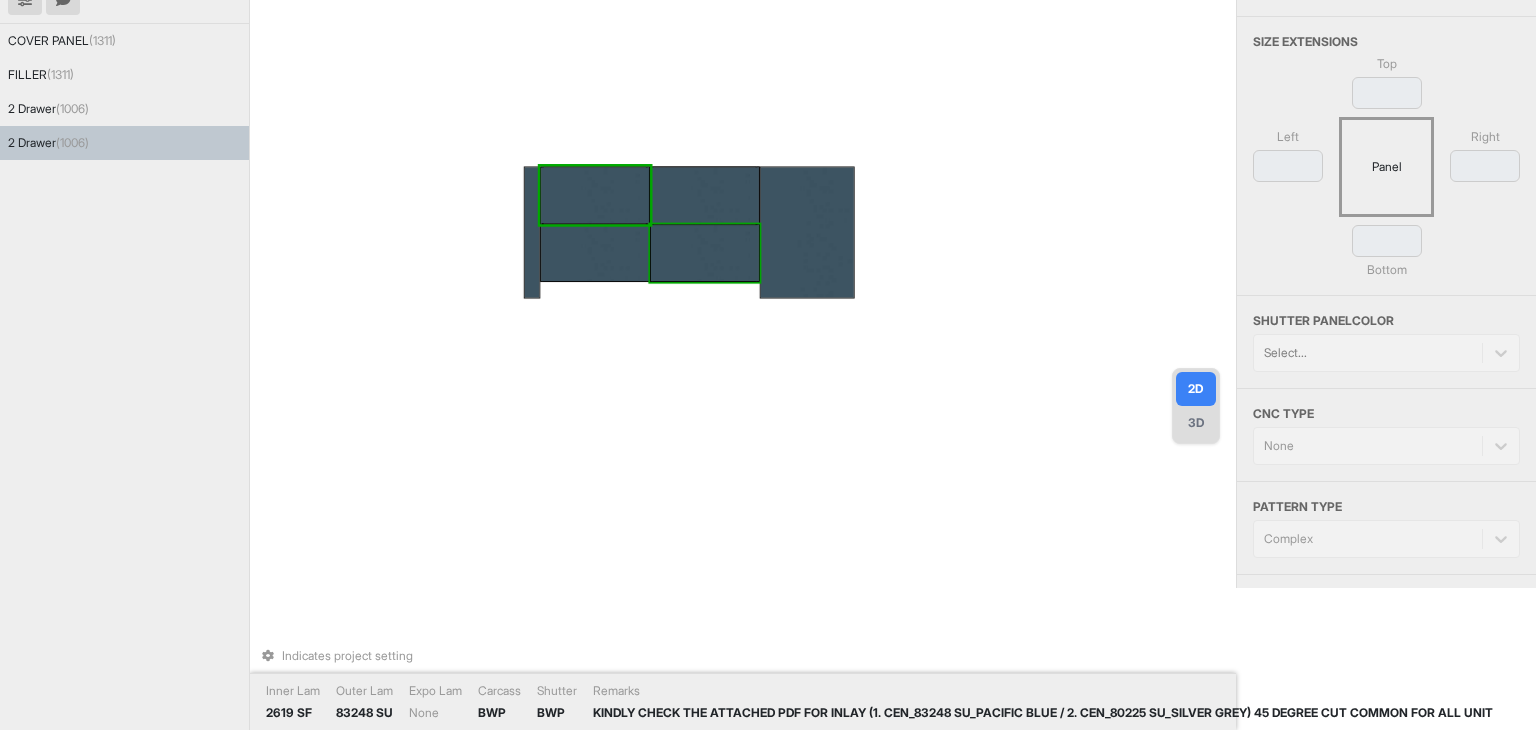 scroll, scrollTop: 200, scrollLeft: 0, axis: vertical 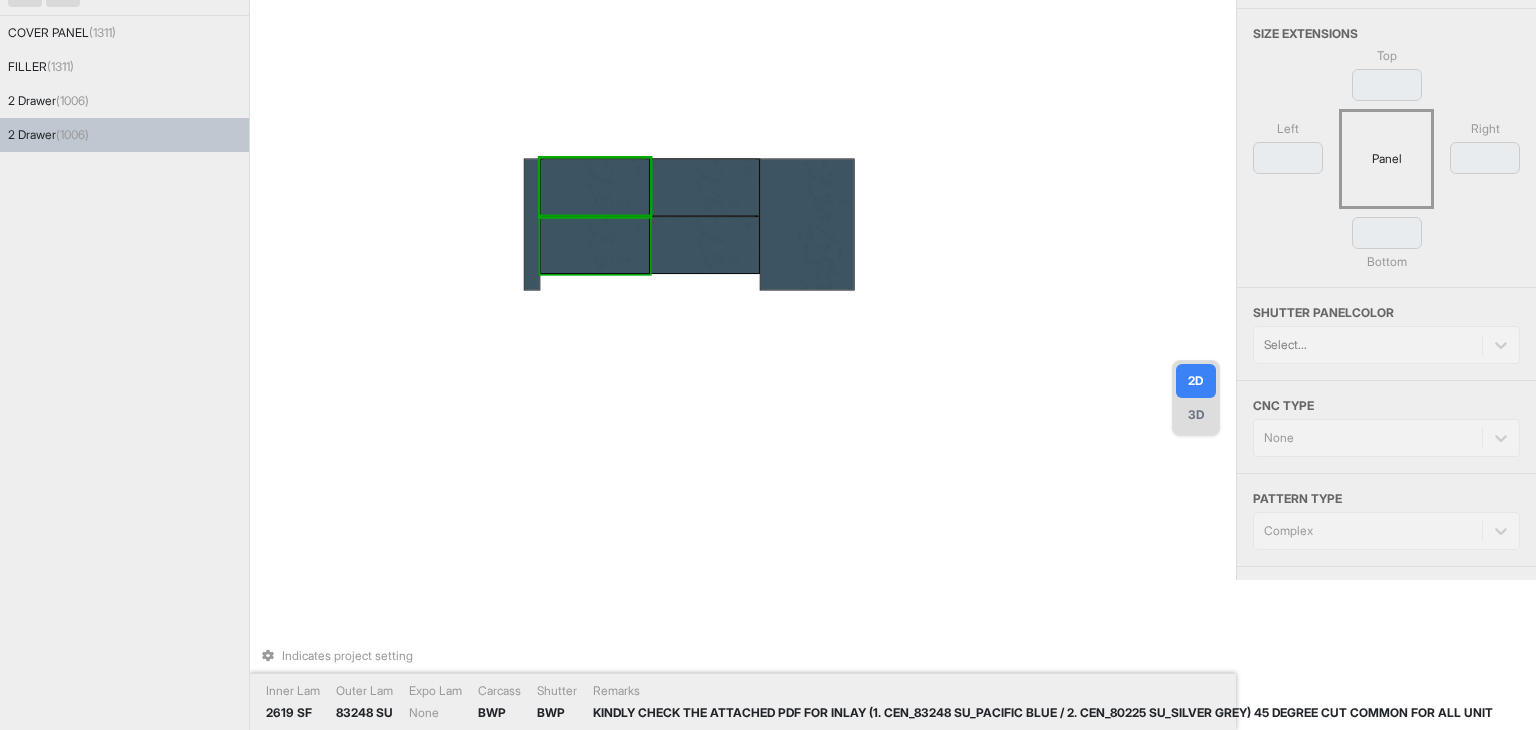 click at bounding box center (594, 245) 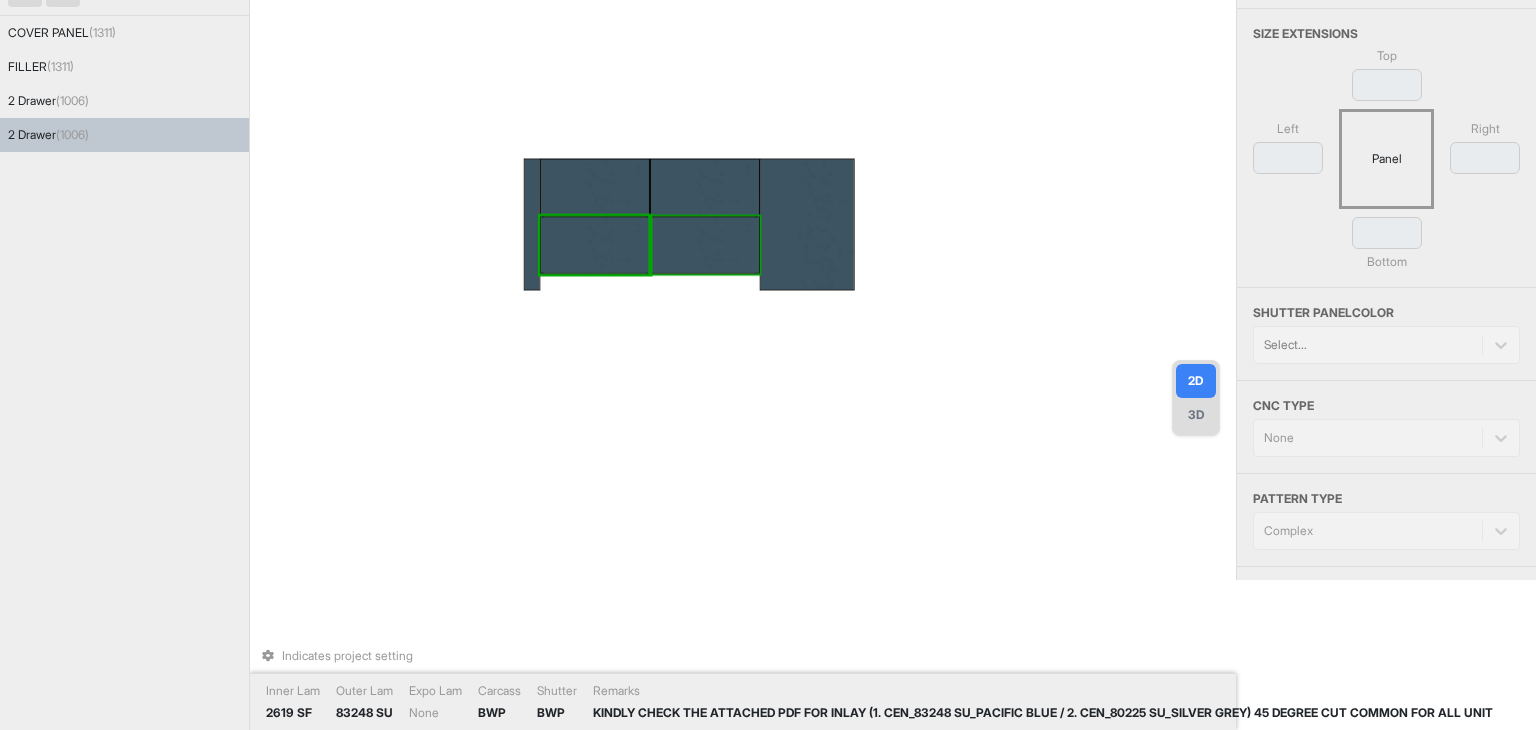 click at bounding box center (704, 245) 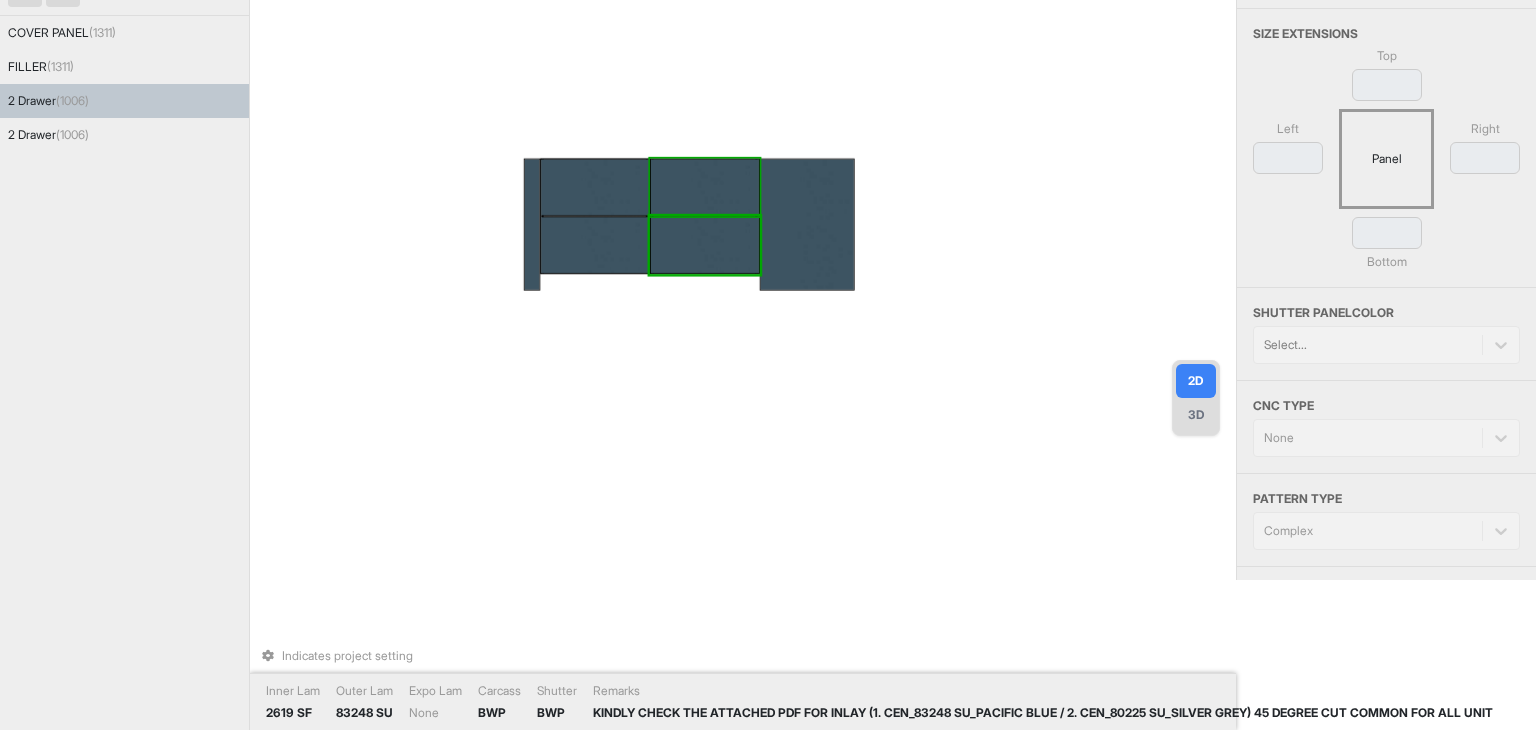 click at bounding box center [704, 188] 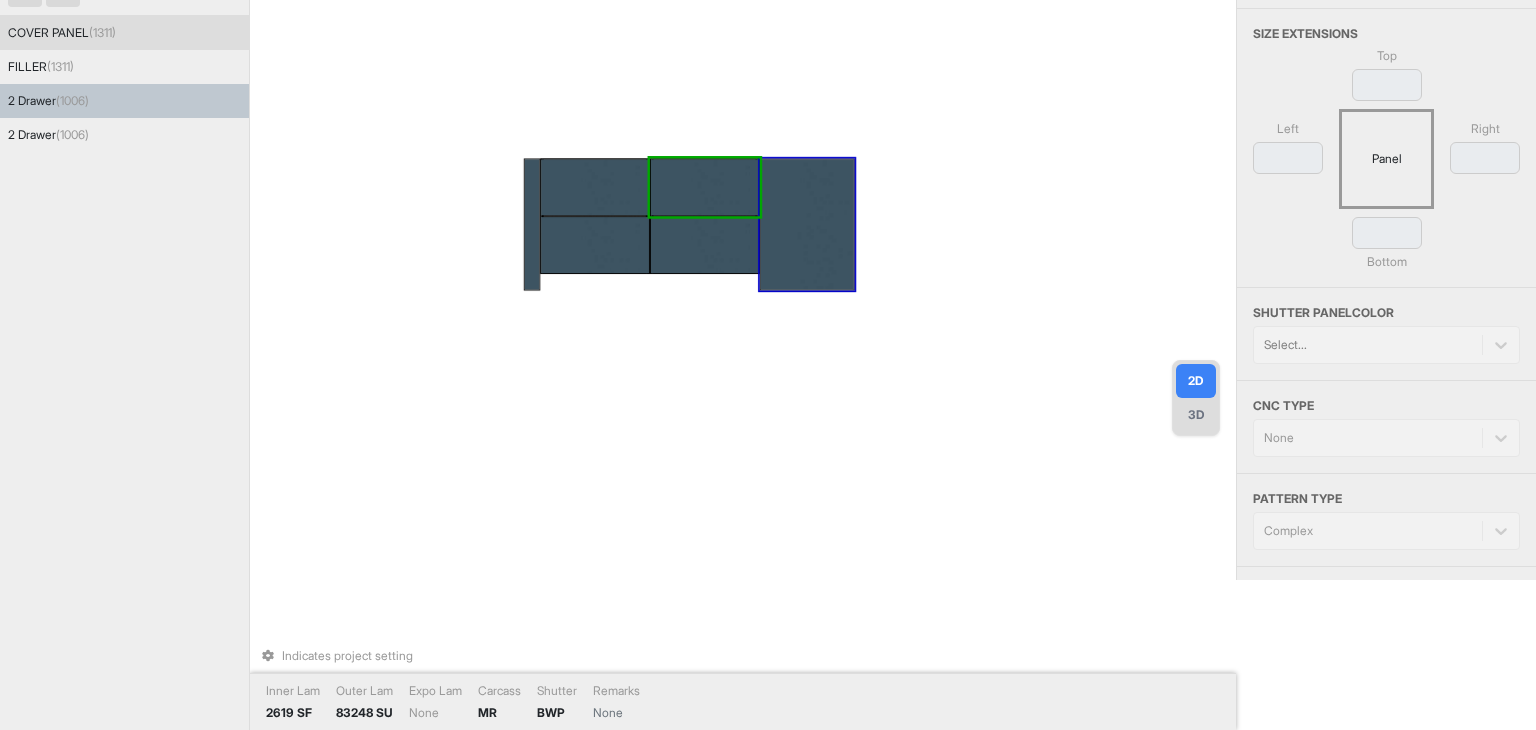 click at bounding box center (807, 225) 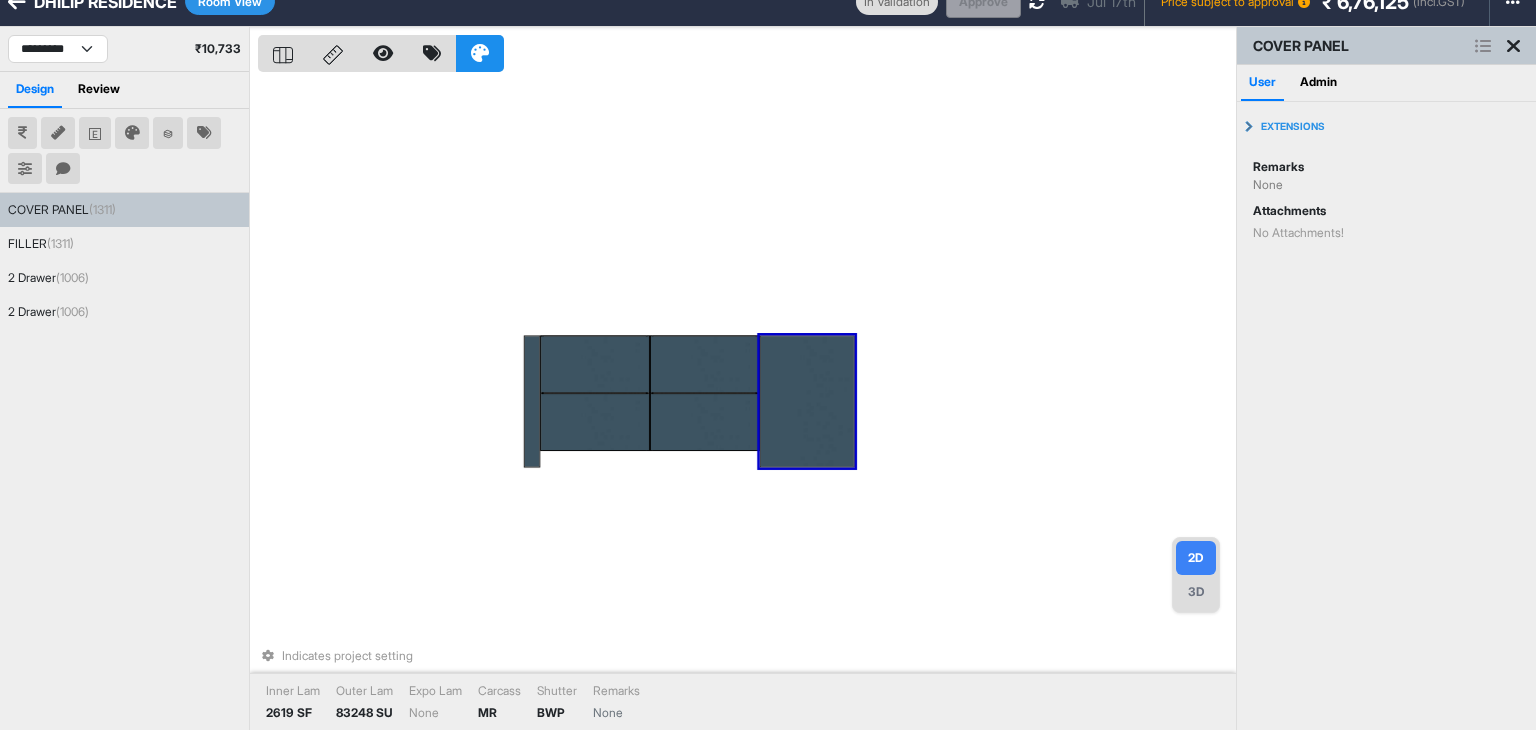 scroll, scrollTop: 0, scrollLeft: 0, axis: both 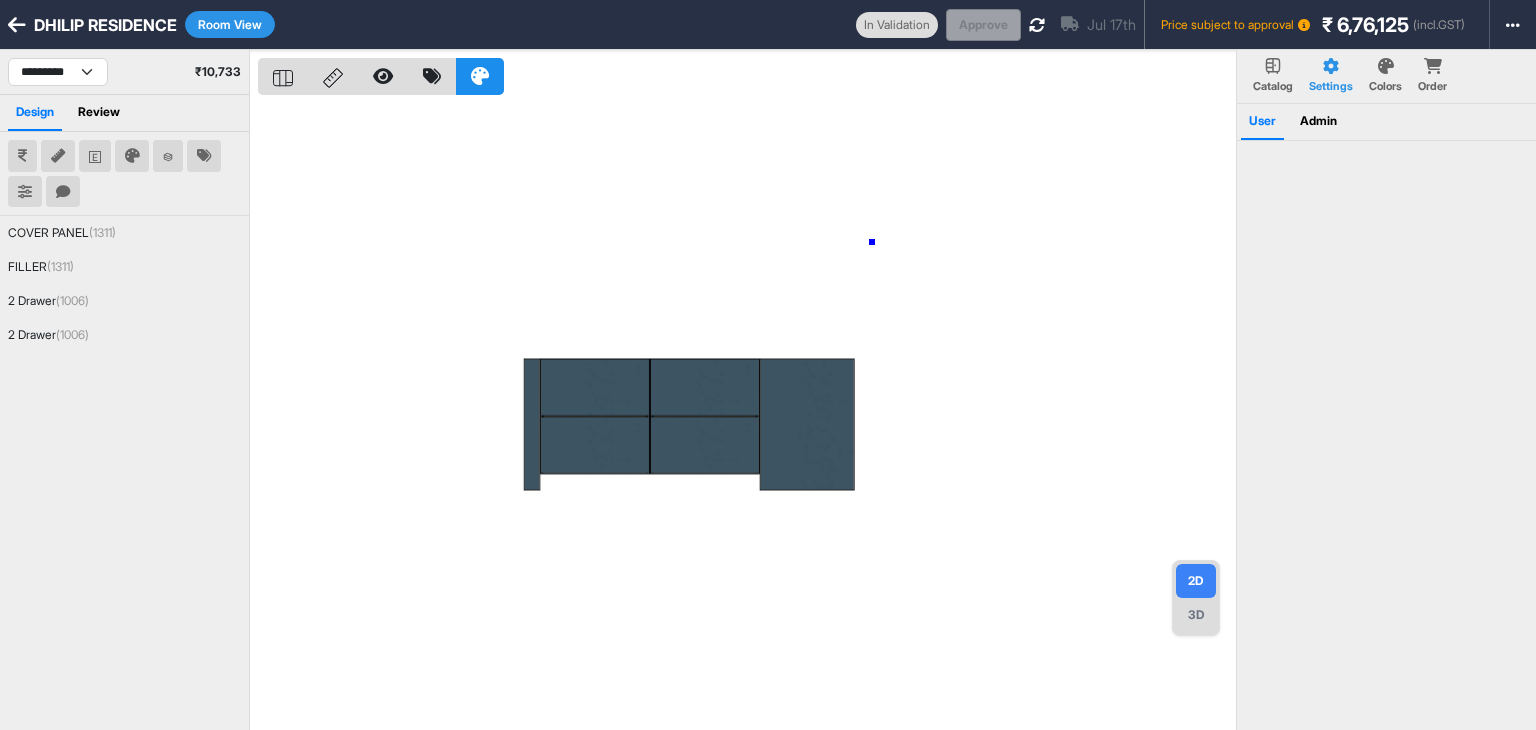 click at bounding box center (747, 415) 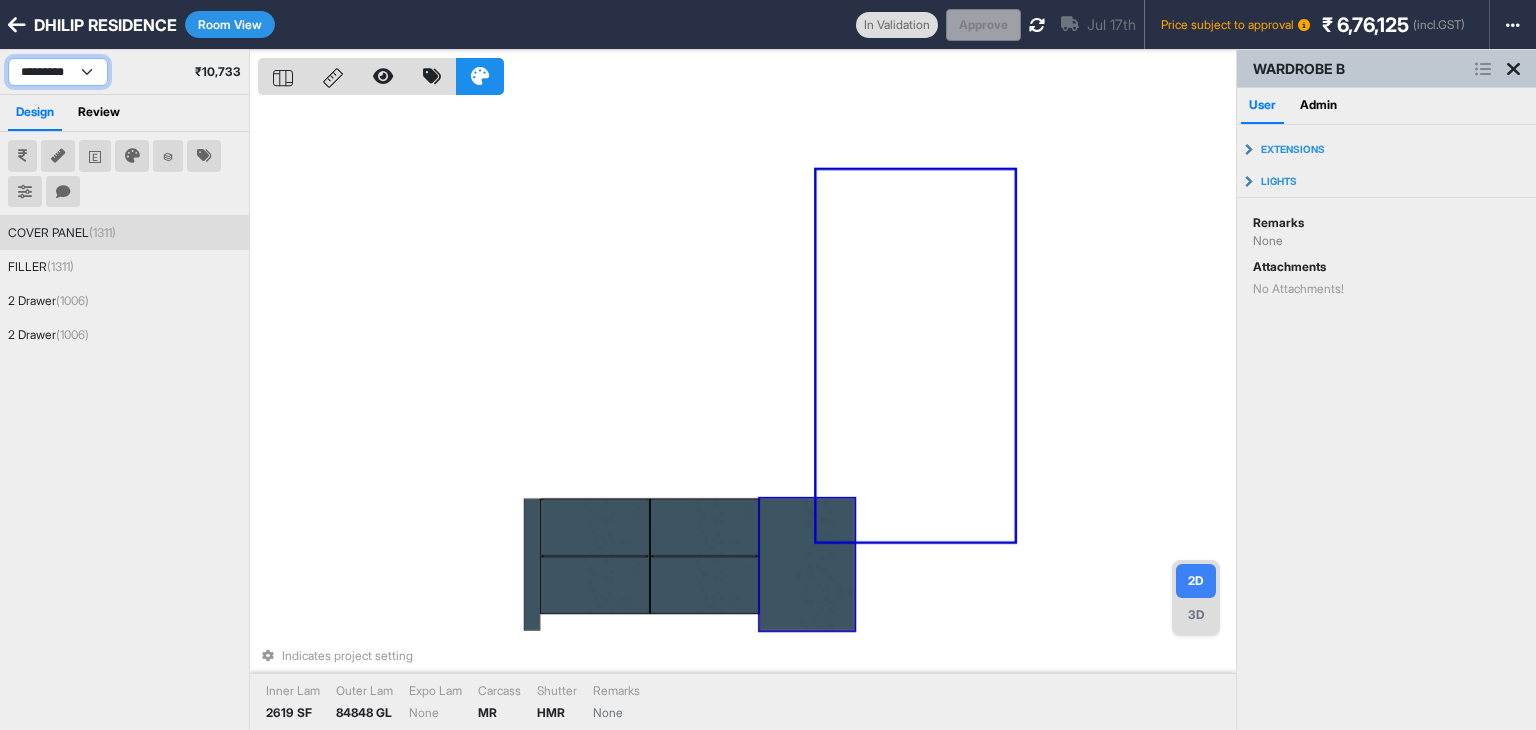 click on "**********" at bounding box center (58, 72) 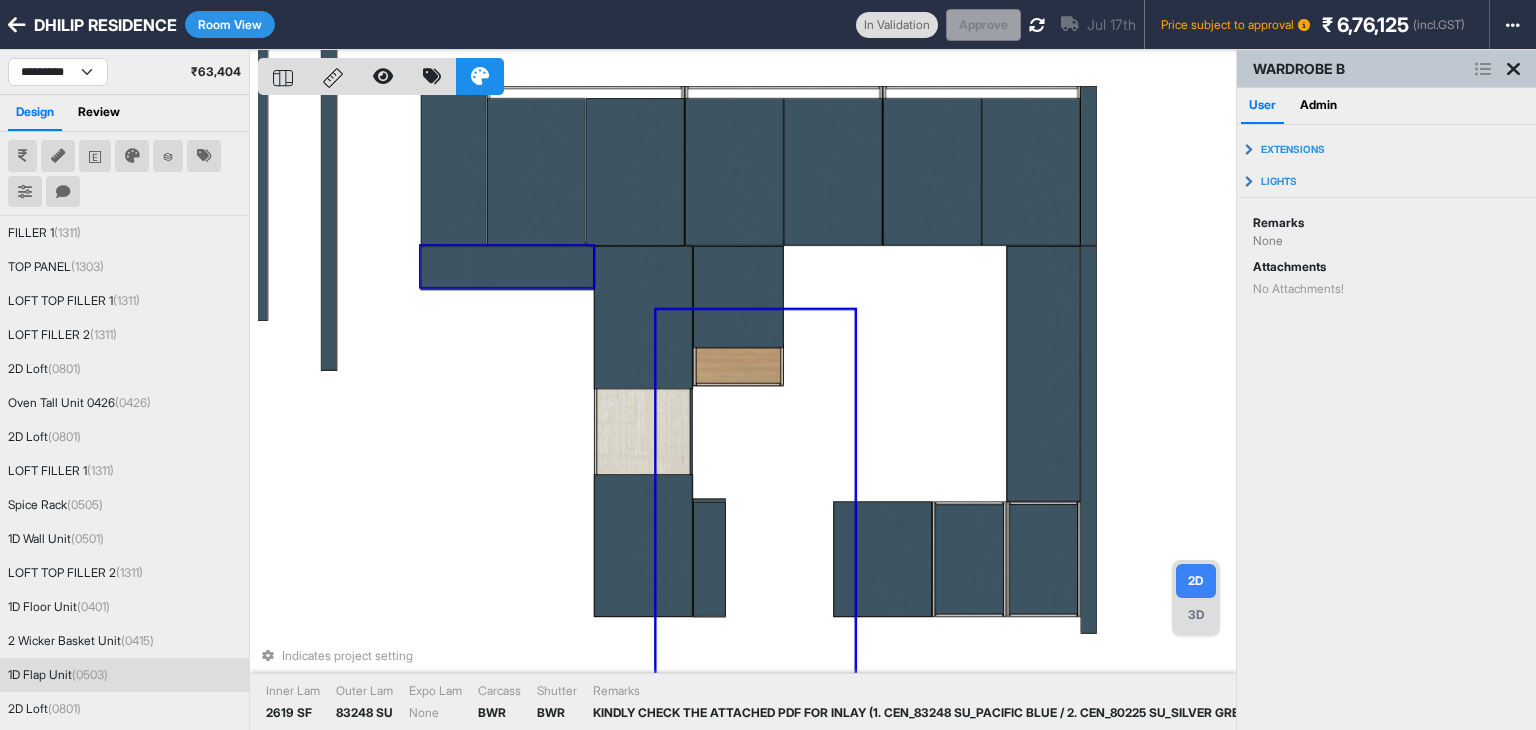 click at bounding box center (507, 268) 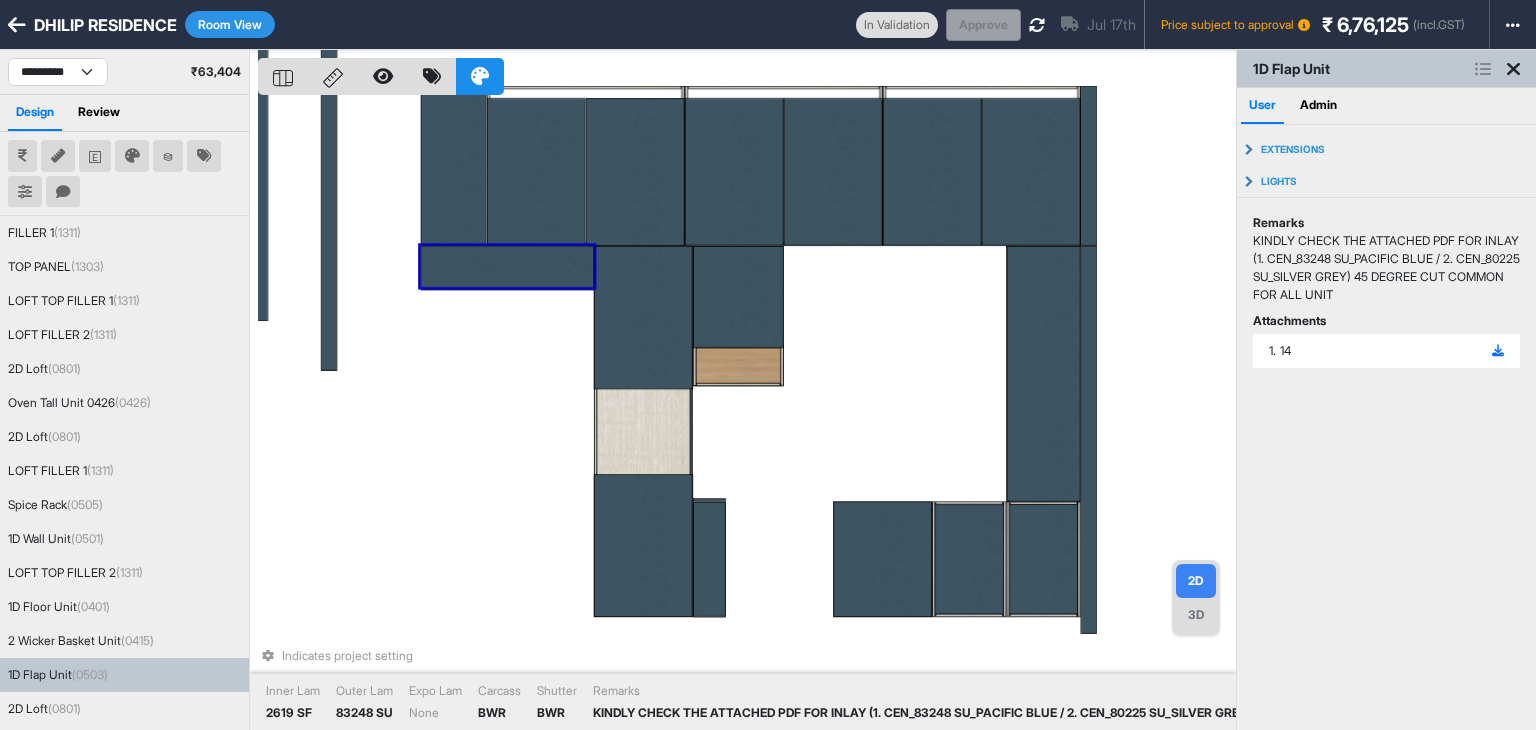 click at bounding box center [507, 268] 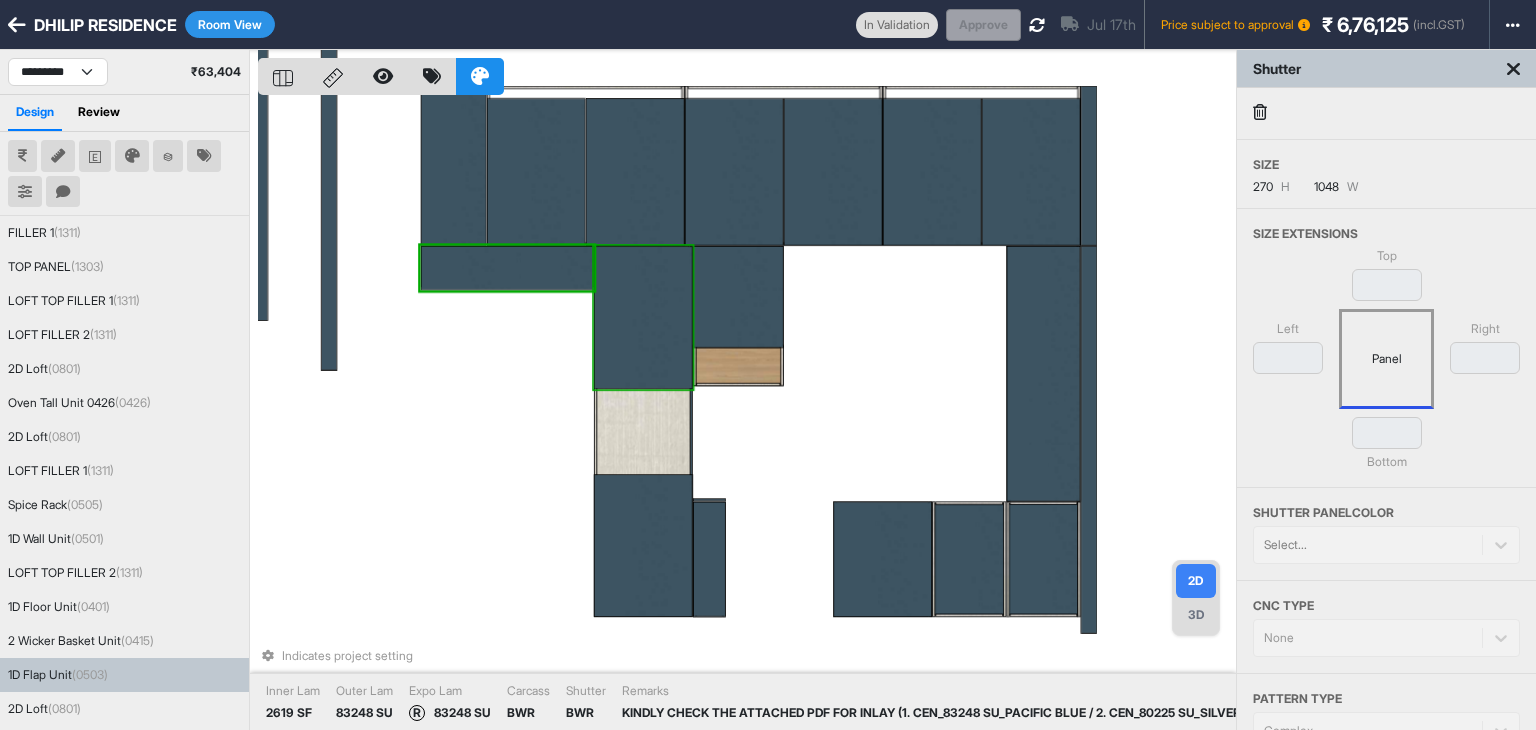 click at bounding box center [643, 318] 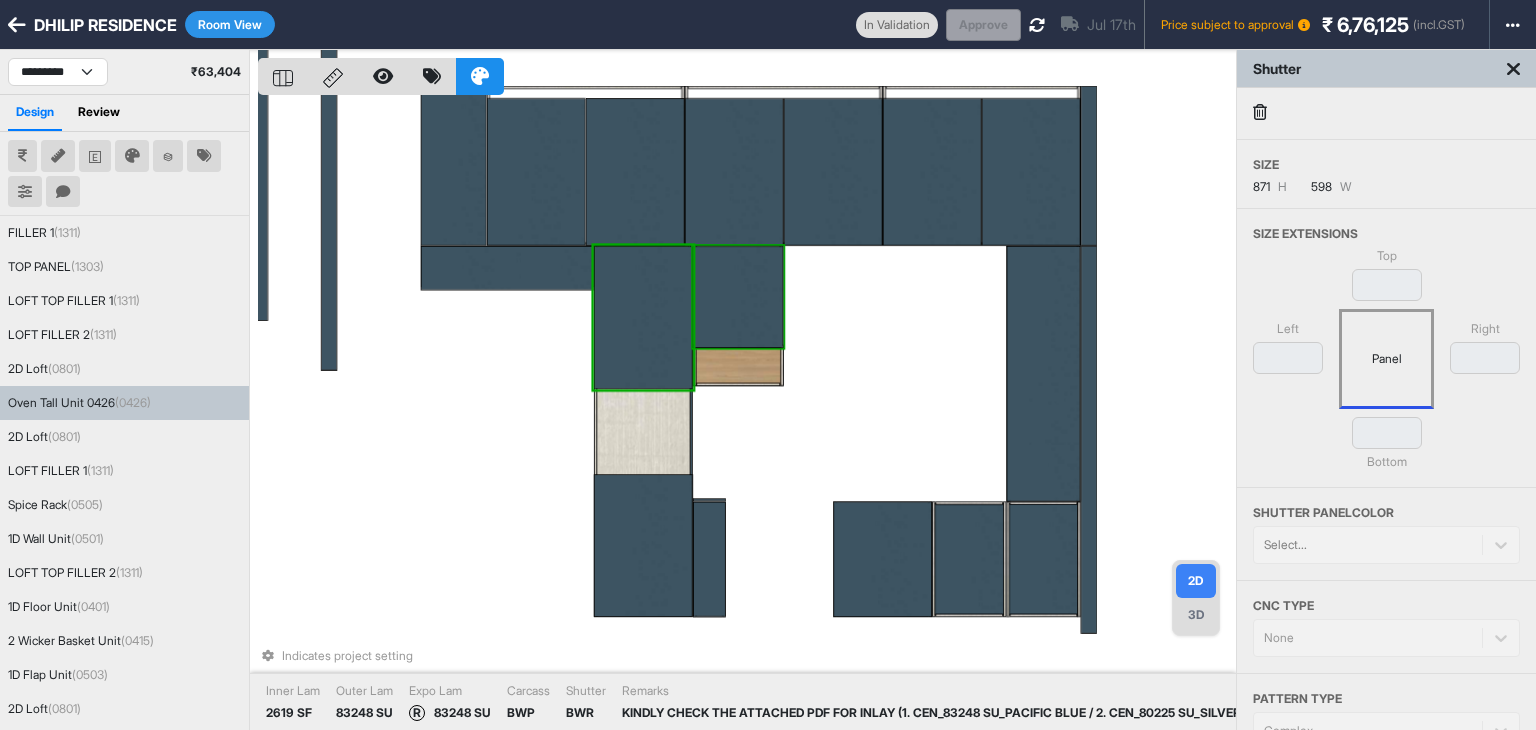 click at bounding box center [738, 297] 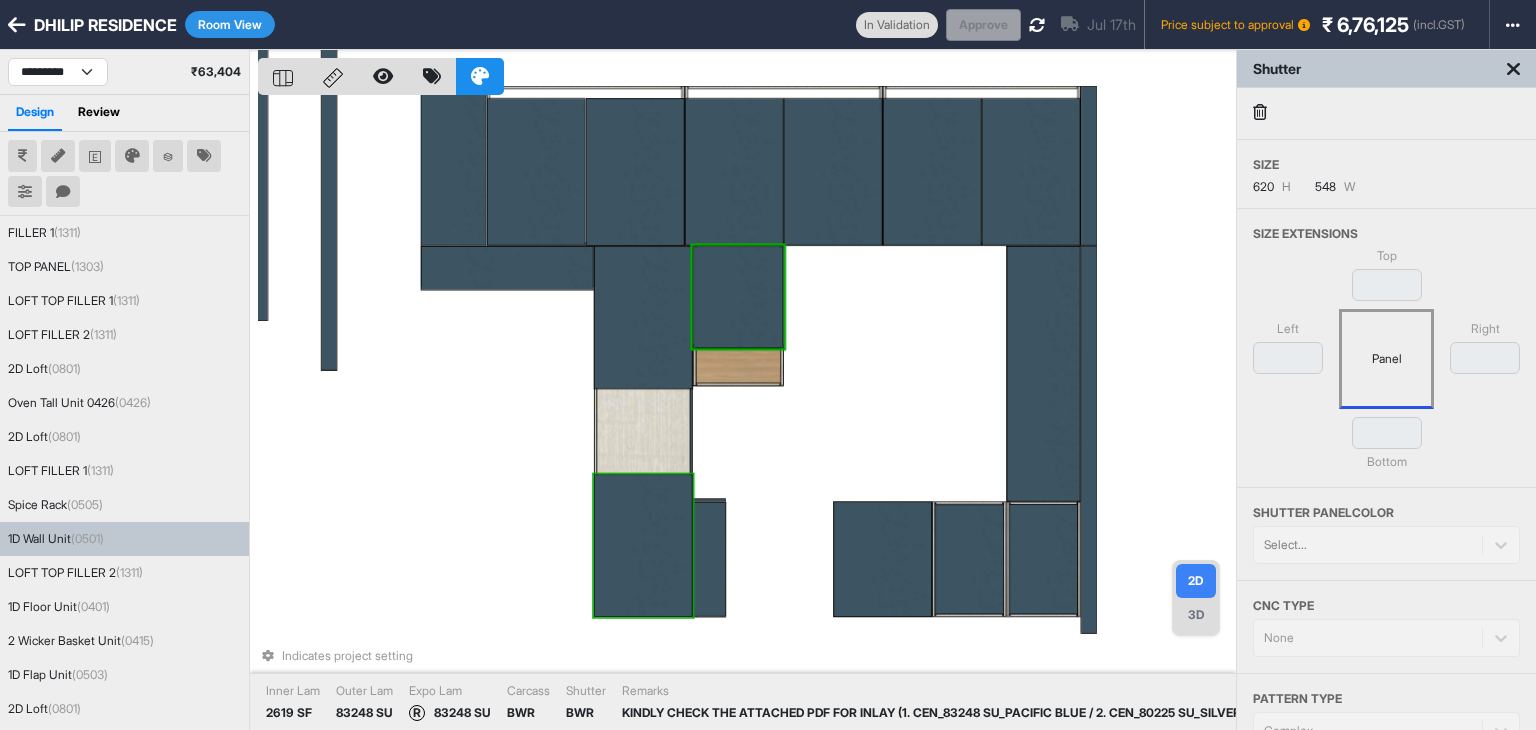 click at bounding box center [643, 545] 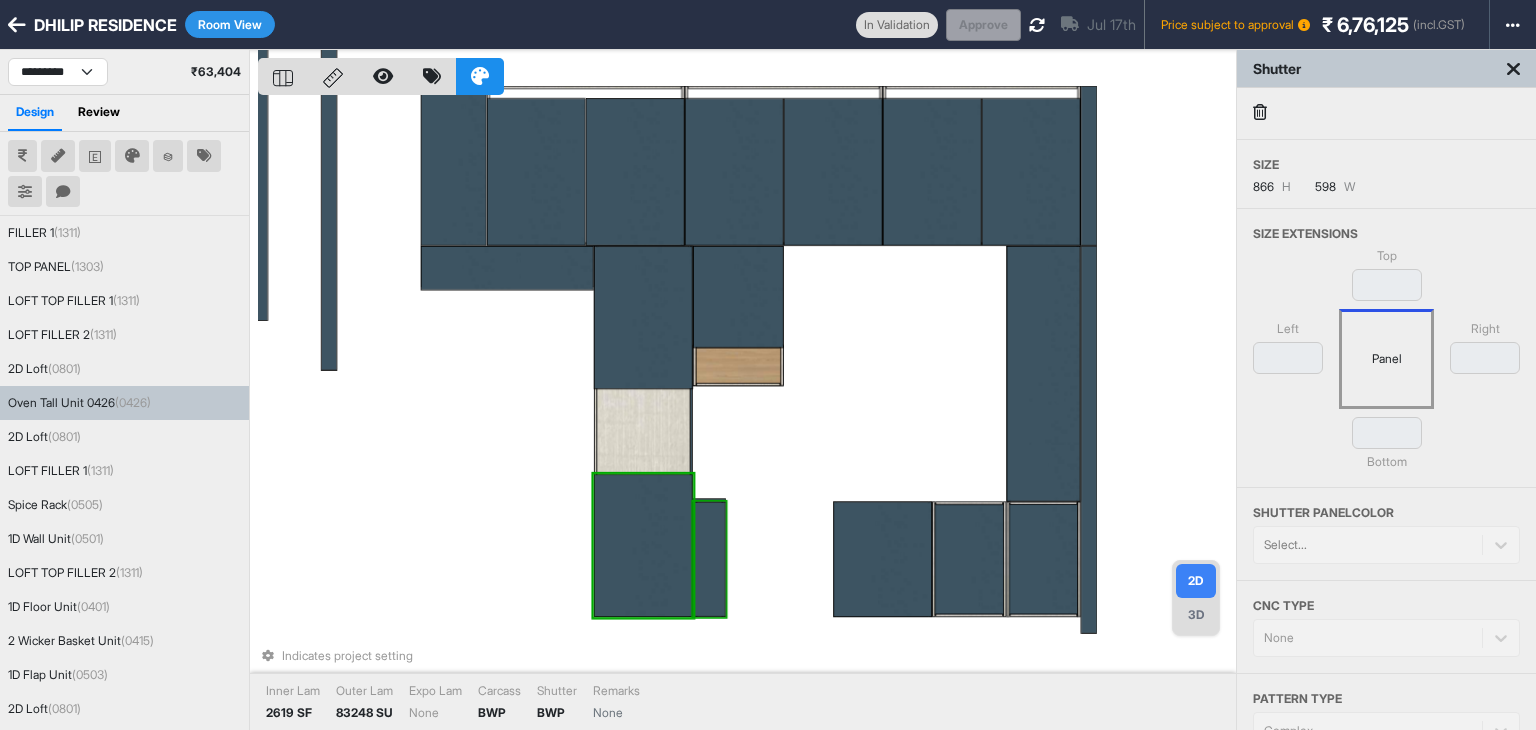 click at bounding box center [709, 559] 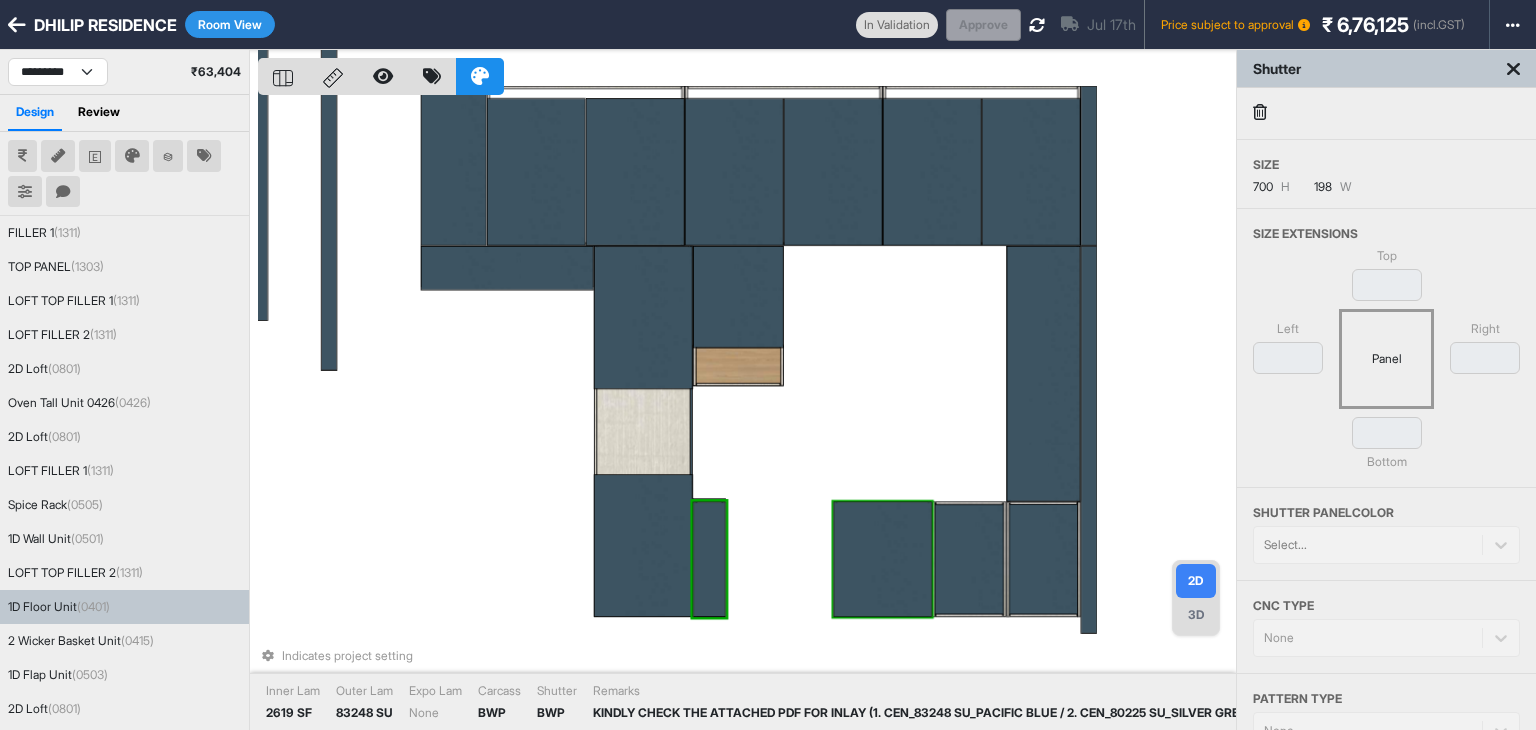 click at bounding box center [882, 559] 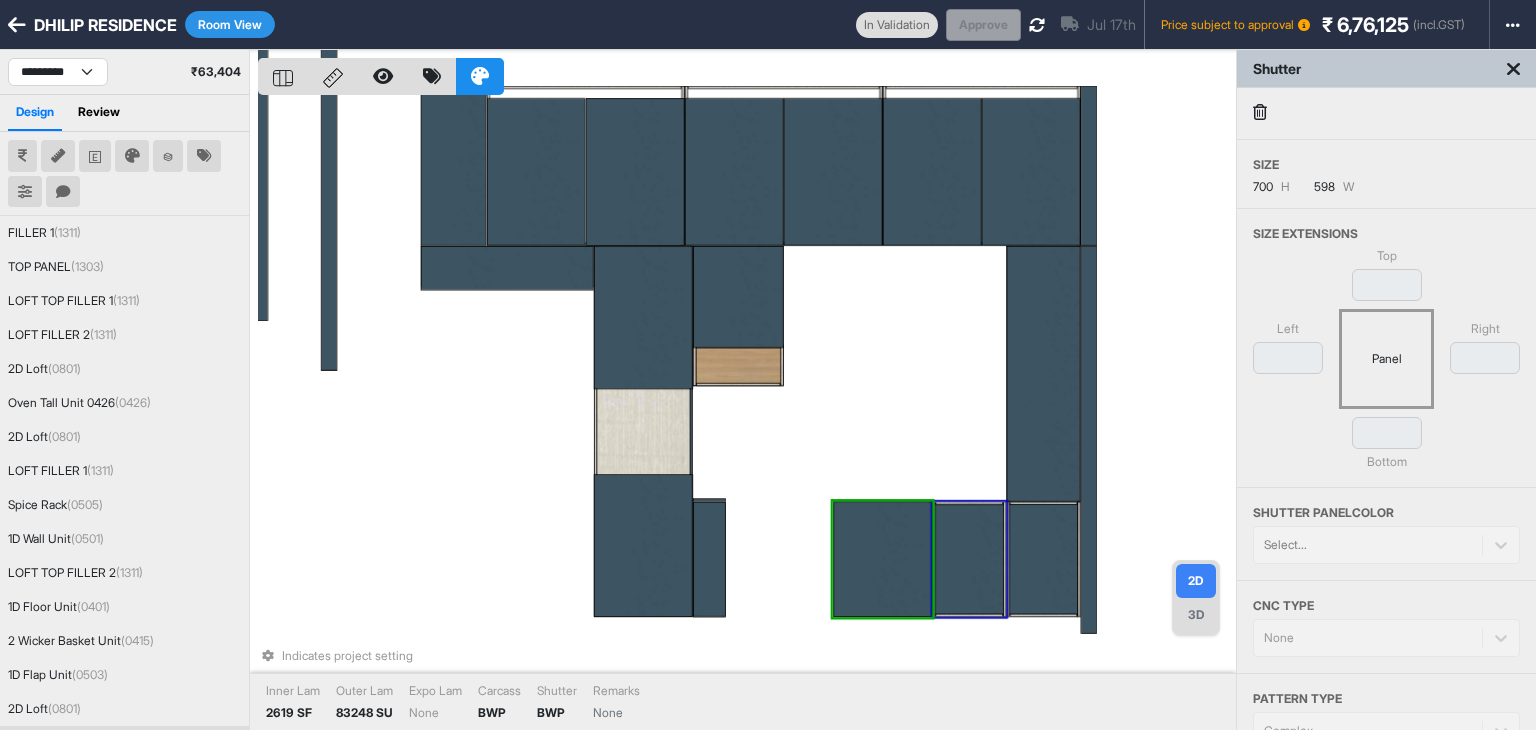 click at bounding box center (969, 560) 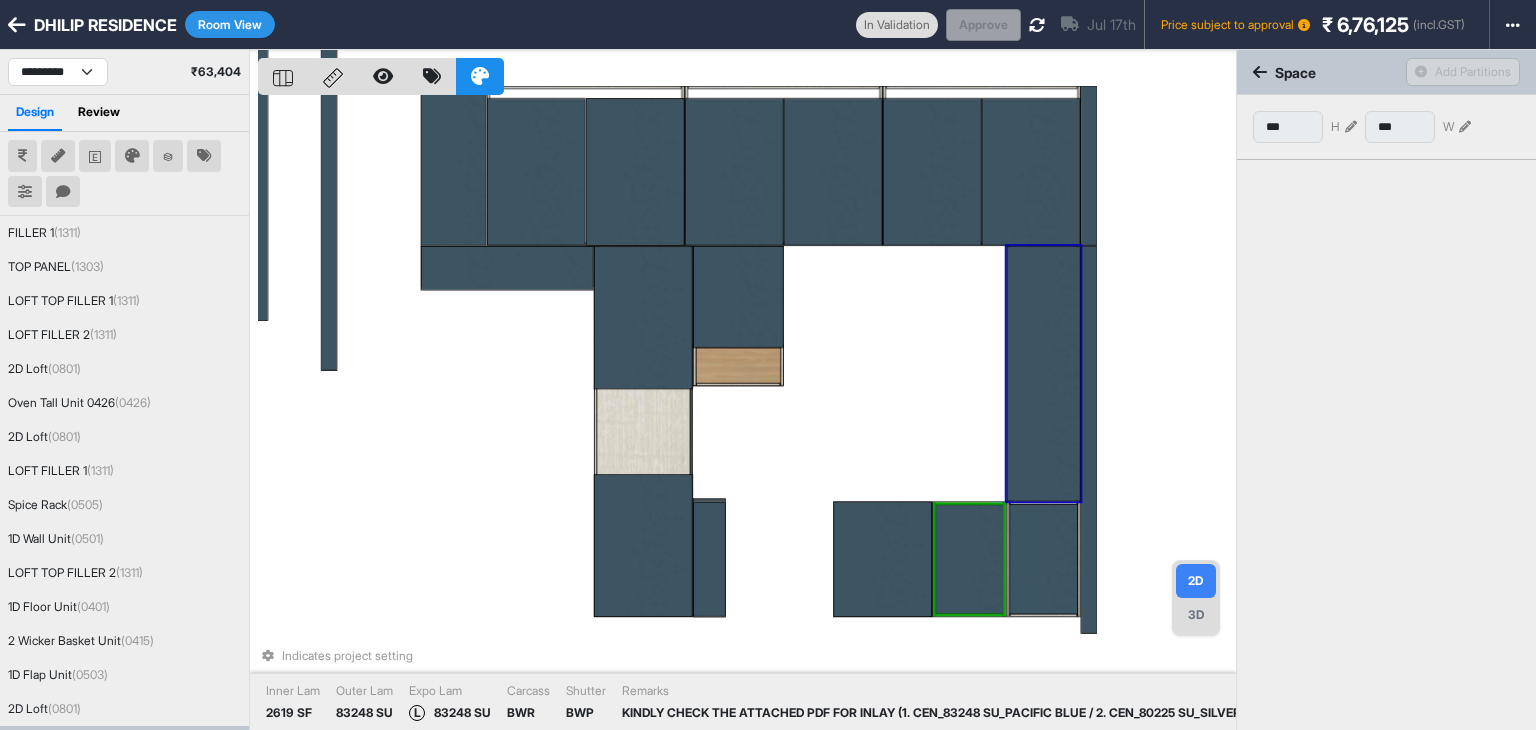 click at bounding box center [1044, 374] 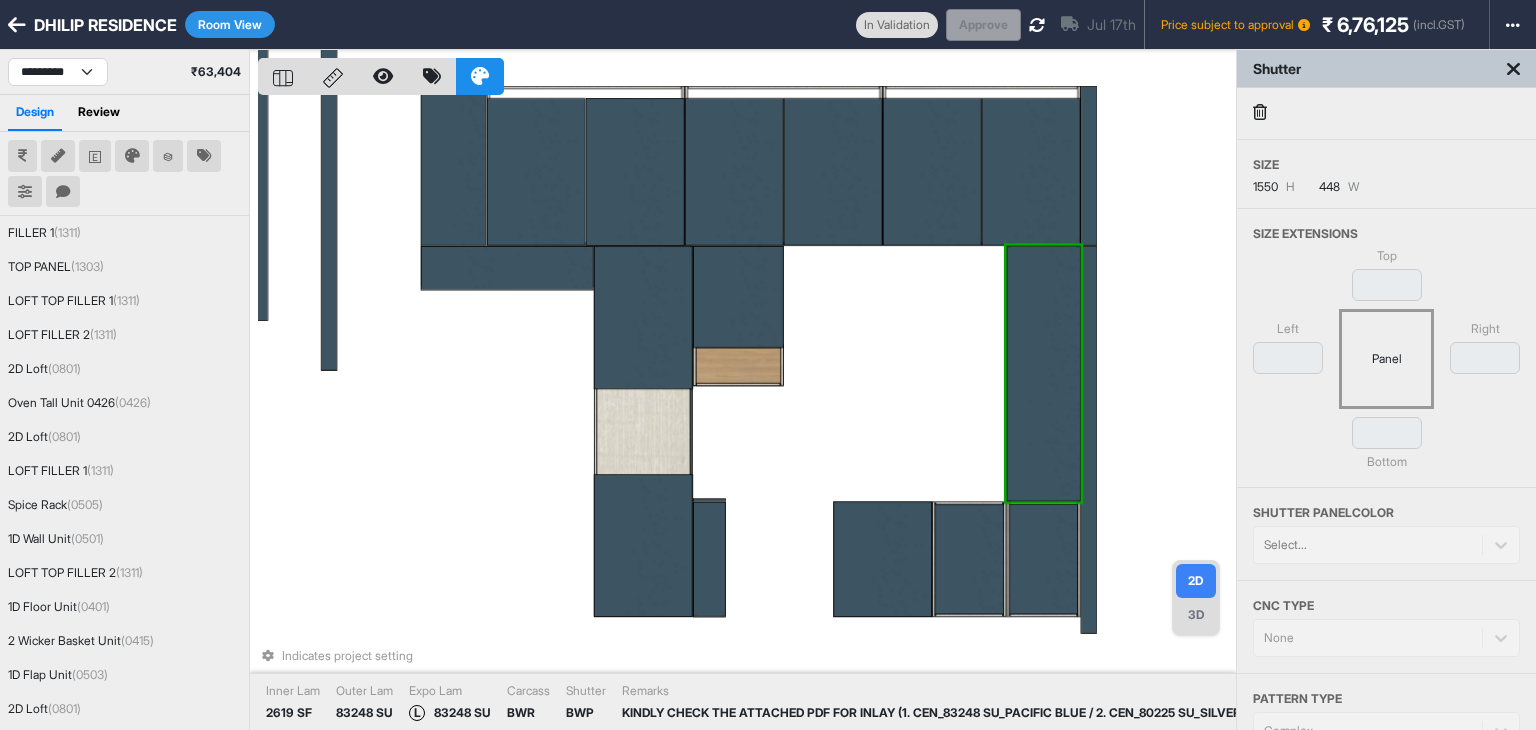 click on "Indicates project setting Inner Lam 2619 SF Outer Lam 83248 SU Expo Lam L 83248 SU Carcass BWR Shutter BWP Remarks KINDLY CHECK THE ATTACHED PDF FOR INLAY (1. CEN_83248 SU_PACIFIC BLUE / 2. CEN_80225 SU_SILVER GREY)
45 DEGREE CUT COMMON FOR ALL UNIT" at bounding box center (747, 415) 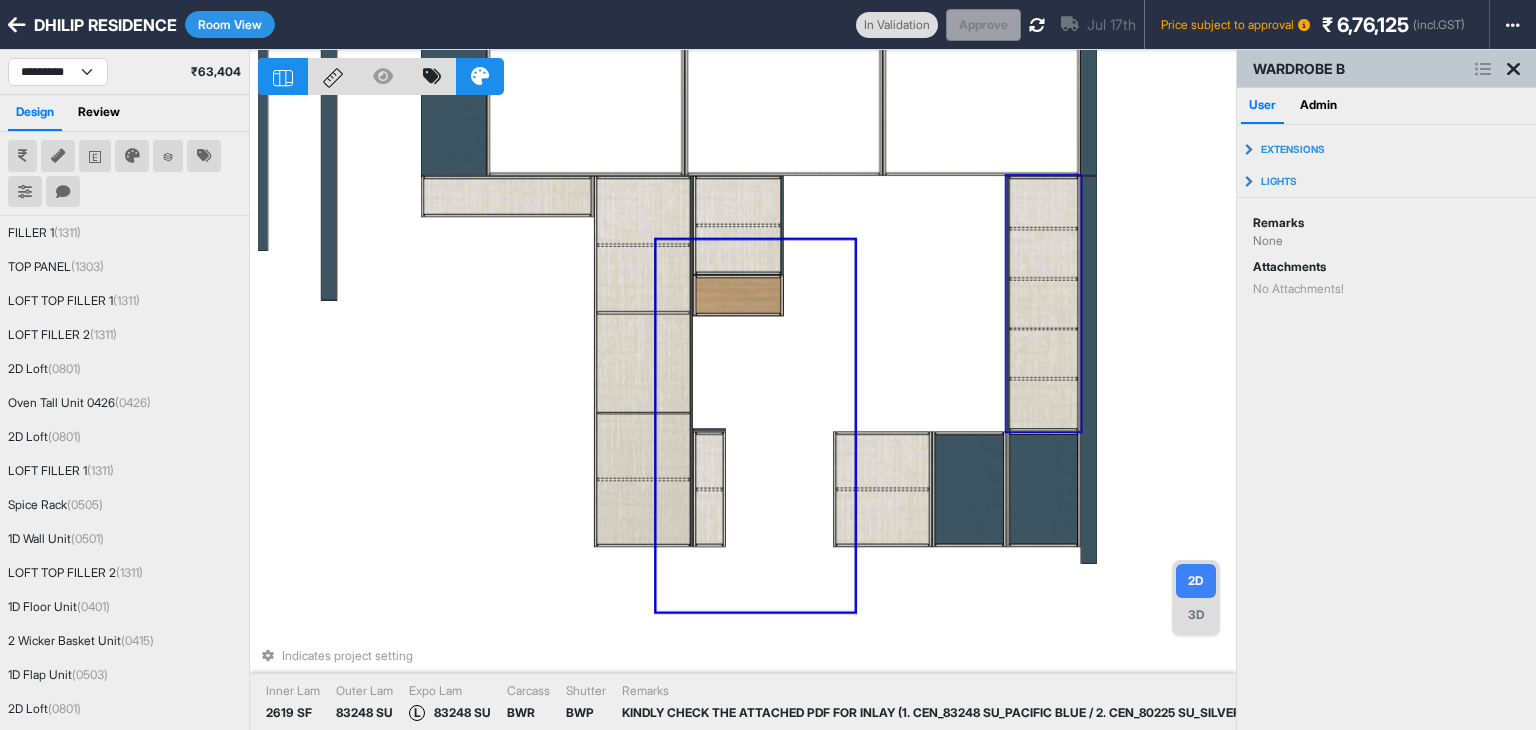 click on "Indicates project setting Inner Lam 2619 SF Outer Lam 83248 SU Expo Lam L 83248 SU Carcass BWR Shutter BWP Remarks KINDLY CHECK THE ATTACHED PDF FOR INLAY (1. CEN_83248 SU_PACIFIC BLUE / 2. CEN_80225 SU_SILVER GREY)
45 DEGREE CUT COMMON FOR ALL UNIT" at bounding box center (747, 415) 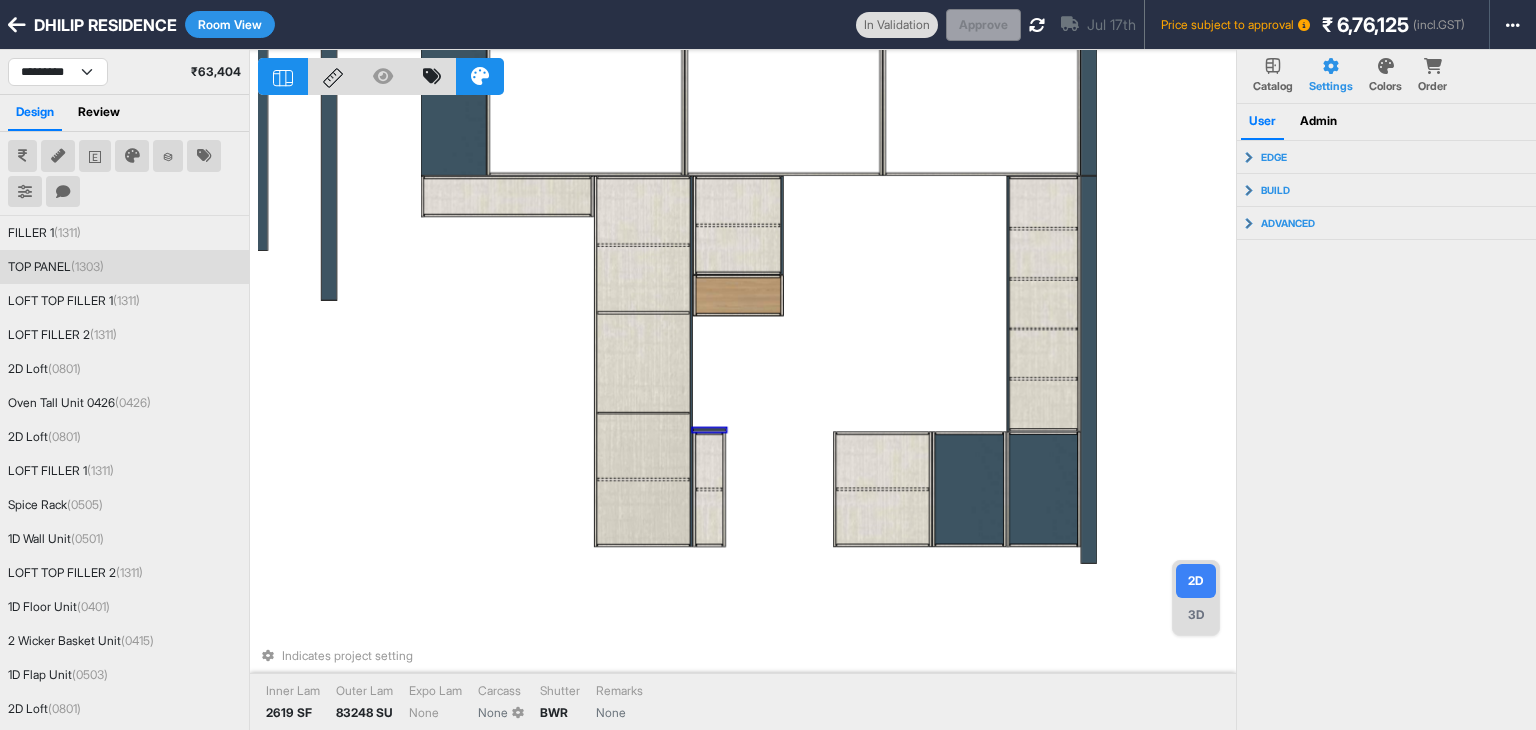 click at bounding box center [709, 430] 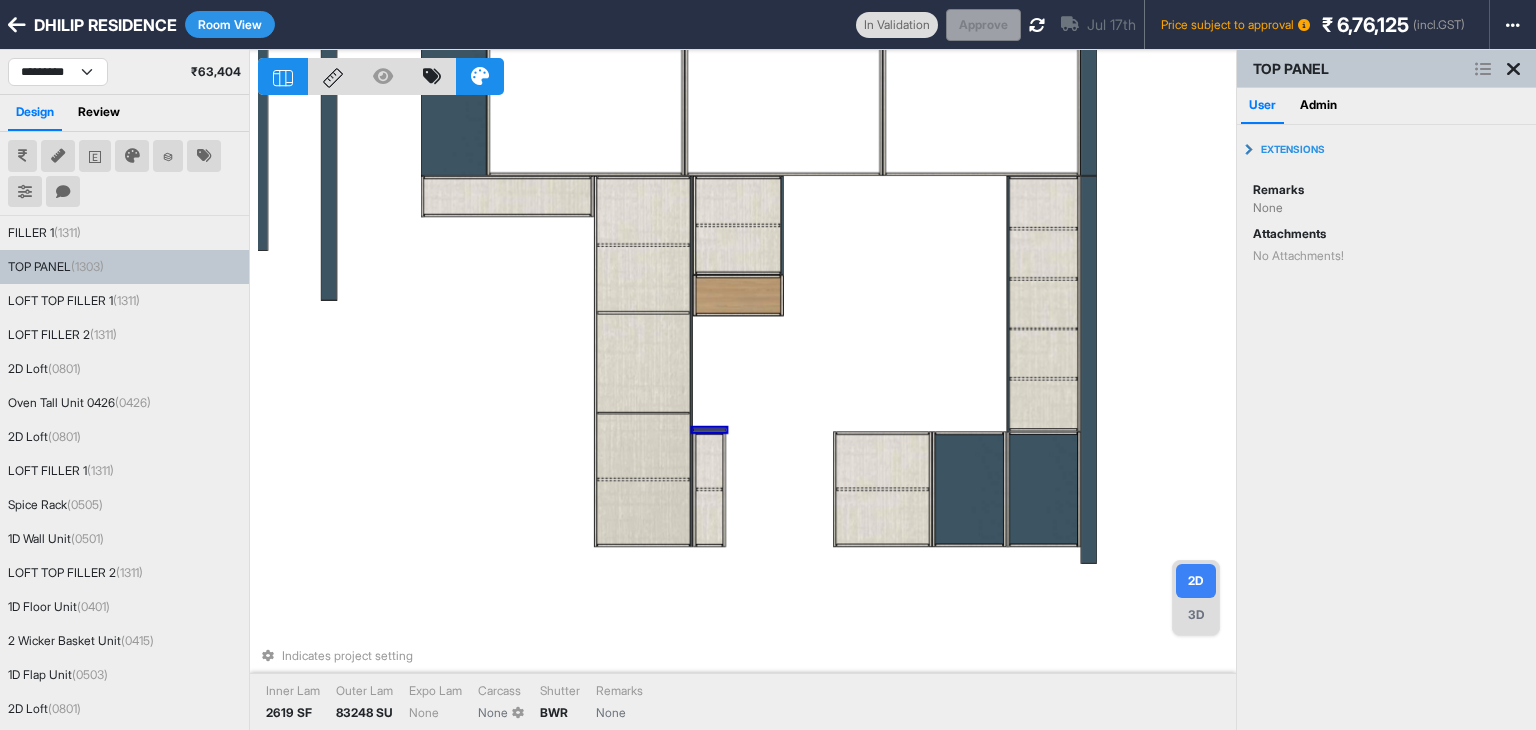 click on "Indicates project setting Inner Lam 2619 SF Outer Lam 83248 SU Expo Lam None Carcass None Shutter BWR Remarks None" at bounding box center [747, 415] 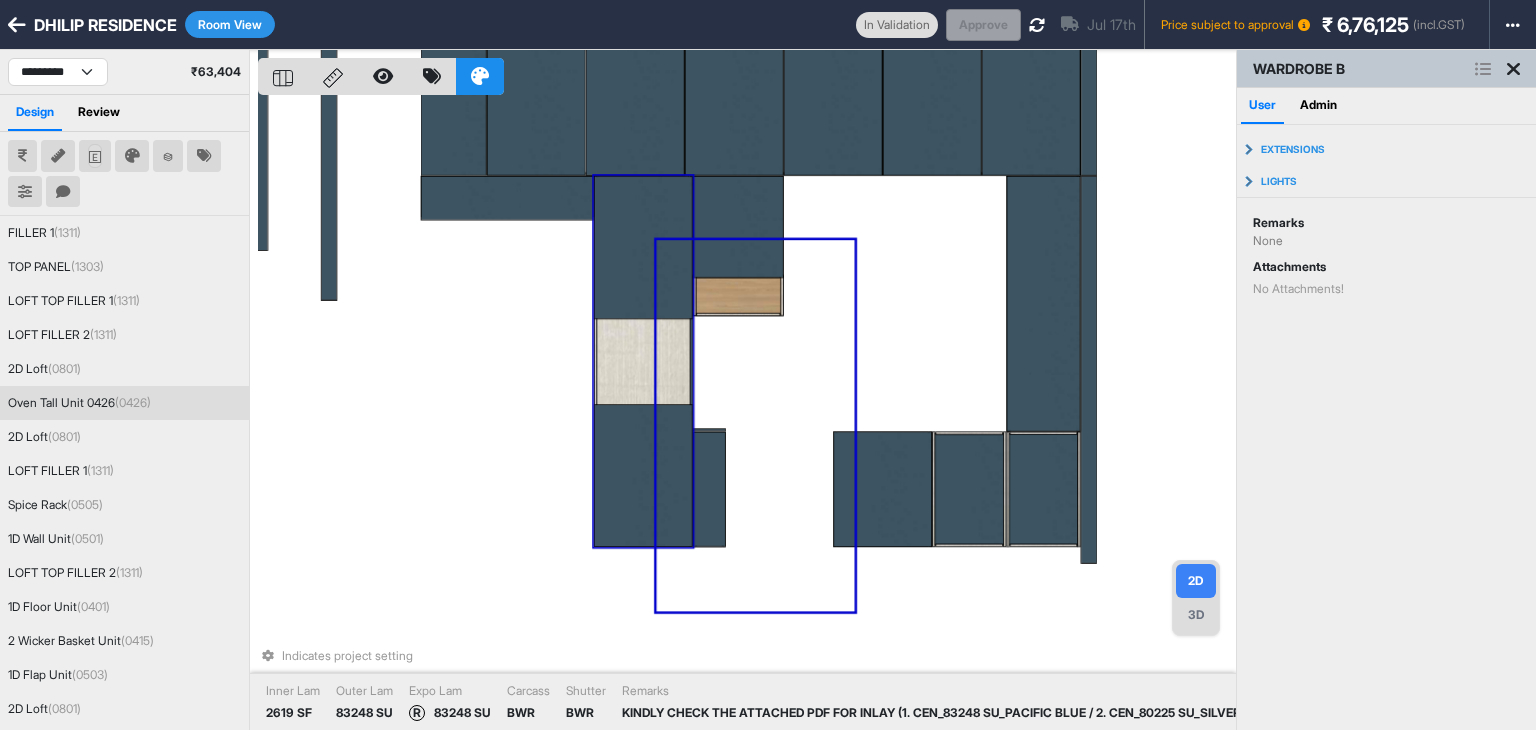 click at bounding box center (95, 156) 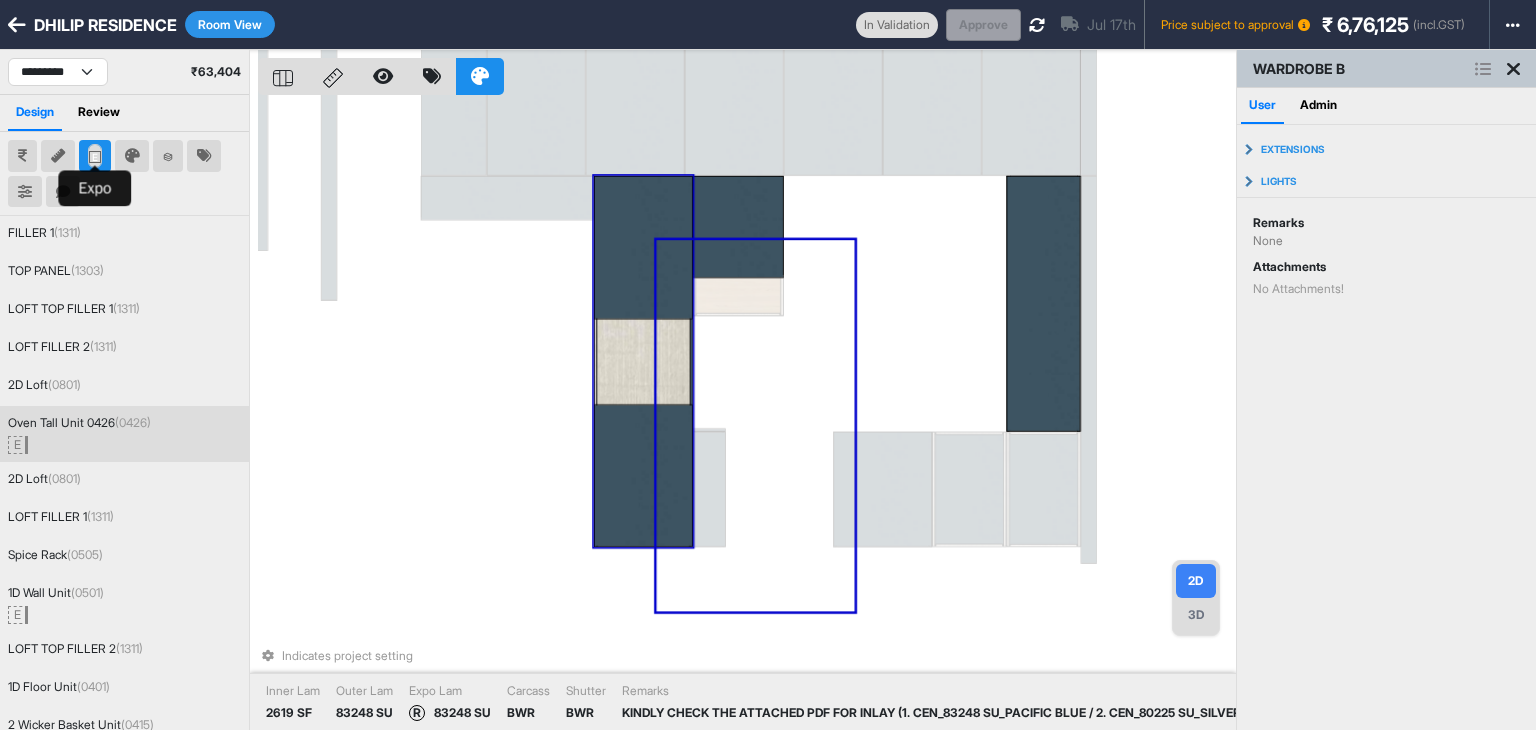 click at bounding box center [95, 156] 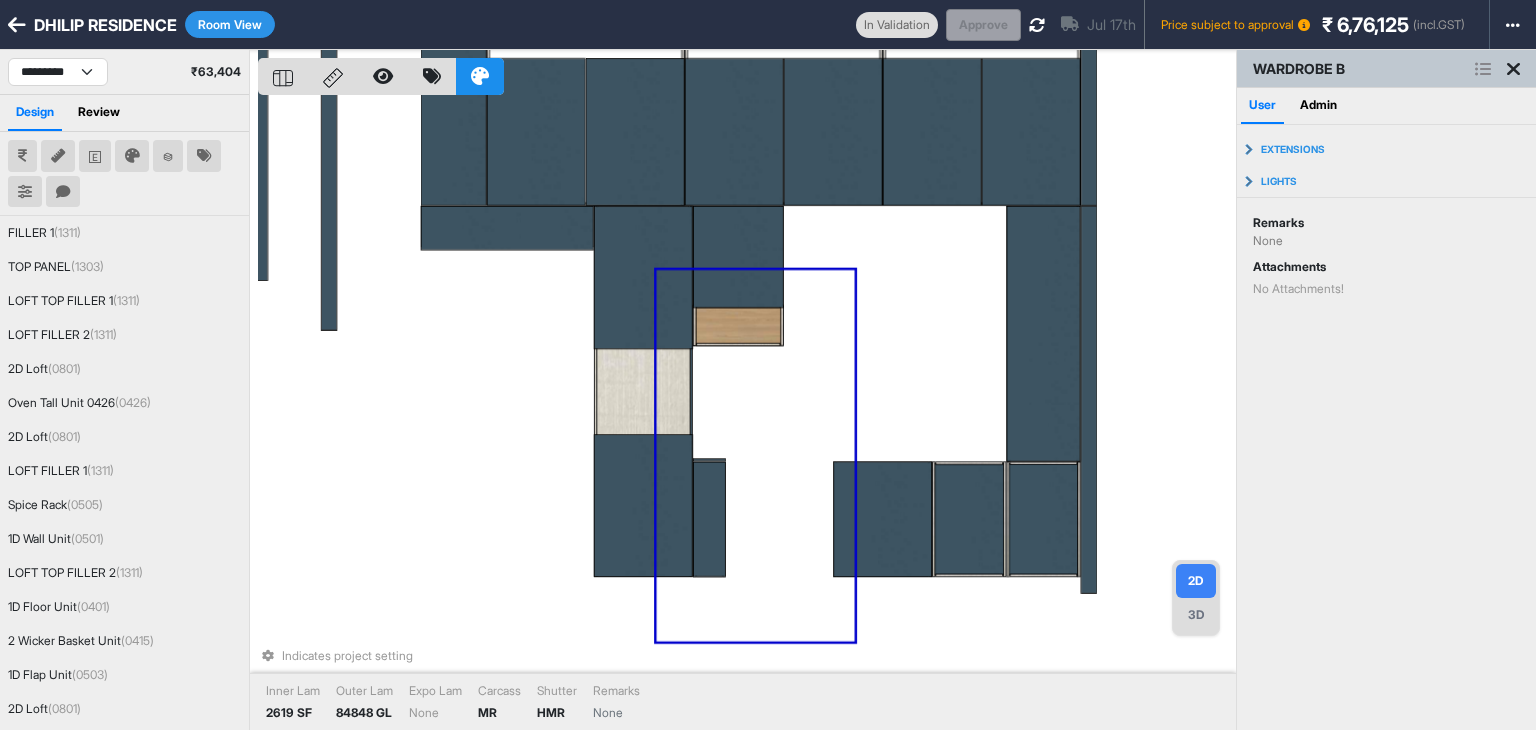 click on "Indicates project setting Inner Lam 2619 SF Outer Lam 84848 GL Expo Lam None Carcass MR Shutter HMR Remarks None" at bounding box center [747, 415] 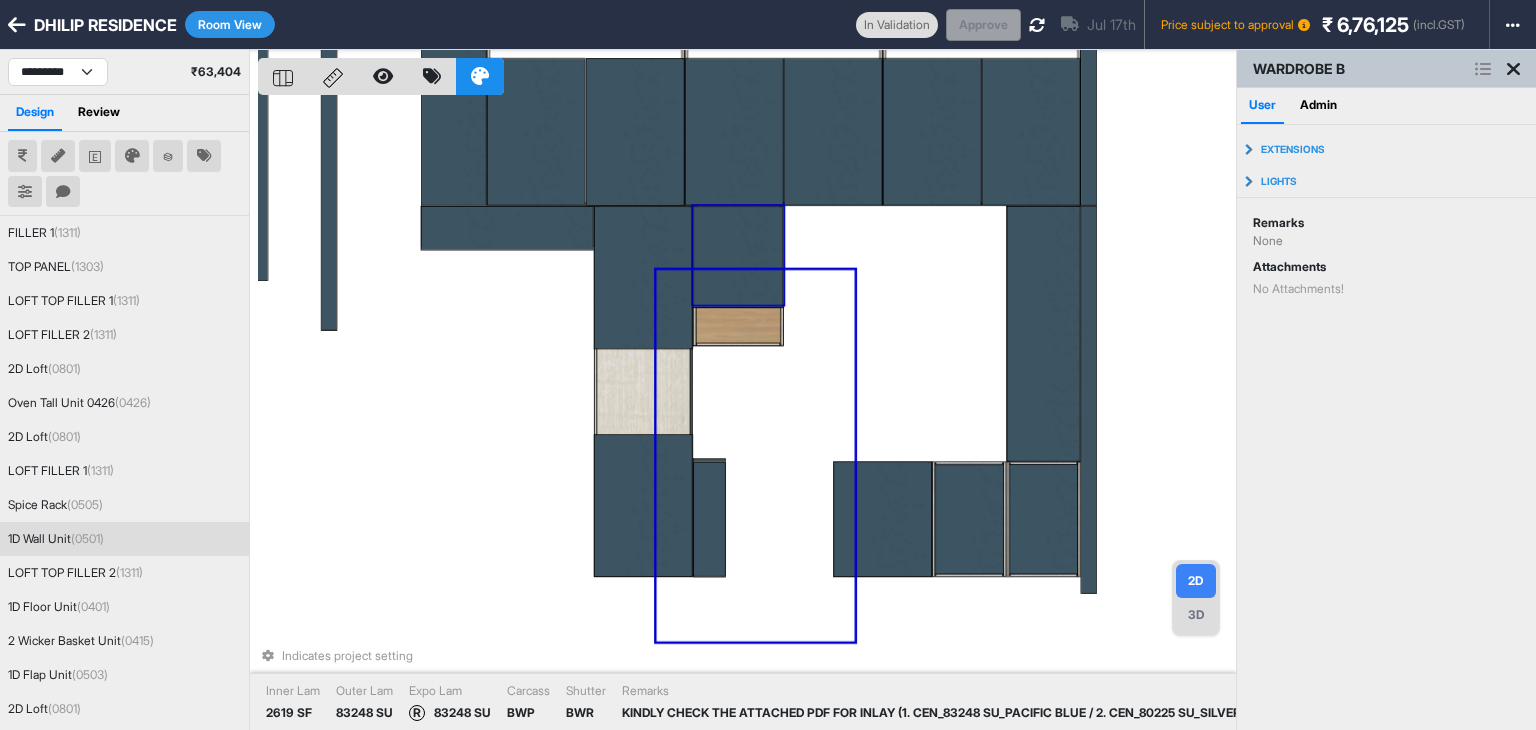 click at bounding box center (738, 257) 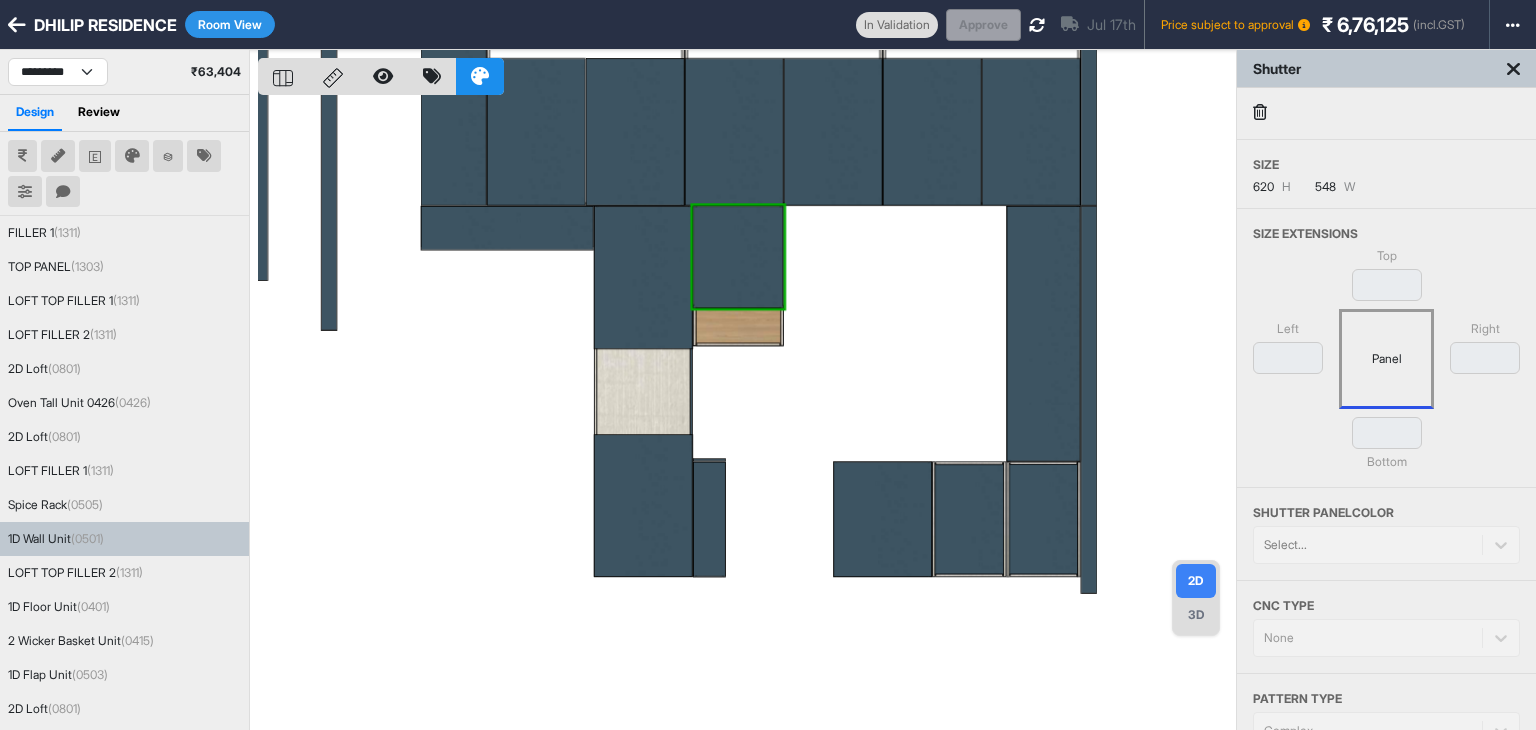 click at bounding box center [747, 415] 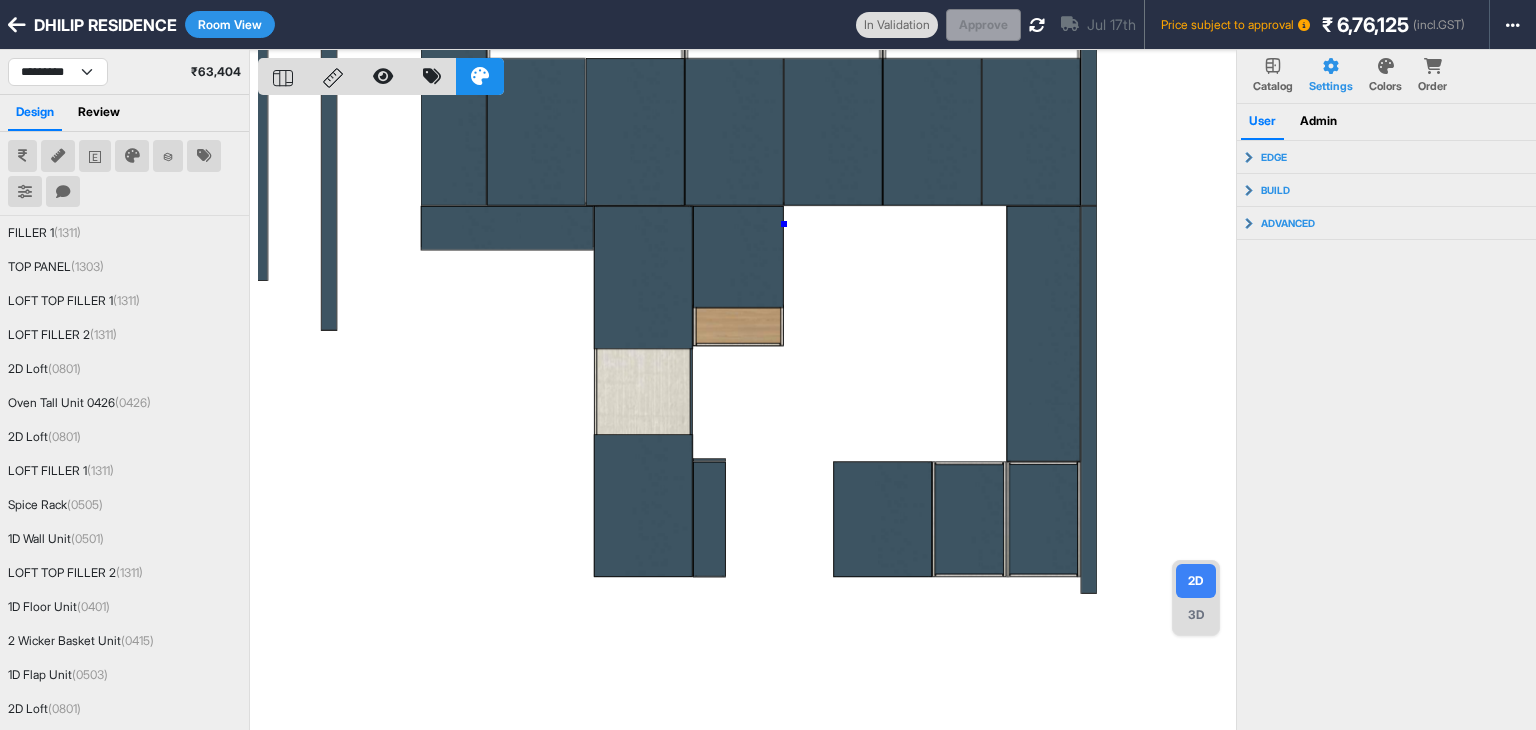 click at bounding box center (747, 415) 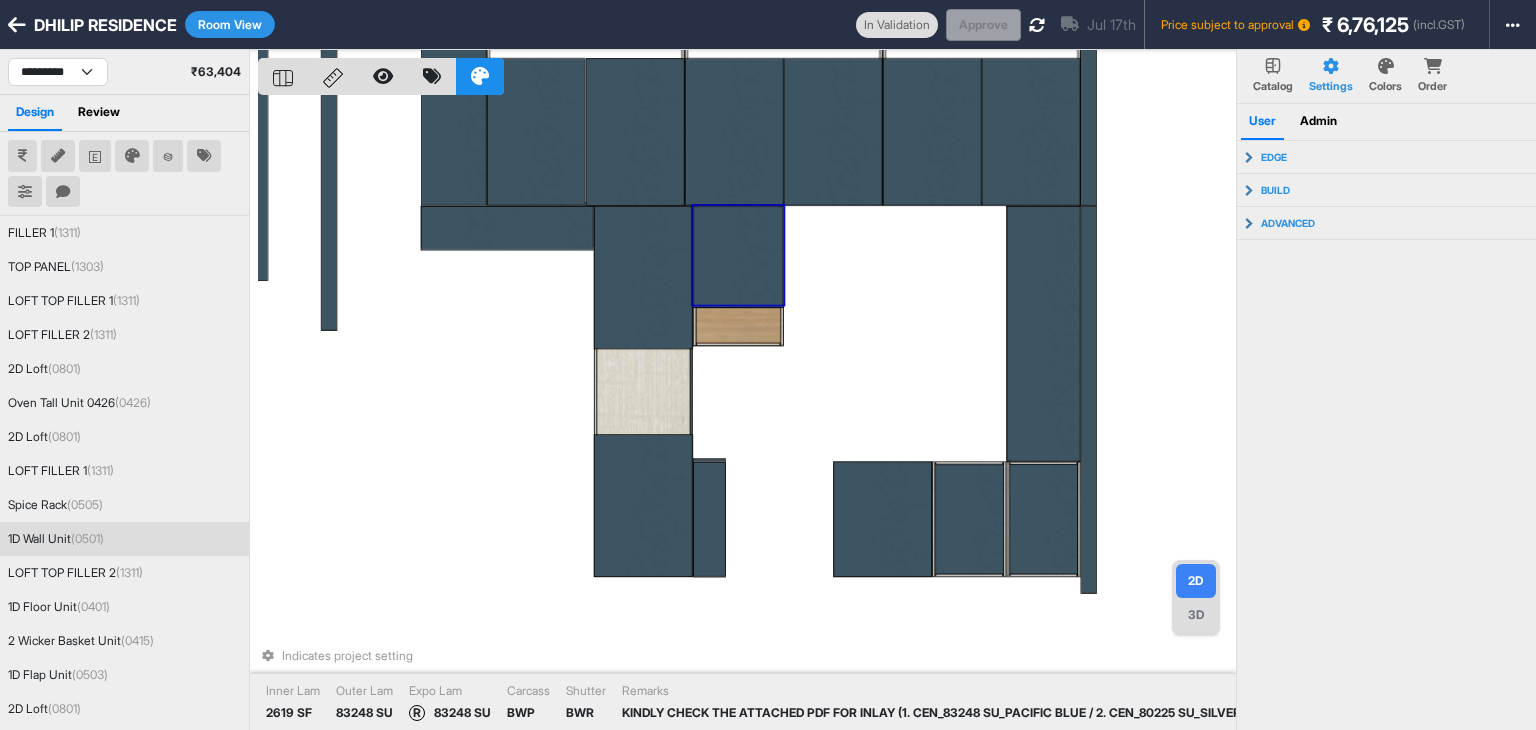 click at bounding box center (738, 257) 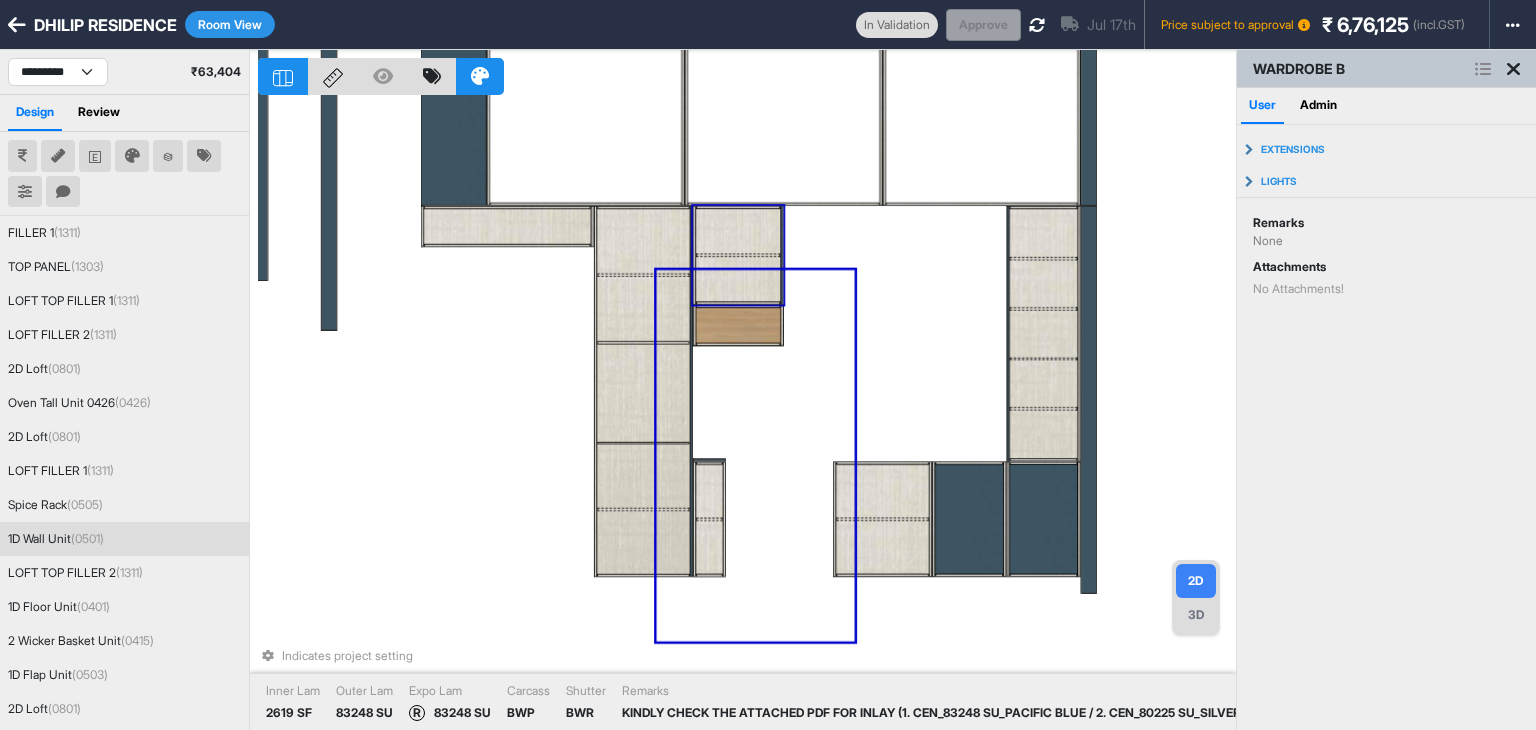 click on "Indicates project setting Inner Lam 2619 SF Outer Lam 83248 SU Expo Lam R 83248 SU Carcass BWP Shutter BWR Remarks KINDLY CHECK THE ATTACHED PDF FOR INLAY (1. CEN_83248 SU_PACIFIC BLUE / 2. CEN_80225 SU_SILVER GREY)
45 DEGREE CUT COMMON FOR ALL UNIT" at bounding box center [747, 415] 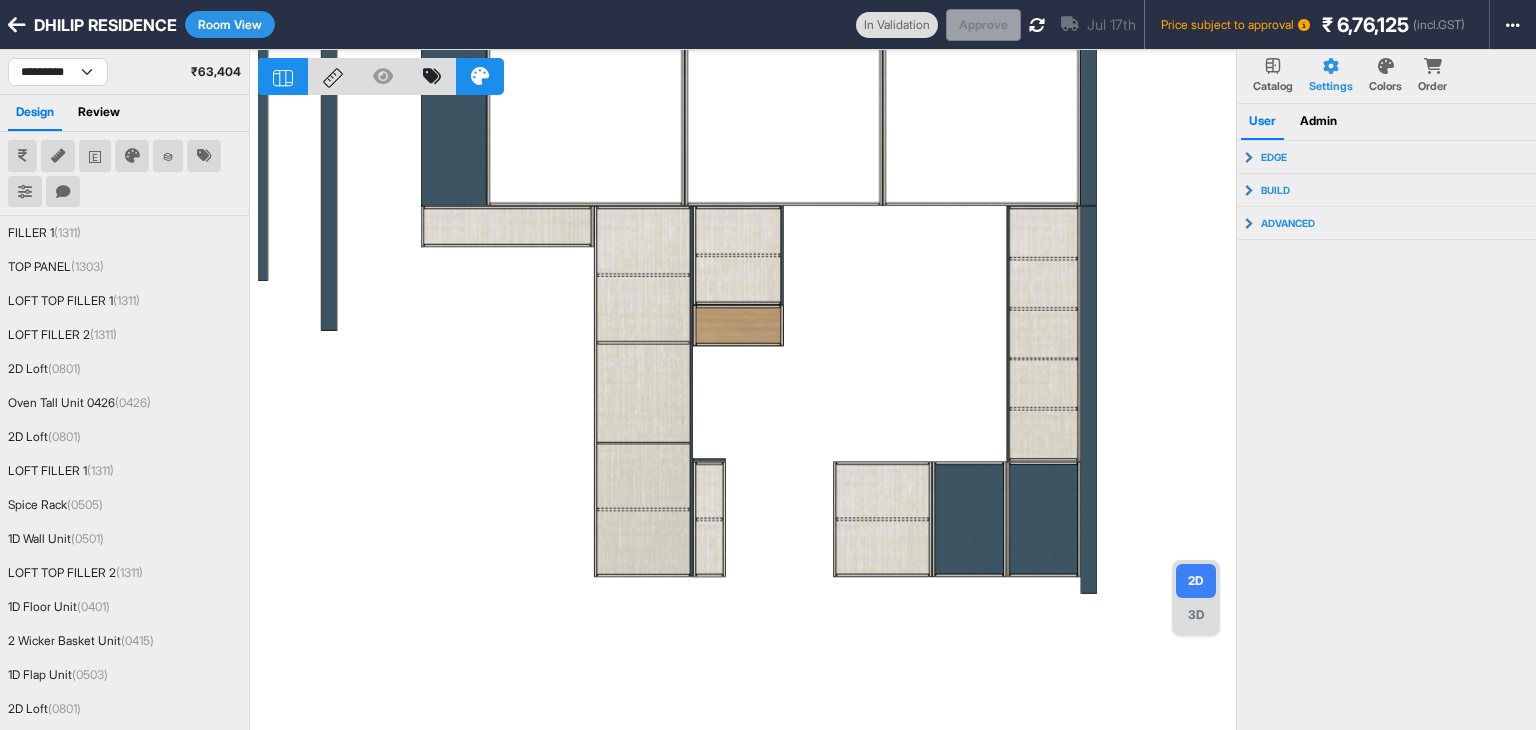 click at bounding box center [747, 415] 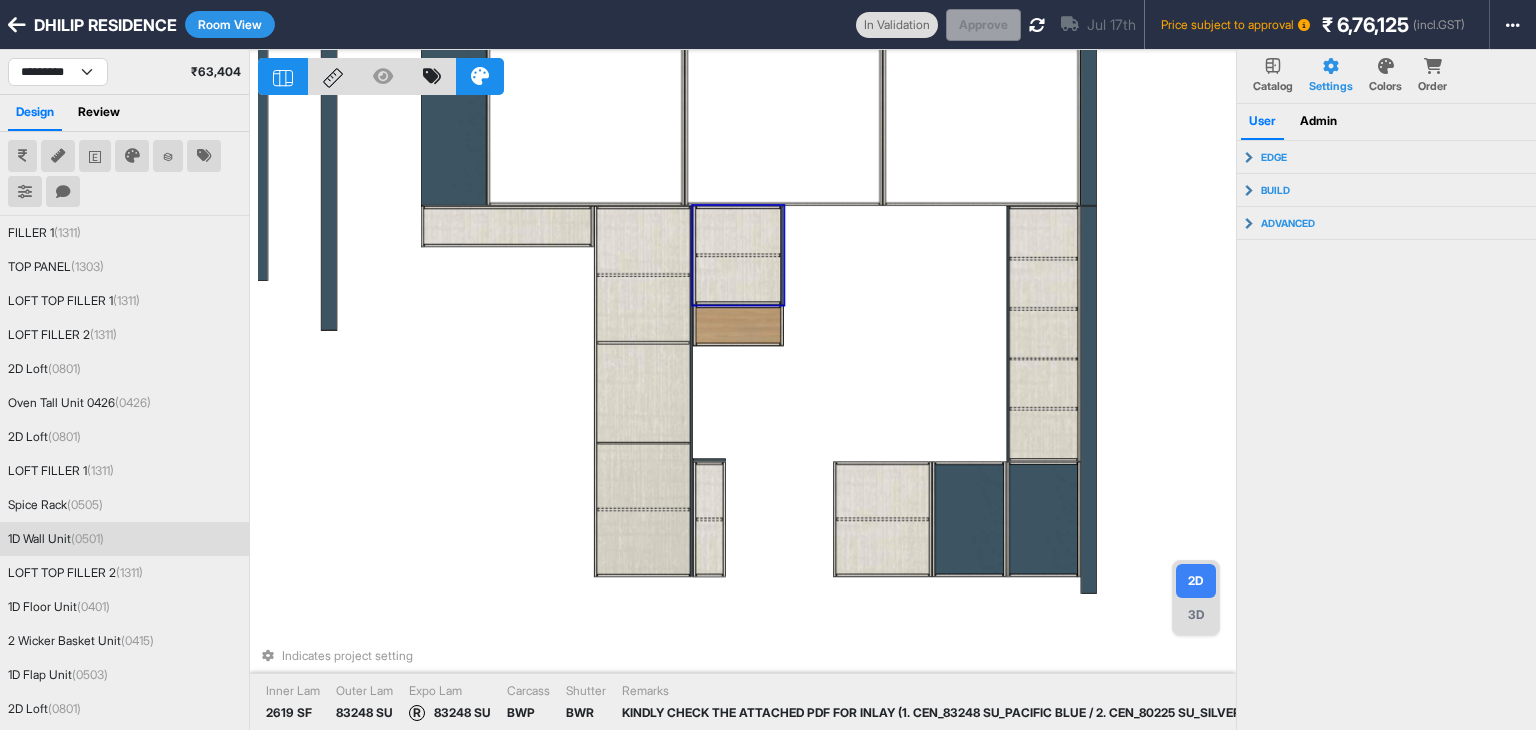click at bounding box center [782, 255] 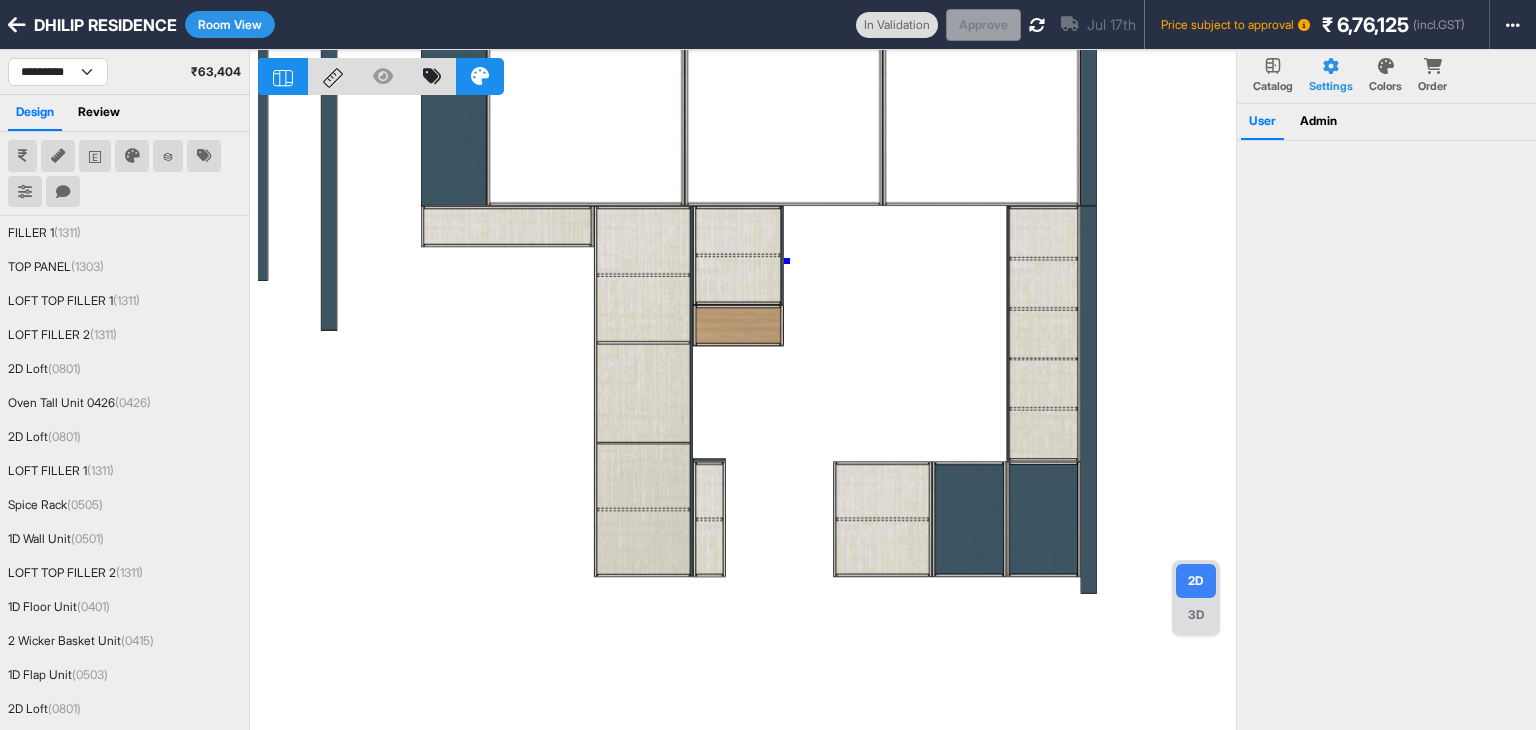 click at bounding box center (747, 415) 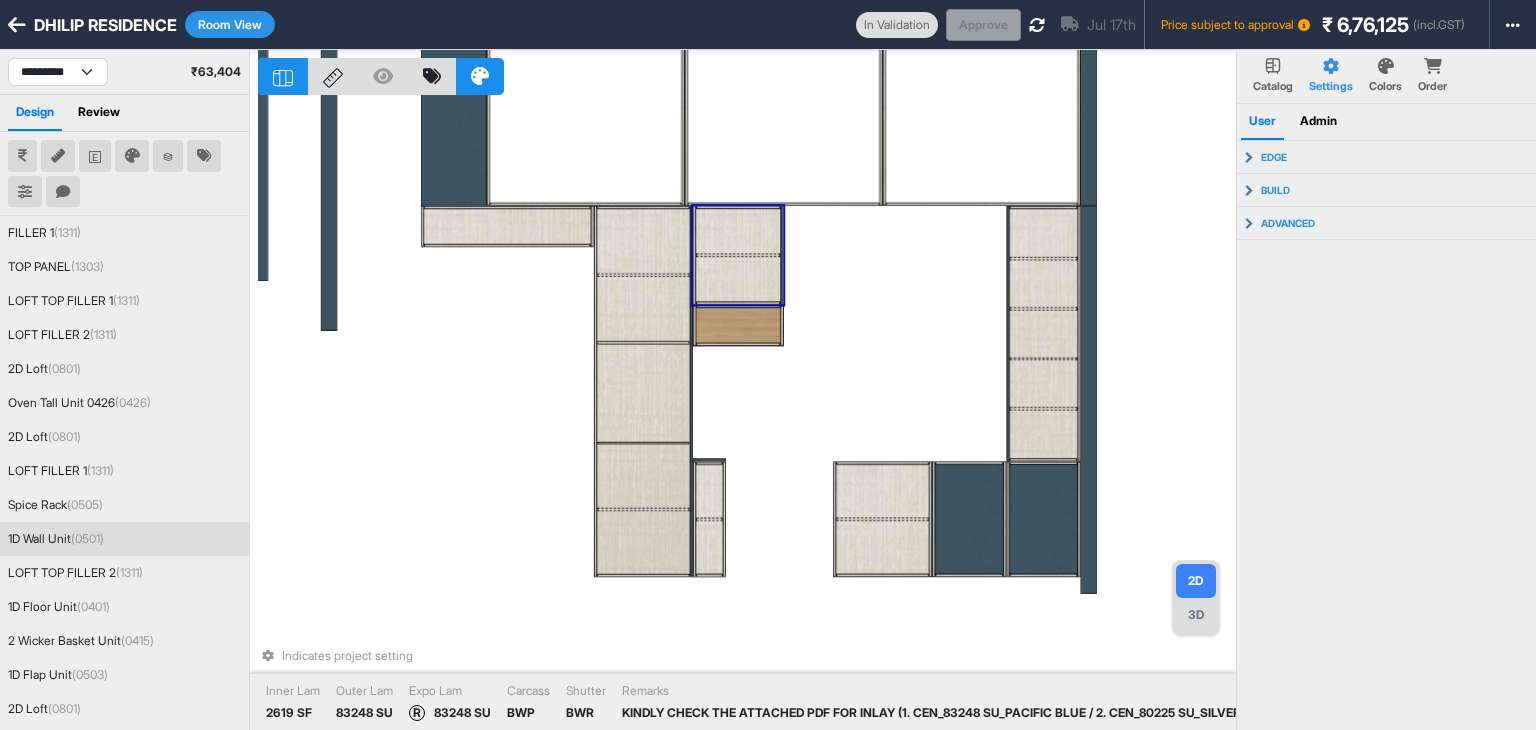 click at bounding box center (782, 255) 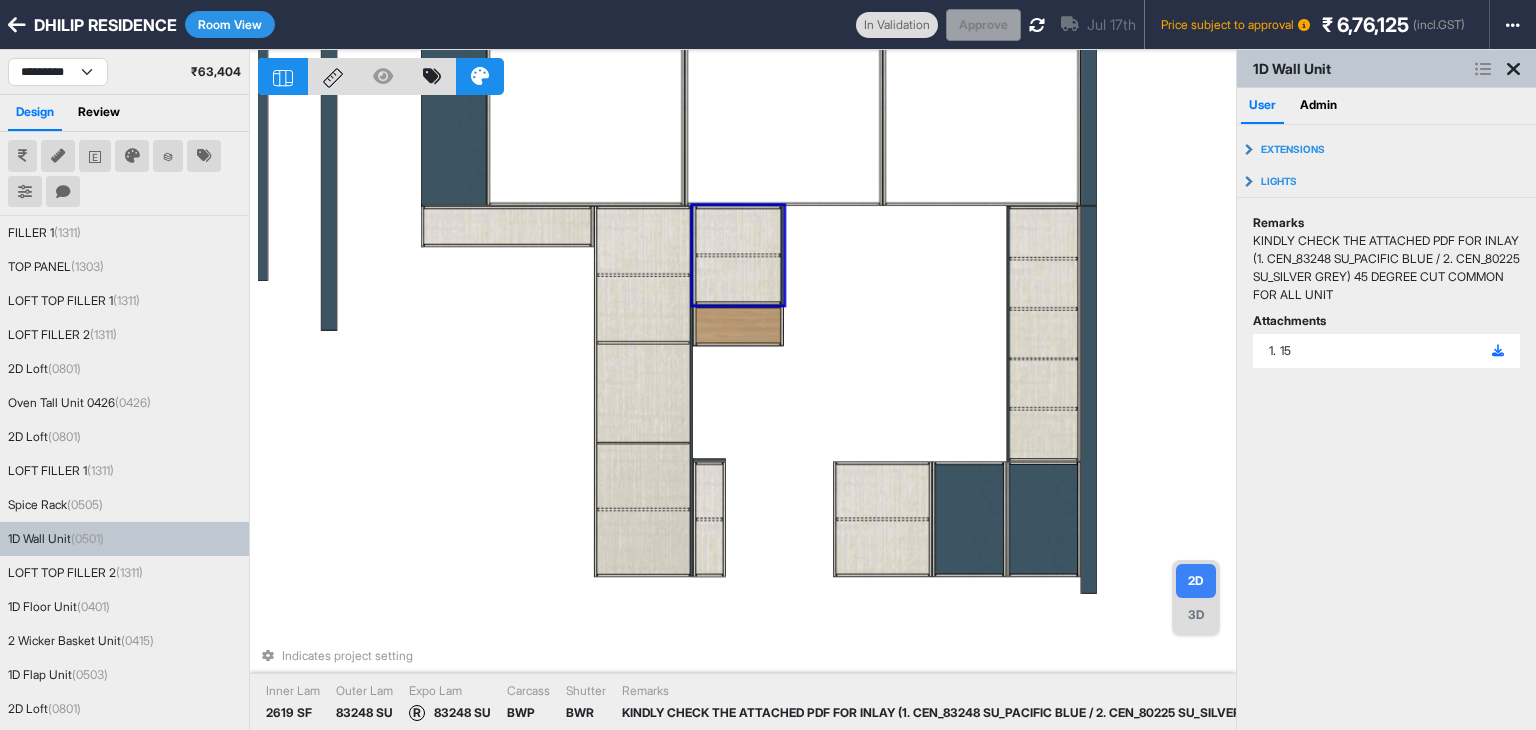 click at bounding box center [782, 255] 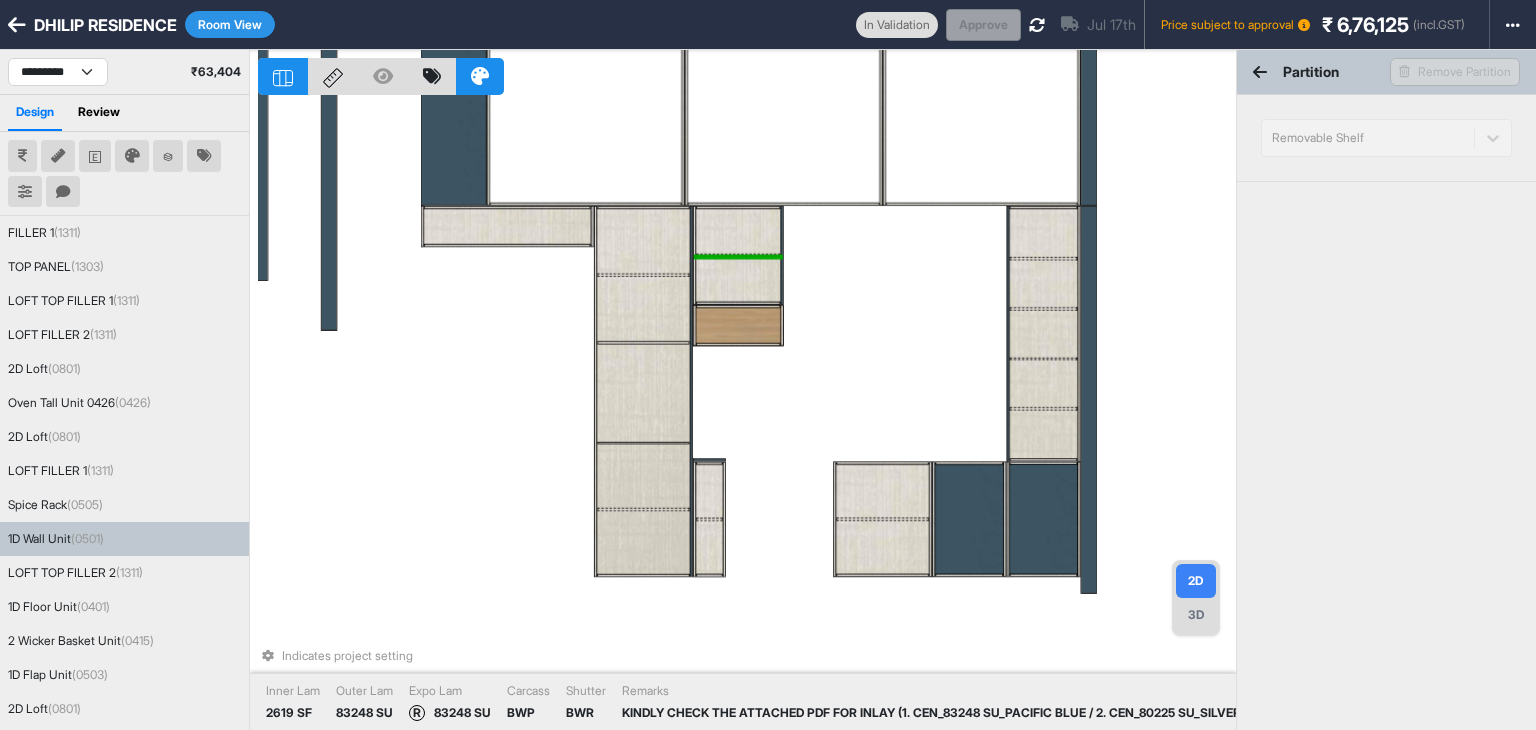 click at bounding box center (782, 255) 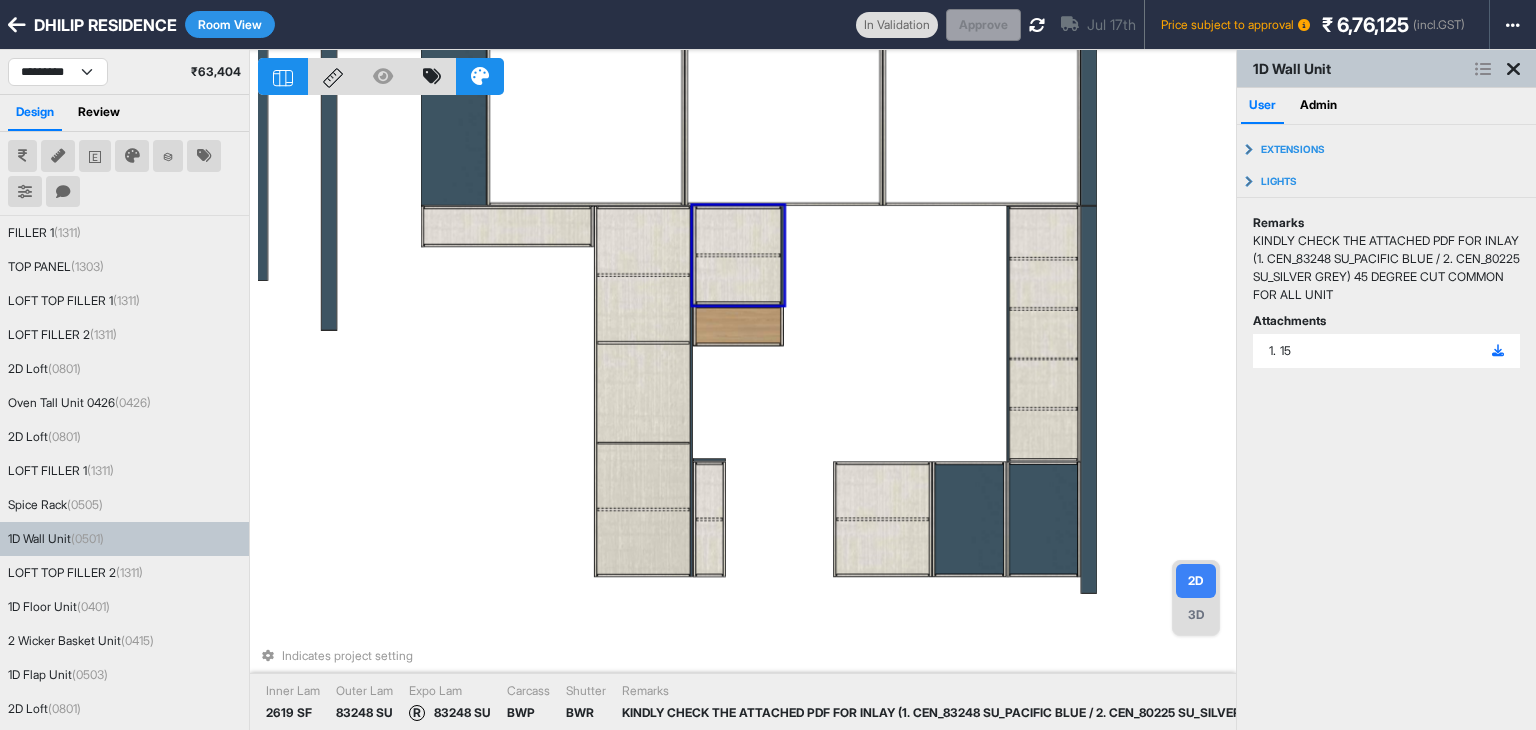click at bounding box center (782, 255) 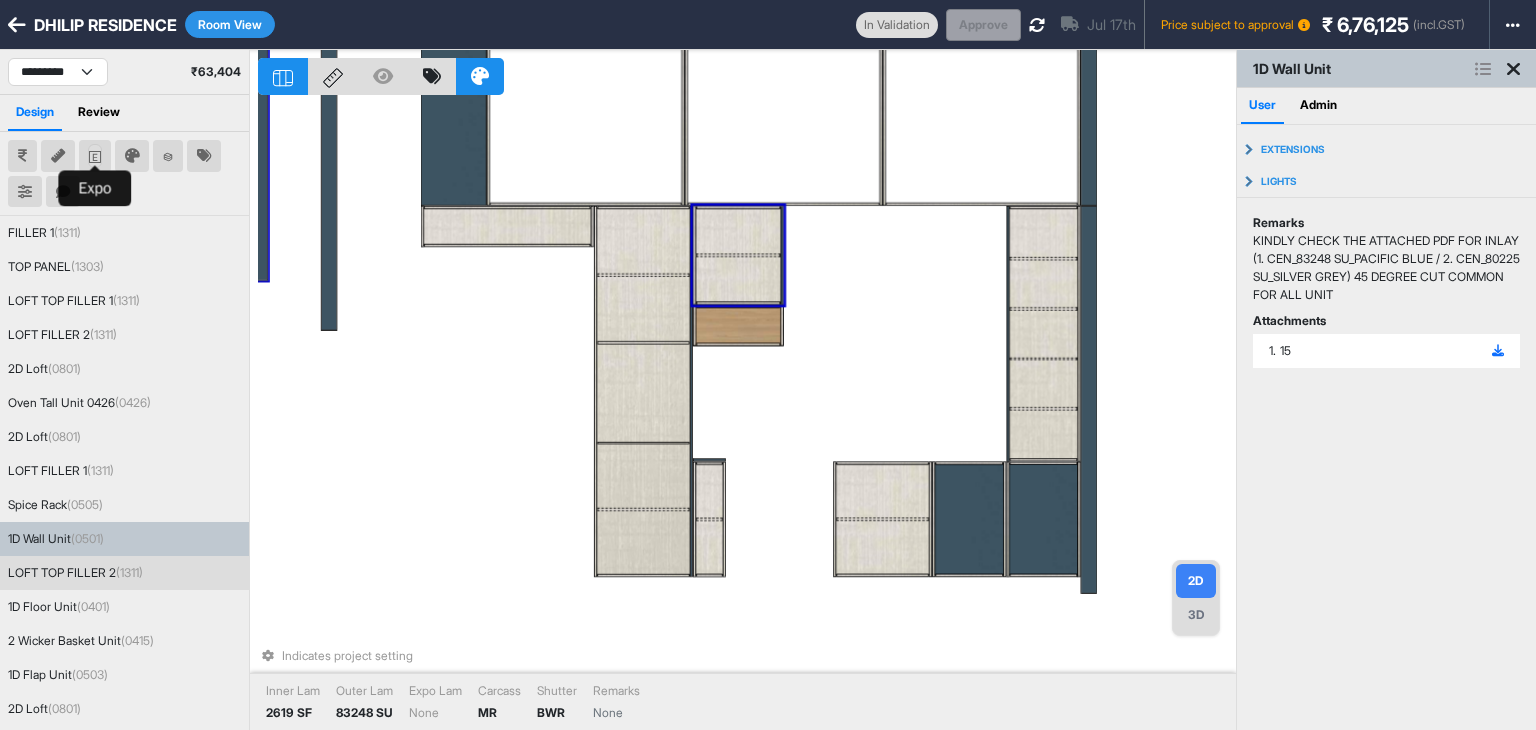 click at bounding box center [95, 156] 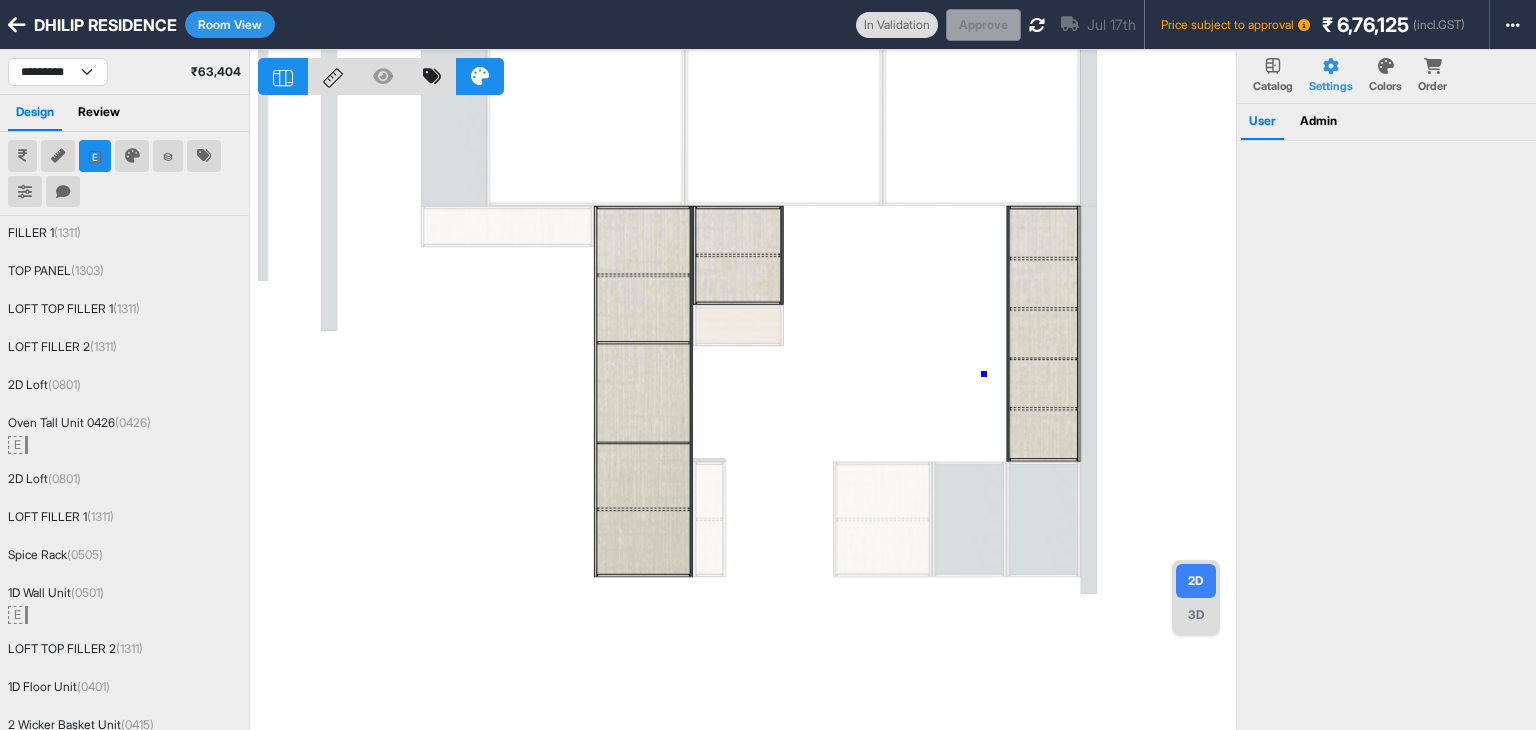 click at bounding box center [747, 415] 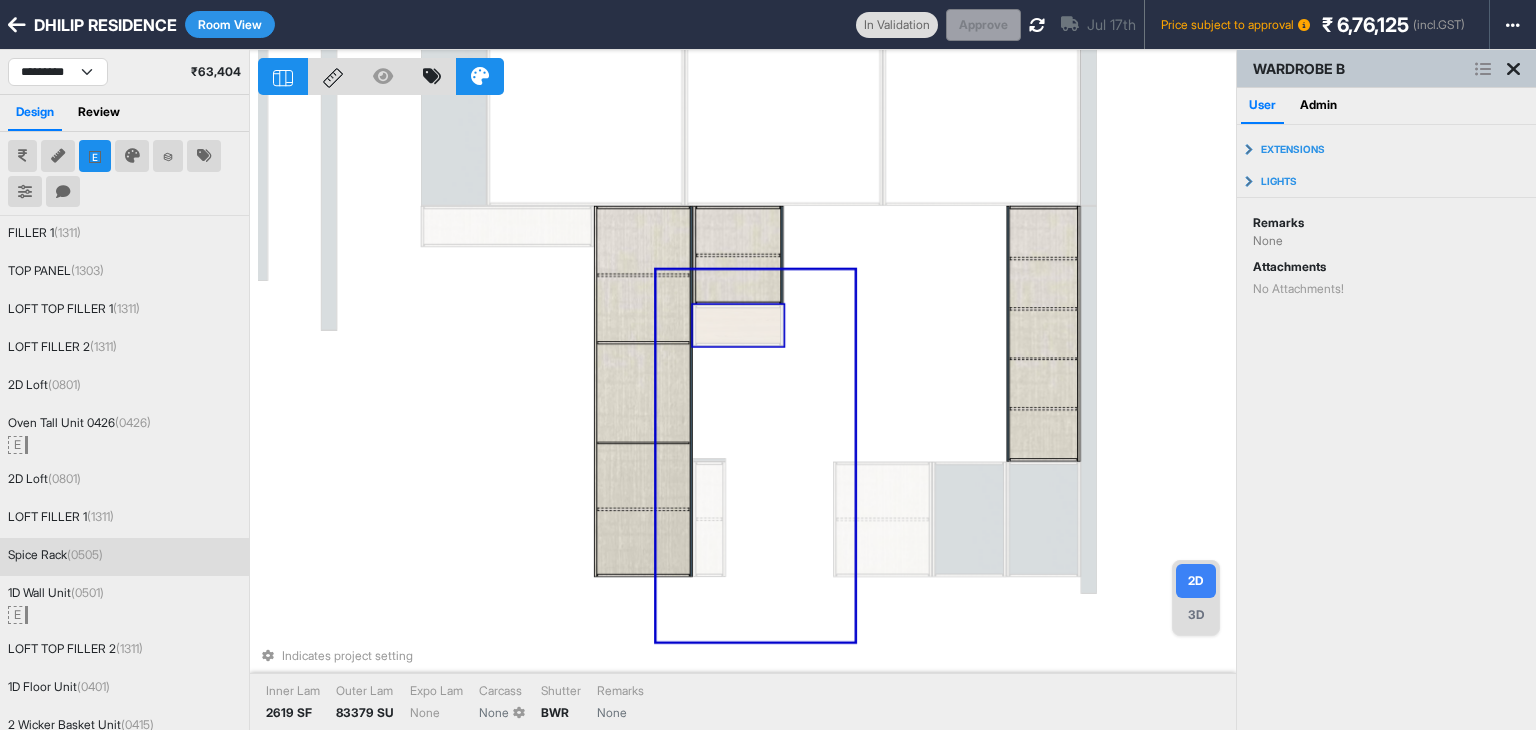 click at bounding box center (738, 325) 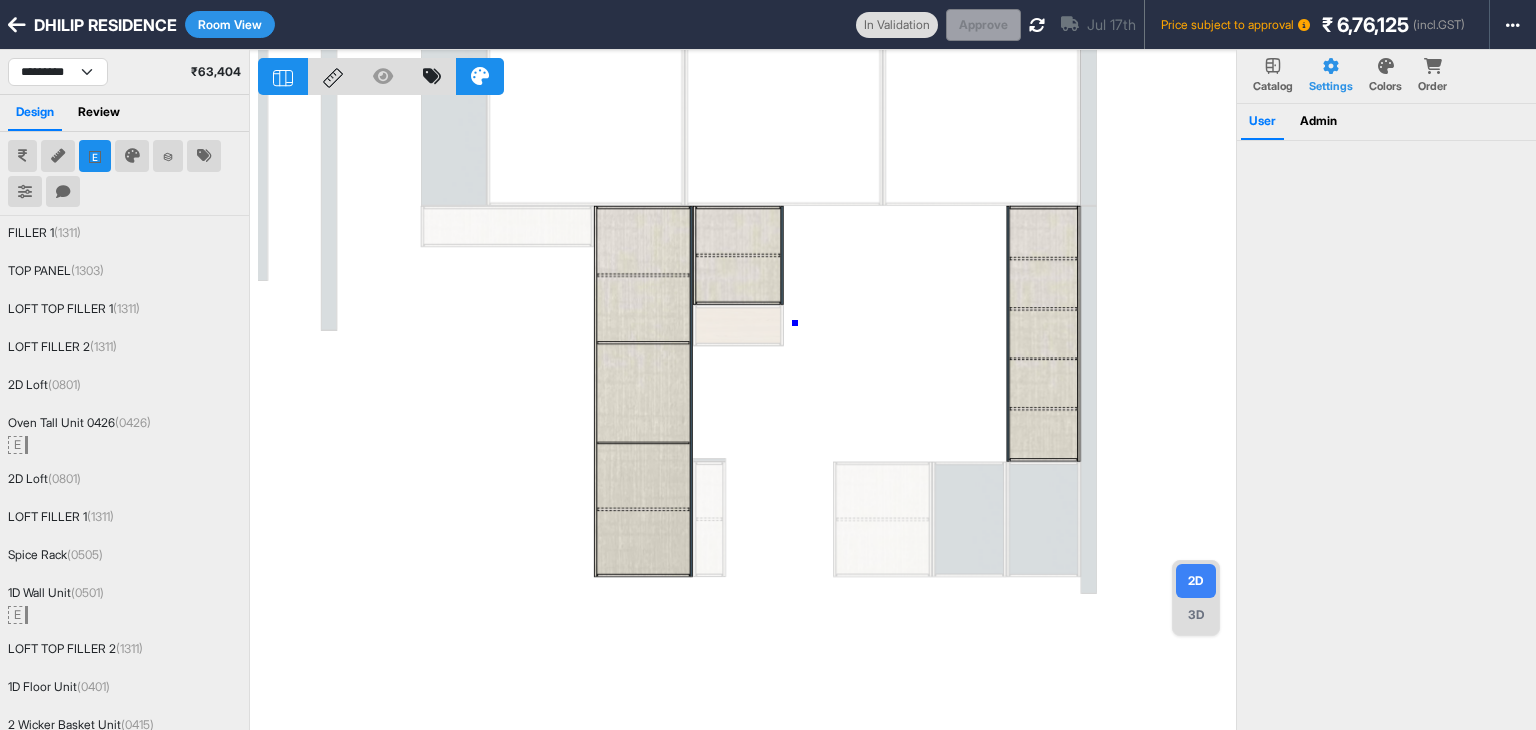 click at bounding box center [747, 415] 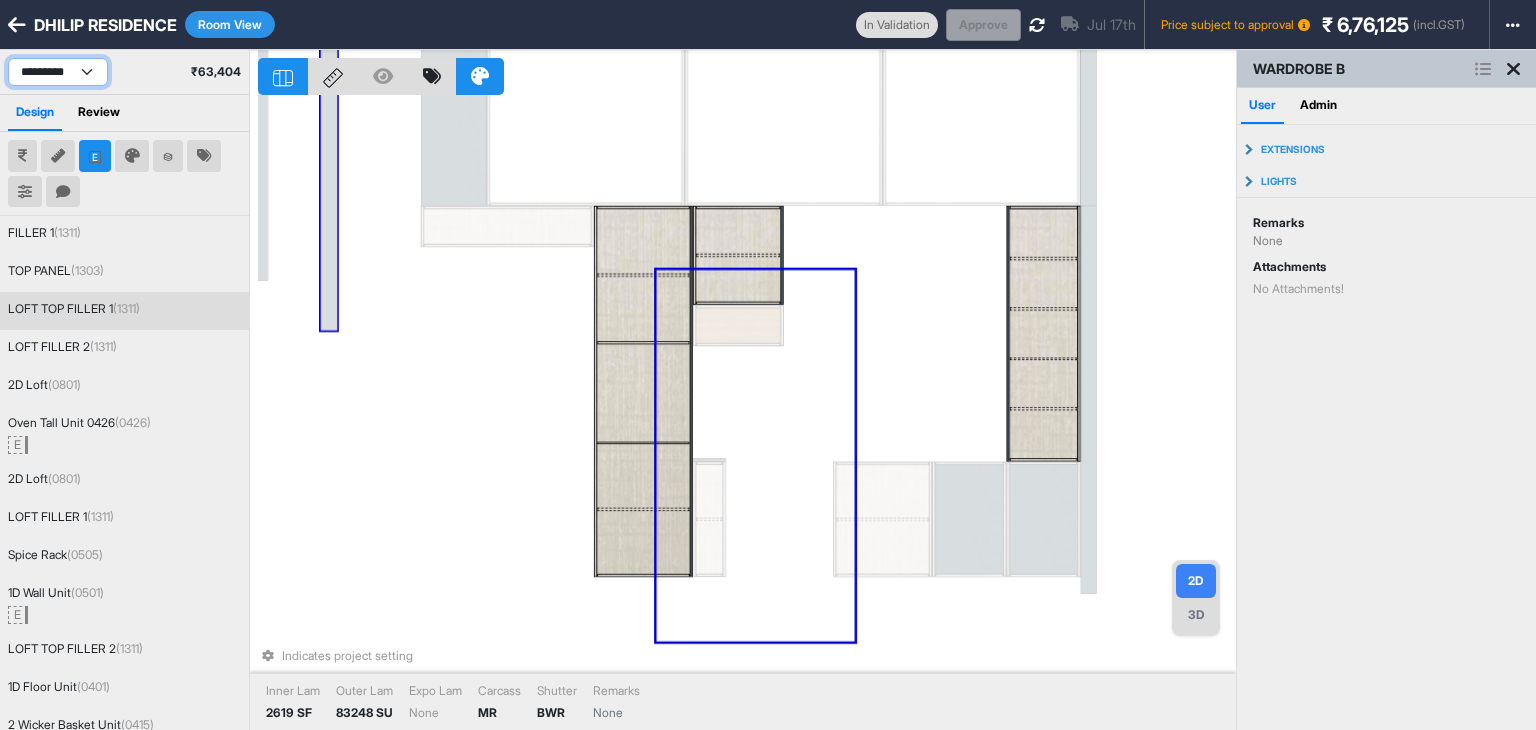click on "**********" at bounding box center (58, 72) 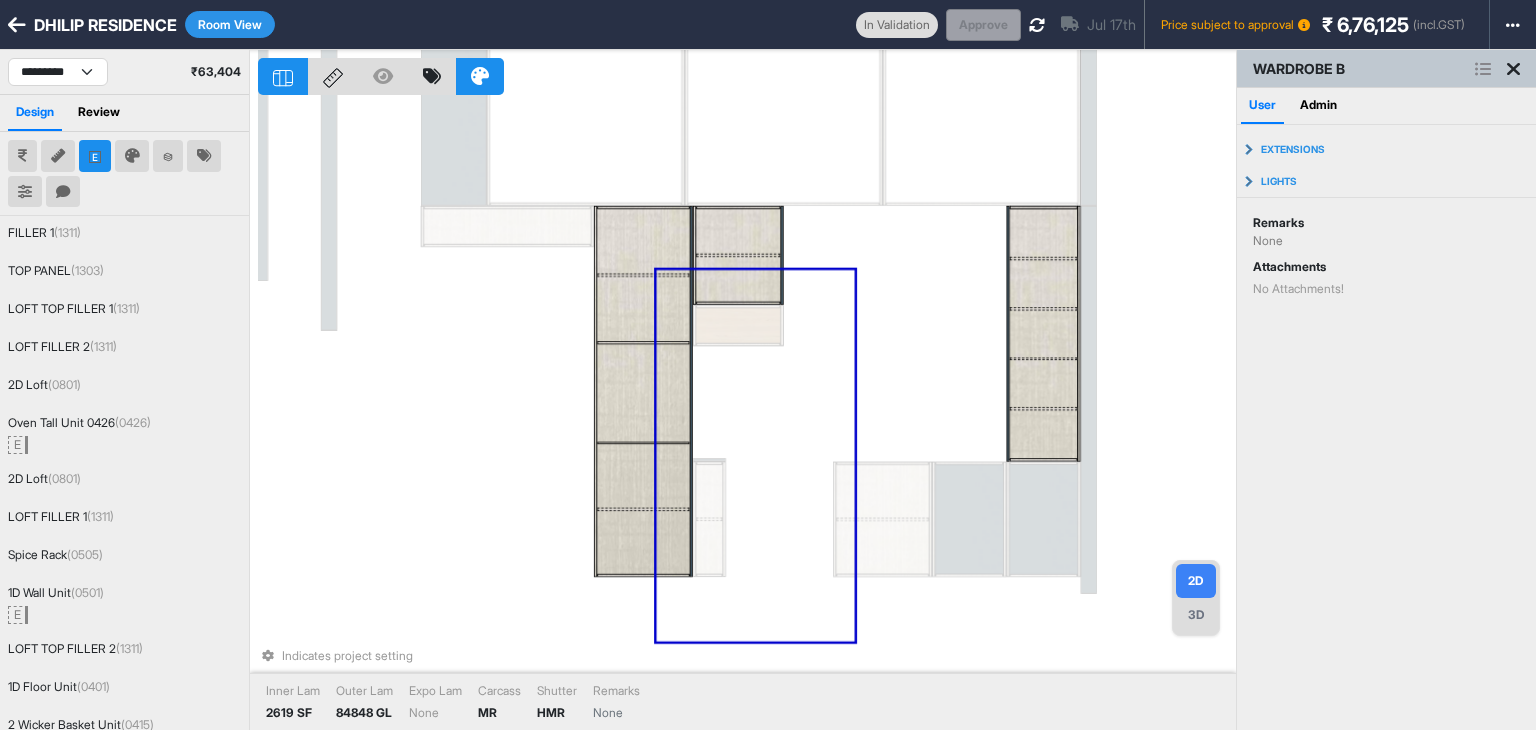 click on "Indicates project setting Inner Lam 2619 SF Outer Lam 84848 GL Expo Lam None Carcass MR Shutter HMR Remarks None" at bounding box center [747, 415] 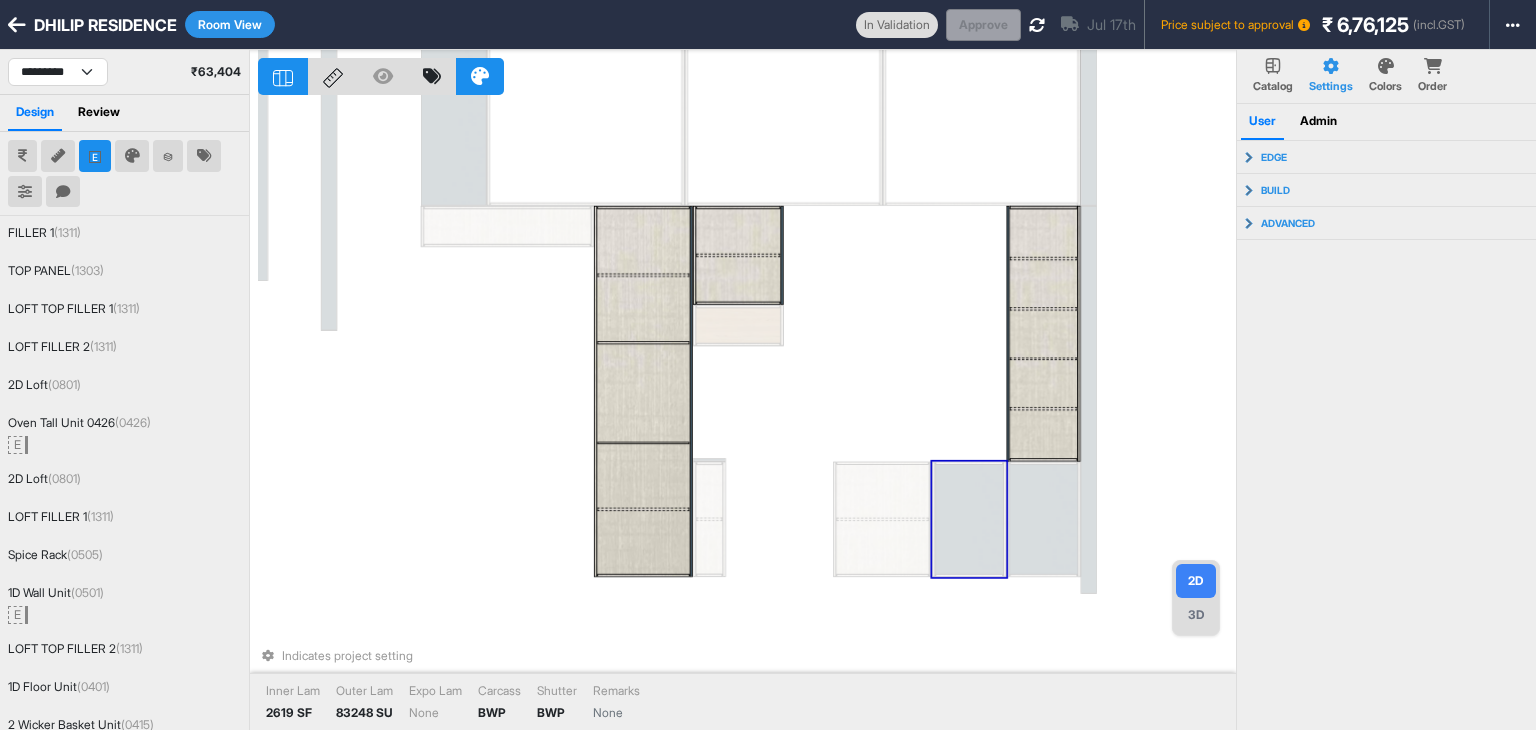 click at bounding box center (969, 520) 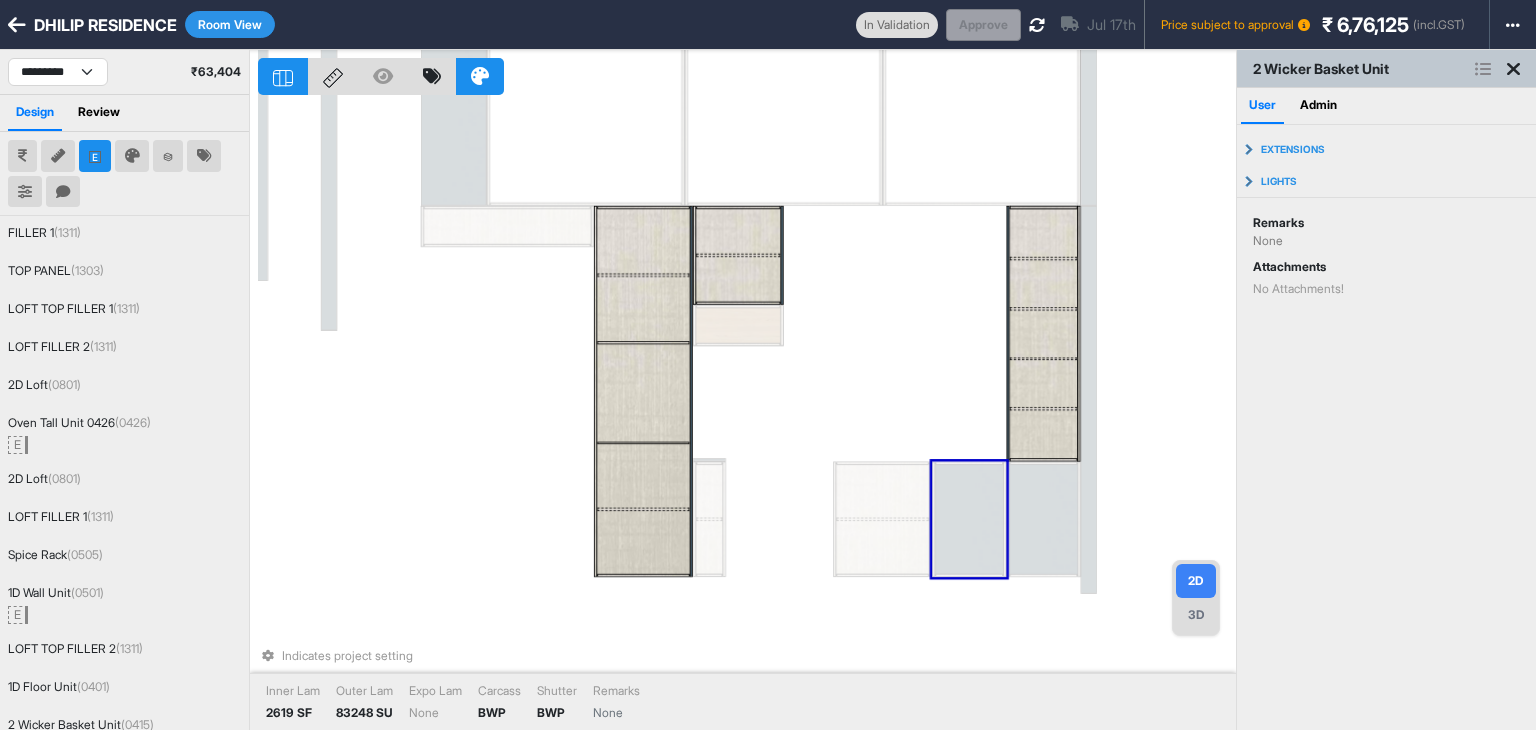 click on "Indicates project setting Inner Lam 2619 SF Outer Lam 83248 SU Expo Lam None Carcass BWP Shutter BWP Remarks None" at bounding box center (747, 415) 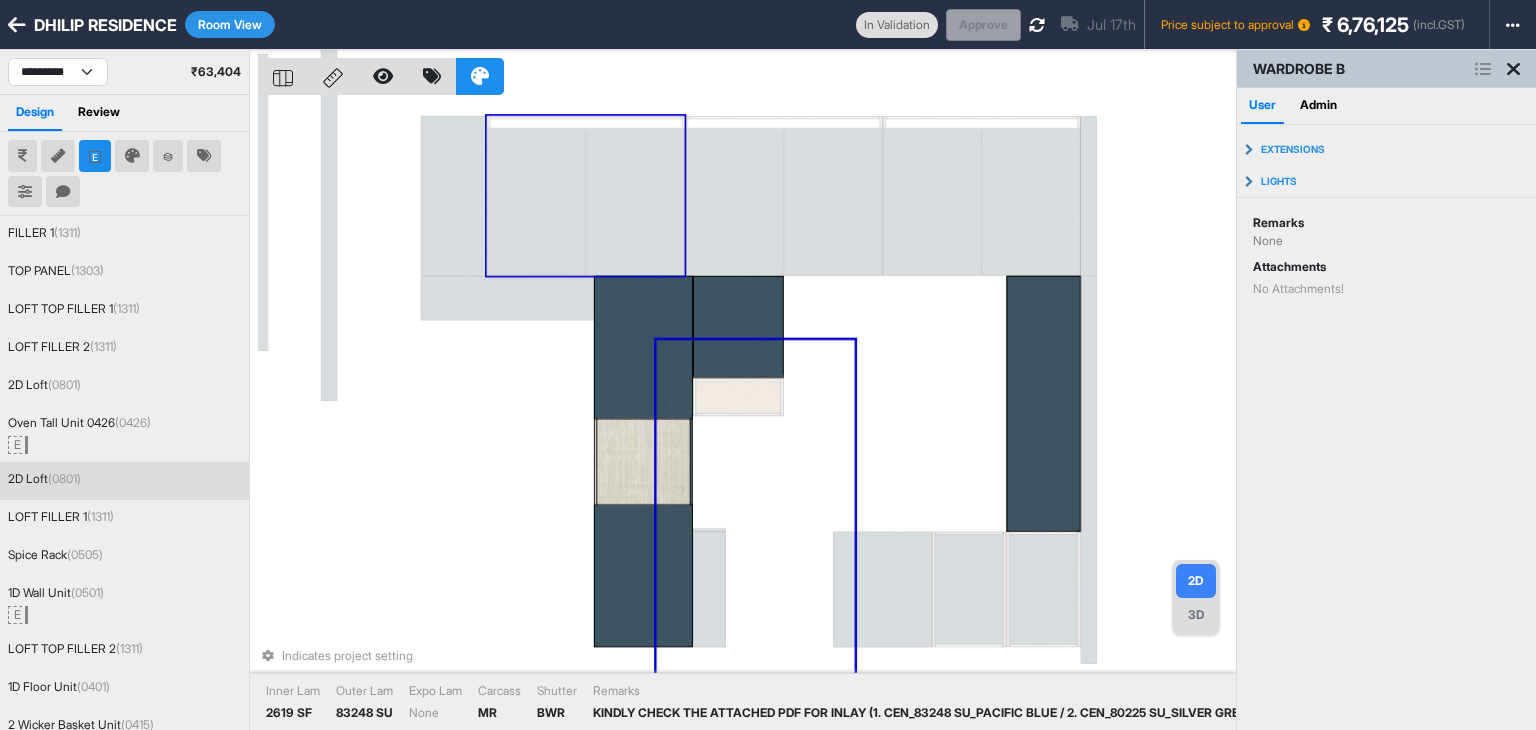 click at bounding box center (536, 202) 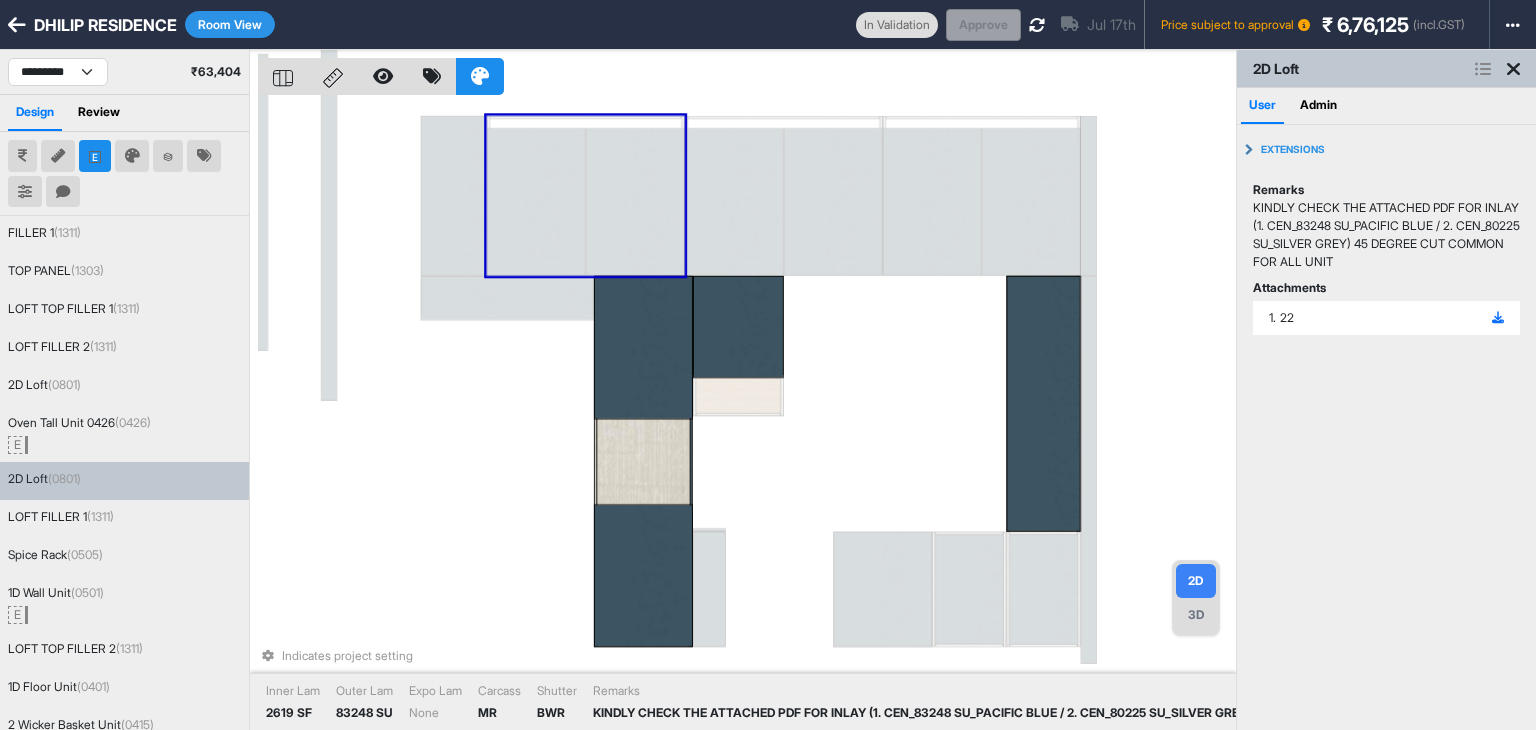click at bounding box center [536, 202] 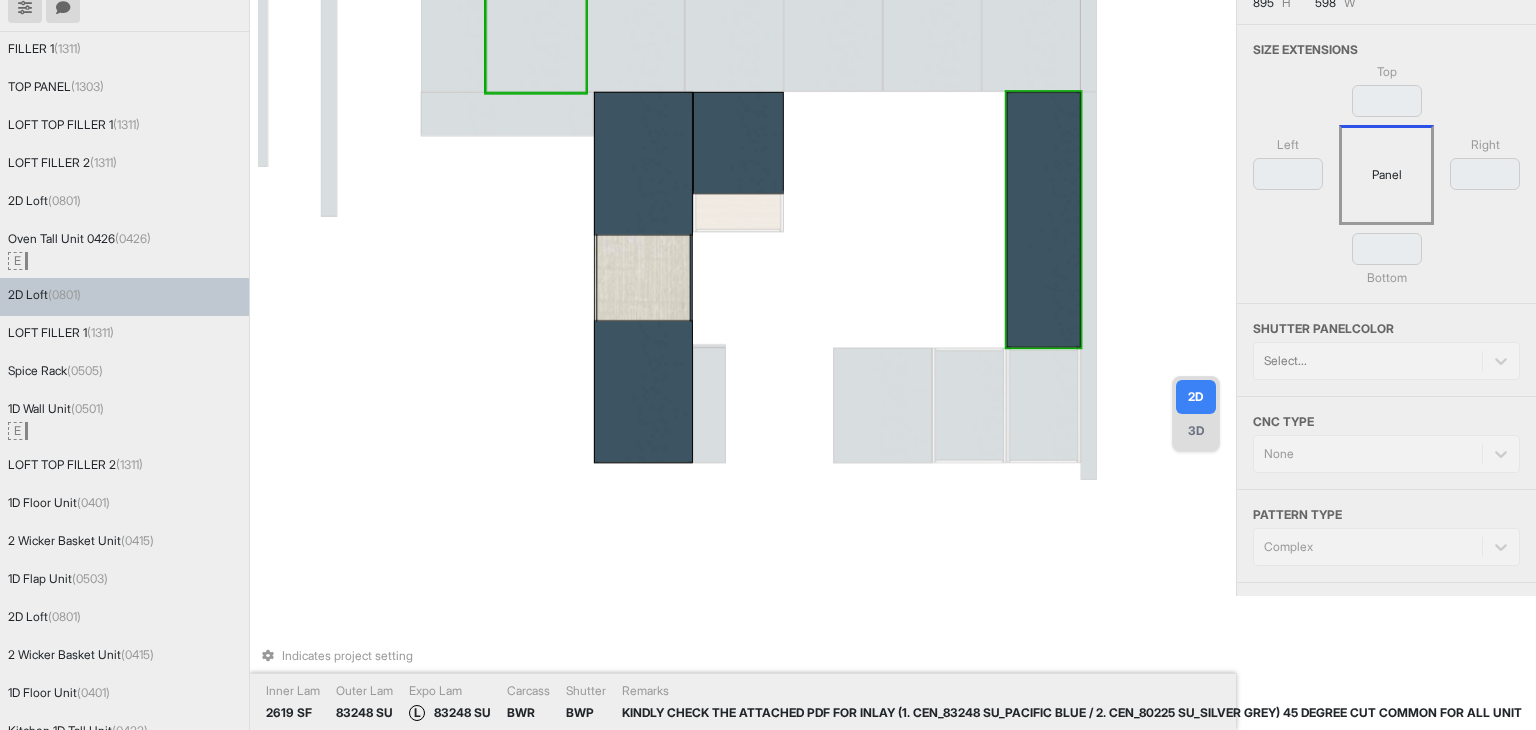 scroll, scrollTop: 200, scrollLeft: 0, axis: vertical 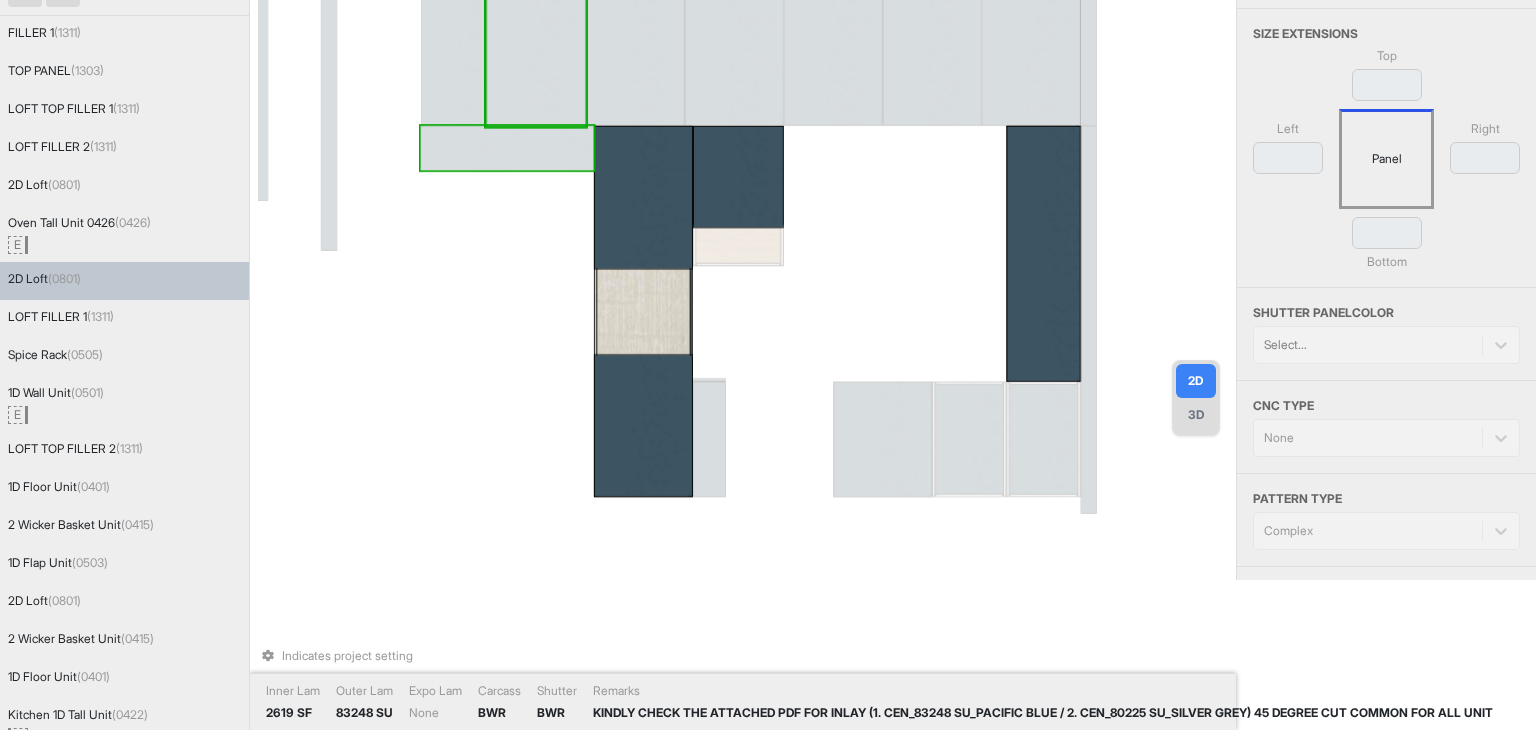click at bounding box center (507, 148) 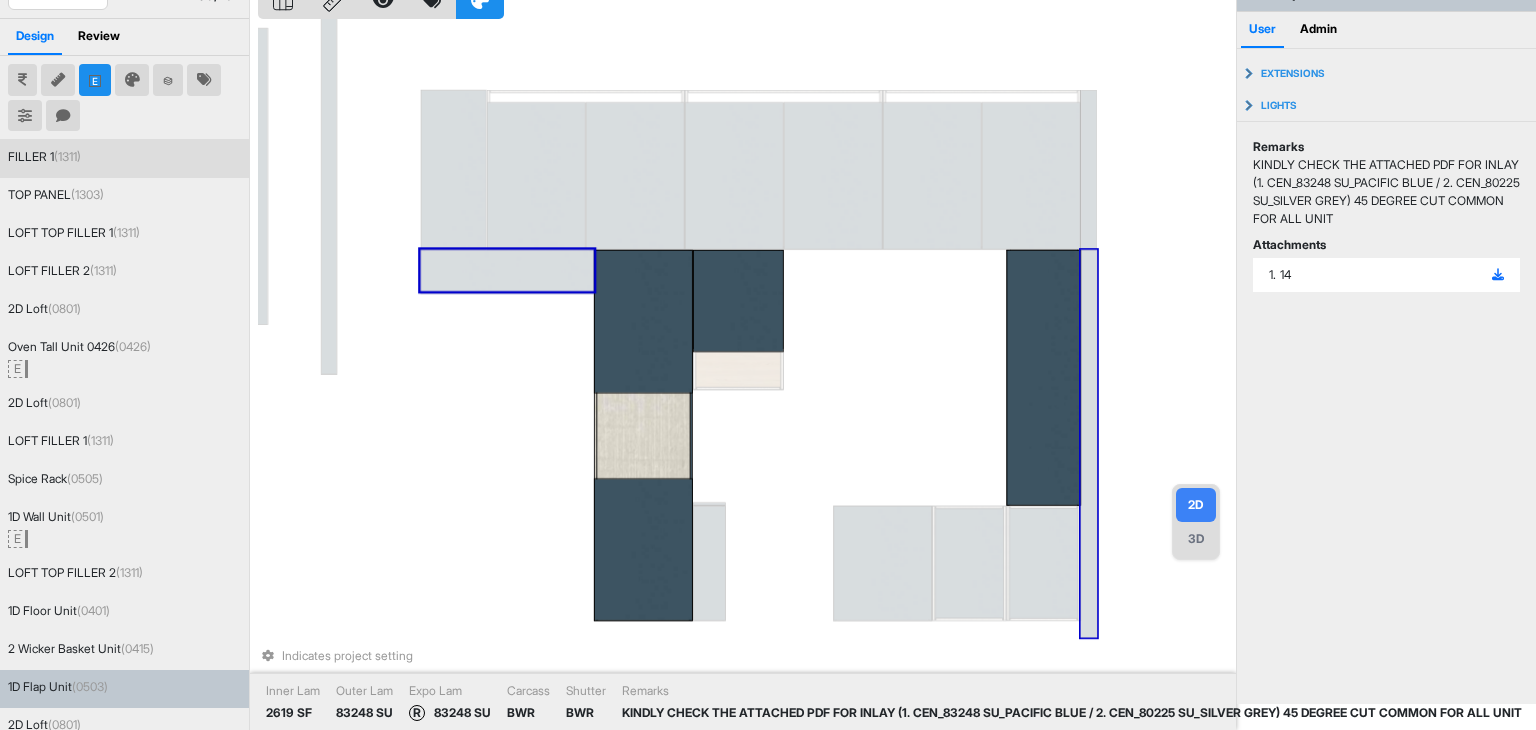 scroll, scrollTop: 0, scrollLeft: 0, axis: both 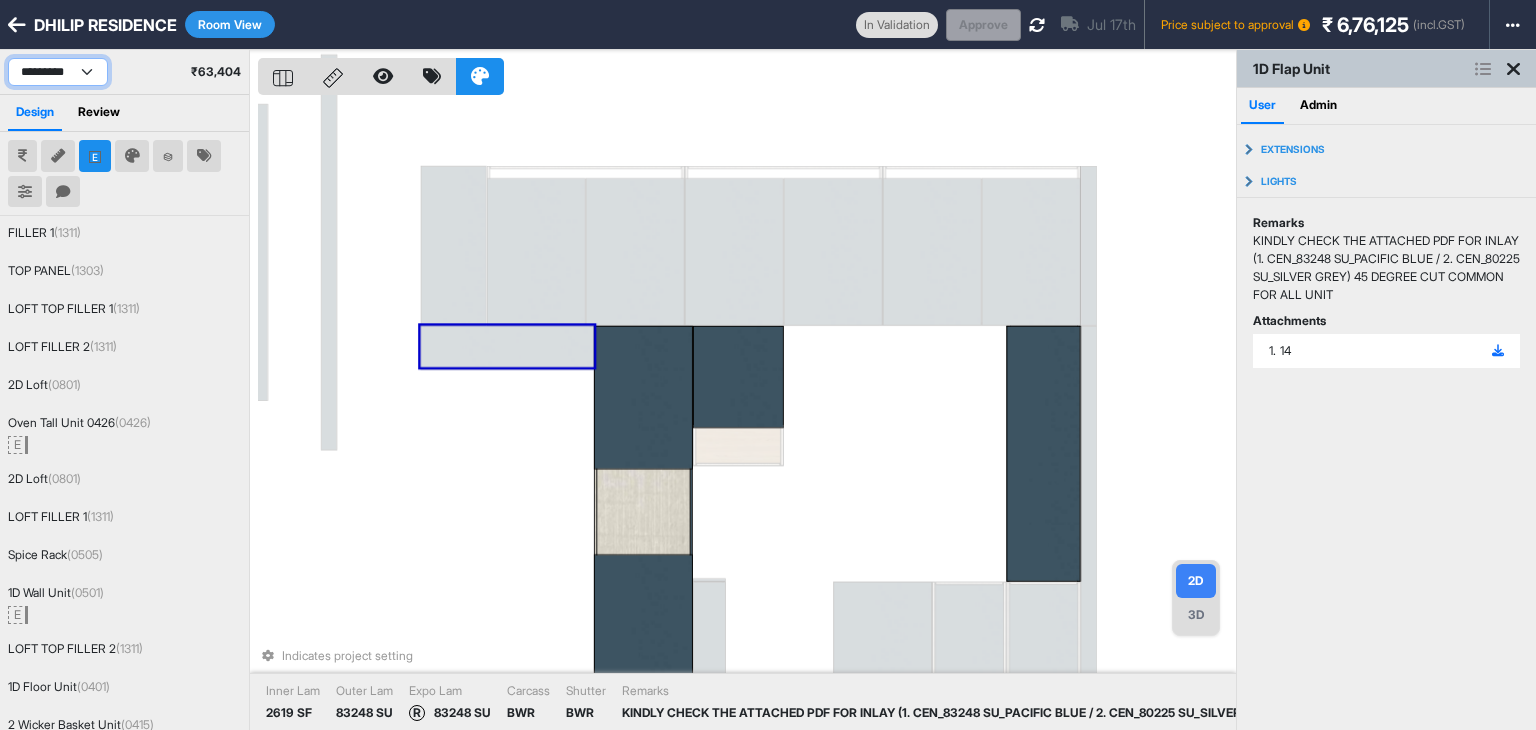 click on "**********" at bounding box center (58, 72) 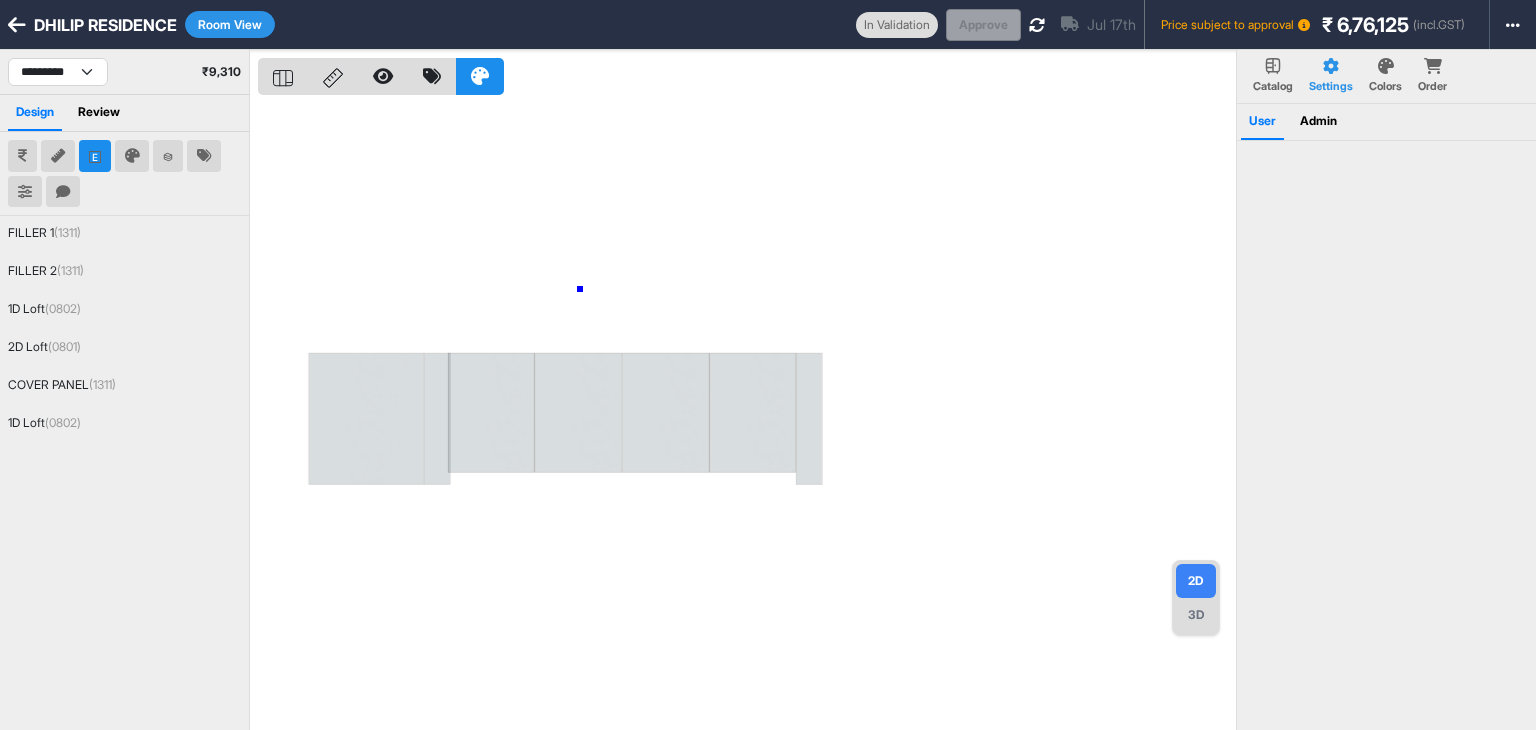 click at bounding box center (747, 415) 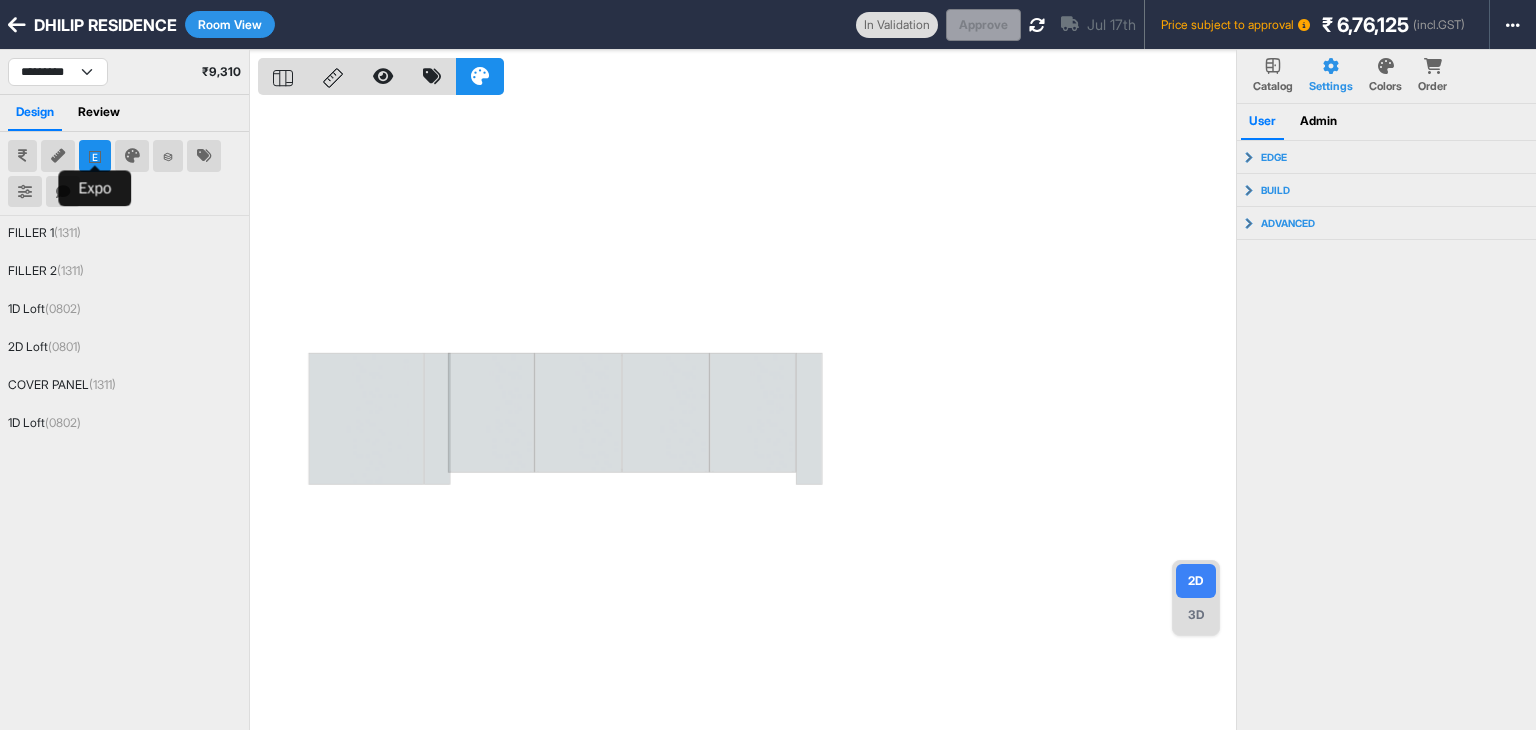 click at bounding box center (95, 156) 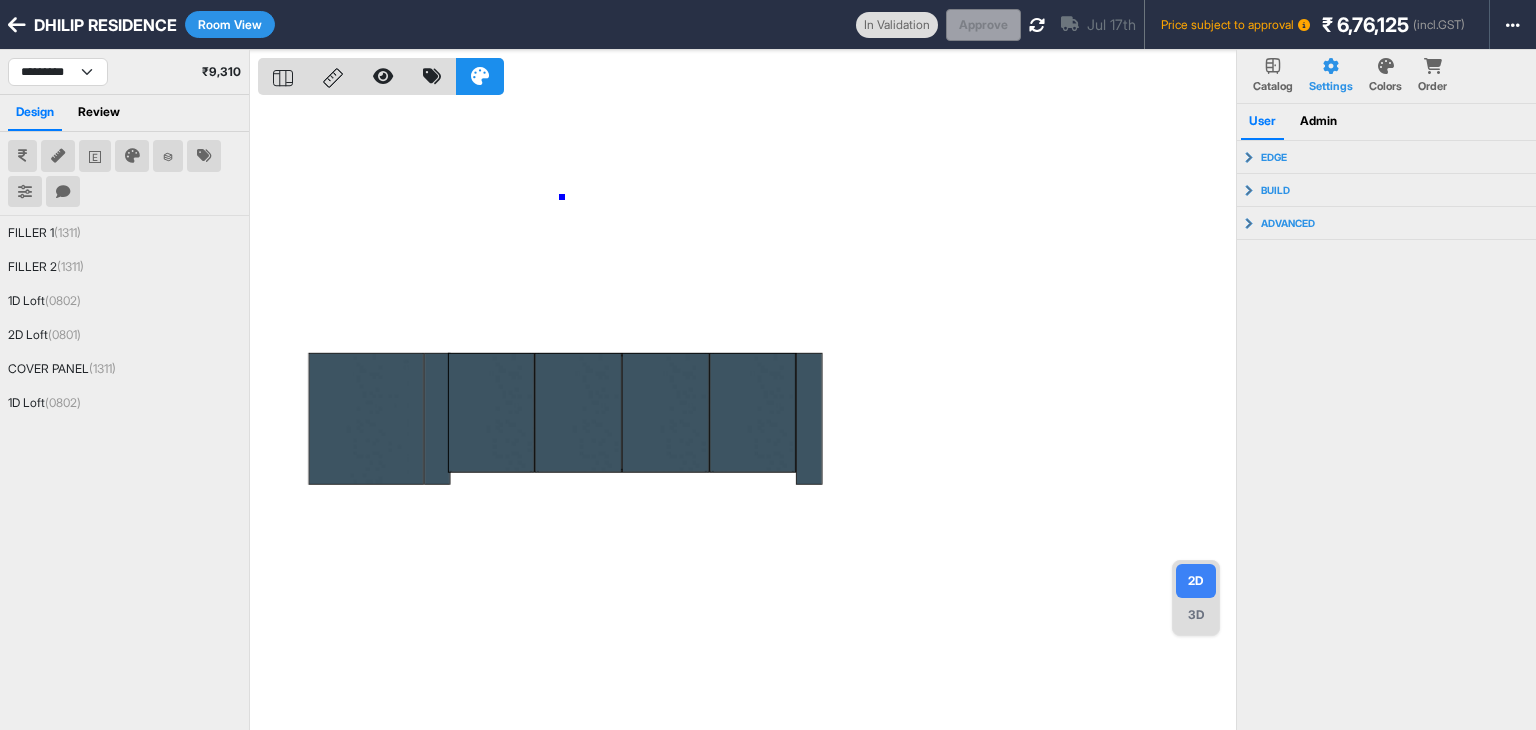 click at bounding box center (747, 415) 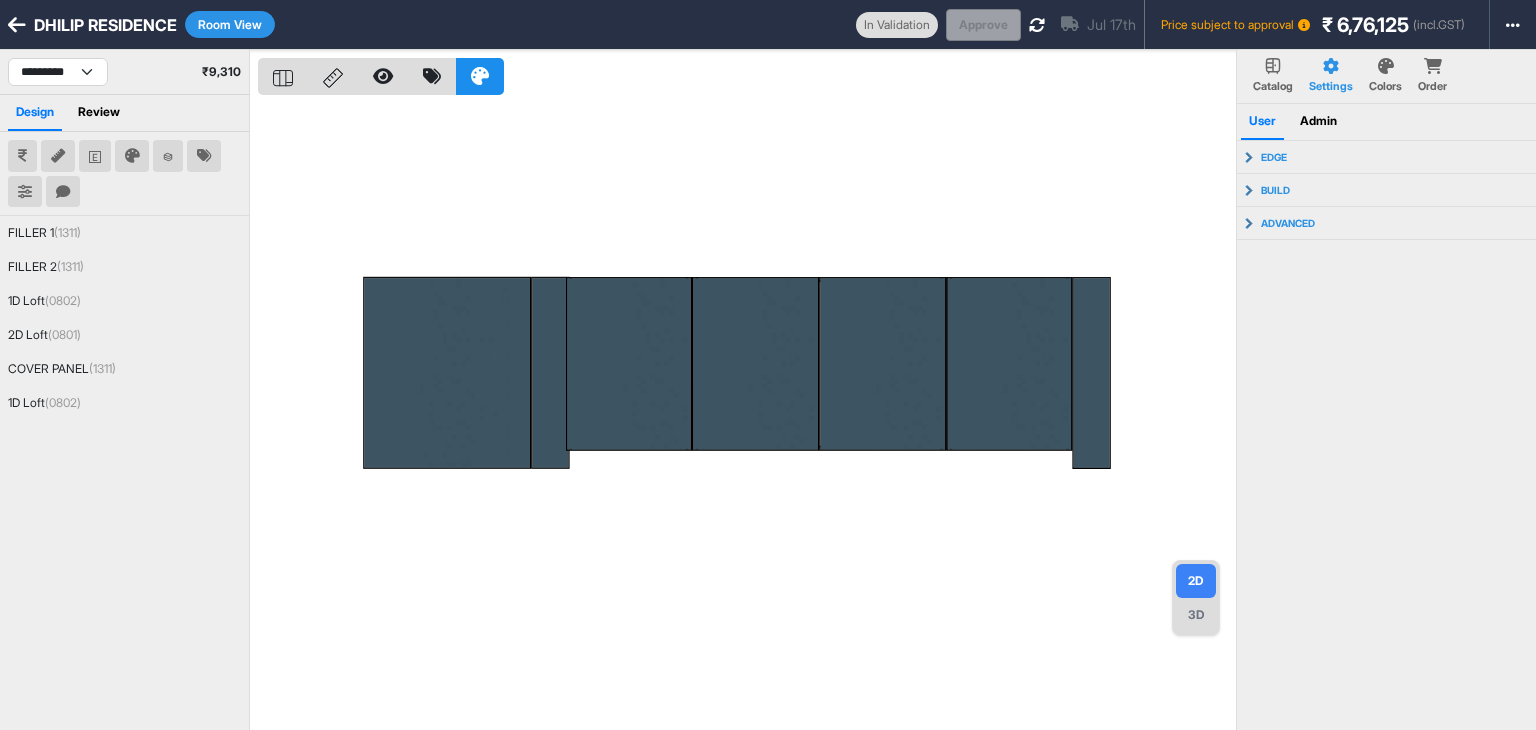 click at bounding box center [747, 415] 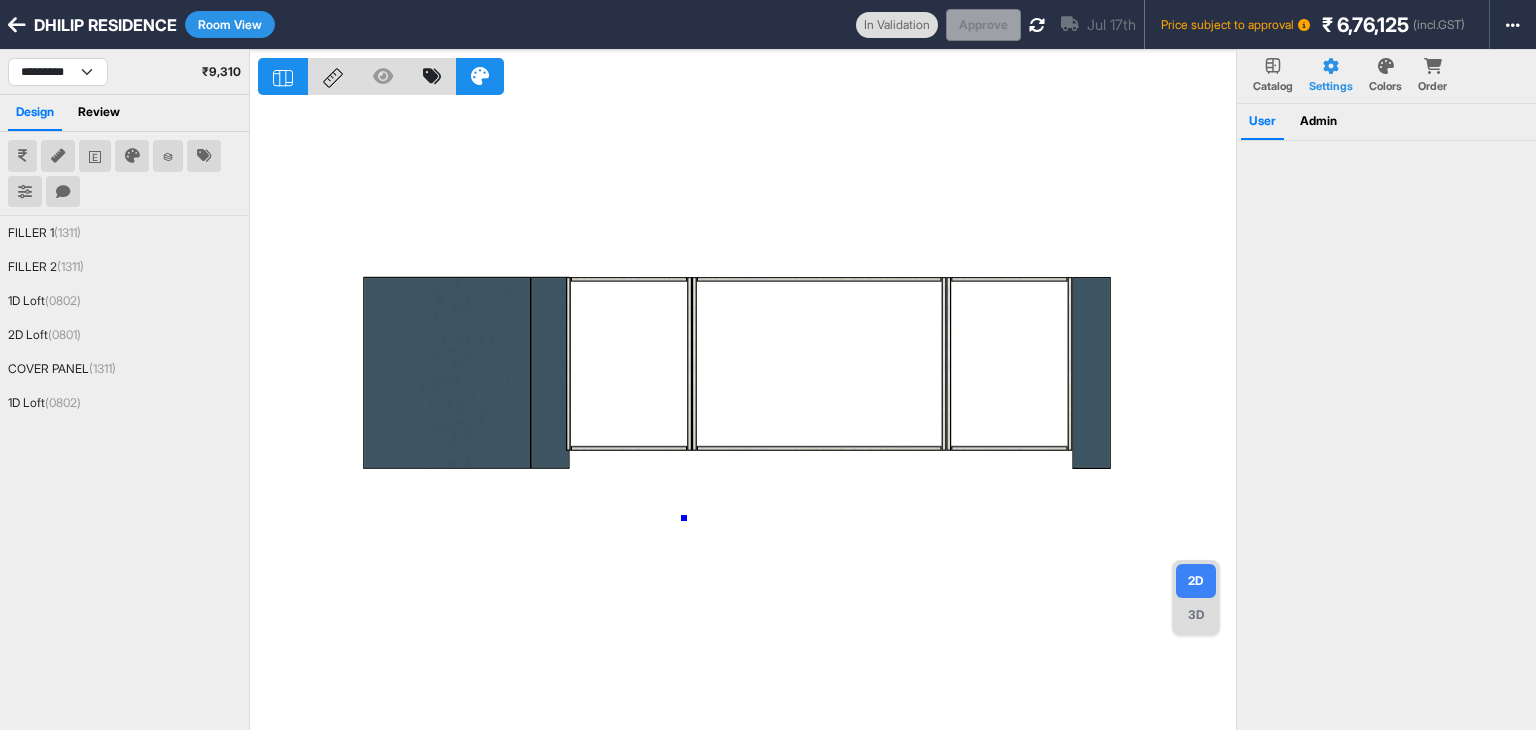 click at bounding box center (747, 415) 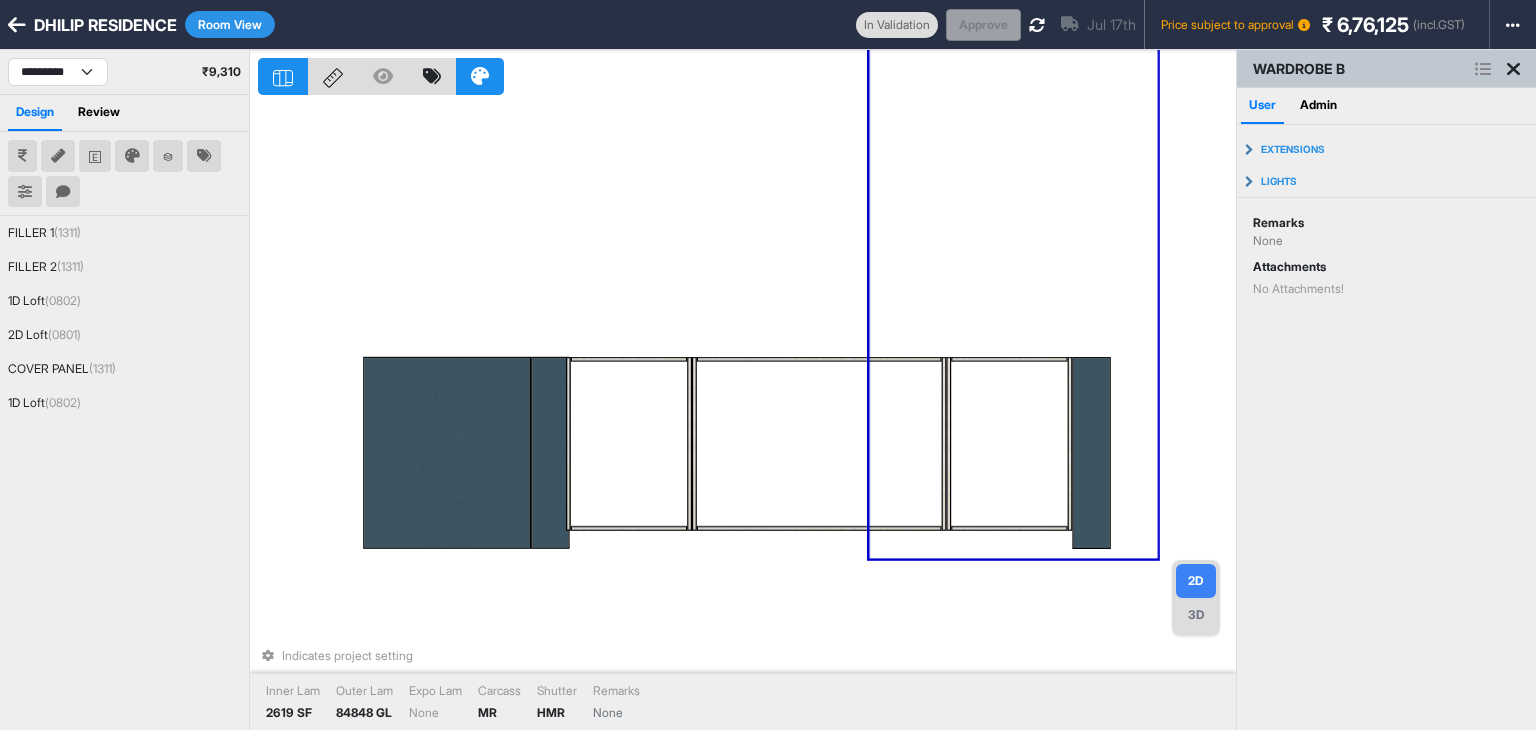 click on "Indicates project setting Inner Lam 2619 SF Outer Lam 84848 GL Expo Lam None Carcass MR Shutter HMR Remarks None" at bounding box center [747, 415] 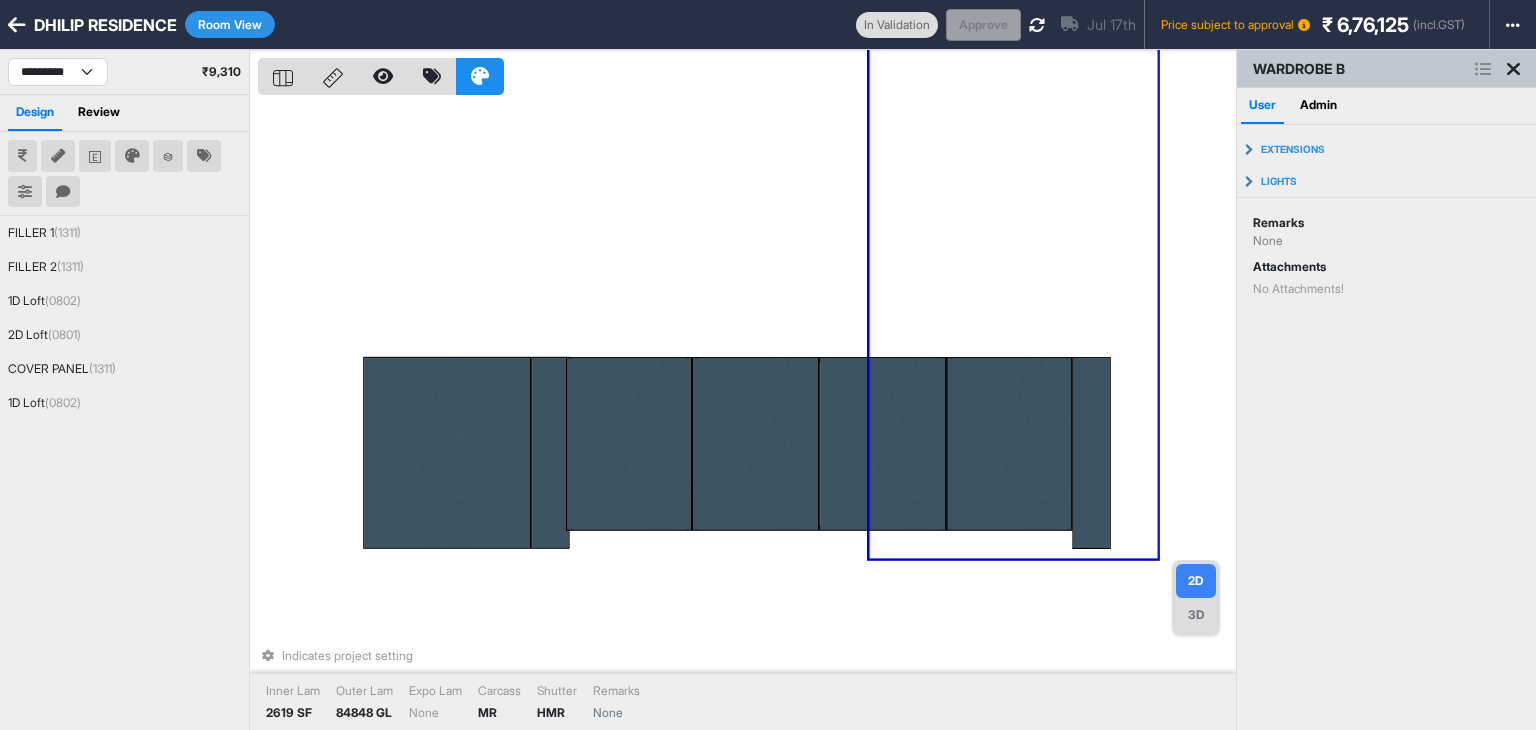 click on "Indicates project setting Inner Lam 2619 SF Outer Lam 84848 GL Expo Lam None Carcass MR Shutter HMR Remarks None" at bounding box center [747, 415] 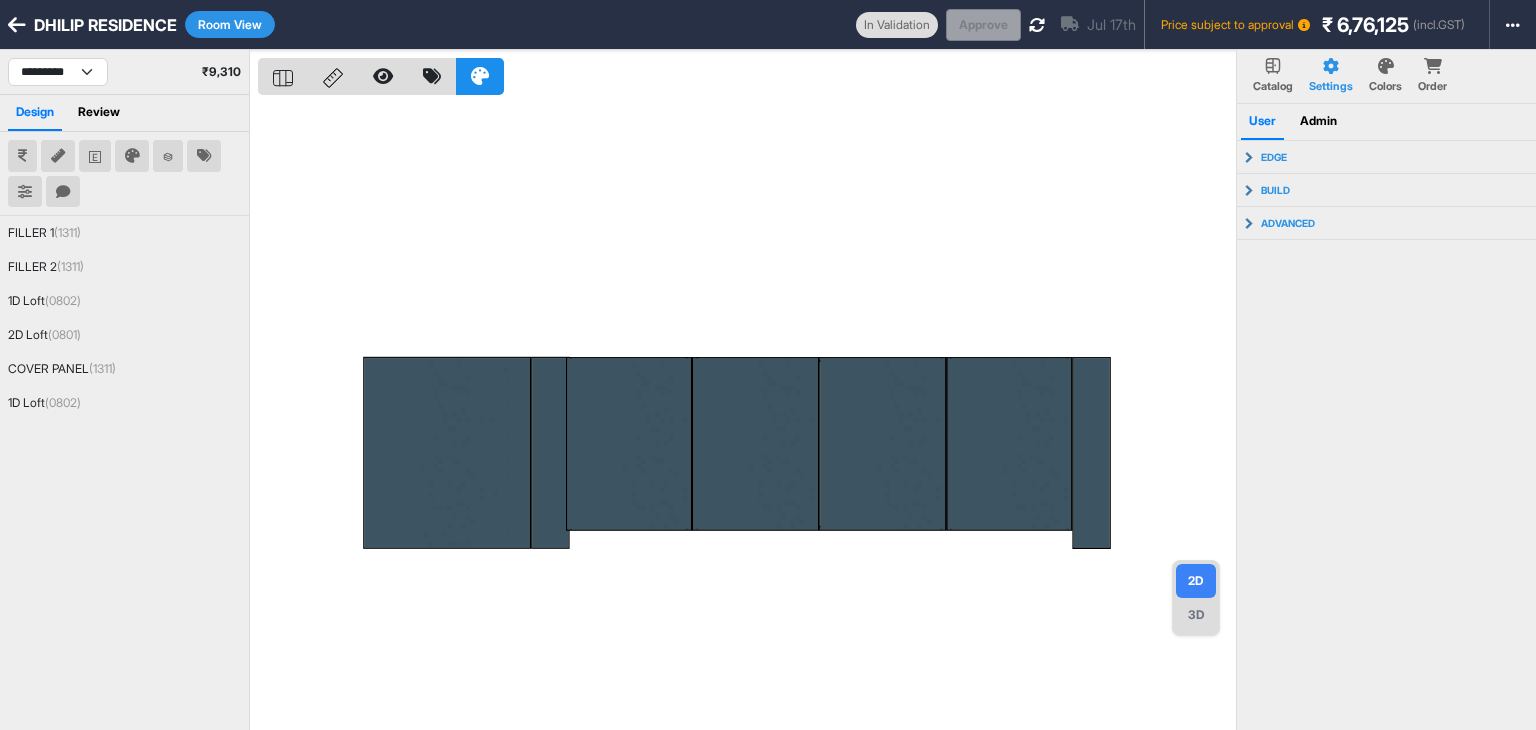 click on "Room View" at bounding box center (230, 24) 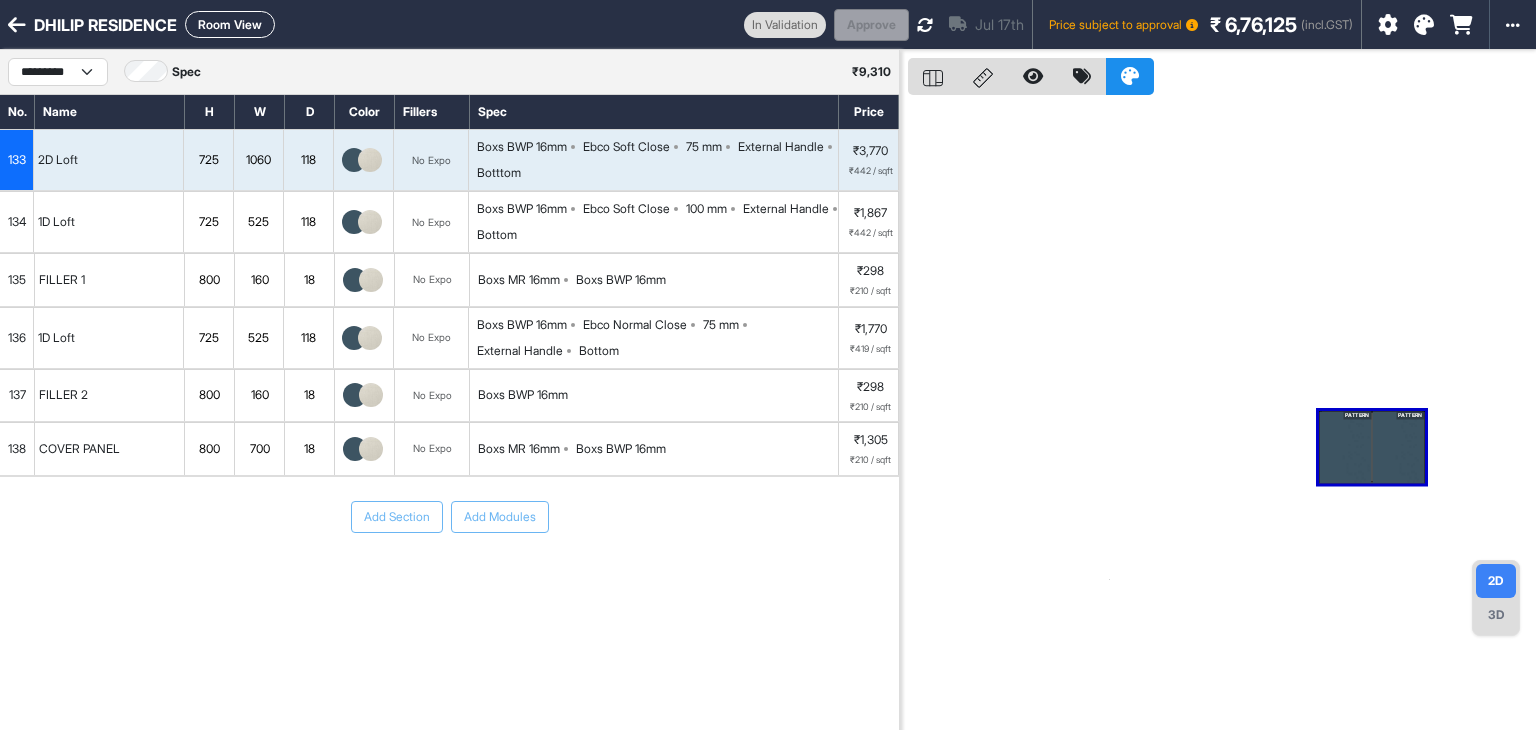 click on "Boxs BWP 16mm Ebco Soft Close 75 mm External Handle Botttom" at bounding box center (657, 160) 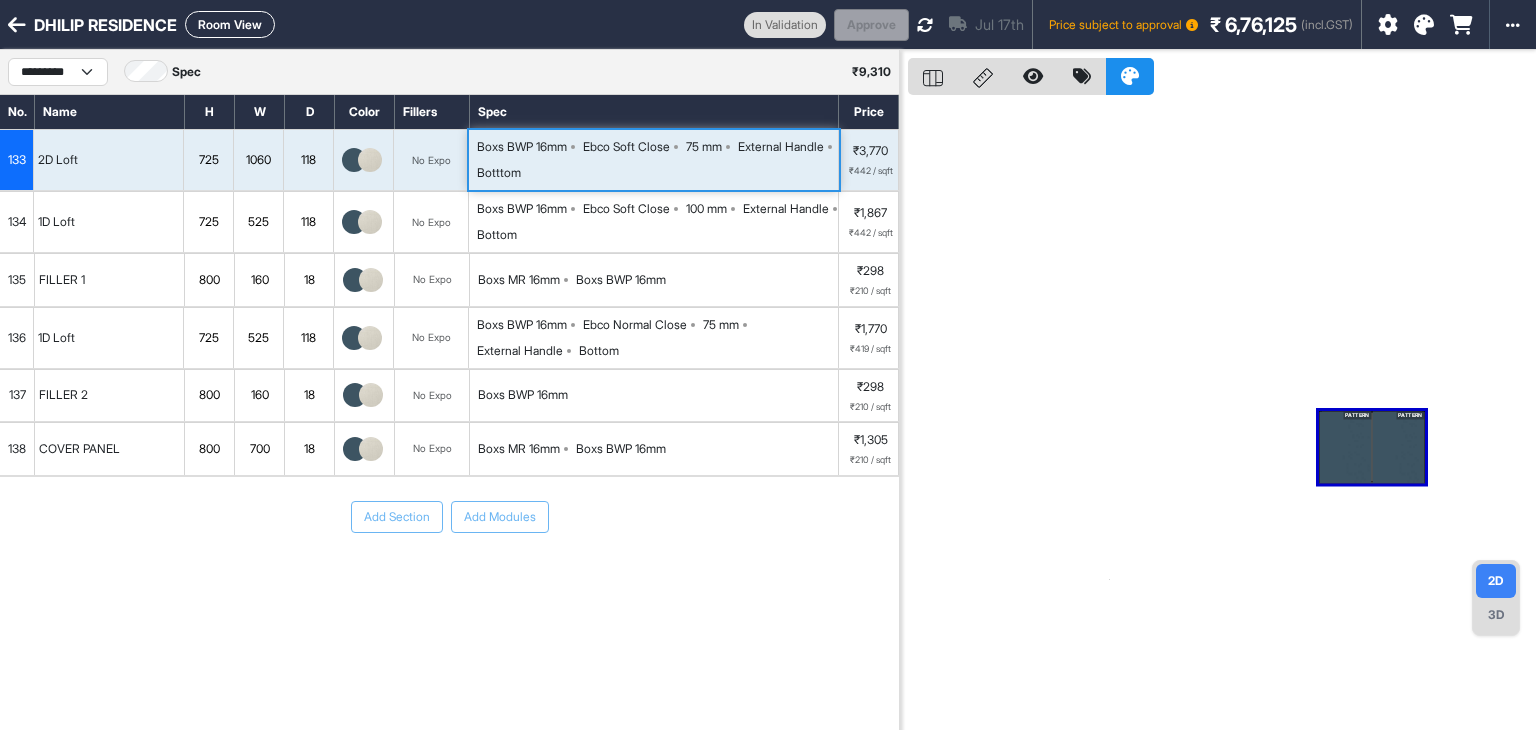 click on "Boxs BWP 16mm Ebco Soft Close 75 mm External Handle Botttom" at bounding box center [657, 160] 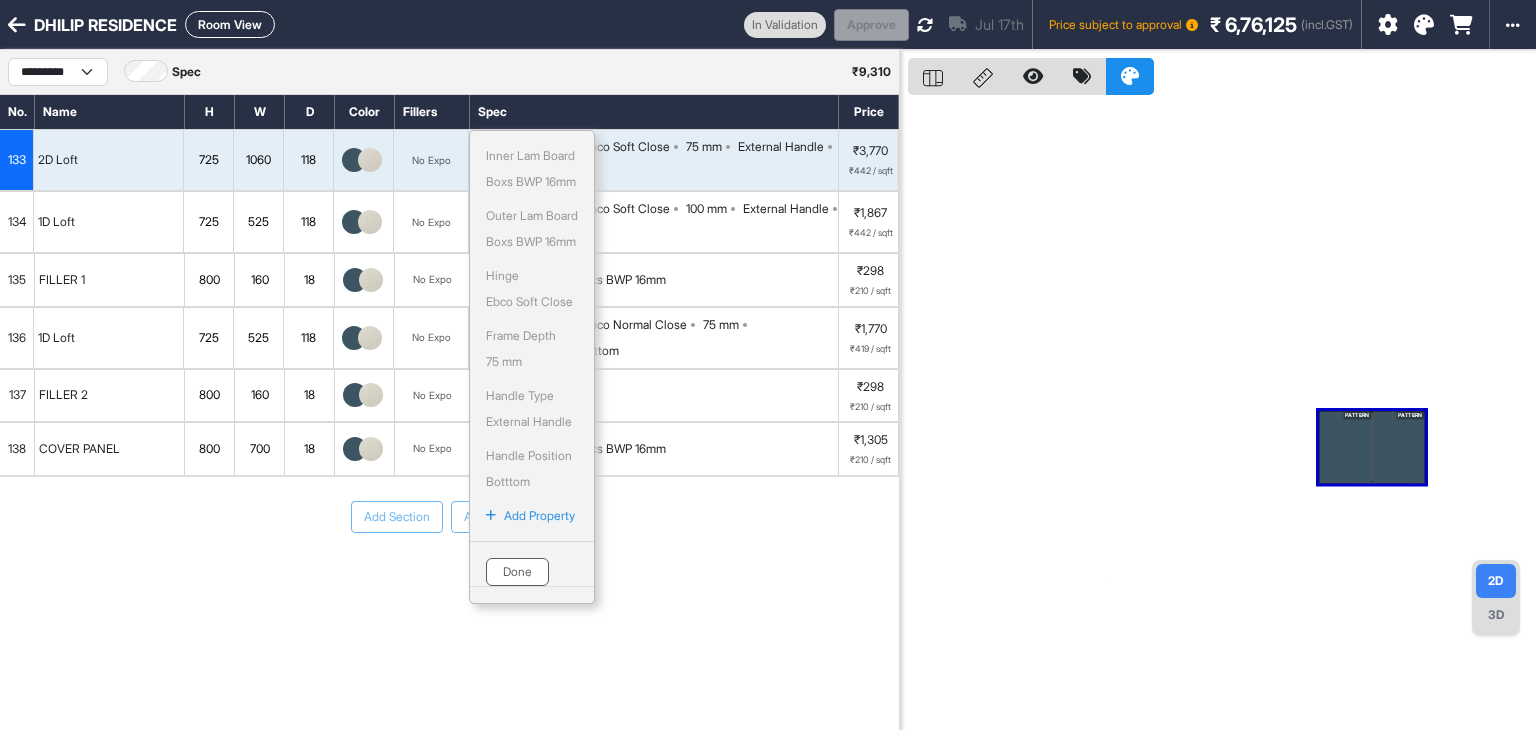 click on "Done" at bounding box center (517, 572) 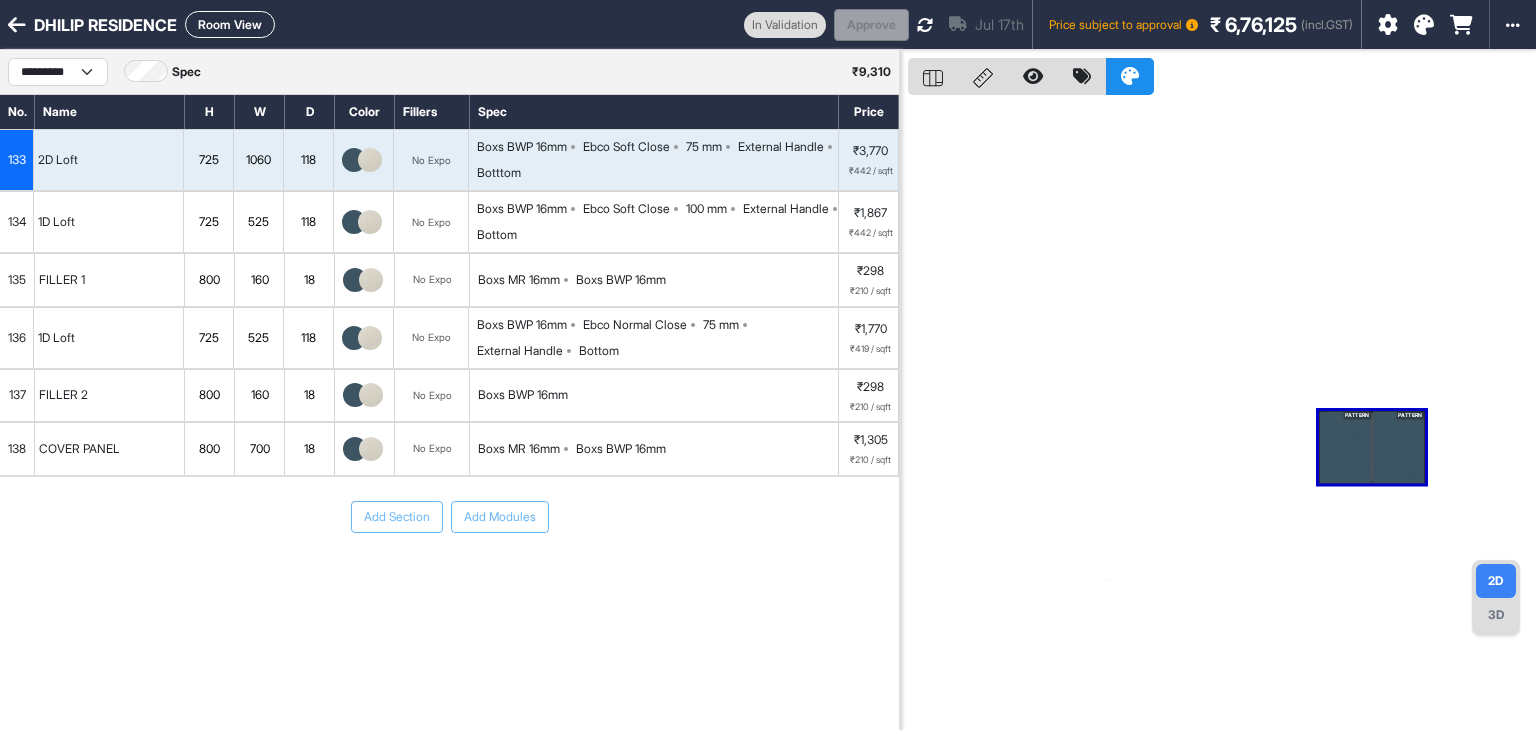 click on "134 1D Loft 725 525 118 No Expo Boxs BWP 16mm Ebco Soft Close 100 mm External Handle Bottom ₹1,867 ₹442 / sqft" at bounding box center [449, 160] 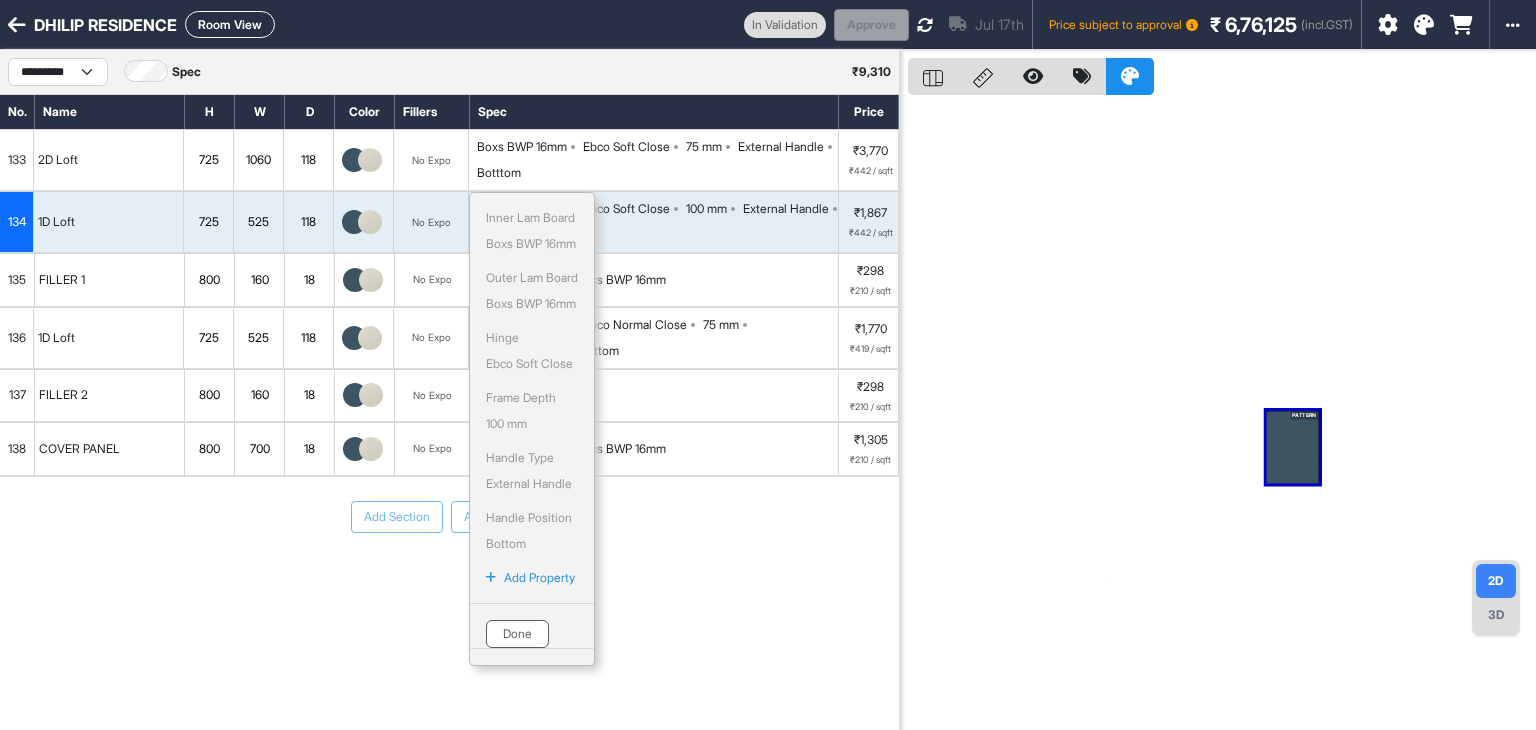 click on "Done" at bounding box center (517, 634) 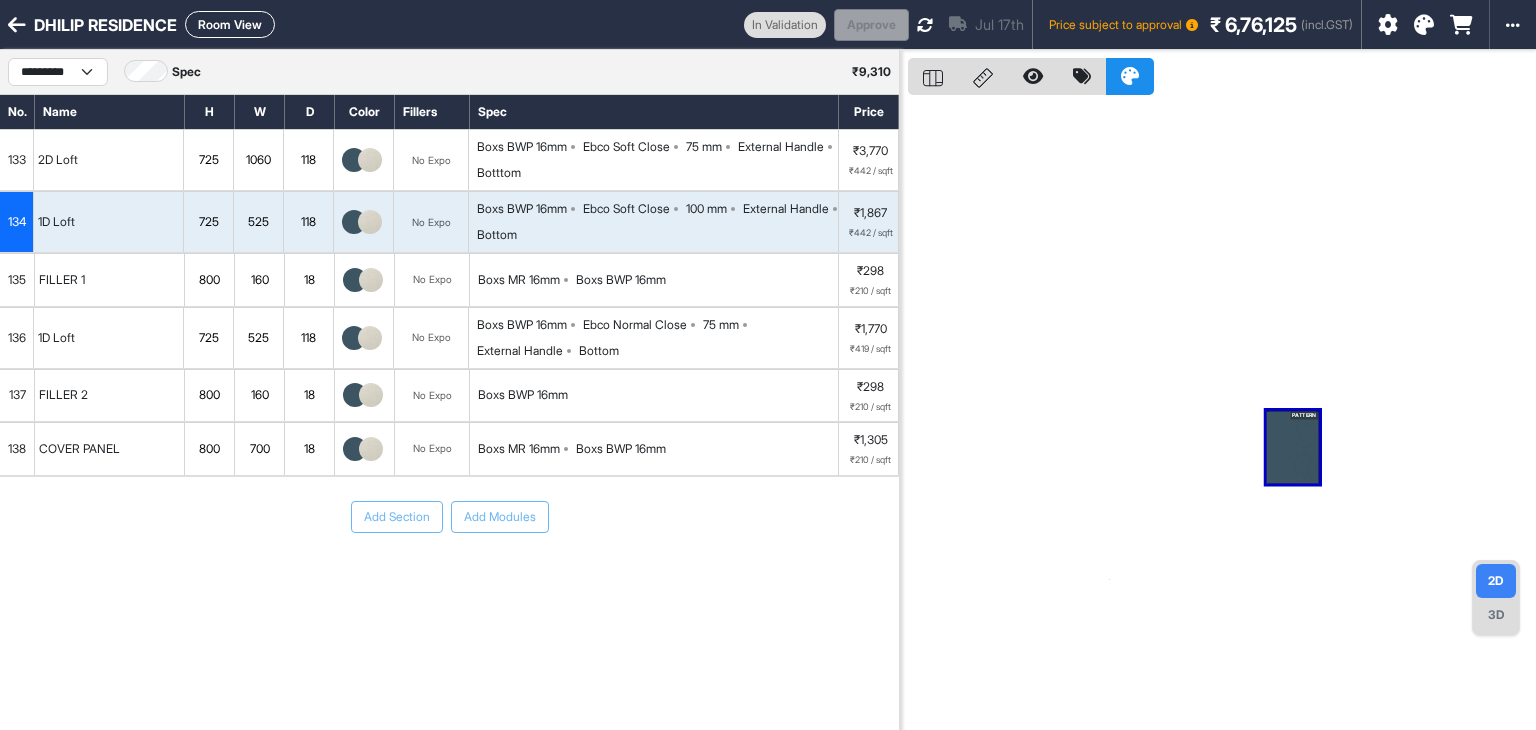 click on "Add Section Add Modules" at bounding box center [449, 517] 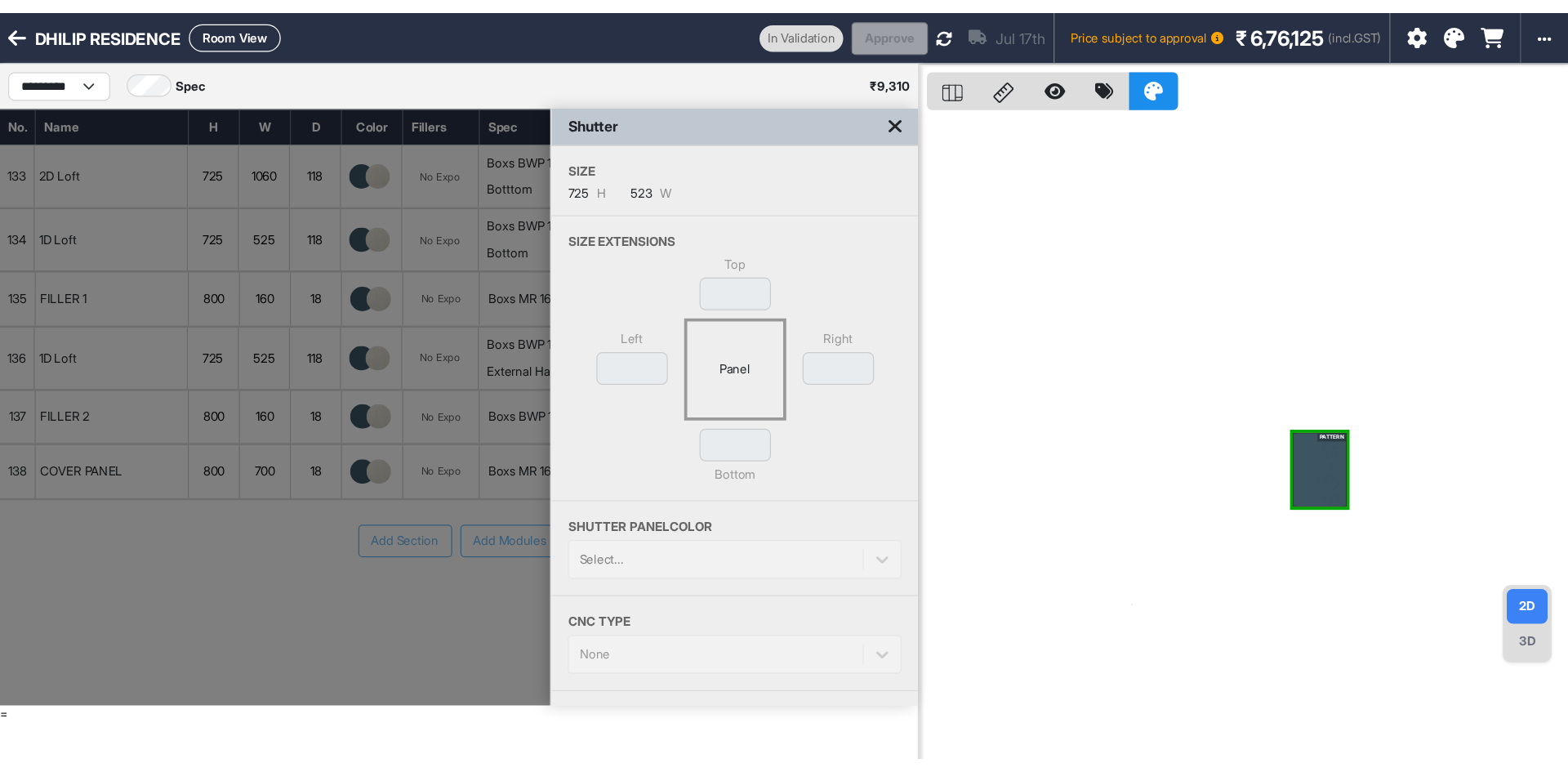 scroll, scrollTop: 0, scrollLeft: 0, axis: both 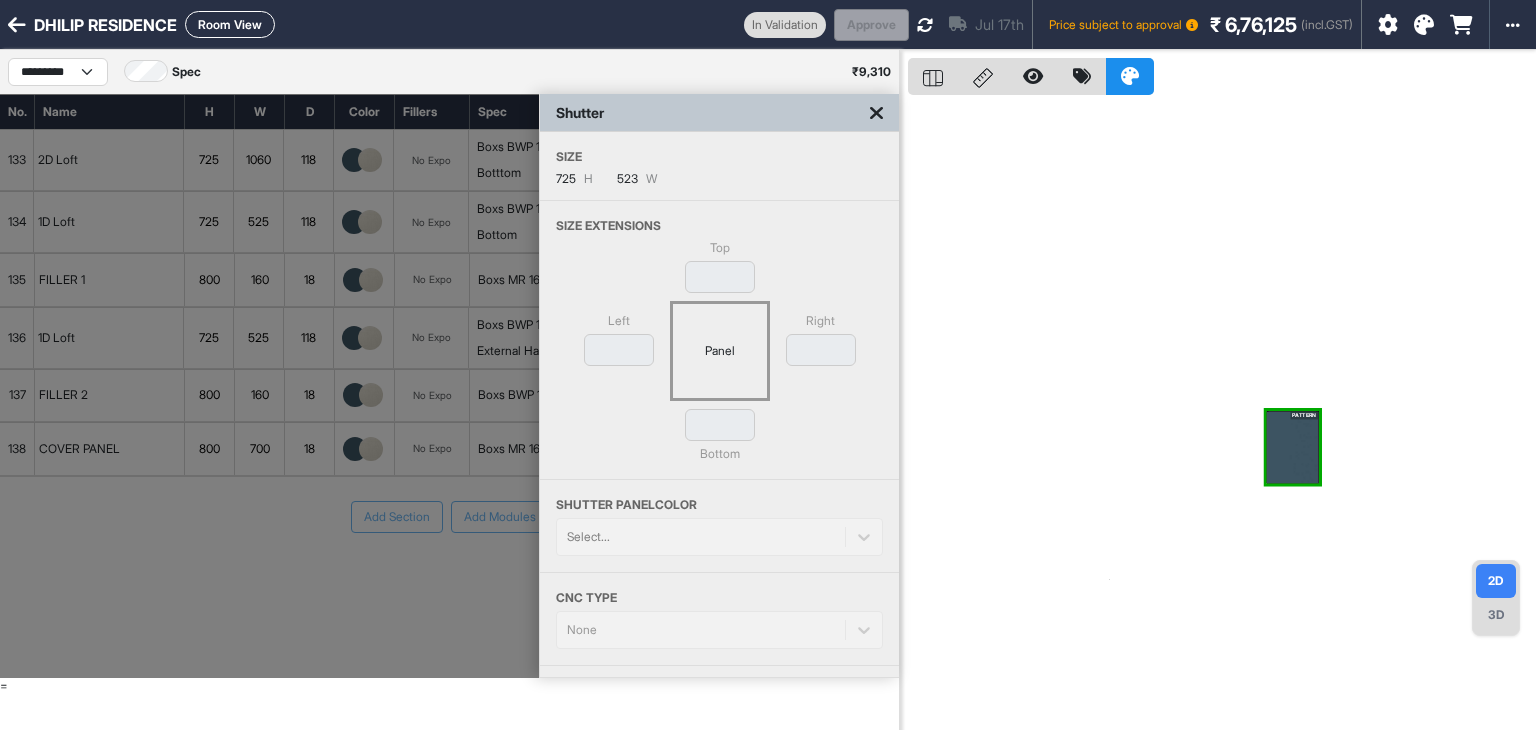 click at bounding box center (876, 113) 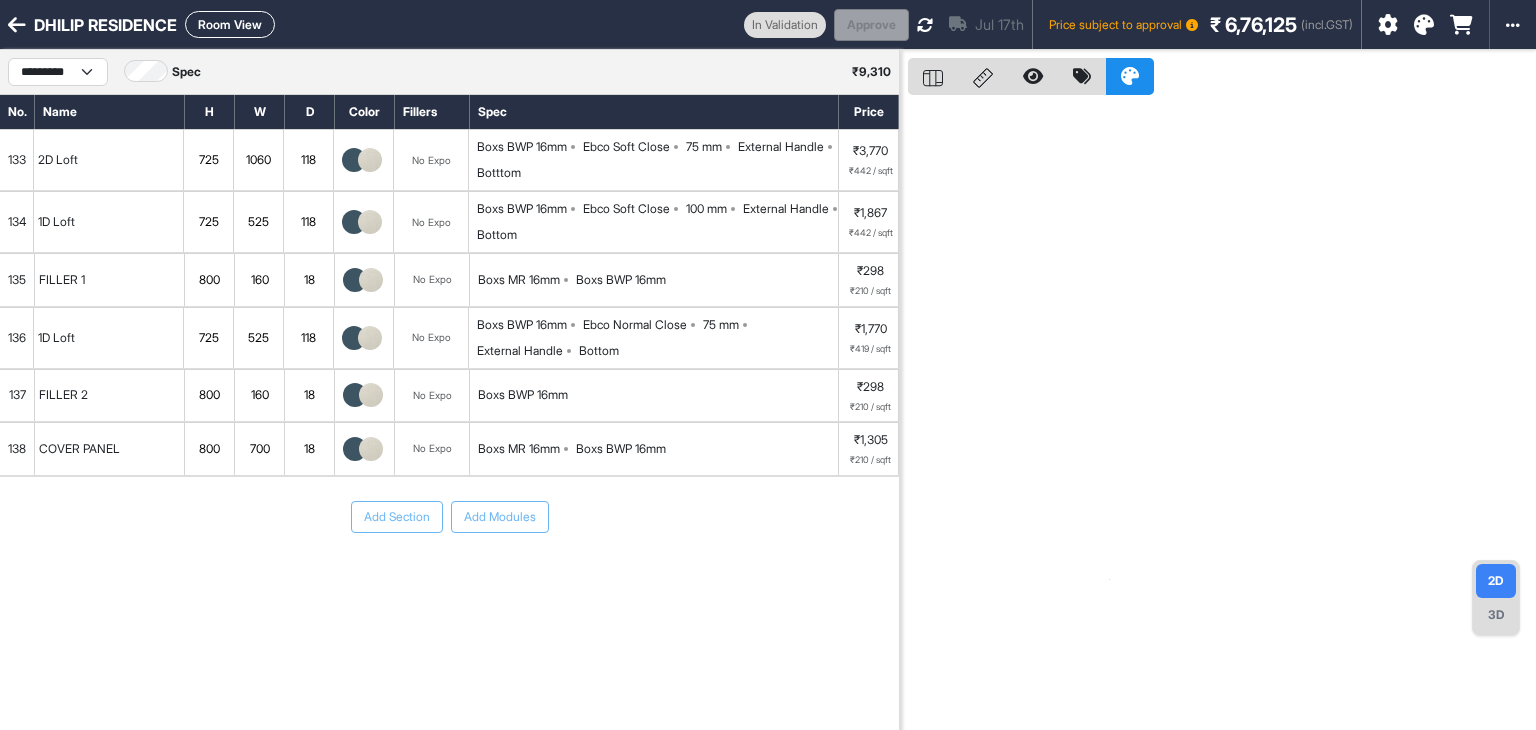 click on "Room View" at bounding box center [230, 24] 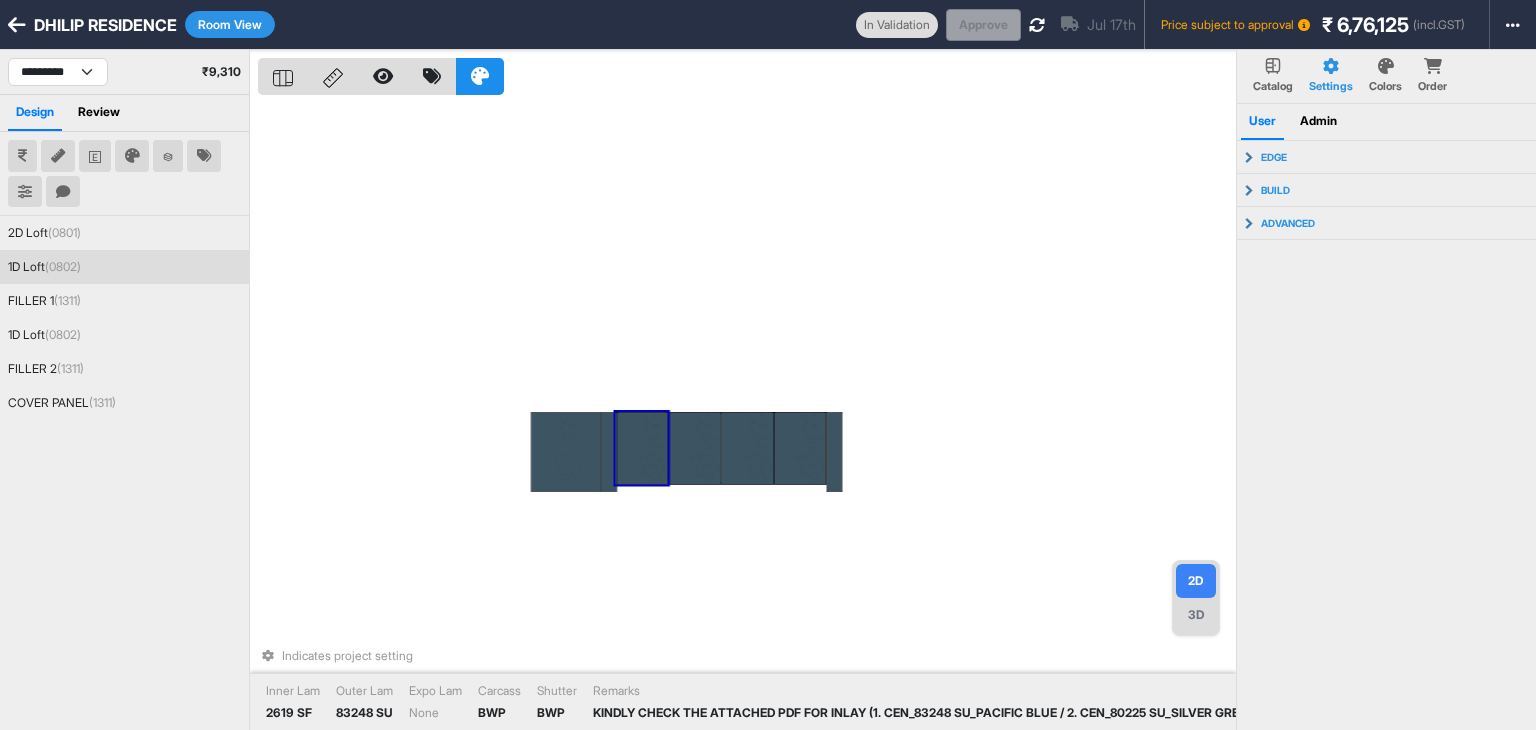click at bounding box center (642, 448) 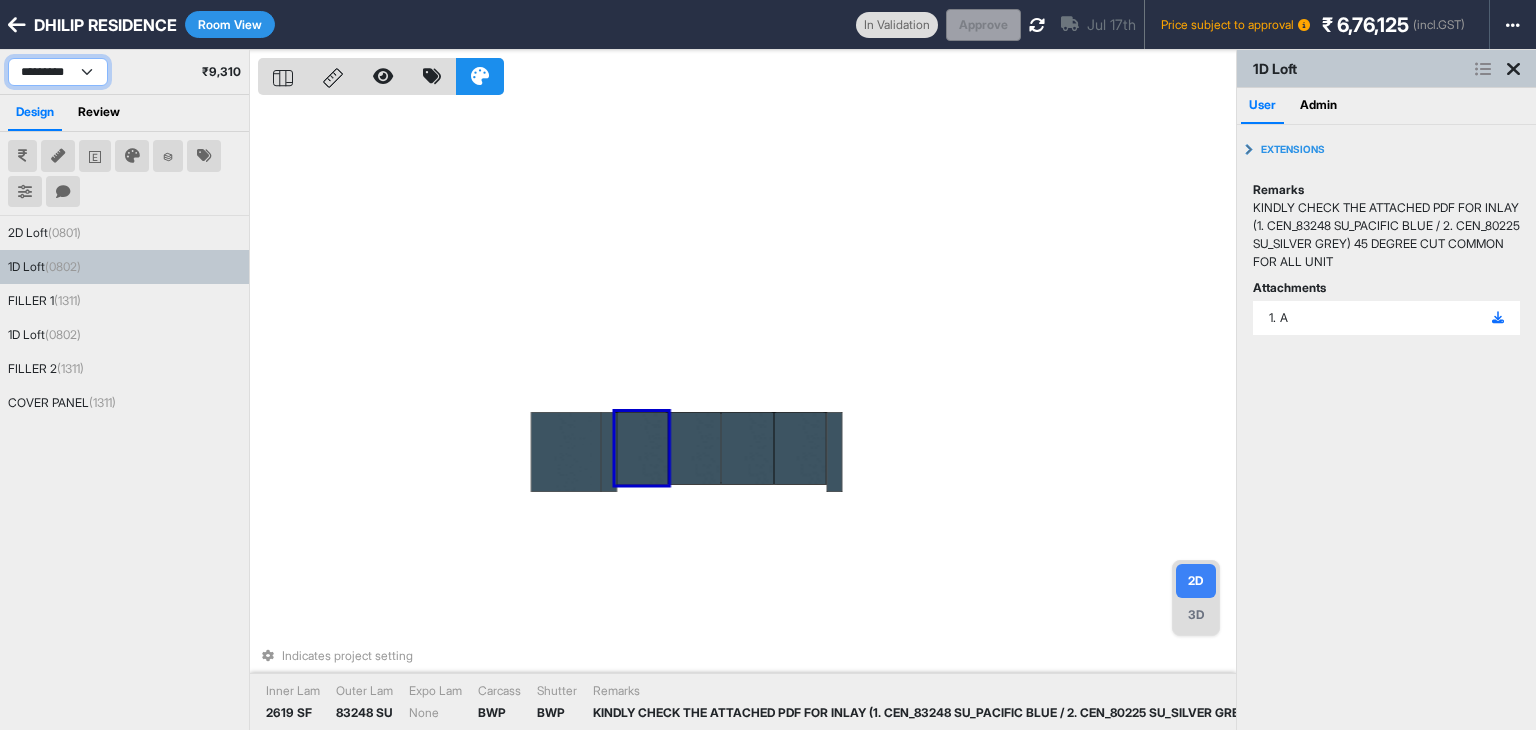 click on "**********" at bounding box center (58, 72) 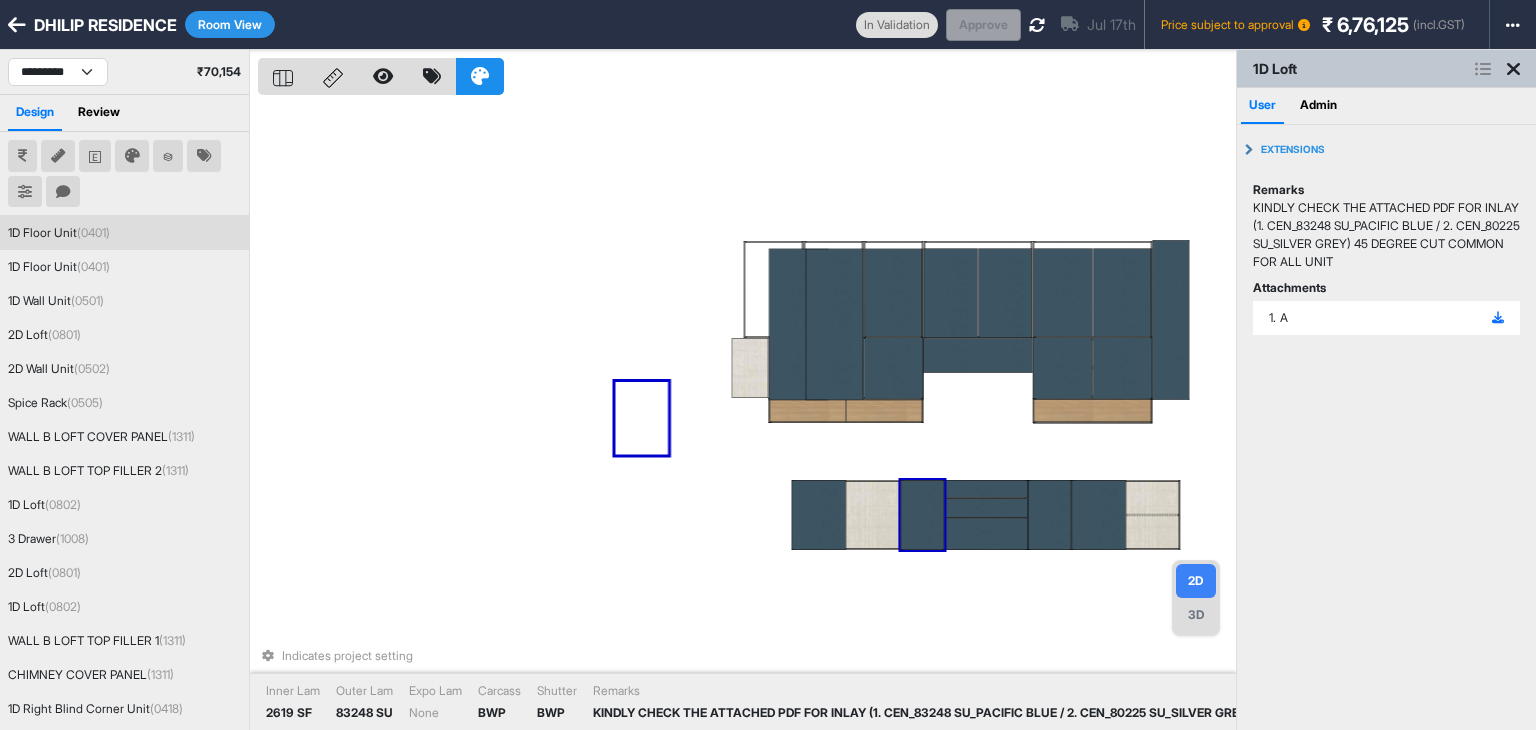 click at bounding box center (923, 515) 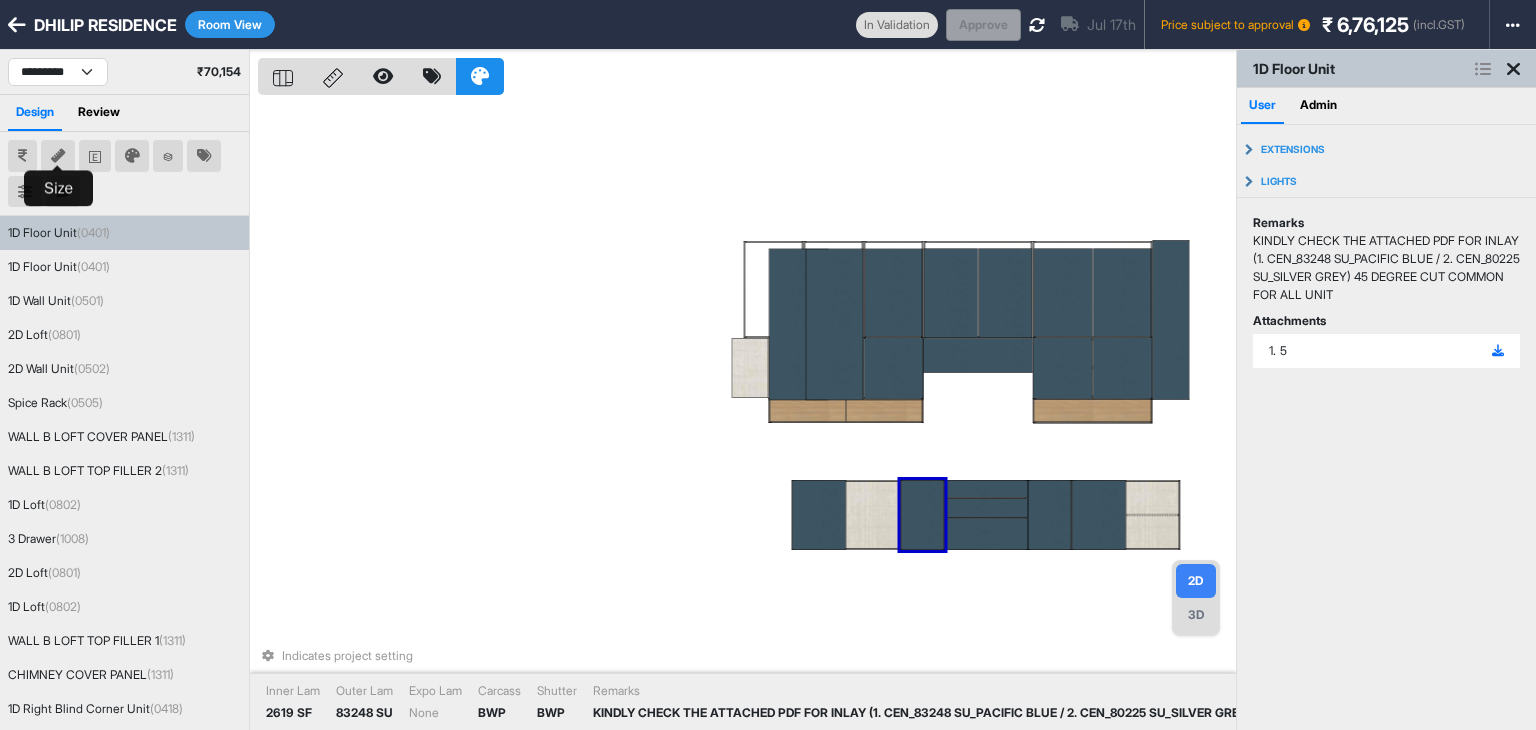click at bounding box center [58, 156] 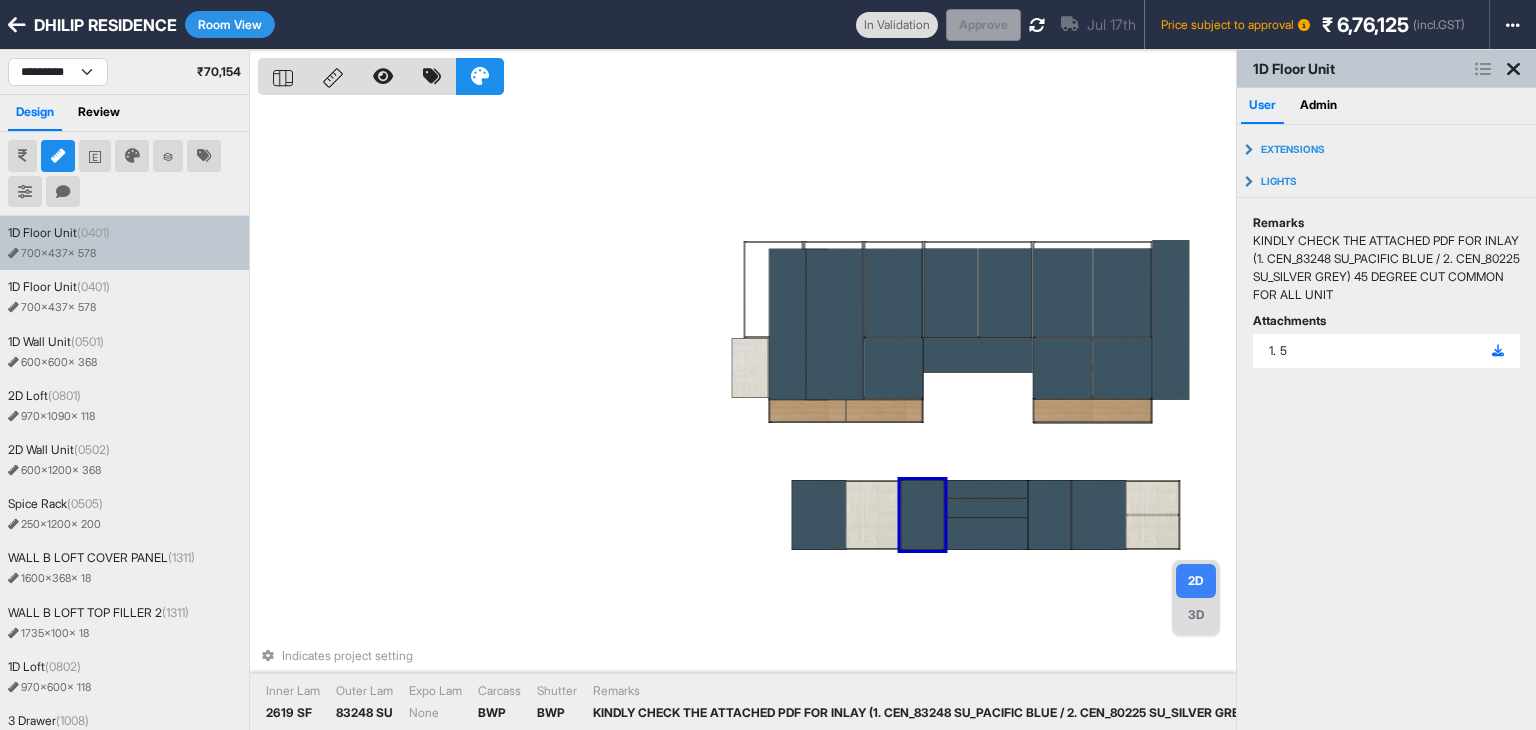 click on "Room View" at bounding box center [230, 24] 